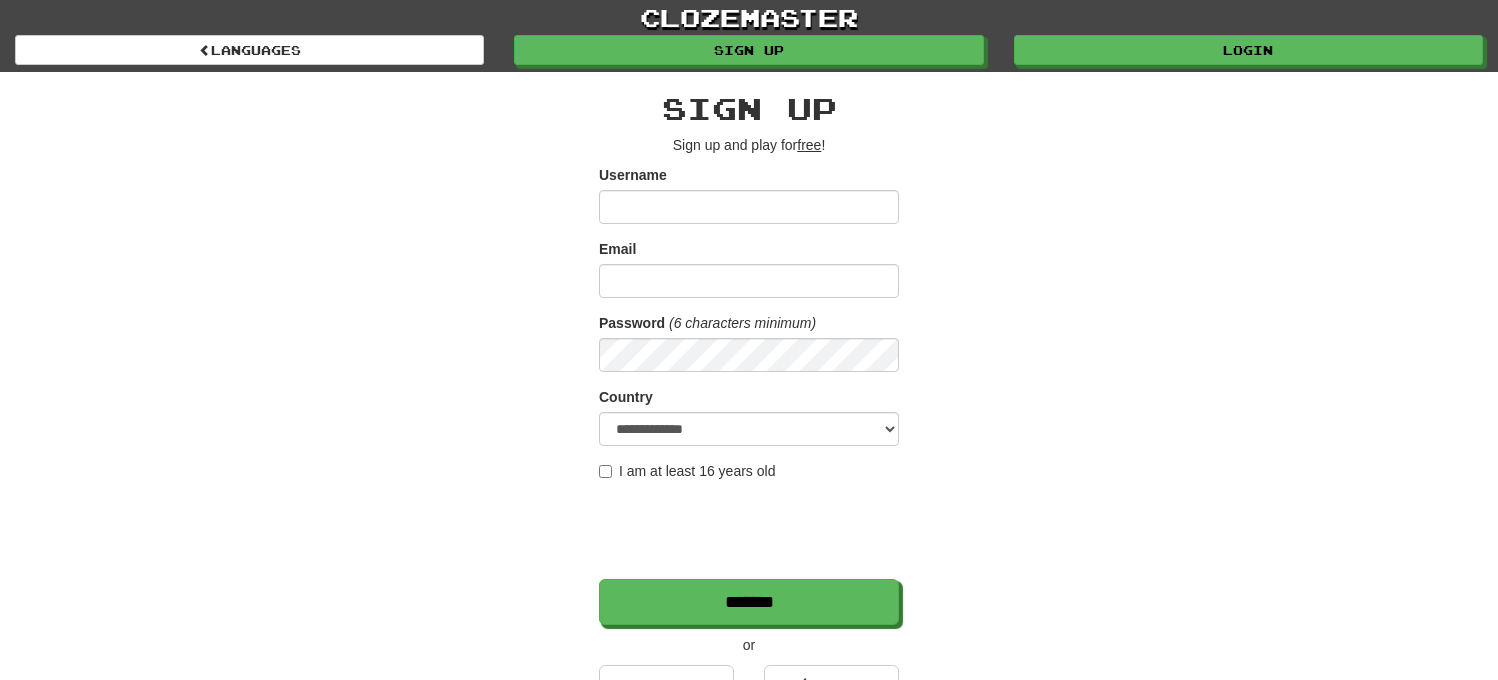 scroll, scrollTop: 0, scrollLeft: 0, axis: both 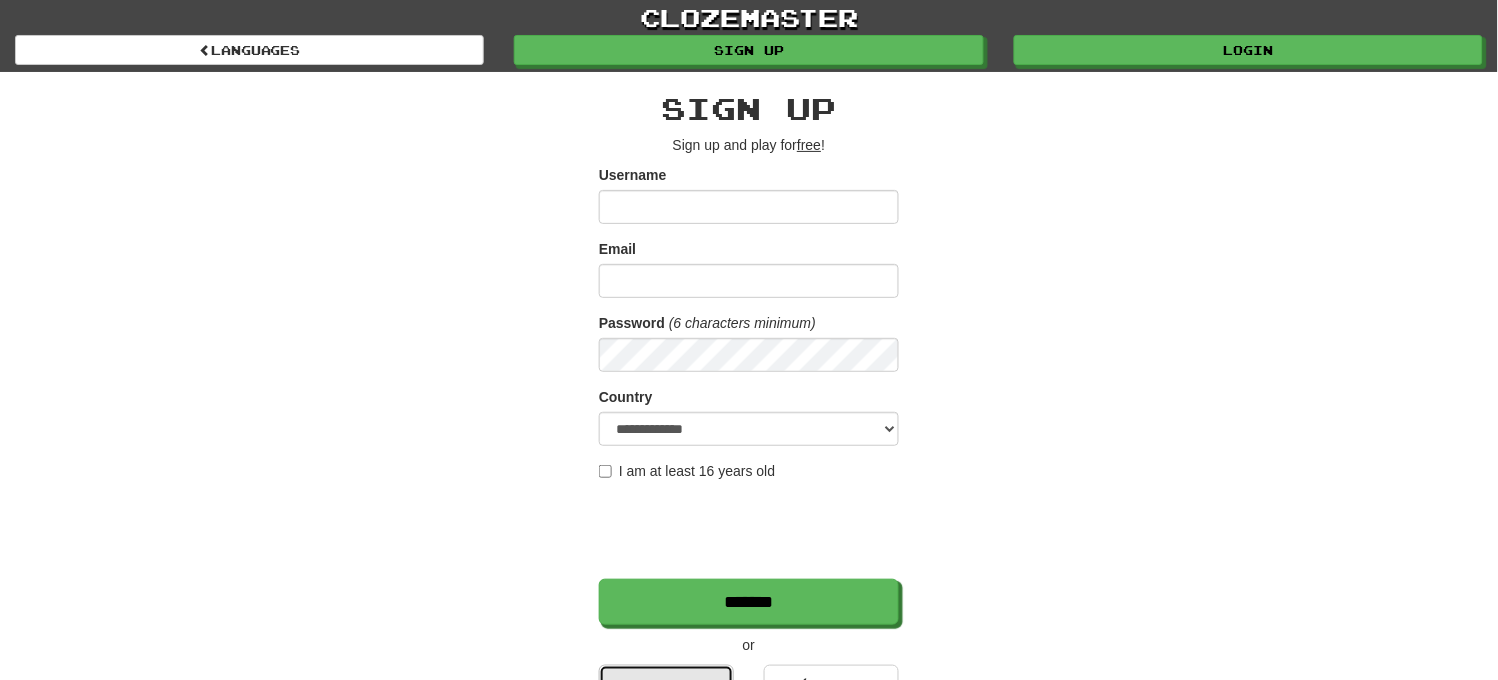 click on "Google" at bounding box center [666, 688] 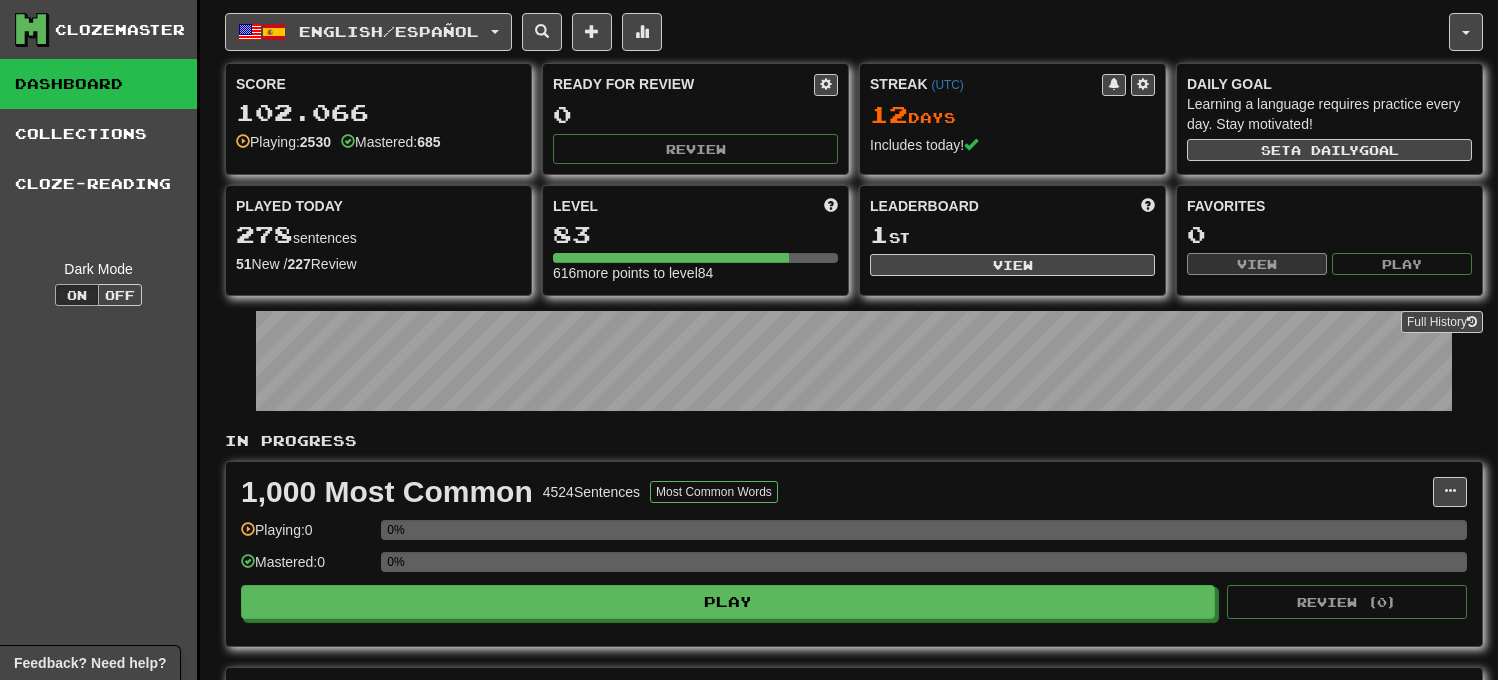 scroll, scrollTop: 0, scrollLeft: 0, axis: both 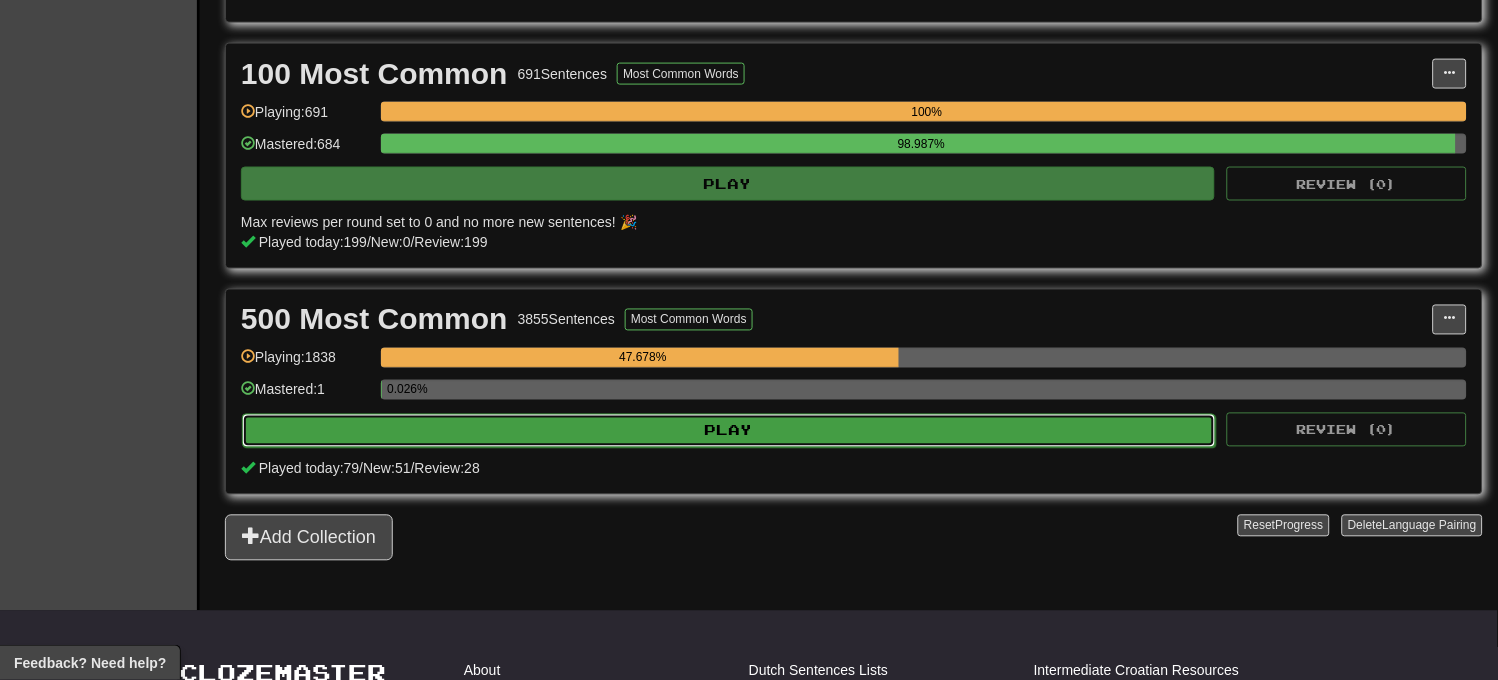 click on "500 Most Common 3855  Sentences Most Common Words Manage Sentences Unpin from Dashboard  Playing:  1838 47.678%  Mastered:  1 0.026% Play Review ( 0 )   Played today:  79  /  New:  51  /  Review:  28" at bounding box center [854, 392] 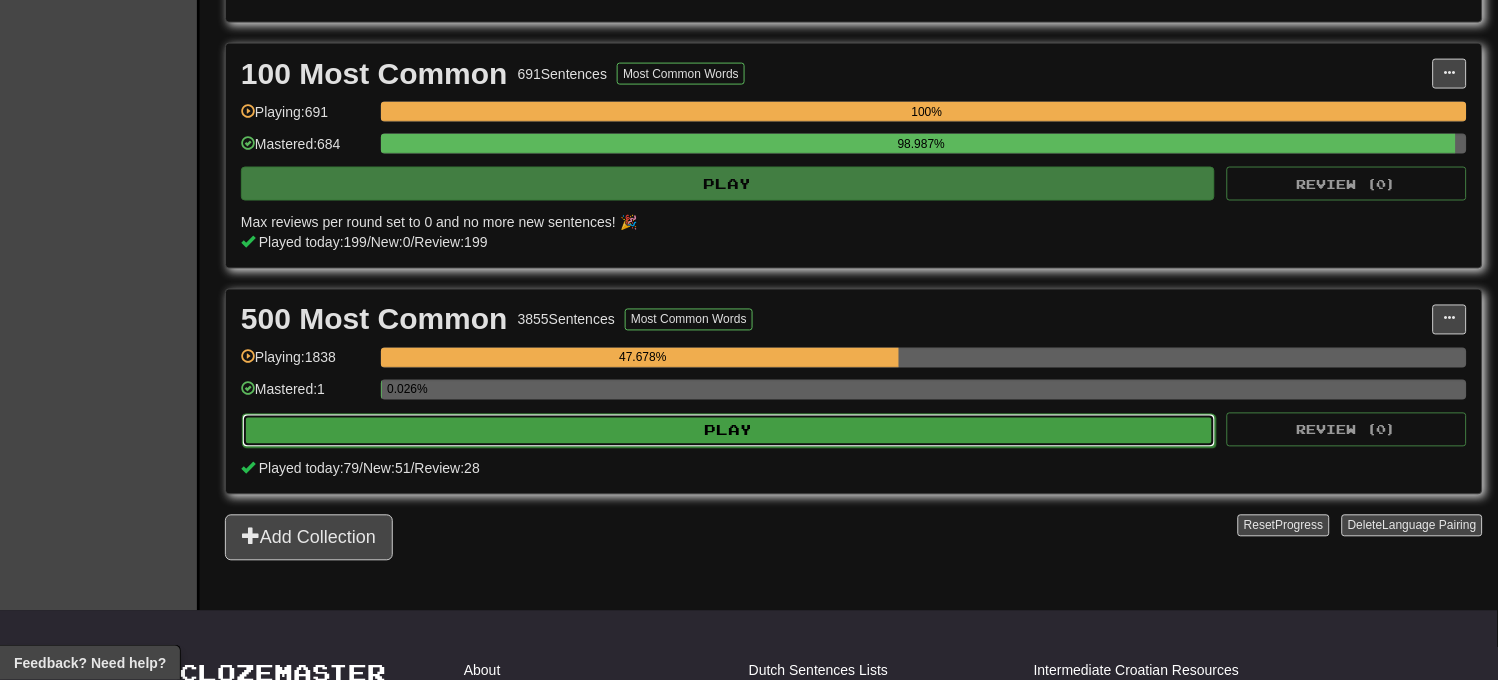 click on "Play" at bounding box center (729, 431) 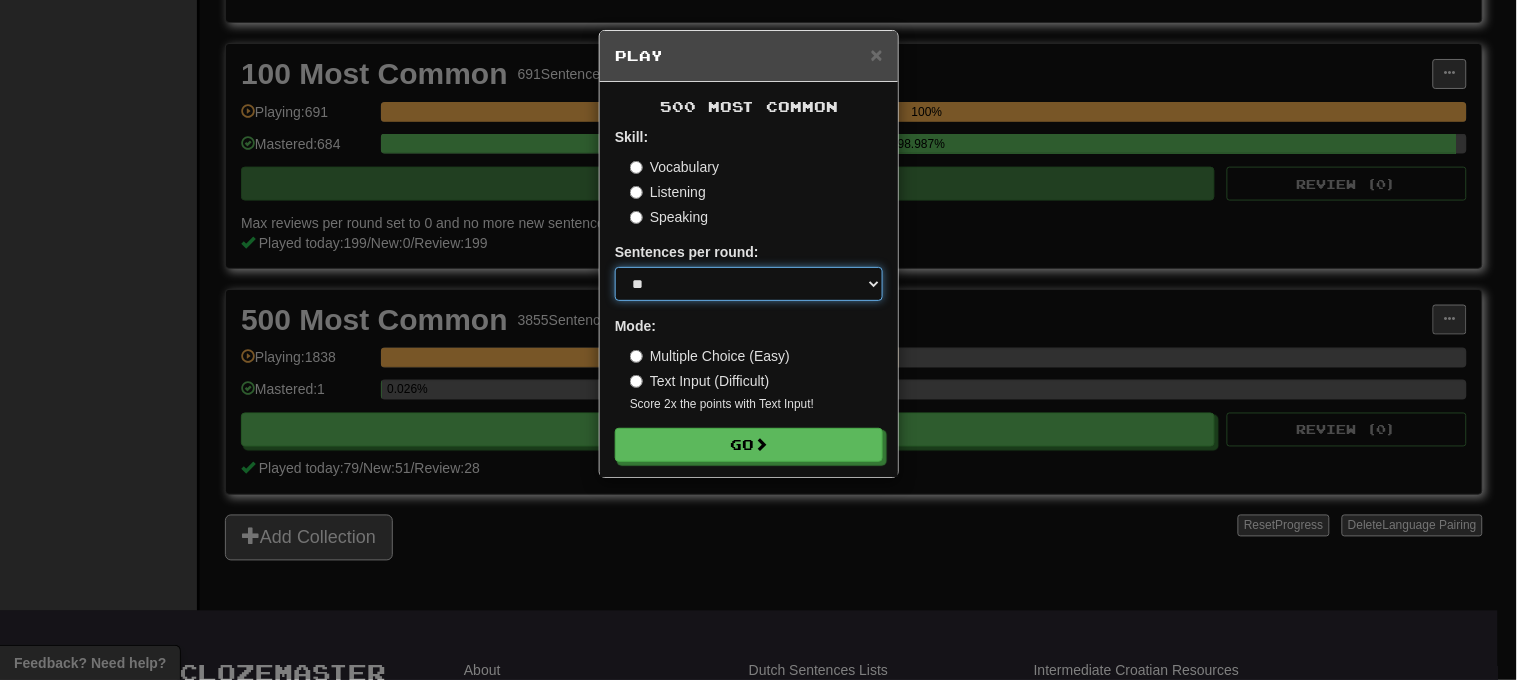 click on "* ** ** ** ** ** *** ********" at bounding box center (749, 284) 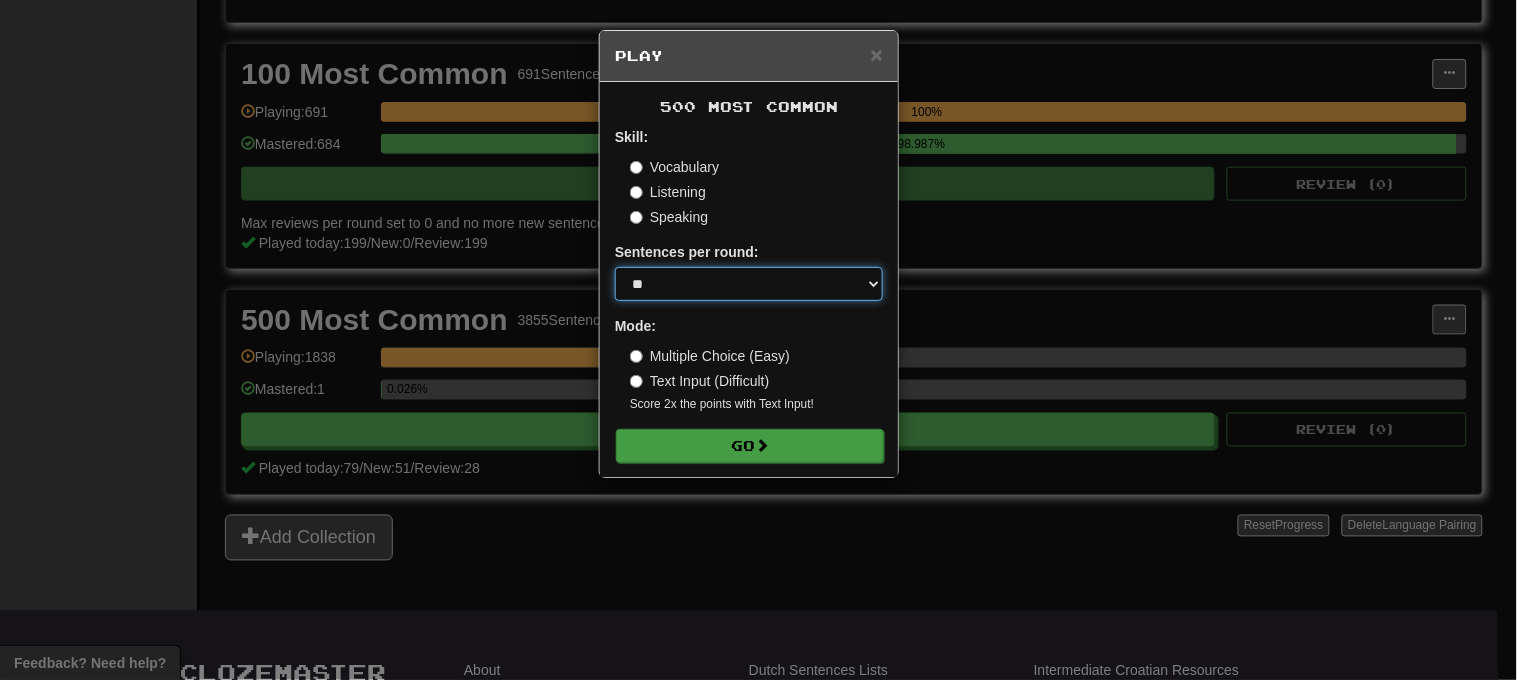 select on "********" 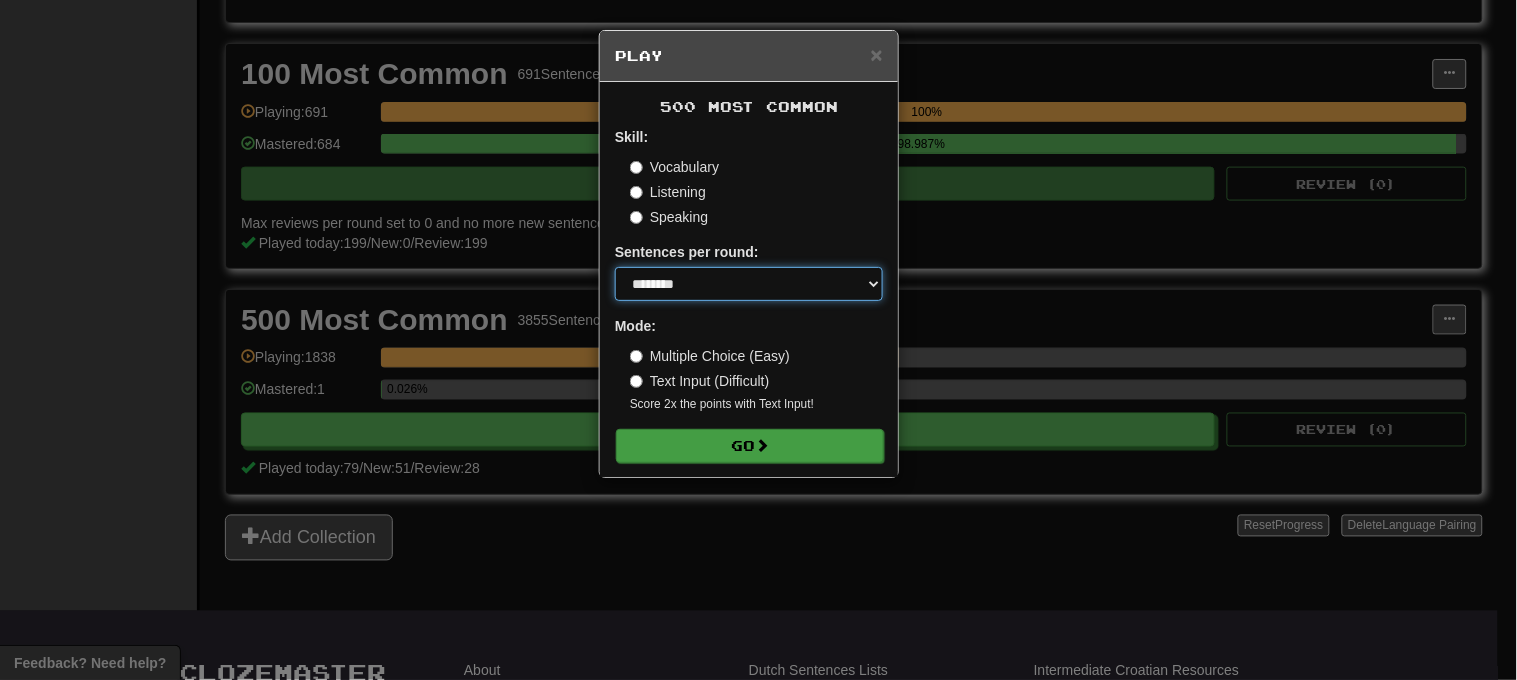 click on "* ** ** ** ** ** *** ********" at bounding box center [749, 284] 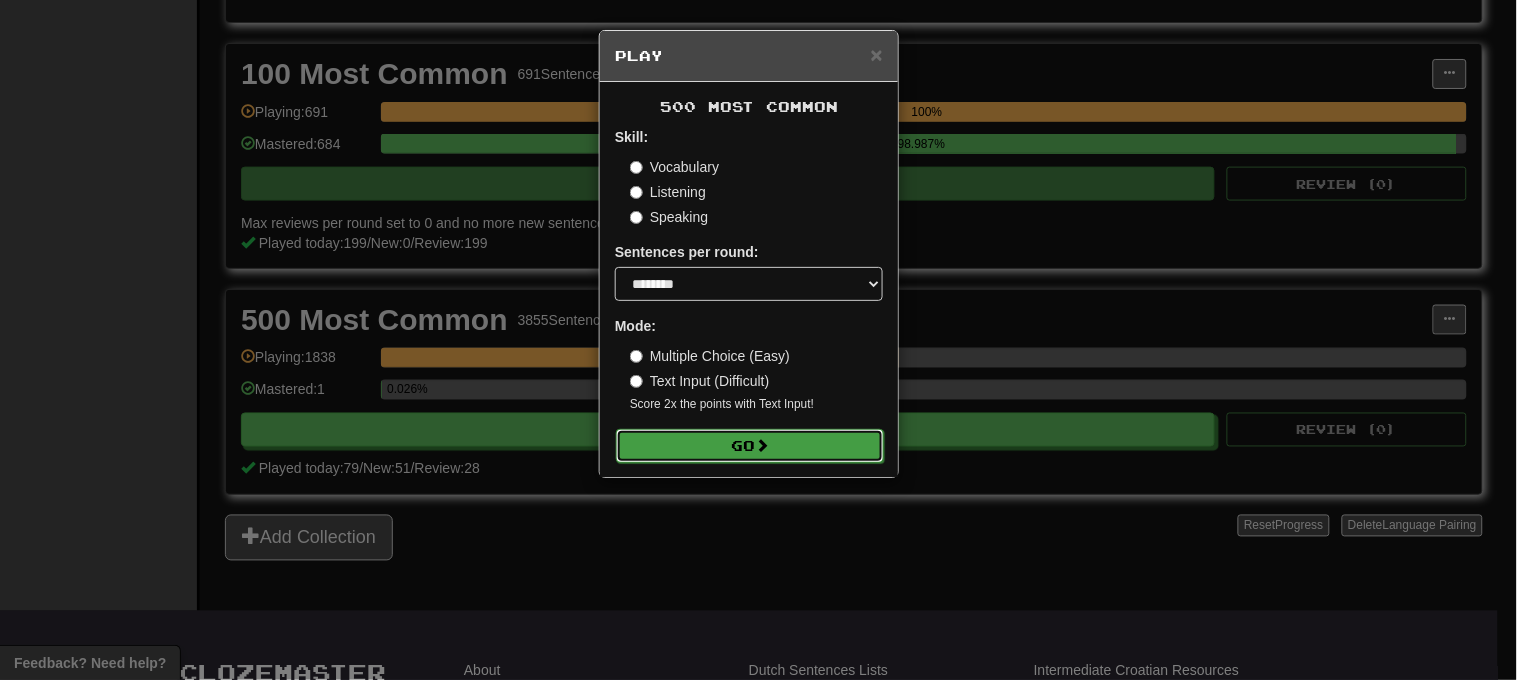 click on "Go" at bounding box center (750, 446) 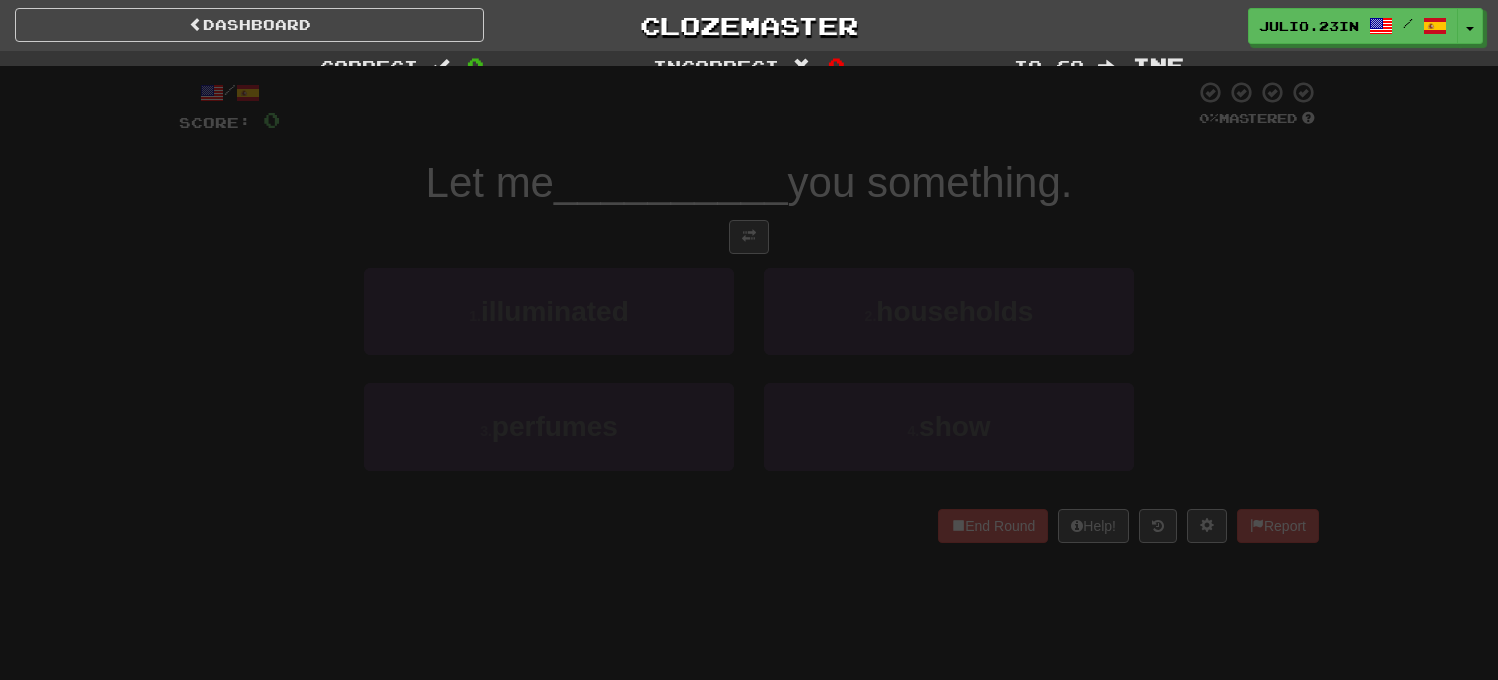 scroll, scrollTop: 0, scrollLeft: 0, axis: both 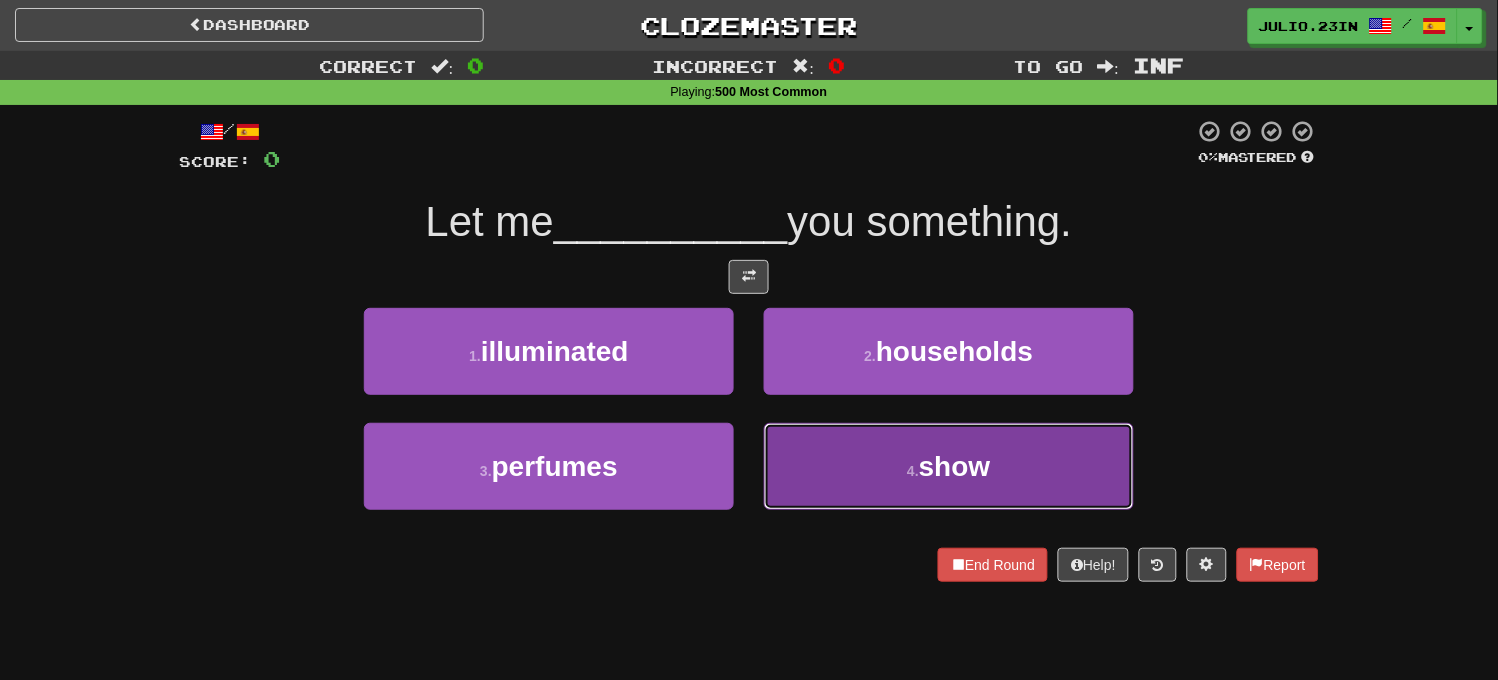 click on "4 .  show" at bounding box center [949, 466] 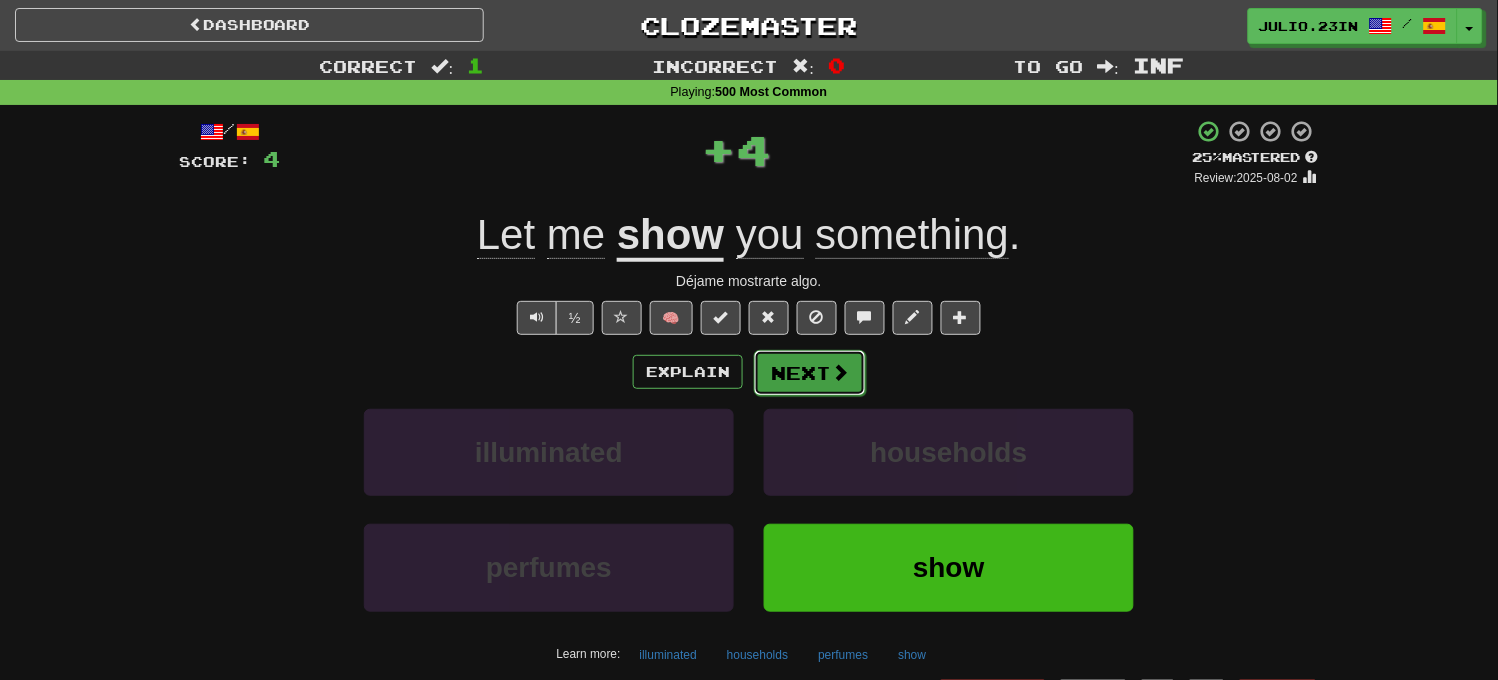 click on "Next" at bounding box center [810, 373] 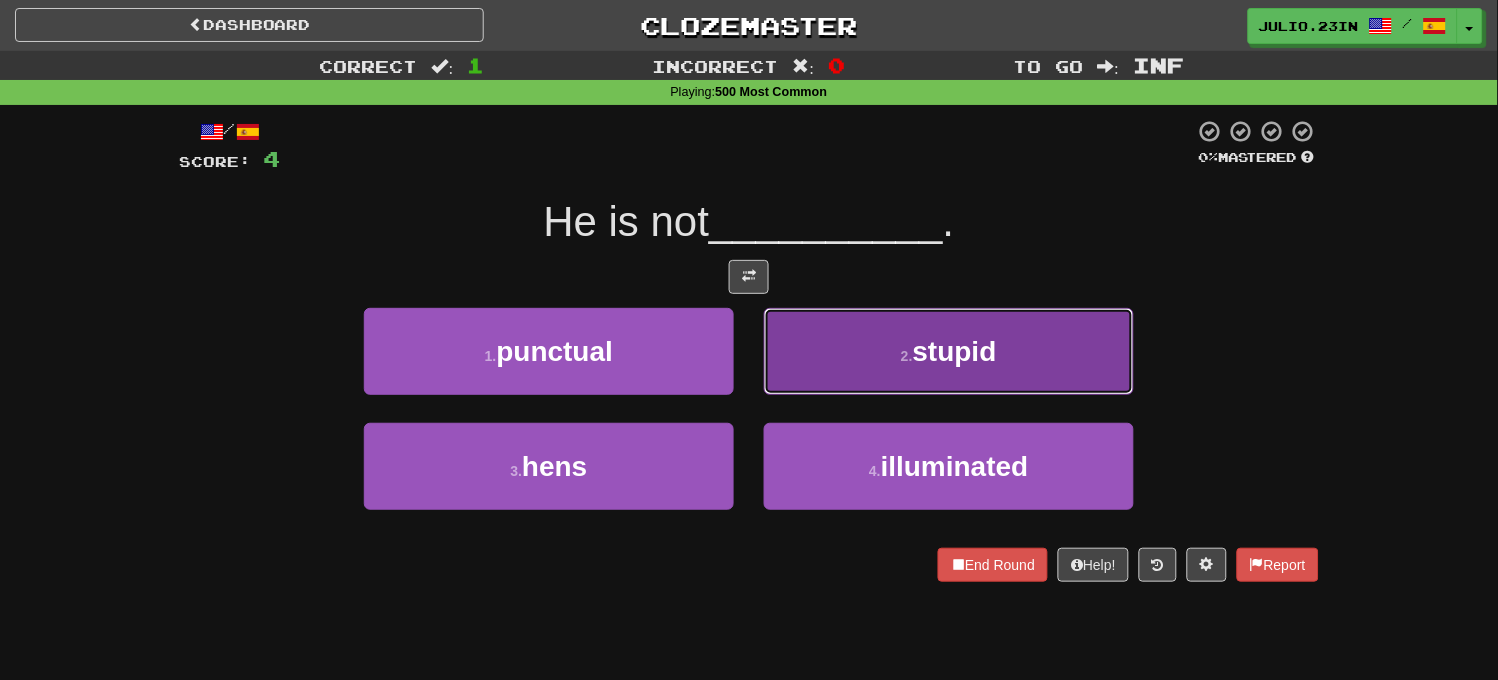 click on "2 .  stupid" at bounding box center (949, 351) 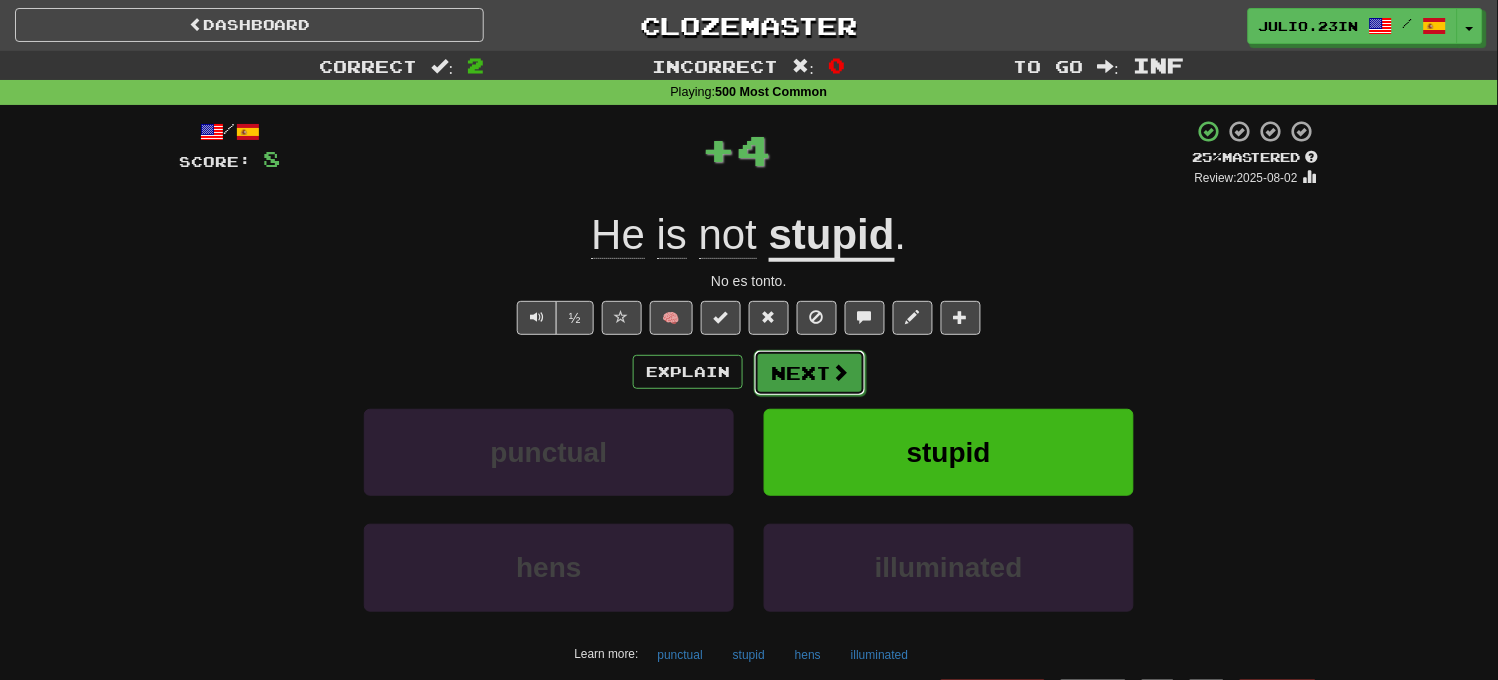 click at bounding box center [840, 372] 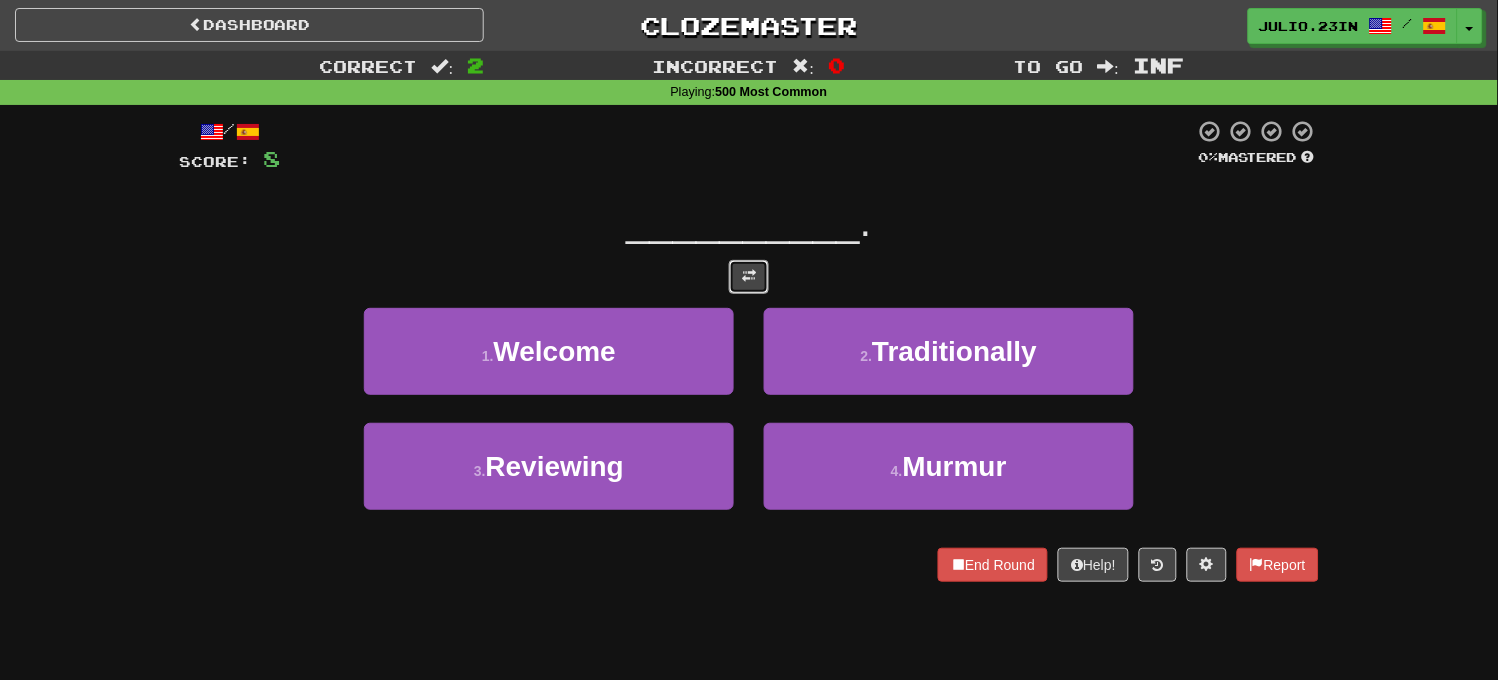 click at bounding box center (749, 277) 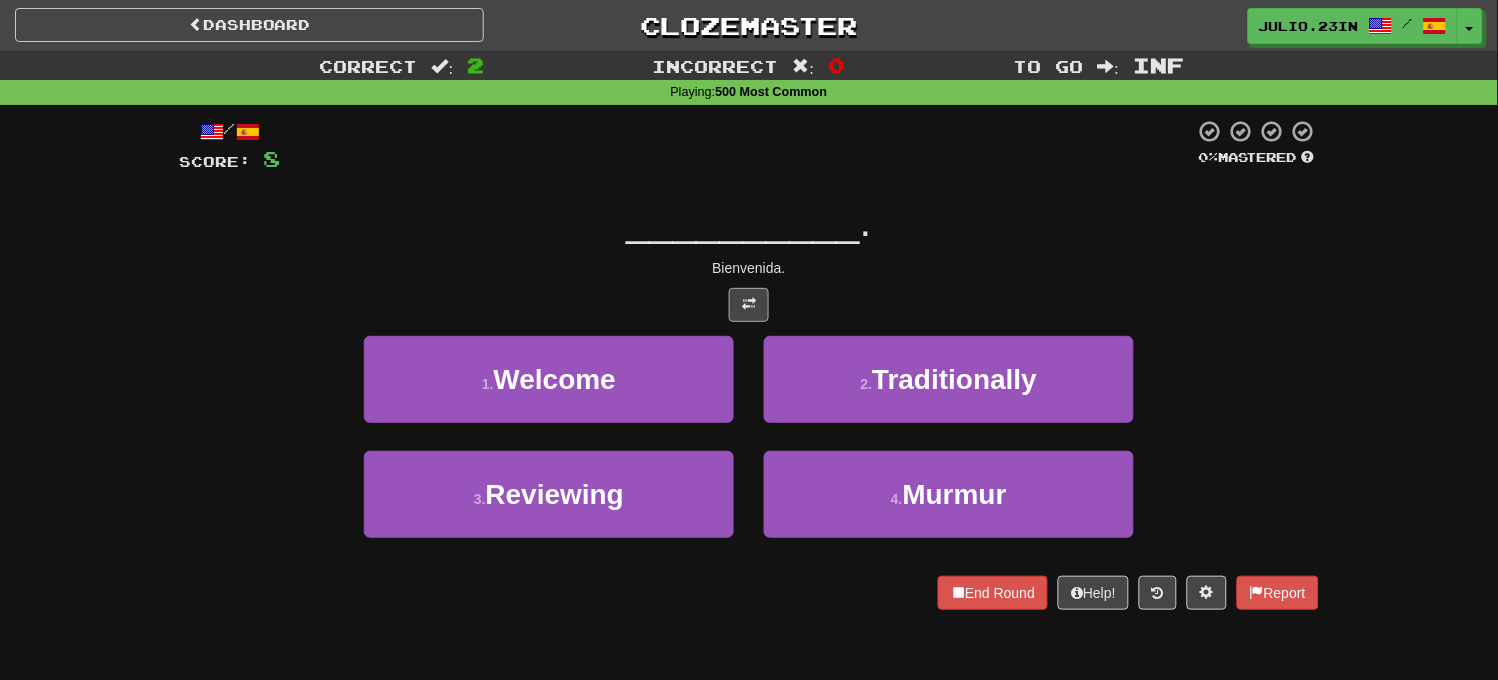 click on "/  Score:   8 0 %  Mastered __________ . Bienvenida. 1 .  Welcome 2 .  Traditionally 3 .  Reviewing 4 .  Murmur  End Round  Help!  Report" at bounding box center [749, 364] 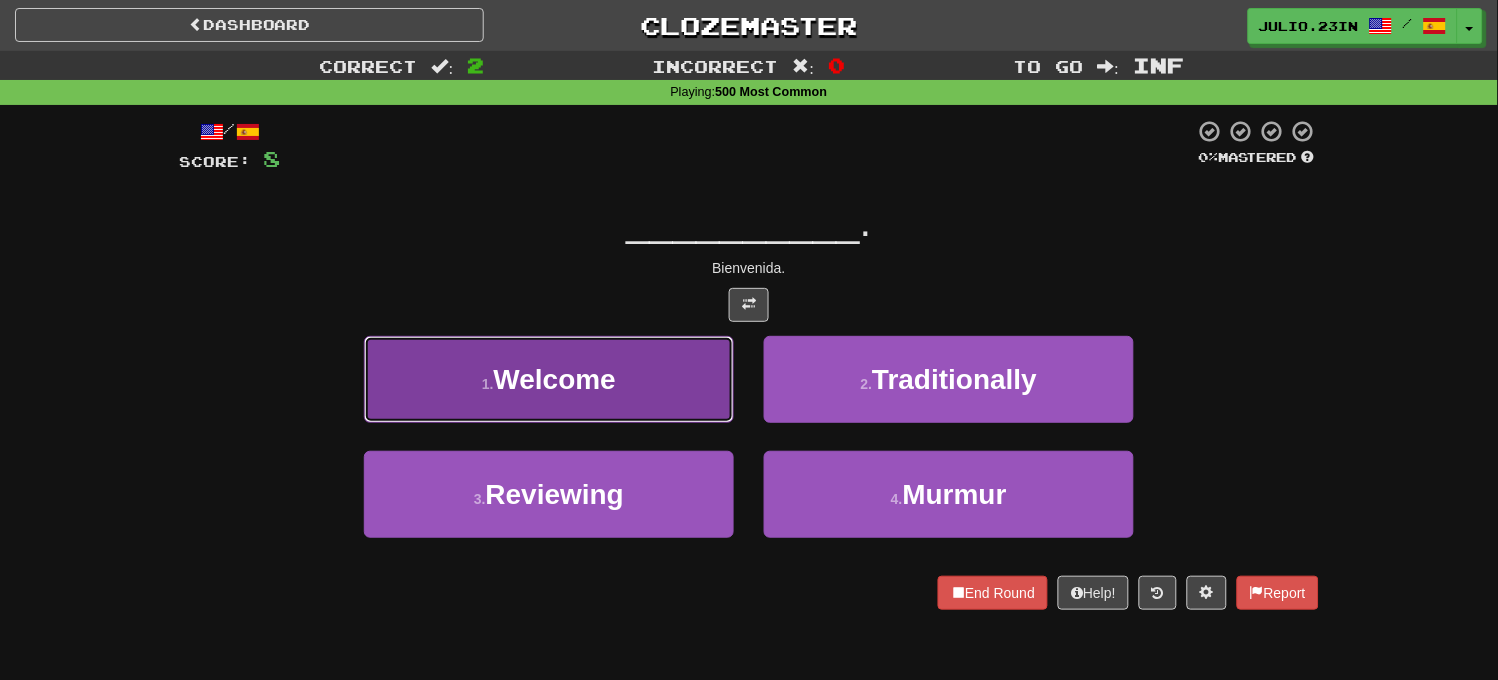 click on "1 .  Welcome" at bounding box center [549, 379] 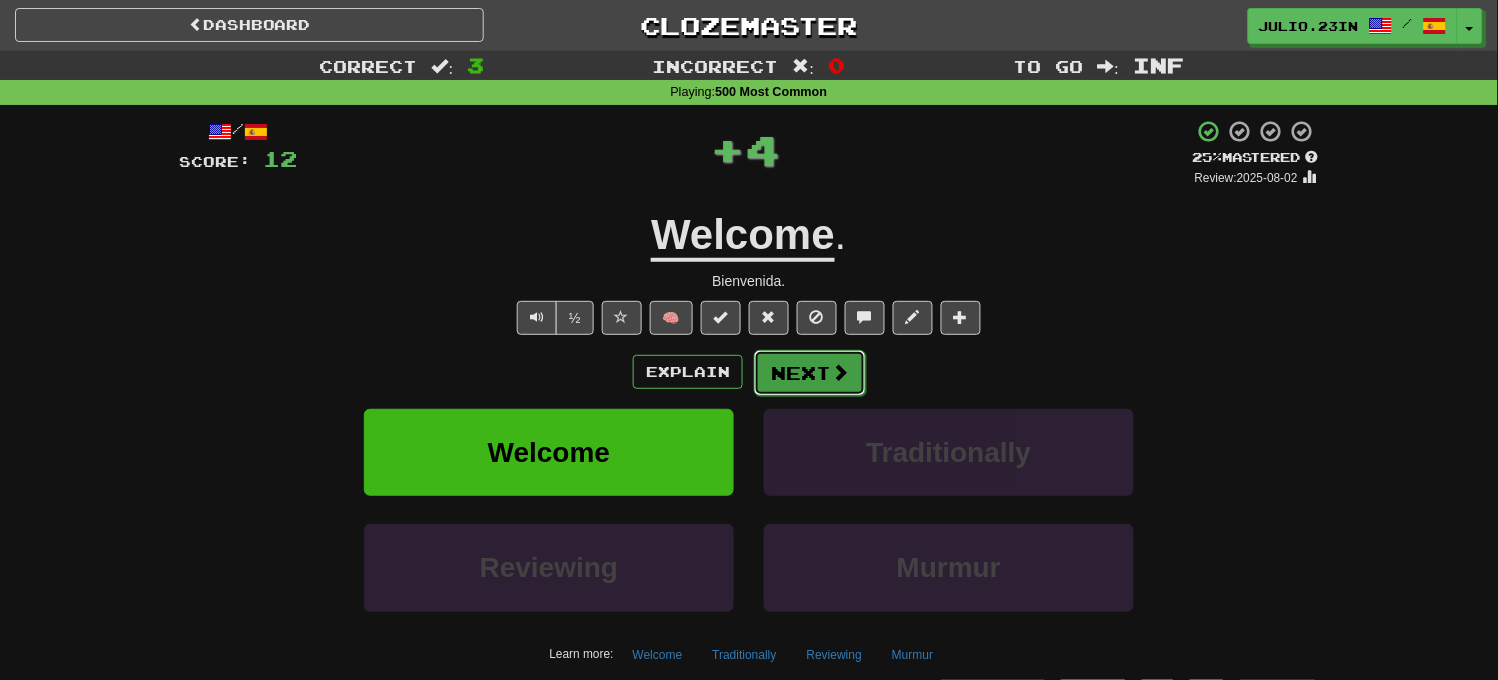 click on "Next" at bounding box center [810, 373] 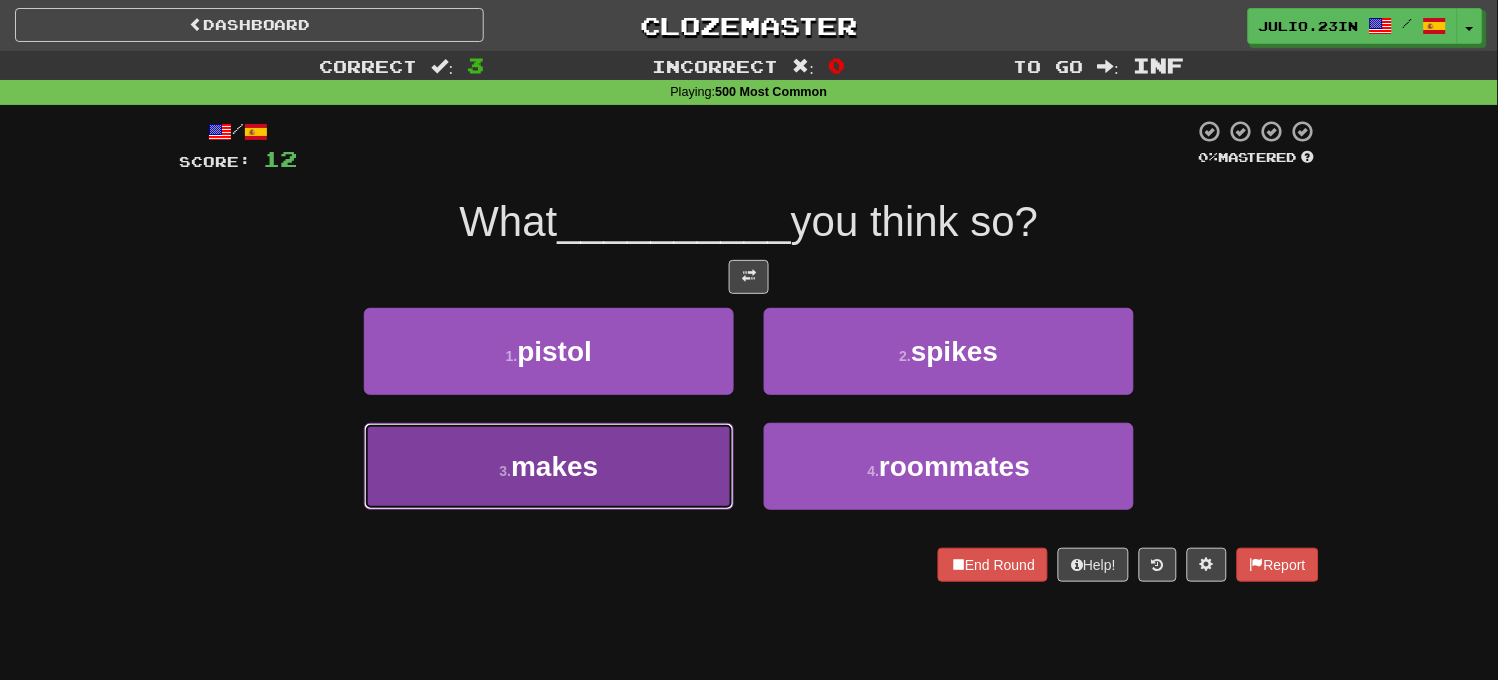 click on "3 .  makes" at bounding box center [549, 466] 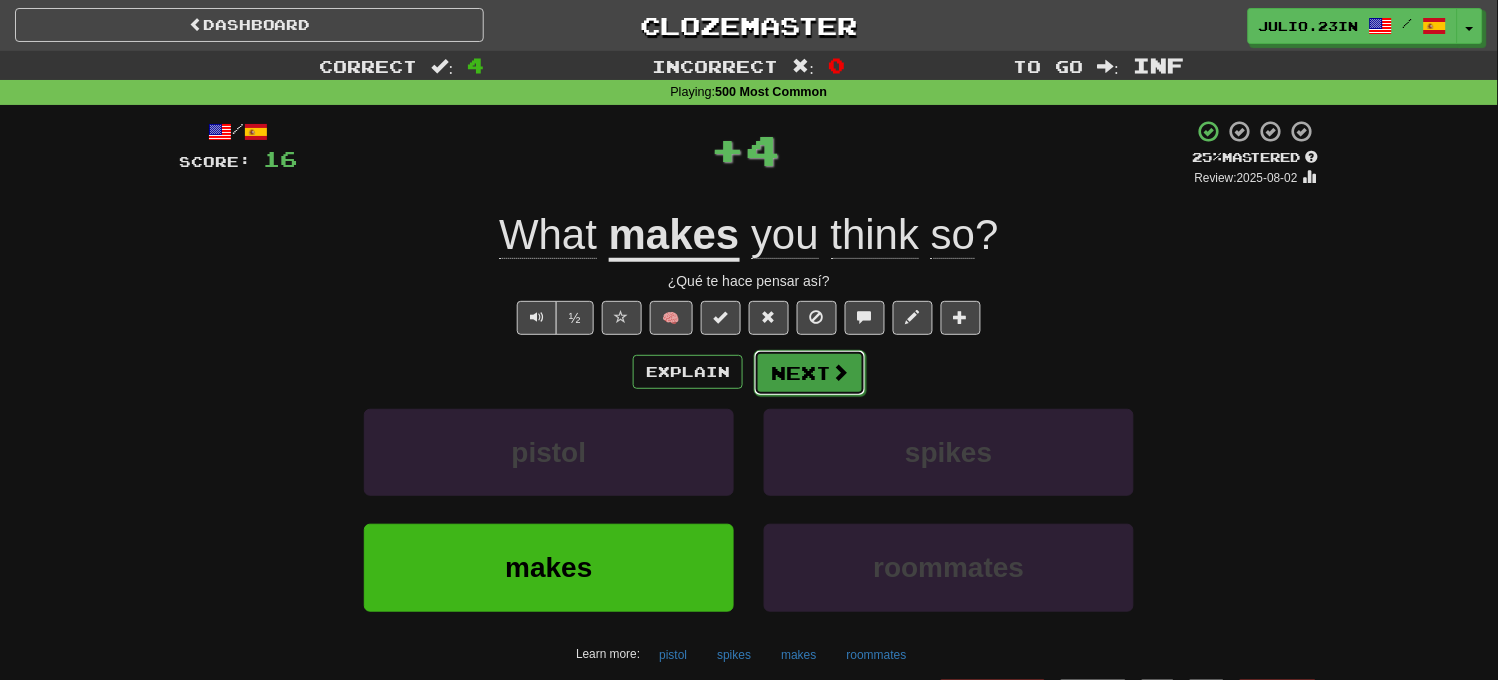click on "Next" at bounding box center [810, 373] 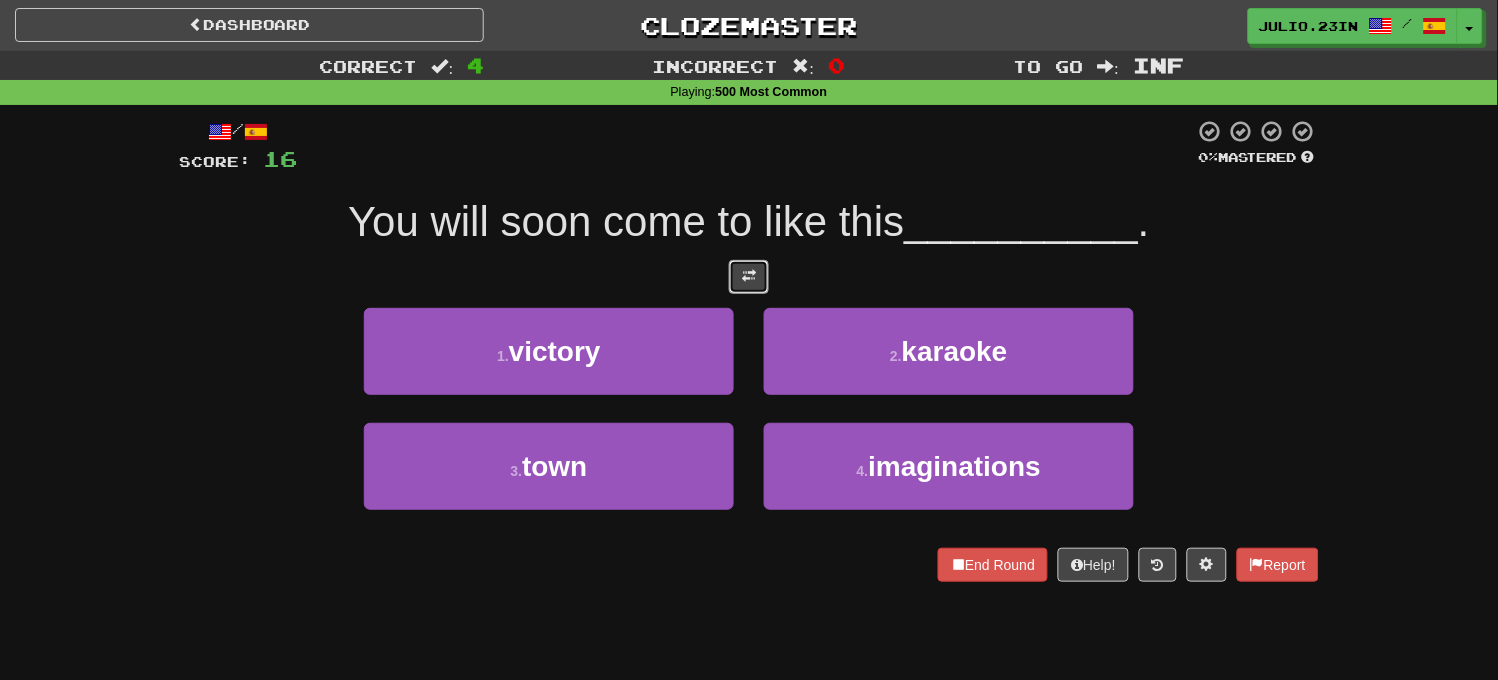 click at bounding box center (749, 277) 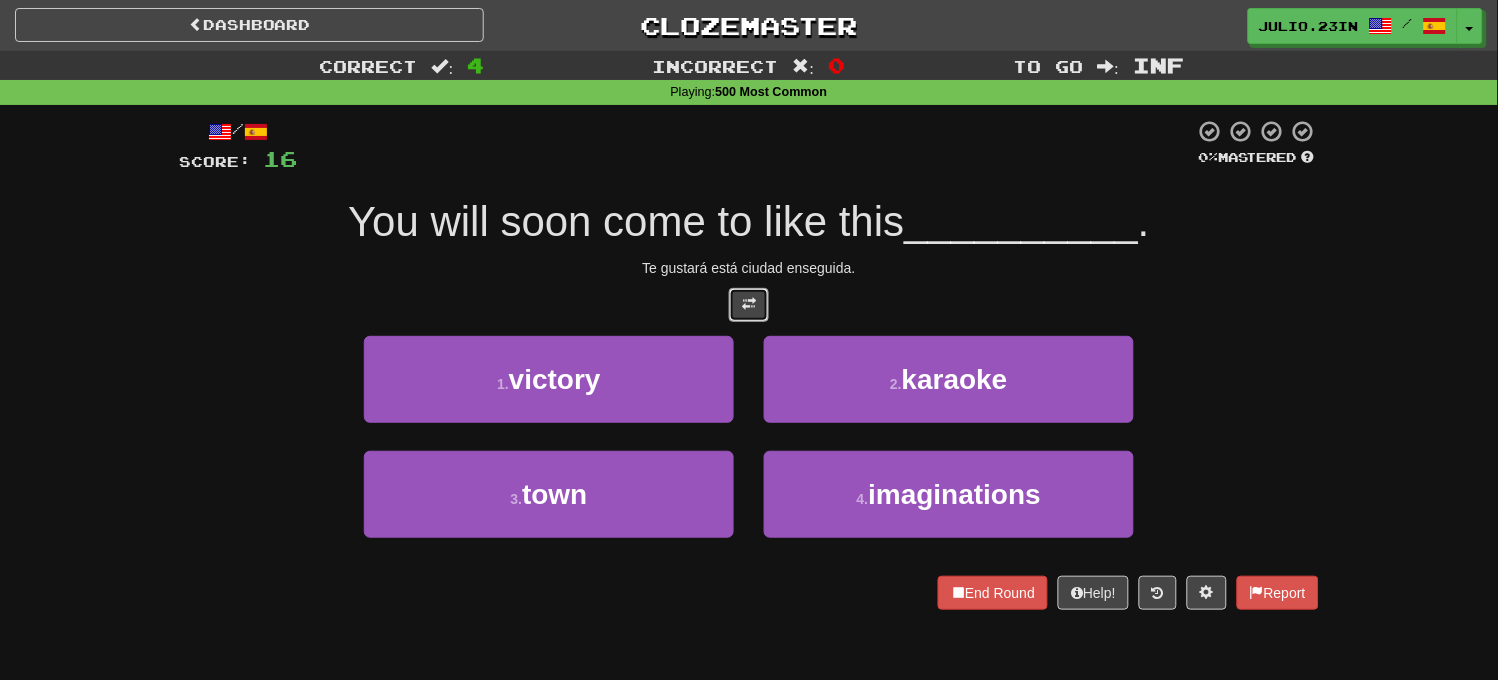 click at bounding box center (749, 305) 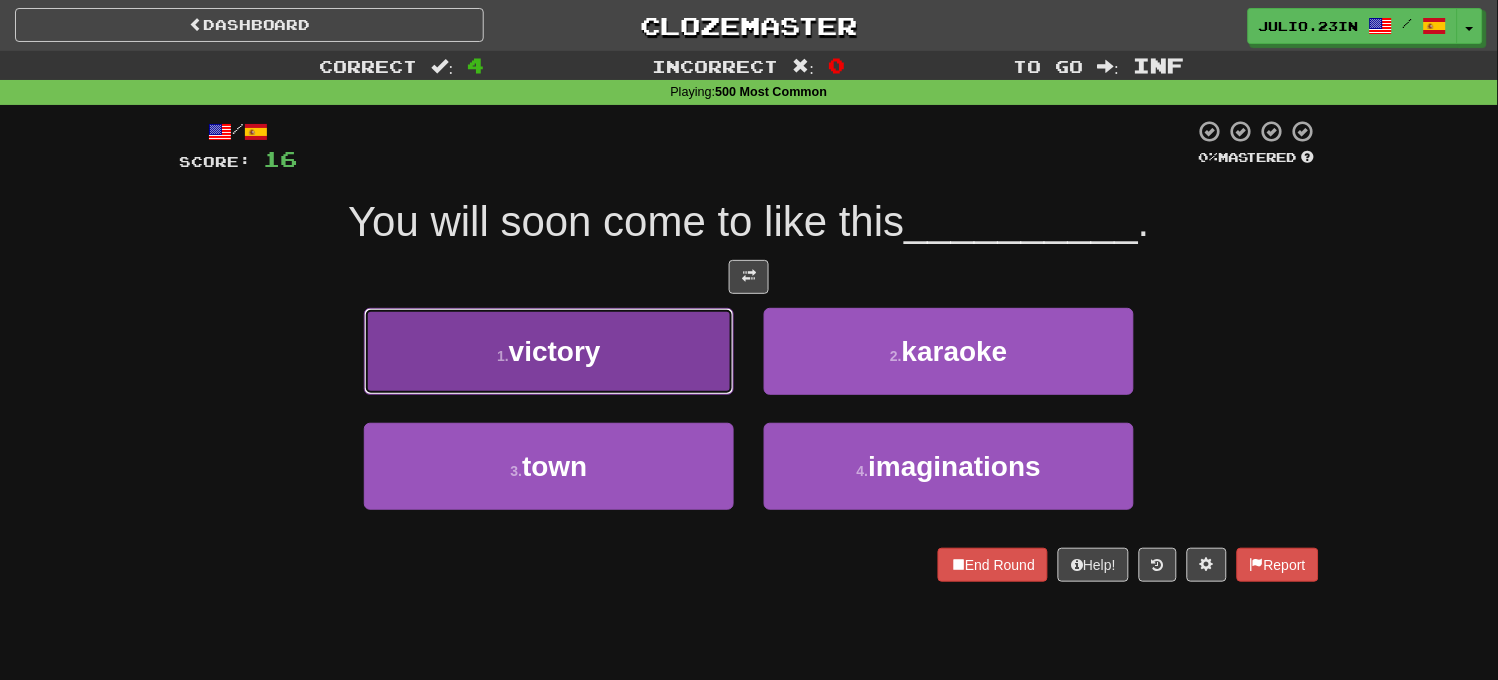 click on "1 .  victory" at bounding box center [549, 351] 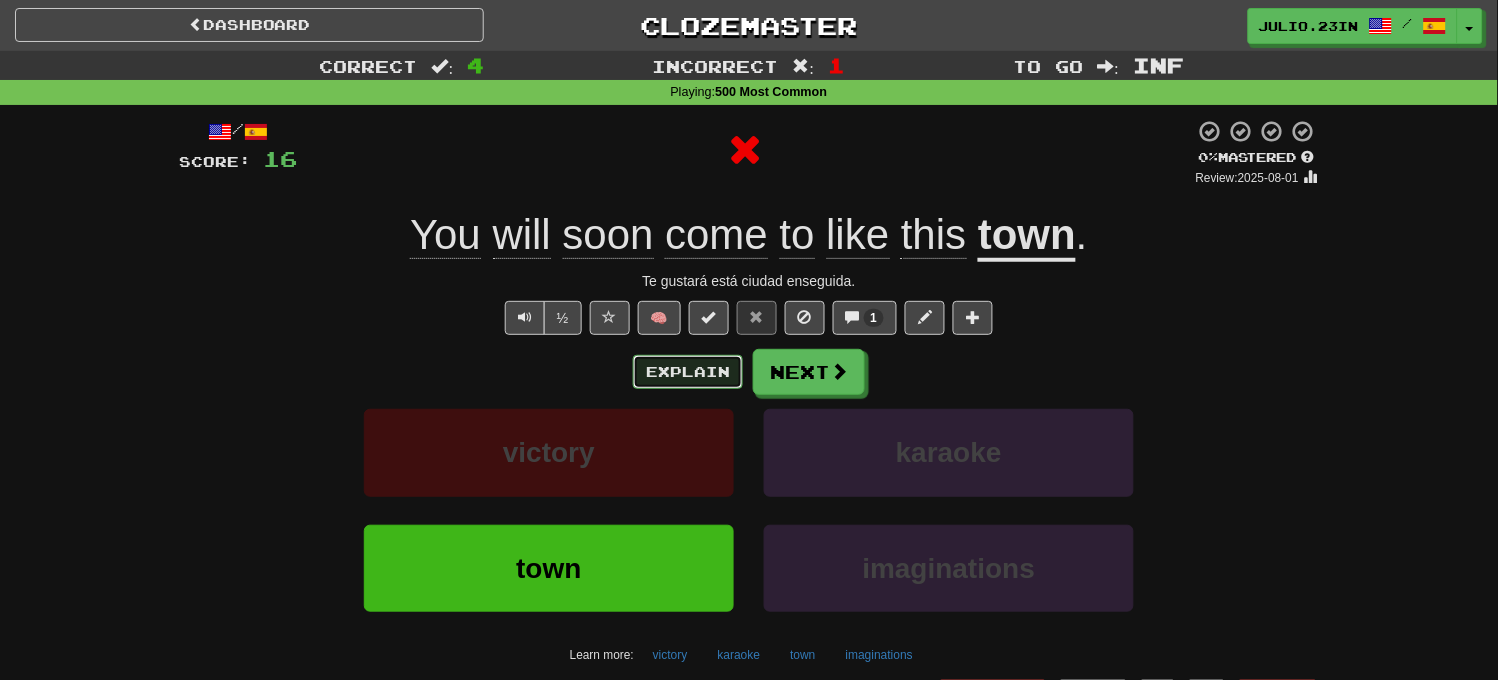 click on "Explain" at bounding box center [688, 372] 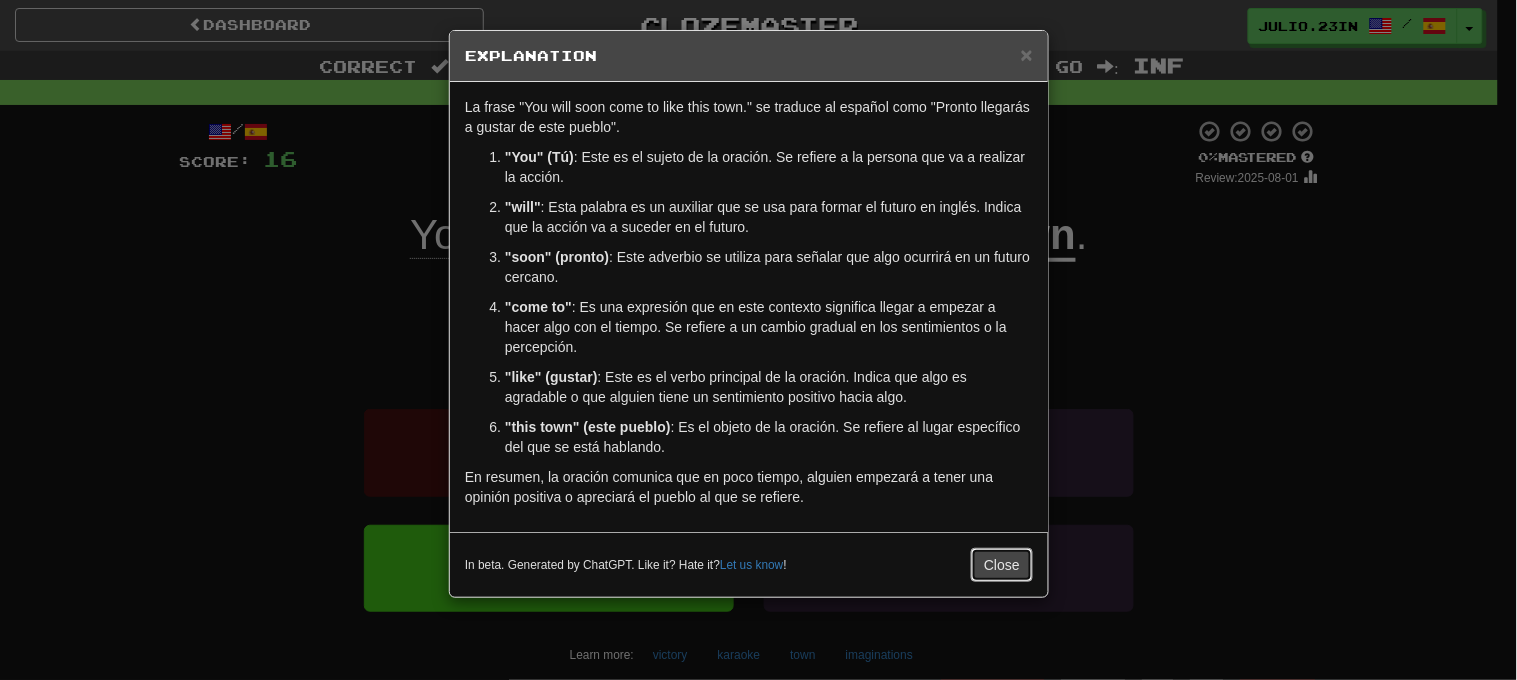 click on "Close" at bounding box center [1002, 565] 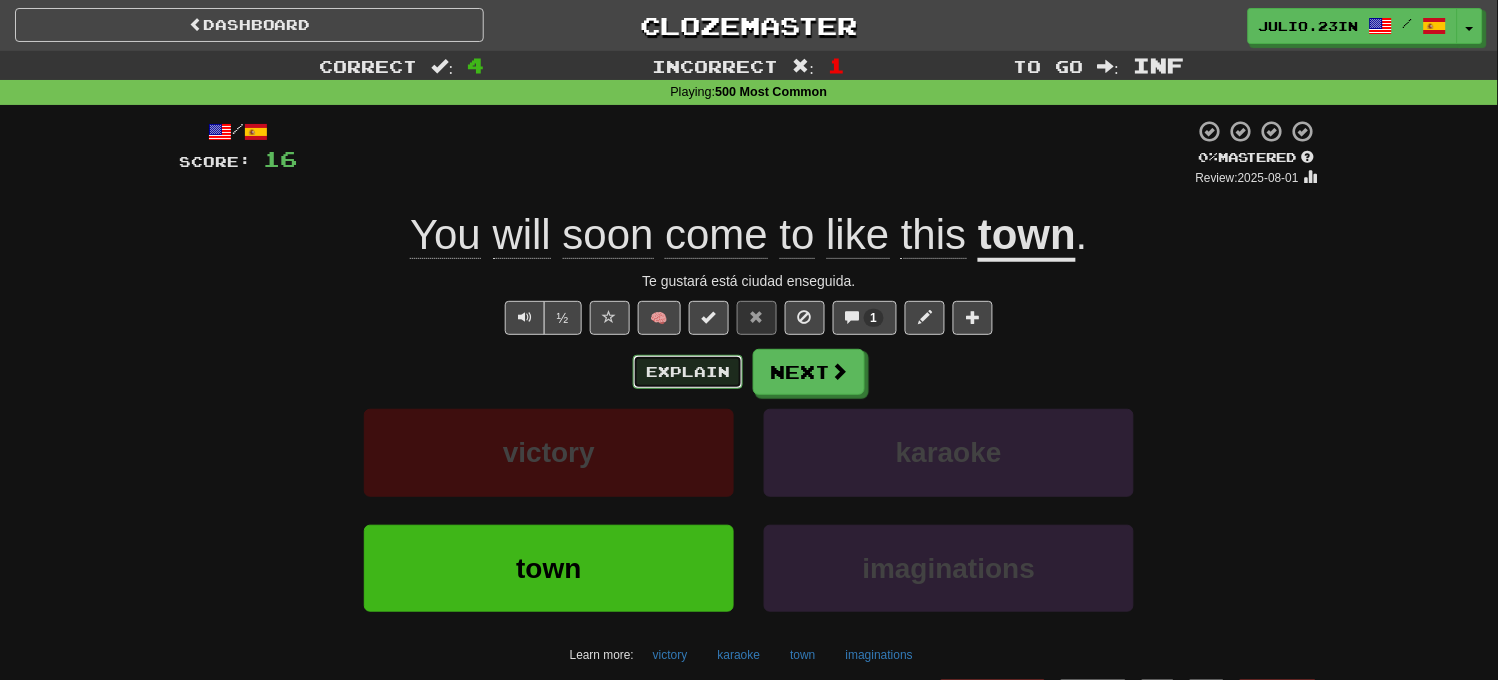 click on "Explain" at bounding box center (688, 372) 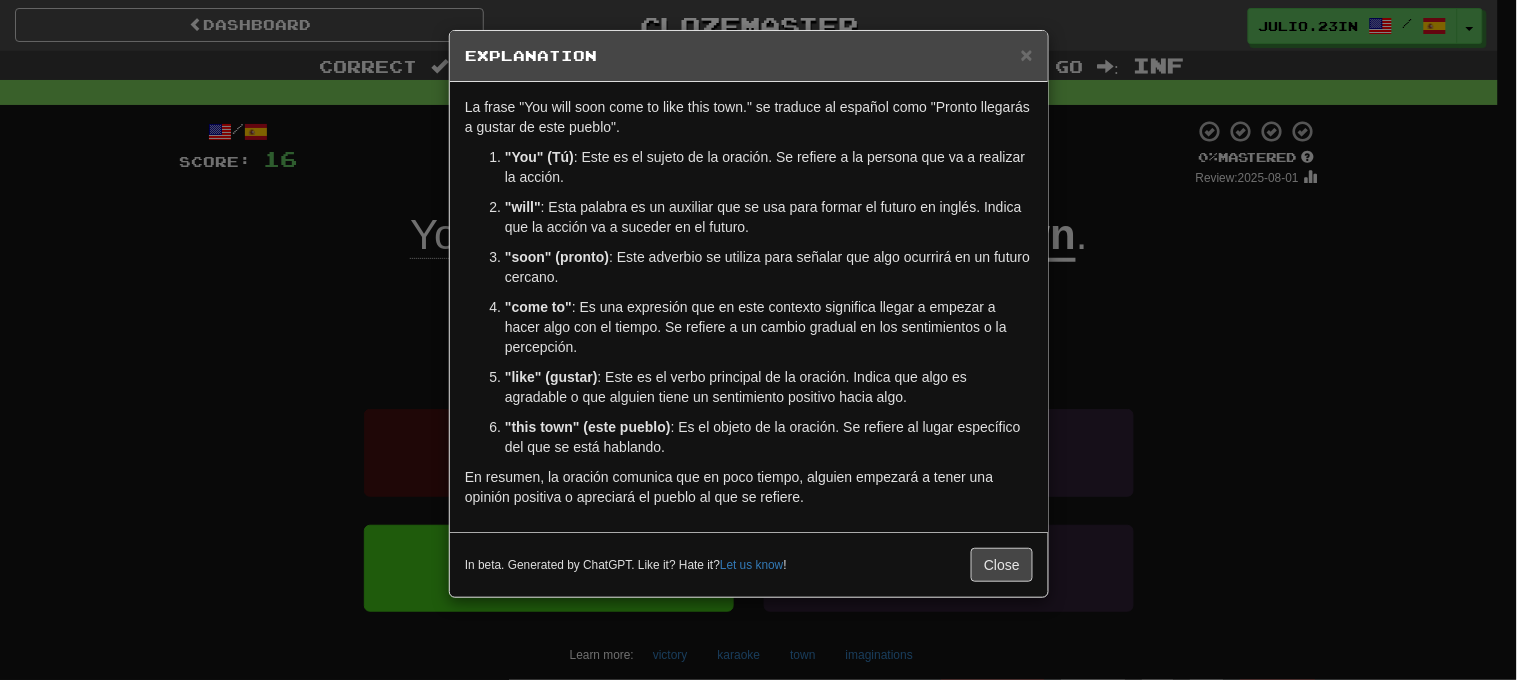 click on "× Explanation La frase "You will soon come to like this town." se traduce al español como "Pronto llegarás a gustar de este pueblo".
"You" (Tú) : Este es el sujeto de la oración. Se refiere a la persona que va a realizar la acción.
"will" : Esta palabra es un auxiliar que se usa para formar el futuro en inglés. Indica que la acción va a suceder en el futuro.
"soon" (pronto) : Este adverbio se utiliza para señalar que algo ocurrirá en un futuro cercano.
"come to" : Es una expresión que en este contexto significa llegar a empezar a hacer algo con el tiempo. Se refiere a un cambio gradual en los sentimientos o la percepción.
"like" (gustar) : Este es el verbo principal de la oración. Indica que algo es agradable o que alguien tiene un sentimiento positivo hacia algo.
"this town" (este pueblo) : Es el objeto de la oración. Se refiere al lugar específico del que se está hablando.
In beta. Generated by ChatGPT. Like it? Hate it?  Let us know ! Close" at bounding box center (758, 340) 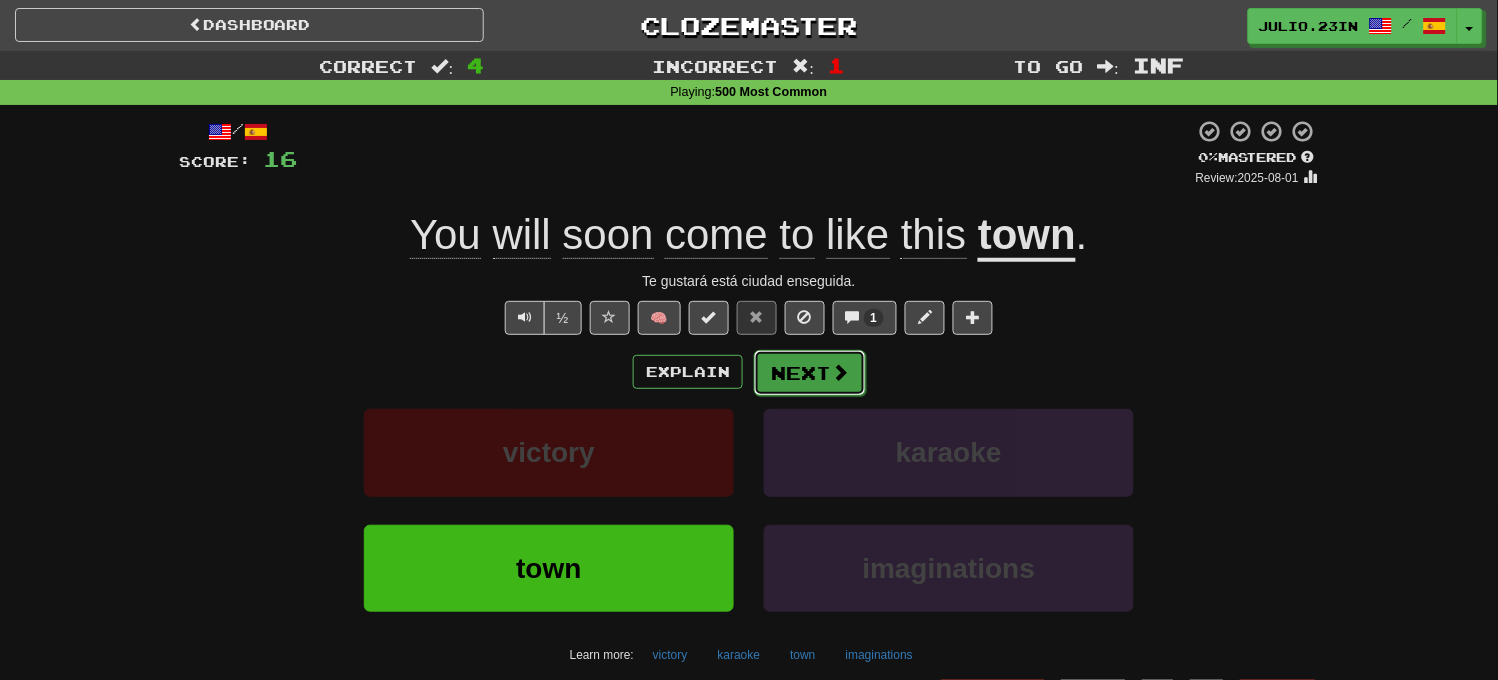 click on "Next" at bounding box center [810, 373] 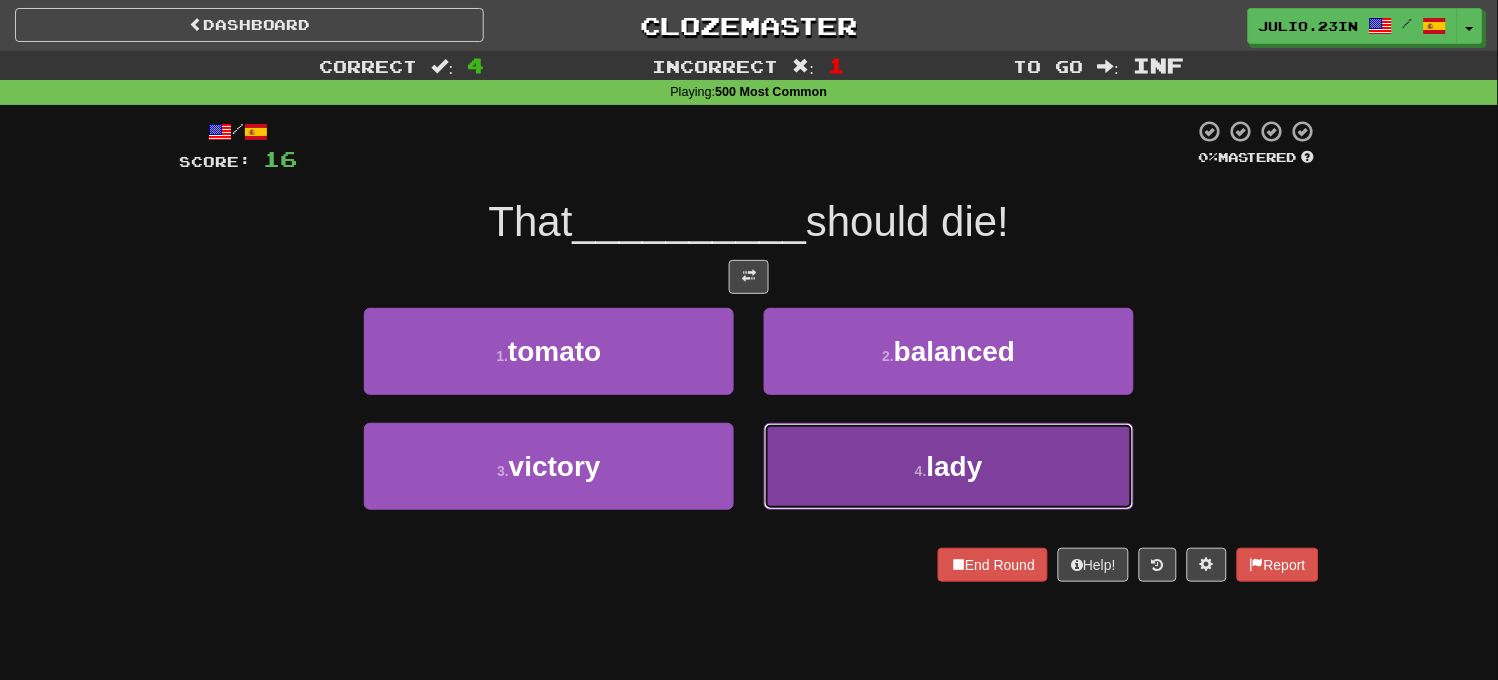 click on "4 .  lady" at bounding box center (949, 466) 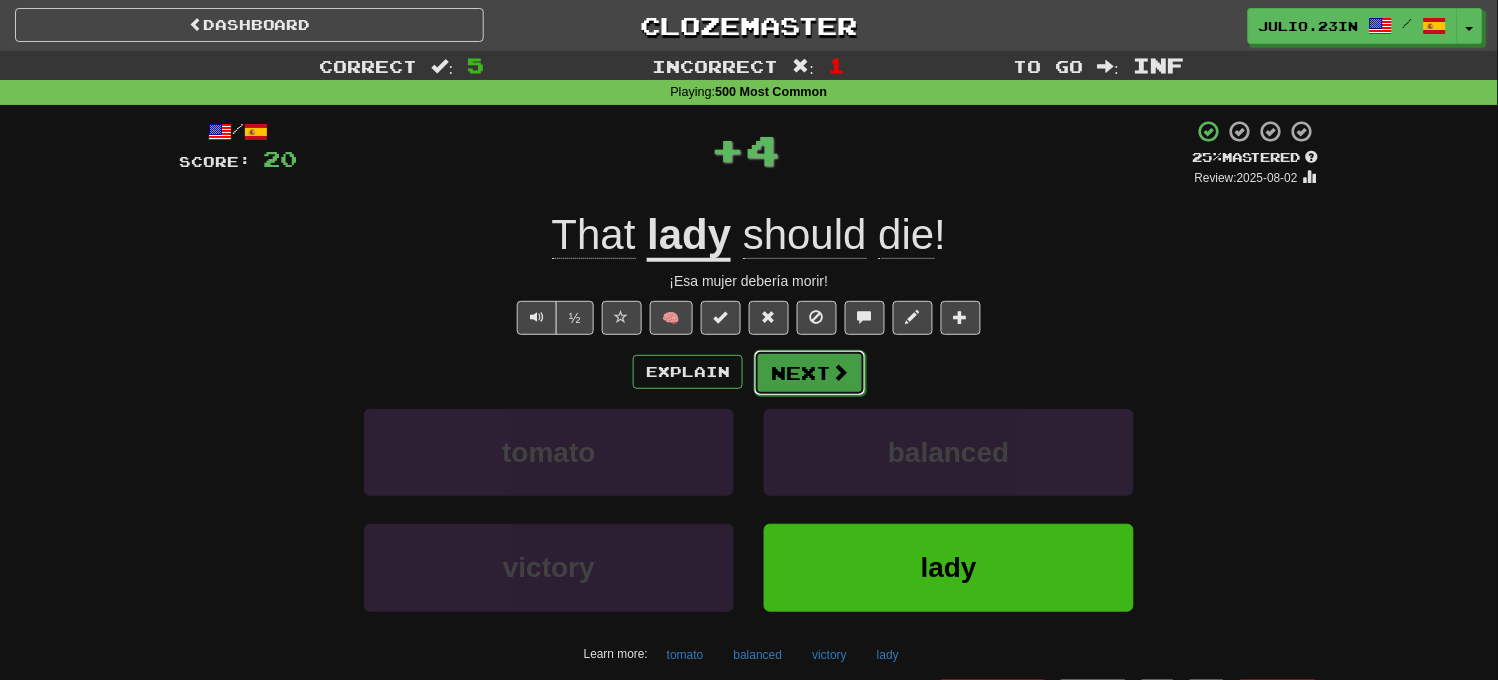 click on "Next" at bounding box center (810, 373) 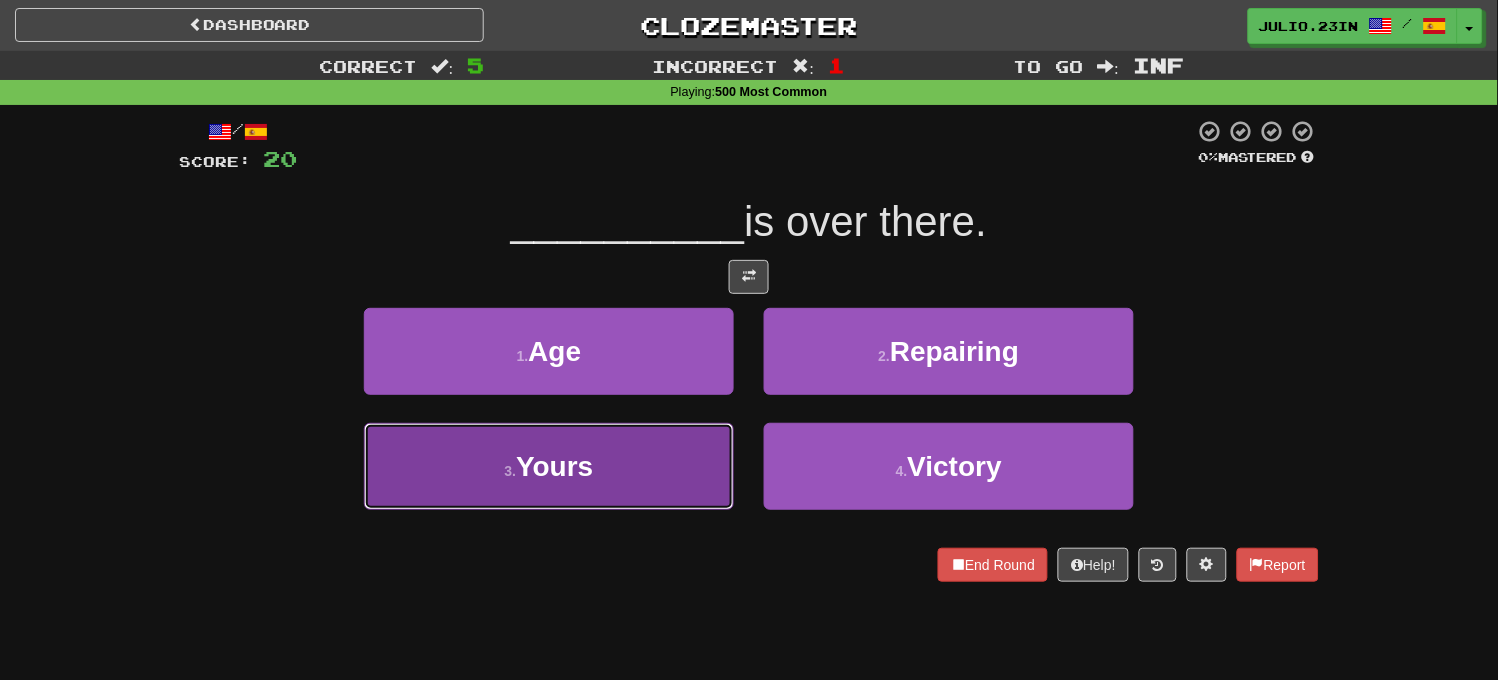 click on "3 .  Yours" at bounding box center (549, 466) 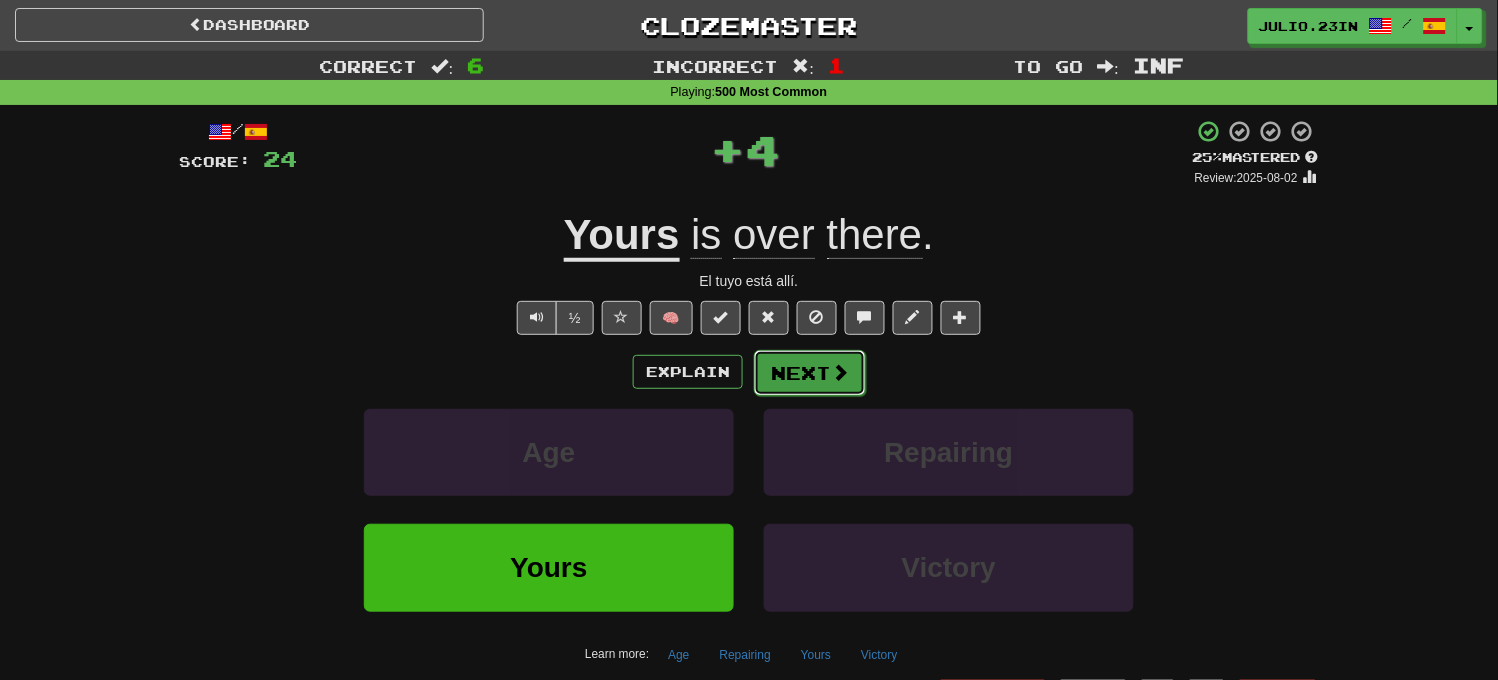 click at bounding box center [840, 372] 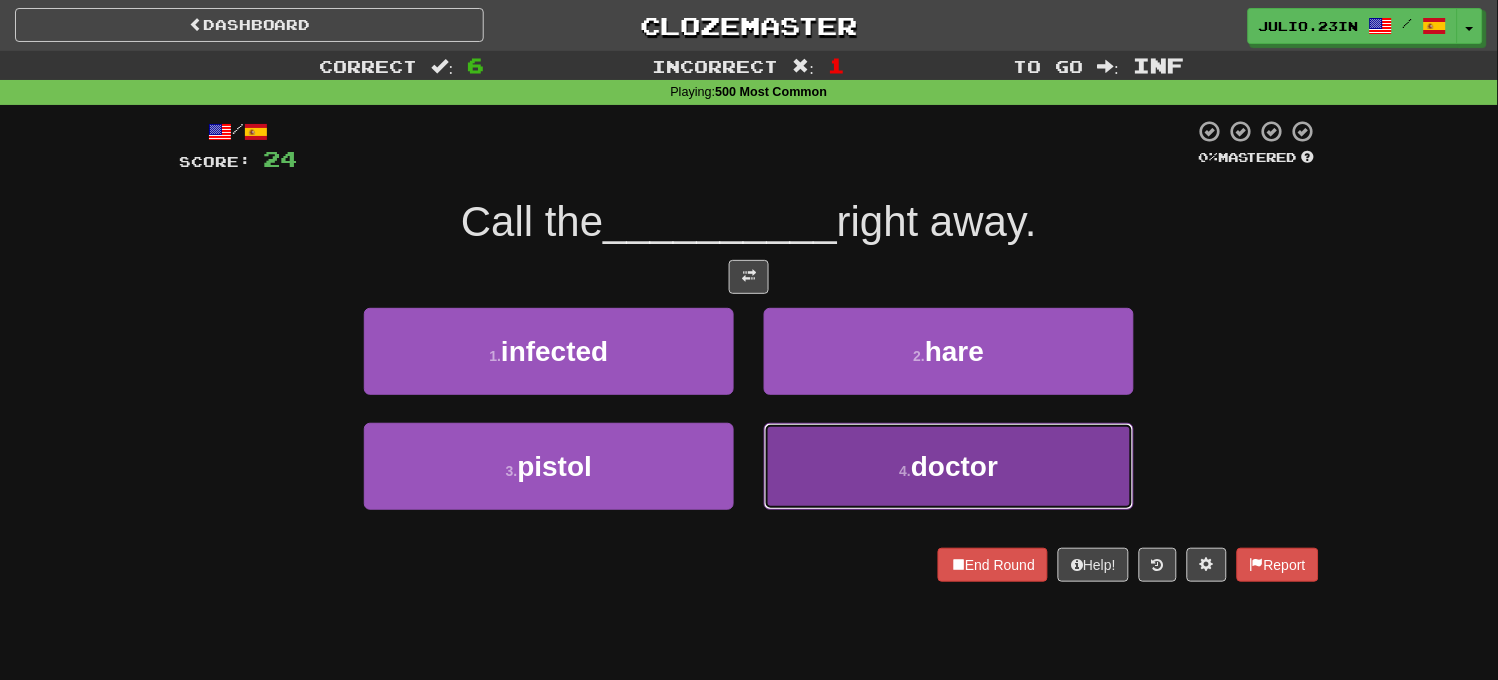 click on "4 .  doctor" at bounding box center (949, 466) 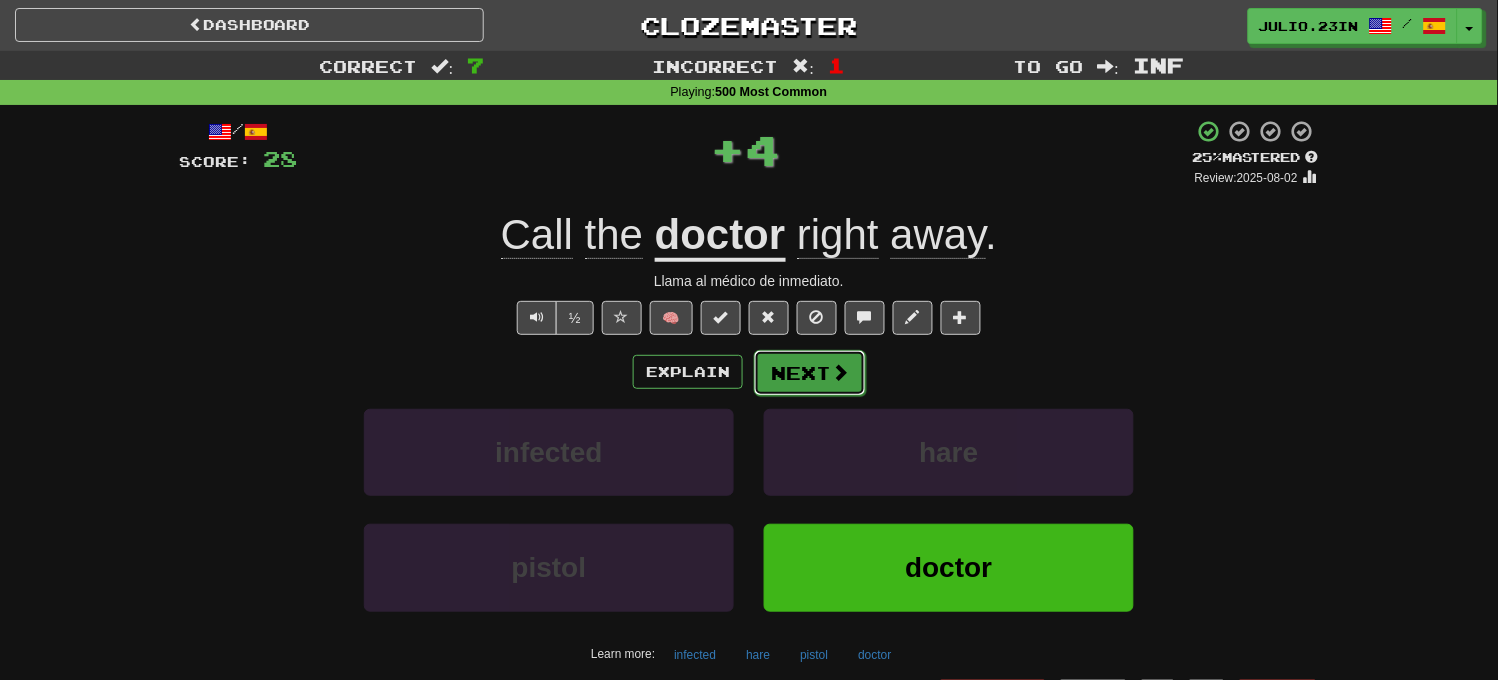 click on "Next" at bounding box center (810, 373) 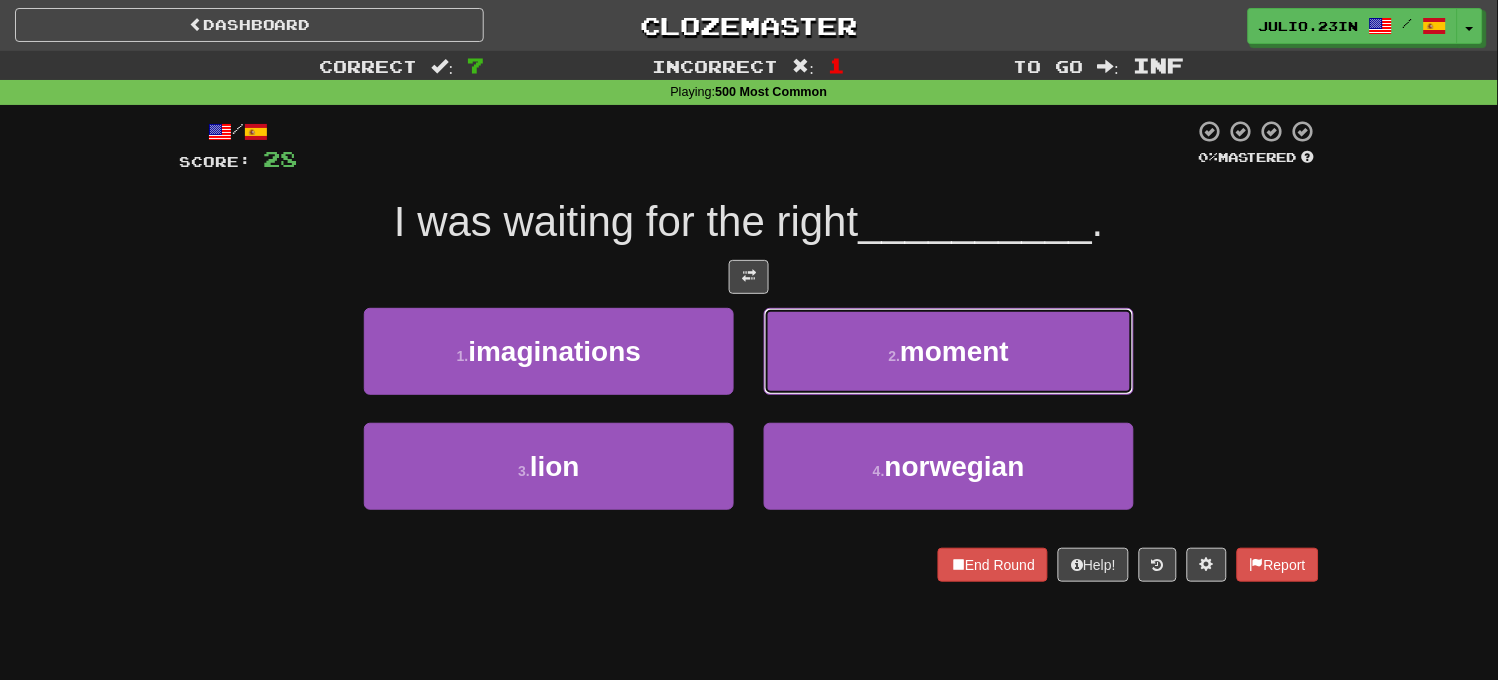 click on "2 .  moment" at bounding box center [949, 351] 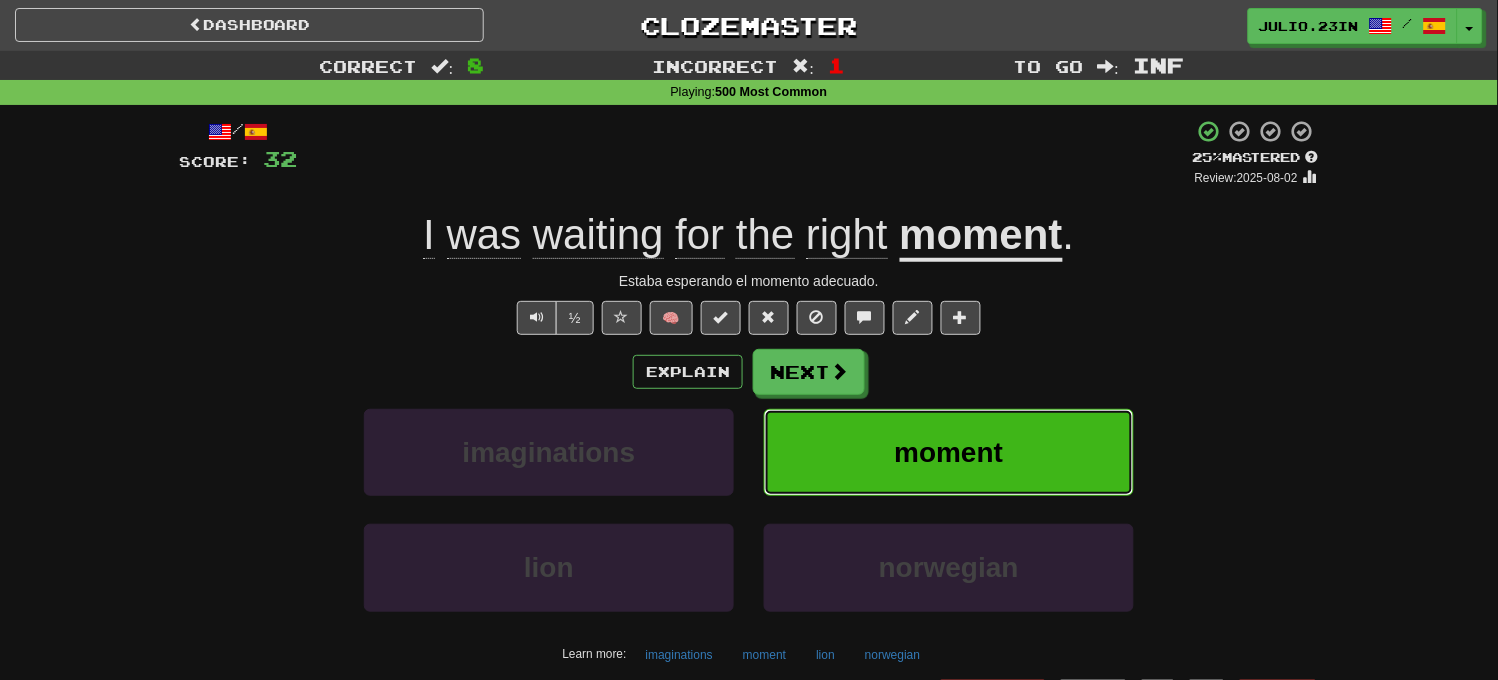 click on "moment" at bounding box center [949, 452] 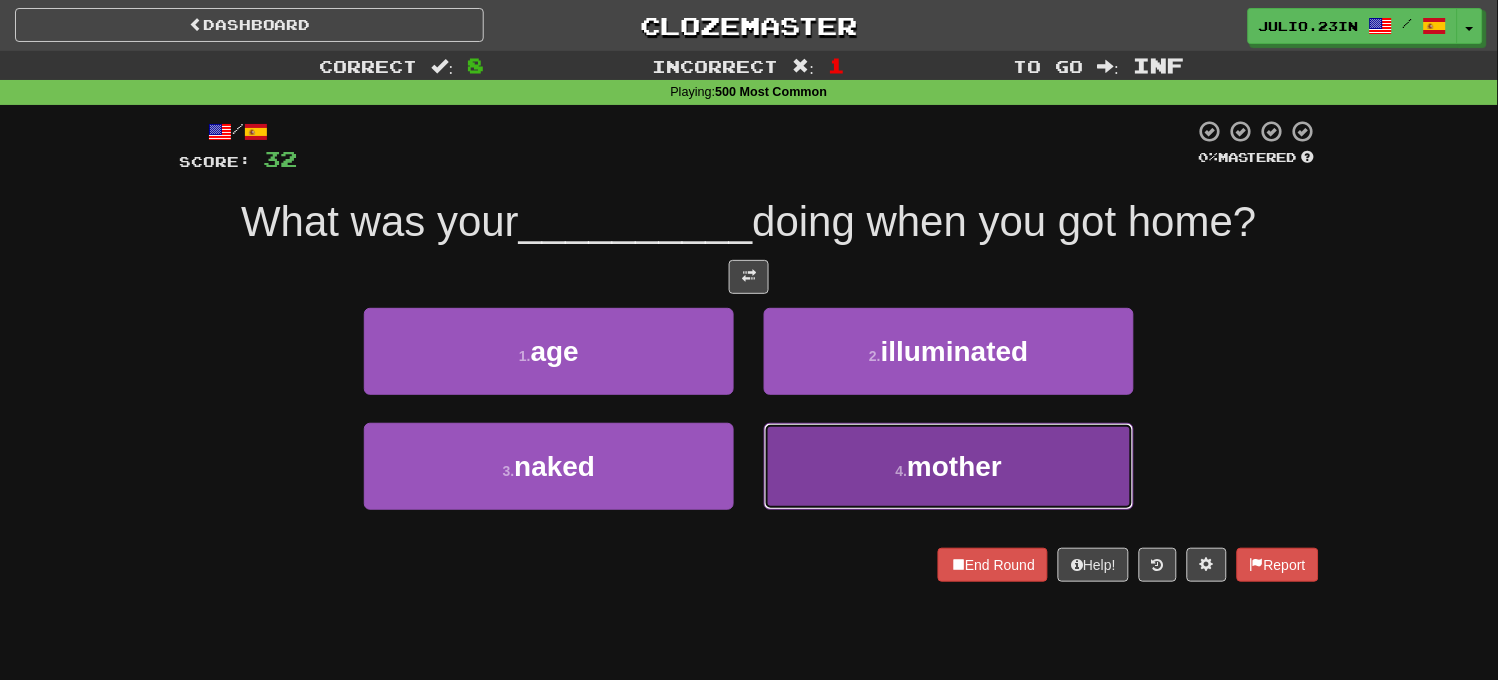 click on "4 .  mother" at bounding box center (949, 466) 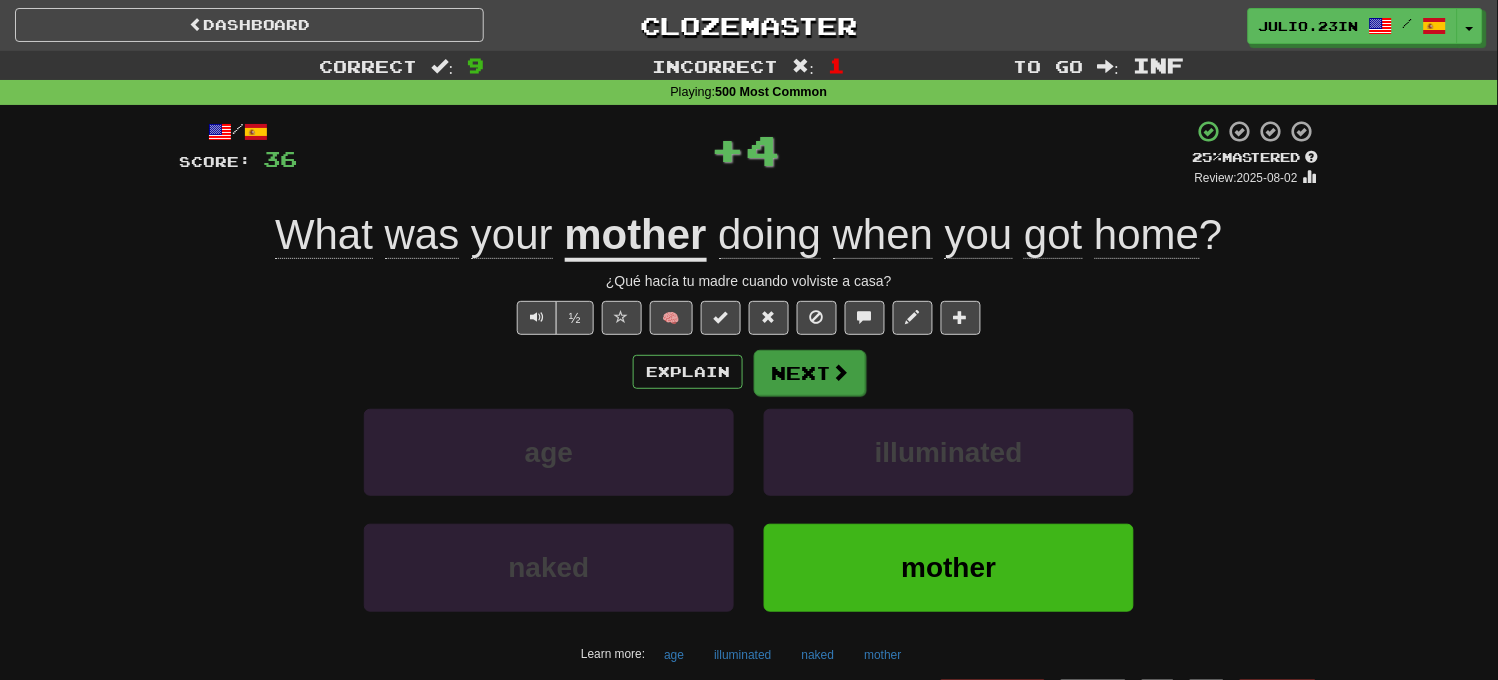 click on "Explain Next" at bounding box center [749, 372] 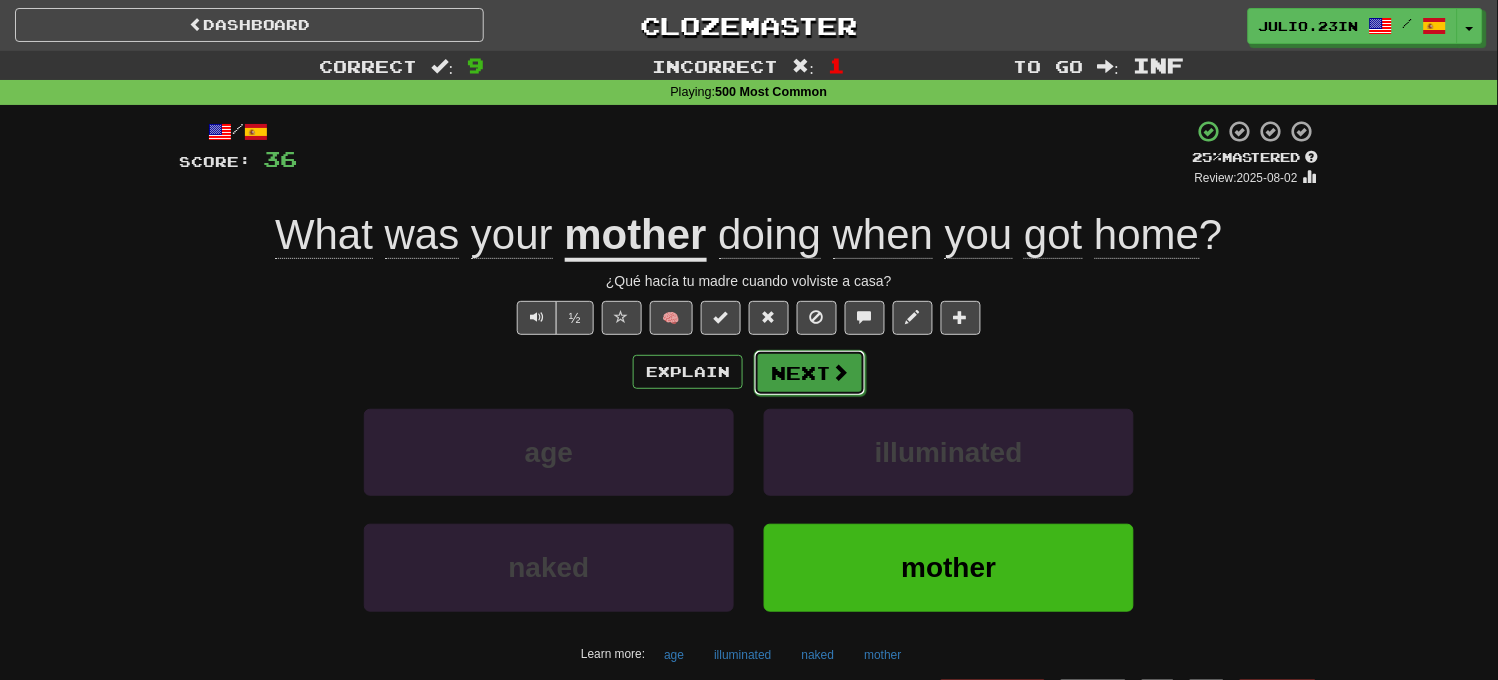 click on "Next" at bounding box center [810, 373] 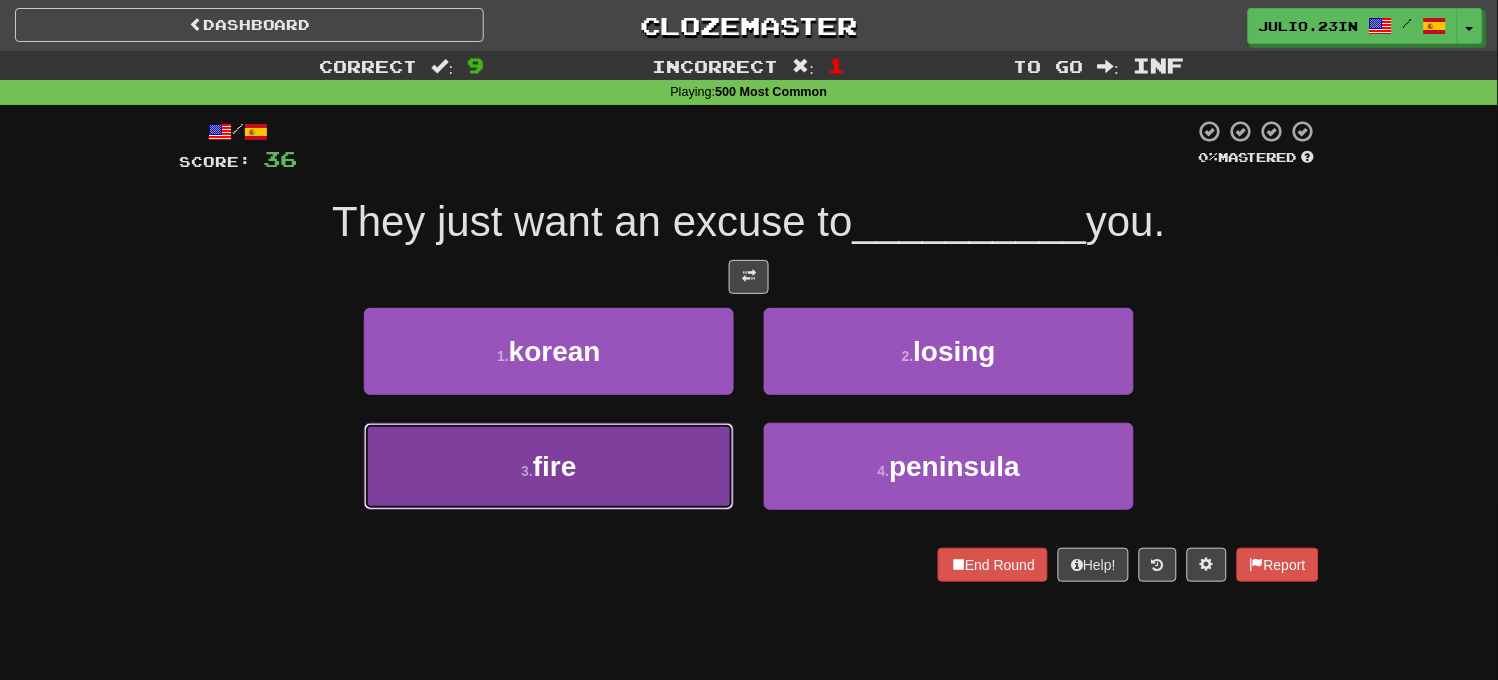 click on "3 .  fire" at bounding box center (549, 466) 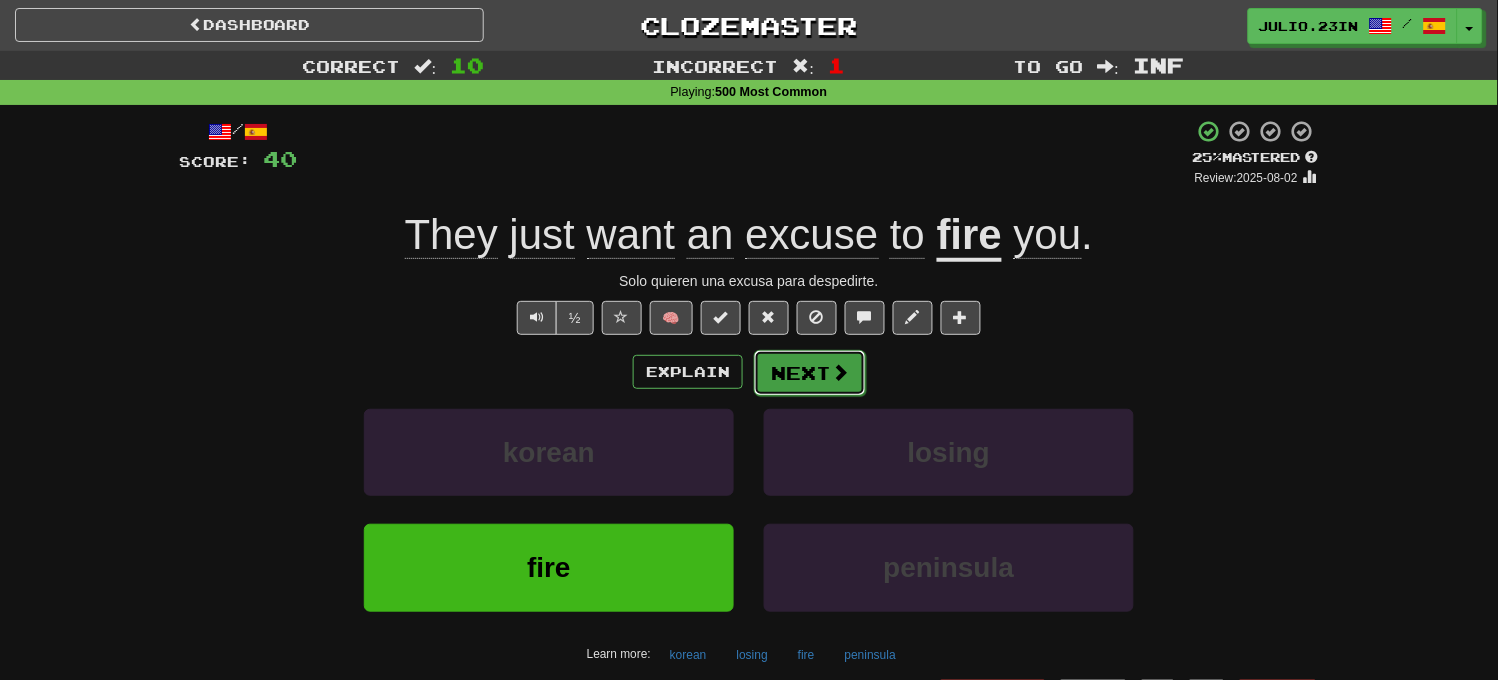 click on "Next" at bounding box center [810, 373] 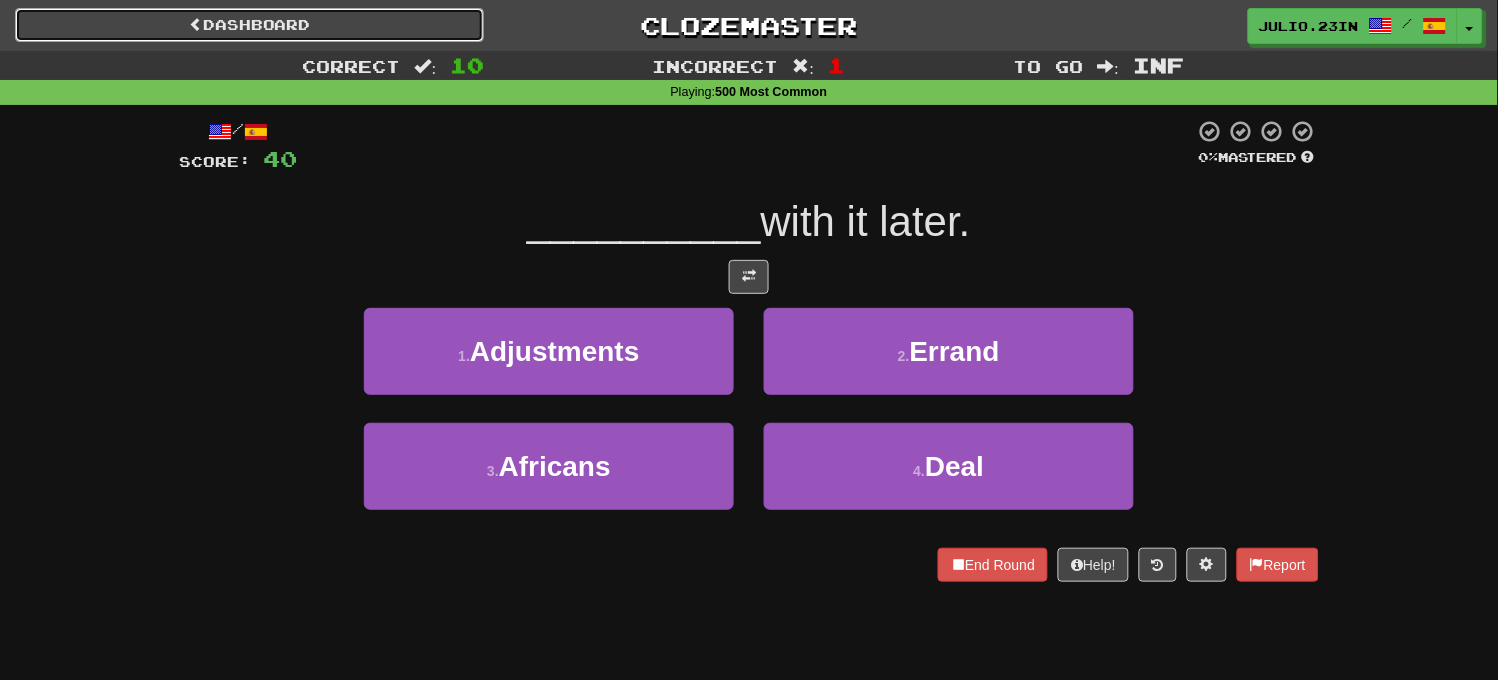 click on "Dashboard" at bounding box center (249, 25) 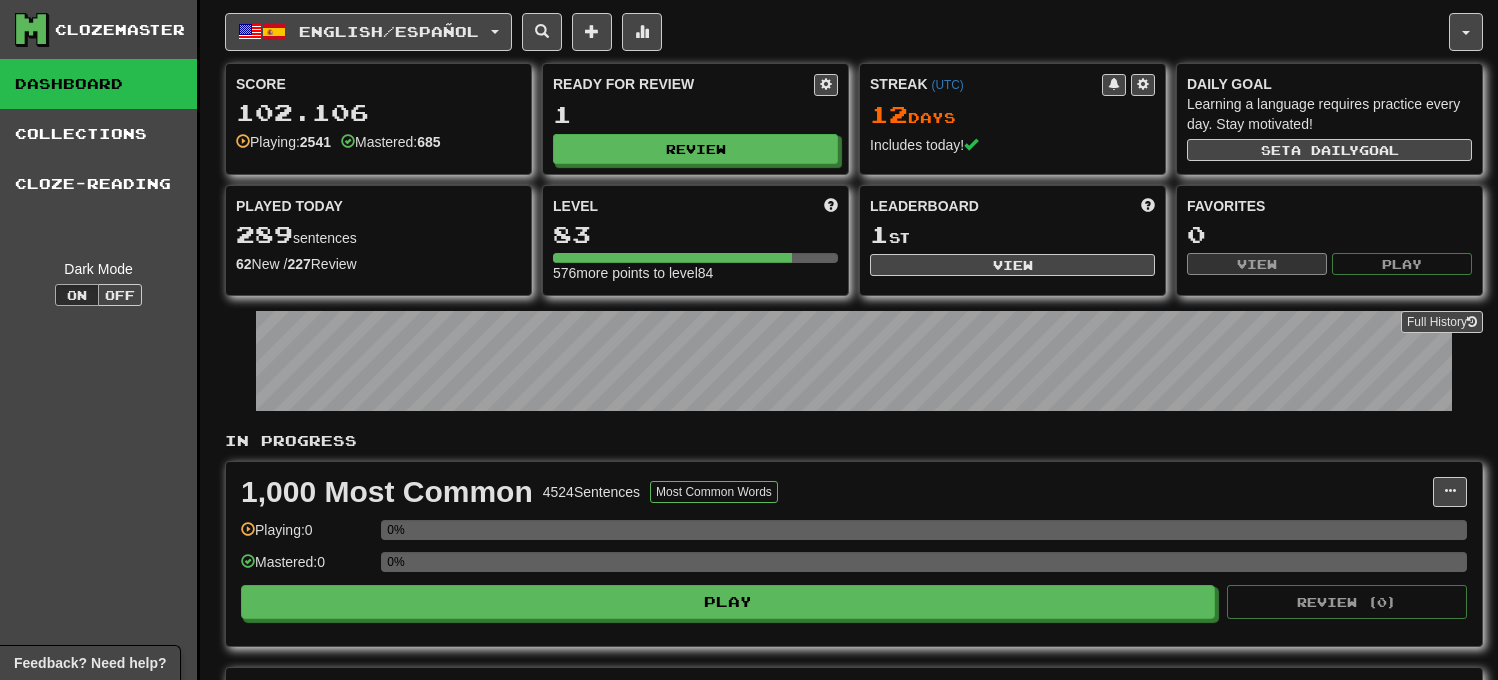 scroll, scrollTop: 0, scrollLeft: 0, axis: both 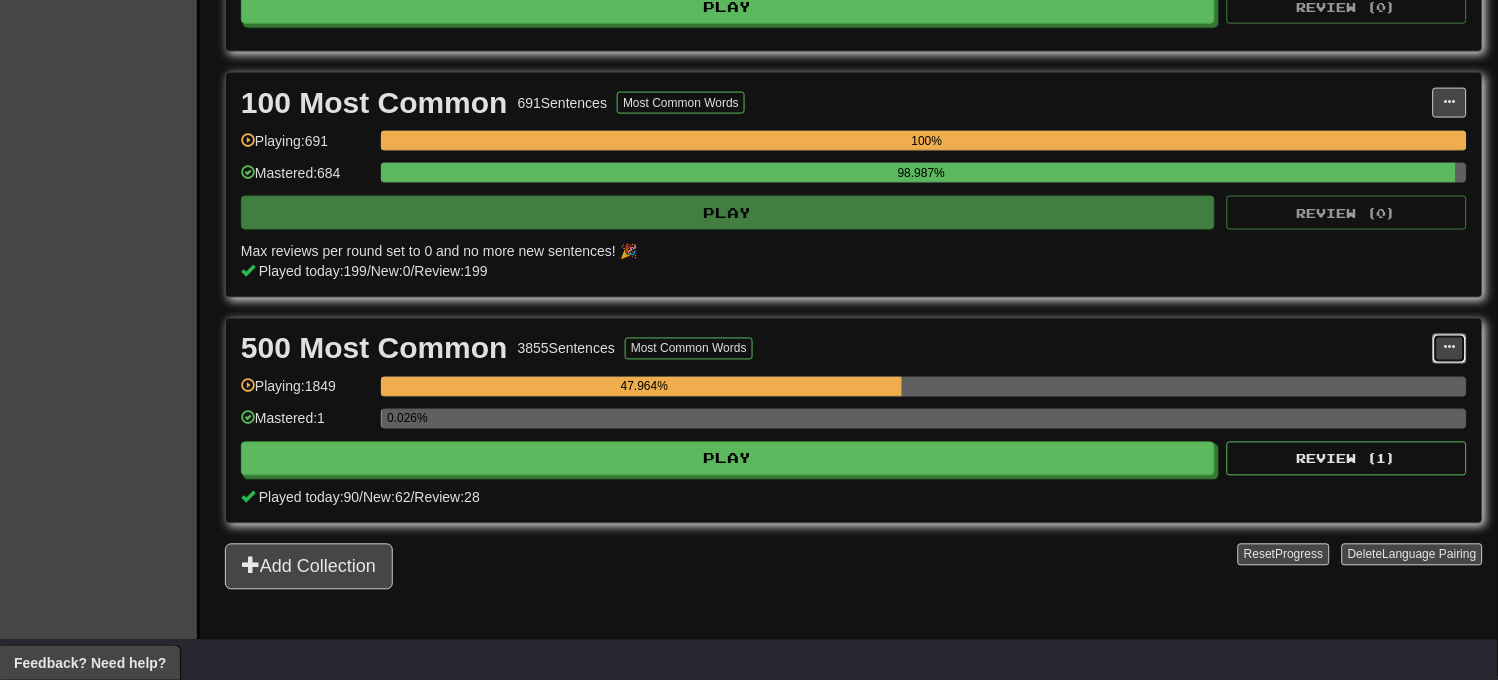 click at bounding box center [1450, 349] 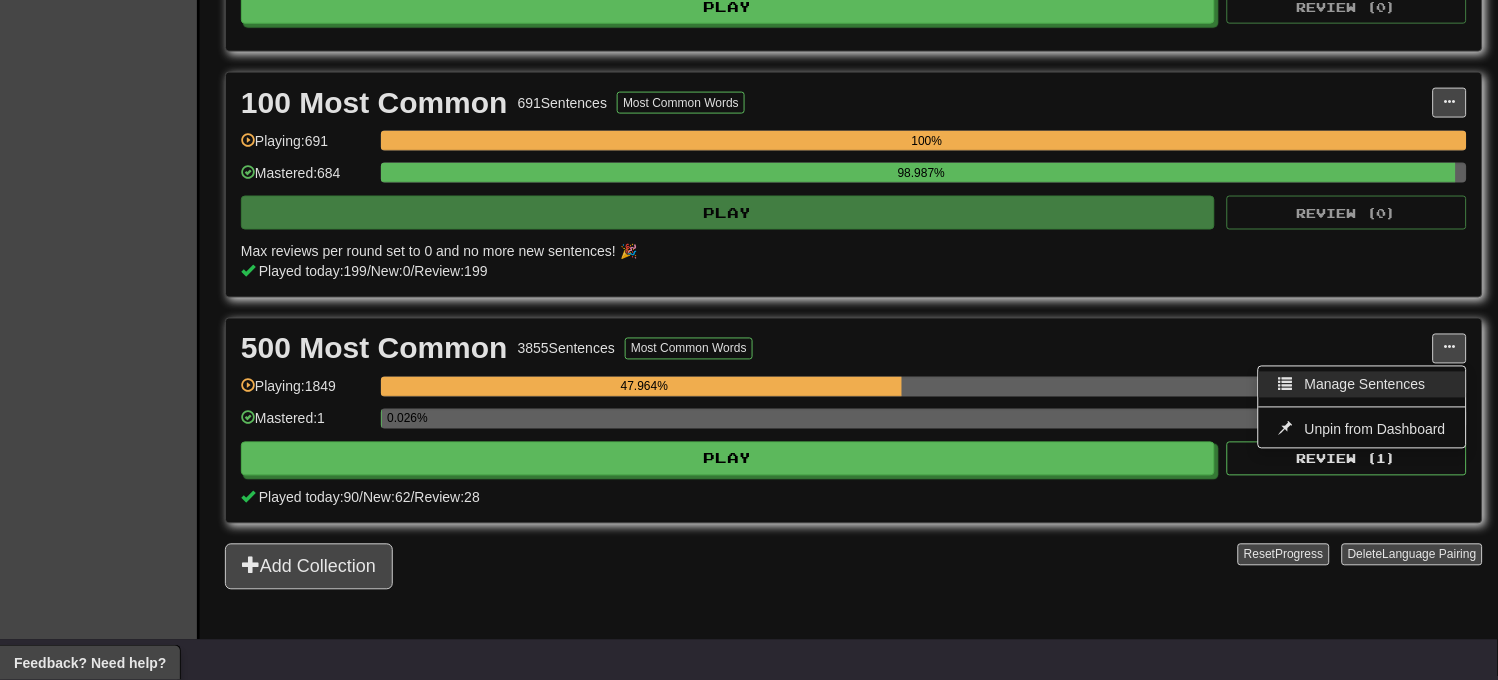 click on "Manage Sentences" at bounding box center [1362, 385] 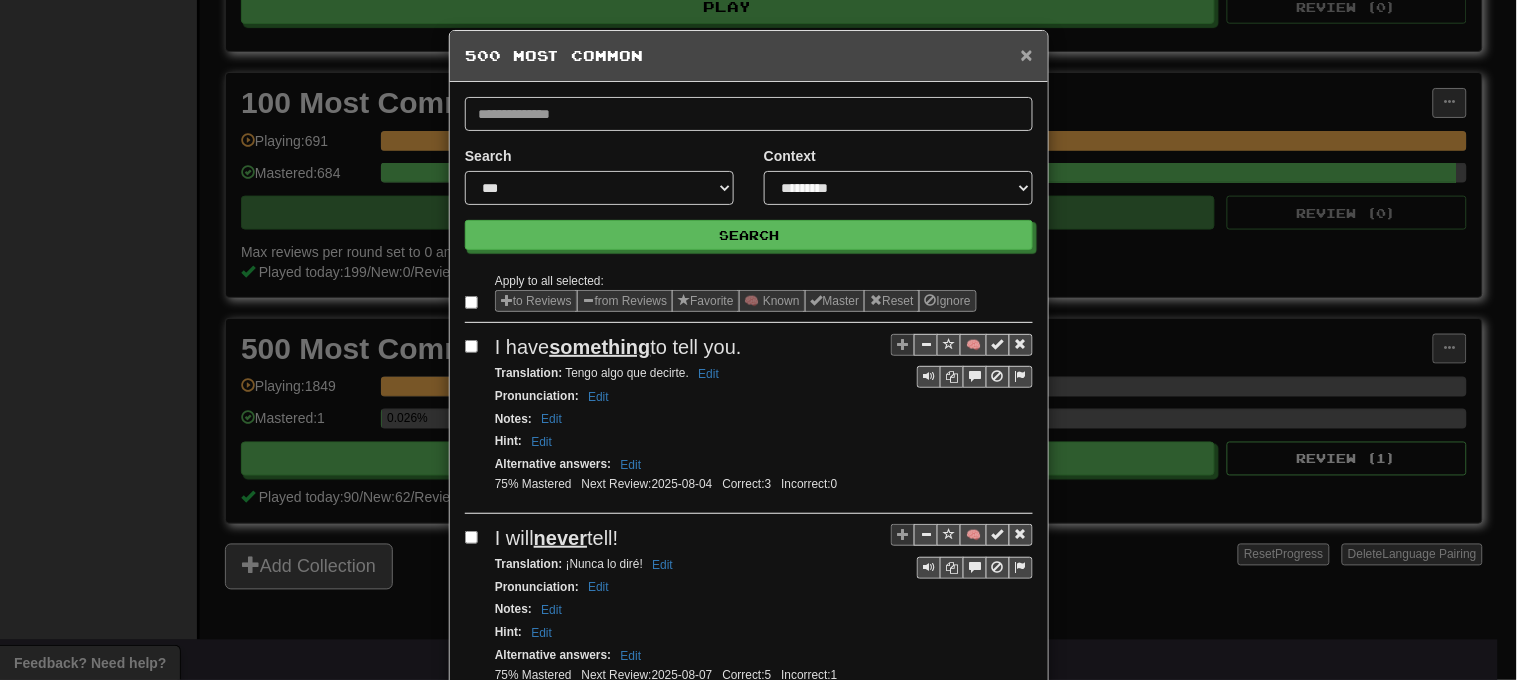 click on "×" at bounding box center [1027, 54] 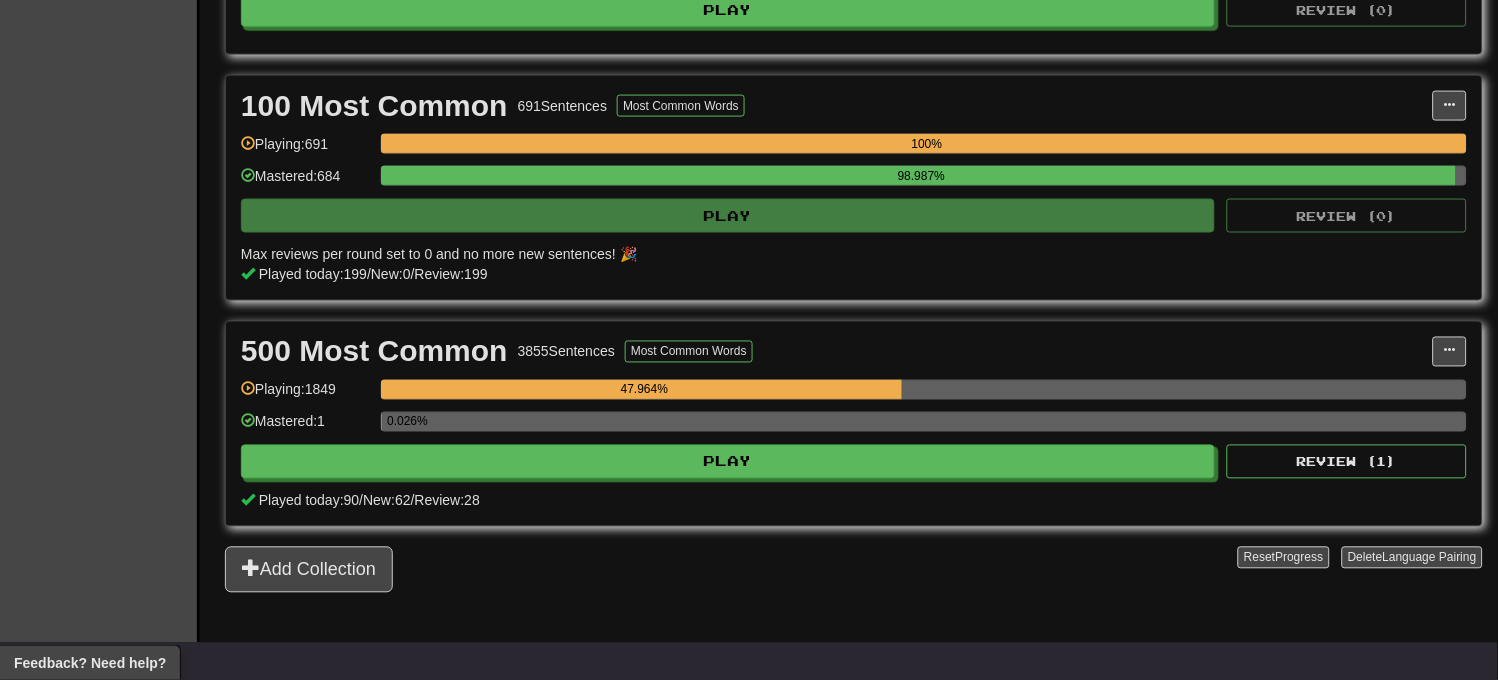 scroll, scrollTop: 651, scrollLeft: 0, axis: vertical 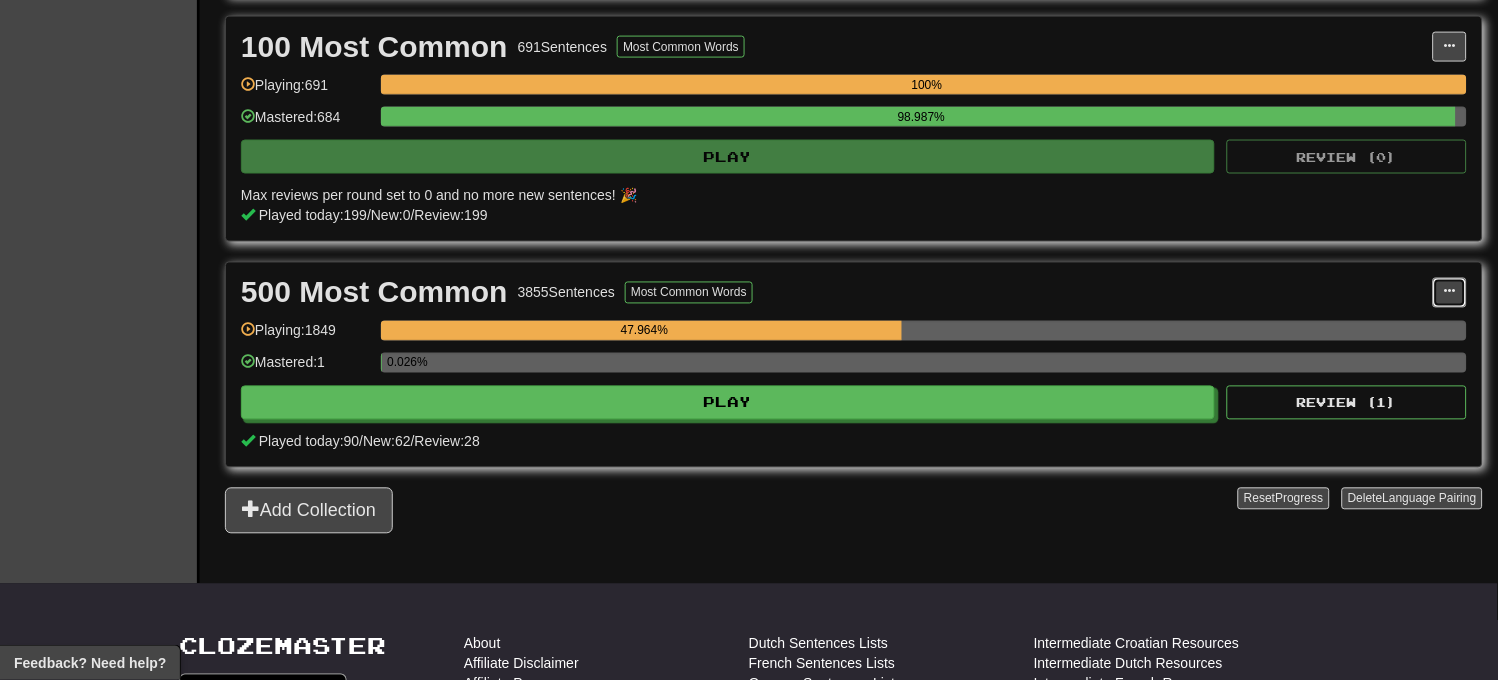 click at bounding box center (1450, 293) 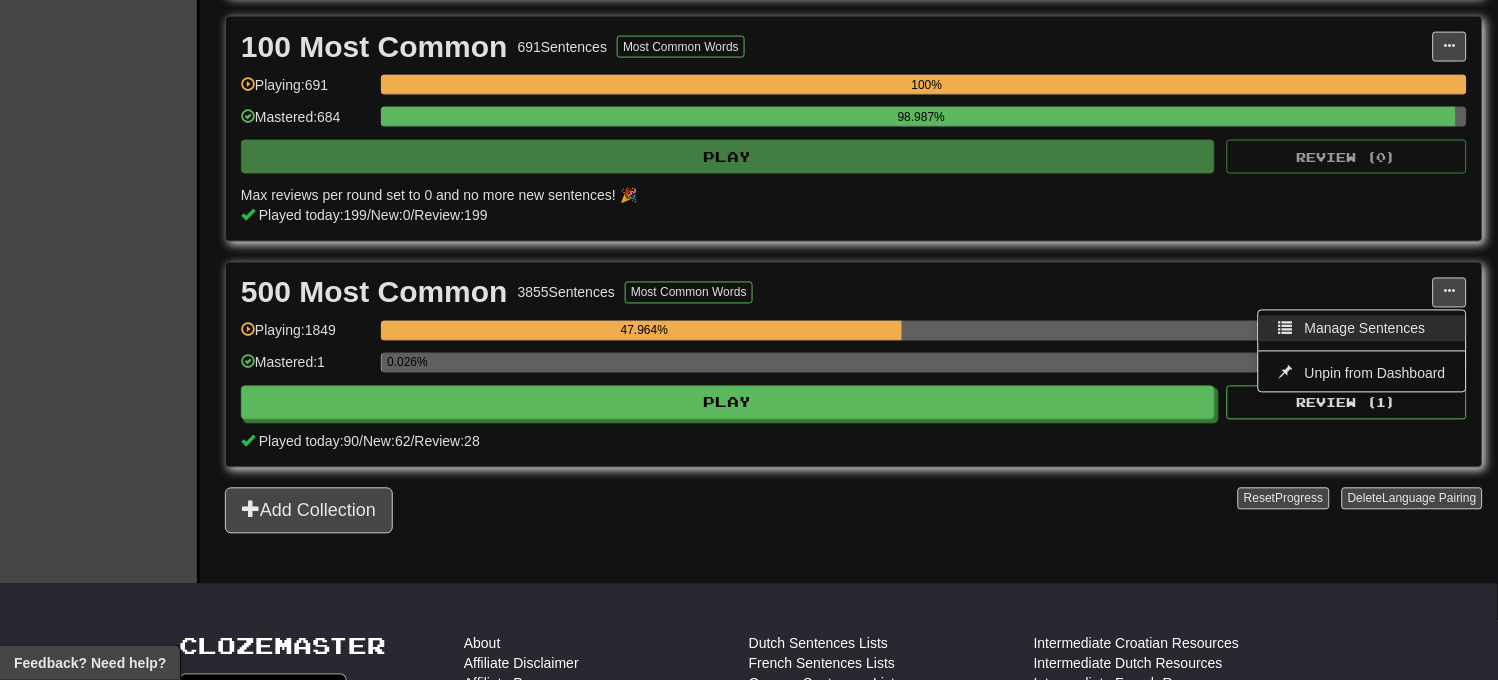 click on "Manage Sentences" at bounding box center (1365, 329) 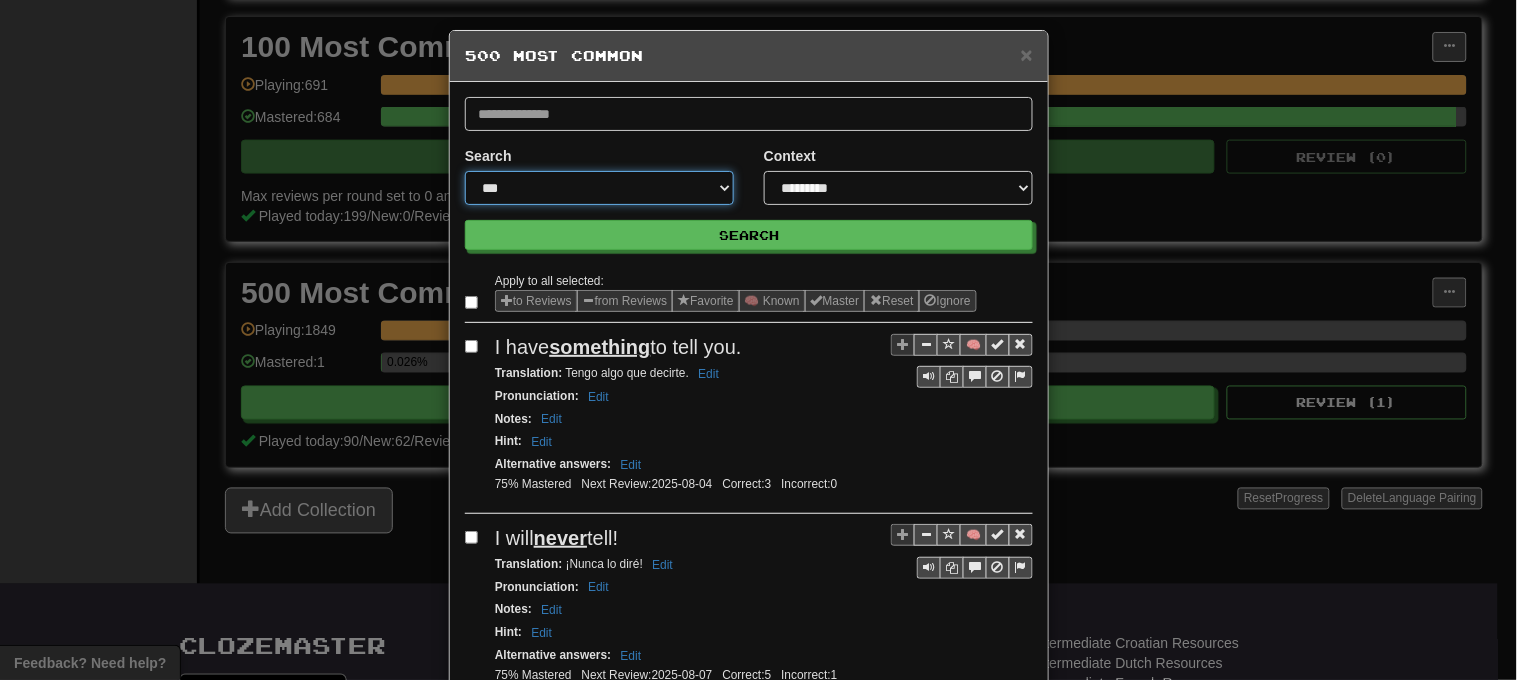 click on "**********" at bounding box center [599, 188] 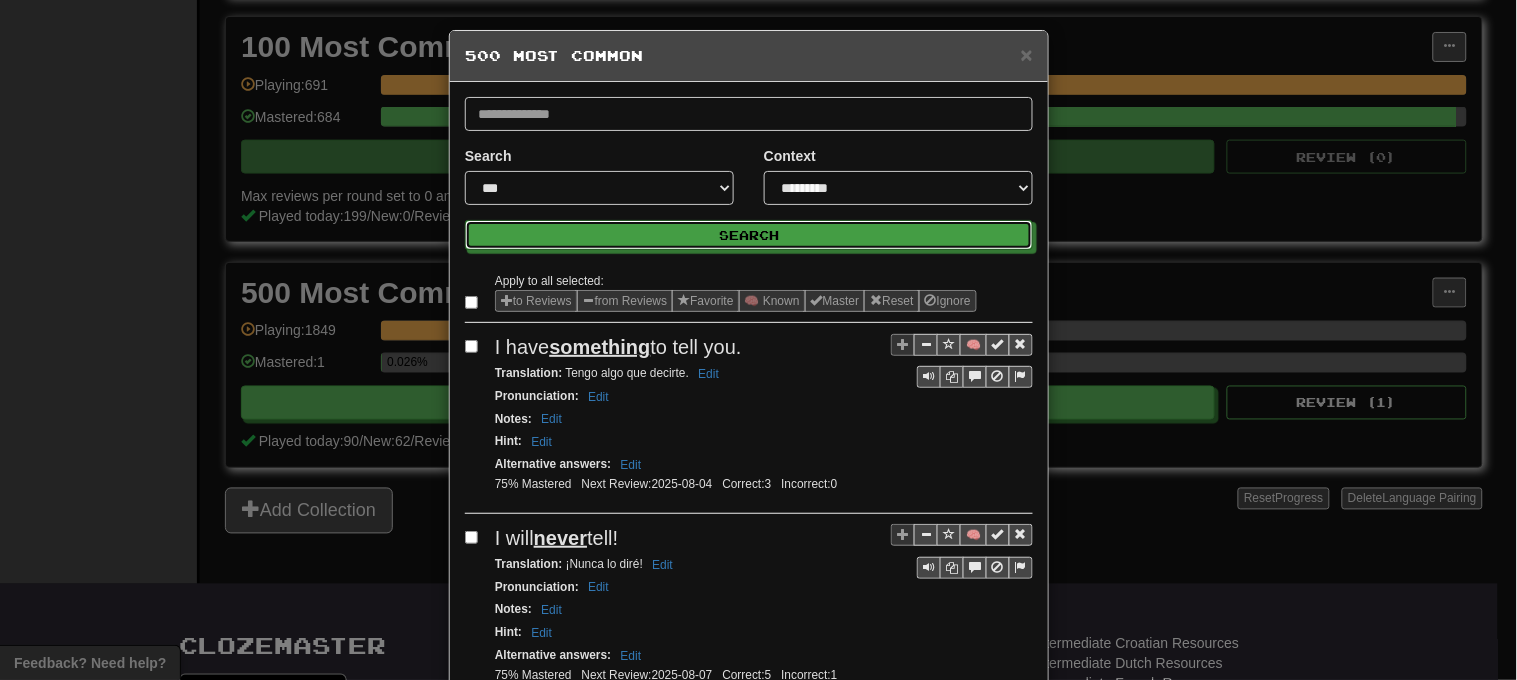 drag, startPoint x: 635, startPoint y: 231, endPoint x: 772, endPoint y: 190, distance: 143.0035 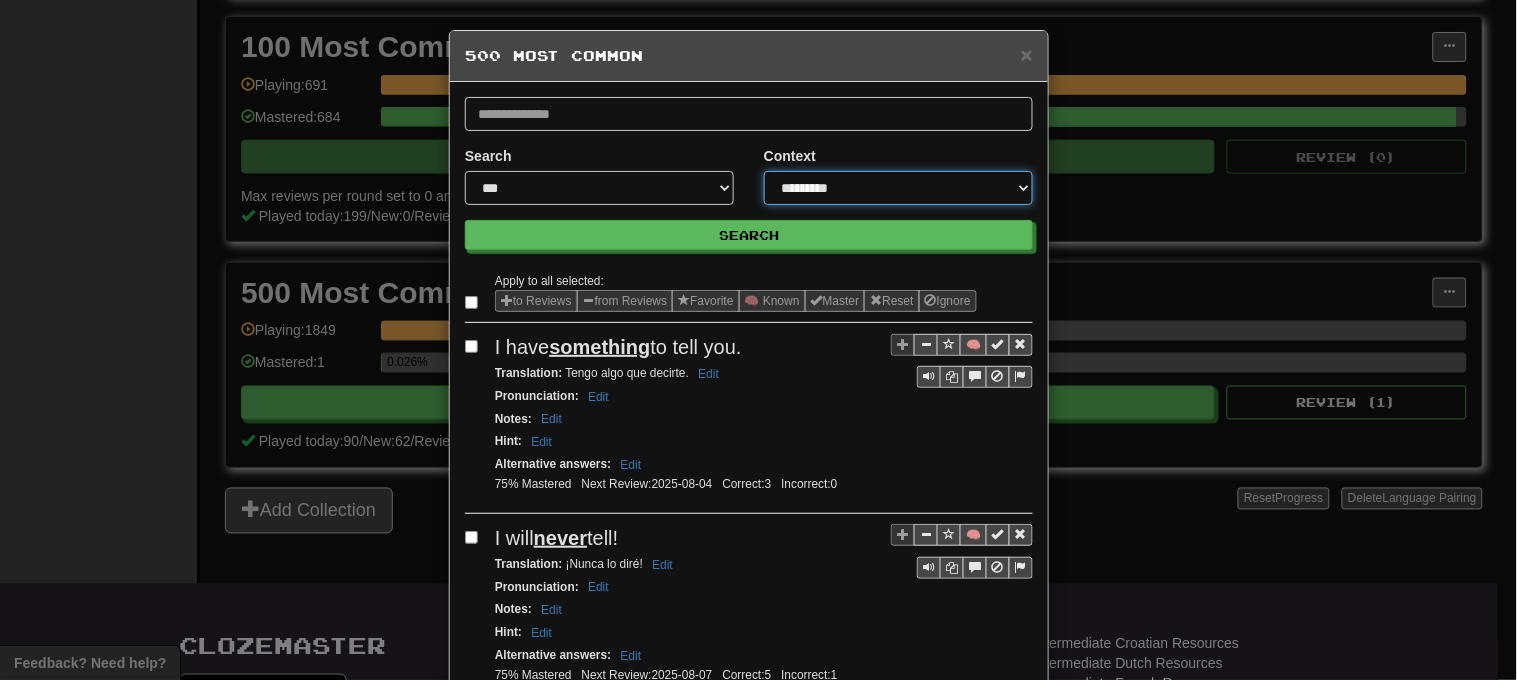 click on "**********" at bounding box center [898, 188] 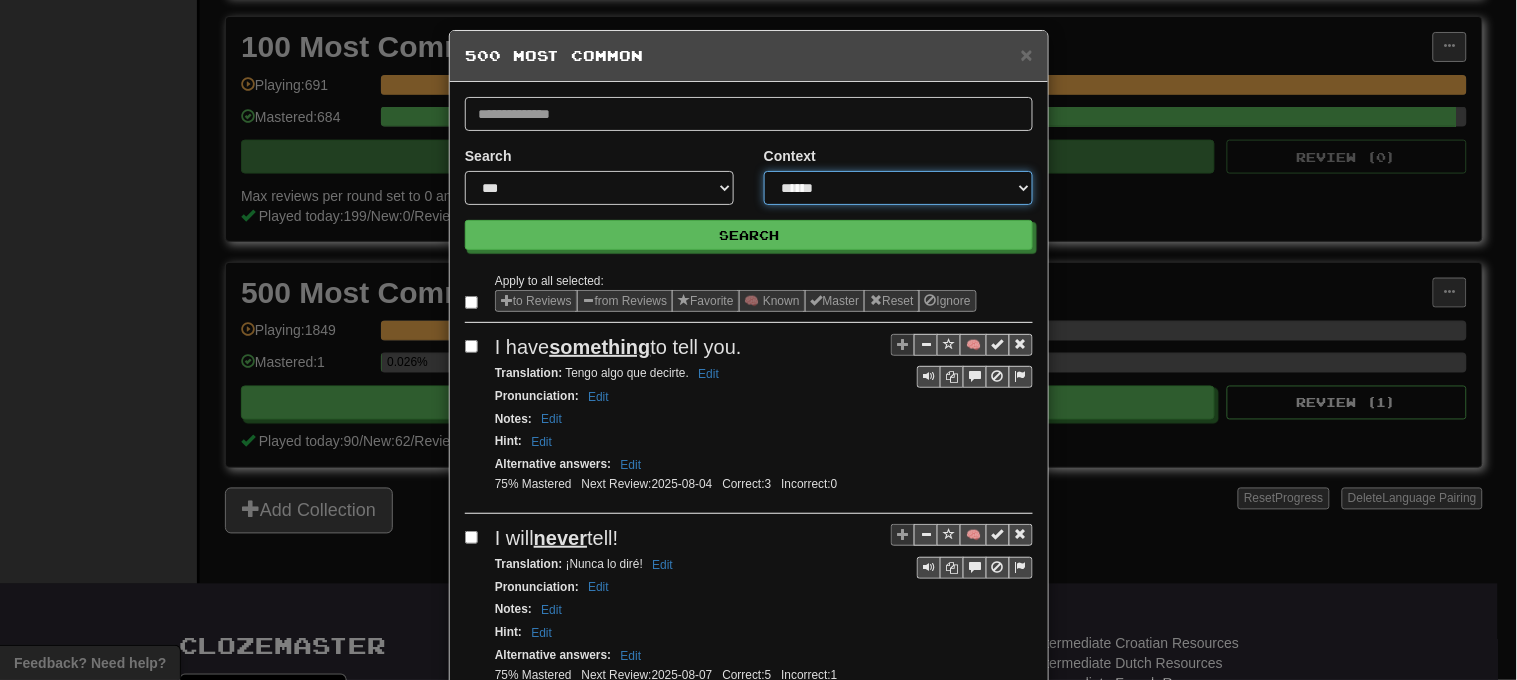 click on "**********" at bounding box center [898, 188] 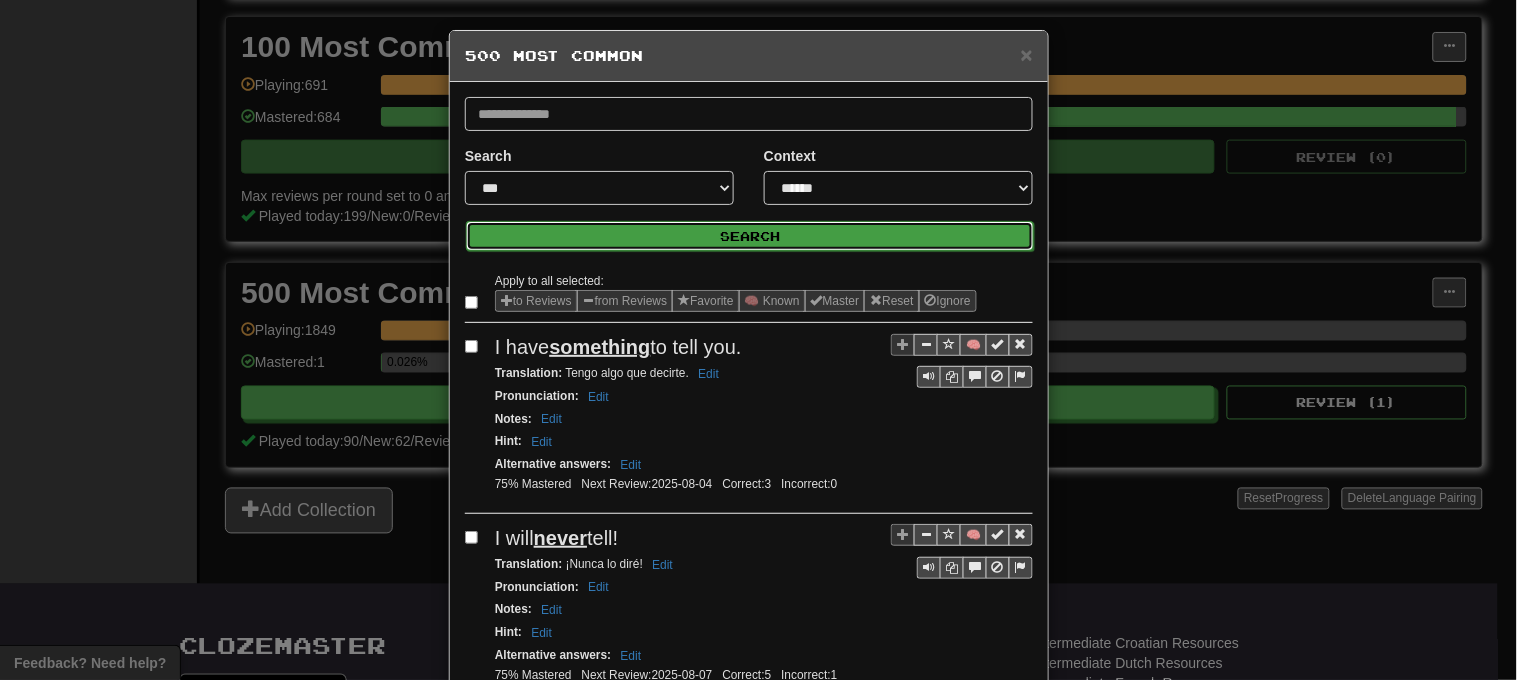 click on "Search" at bounding box center [750, 236] 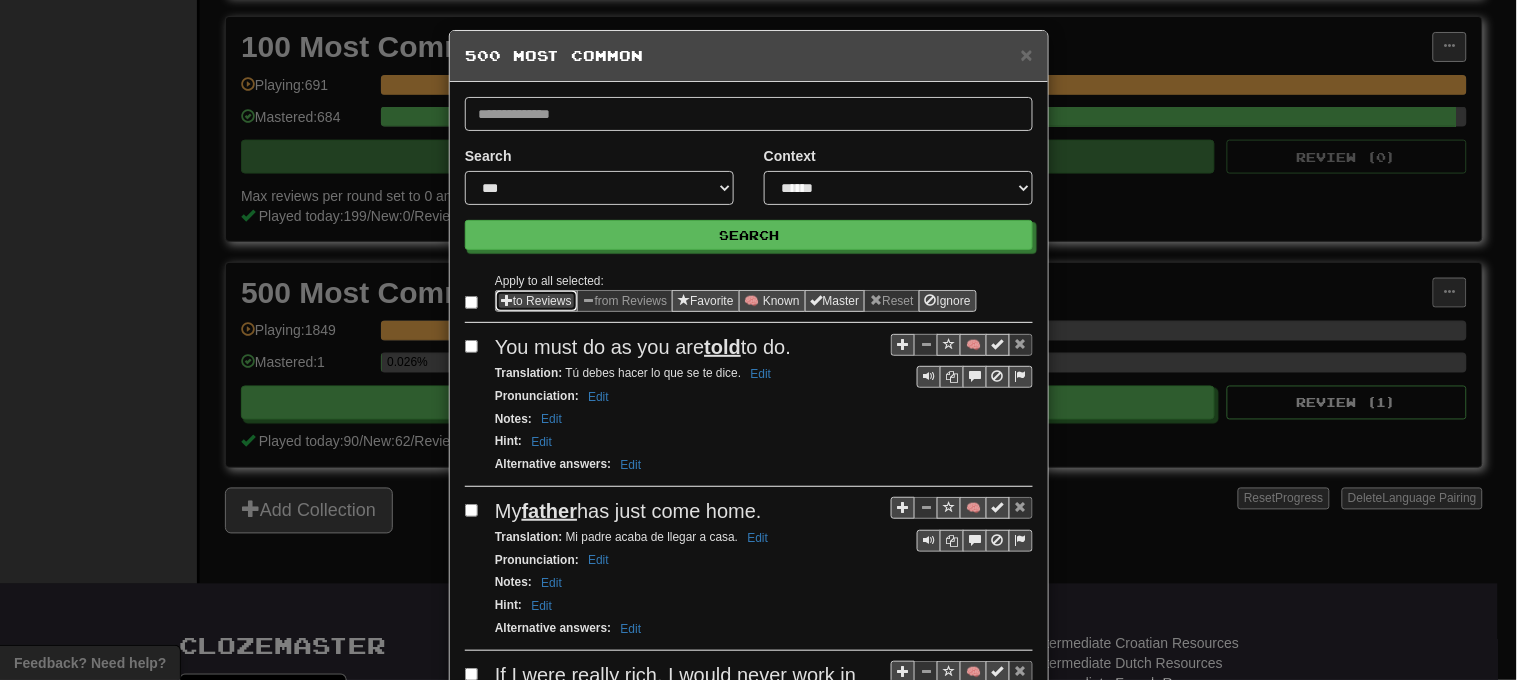 click at bounding box center [507, 300] 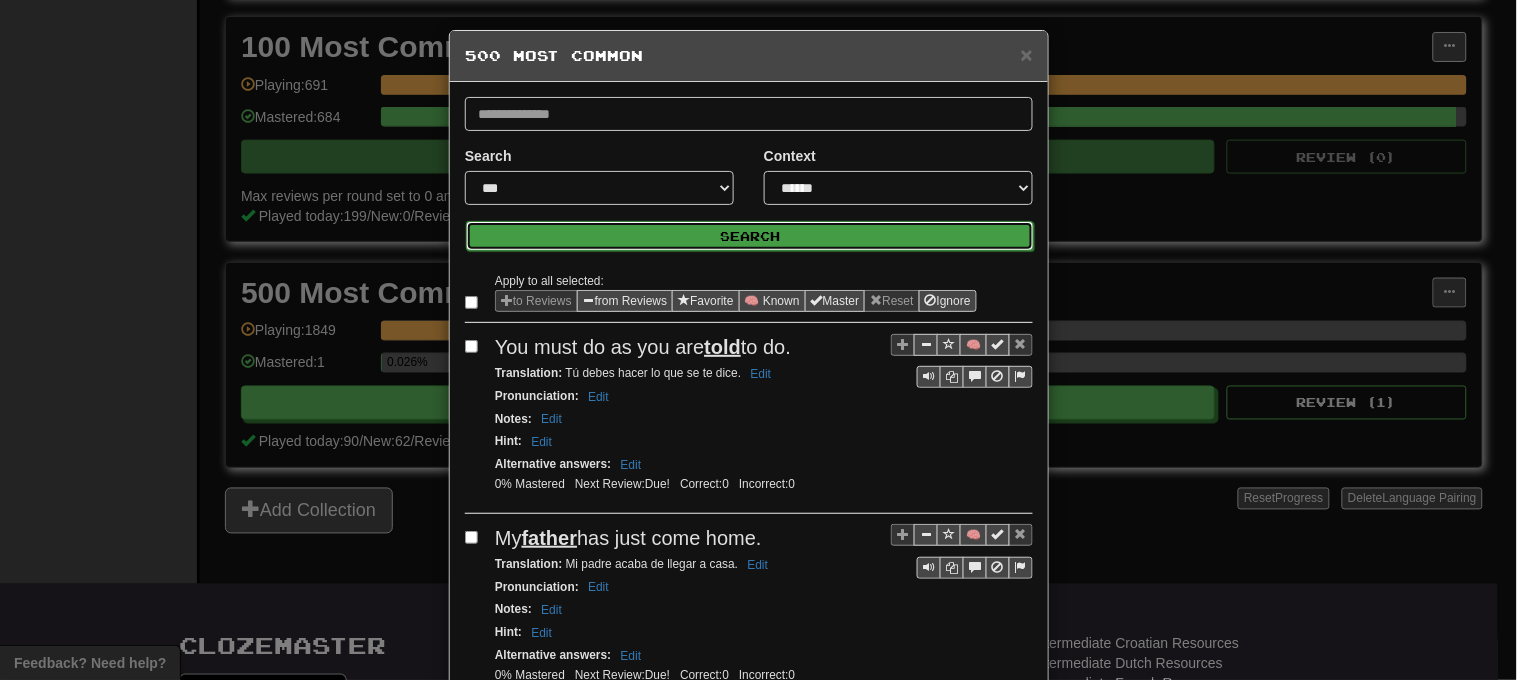 click on "Search" at bounding box center [750, 236] 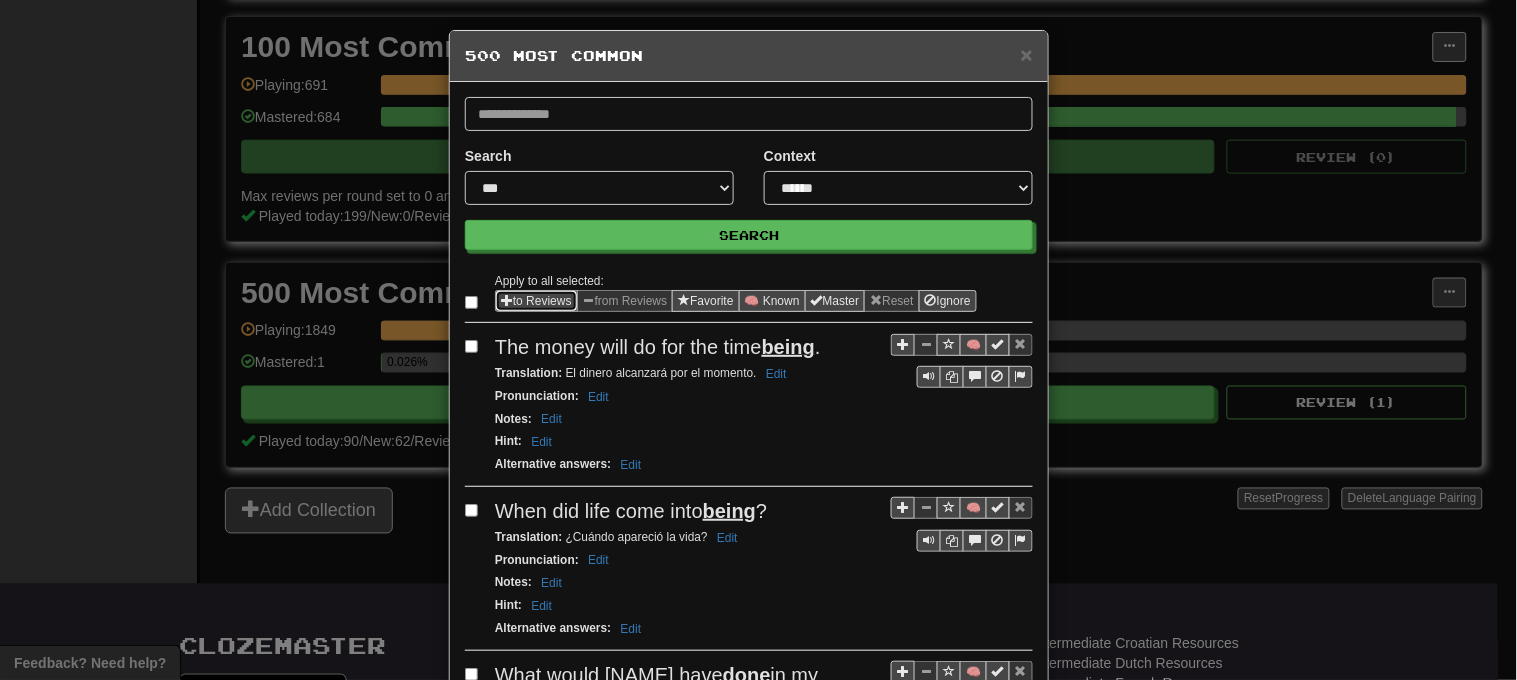 click at bounding box center (507, 300) 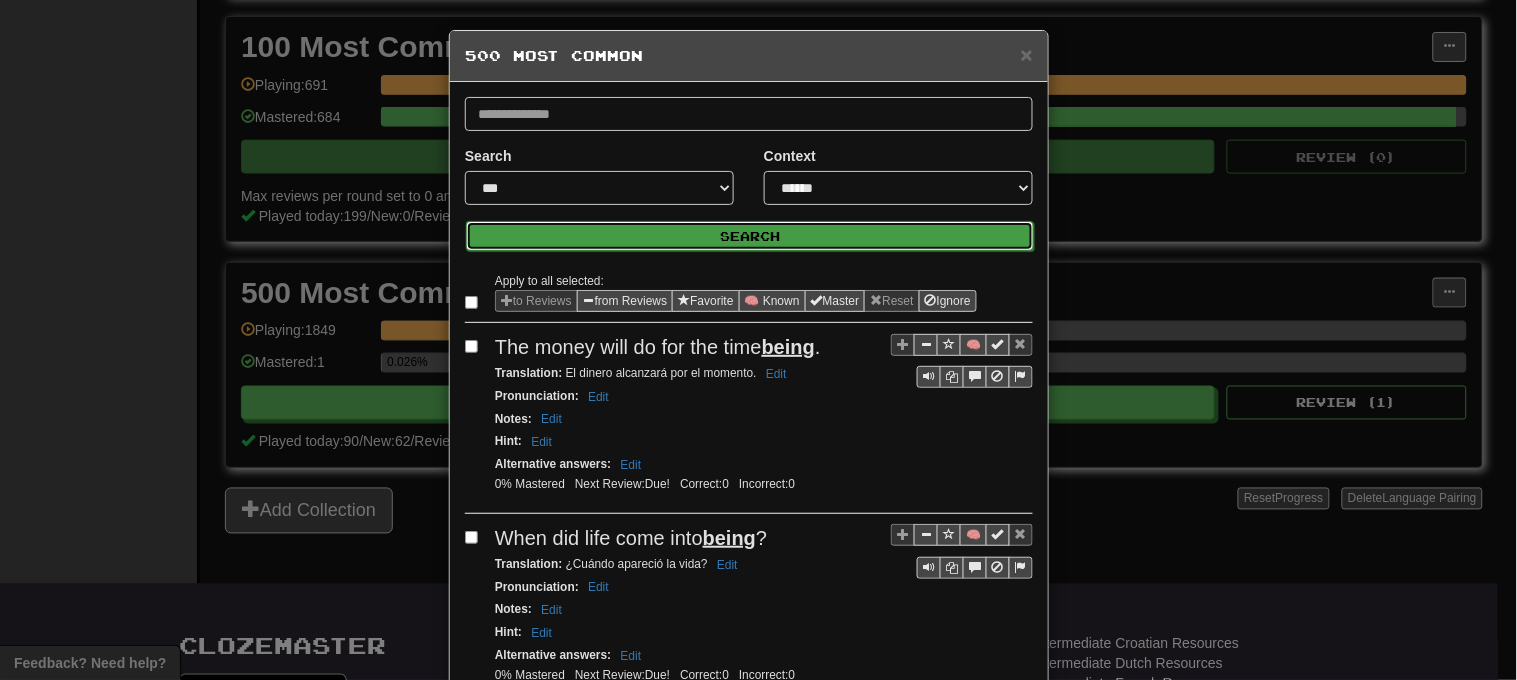 click on "Search" at bounding box center [750, 236] 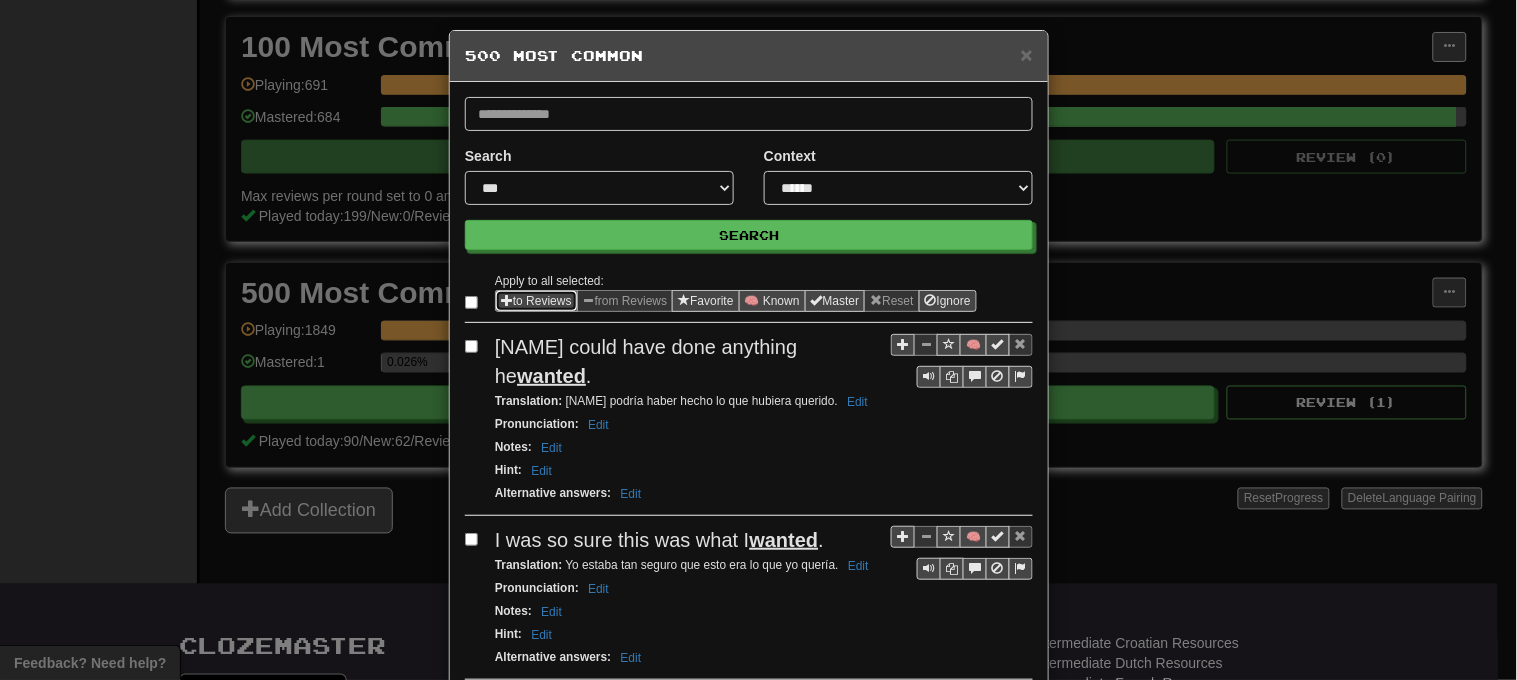 click on "to Reviews" at bounding box center (536, 301) 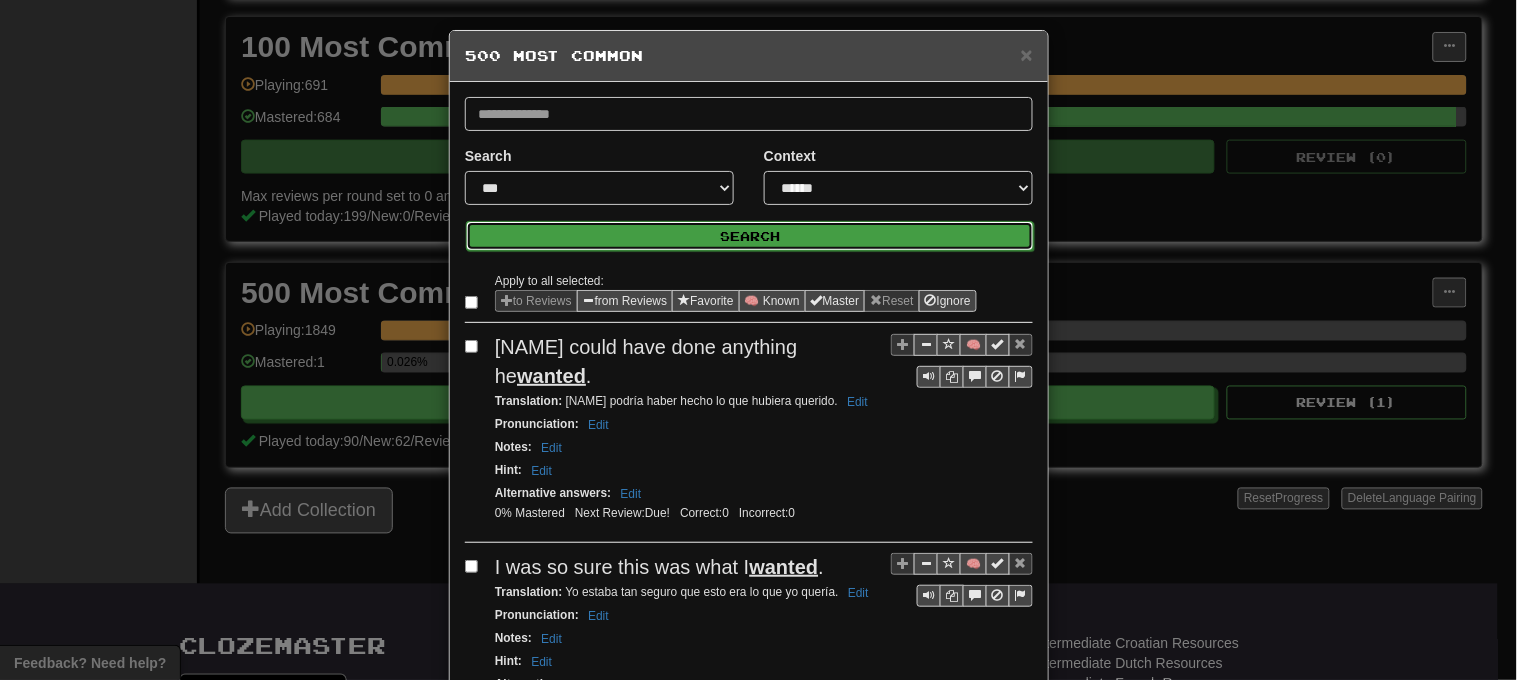 click on "Search" at bounding box center (750, 236) 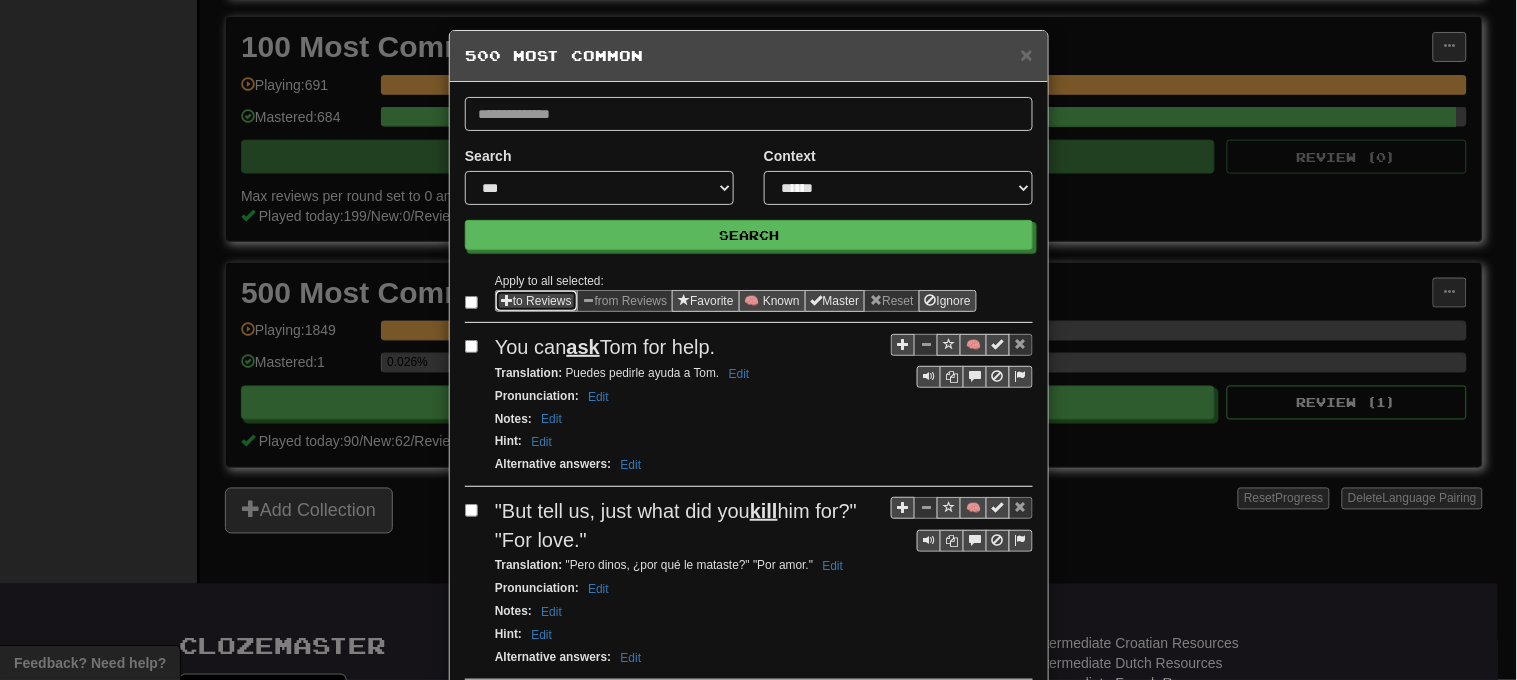 click at bounding box center [507, 300] 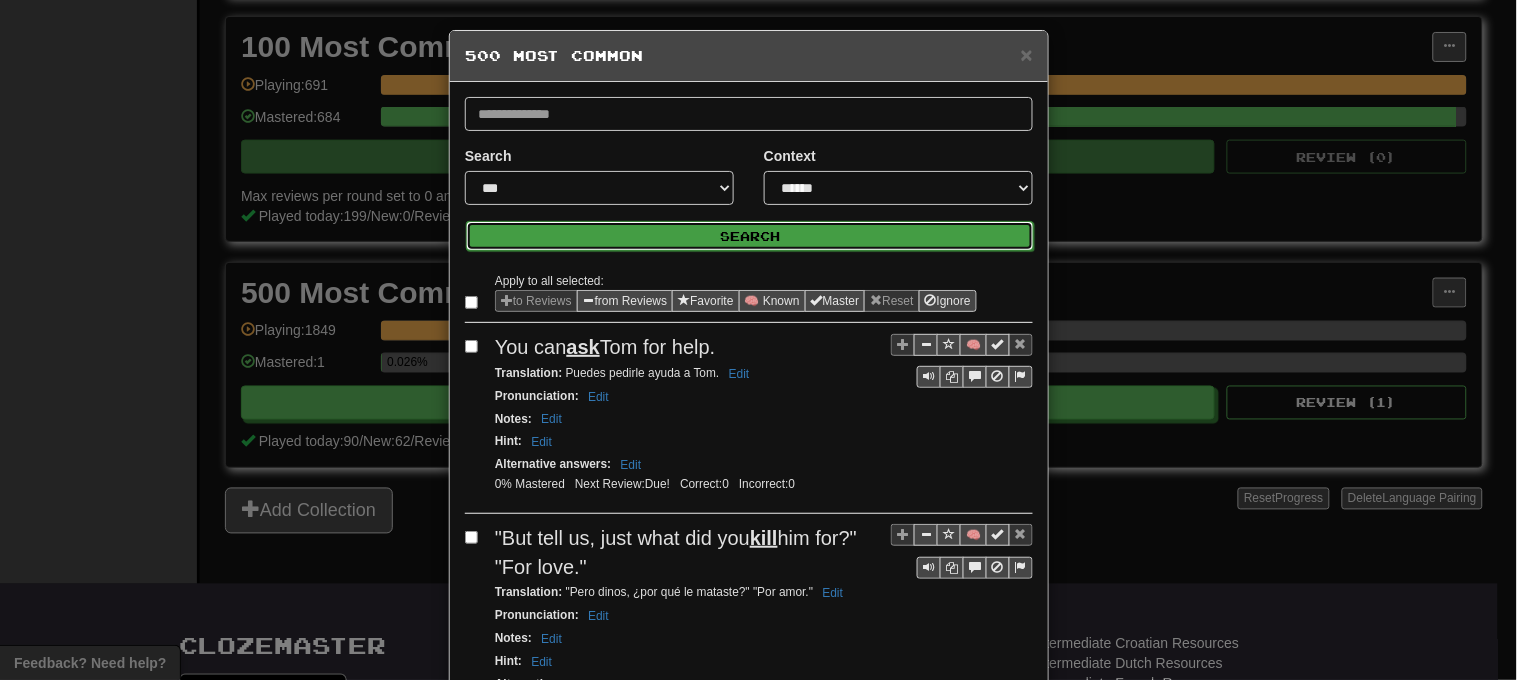 click on "Search" at bounding box center (750, 236) 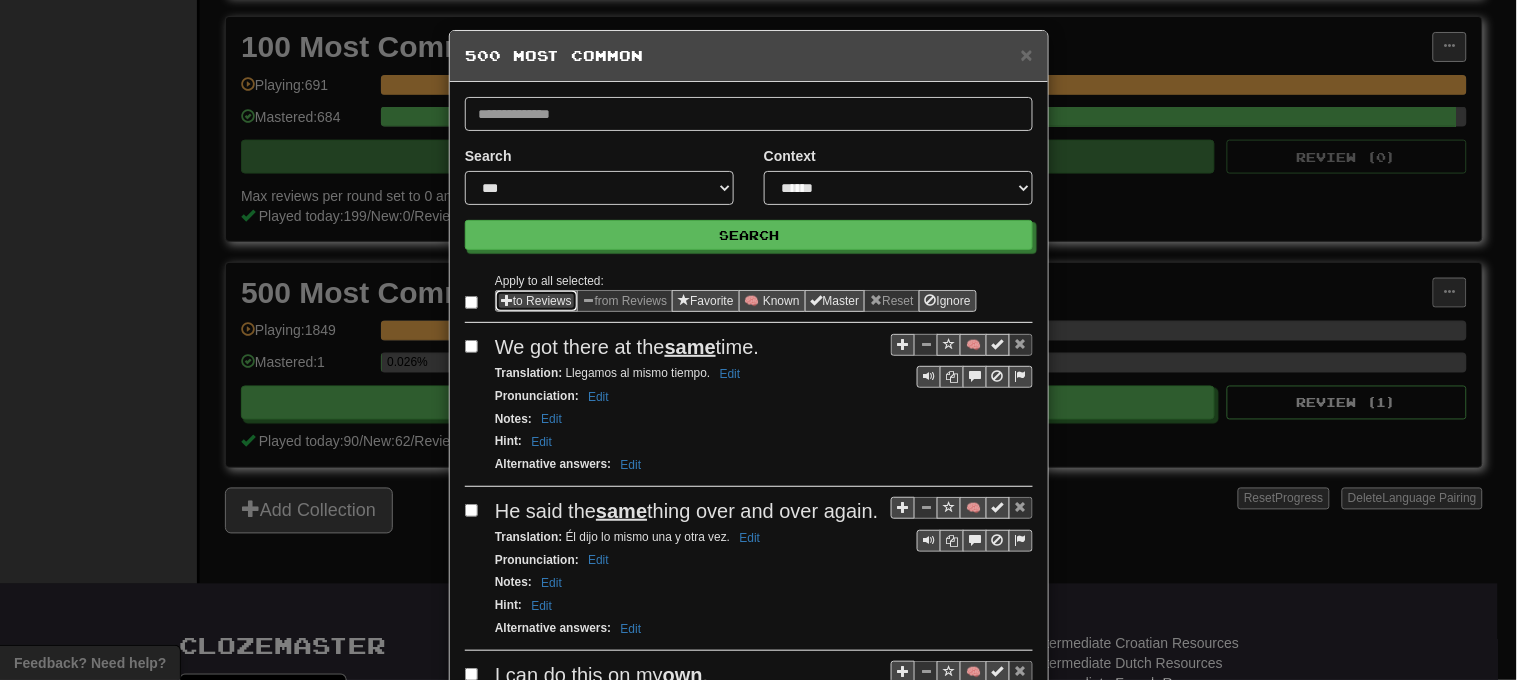 click at bounding box center (507, 300) 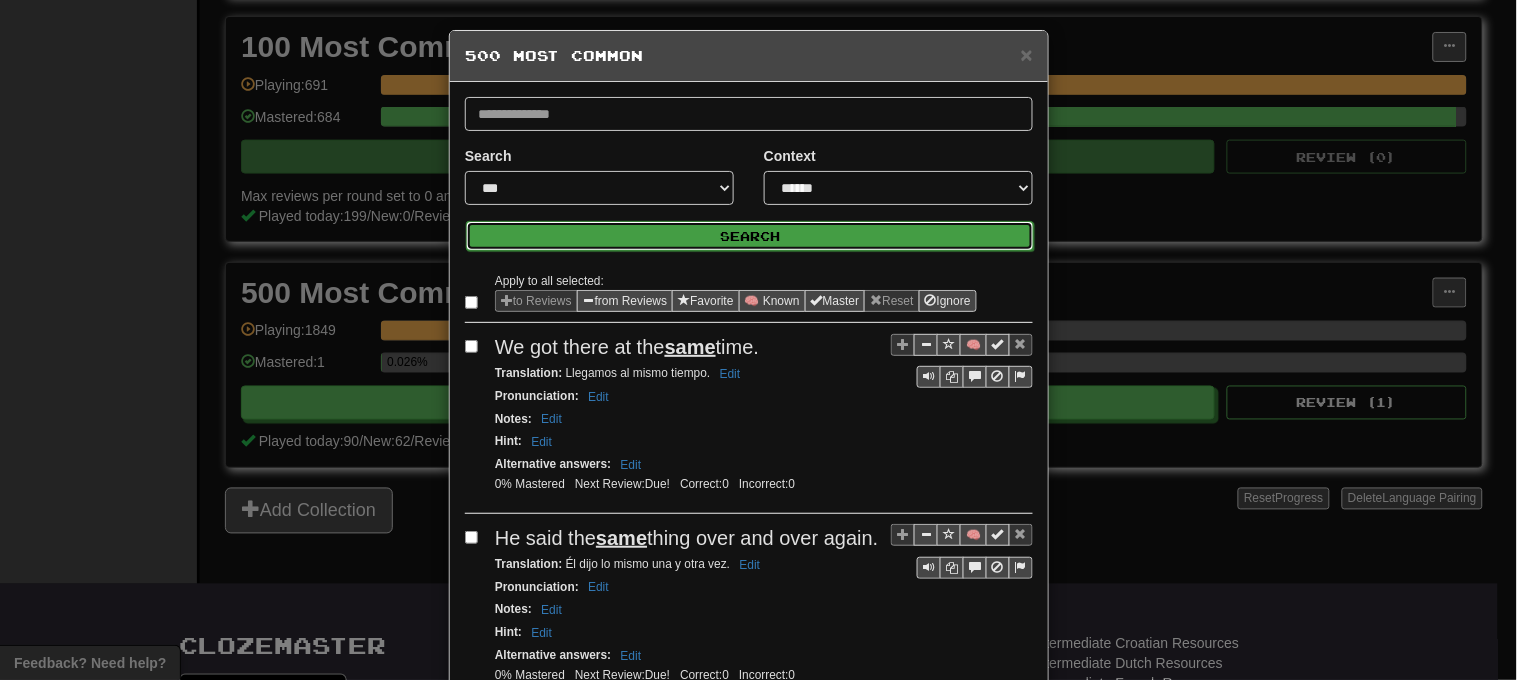 click on "Search" at bounding box center (750, 236) 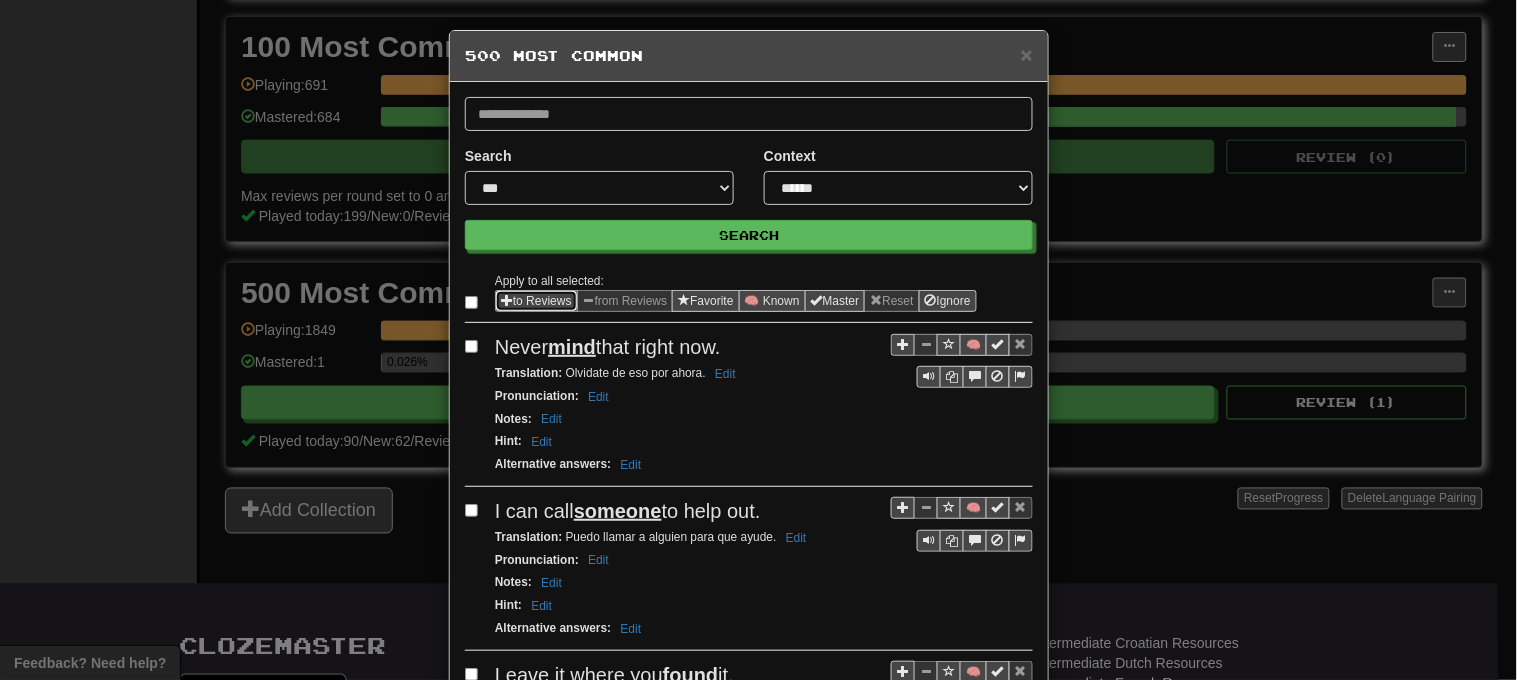 click on "to Reviews" at bounding box center (536, 301) 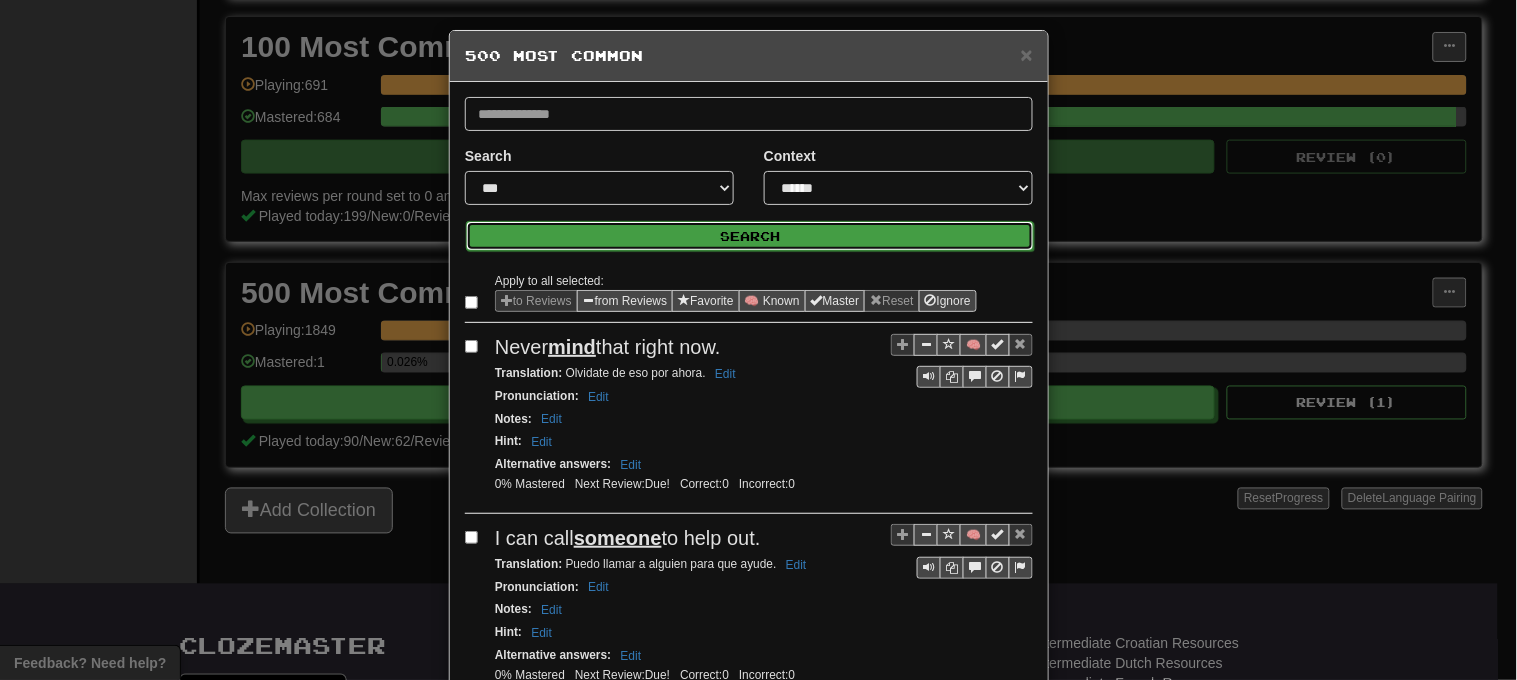 click on "Search" at bounding box center [750, 236] 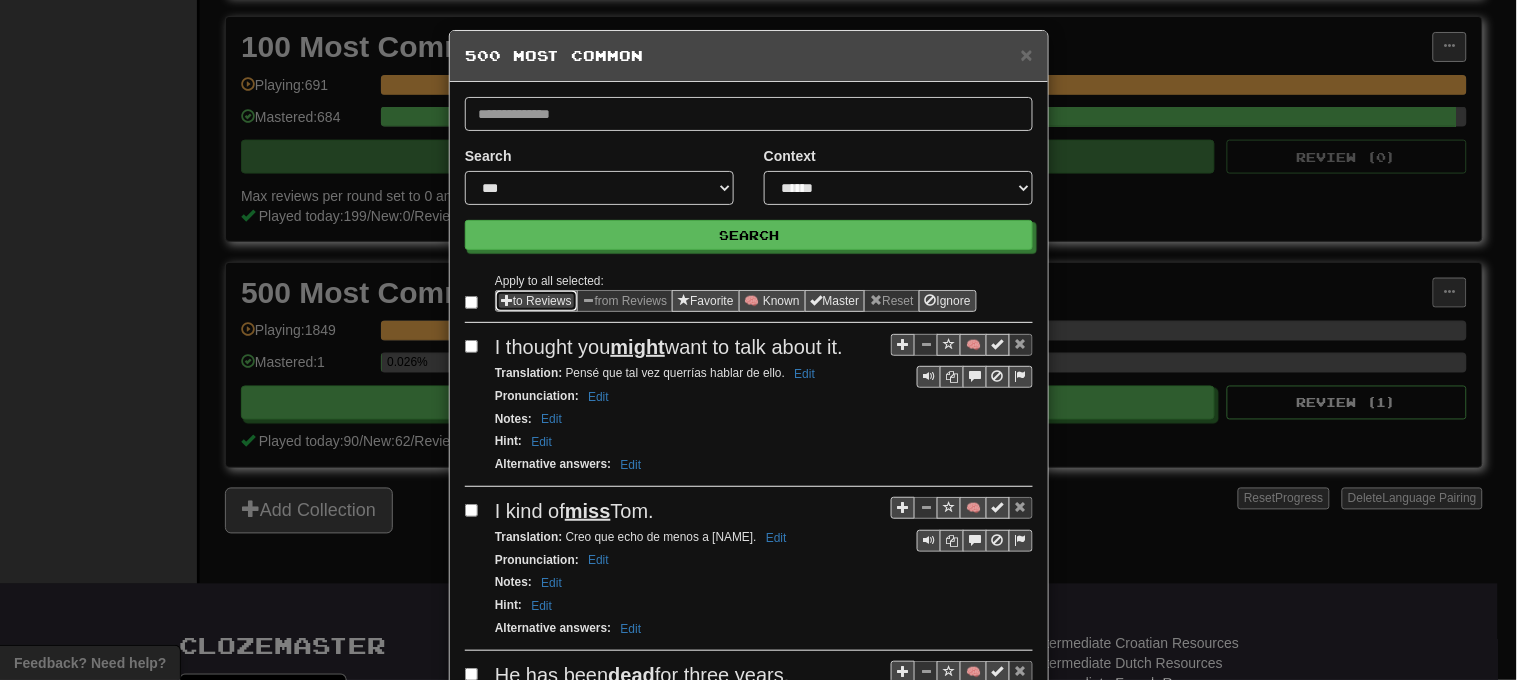 click on "to Reviews" at bounding box center (536, 301) 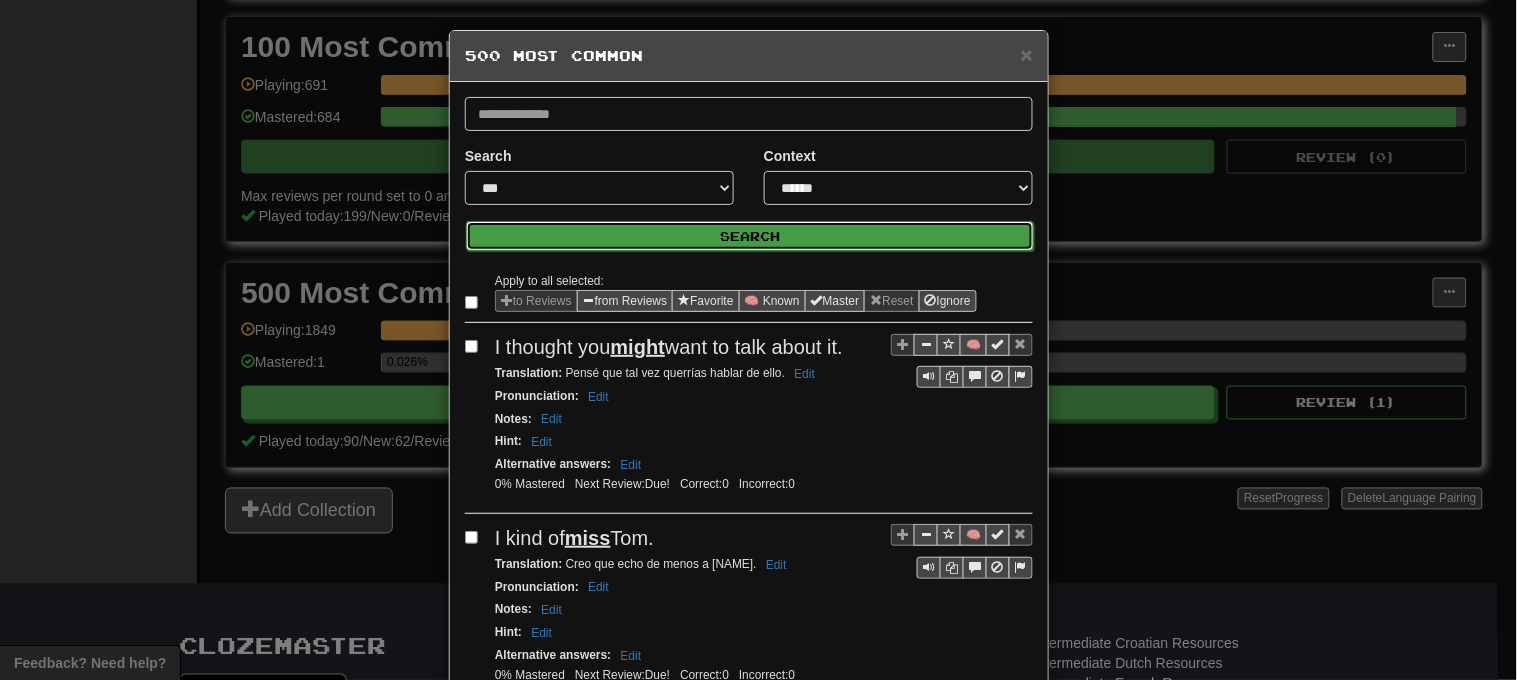 click on "Search" at bounding box center [750, 236] 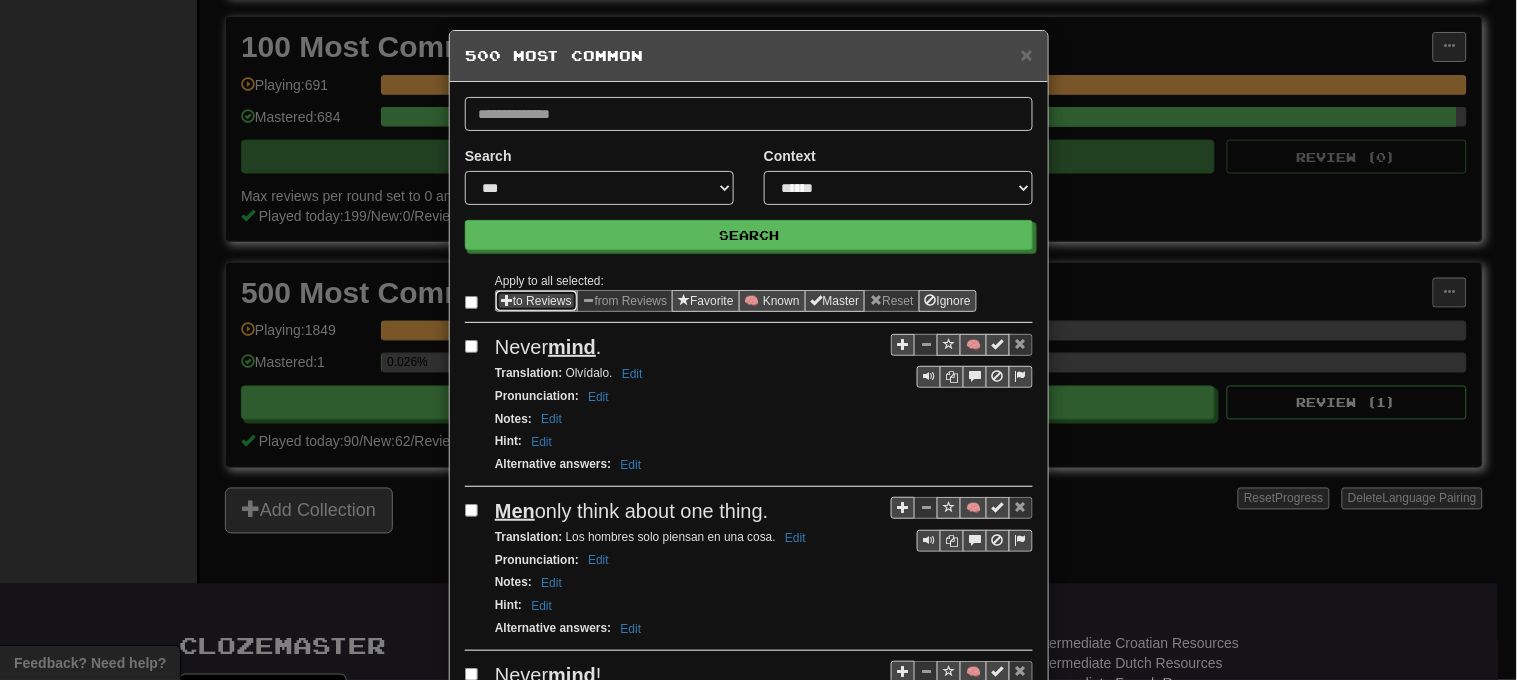 click at bounding box center [507, 300] 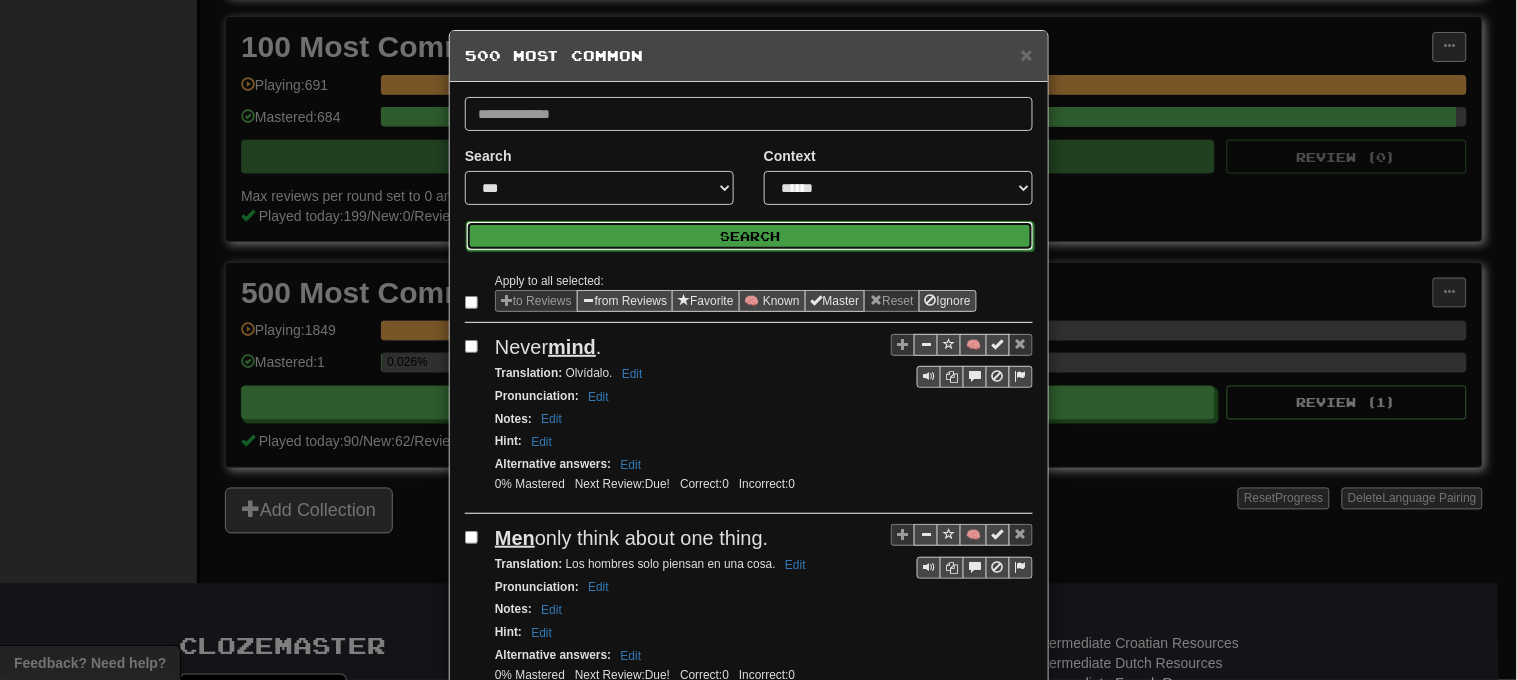 click on "Search" at bounding box center (750, 236) 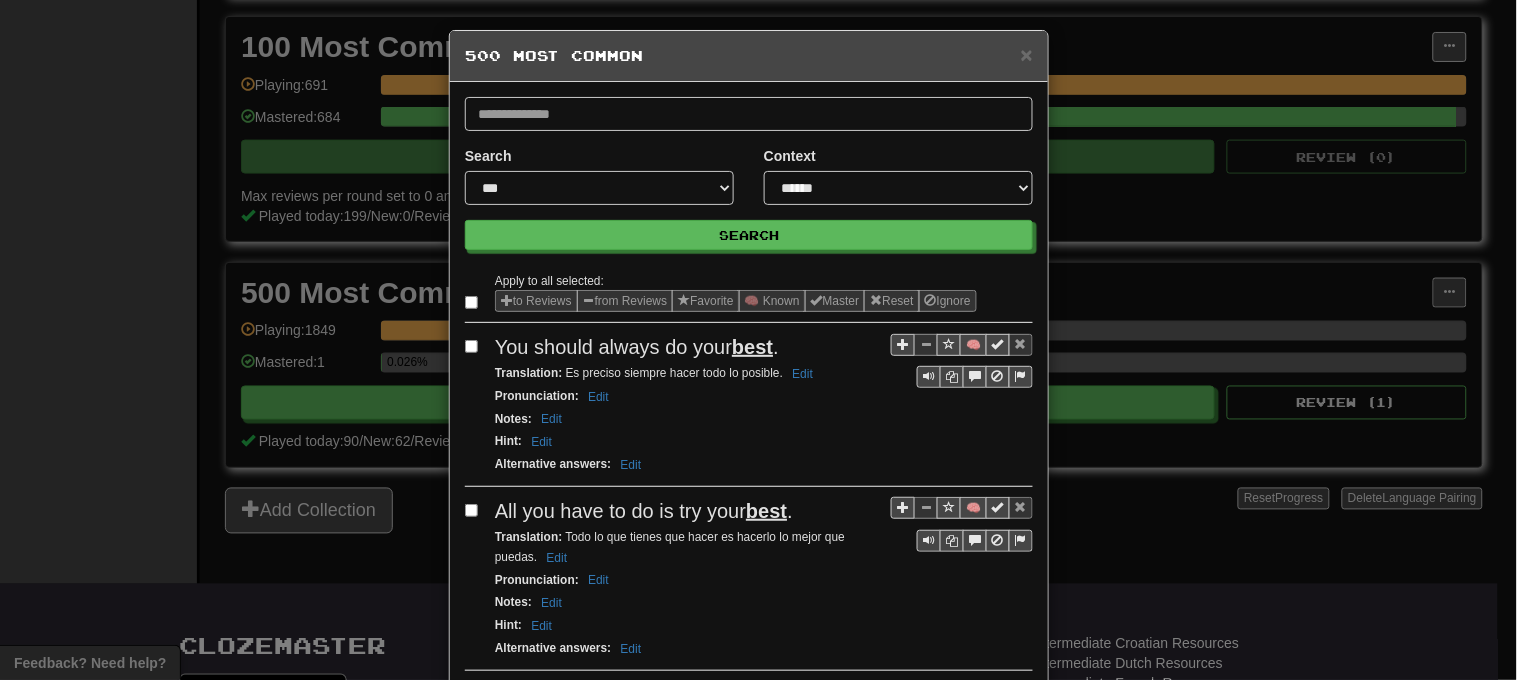 click at bounding box center (507, 300) 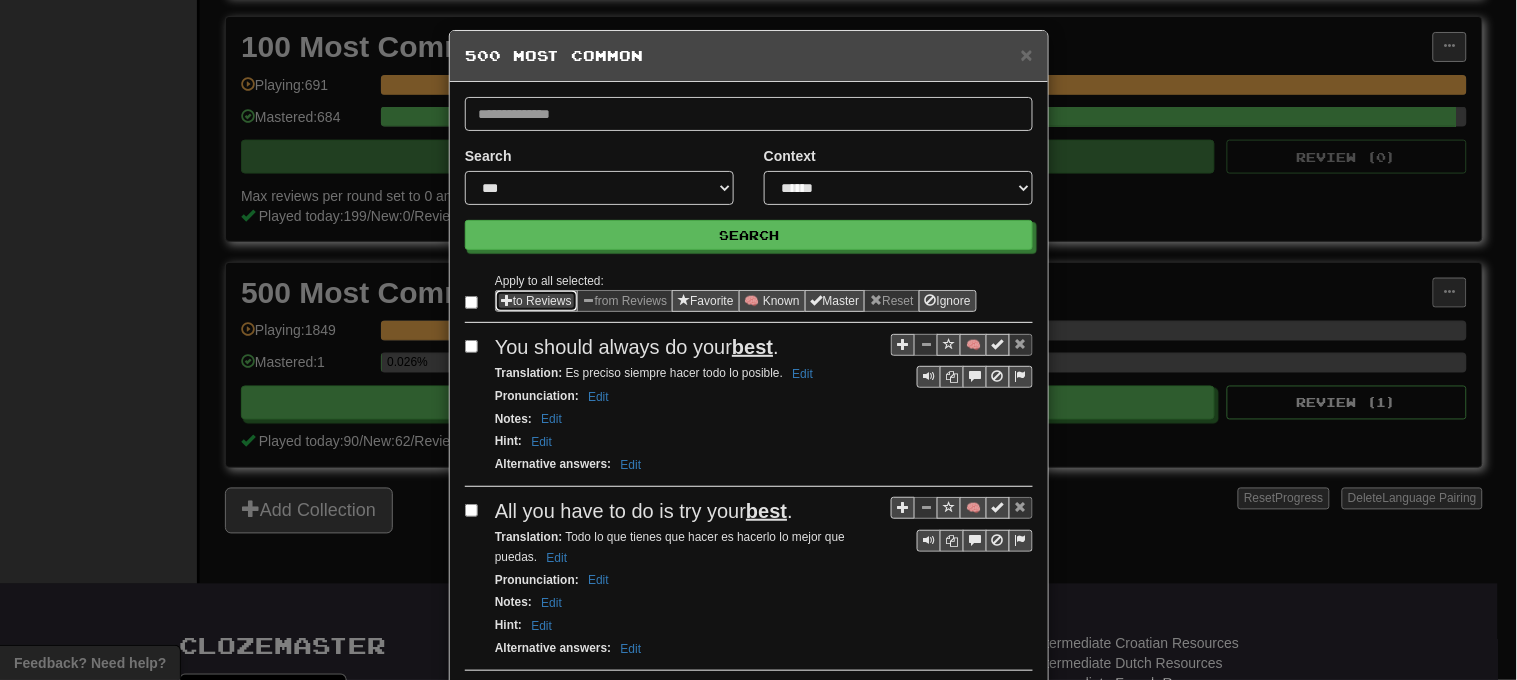 click at bounding box center [507, 300] 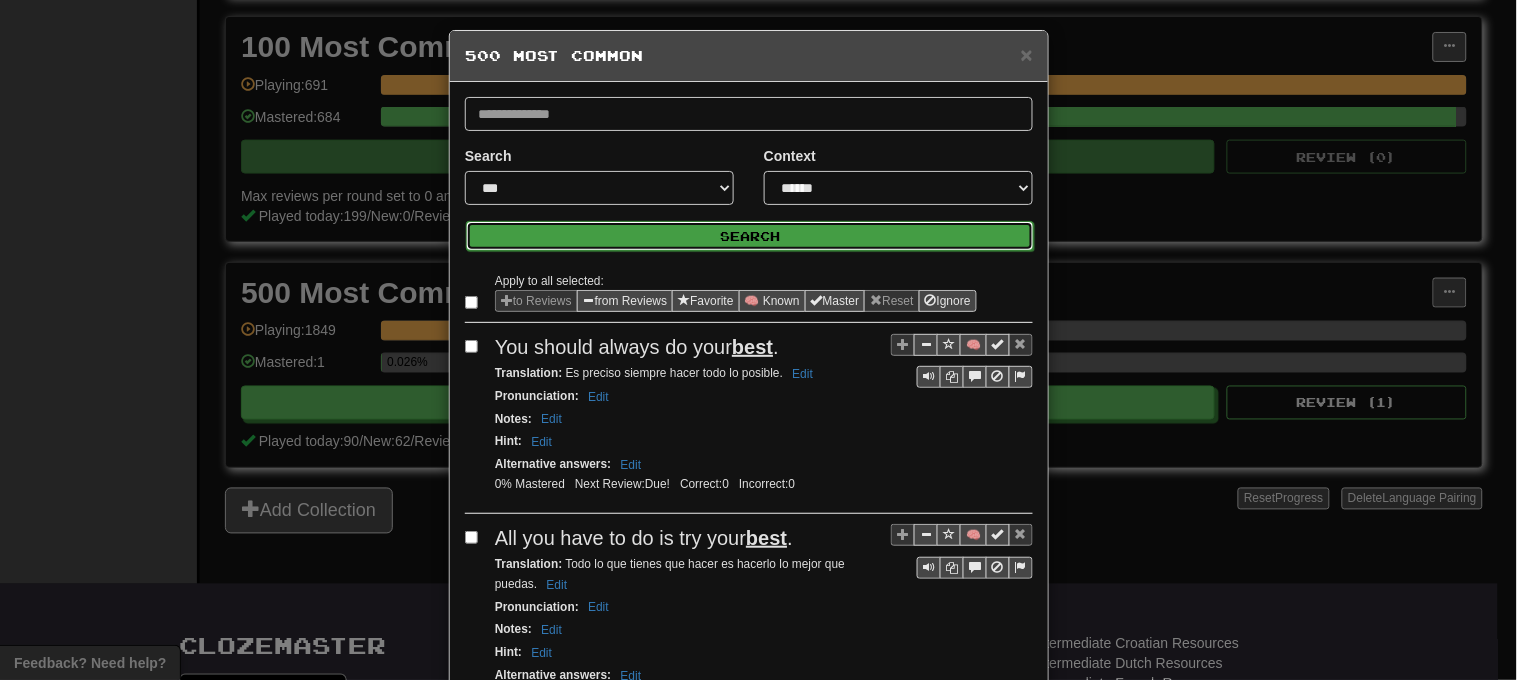 click on "Search" at bounding box center [750, 236] 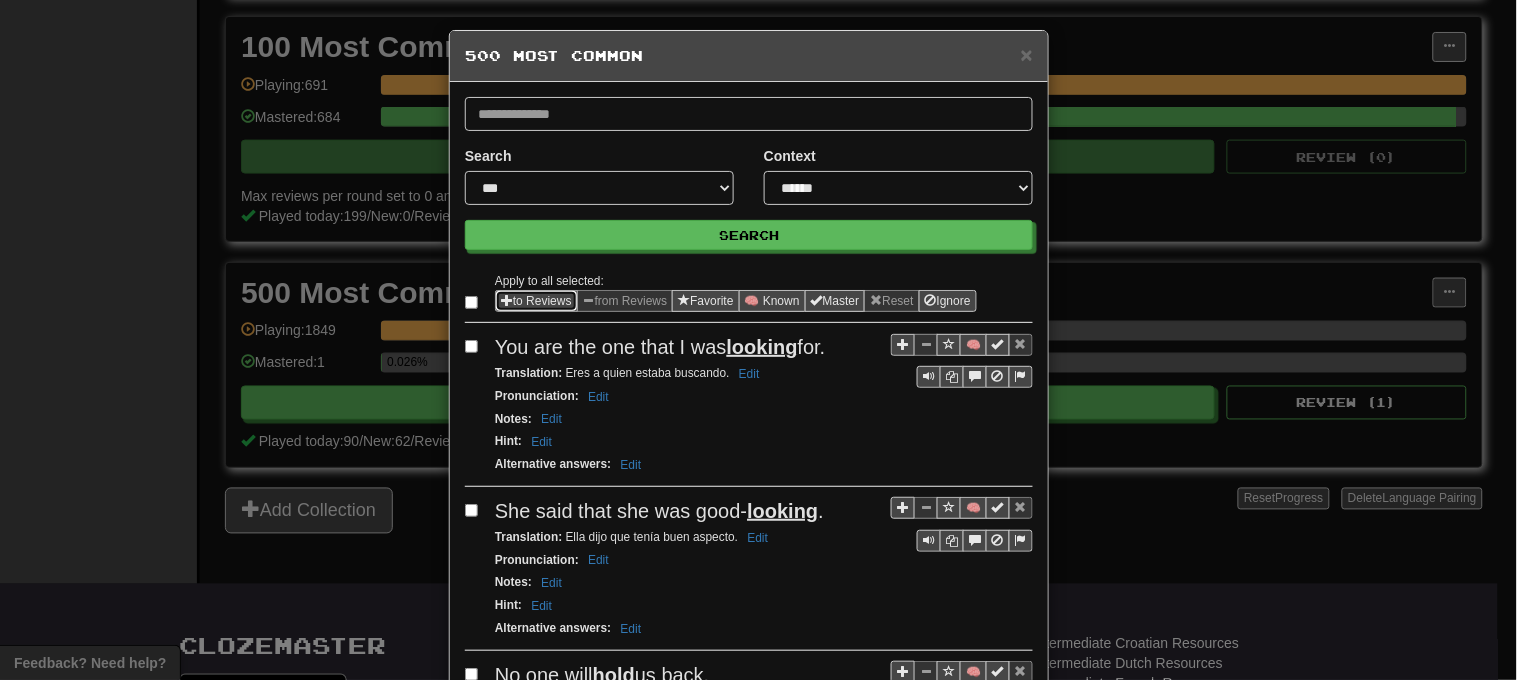 click at bounding box center (507, 300) 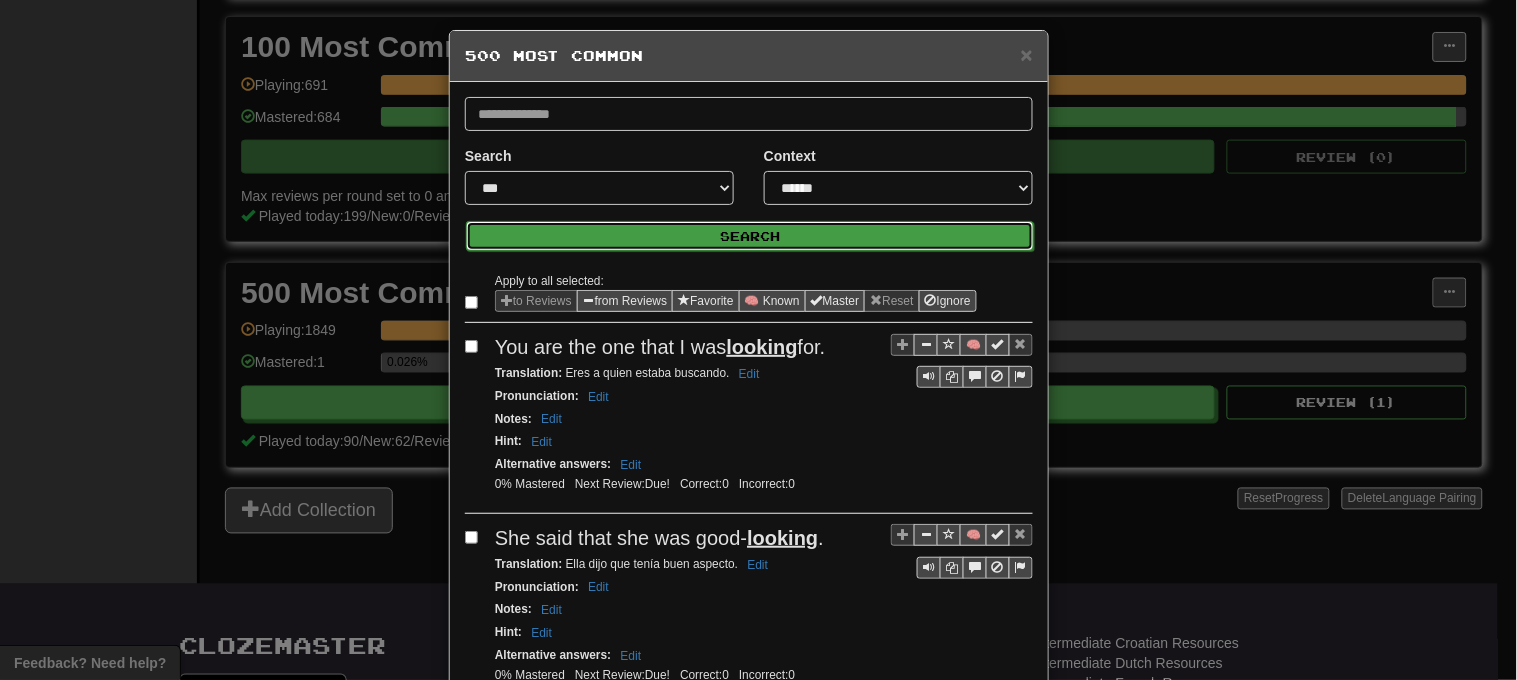click on "Search" at bounding box center (750, 236) 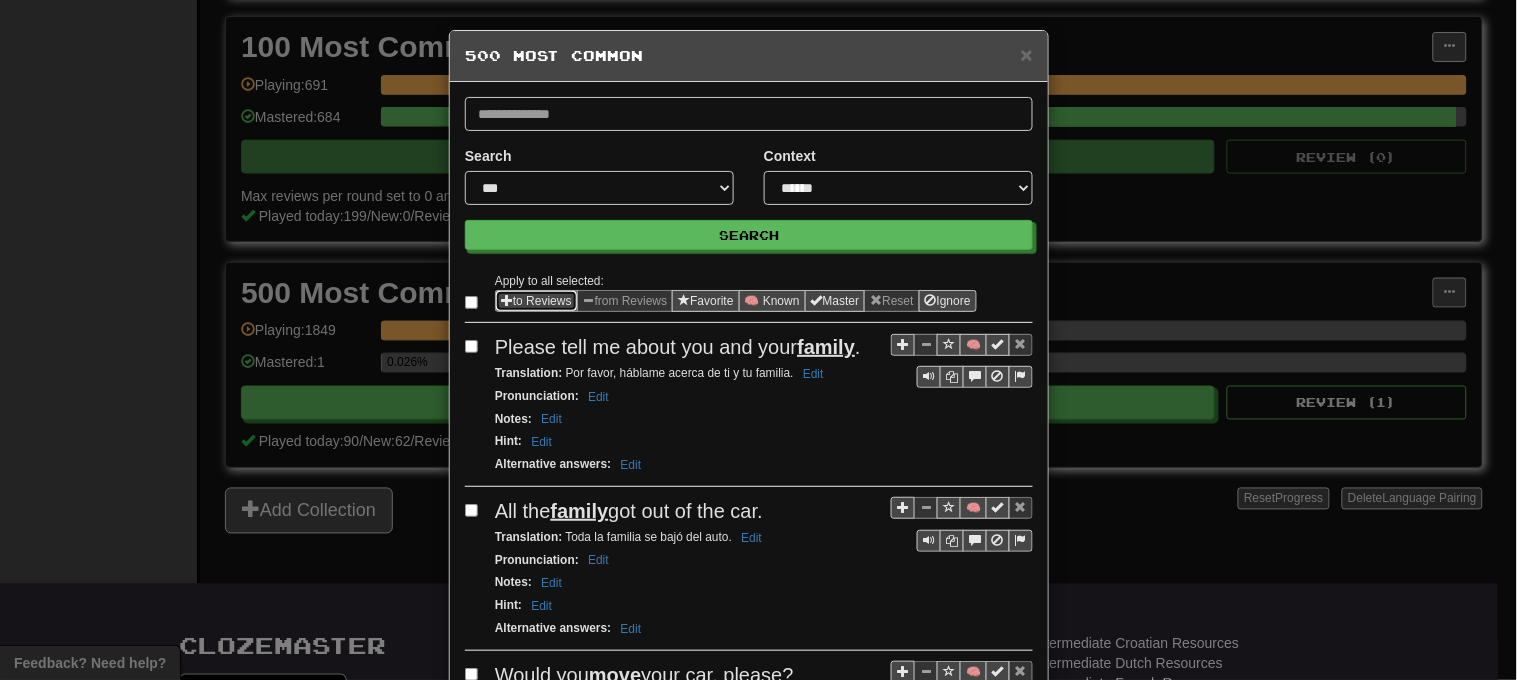 click at bounding box center (507, 300) 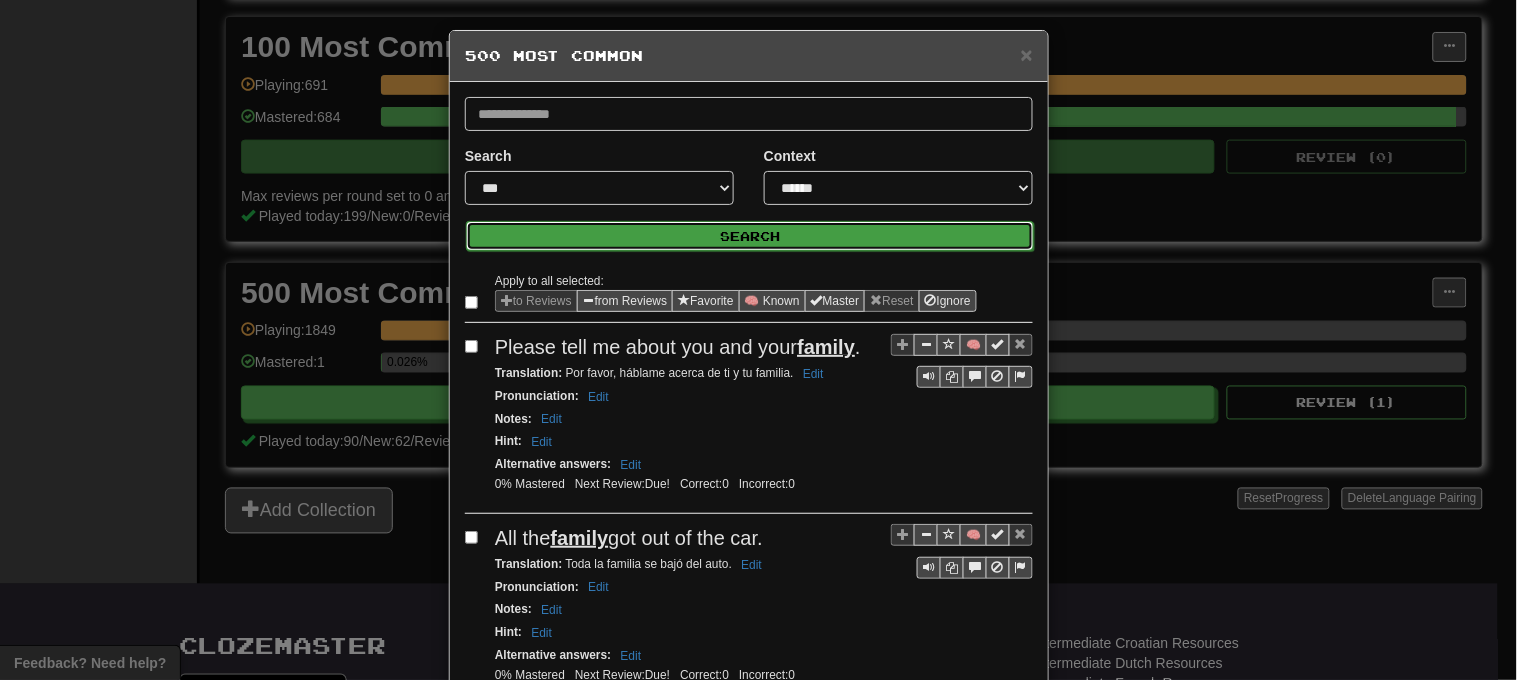click on "Search" at bounding box center (750, 236) 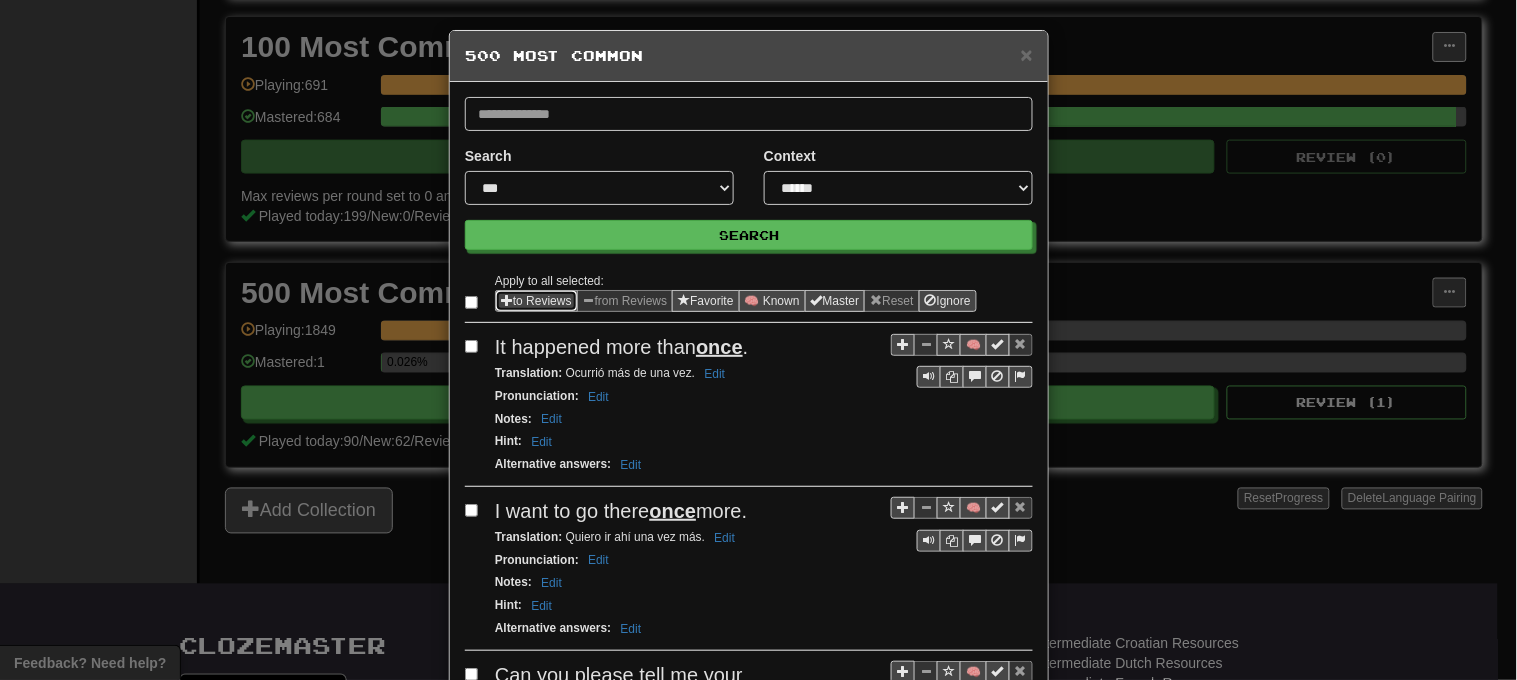 click at bounding box center (507, 300) 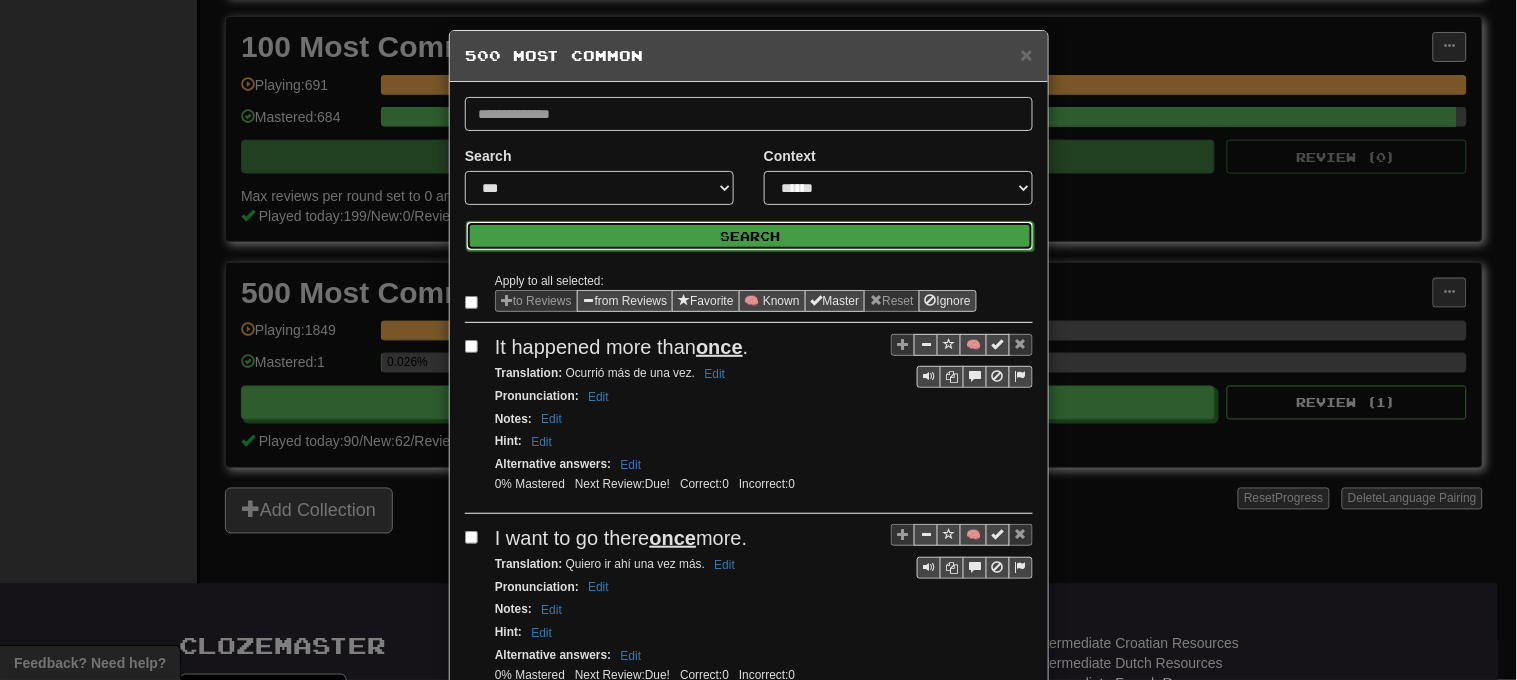 click on "Search" at bounding box center [750, 236] 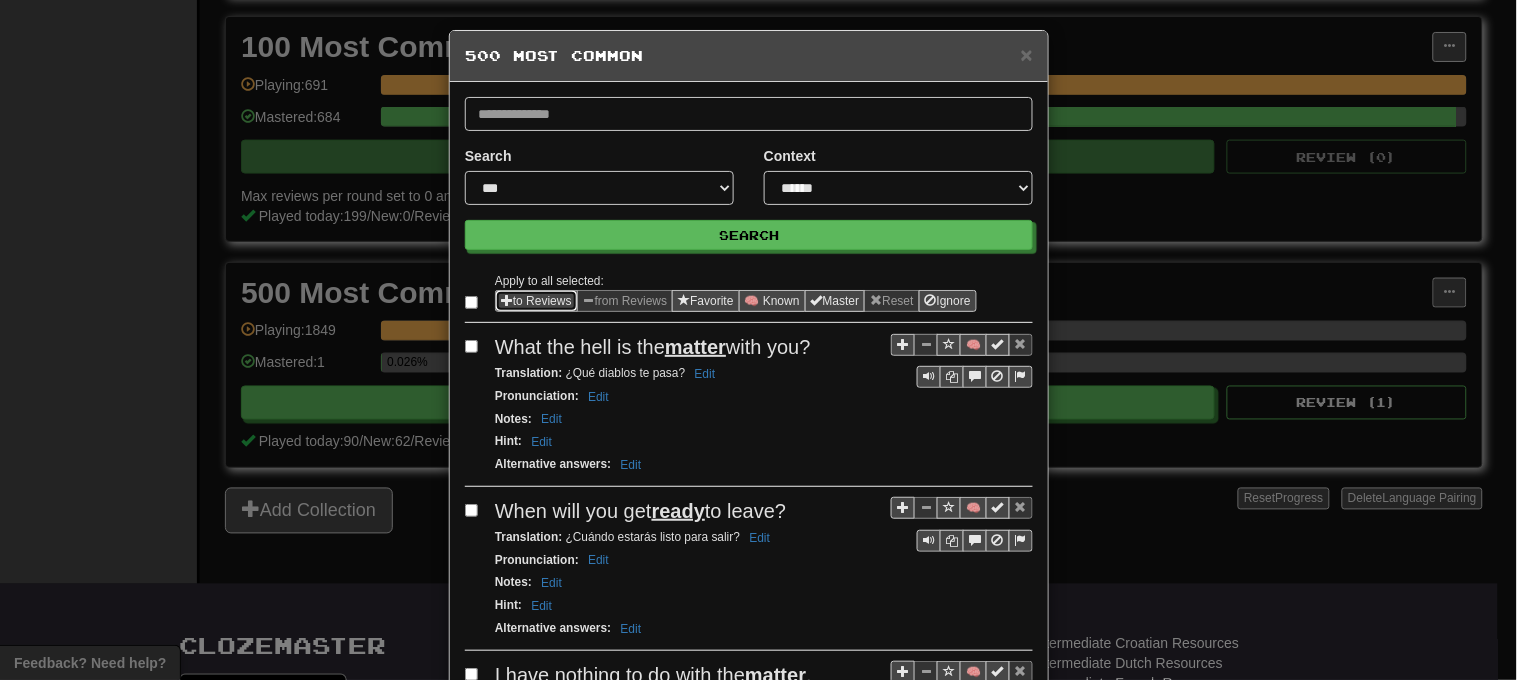 click at bounding box center [507, 300] 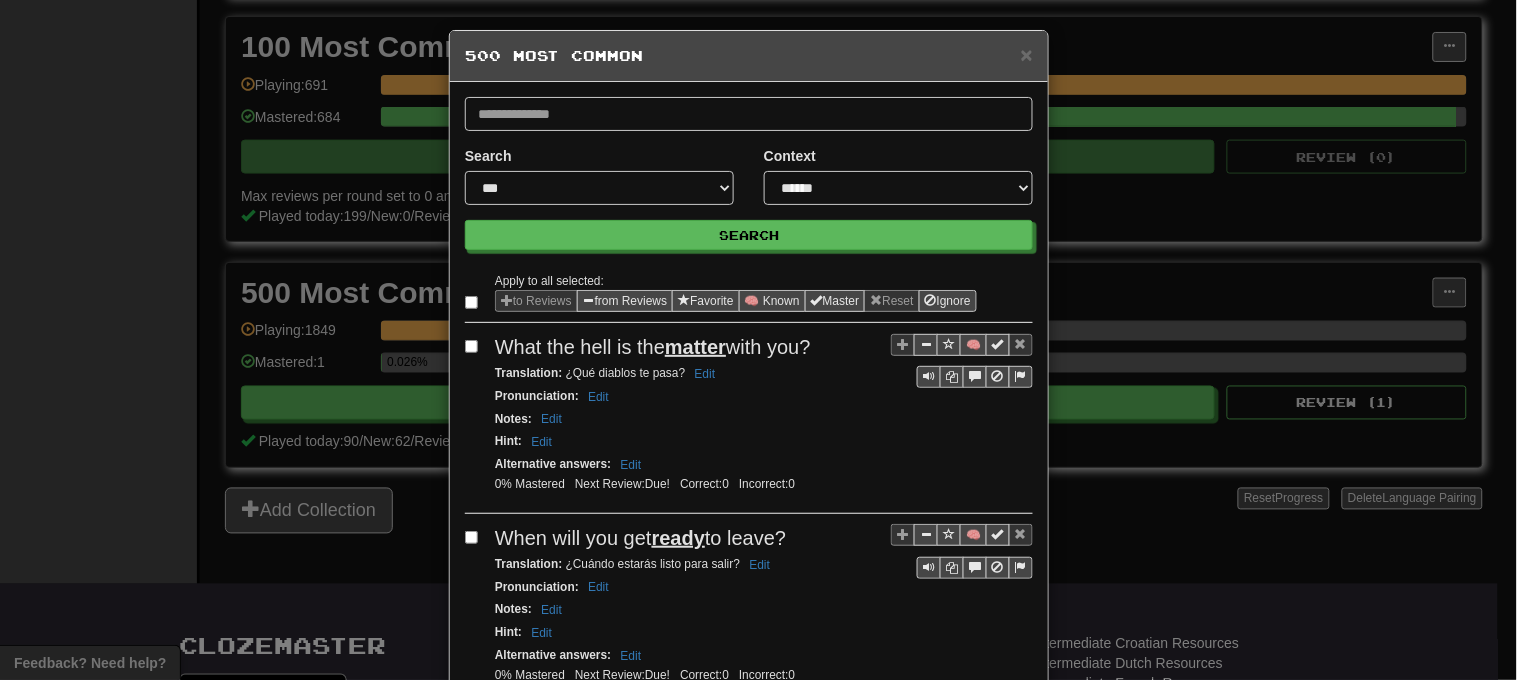 click on "**********" at bounding box center (749, 173) 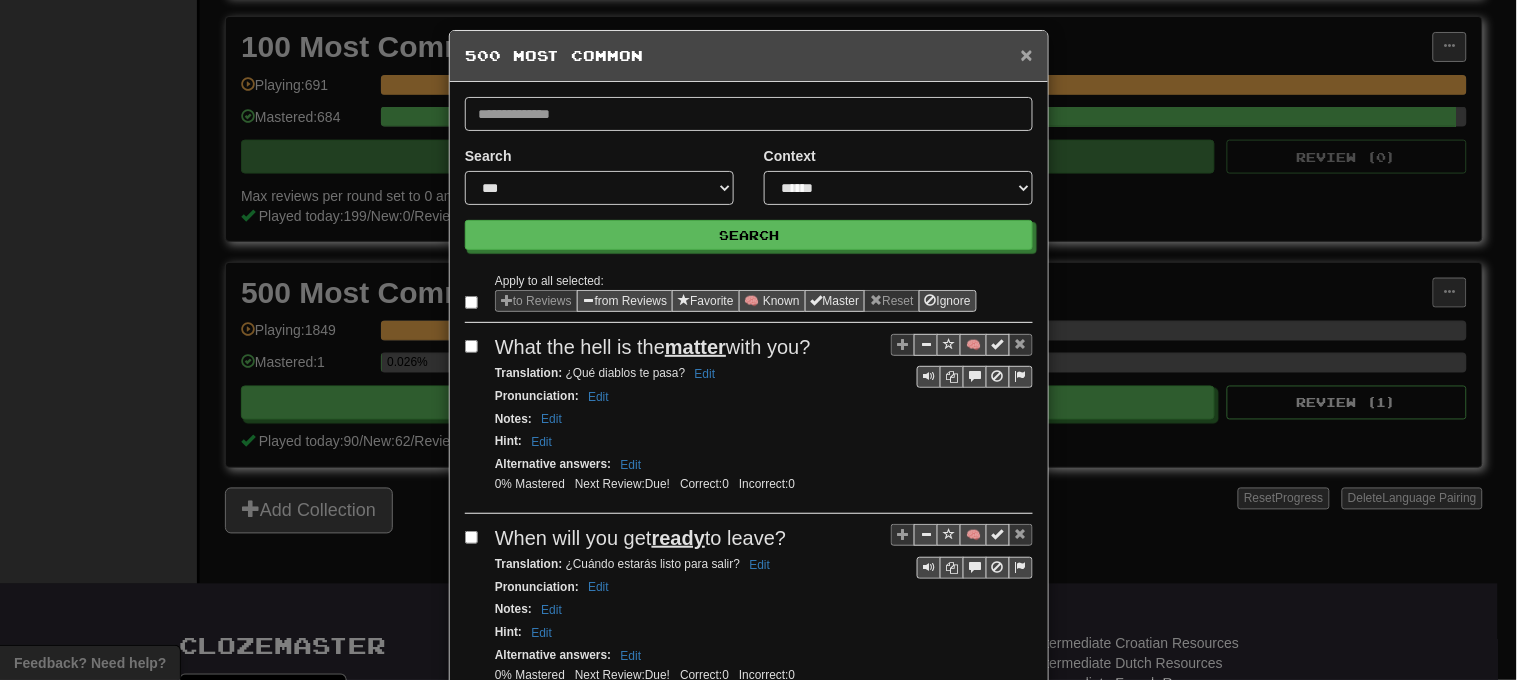 click on "×" at bounding box center (1027, 54) 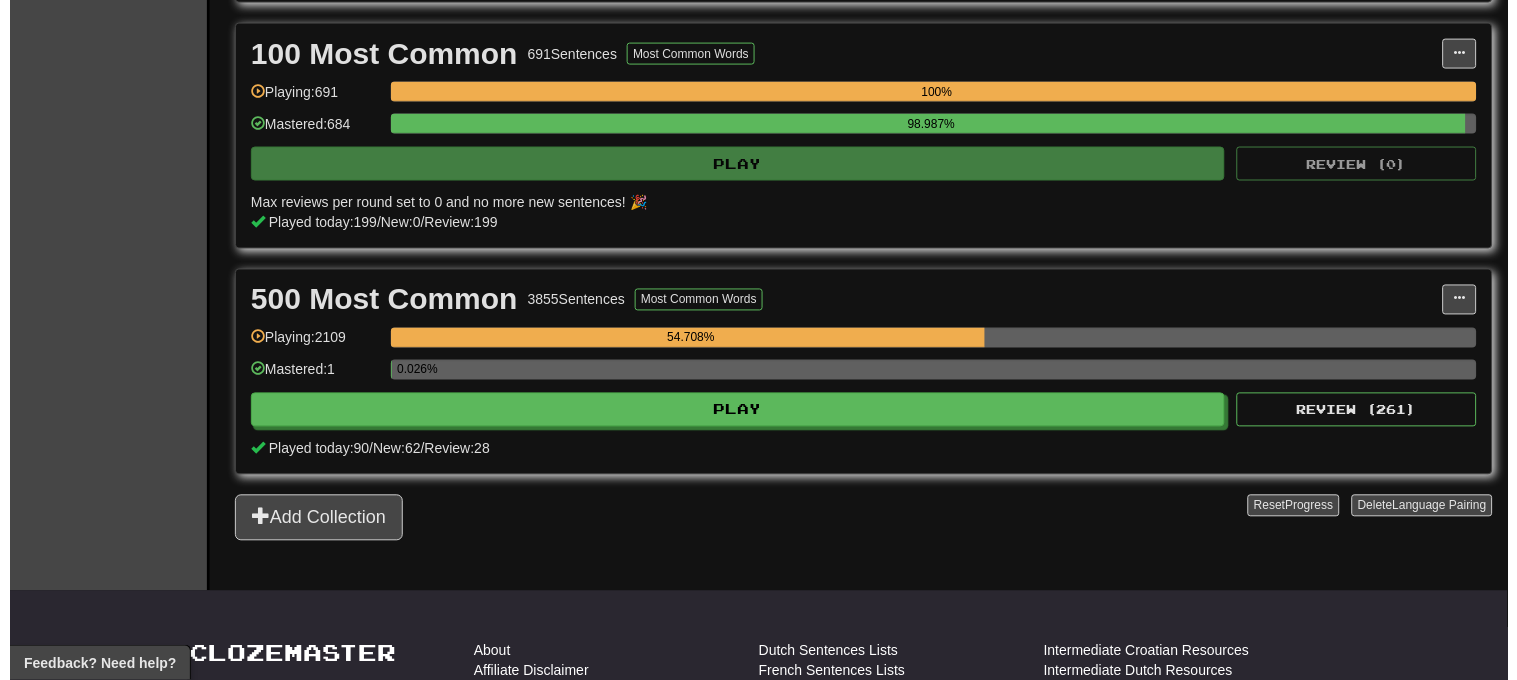 scroll, scrollTop: 651, scrollLeft: 0, axis: vertical 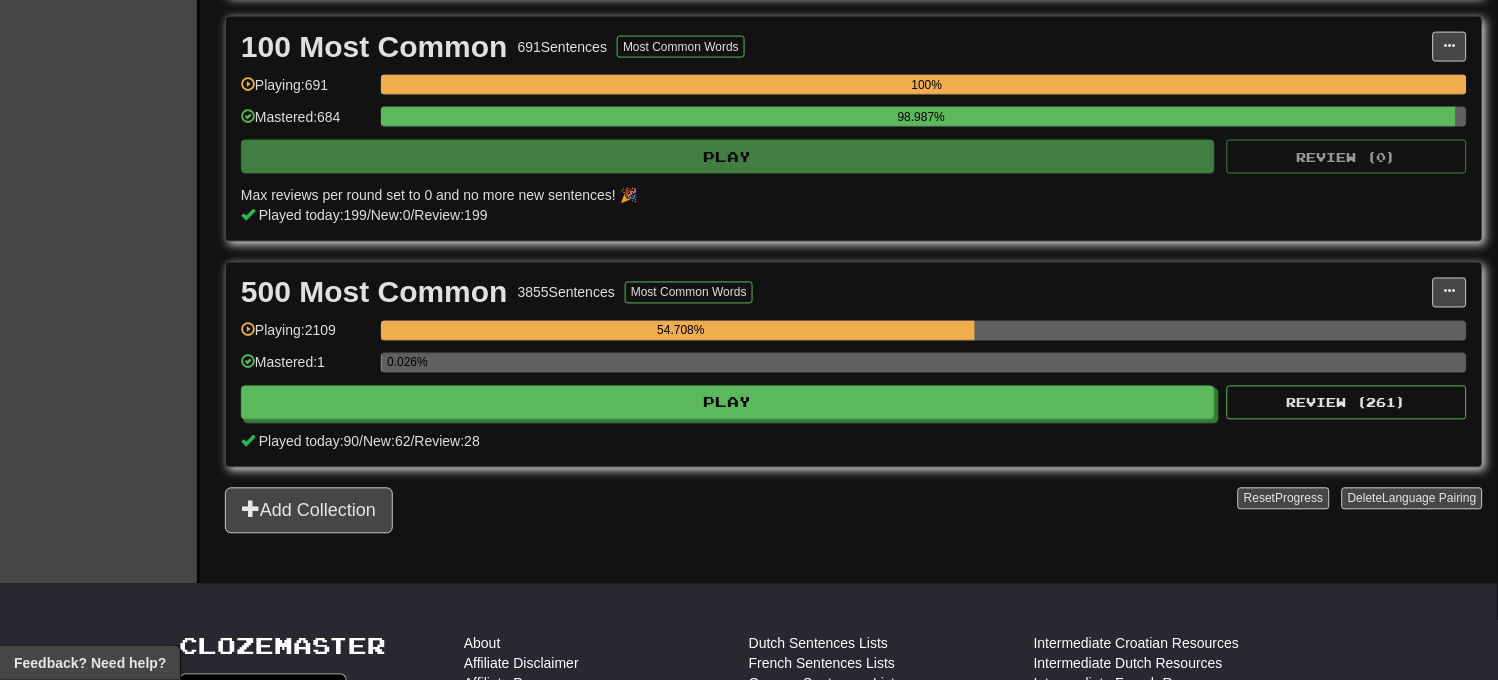 click on "Clozemaster Dashboard Collections Cloze-Reading Dark Mode On Off Dashboard Collections Pro Cloze-Reading English  /  Español English  /  Español Streak:  12   Review:  878 Points today:  0  Language Pairing Username: Julio.23in Edit  Account  Notifications 1  Activity Feed  Profile  Leaderboard  Forum  Logout Score 102.106  Playing:  2801  Mastered:  685 Ready for Review 261   Review Streak   ( UTC ) 12  Day s Includes today!  Daily Goal Learning a language requires practice every day. Stay motivated! Set  a daily  goal Played Today 289  sentences 62  New /  227  Review Full History  Level 83 576  more points to level  84 Leaderboard 1 st View Favorites 0 View Play Full History  In Progress 1,000 Most Common 4524  Sentences Most Common Words Manage Sentences Unpin from Dashboard  Playing:  0 0%  Mastered:  0 0% Play Review ( 0 ) 100 Most Common 691  Sentences Most Common Words Manage Sentences Unpin from Dashboard  Playing:  691 100%  Mastered:  684 98.987% Play Review ( 0 )   199  /" at bounding box center (749, 296) 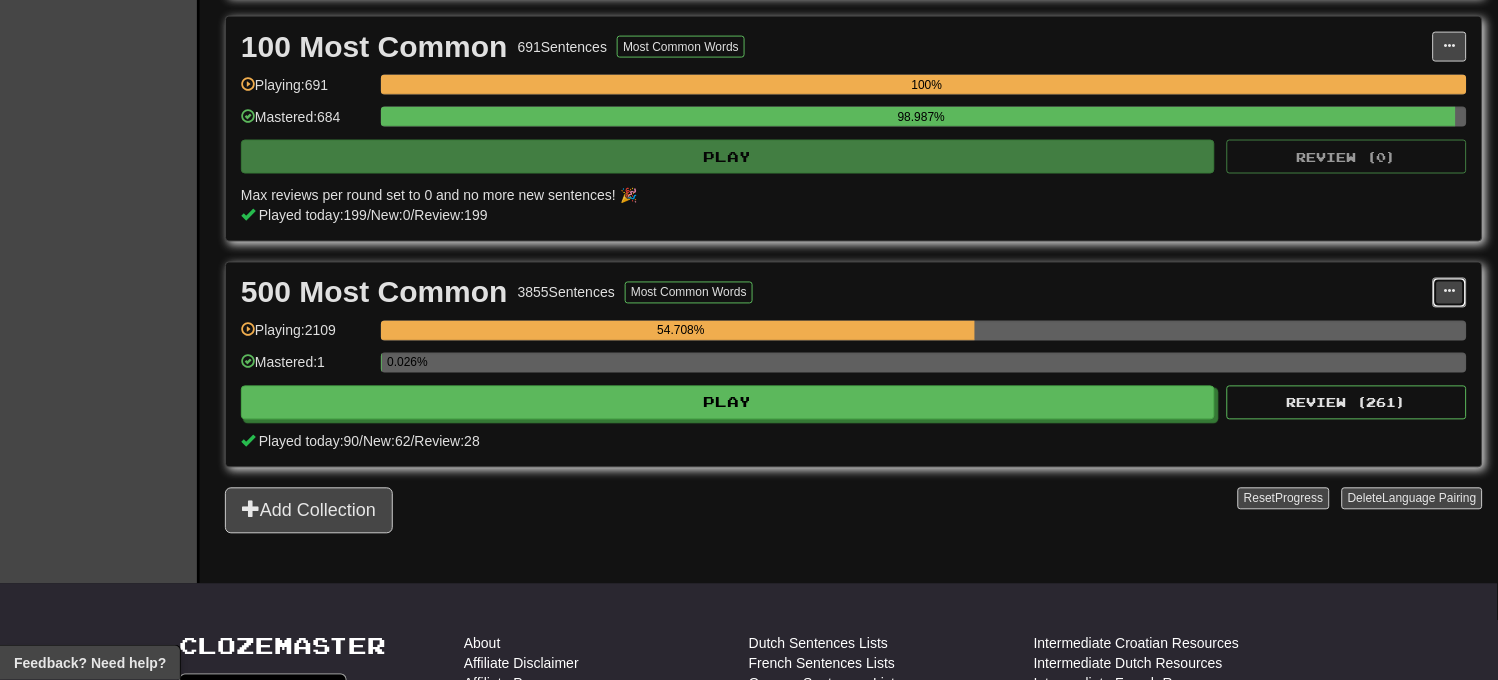 click at bounding box center (1450, 292) 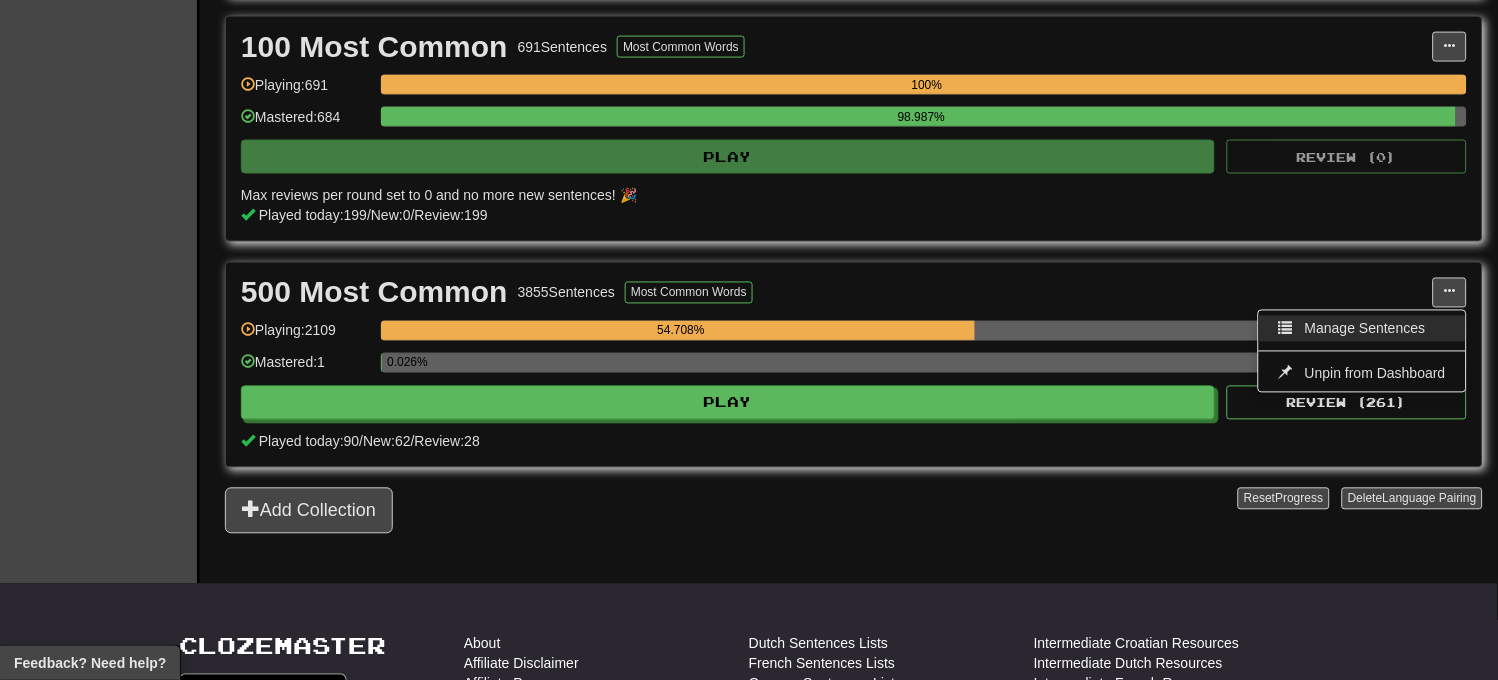 click on "Manage Sentences" at bounding box center (1365, 329) 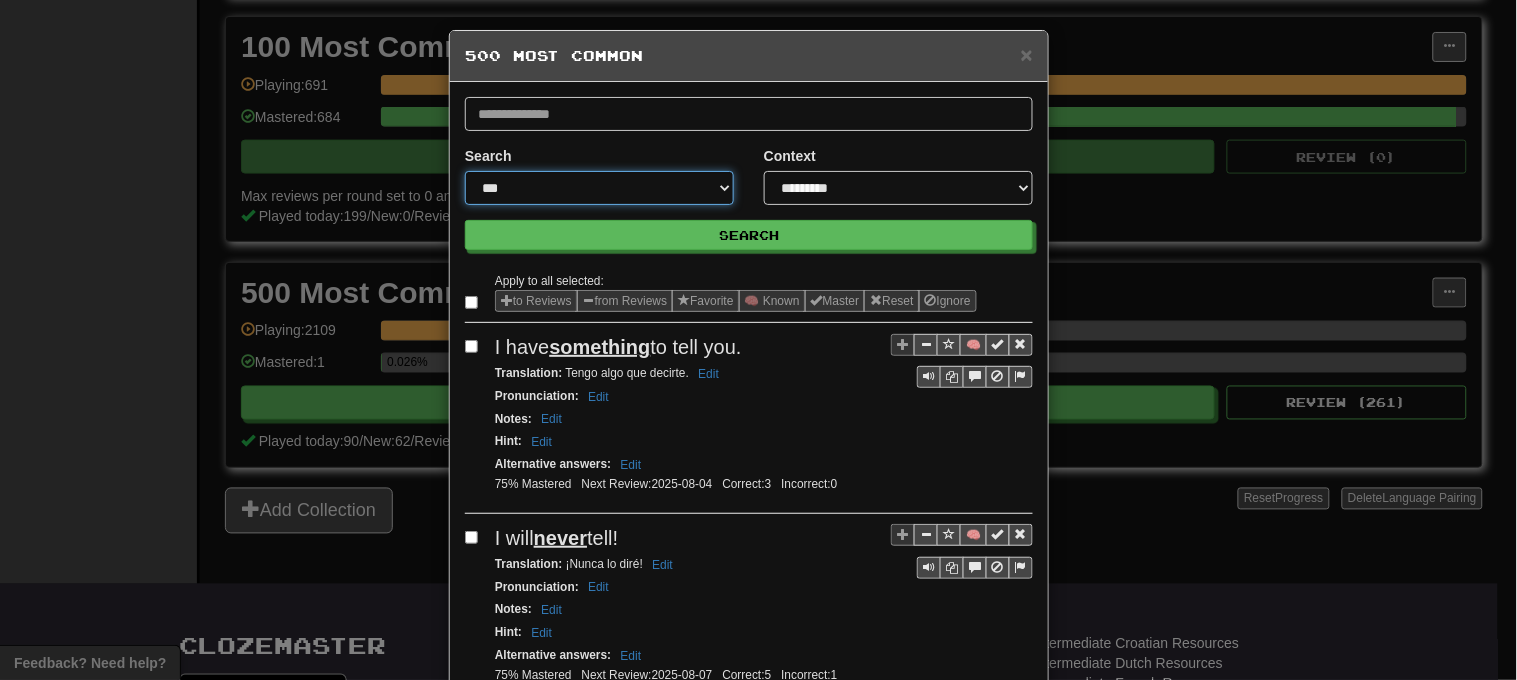click on "**********" at bounding box center (599, 188) 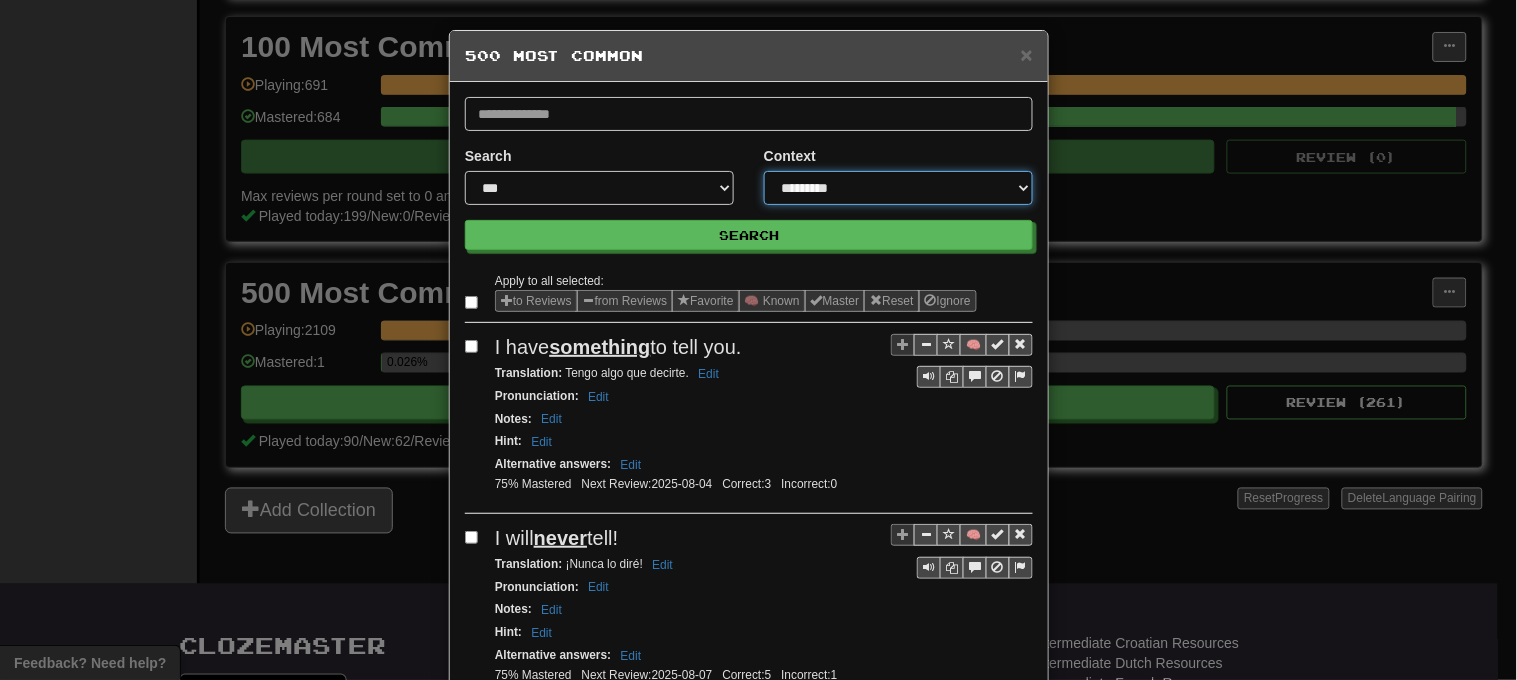 click on "**********" at bounding box center (898, 188) 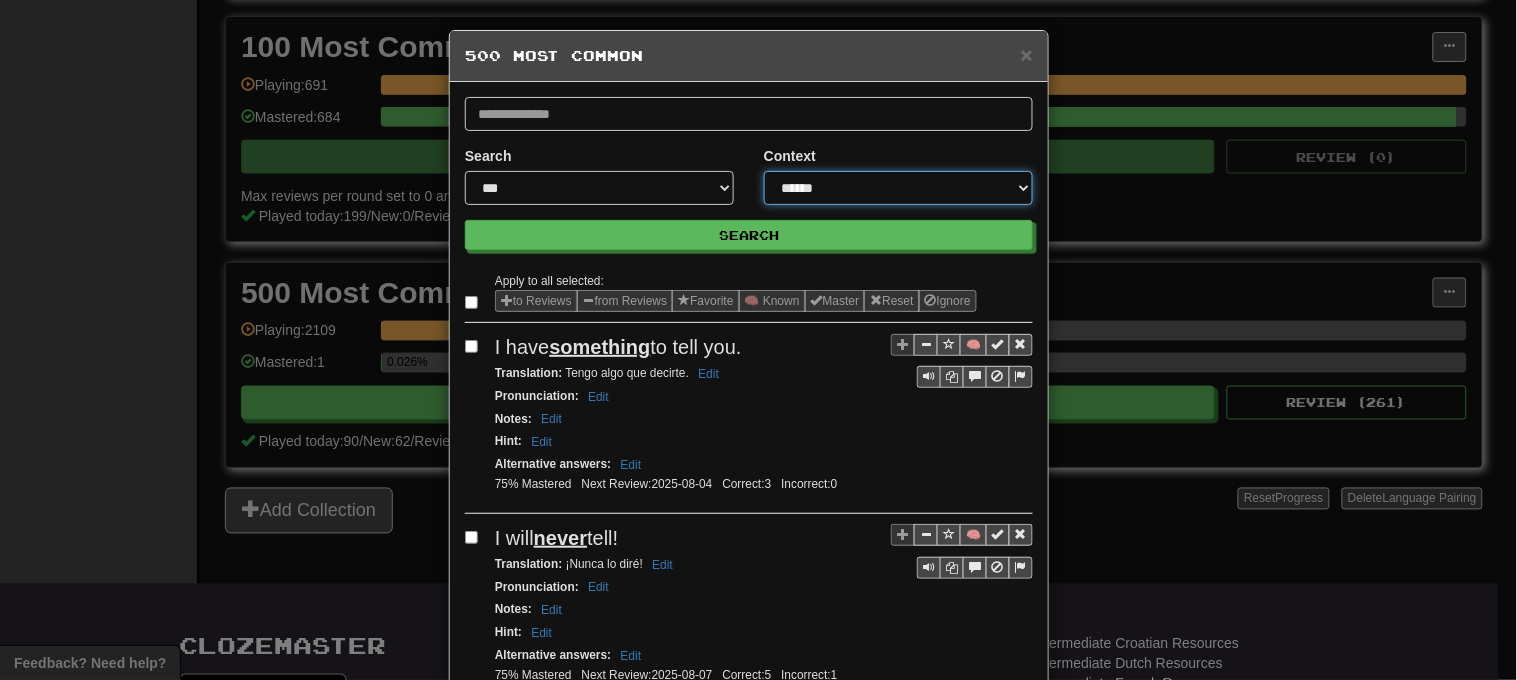 click on "**********" at bounding box center [898, 188] 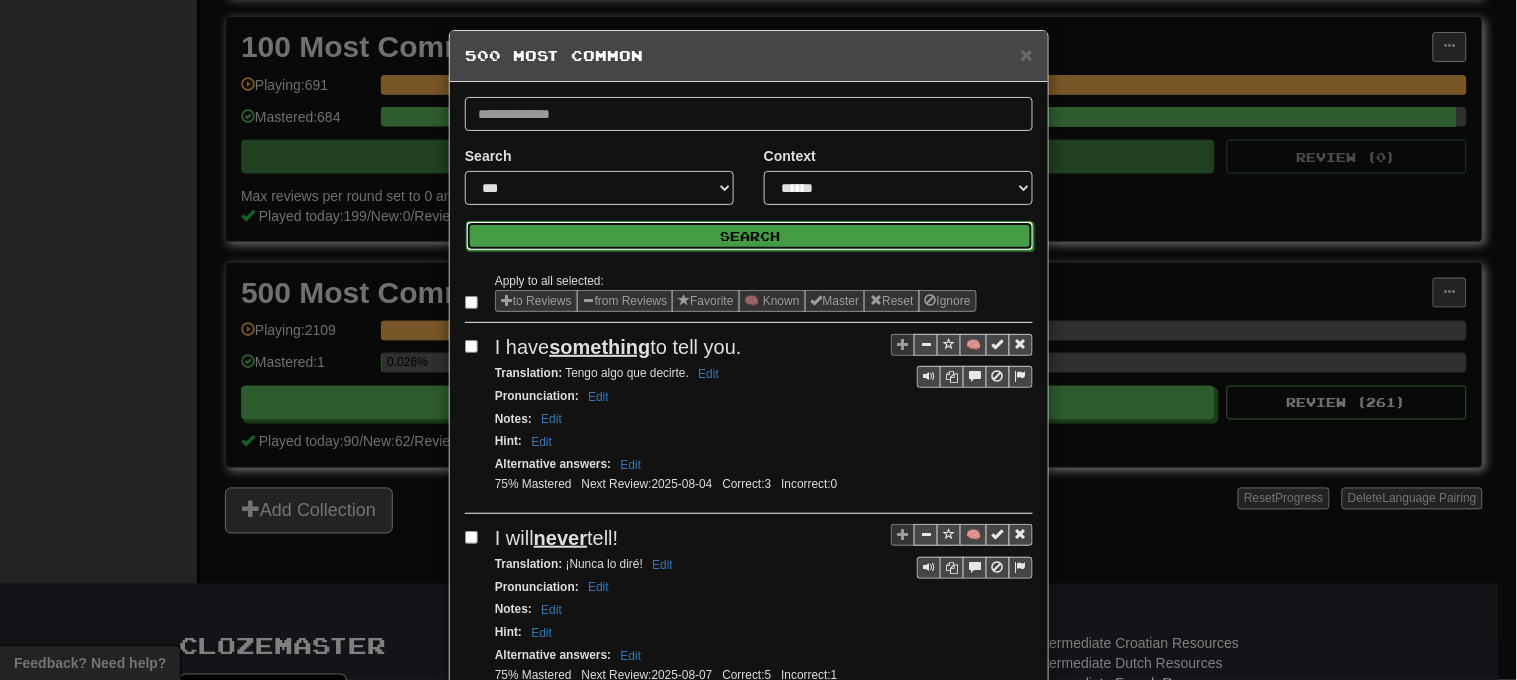 click on "Search" at bounding box center (750, 236) 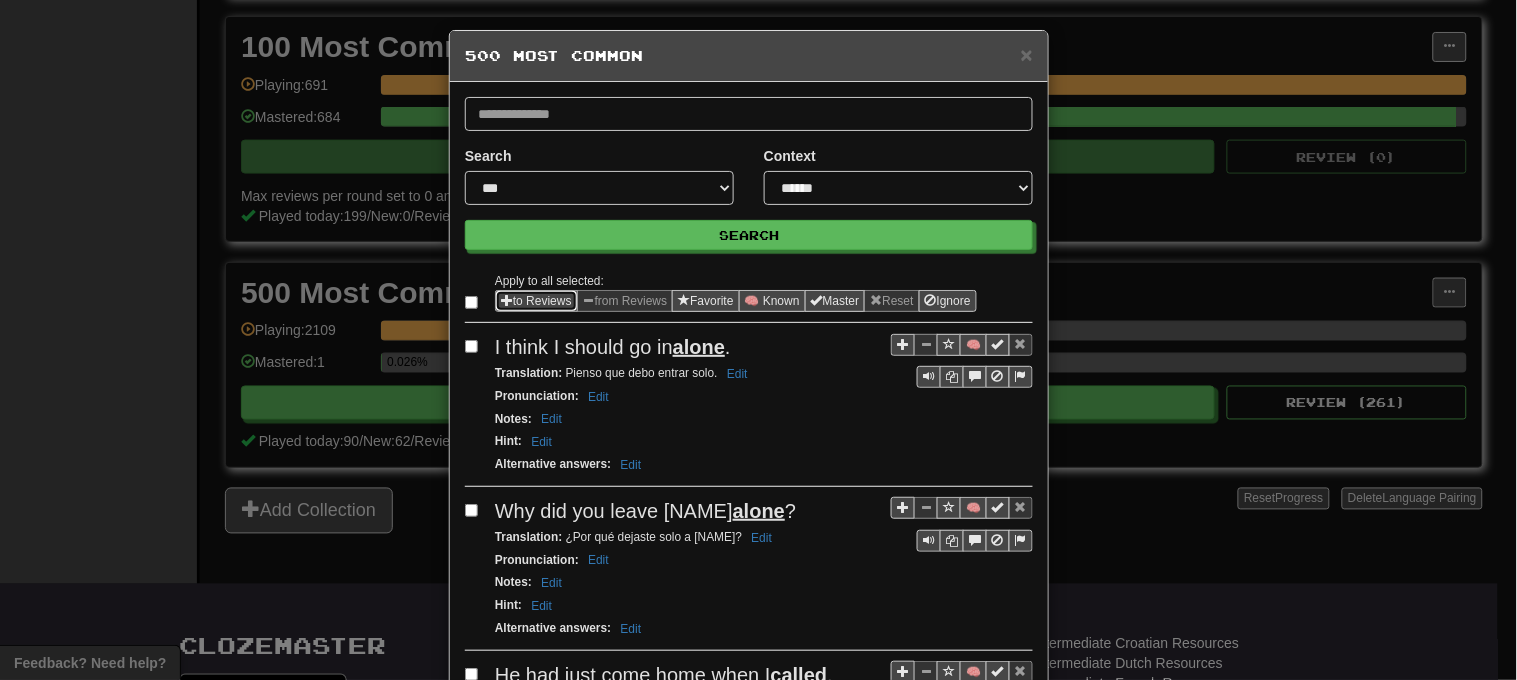 click at bounding box center [507, 300] 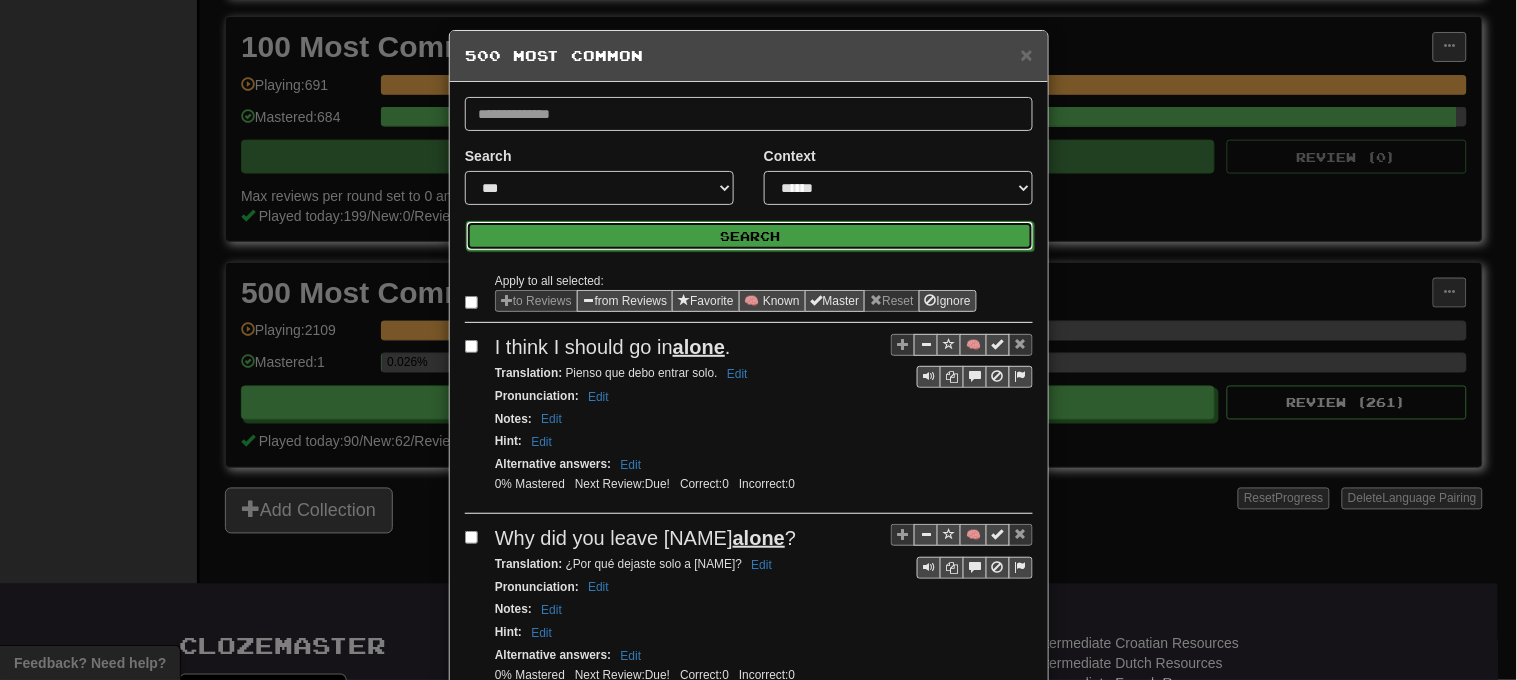 click on "Search" at bounding box center (750, 236) 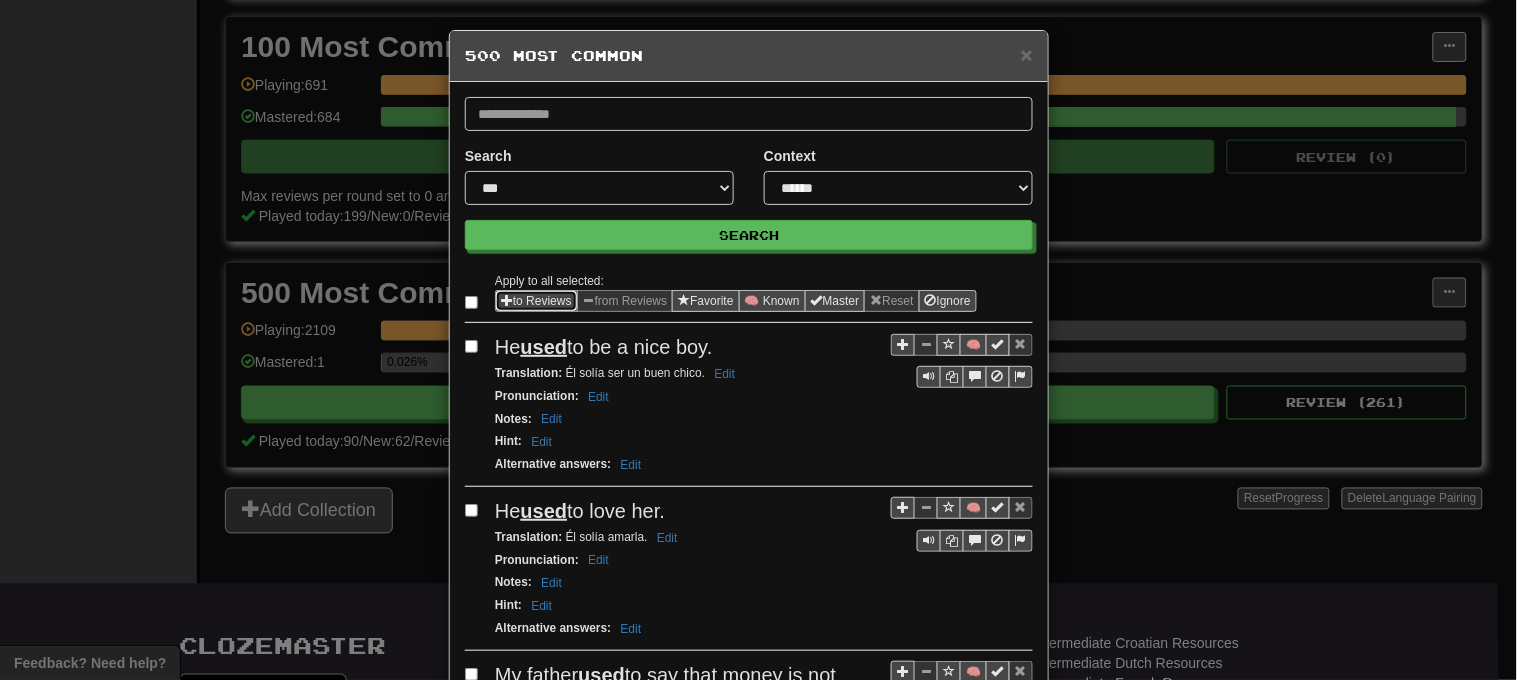 click on "to Reviews" at bounding box center (536, 301) 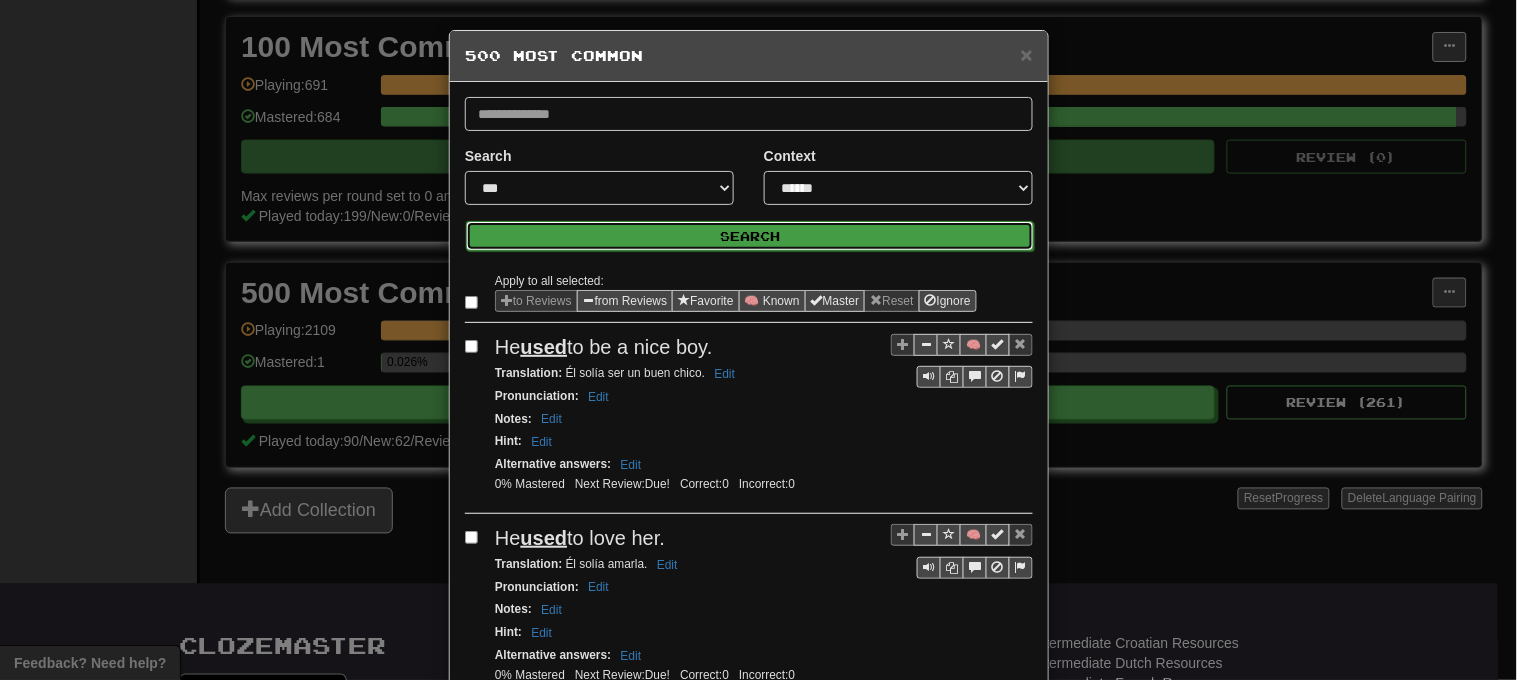 click on "Search" at bounding box center [750, 236] 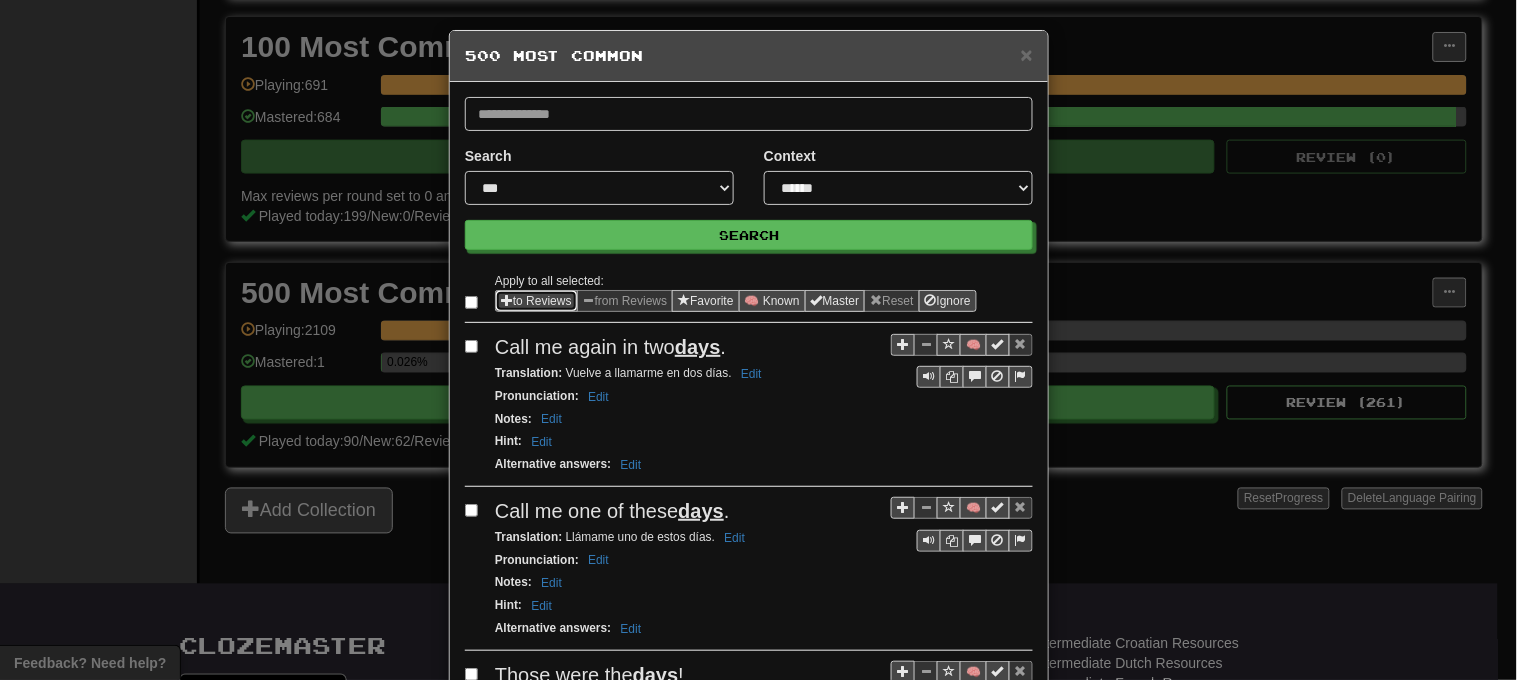 click at bounding box center (507, 300) 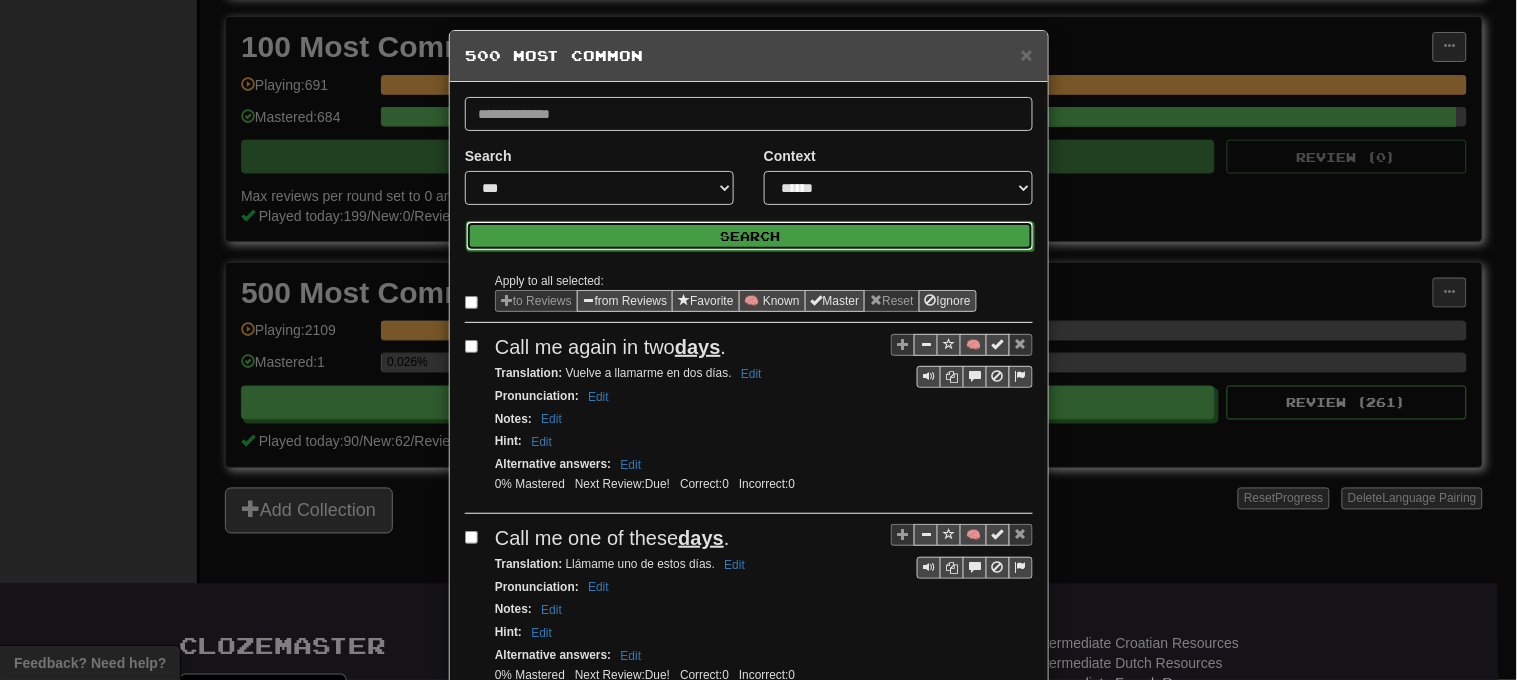 click on "Search" at bounding box center [750, 236] 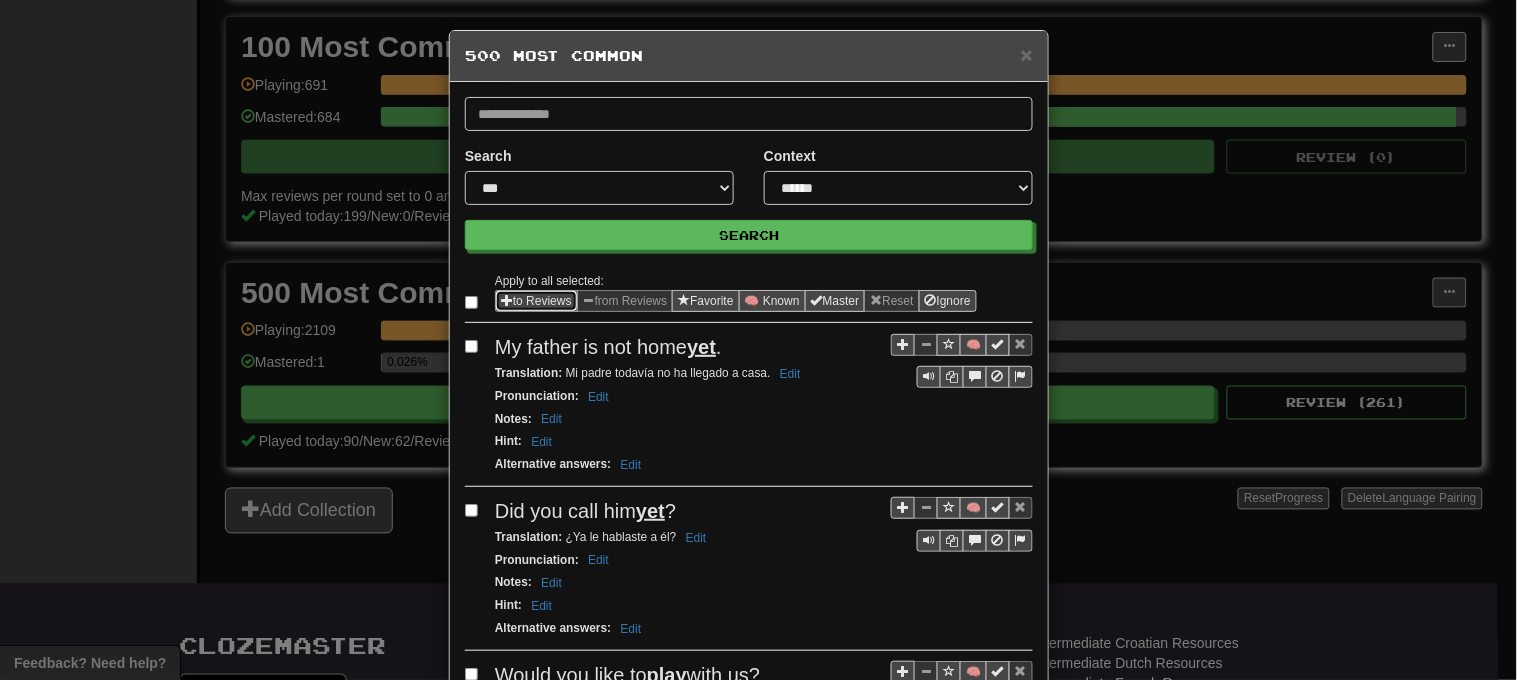 click at bounding box center (507, 300) 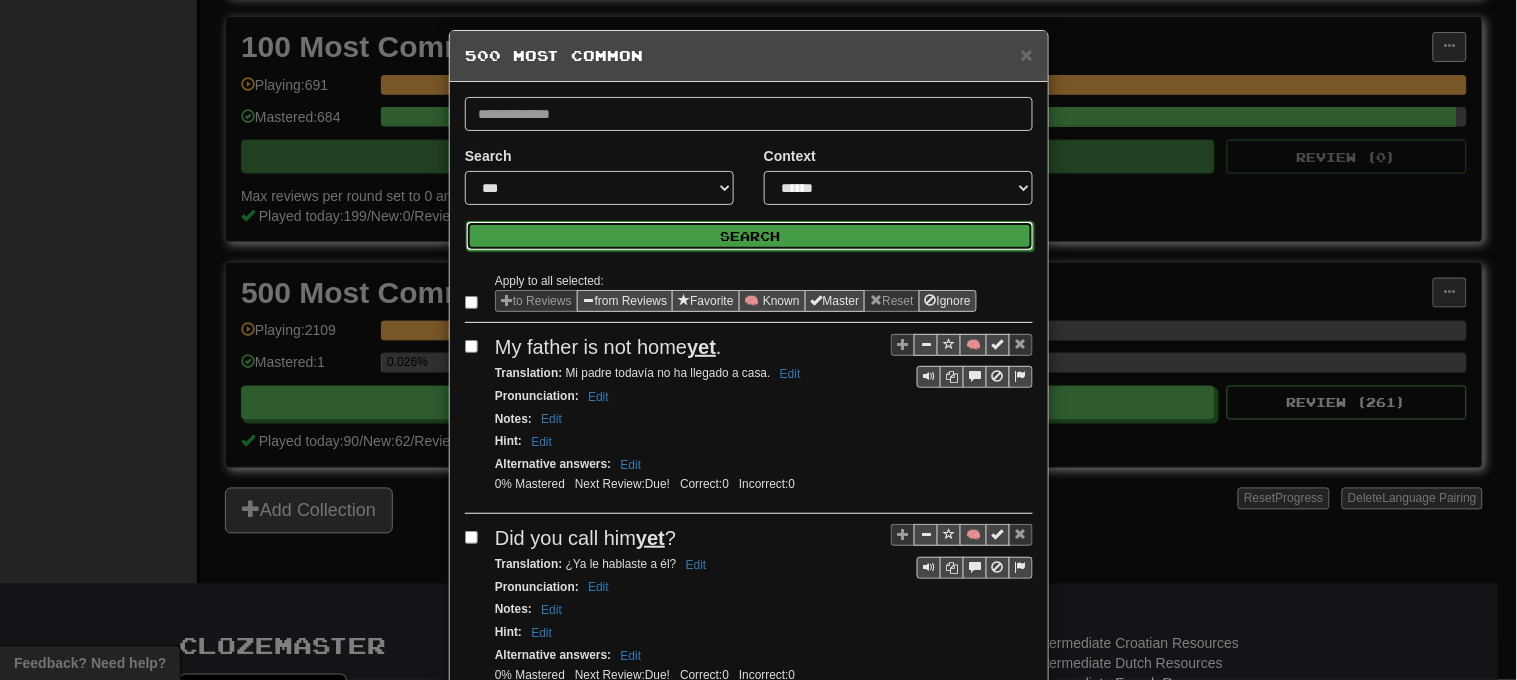 click on "Search" at bounding box center [750, 236] 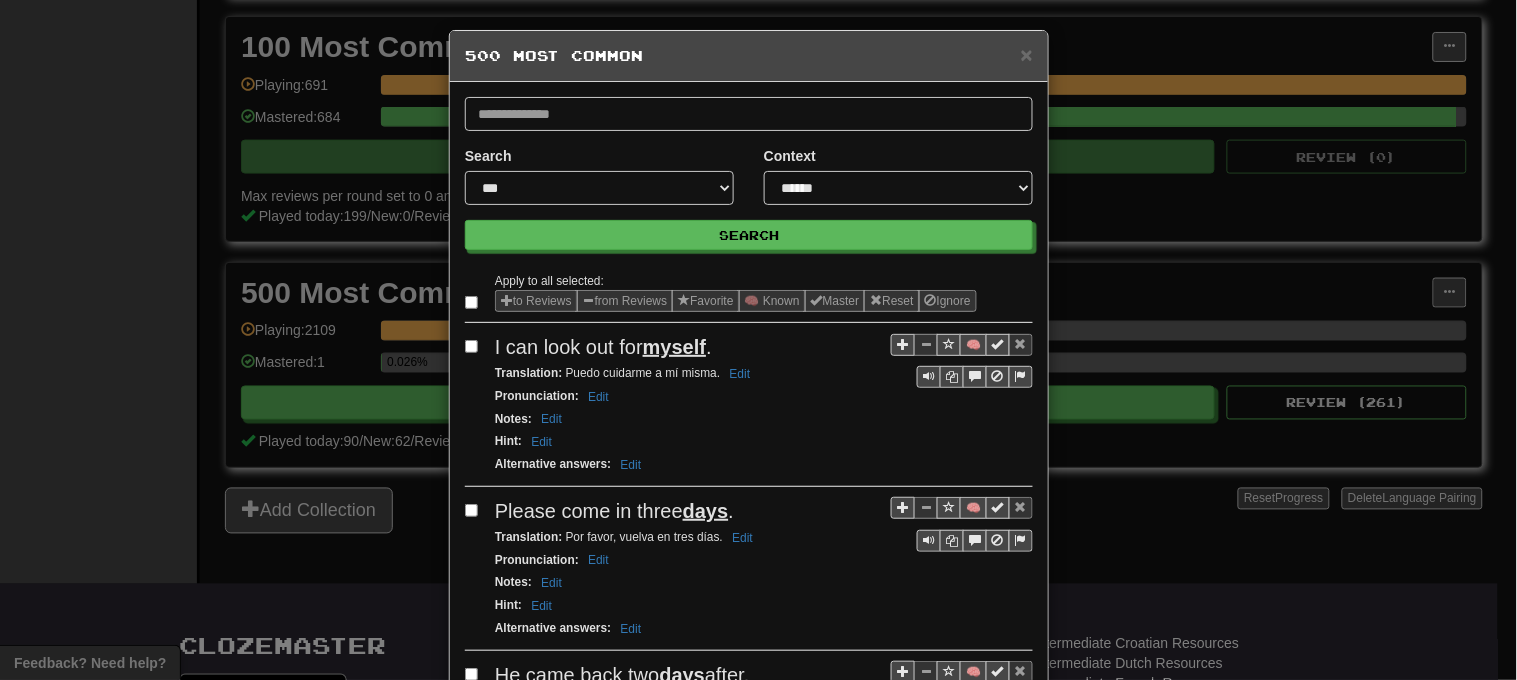 click at bounding box center [475, 302] 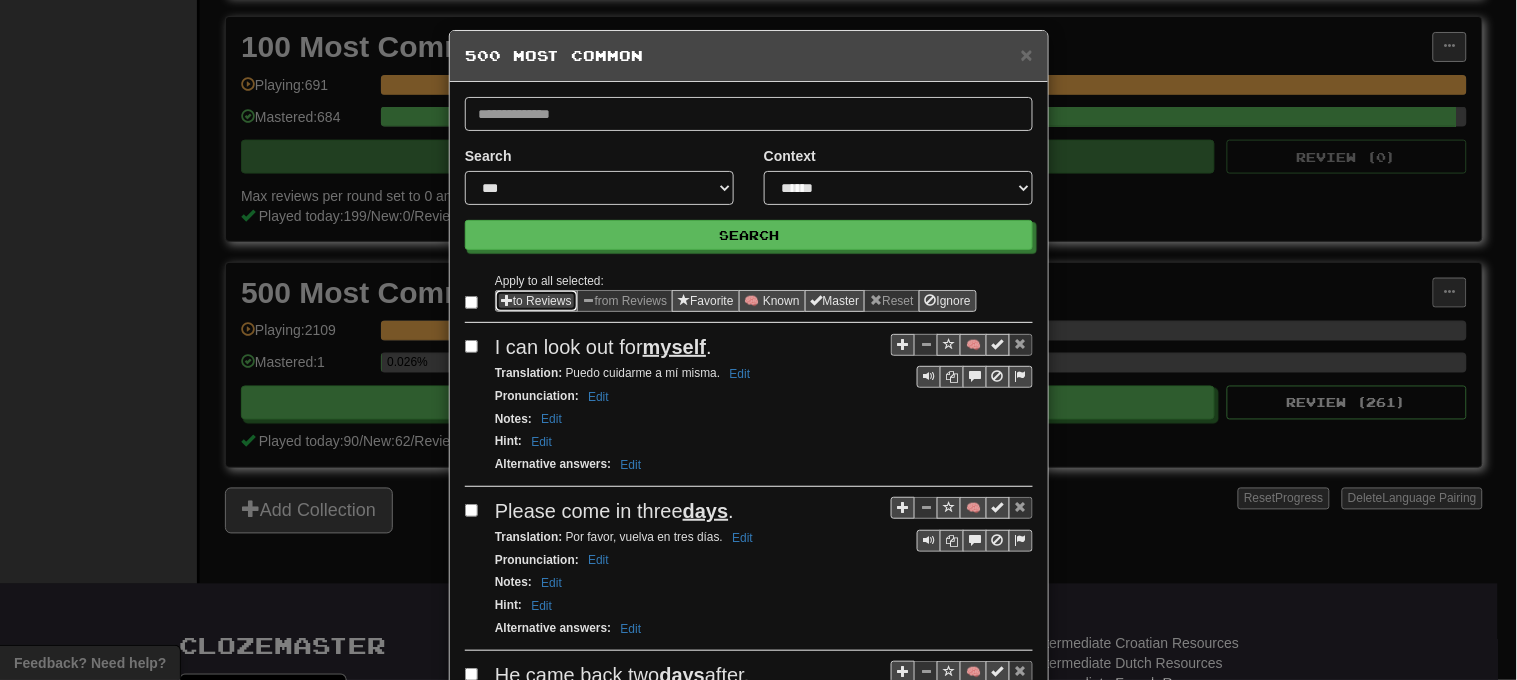 click at bounding box center [507, 300] 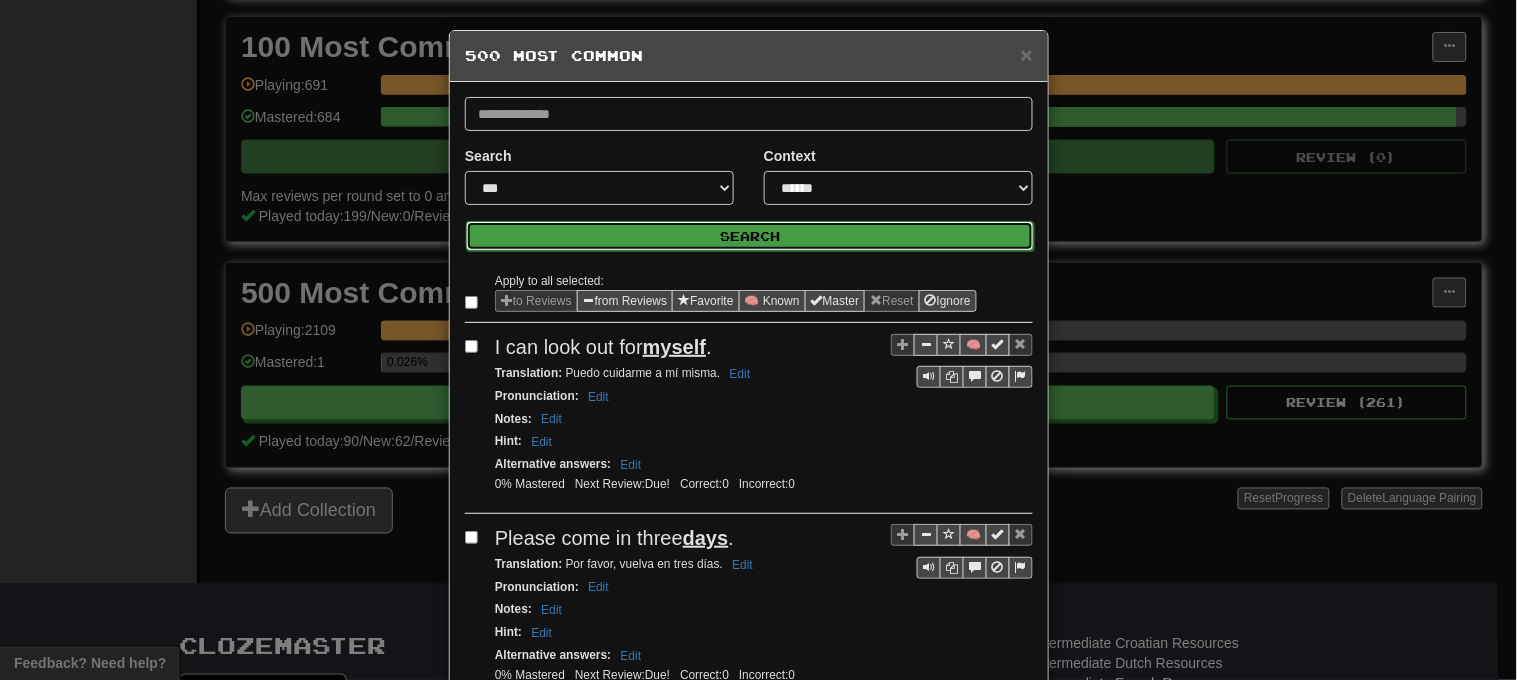click on "Search" at bounding box center [750, 236] 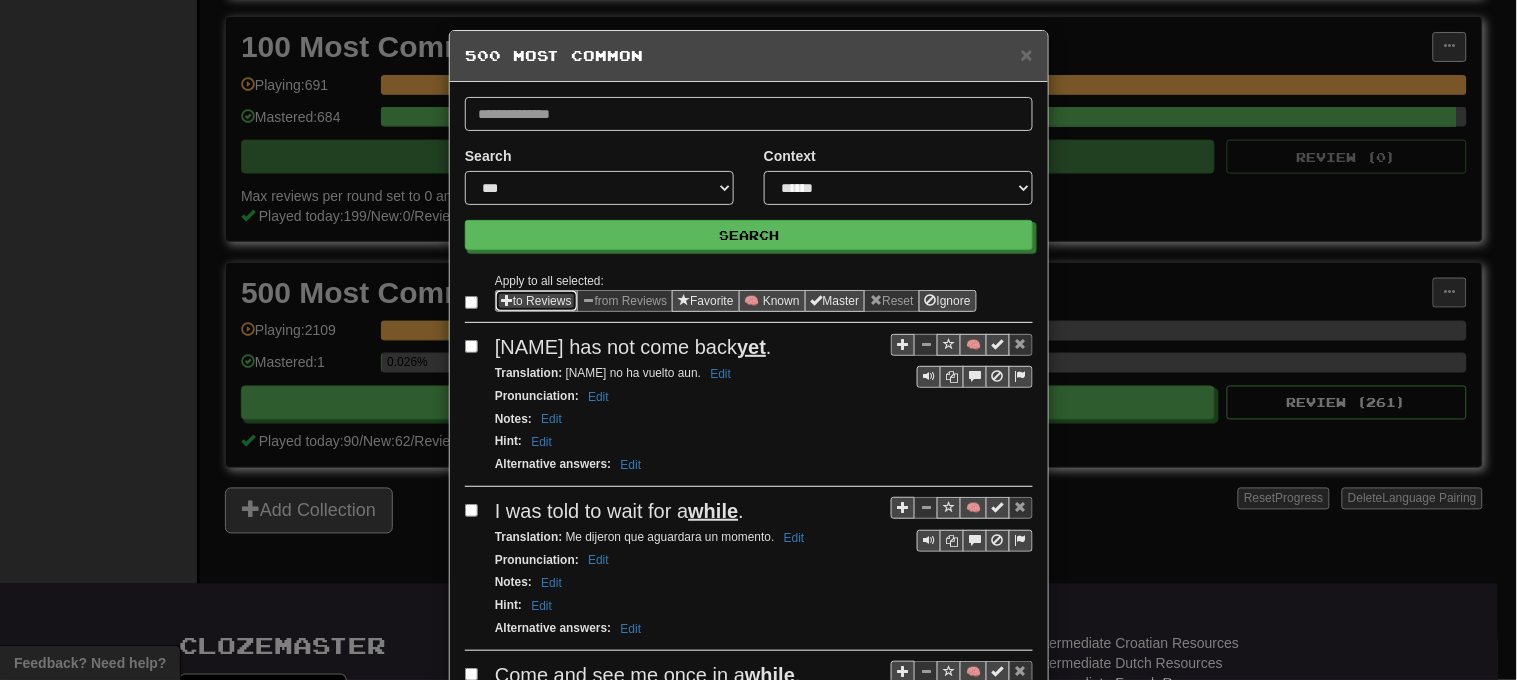 click on "to Reviews" at bounding box center [536, 301] 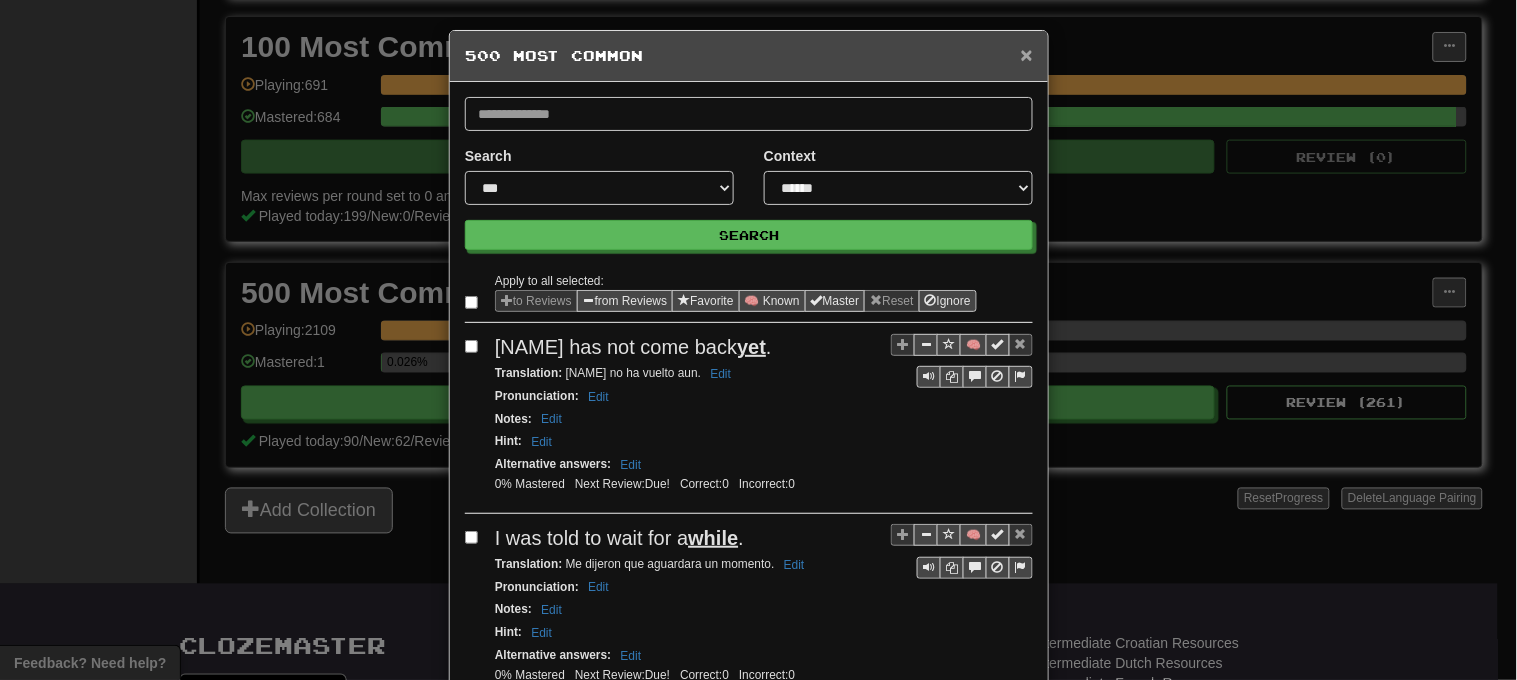 click on "×" at bounding box center [1027, 54] 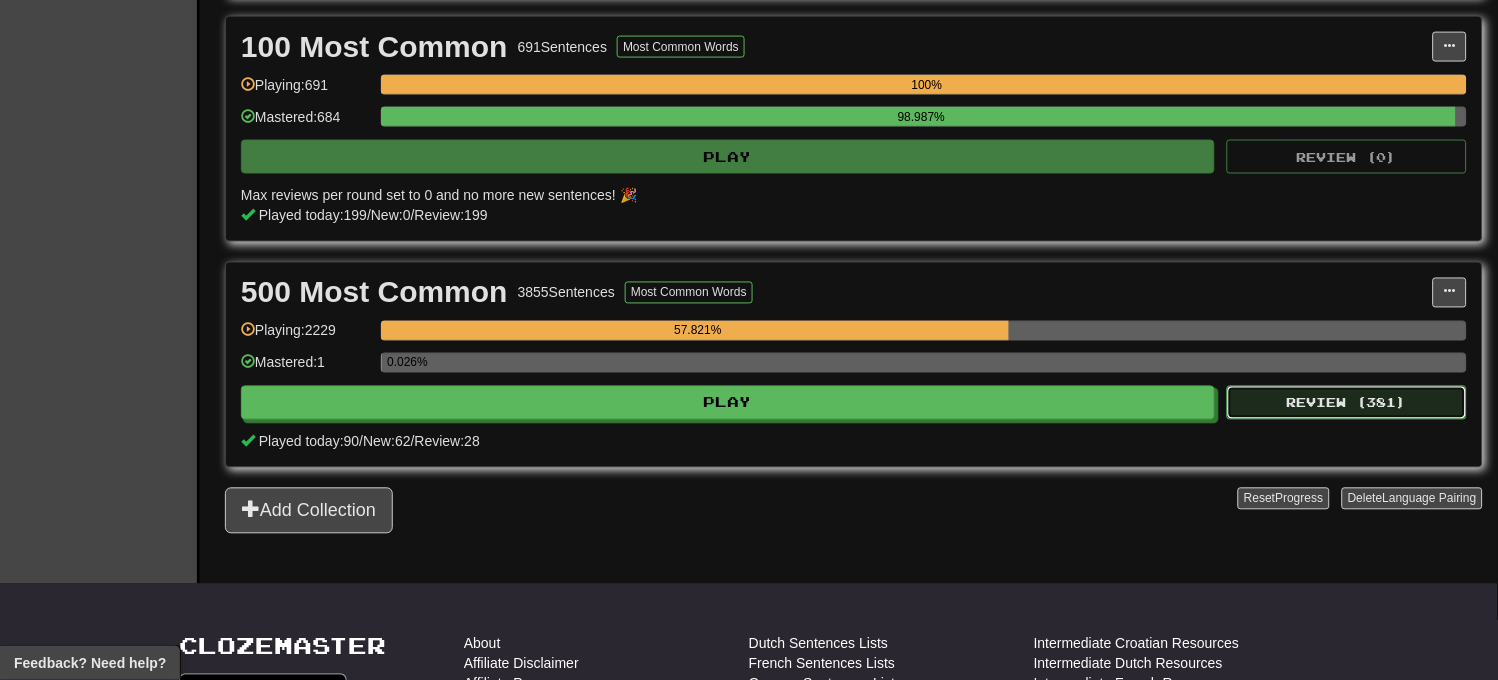click on "Review ( 381 )" at bounding box center [1347, 403] 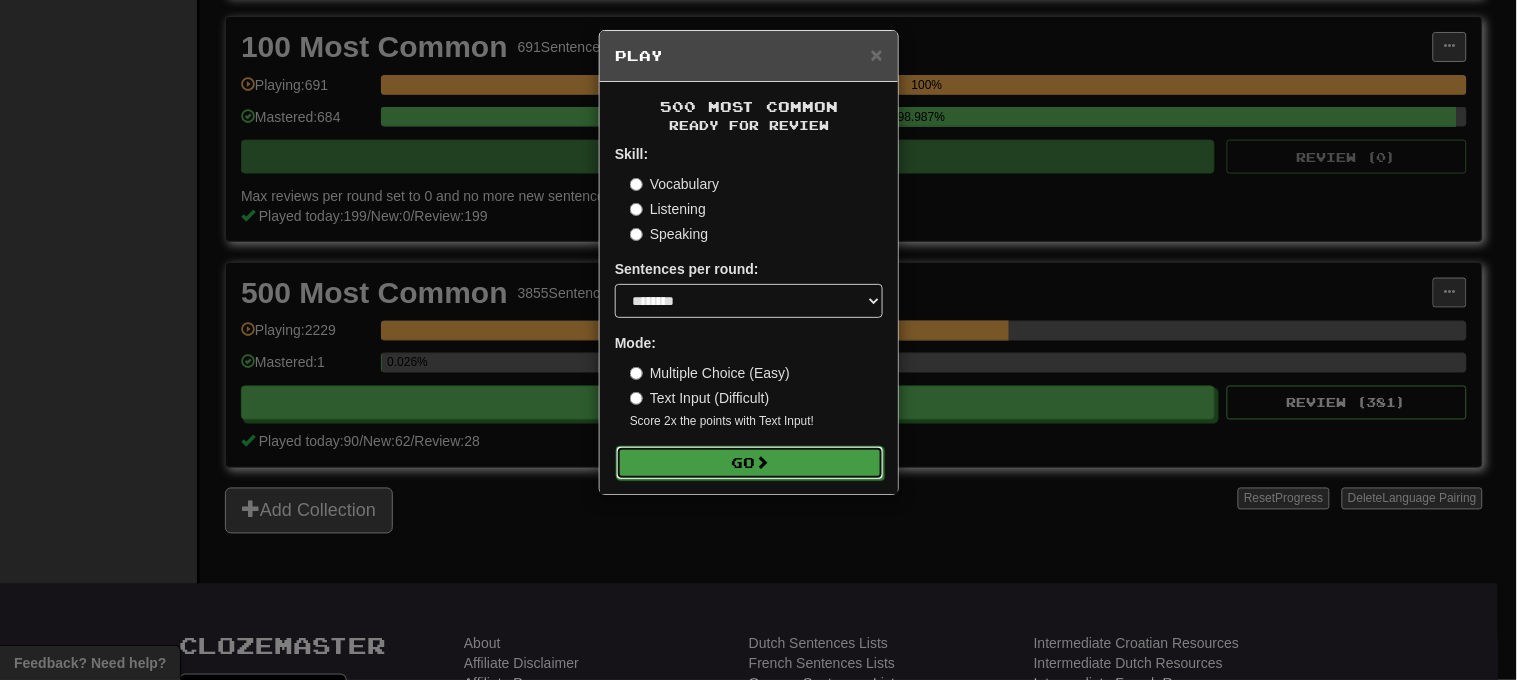 click on "Go" at bounding box center (750, 463) 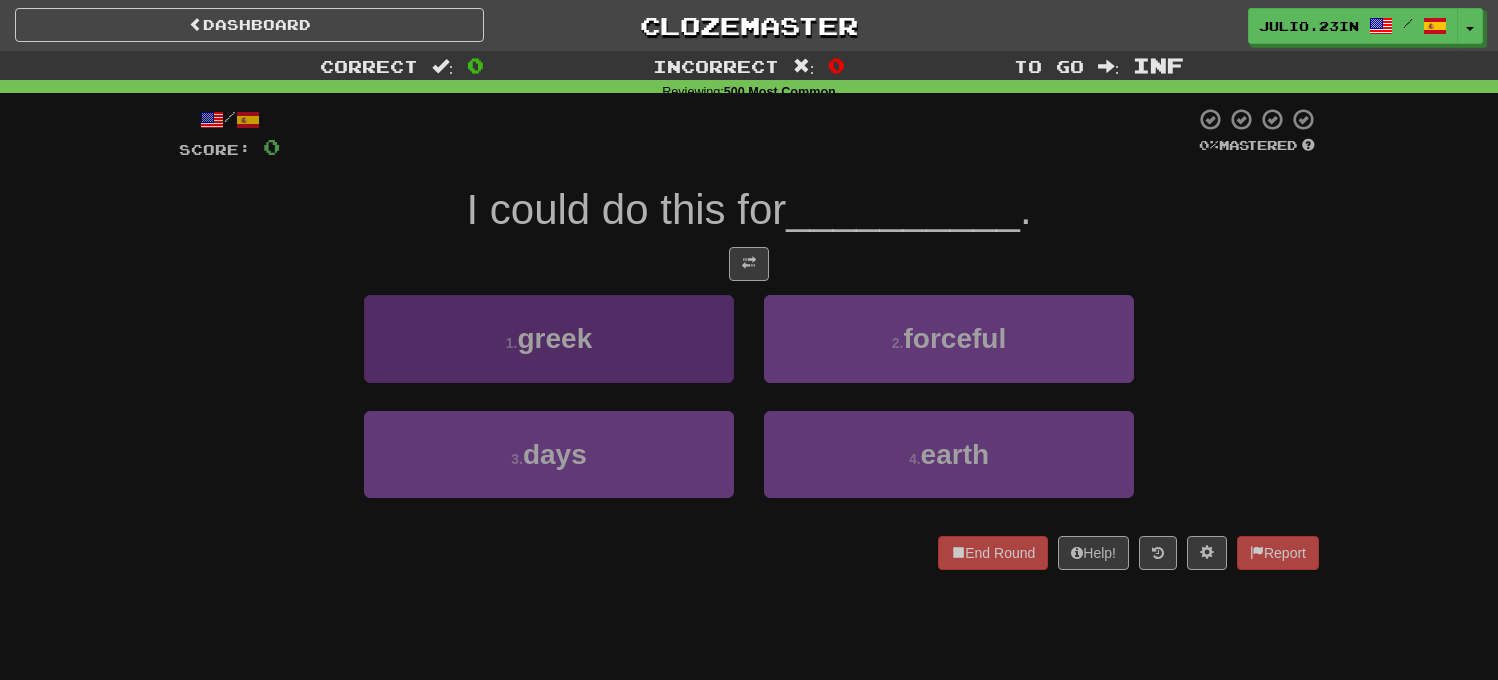 scroll, scrollTop: 0, scrollLeft: 0, axis: both 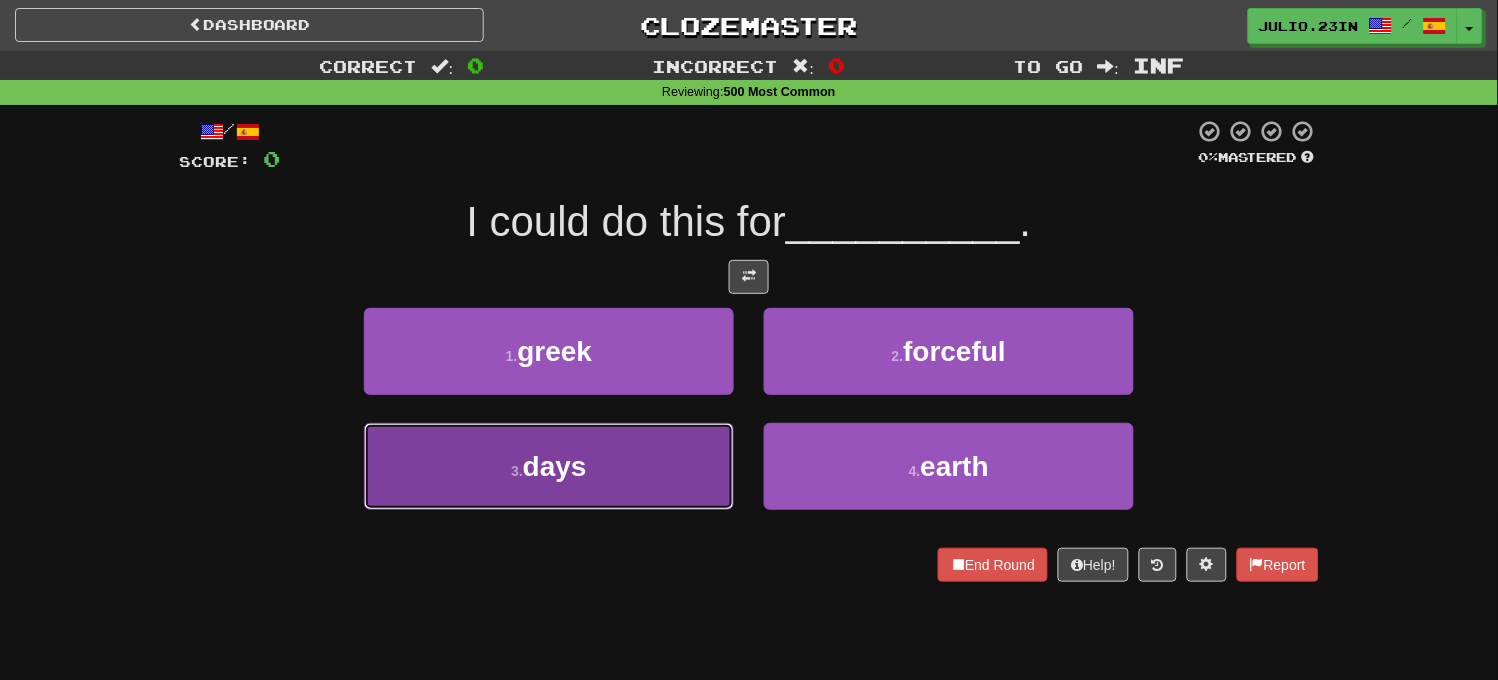 click on "3 .  days" at bounding box center (549, 466) 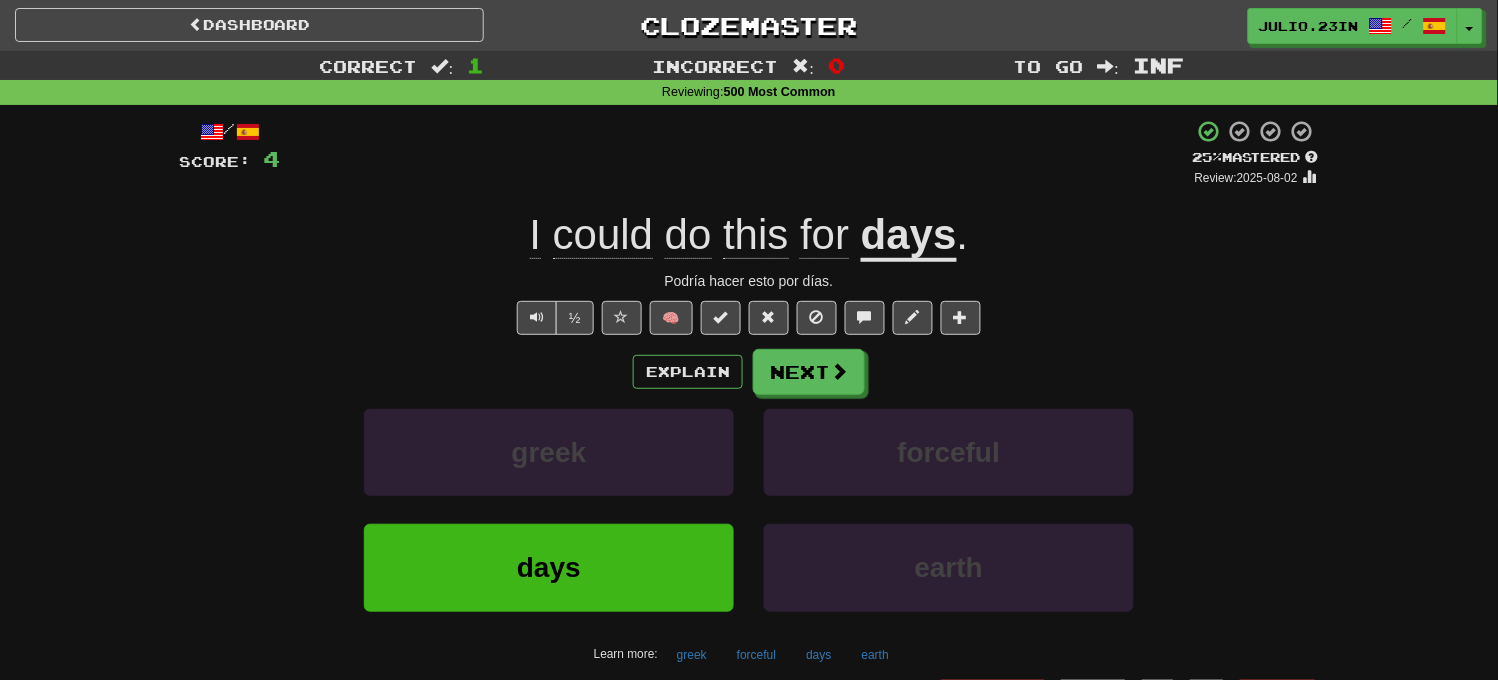 click on "Explain Next greek forceful days earth Learn more: greek forceful days earth" at bounding box center [749, 509] 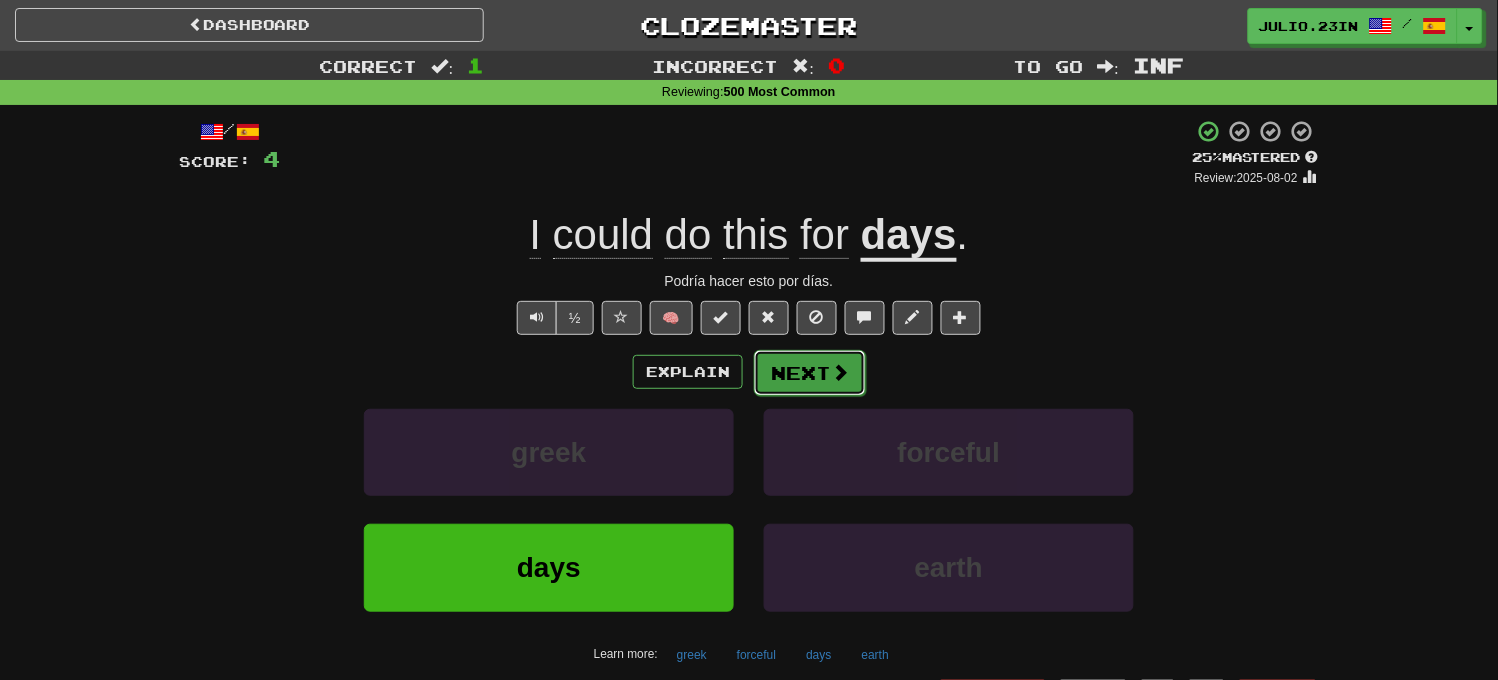 click on "Next" at bounding box center (810, 373) 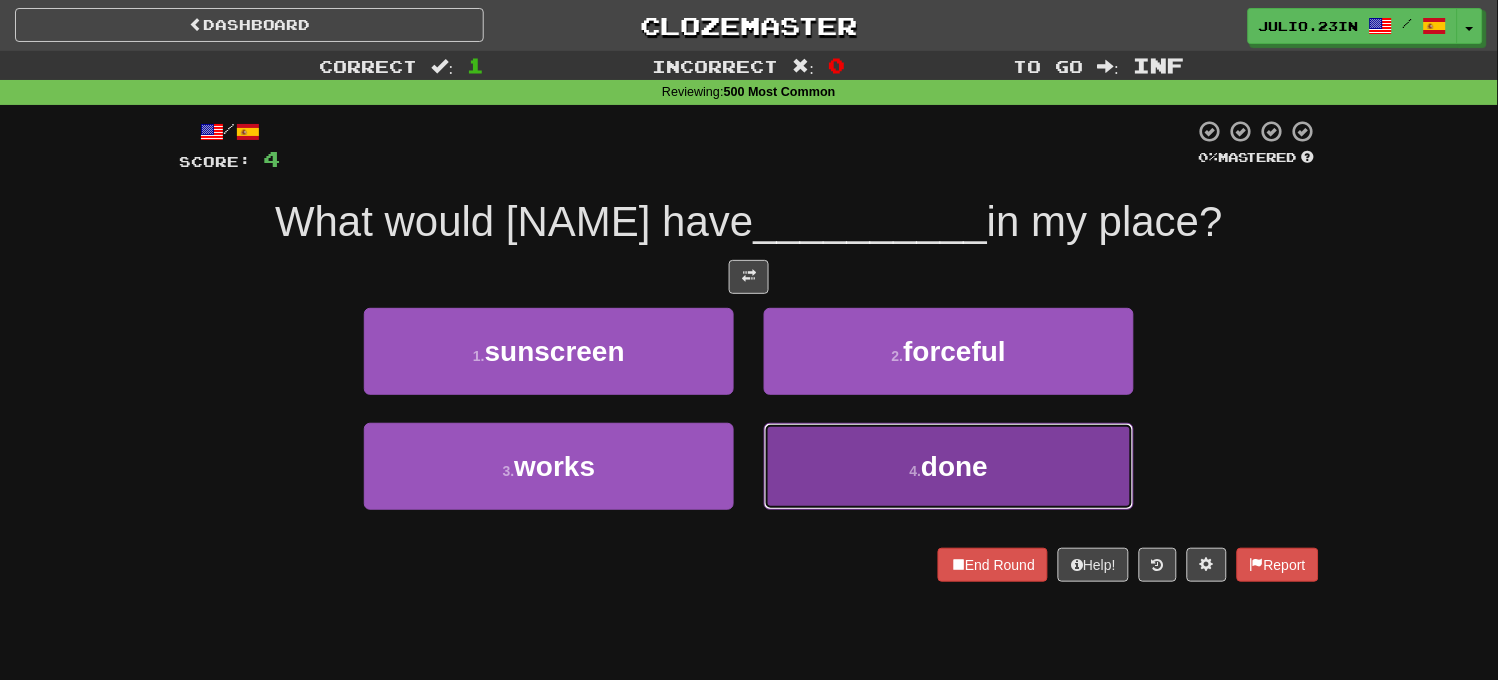 click on "4 .  done" at bounding box center [949, 466] 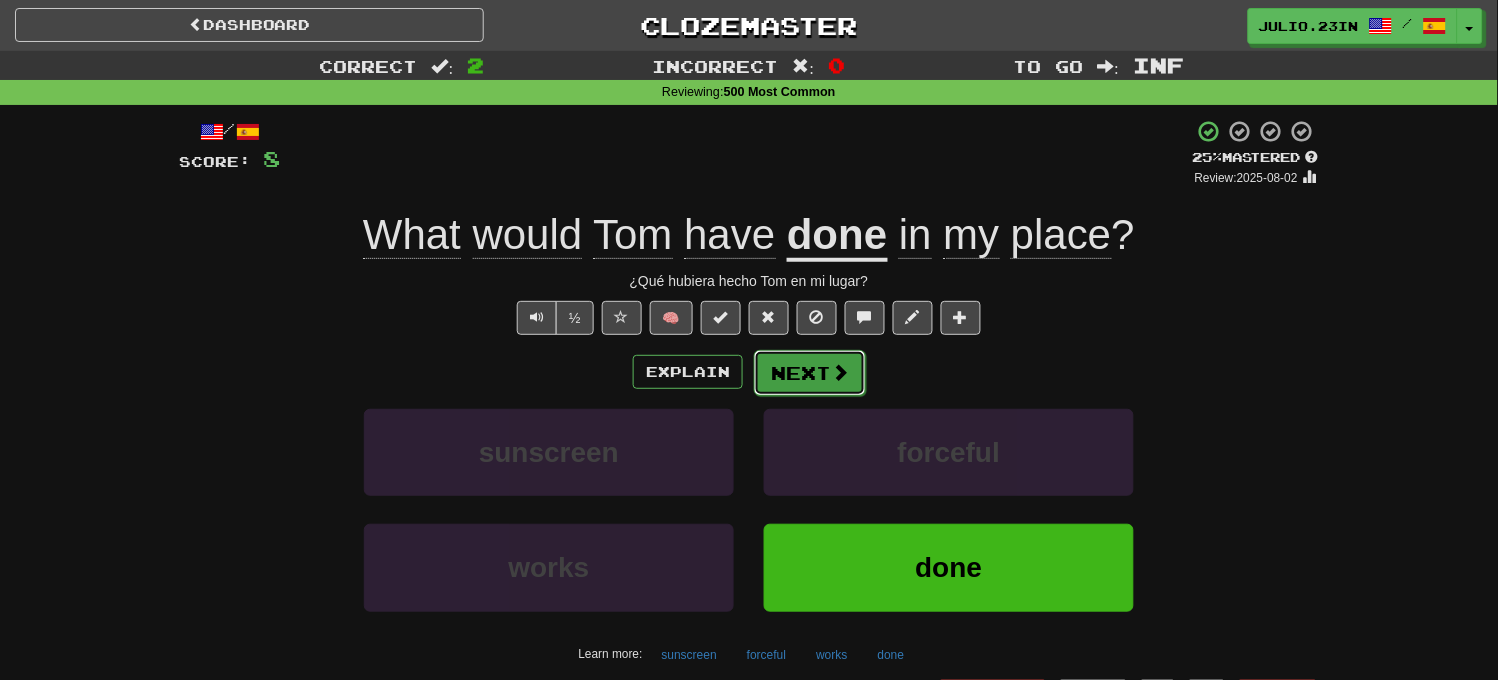 click on "Next" at bounding box center (810, 373) 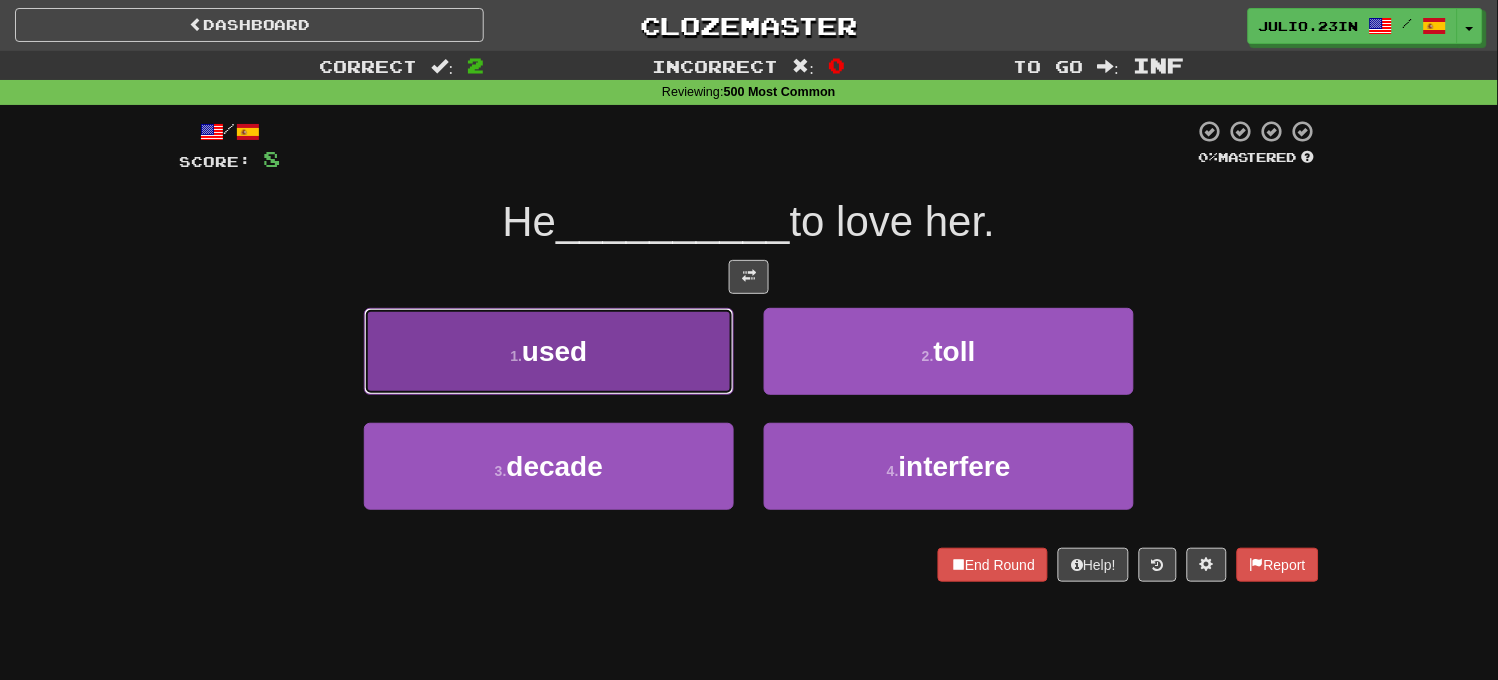 click on "1 .  used" at bounding box center [549, 351] 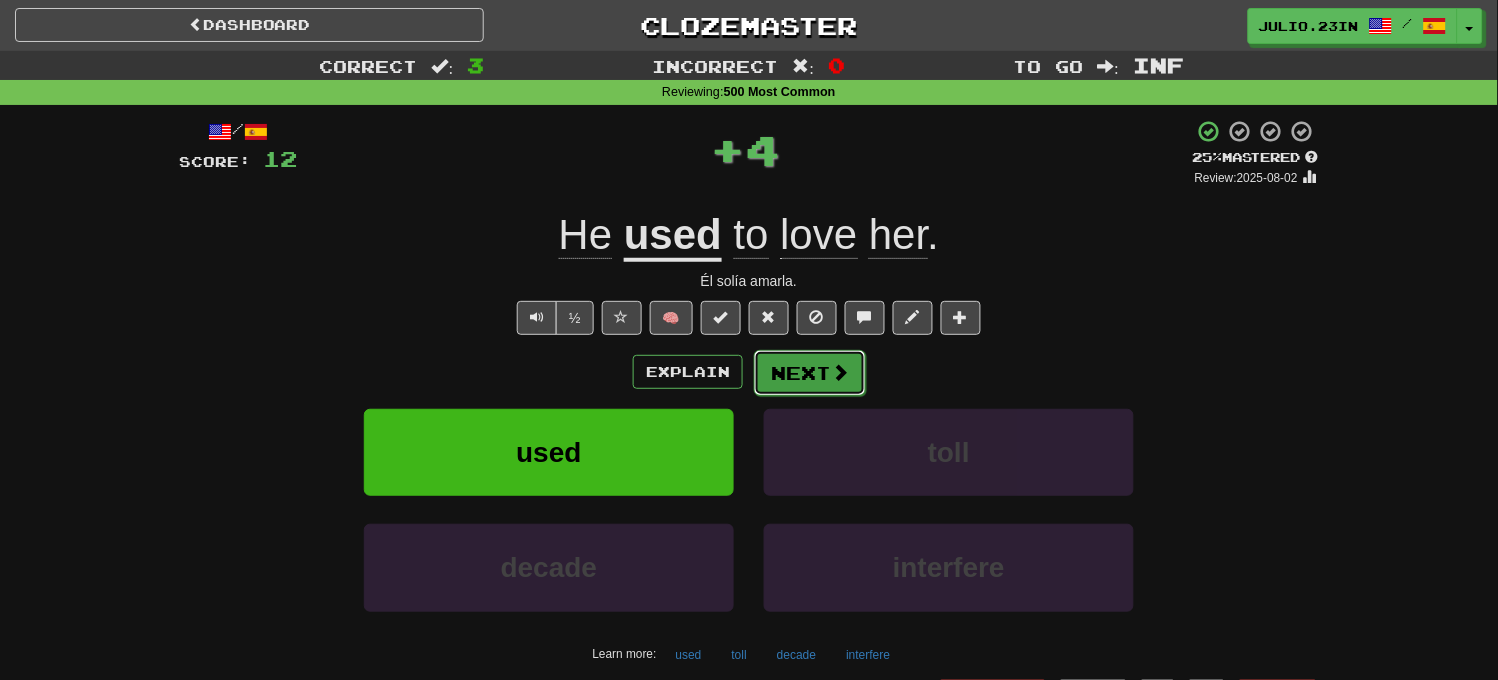 click on "Next" at bounding box center (810, 373) 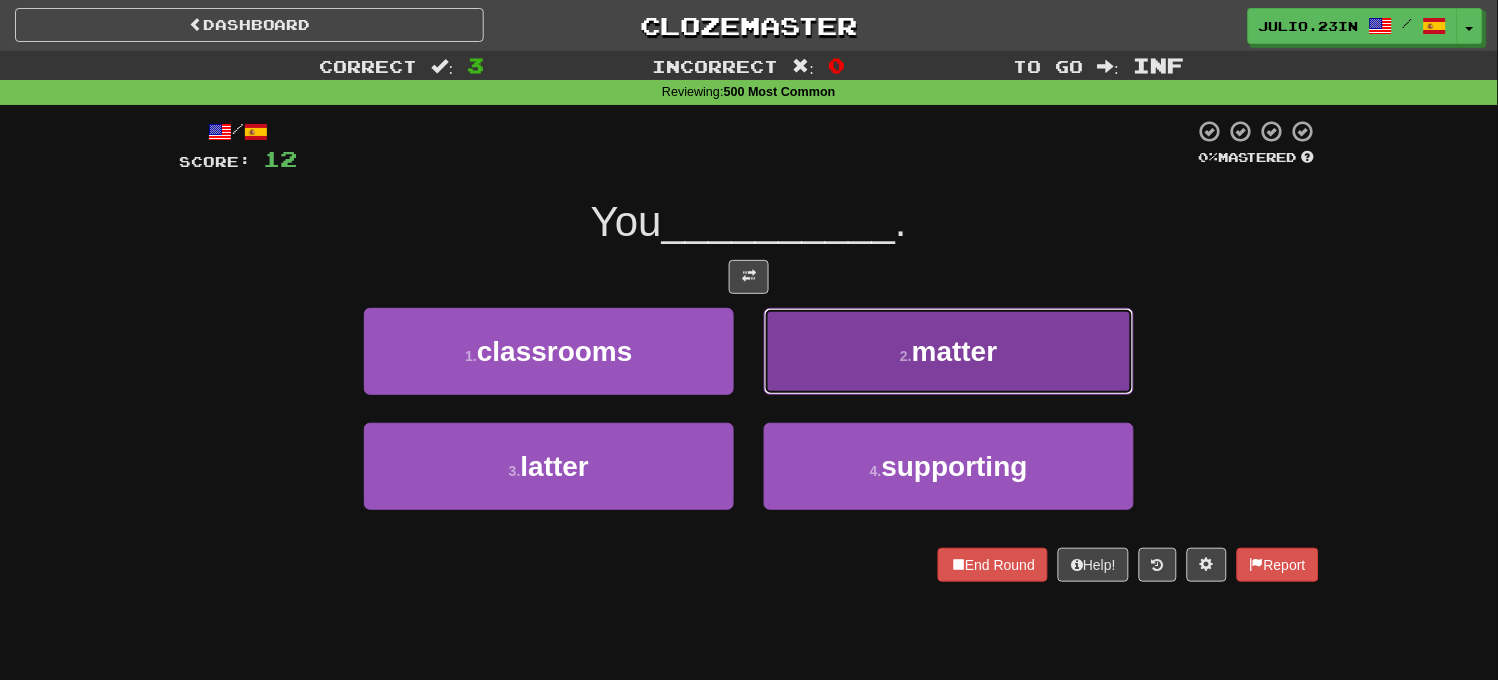 click on "2 .  matter" at bounding box center (949, 351) 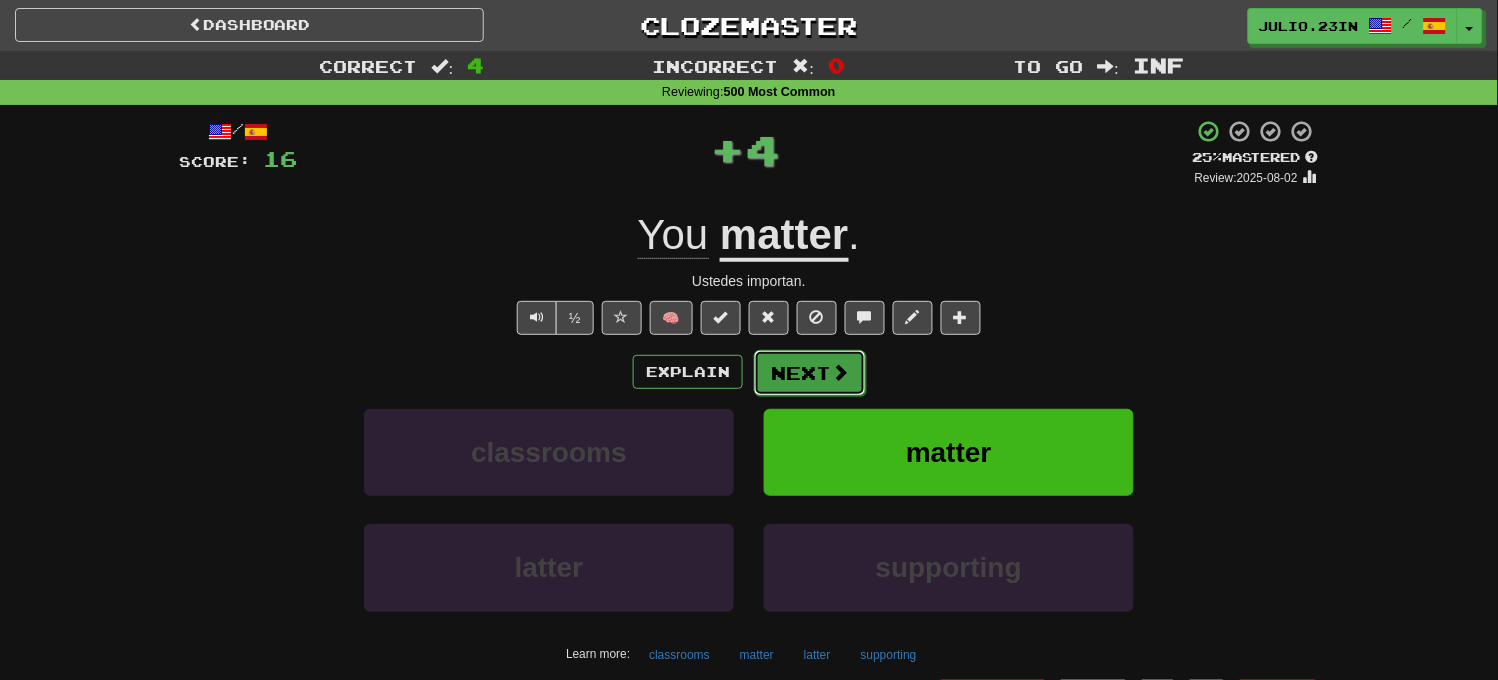 click on "Next" at bounding box center (810, 373) 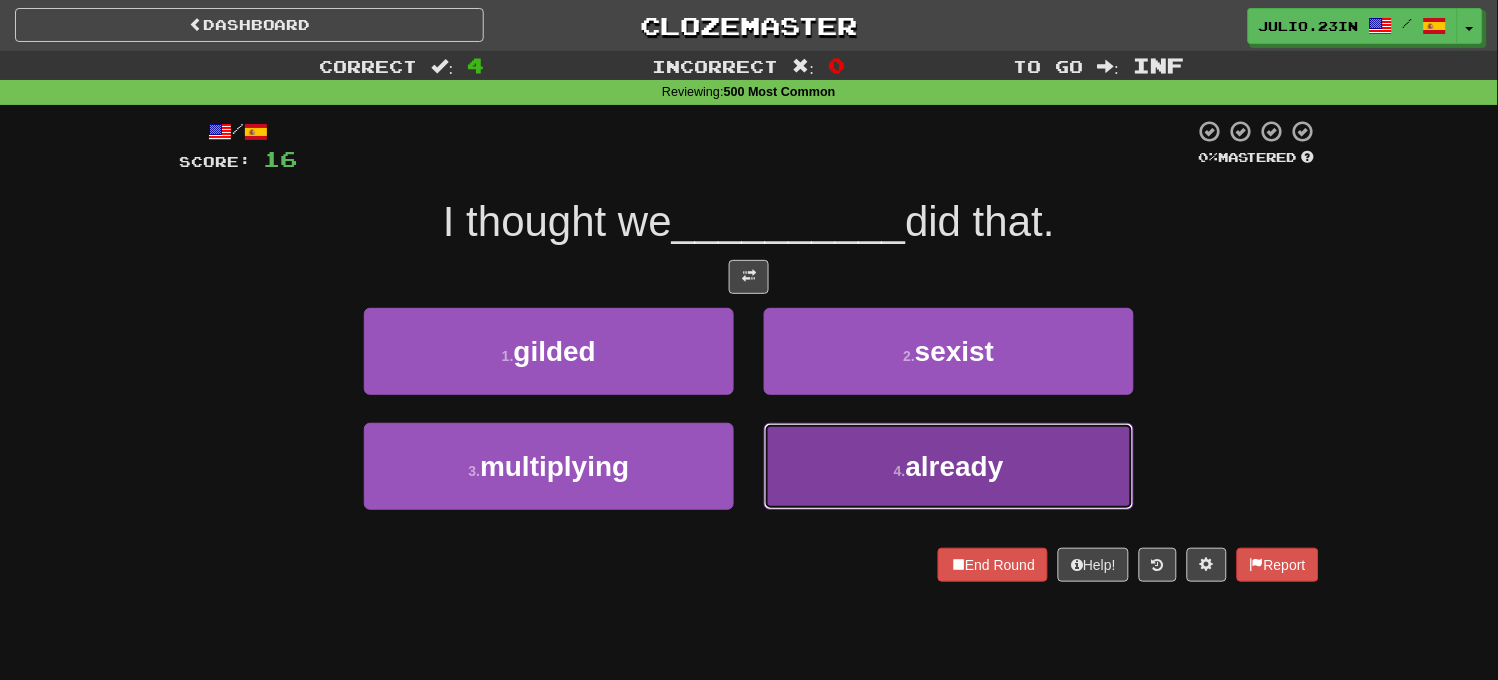 click on "4 .  already" at bounding box center [949, 466] 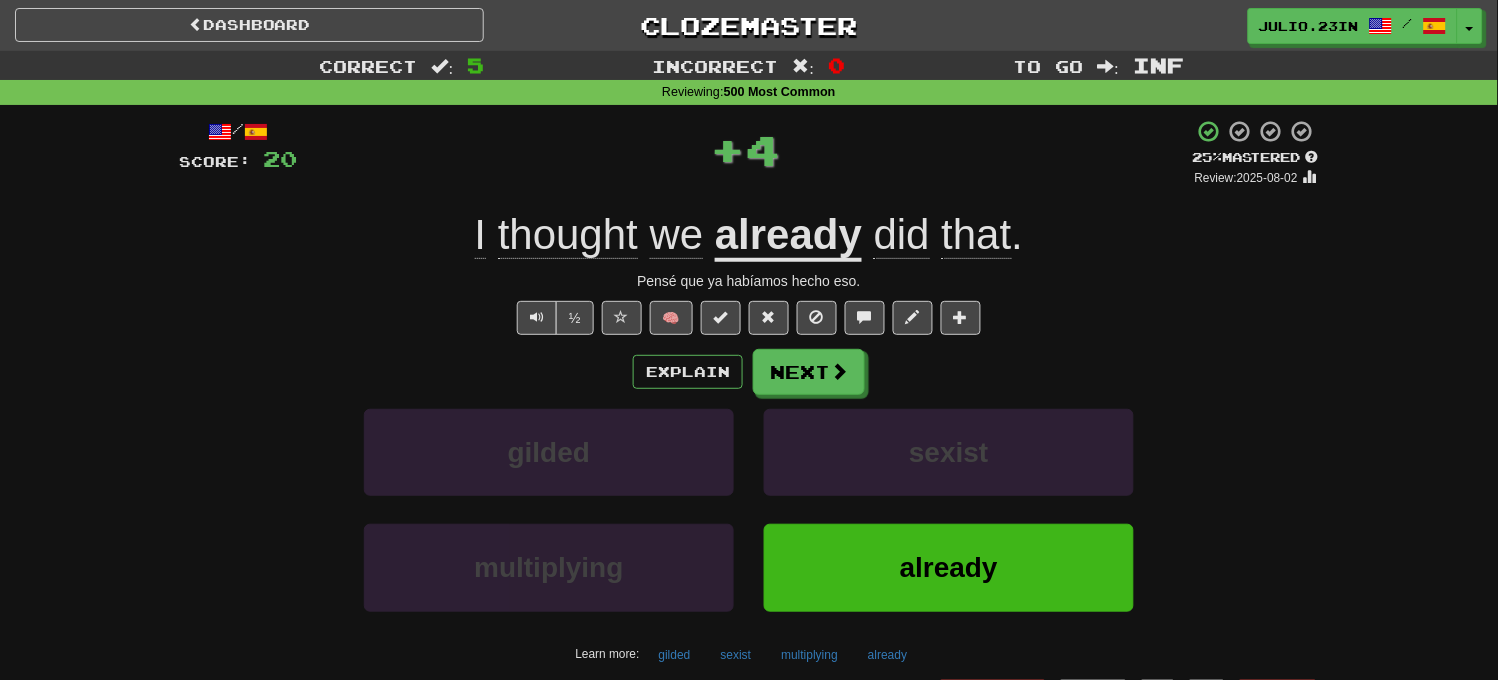 click on "already" at bounding box center (788, 236) 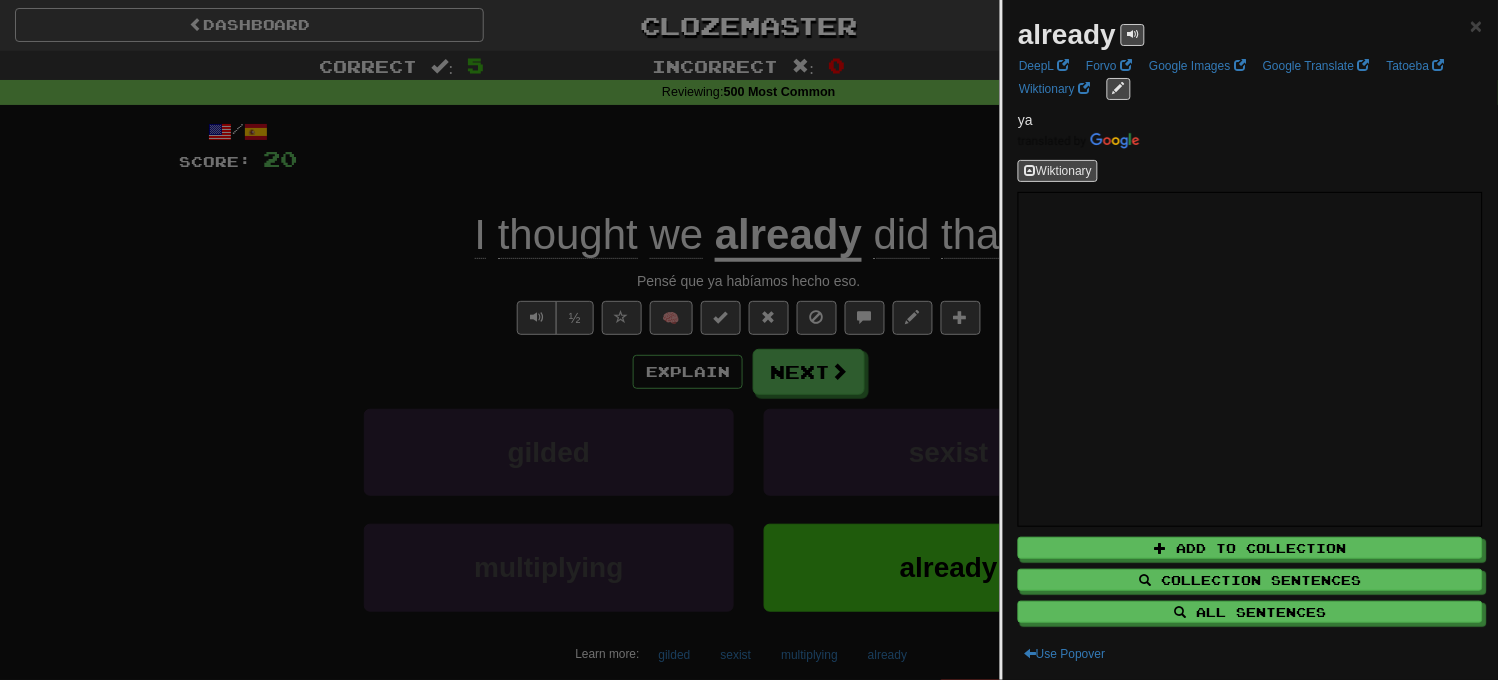 click at bounding box center (749, 340) 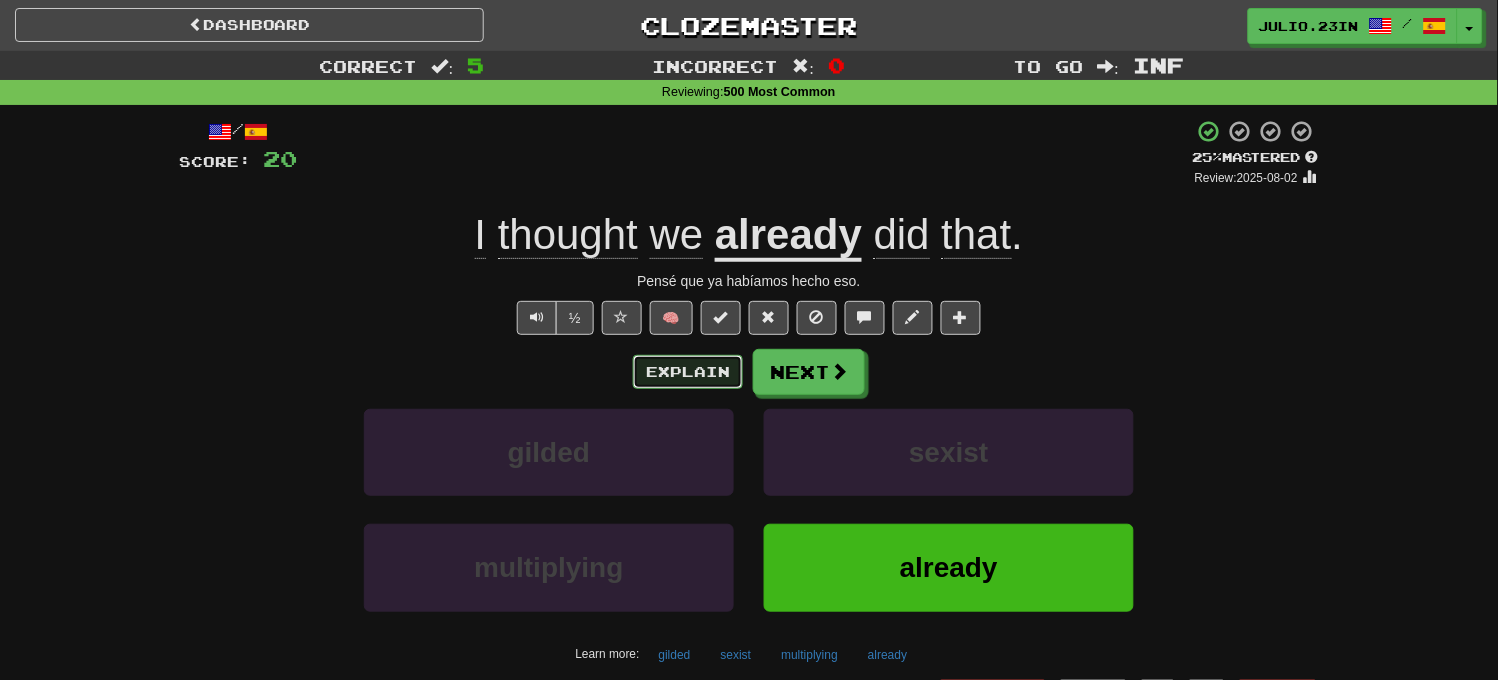 click on "Explain" at bounding box center (688, 372) 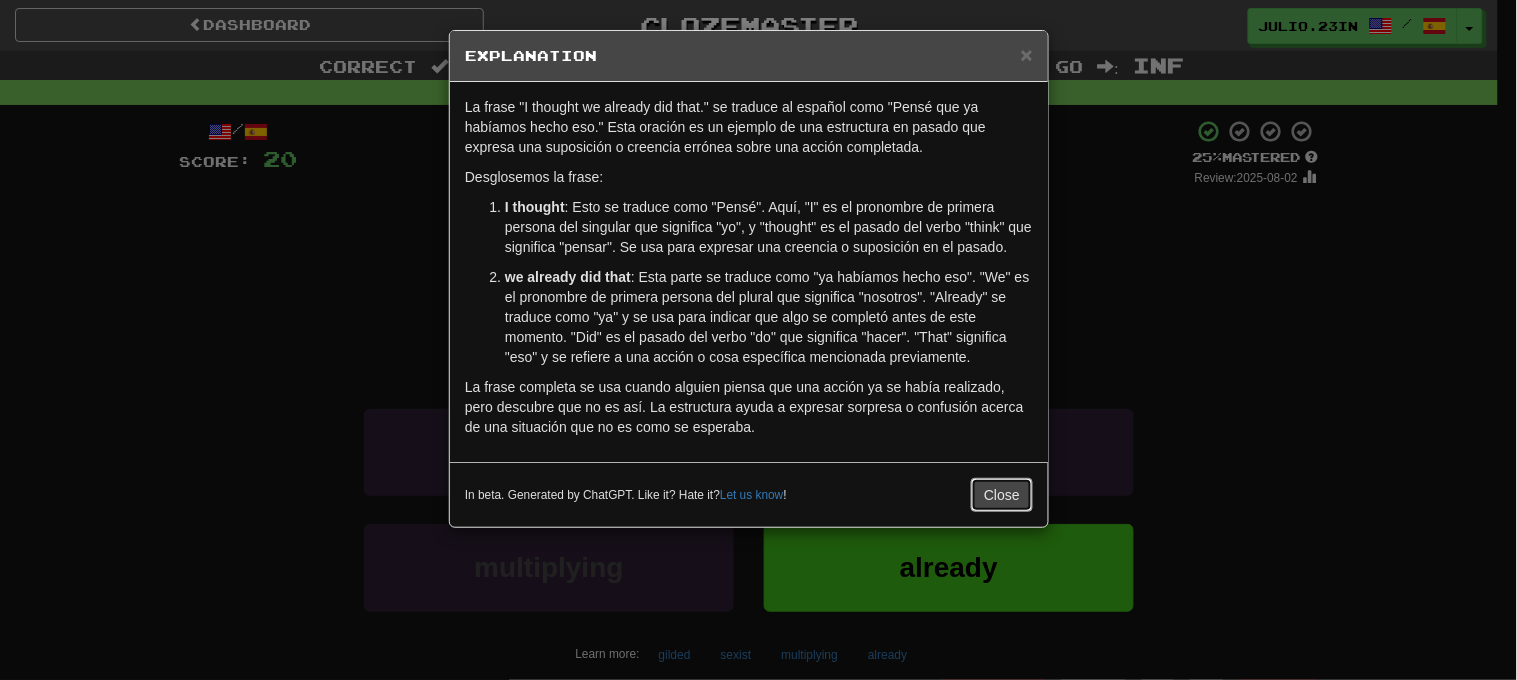click on "Close" at bounding box center [1002, 495] 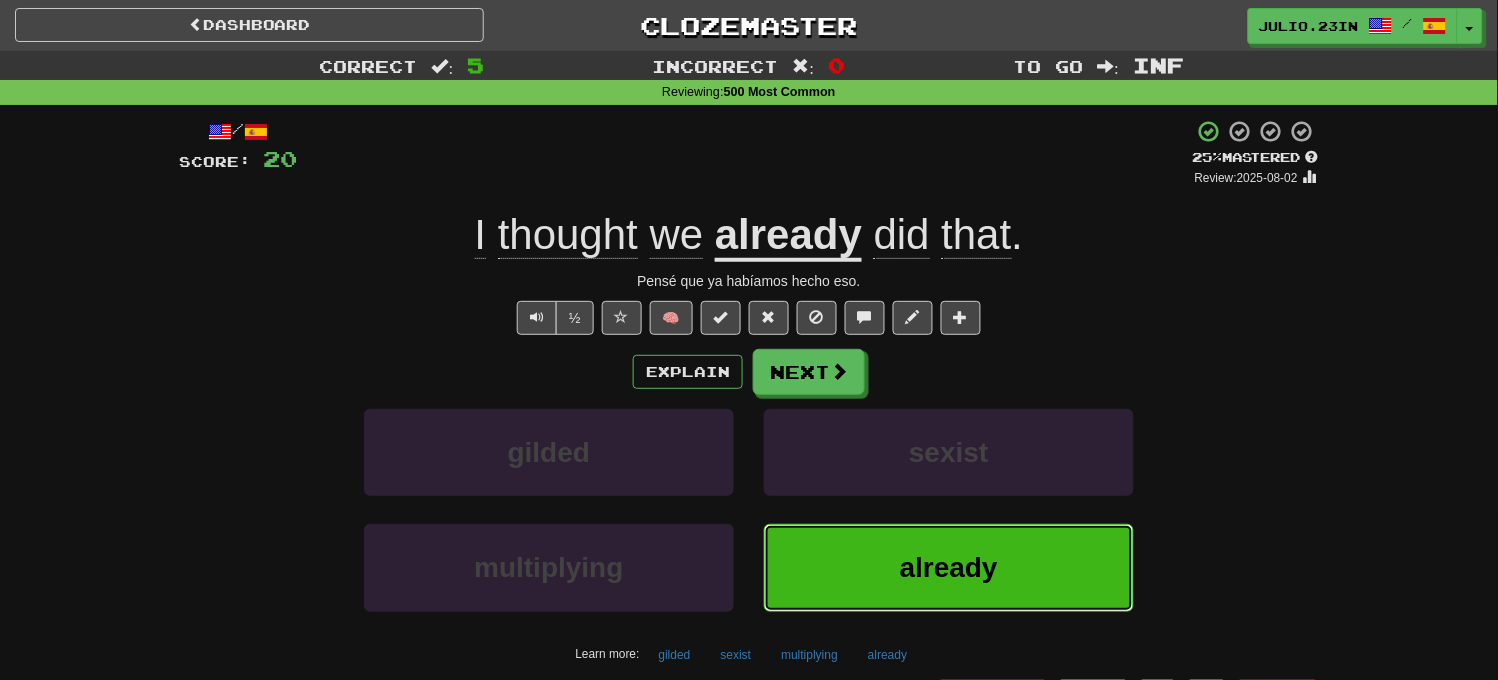 click on "already" at bounding box center [949, 567] 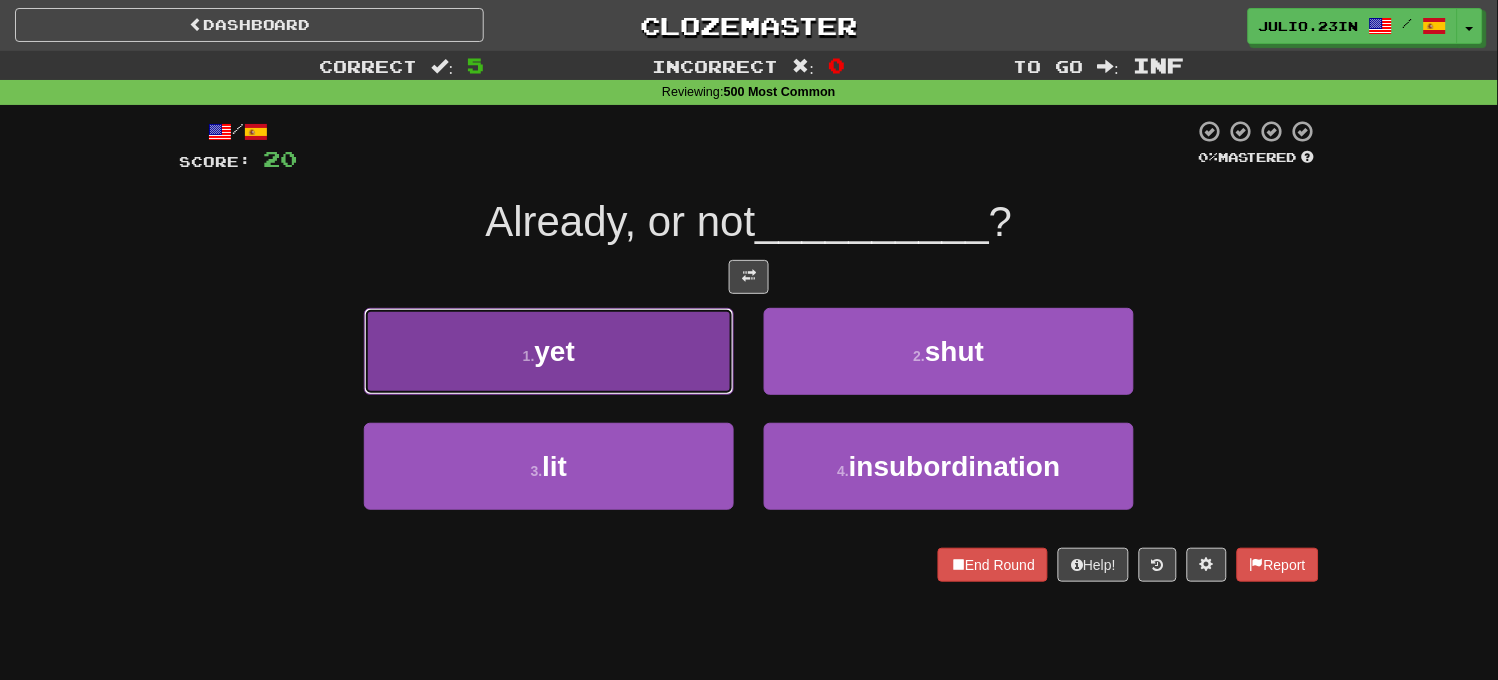 click on "1 .  yet" at bounding box center [549, 351] 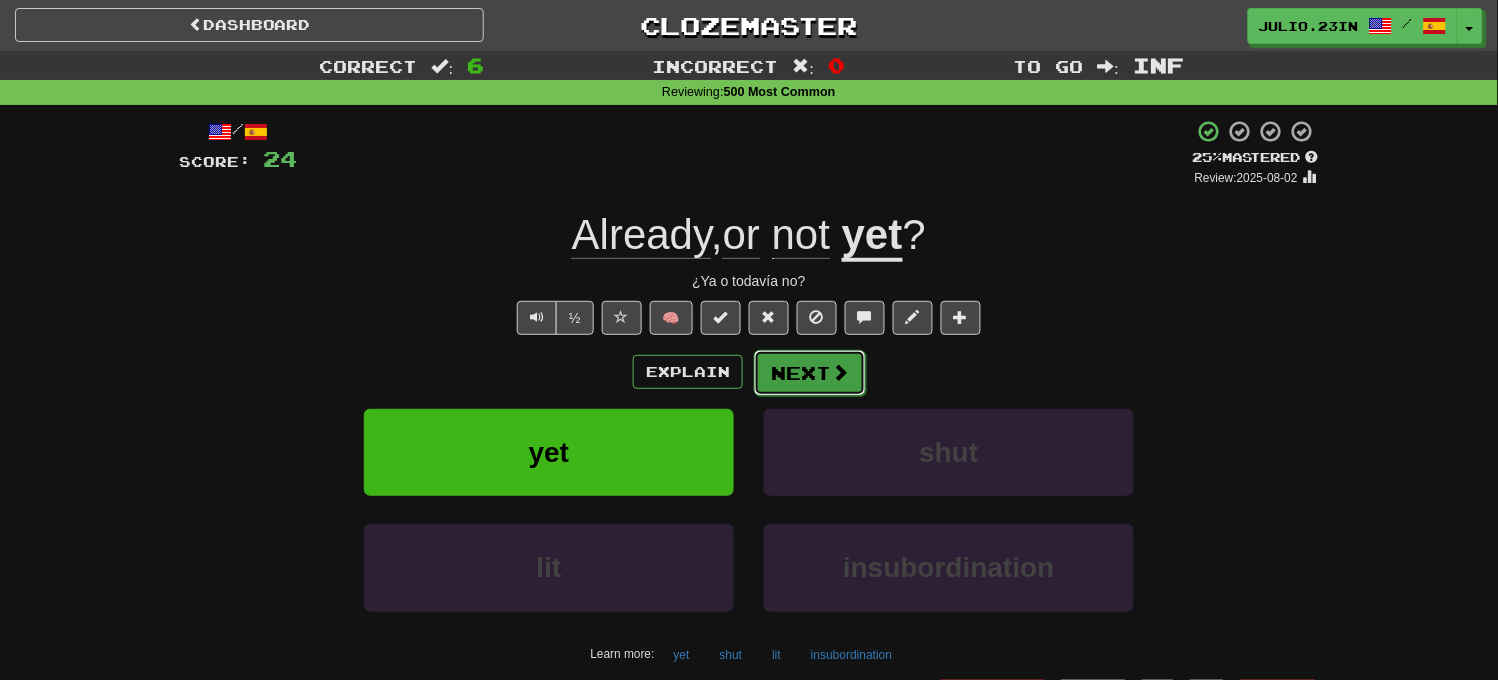 click on "Next" at bounding box center [810, 373] 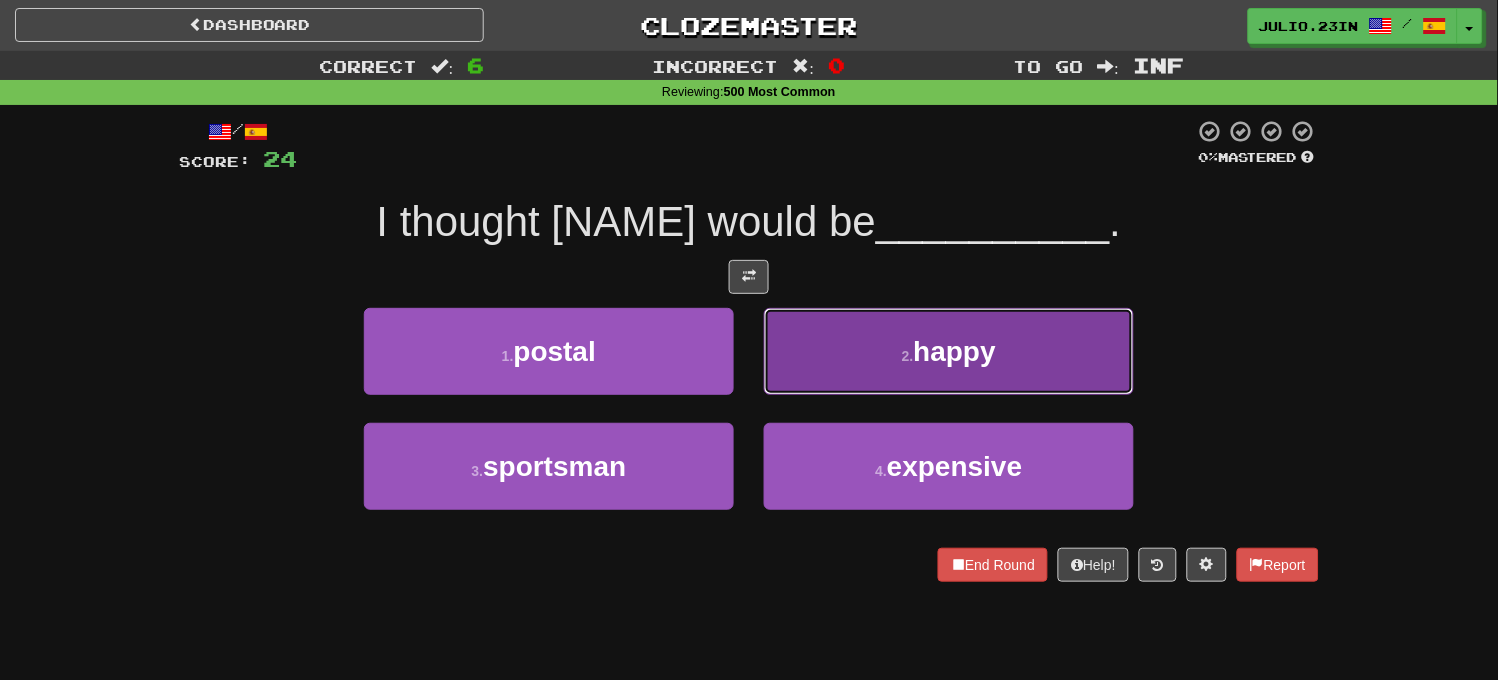 click on "2 .  happy" at bounding box center (949, 351) 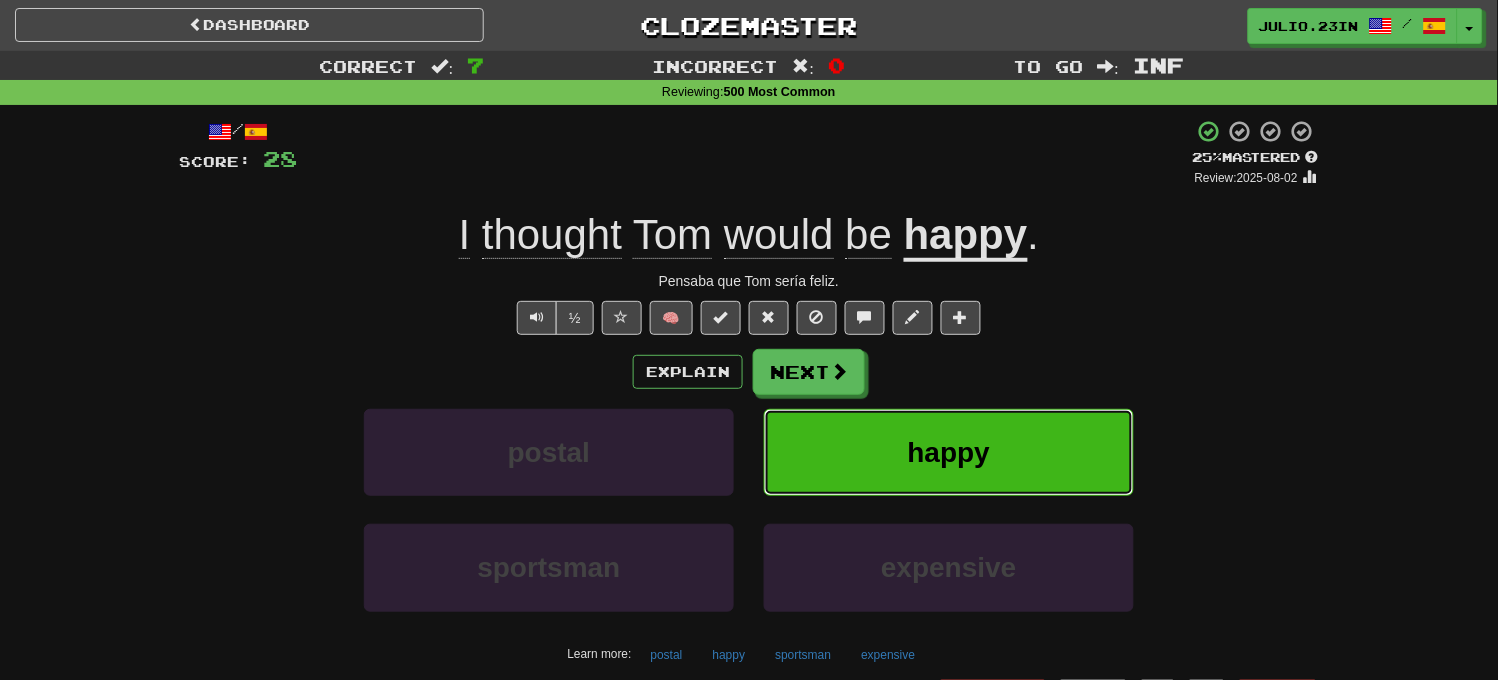 click on "happy" at bounding box center (949, 452) 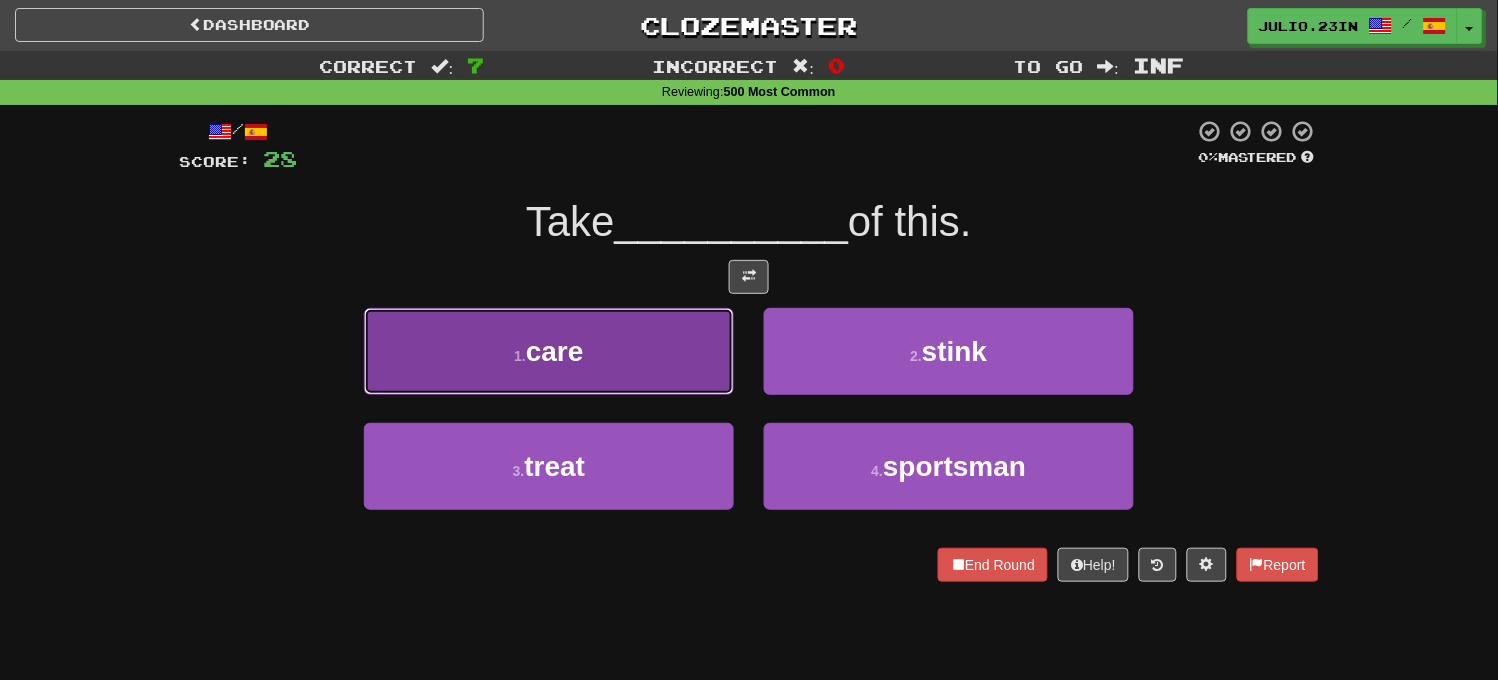 click on "1 .  care" at bounding box center [549, 351] 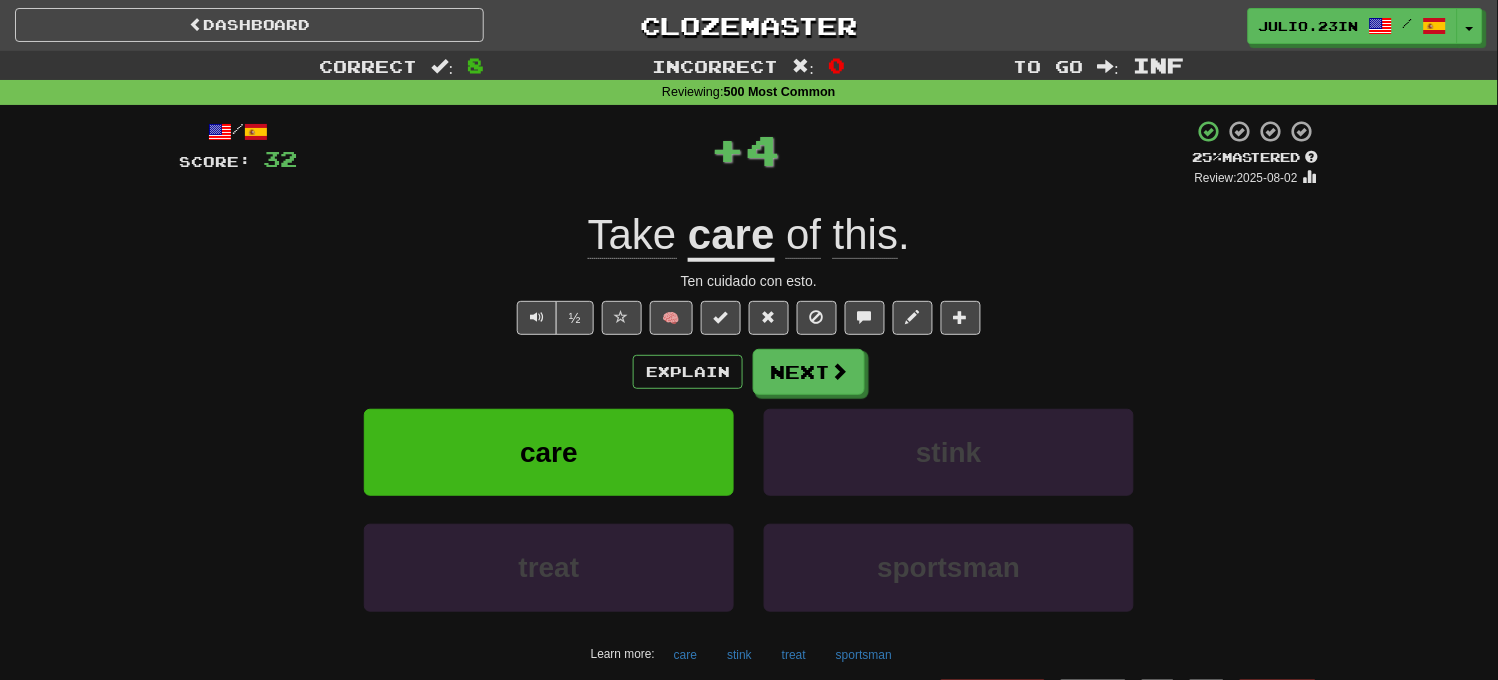 click on "Explain Next" at bounding box center [749, 372] 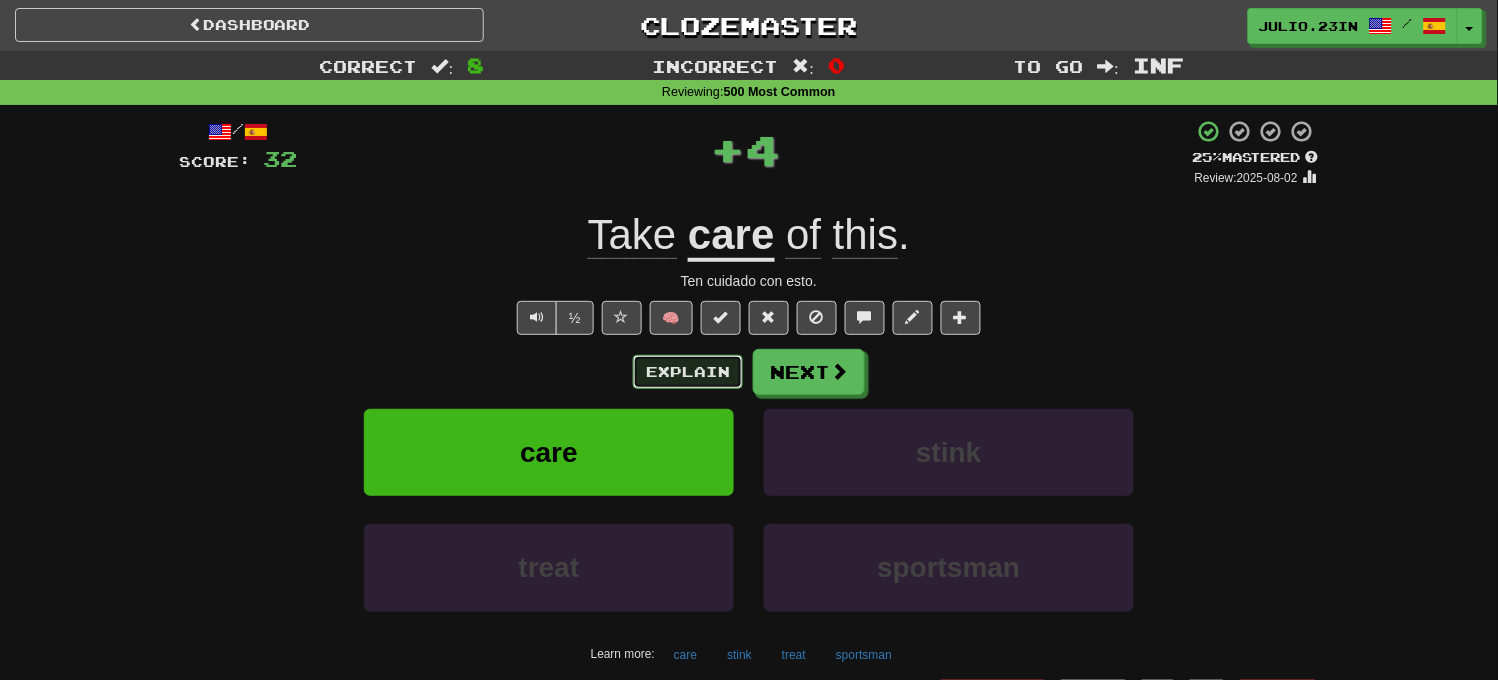 click on "Explain" at bounding box center [688, 372] 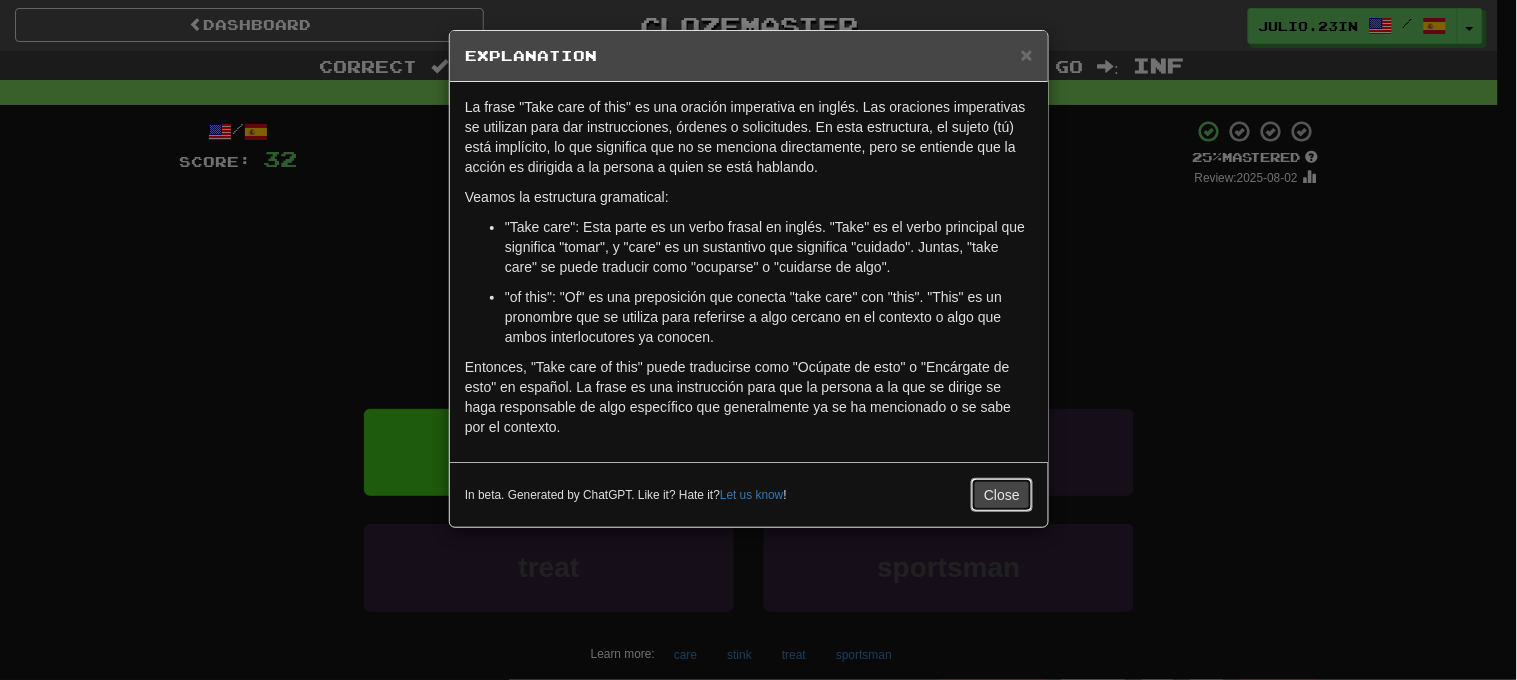 click on "Close" at bounding box center [1002, 495] 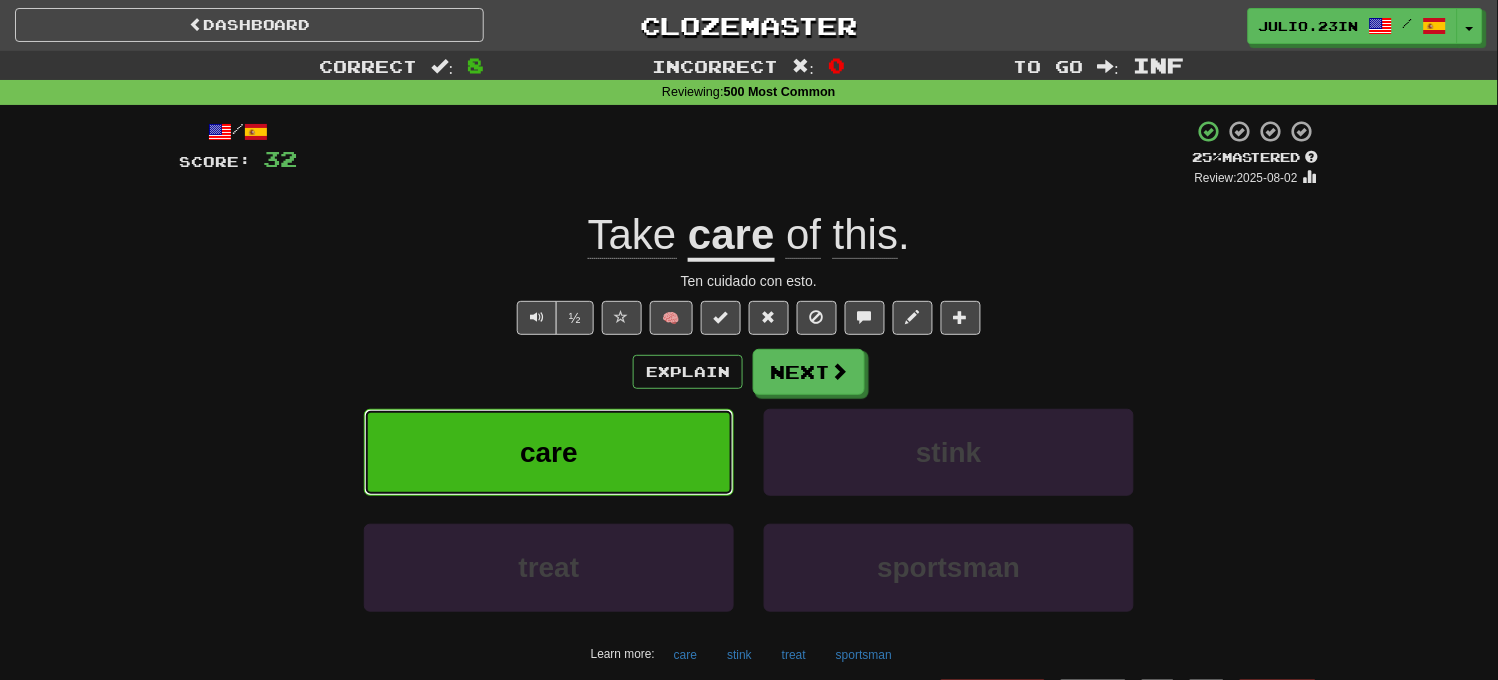 click on "care" at bounding box center [549, 452] 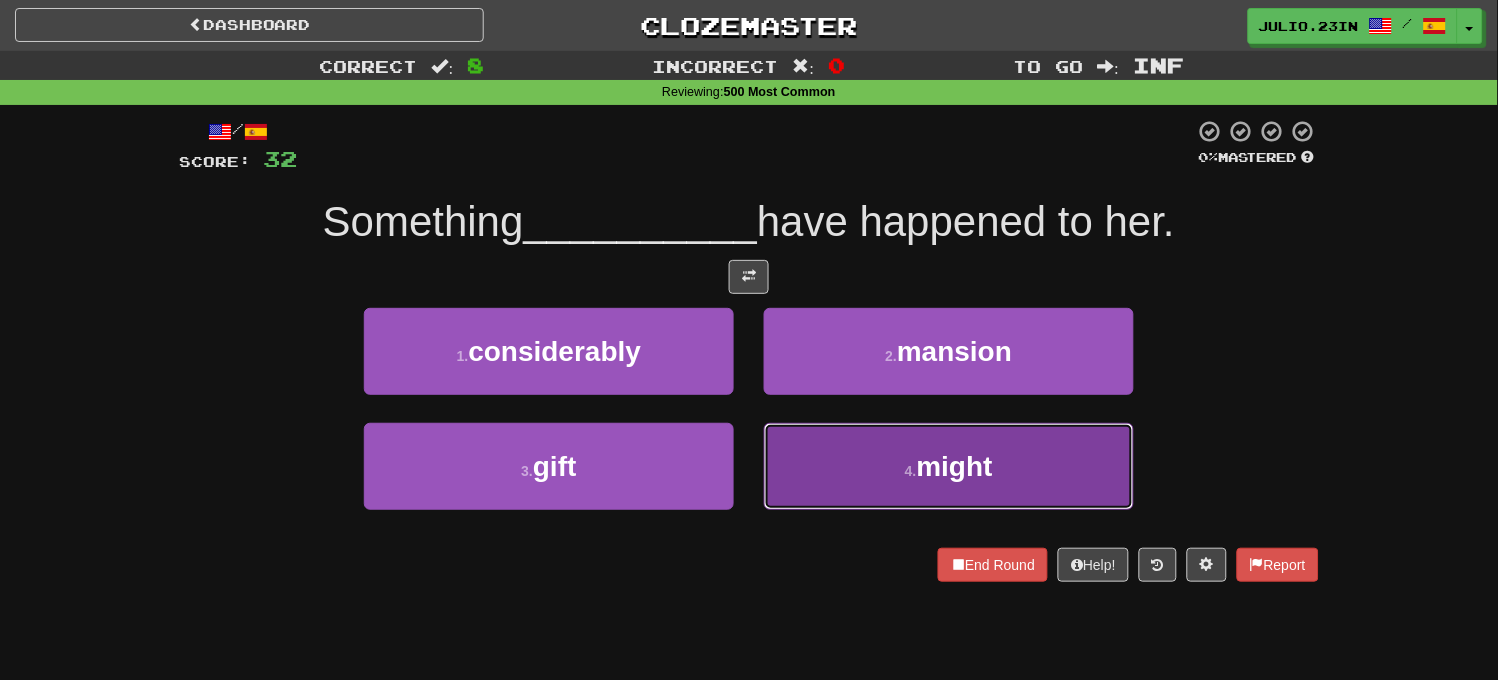 click on "4 .  might" at bounding box center (949, 466) 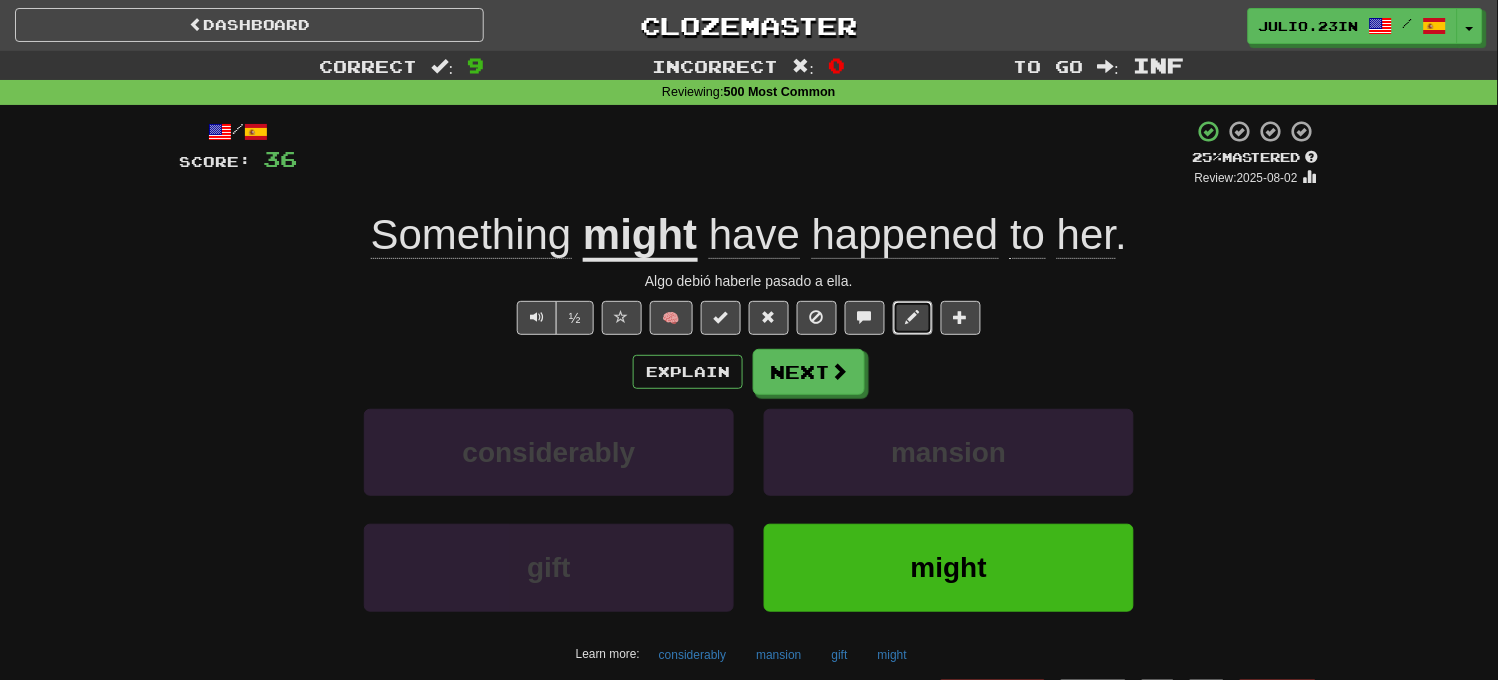 click at bounding box center (913, 318) 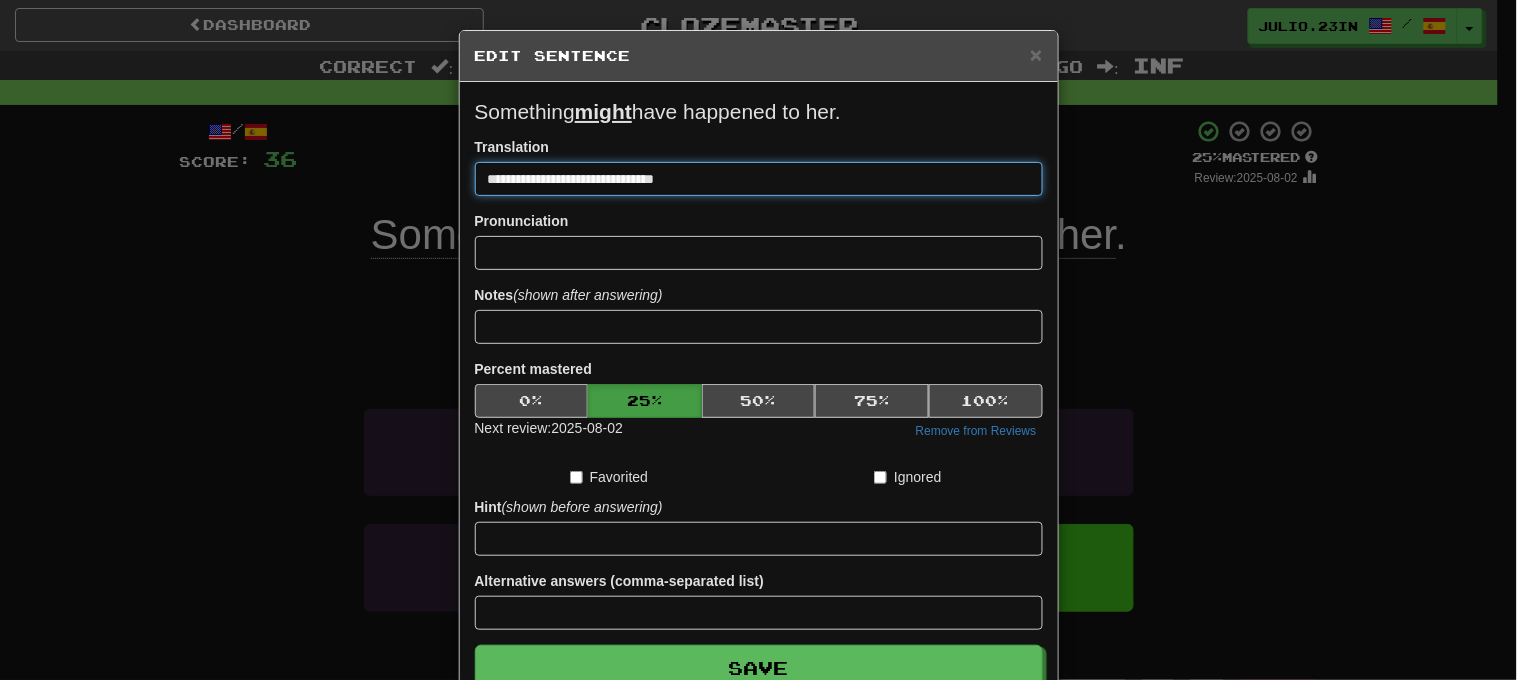 click on "**********" at bounding box center [759, 179] 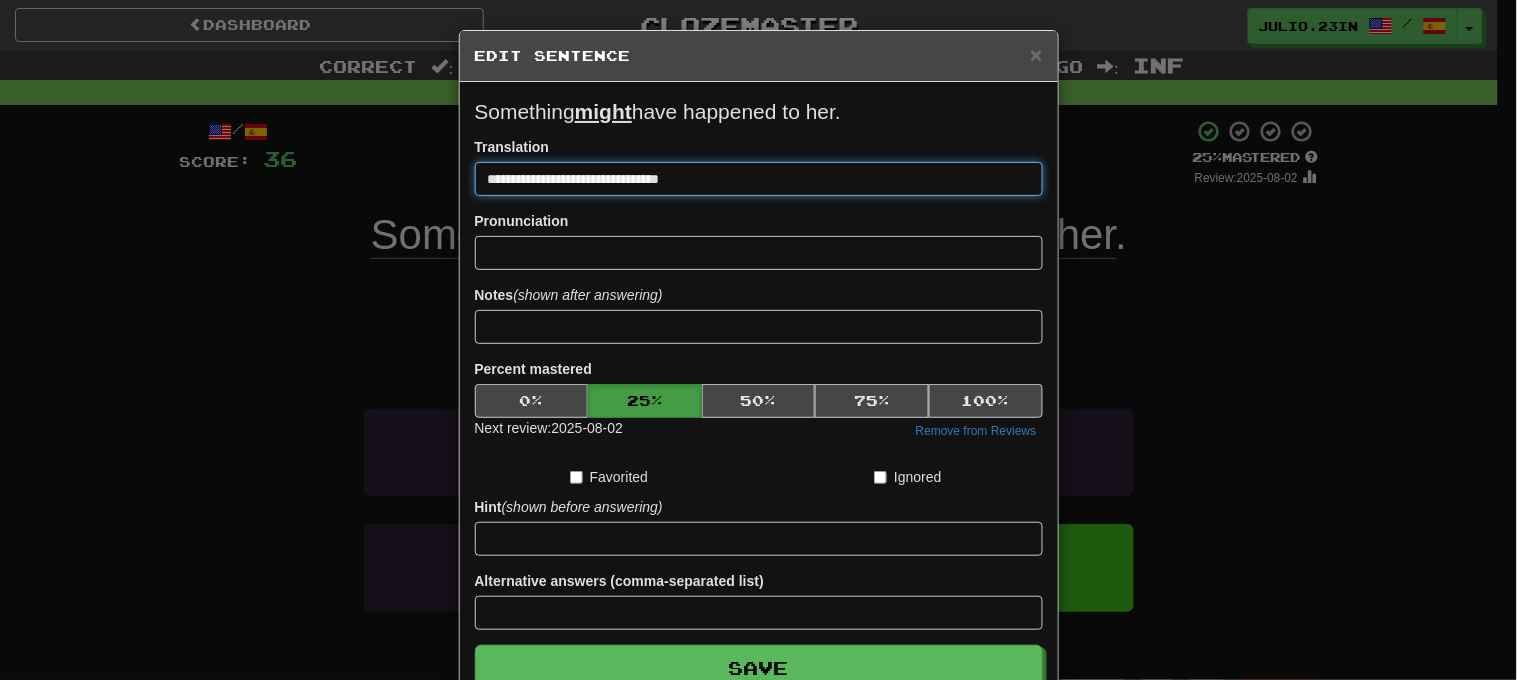 type on "**********" 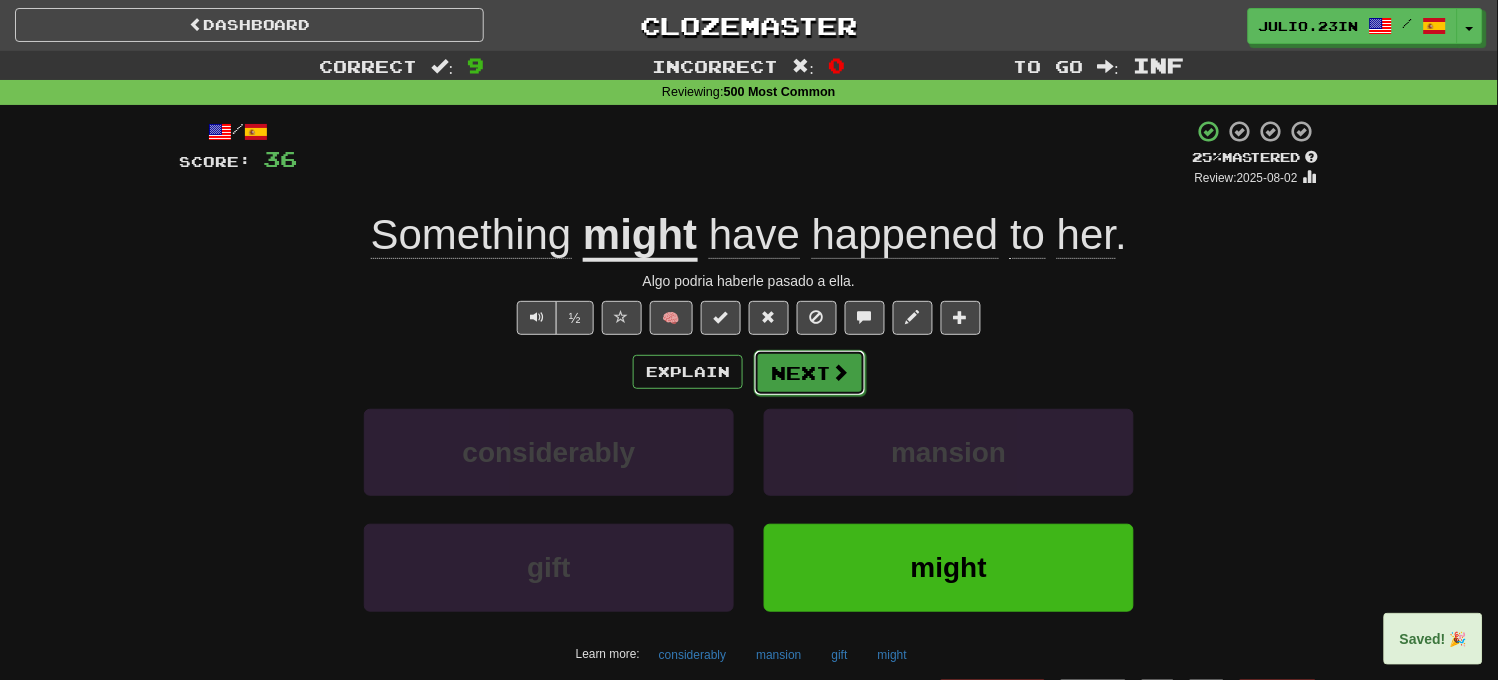 click on "Next" at bounding box center (810, 373) 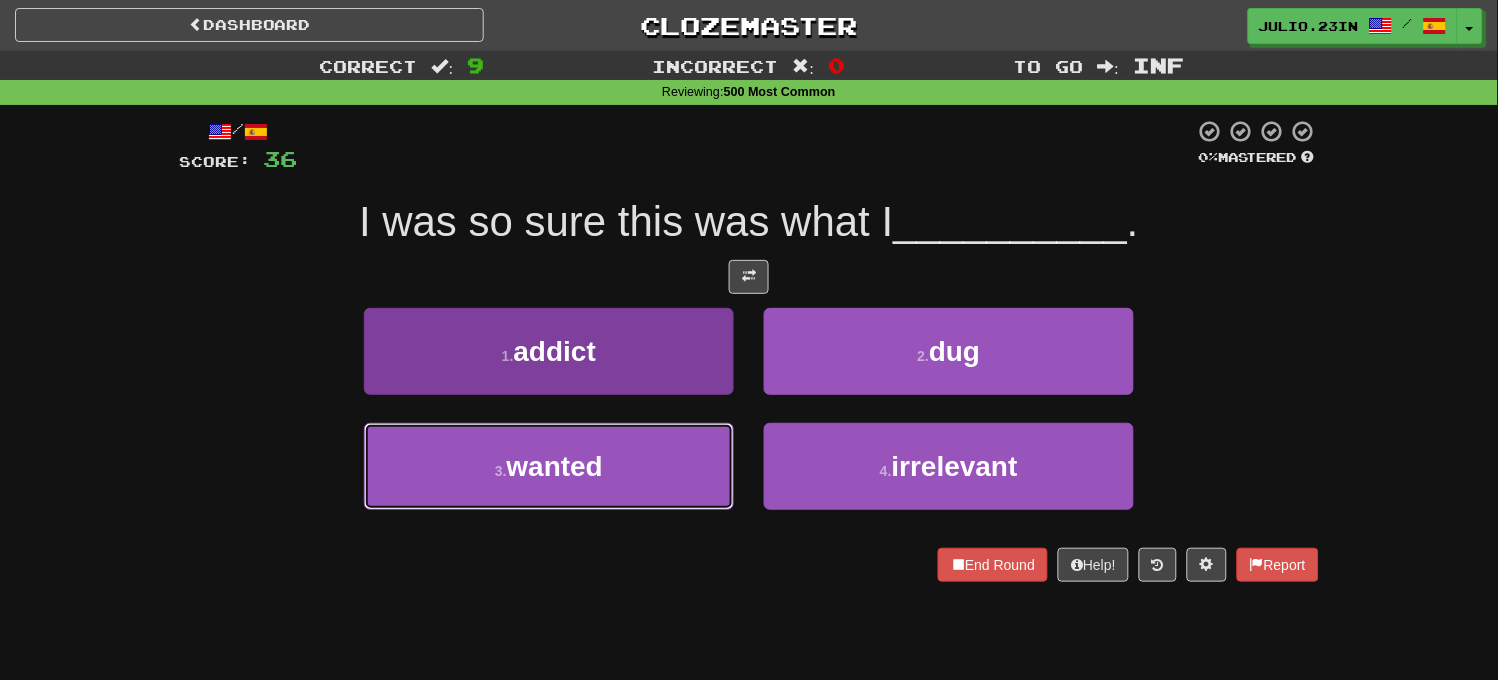click on "3 .  wanted" at bounding box center (549, 466) 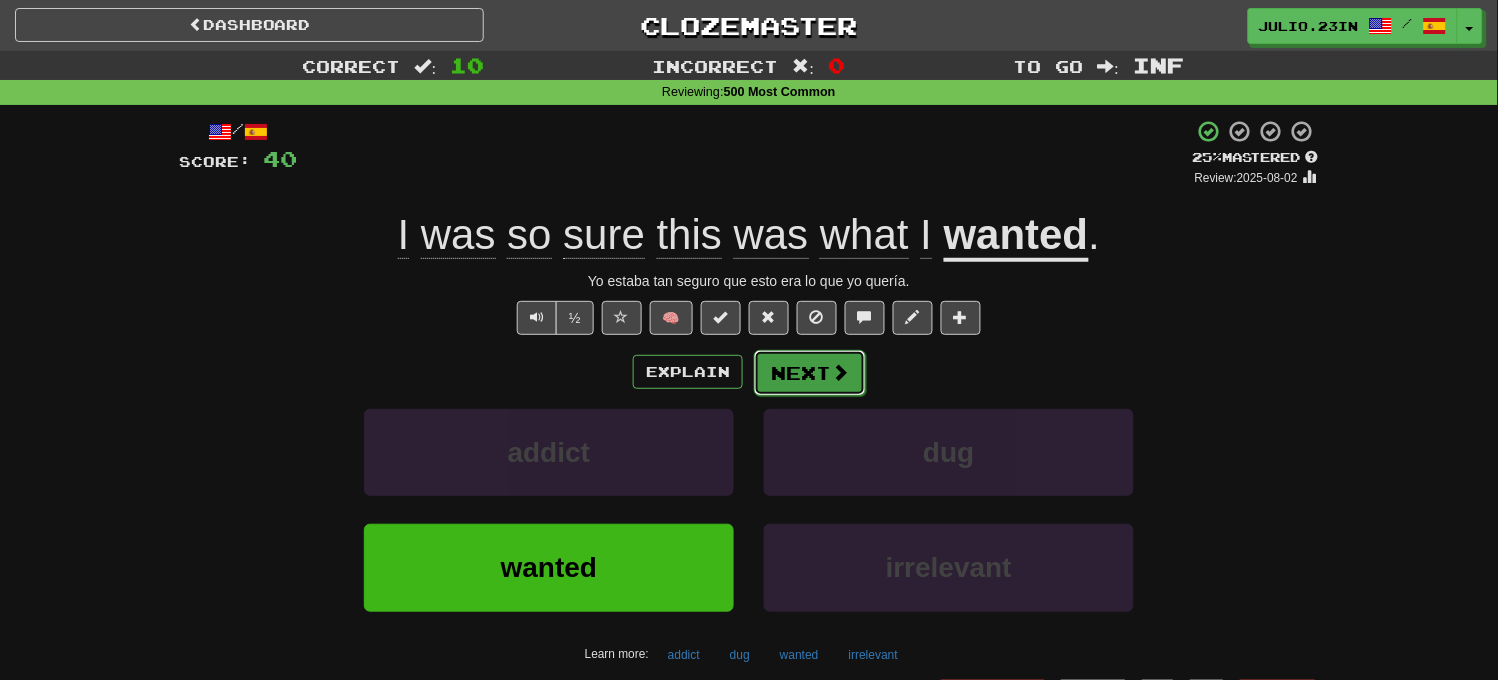 click on "Next" at bounding box center [810, 373] 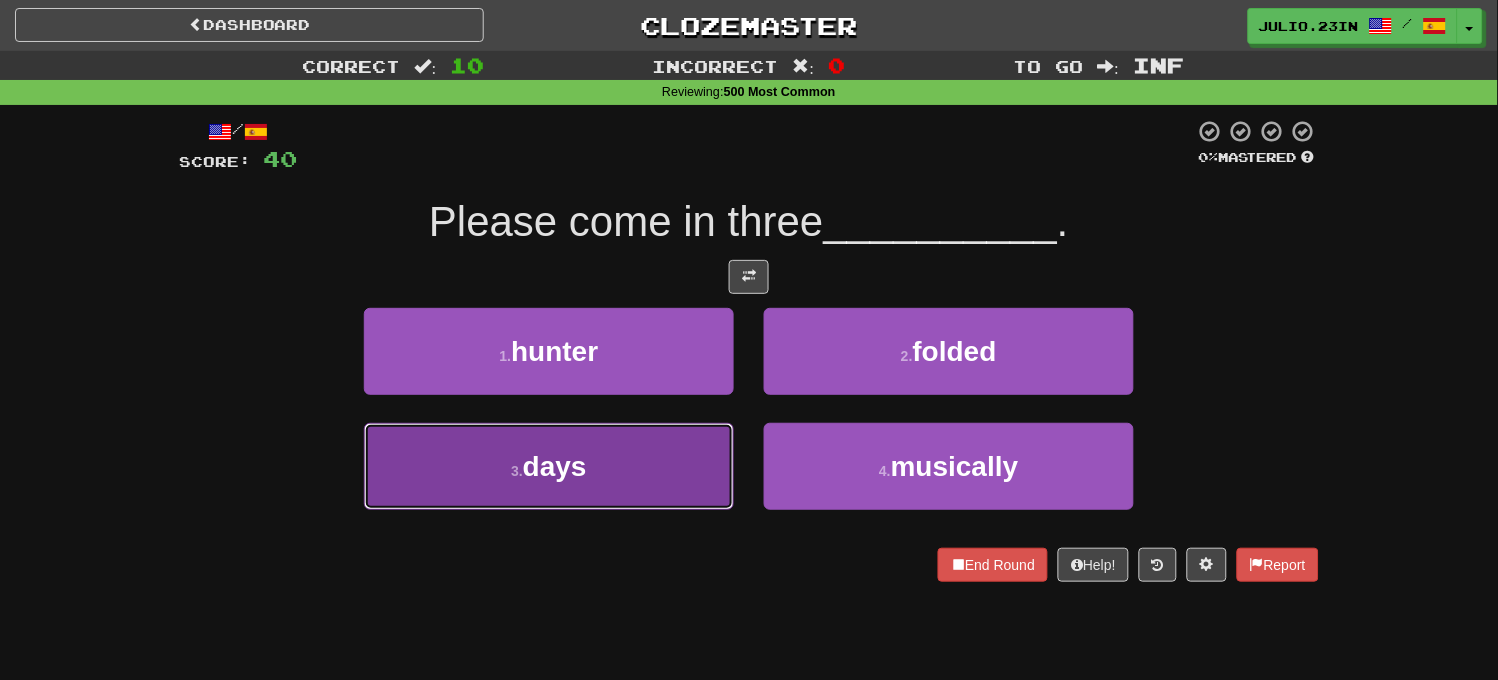 click on "3 .  days" at bounding box center [549, 466] 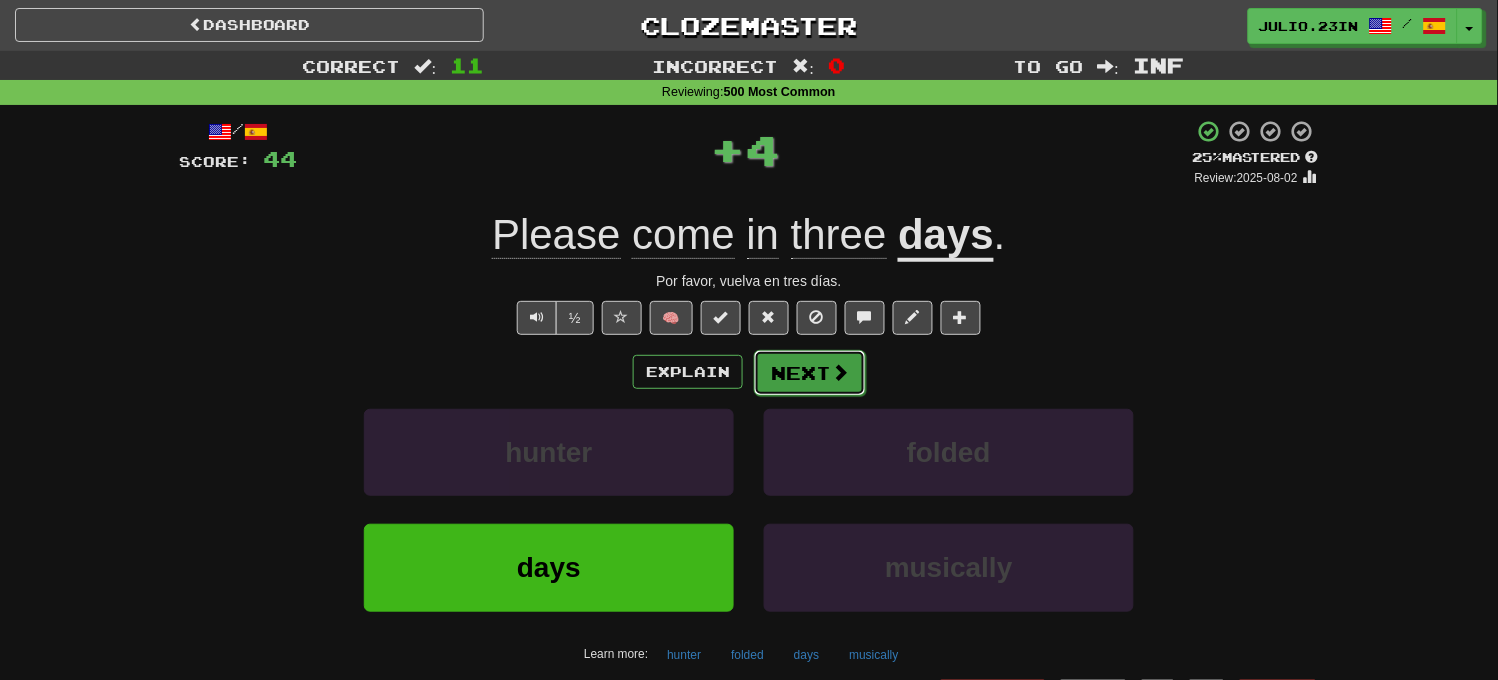 click on "Next" at bounding box center (810, 373) 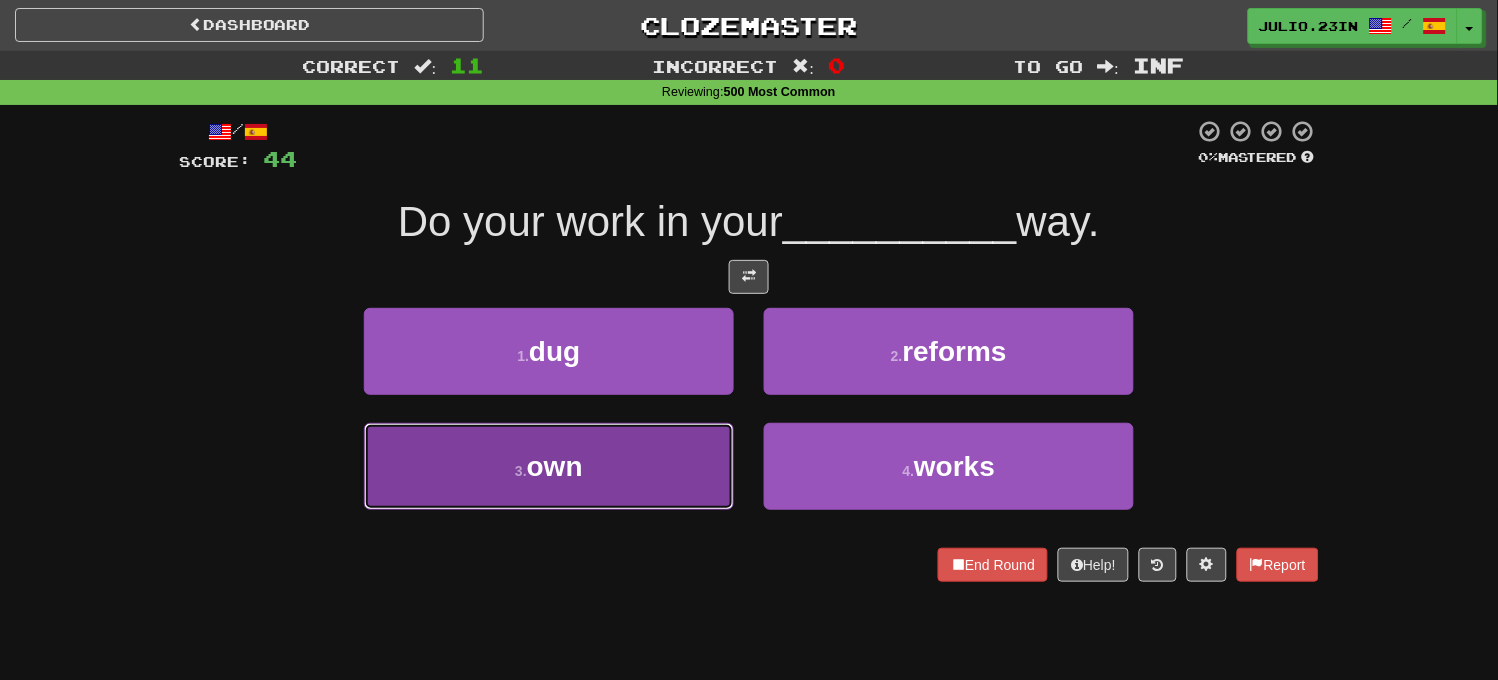 click on "3 .  own" at bounding box center [549, 466] 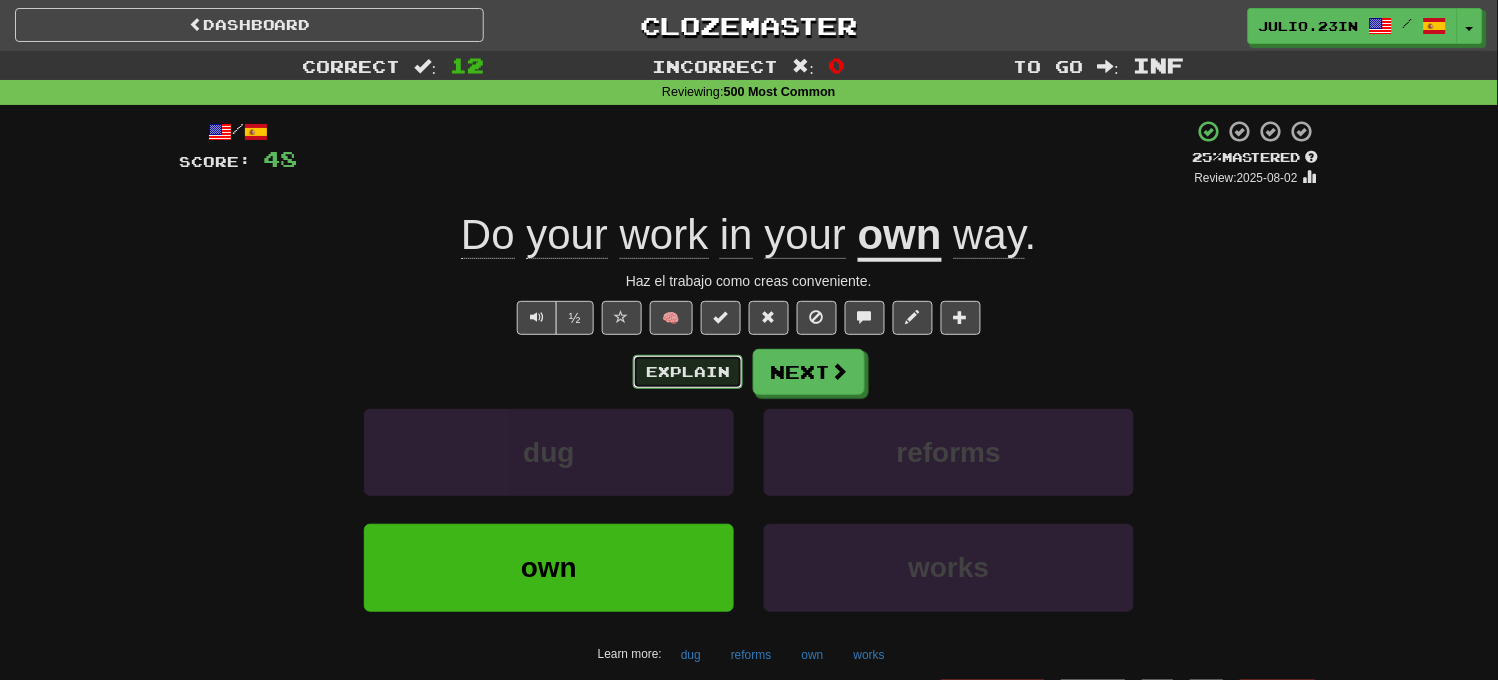 click on "Explain" at bounding box center (688, 372) 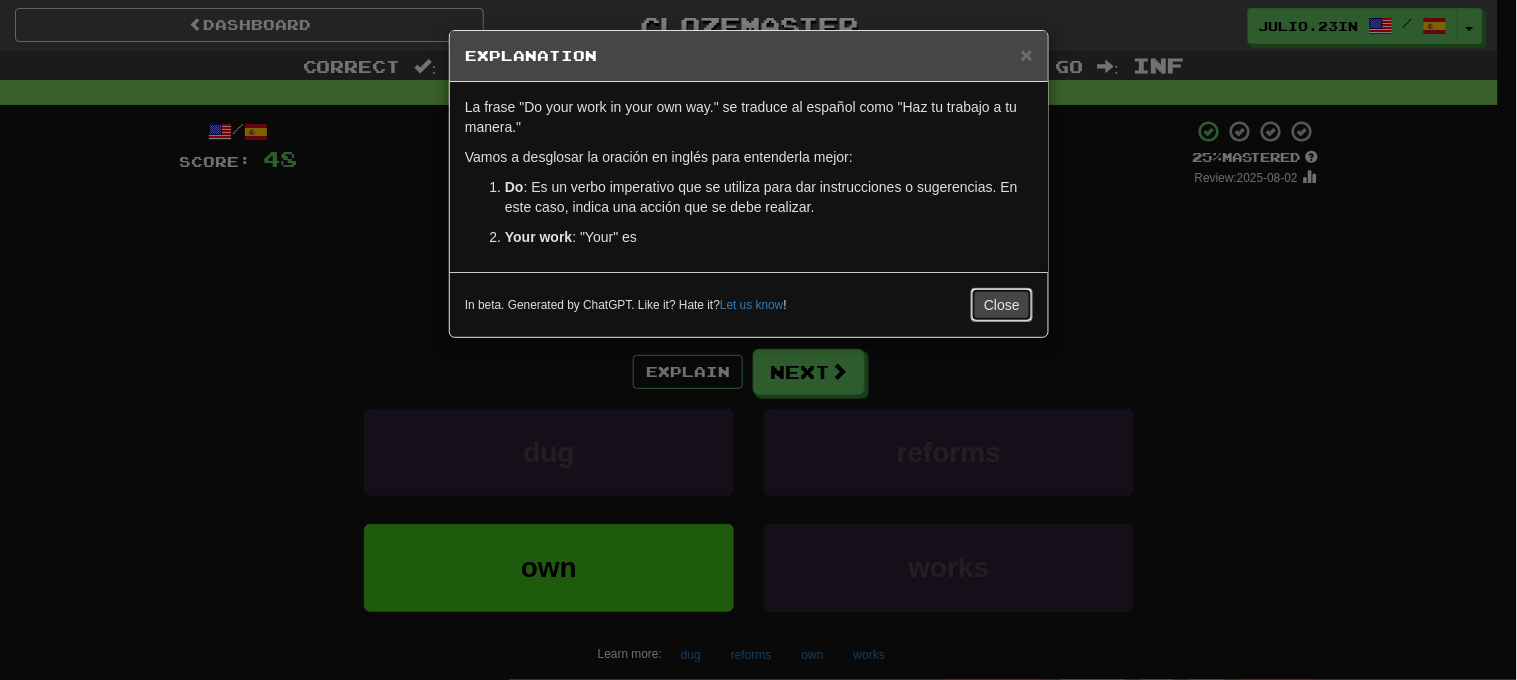 click on "Close" at bounding box center [1002, 305] 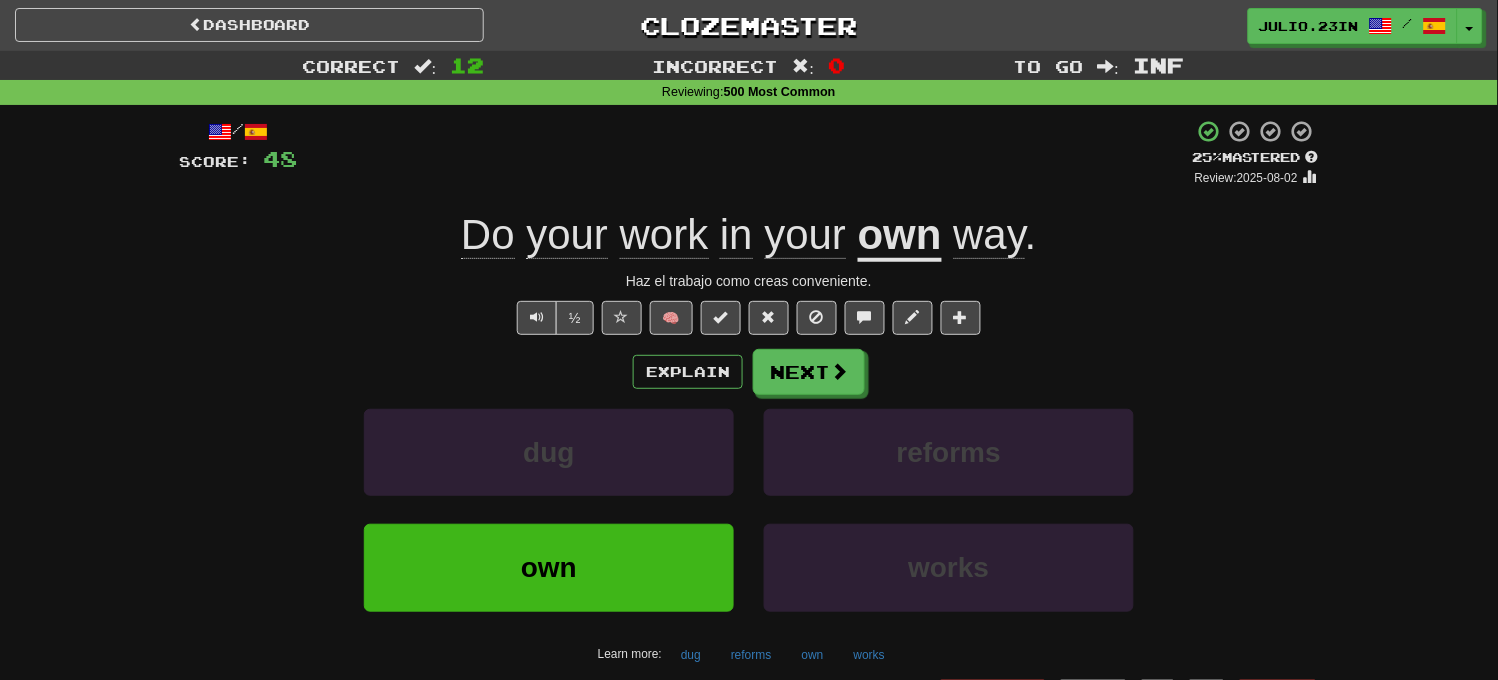 click on "/  Score:   48 + 4 25 %  Mastered Review:  2025-08-02 Do   your   work   in   your   own   way . Haz el trabajo como creas conveniente. ½ 🧠 Explain Next dug reforms own works Learn more: dug reforms own works  End Round  Help!  Report Sentence Source" at bounding box center (749, 432) 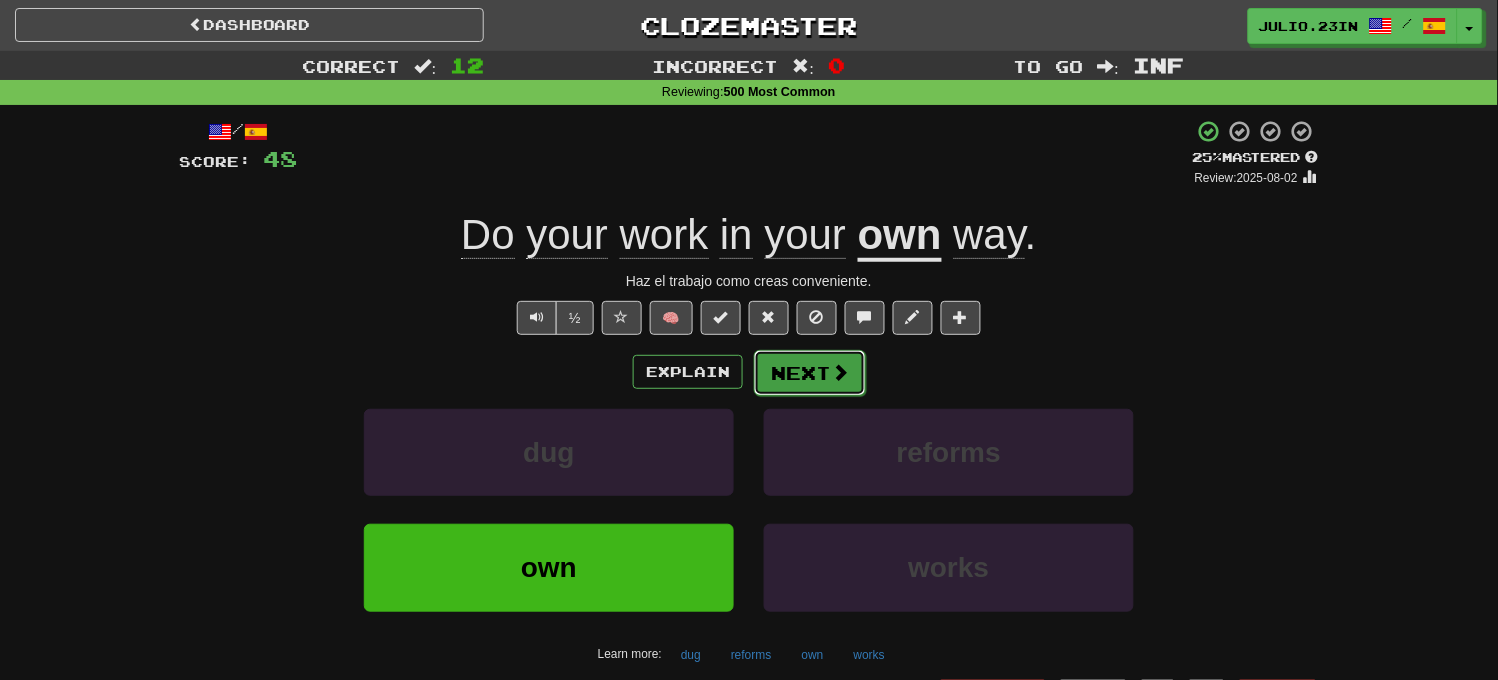 click on "Next" at bounding box center (810, 373) 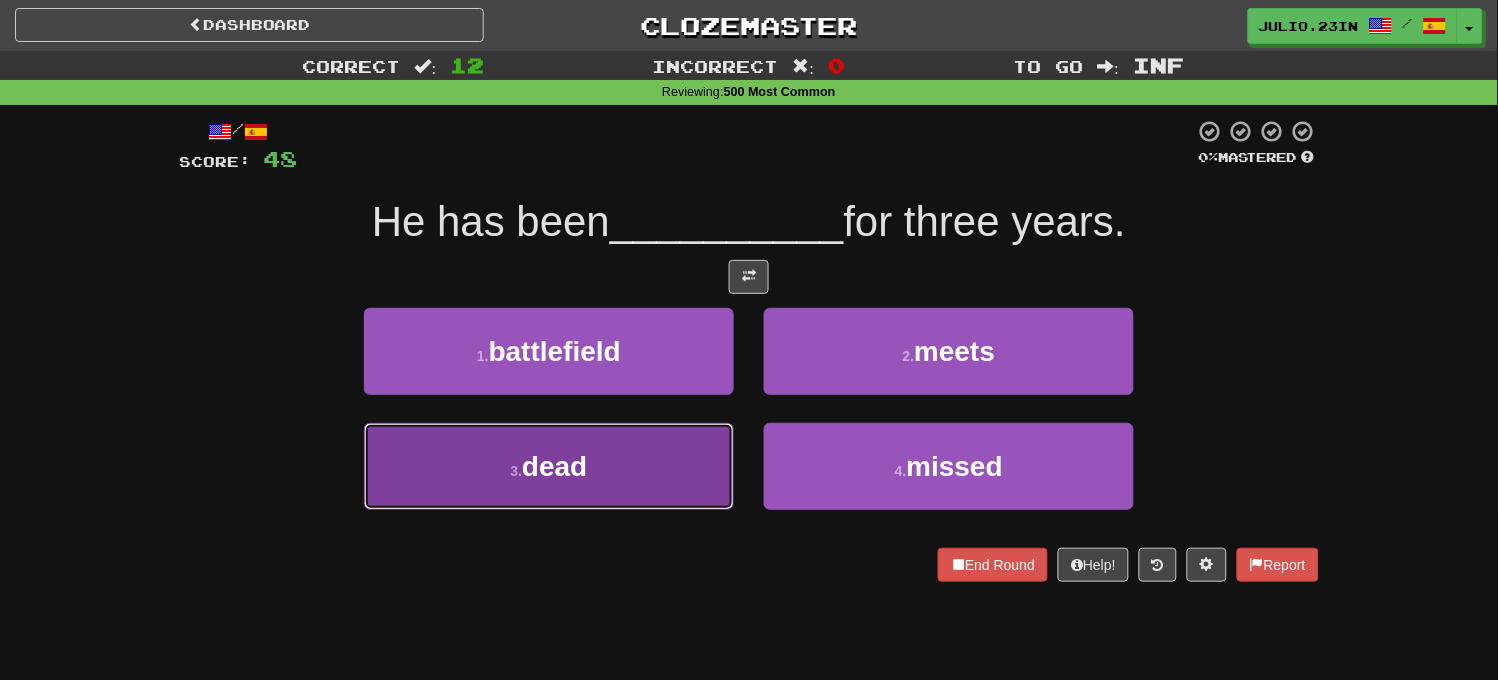 click on "3 .  dead" at bounding box center [549, 466] 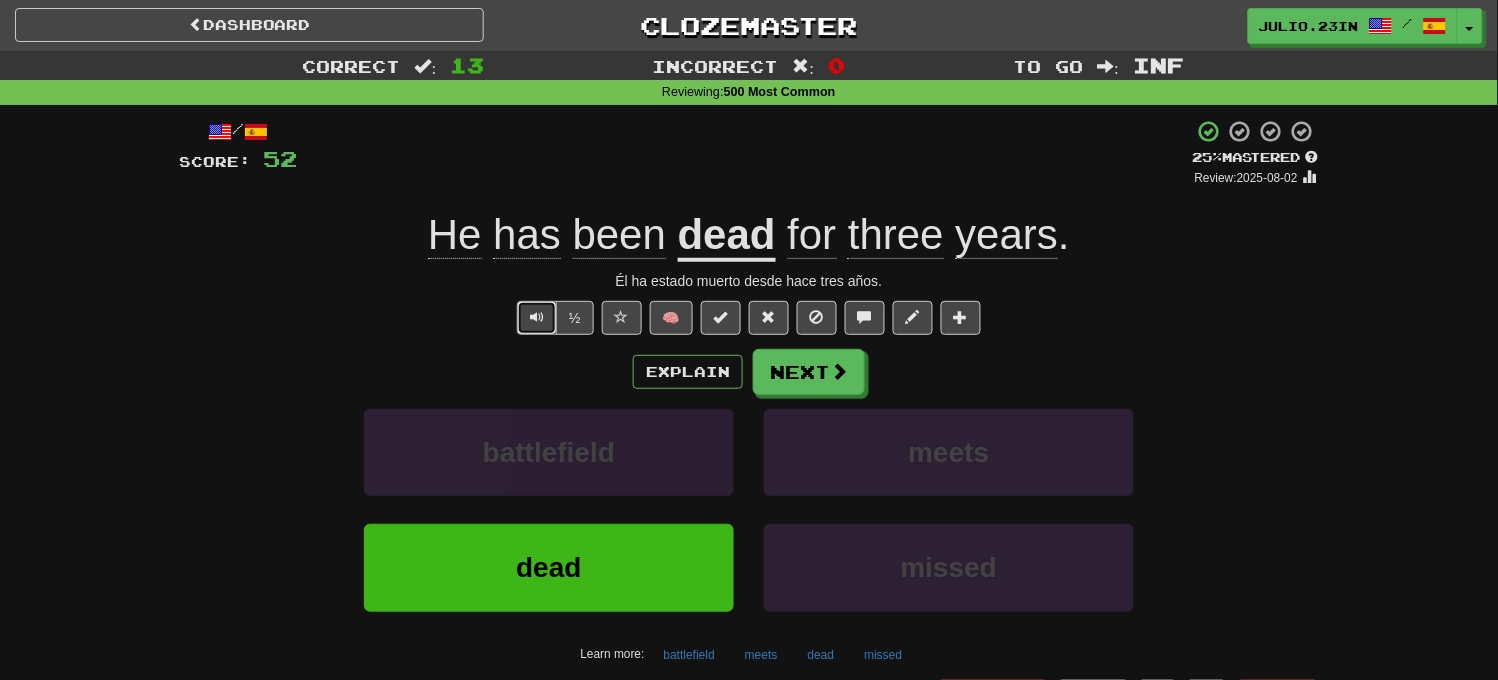 click at bounding box center [537, 317] 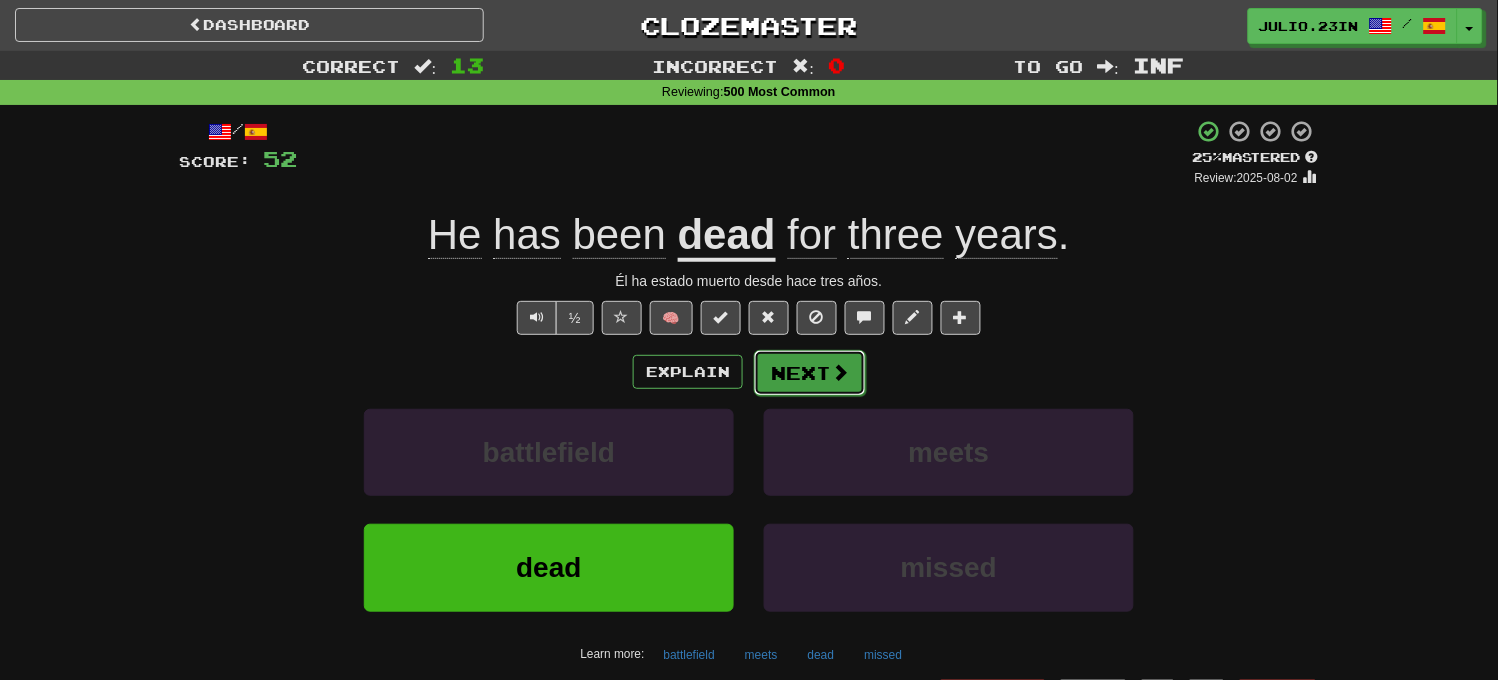 click on "Next" at bounding box center [810, 373] 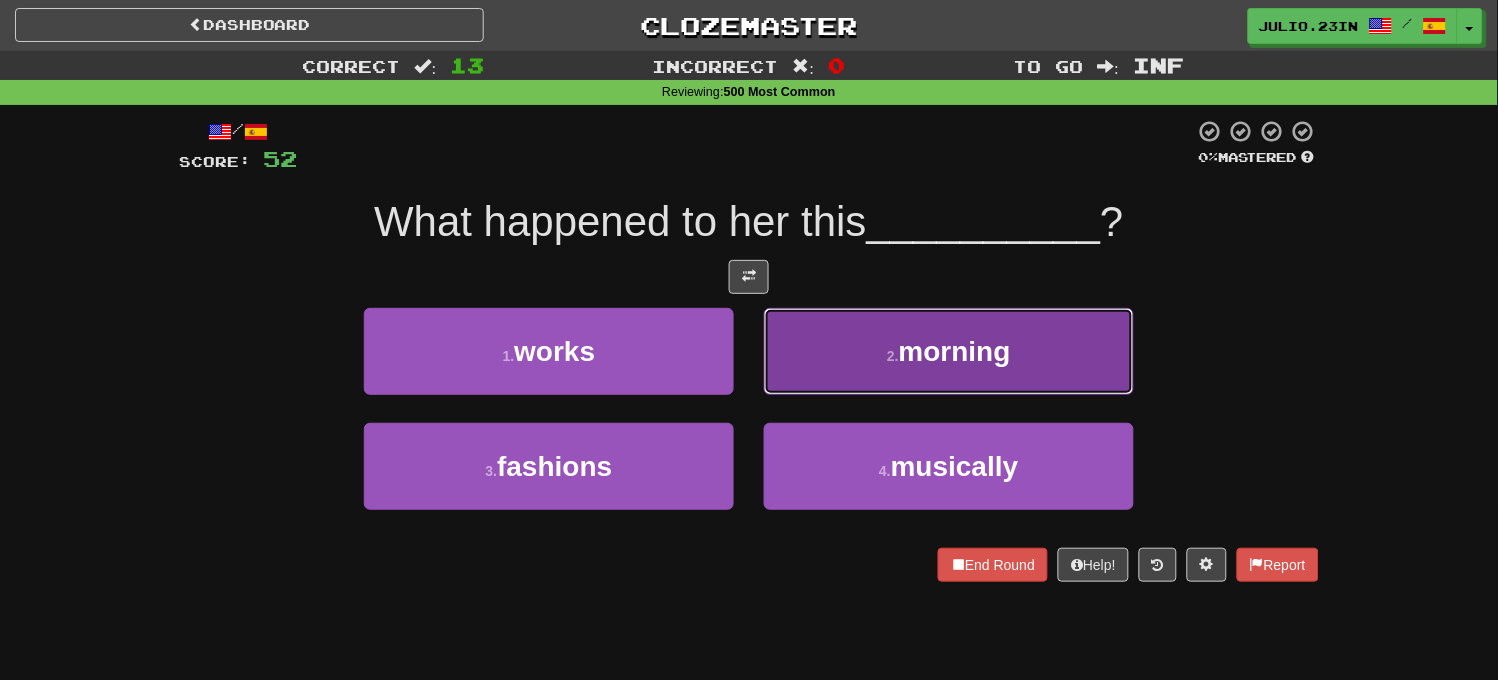 click on "2 .  morning" at bounding box center (949, 351) 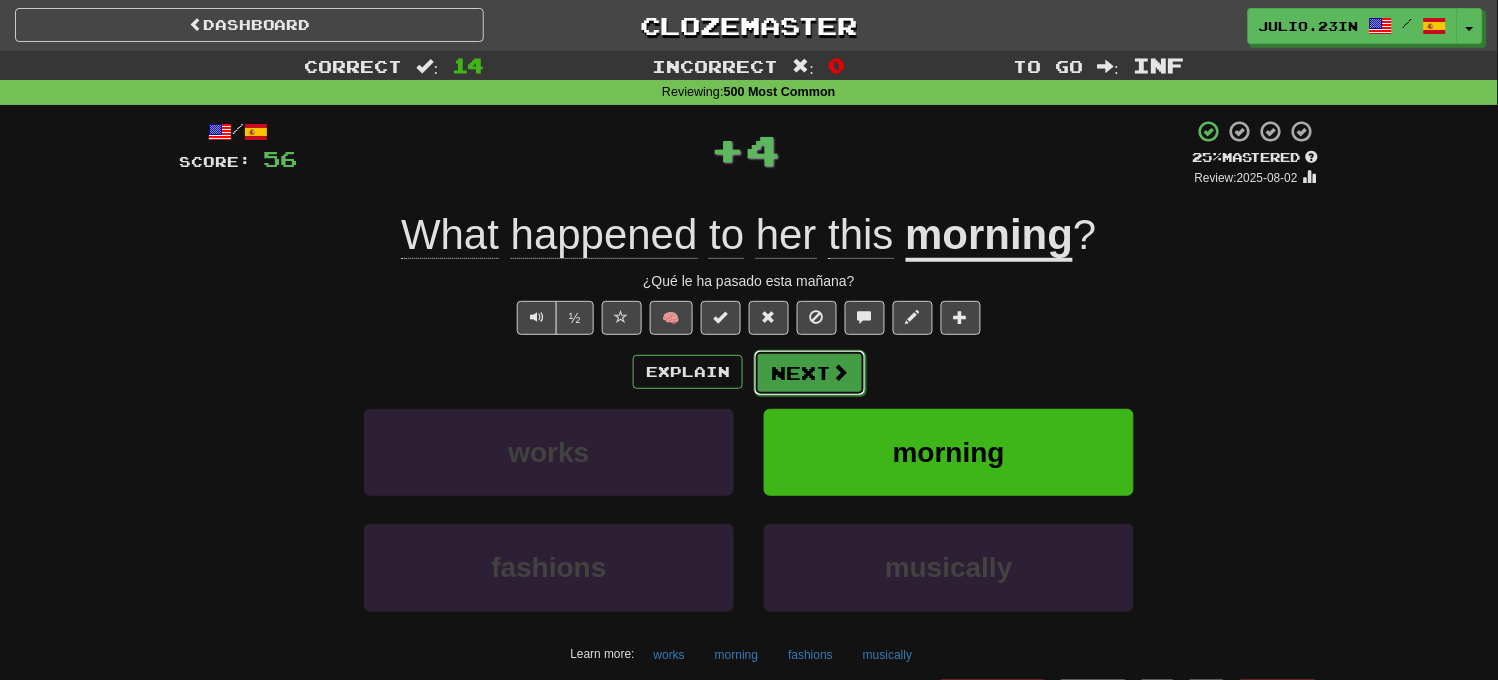 click on "Next" at bounding box center [810, 373] 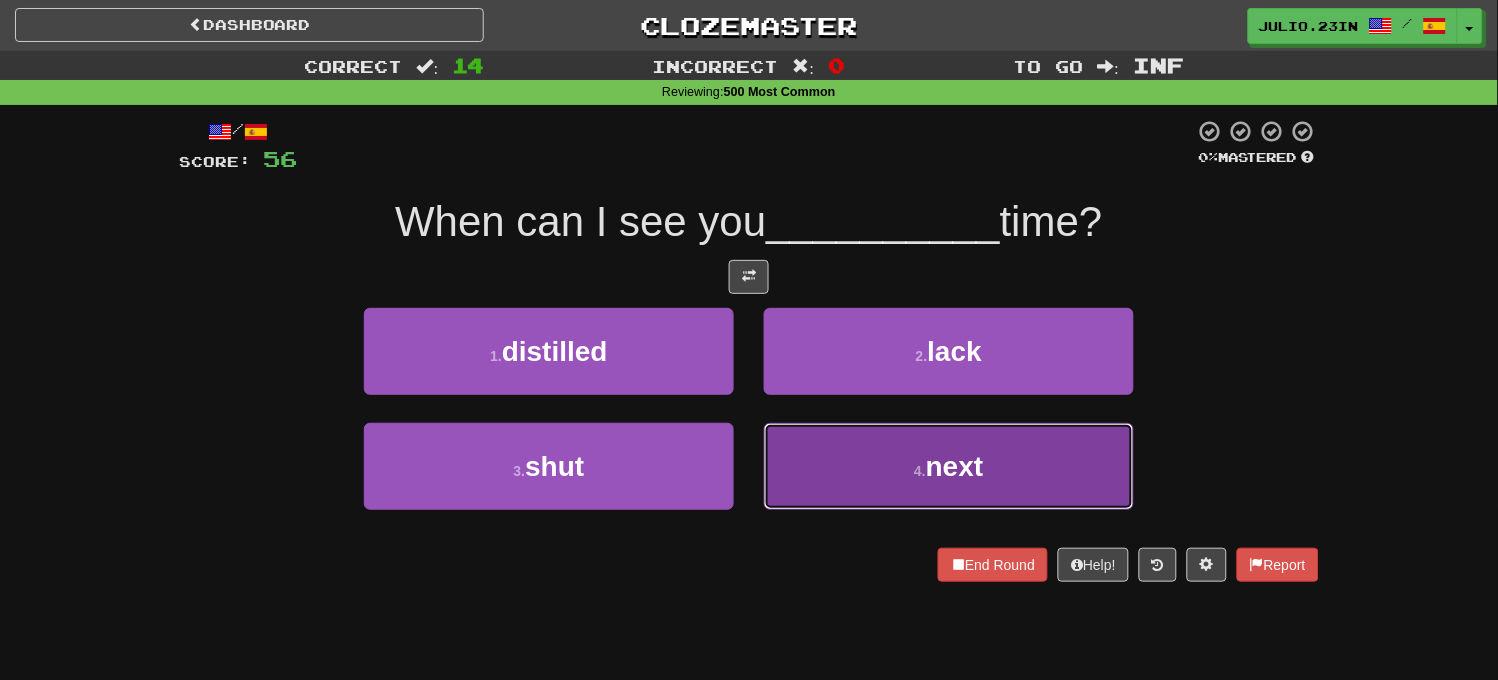 click on "4 ." at bounding box center (920, 471) 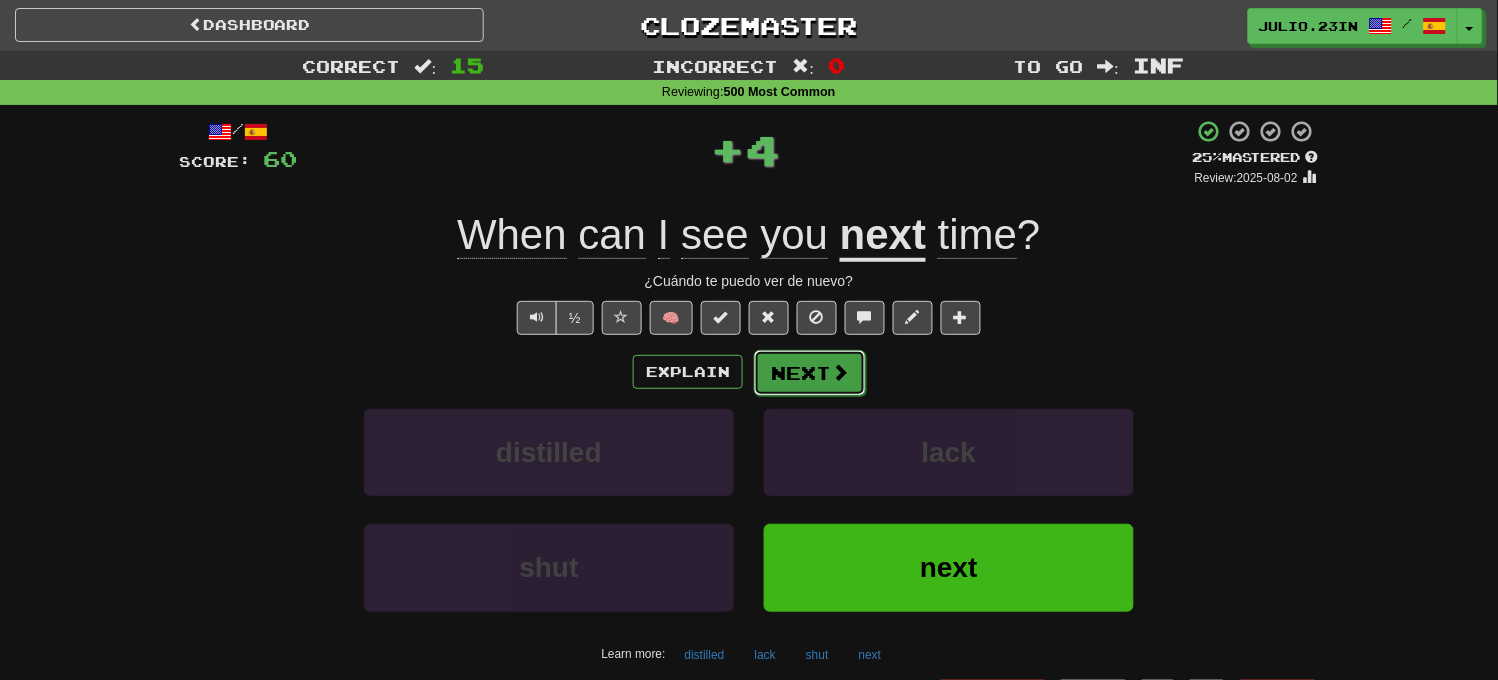 click on "Next" at bounding box center [810, 373] 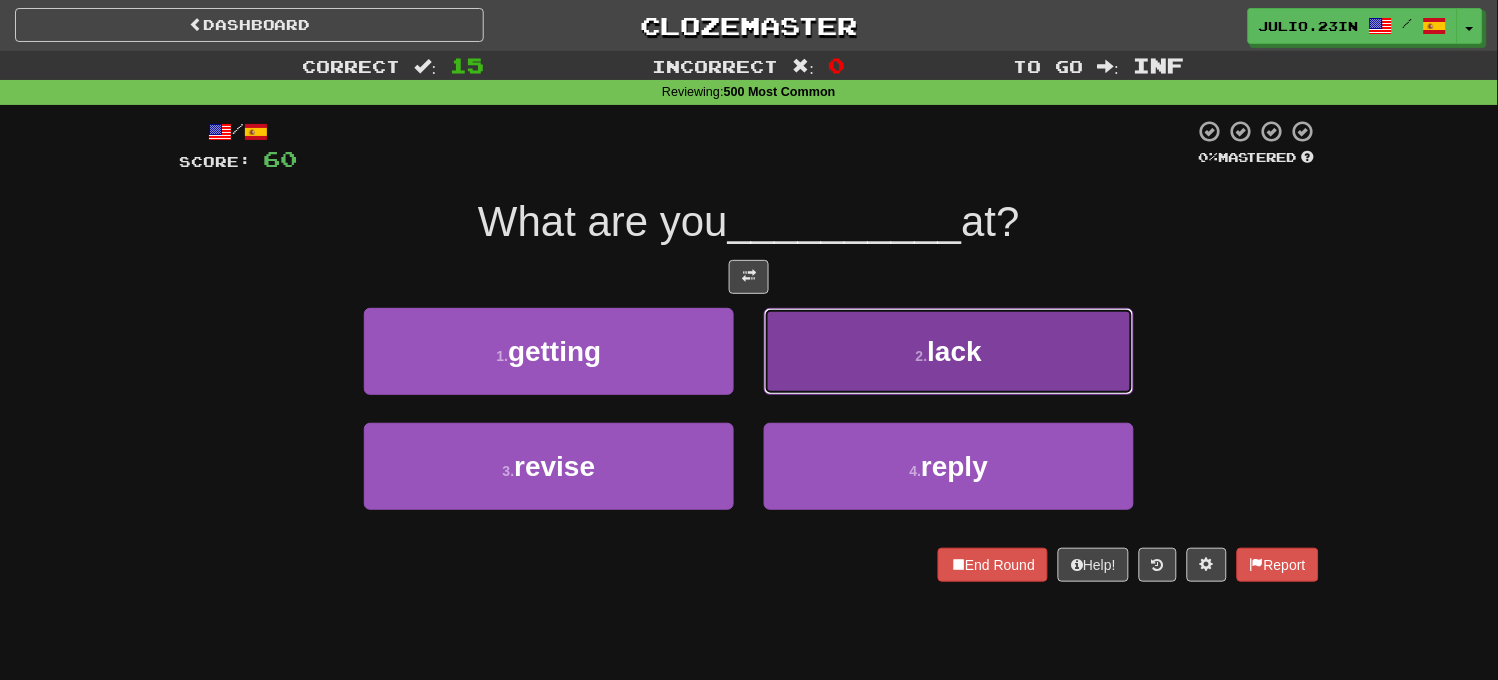 click on "2 .  lack" at bounding box center (949, 351) 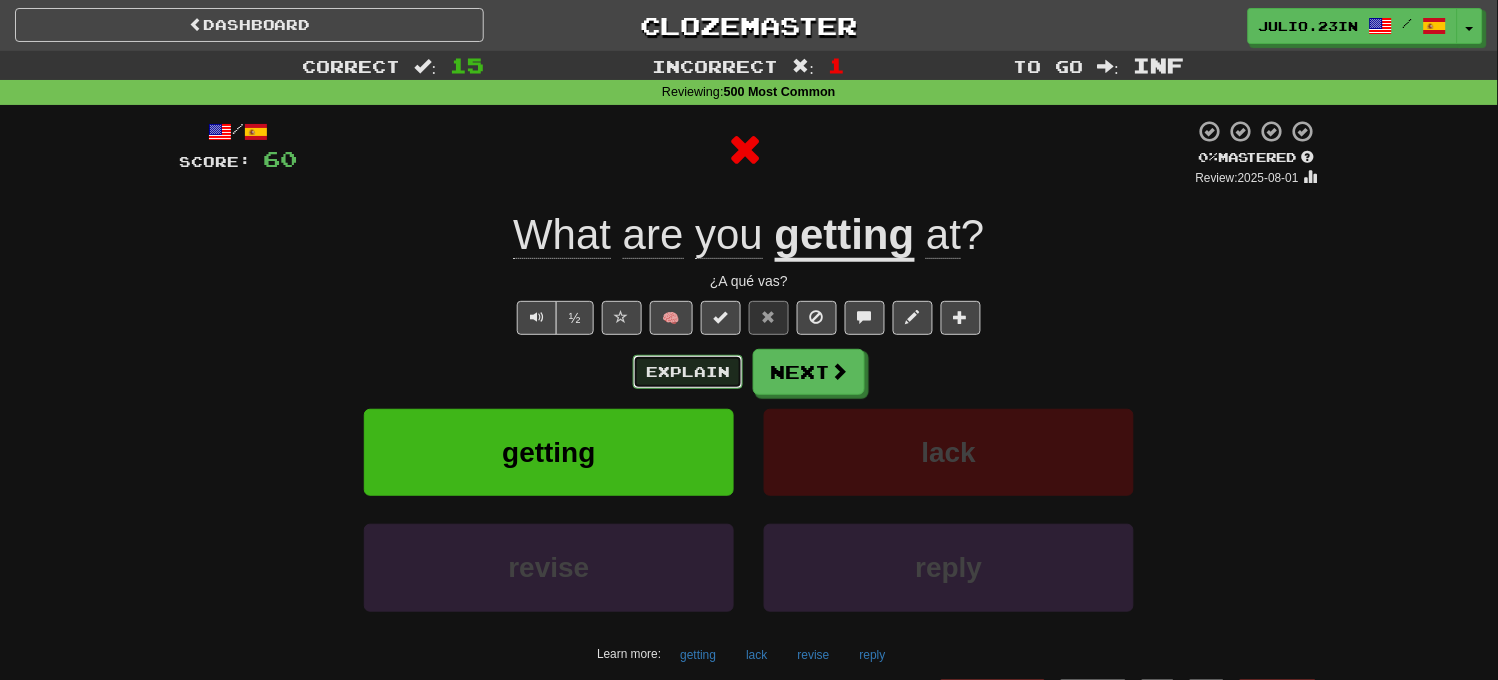 click on "Explain" at bounding box center (688, 372) 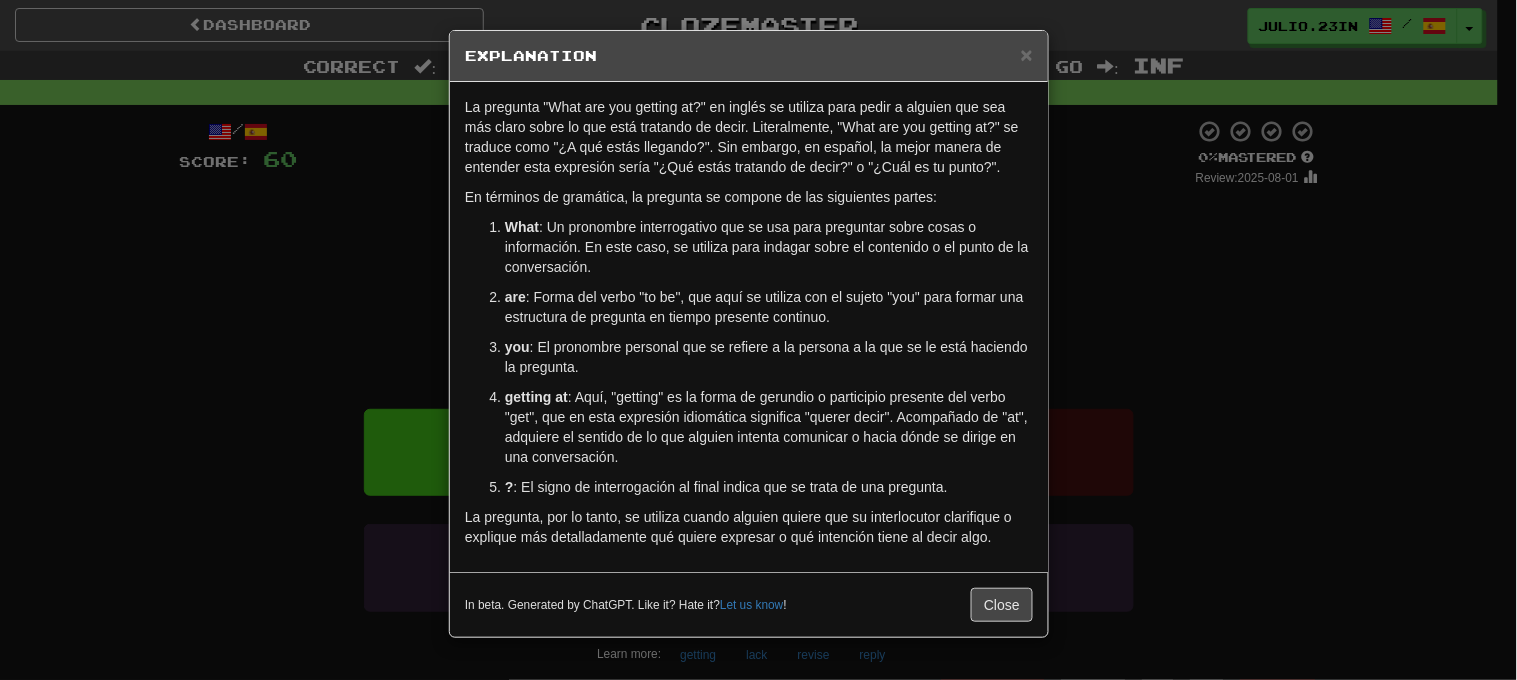 click on "× Explanation La pregunta "What are you getting at?" en inglés se utiliza para pedir a alguien que sea más claro sobre lo que está tratando de decir. Literalmente, "What are you getting at?" se traduce como "¿A qué estás llegando?". Sin embargo, en español, la mejor manera de entender esta expresión sería "¿Qué estás tratando de decir?" o "¿Cuál es tu punto?".
En términos de gramática, la pregunta se compone de las siguientes partes:
What : Un pronombre interrogativo que se usa para preguntar sobre cosas o información. En este caso, se utiliza para indagar sobre el contenido o el punto de la conversación.
are : Forma del verbo "to be", que aquí se utiliza con el sujeto "you" para formar una estructura de pregunta en tiempo presente continuo.
you : El pronombre personal que se refiere a la persona a la que se le está haciendo la pregunta.
getting at
? : El signo de interrogación al final indica que se trata de una pregunta.
Let us know ! Close" at bounding box center (758, 340) 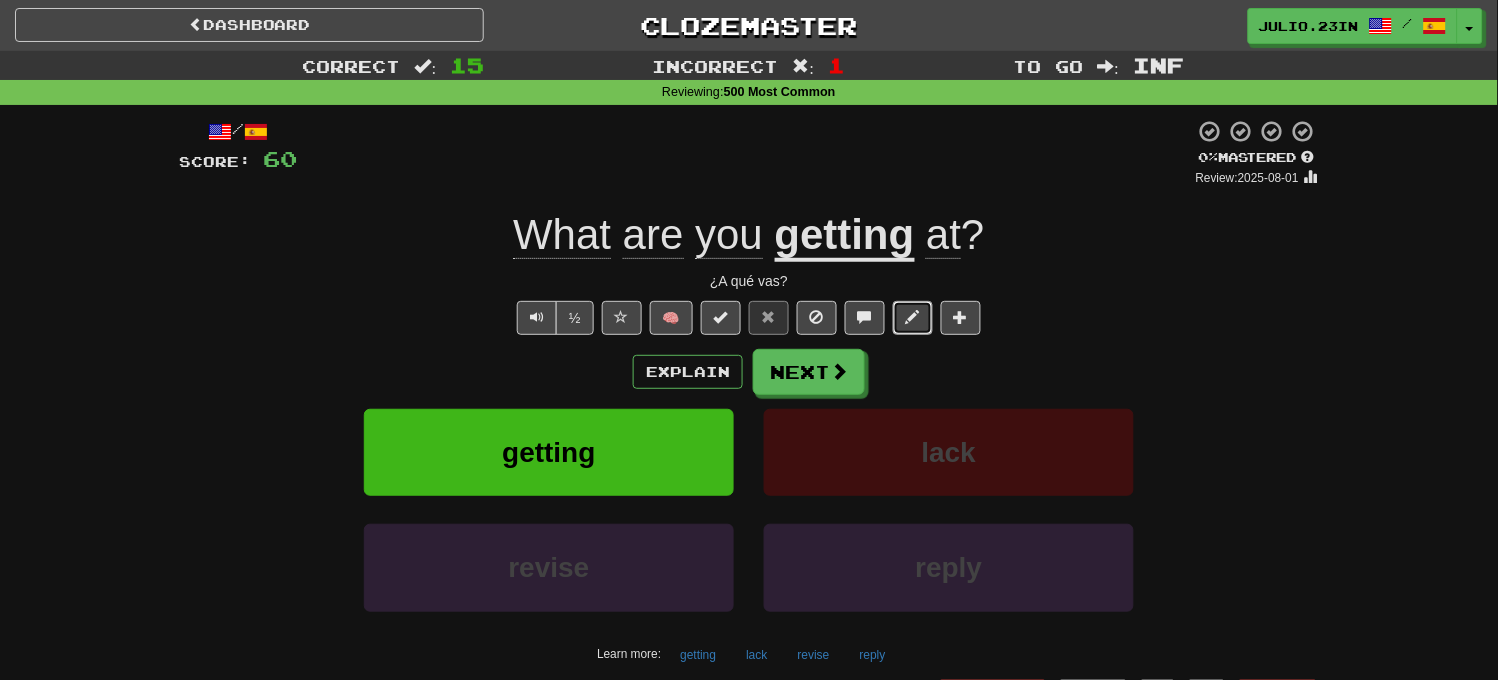 click at bounding box center [913, 318] 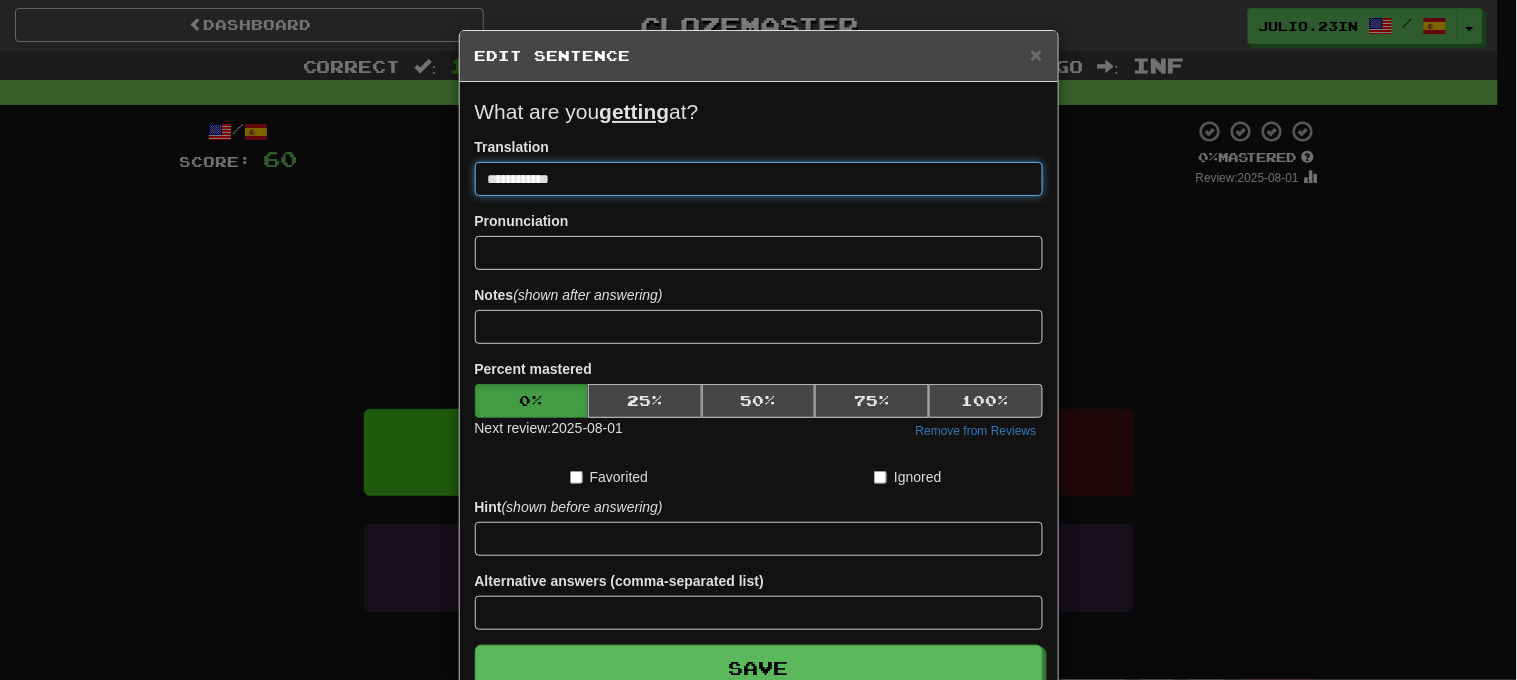 type on "**********" 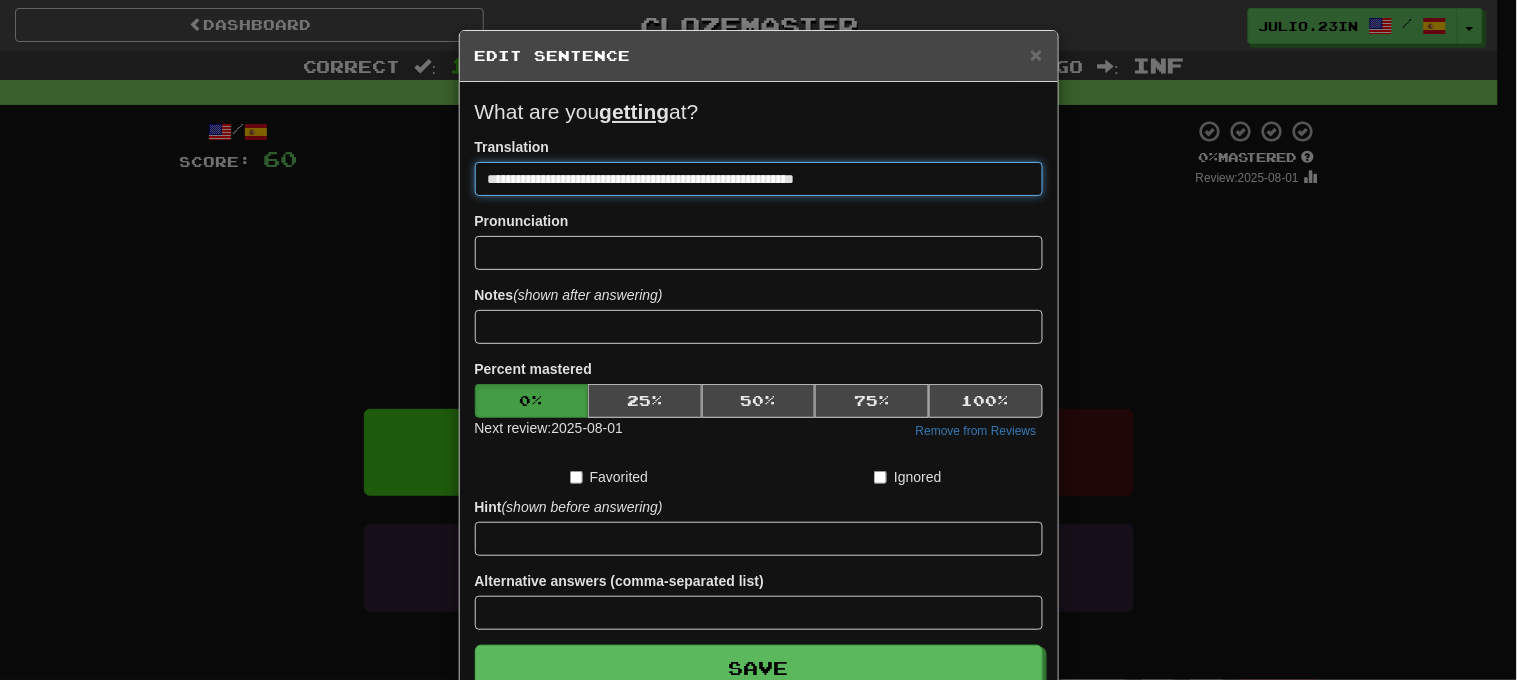 click on "Save" at bounding box center [759, 668] 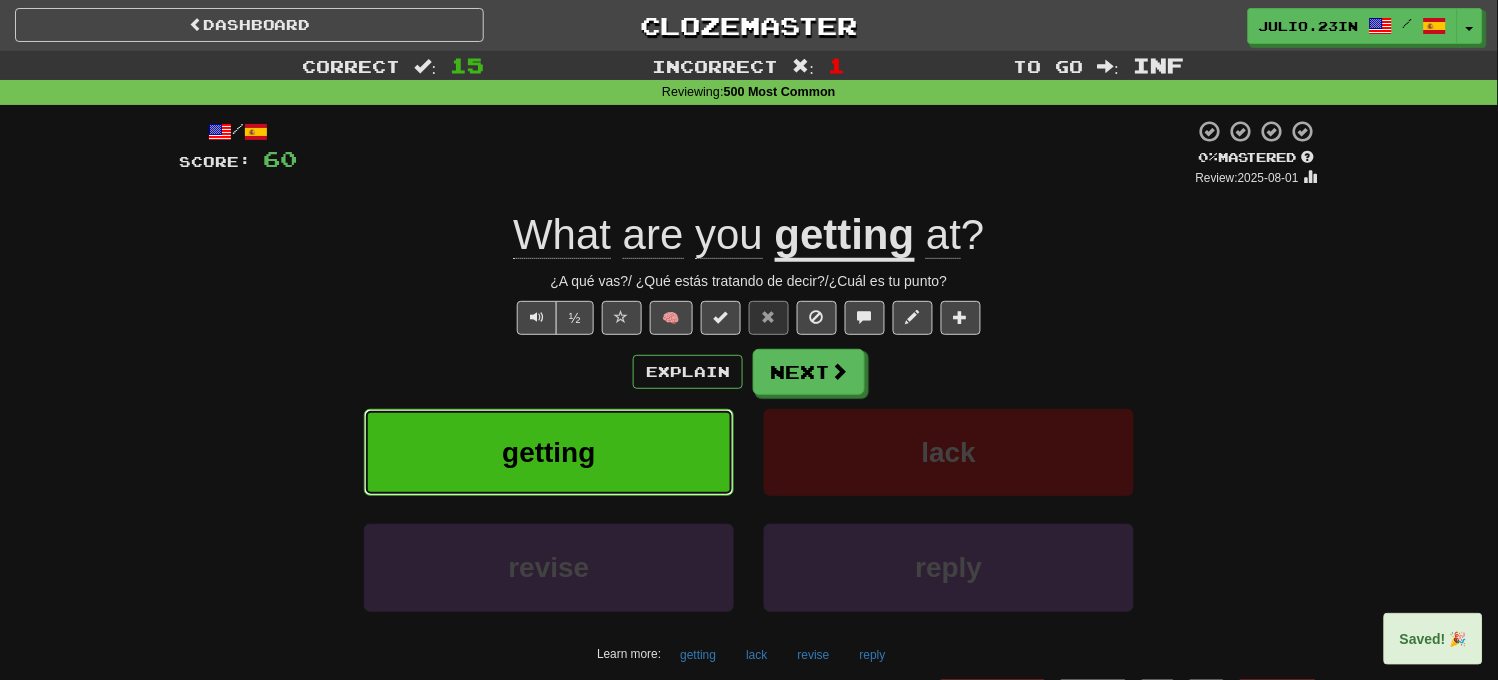 click on "getting" at bounding box center (549, 452) 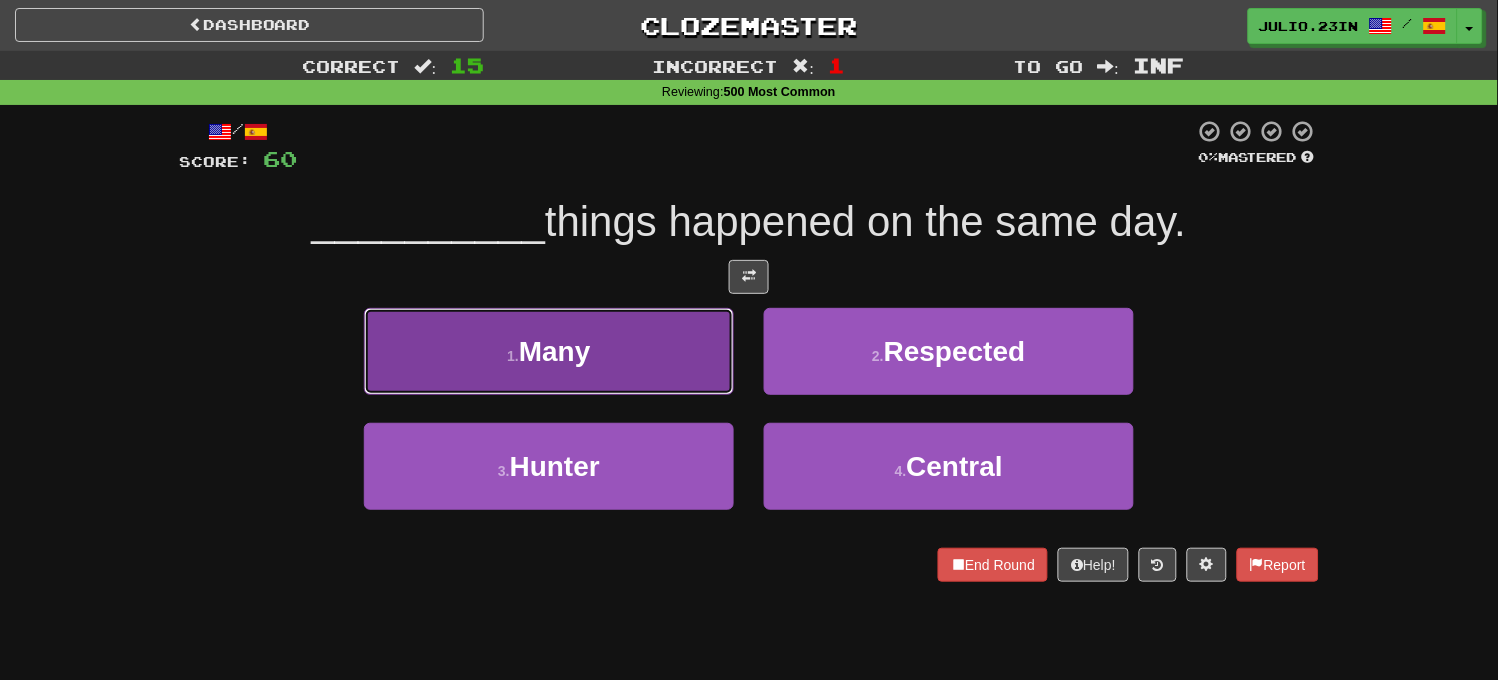 click on "1 .  Many" at bounding box center [549, 351] 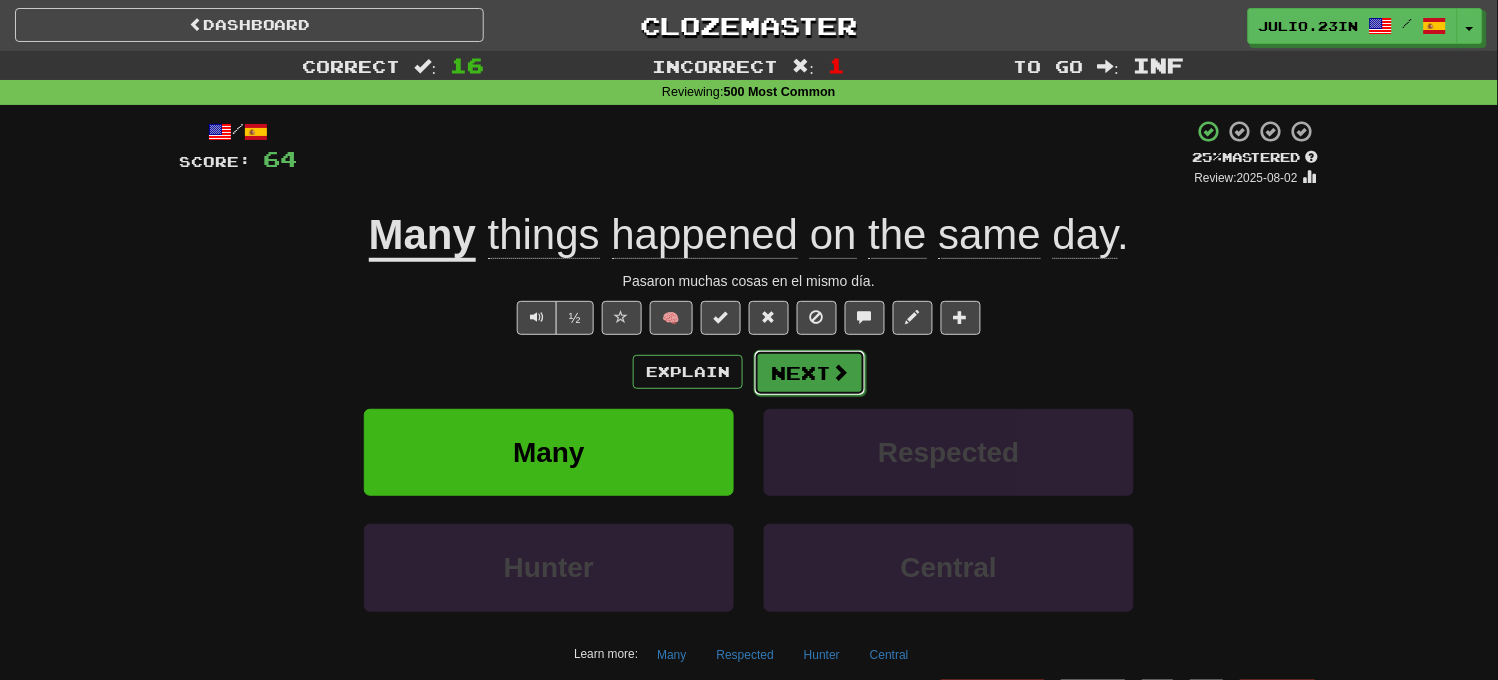click on "Next" at bounding box center [810, 373] 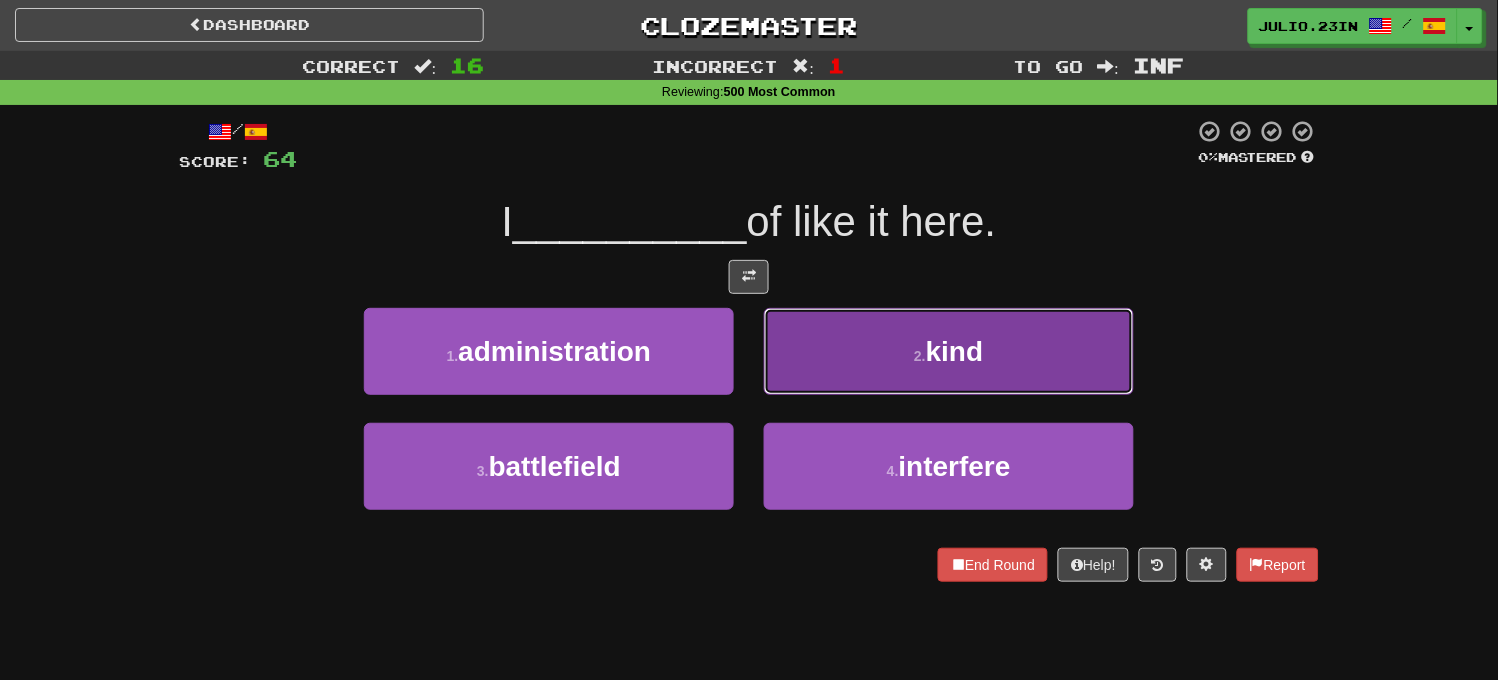 click on "2 .  kind" at bounding box center (949, 351) 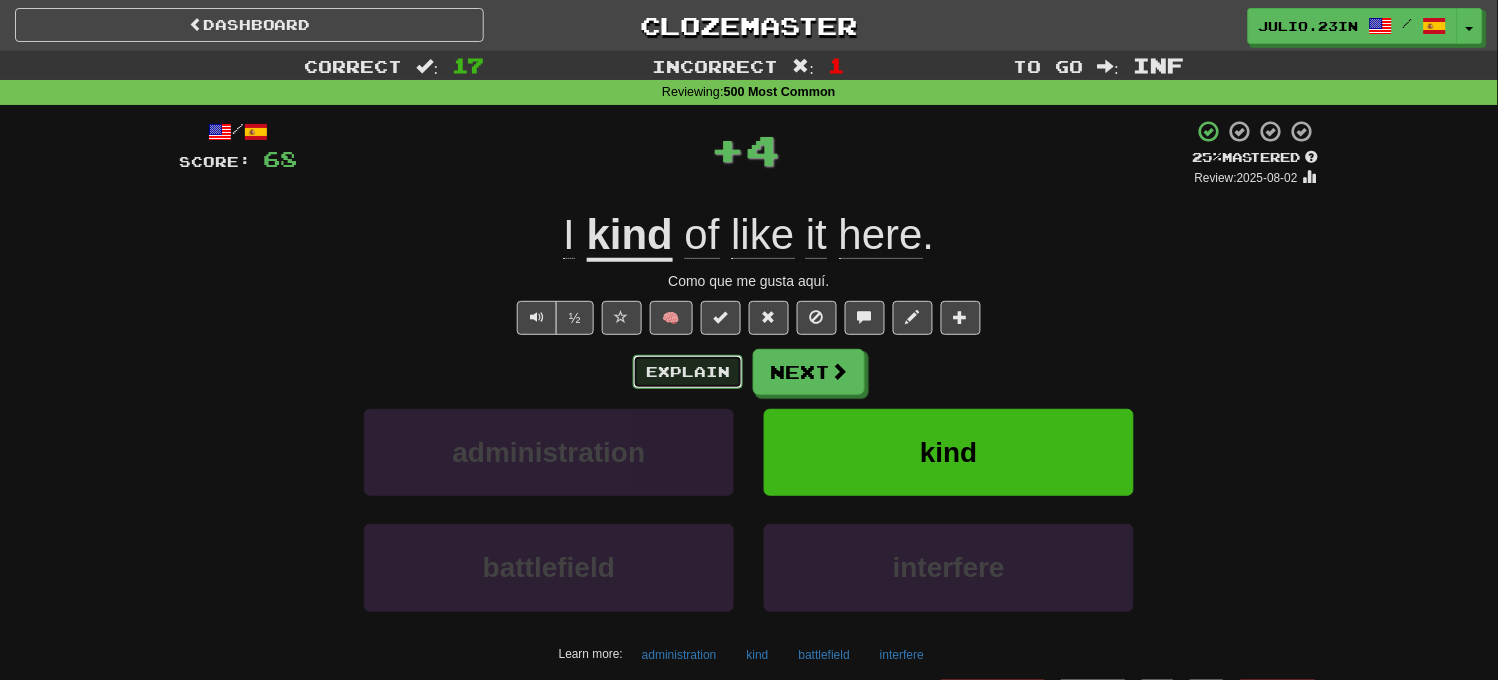 click on "Explain" at bounding box center [688, 372] 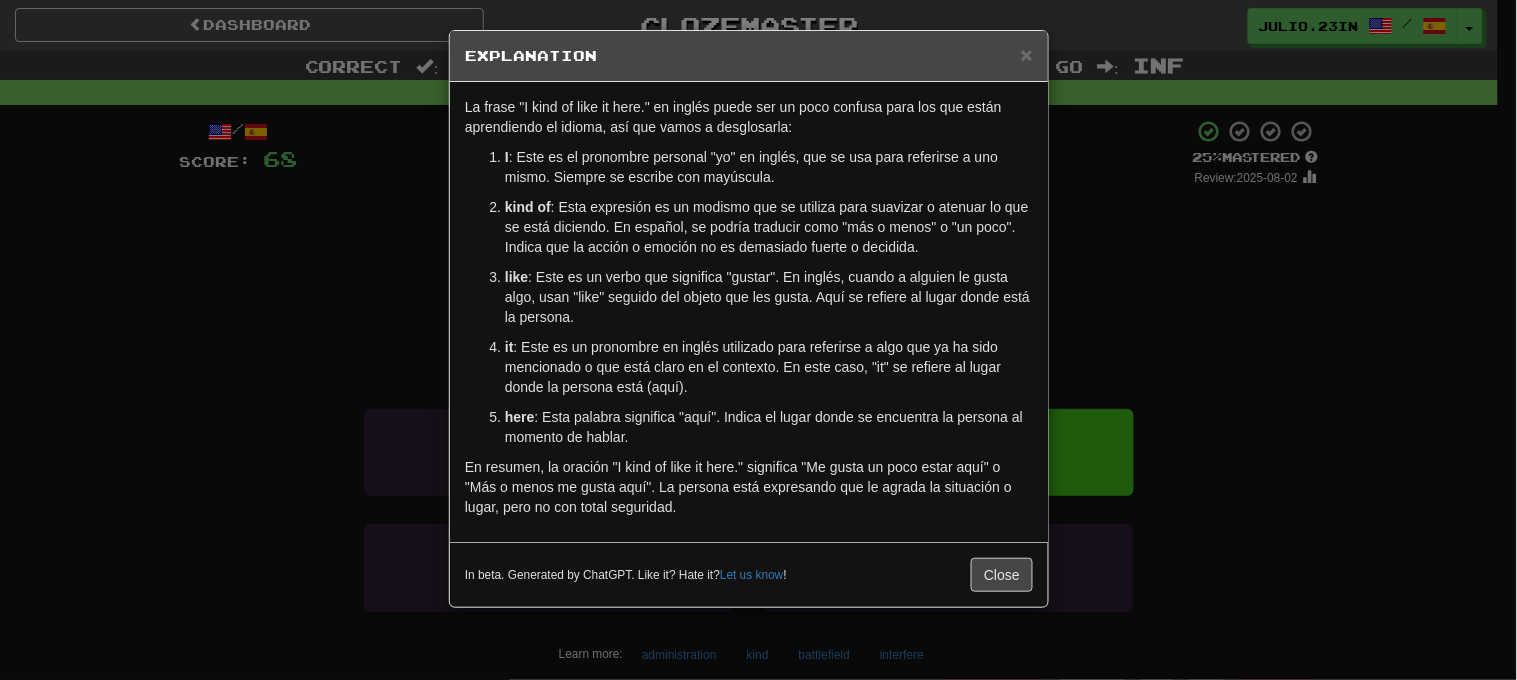 click on "× Explanation La frase "I kind of like it here." en inglés puede ser un poco confusa para los que están aprendiendo el idioma, así que vamos a desglosarla:
I : Este es el pronombre personal "yo" en inglés, que se usa para referirse a uno mismo. Siempre se escribe con mayúscula.
kind of : Esta expresión es un modismo que se utiliza para suavizar o atenuar lo que se está diciendo. En español, se podría traducir como "más o menos" o "un poco". Indica que la acción o emoción no es demasiado fuerte o decidida.
like : Este es un verbo que significa "gustar". En inglés, cuando a alguien le gusta algo, usan "like" seguido del objeto que les gusta. Aquí se refiere al lugar donde está la persona.
it : Este es un pronombre en inglés utilizado para referirse a algo que ya ha sido mencionado o que está claro en el contexto. En este caso, "it" se refiere al lugar donde la persona está (aquí).
here
In beta. Generated by ChatGPT. Like it? Hate it?  Let us know ! Close" at bounding box center [758, 340] 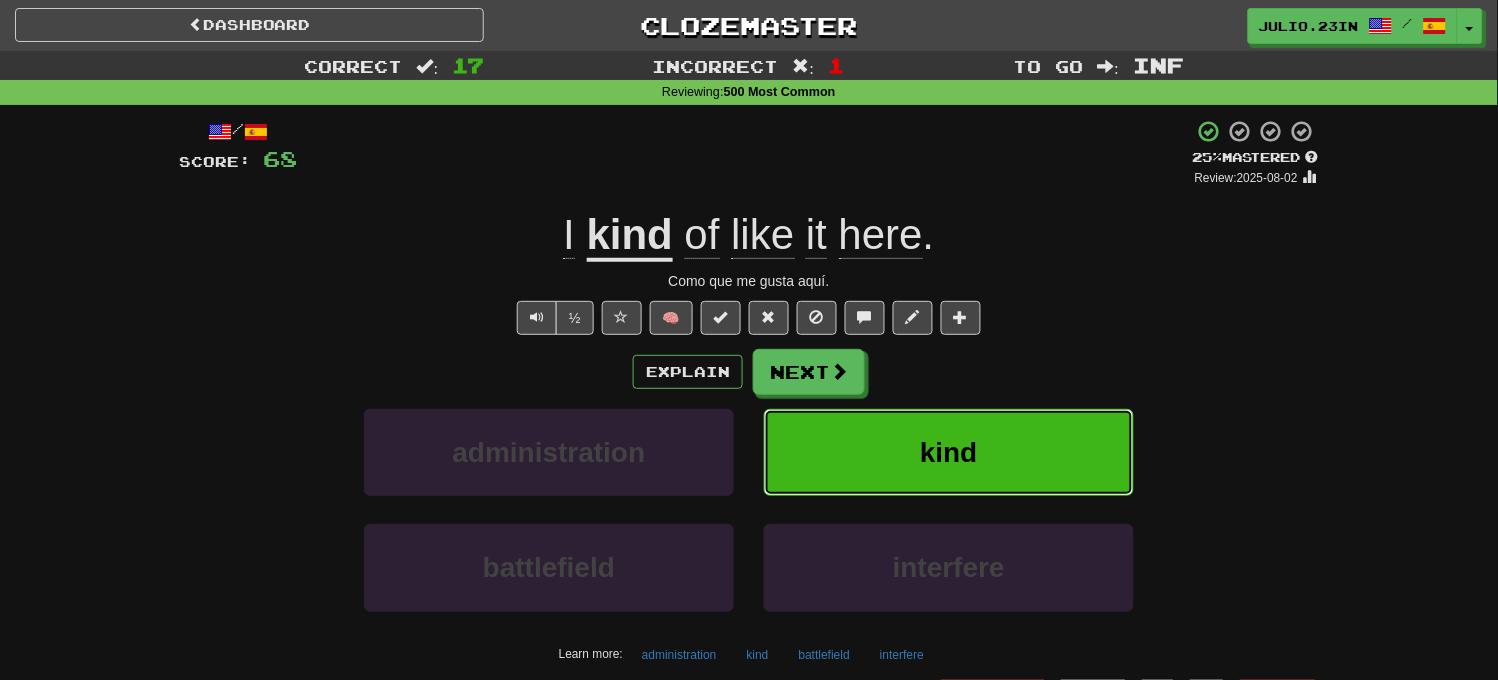 click on "kind" at bounding box center (949, 452) 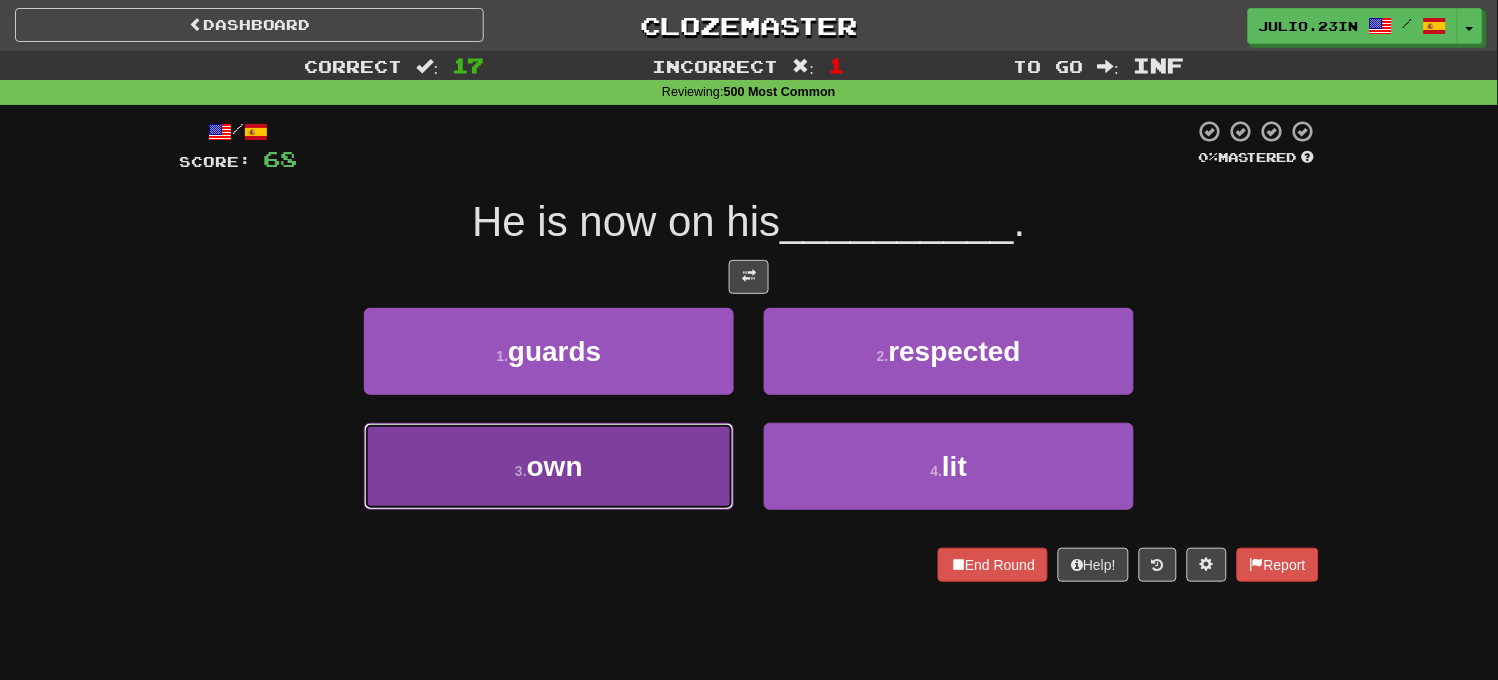 click on "3 .  own" at bounding box center [549, 466] 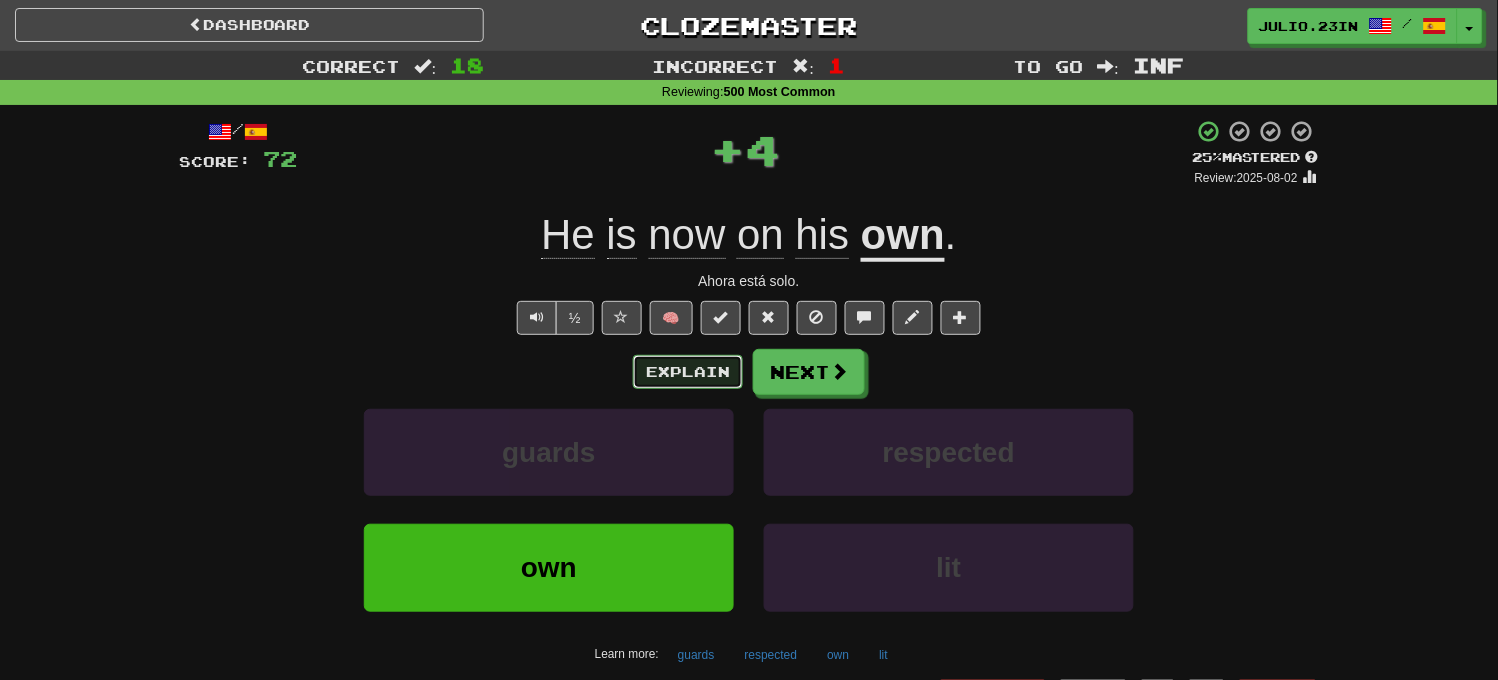 click on "Explain" at bounding box center [688, 372] 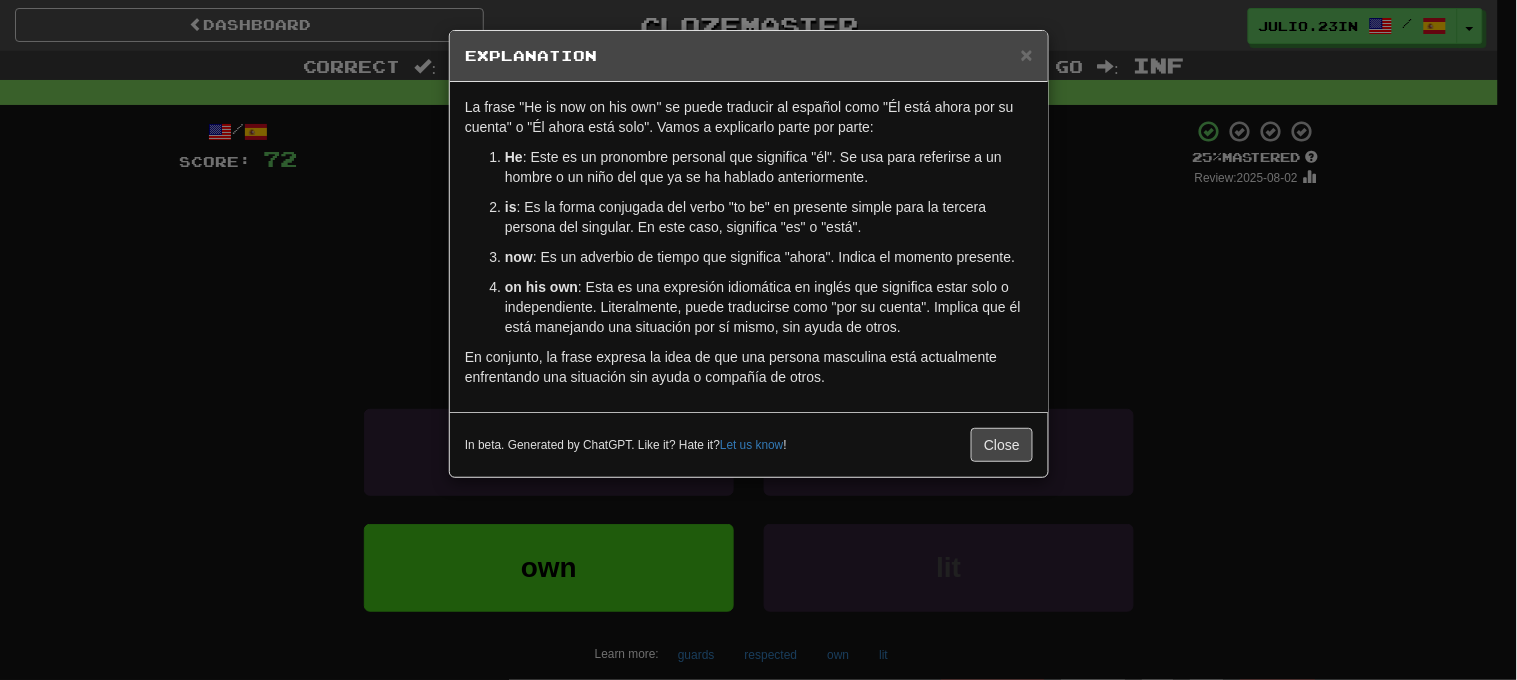 click on "× Explanation La frase "He is now on his own" se puede traducir al español como "Él está ahora por su cuenta" o "Él ahora está solo". Vamos a explicarlo parte por parte:
He : Este es un pronombre personal que significa "él". Se usa para referirse a un hombre o un niño del que ya se ha hablado anteriormente.
is : Es la forma conjugada del verbo "to be" en presente simple para la tercera persona del singular. En este caso, significa "es" o "está".
now : Es un adverbio de tiempo que significa "ahora". Indica el momento presente.
on his own : Esta es una expresión idiomática en inglés que significa estar solo o independiente. Literalmente, puede traducirse como "por su cuenta". Implica que él está manejando una situación por sí mismo, sin ayuda de otros.
En conjunto, la frase expresa la idea de que una persona masculina está actualmente enfrentando una situación sin ayuda o compañía de otros. In beta. Generated by ChatGPT. Like it? Hate it?  Let us know ! Close" at bounding box center (758, 340) 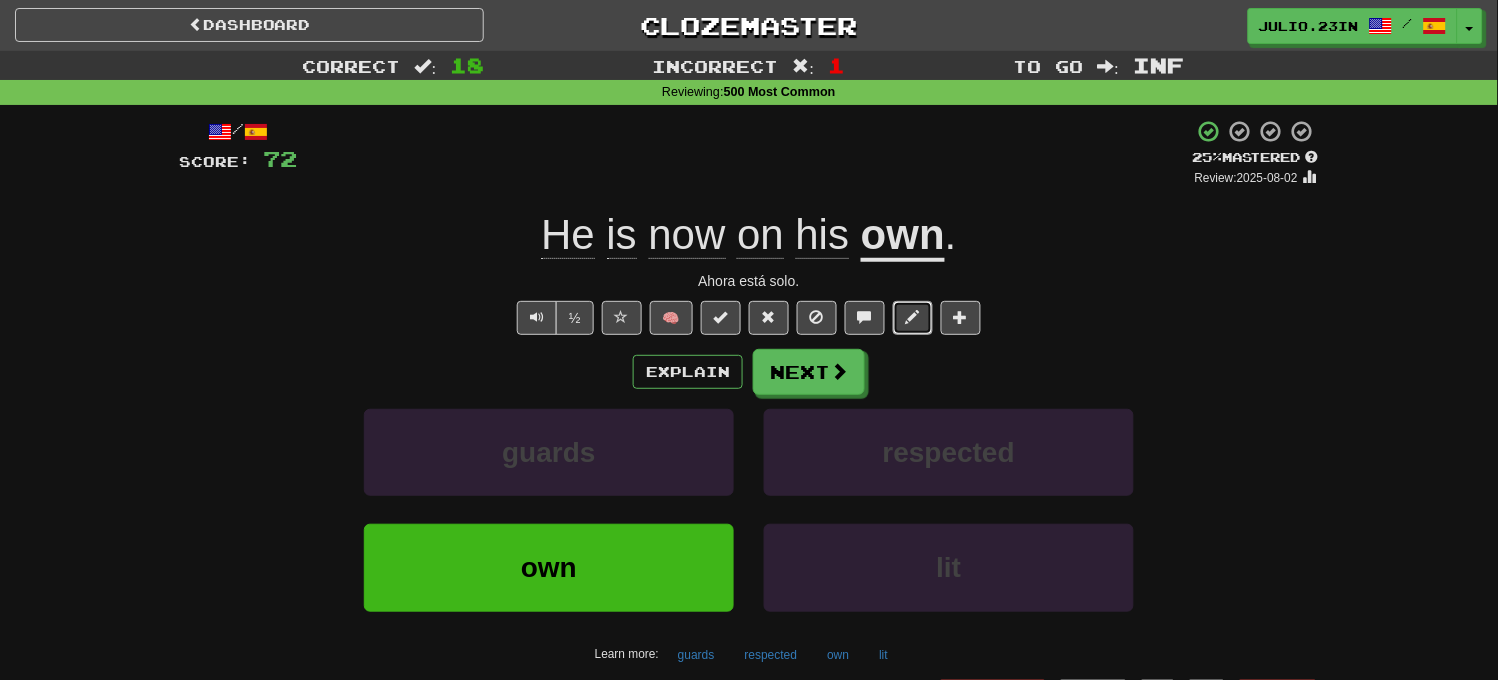 click at bounding box center (913, 318) 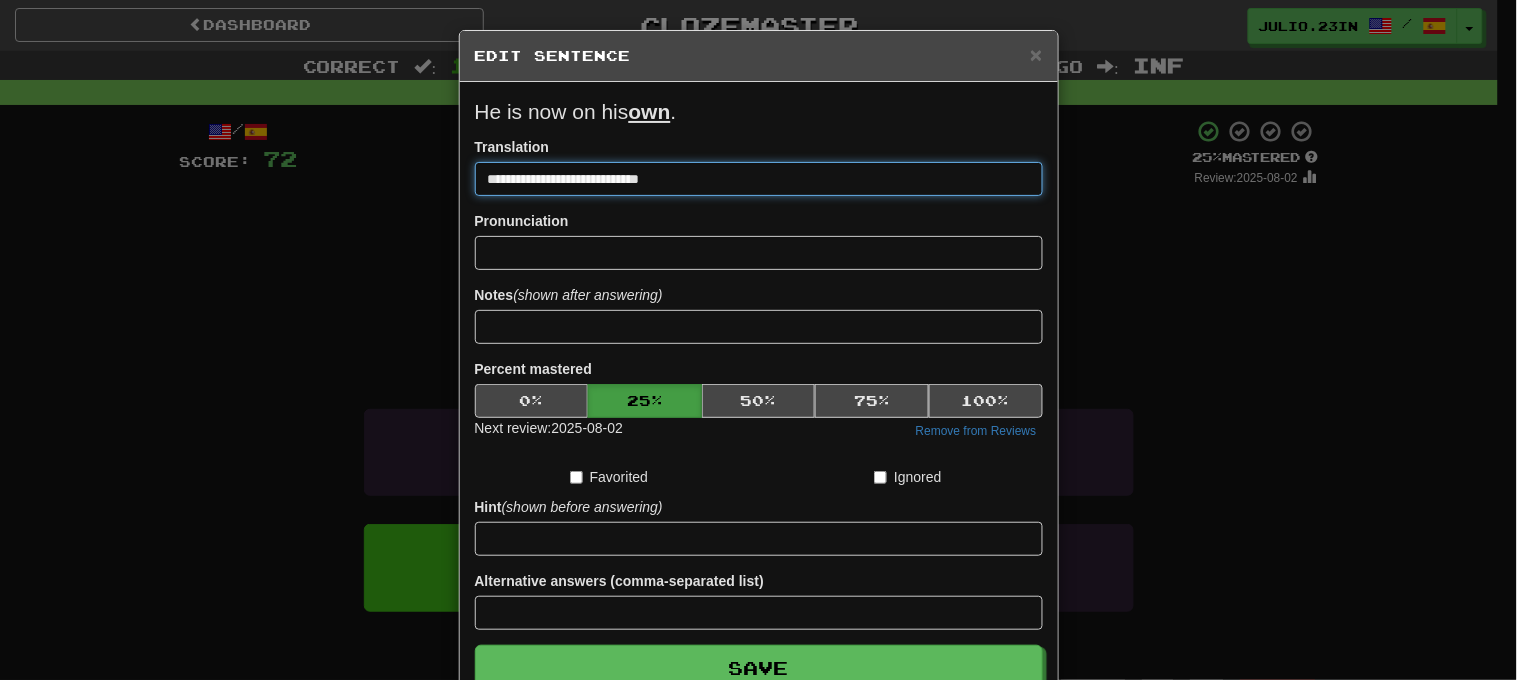 type on "**********" 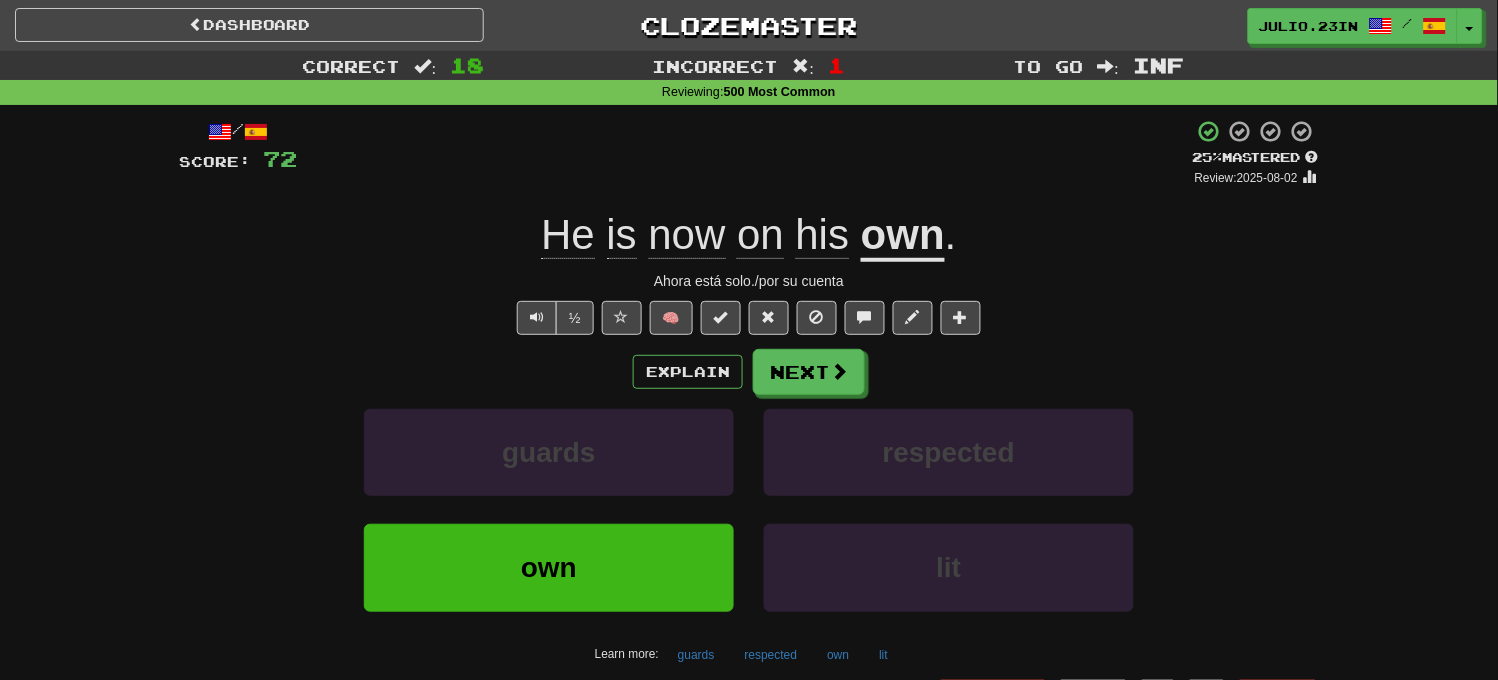 click on "own" at bounding box center (549, 581) 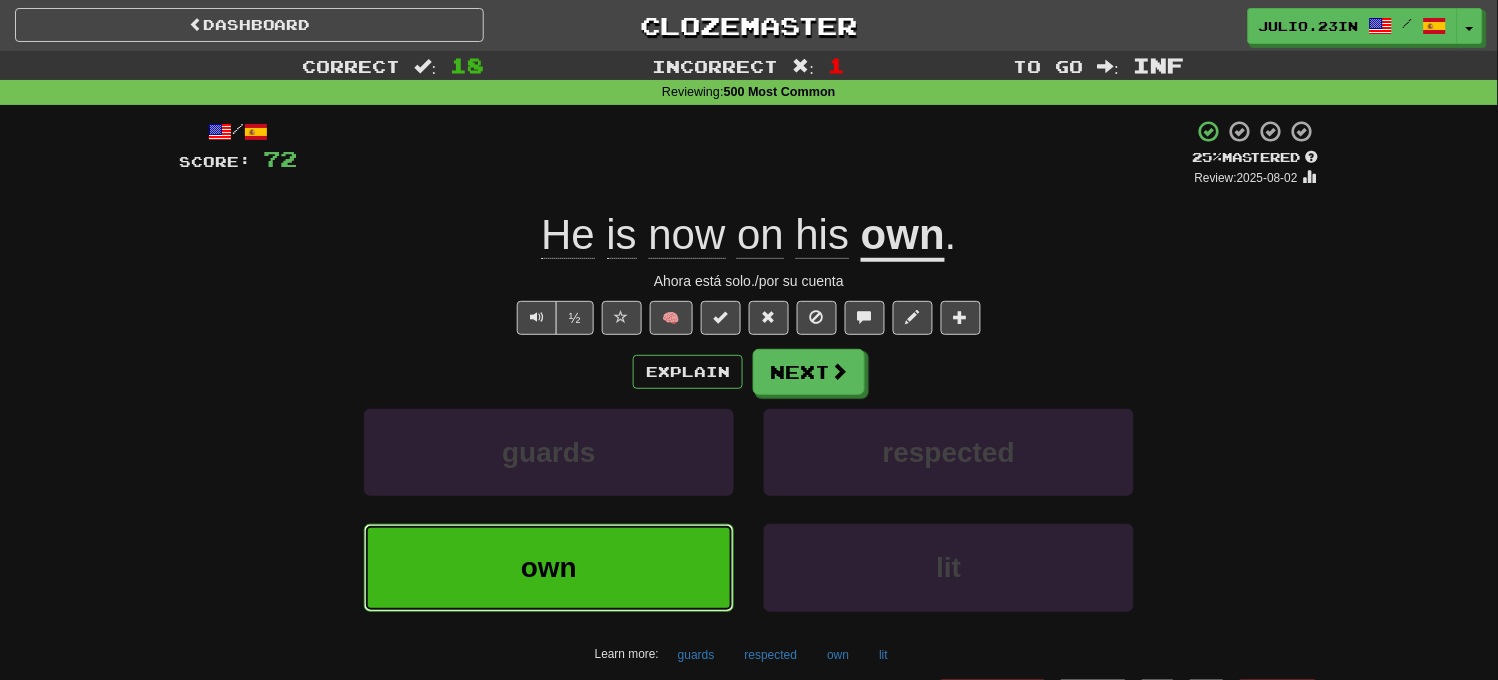 click on "own" at bounding box center (549, 567) 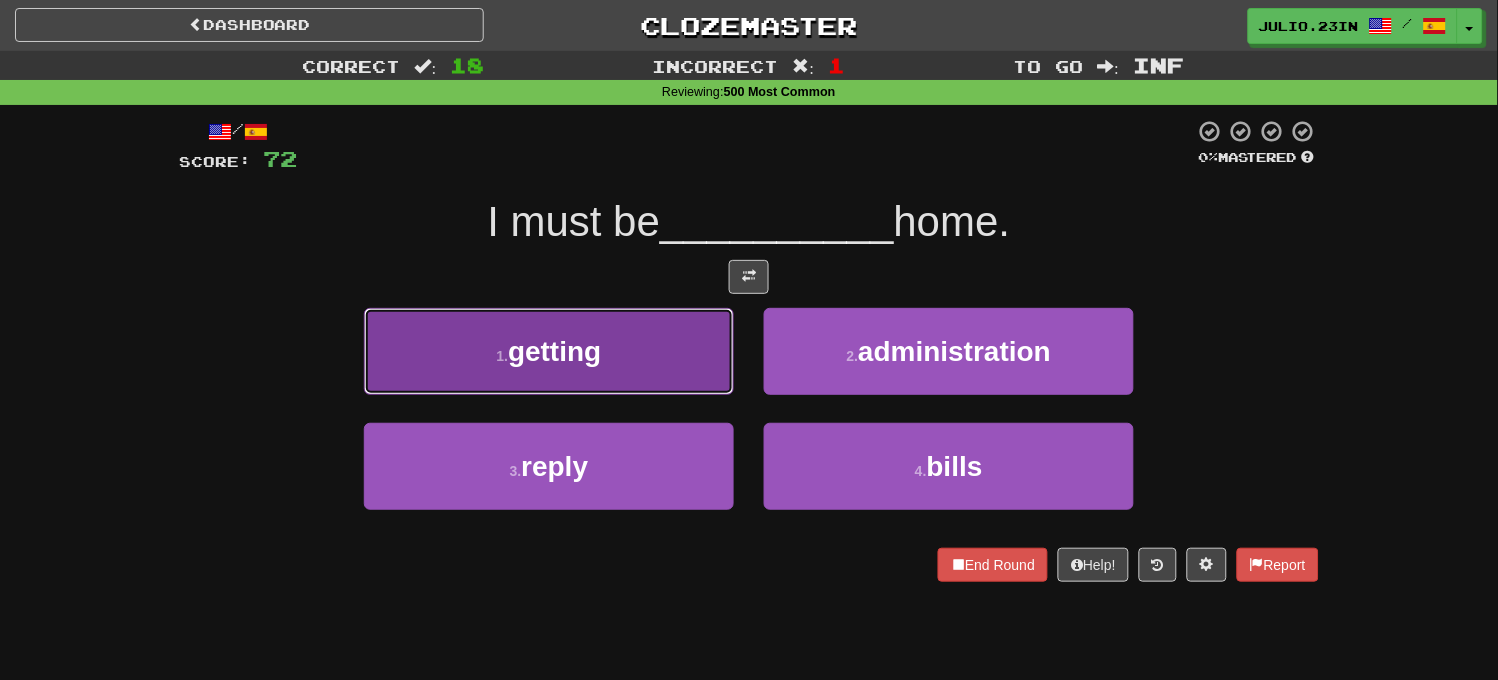 click on "1 .  getting" at bounding box center [549, 351] 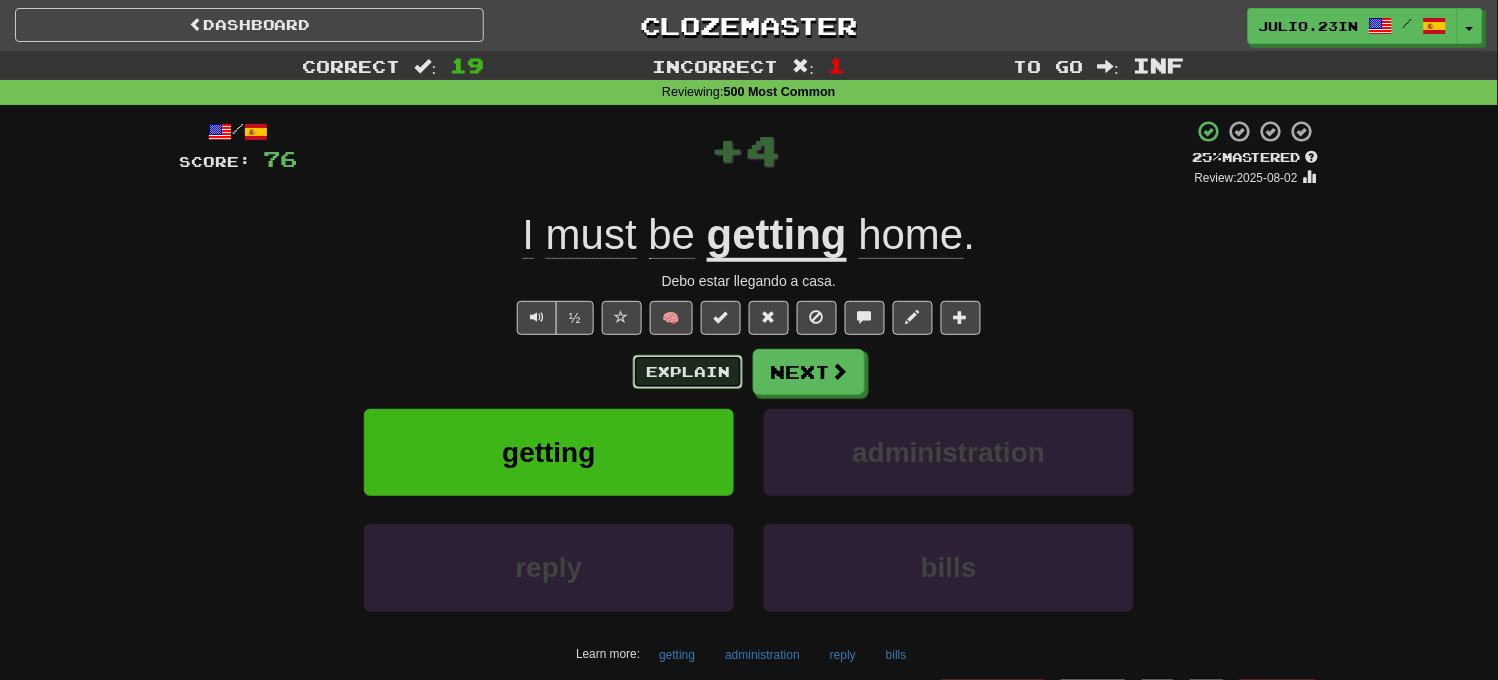 click on "Explain" at bounding box center (688, 372) 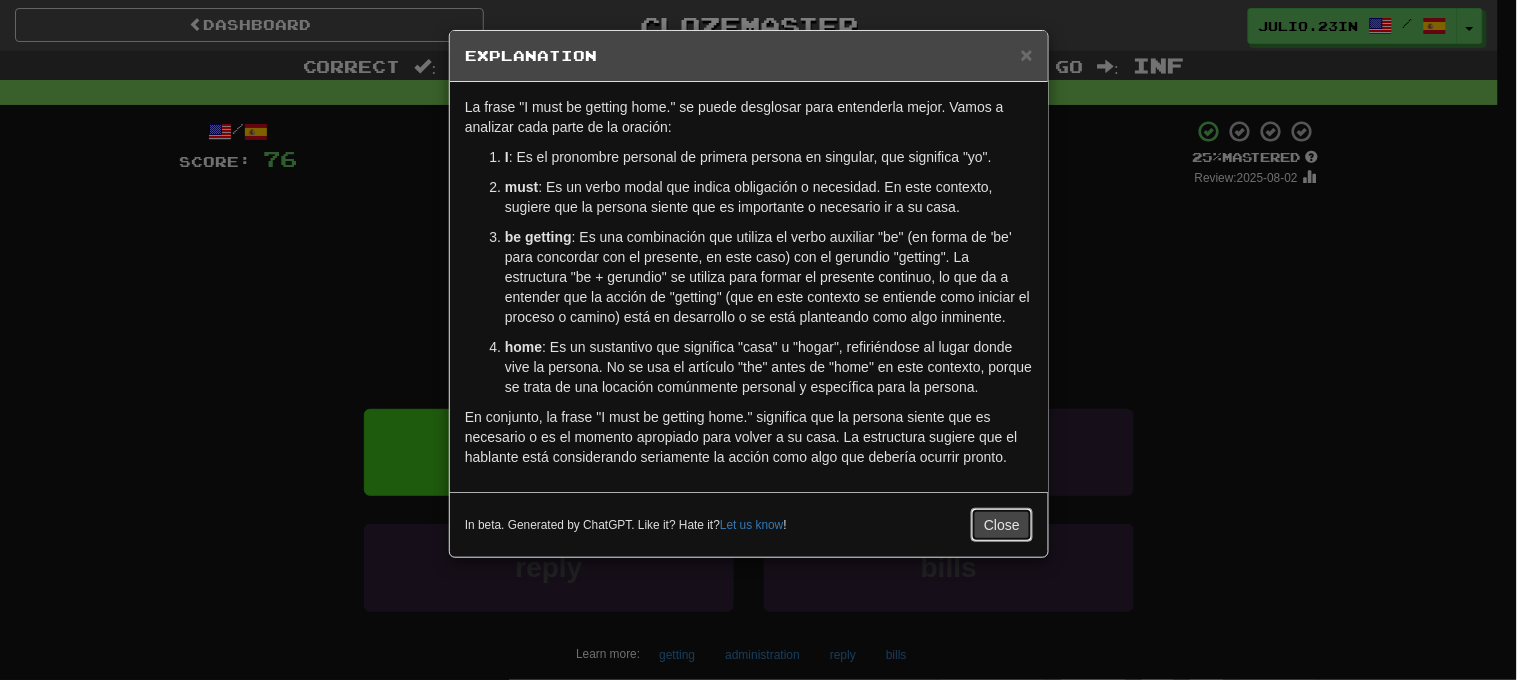 click on "Close" at bounding box center (1002, 525) 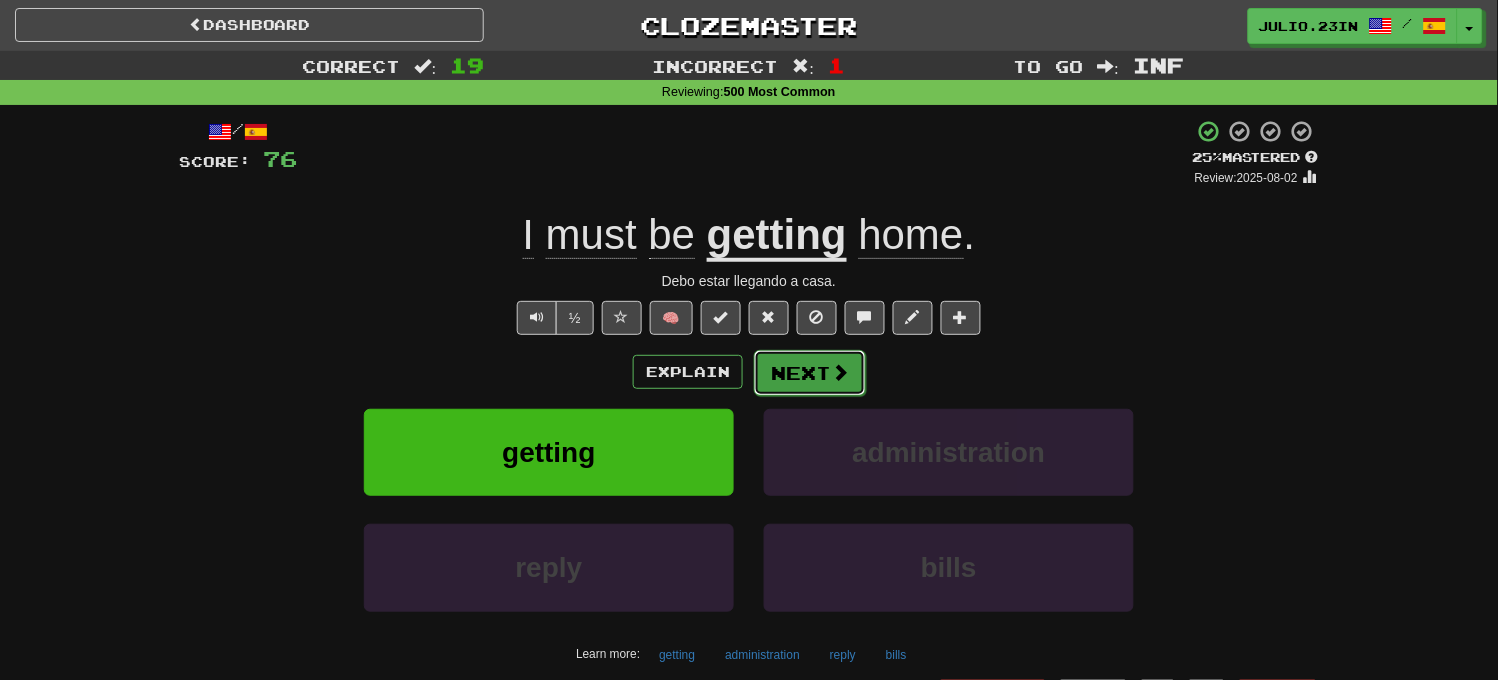 click on "Next" at bounding box center [810, 373] 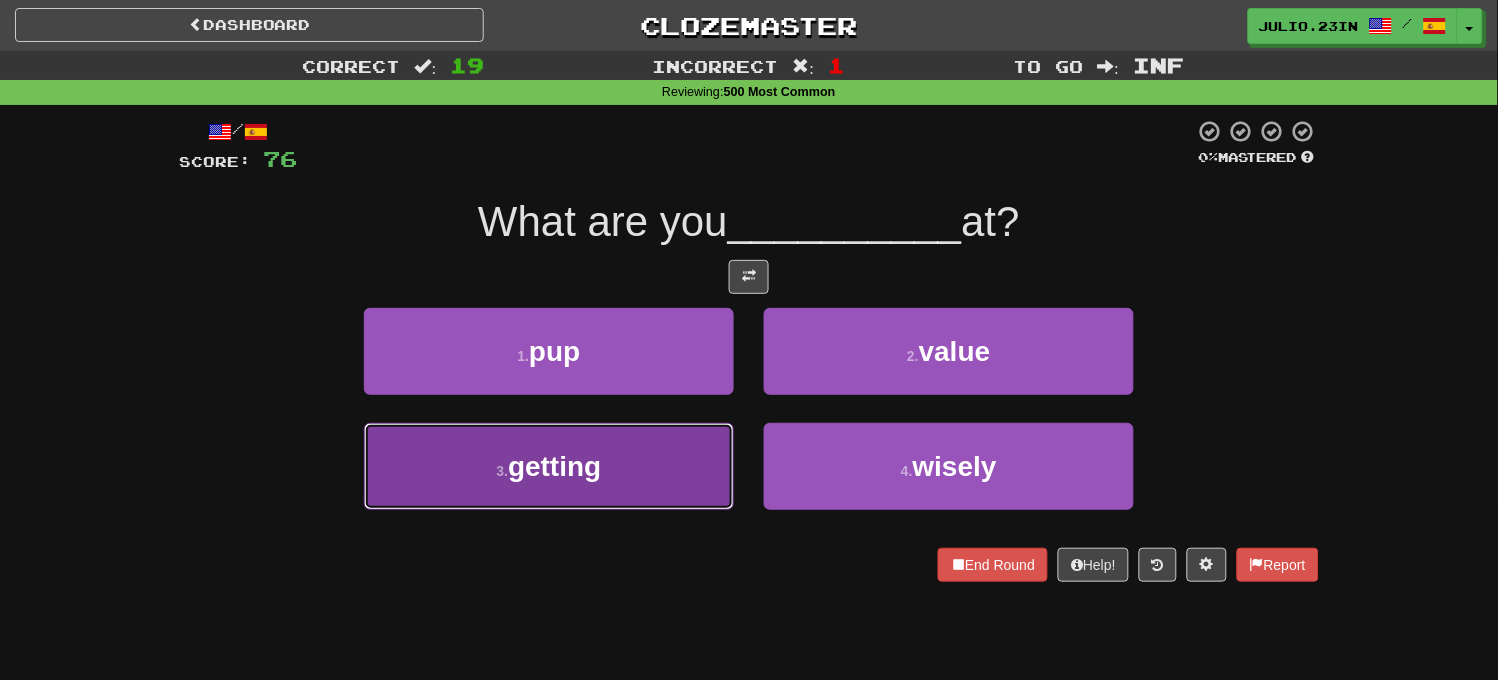 click on "3 .  getting" at bounding box center [549, 466] 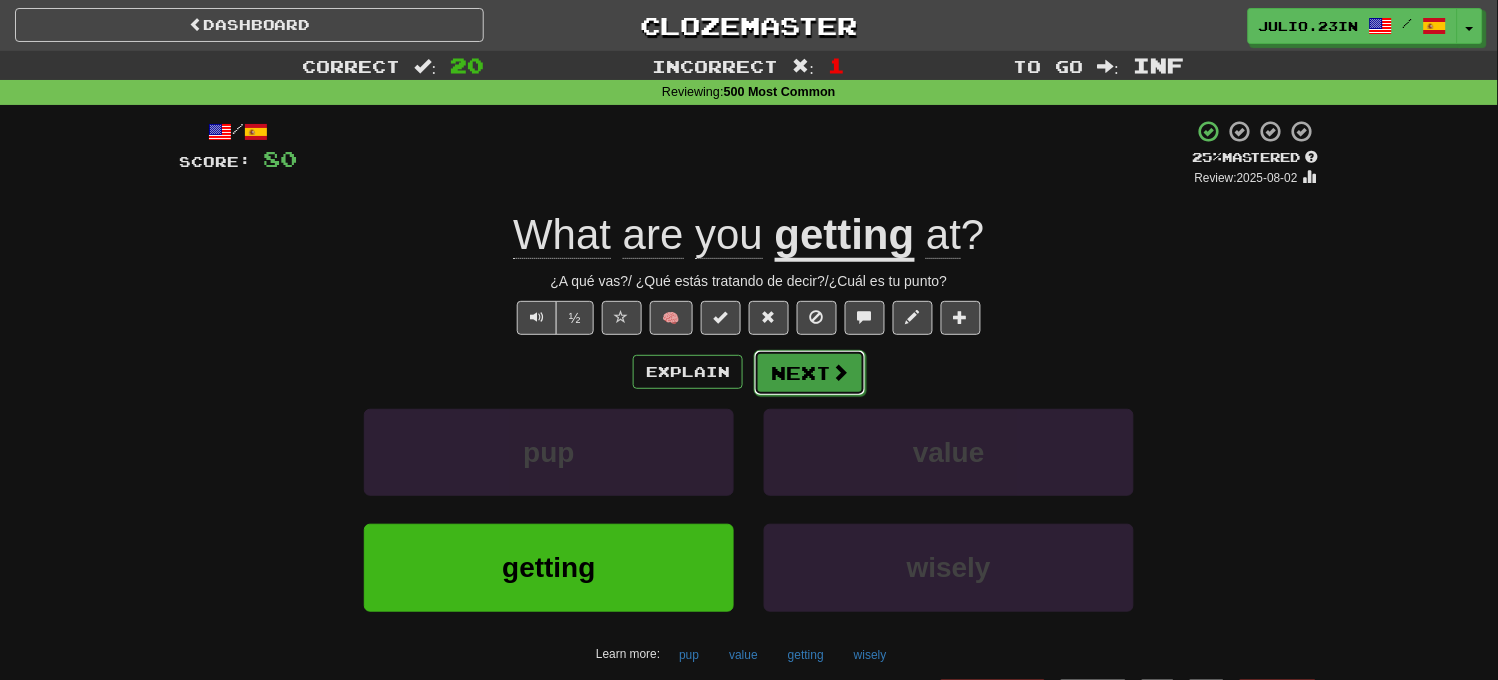 click at bounding box center [840, 372] 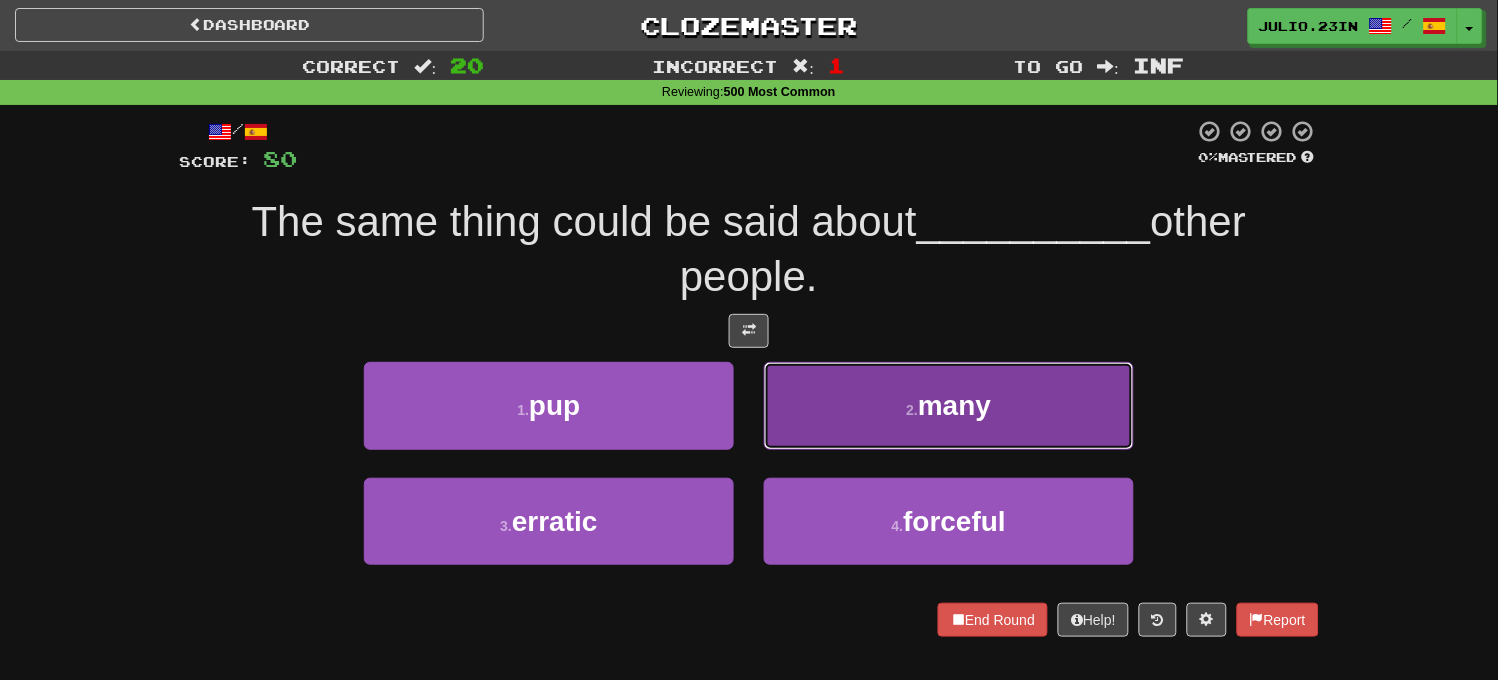 click on "2 .  many" at bounding box center [949, 405] 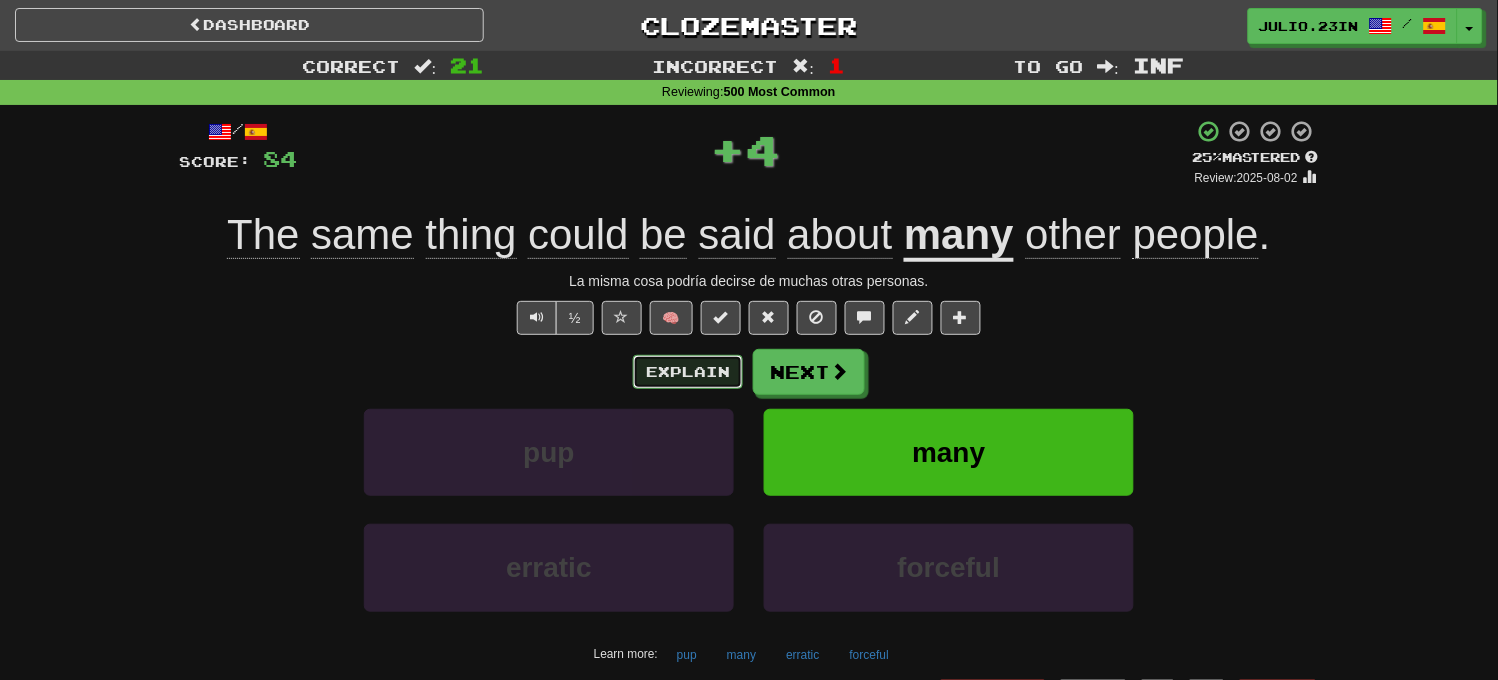 click on "Explain" at bounding box center (688, 372) 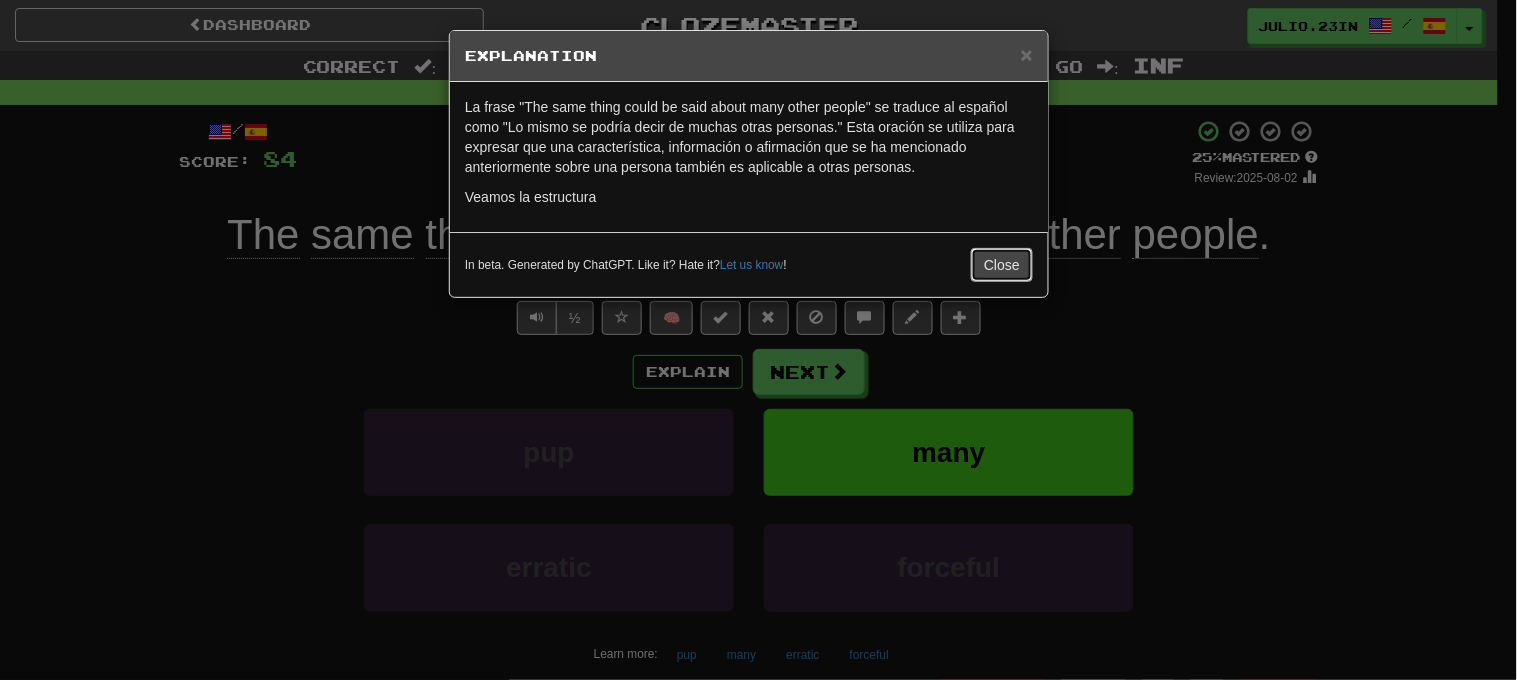 click on "× Explanation La frase "The same thing could be said about many other people" se traduce al español como "Lo mismo se podría decir de muchas otras personas." Esta oración se utiliza para expresar que una característica, información o afirmación que se ha mencionado anteriormente sobre una persona también es aplicable a otras personas.
Veamos la estructura In beta. Generated by ChatGPT. Like it? Hate it?  Let us know ! Close" at bounding box center (749, 164) 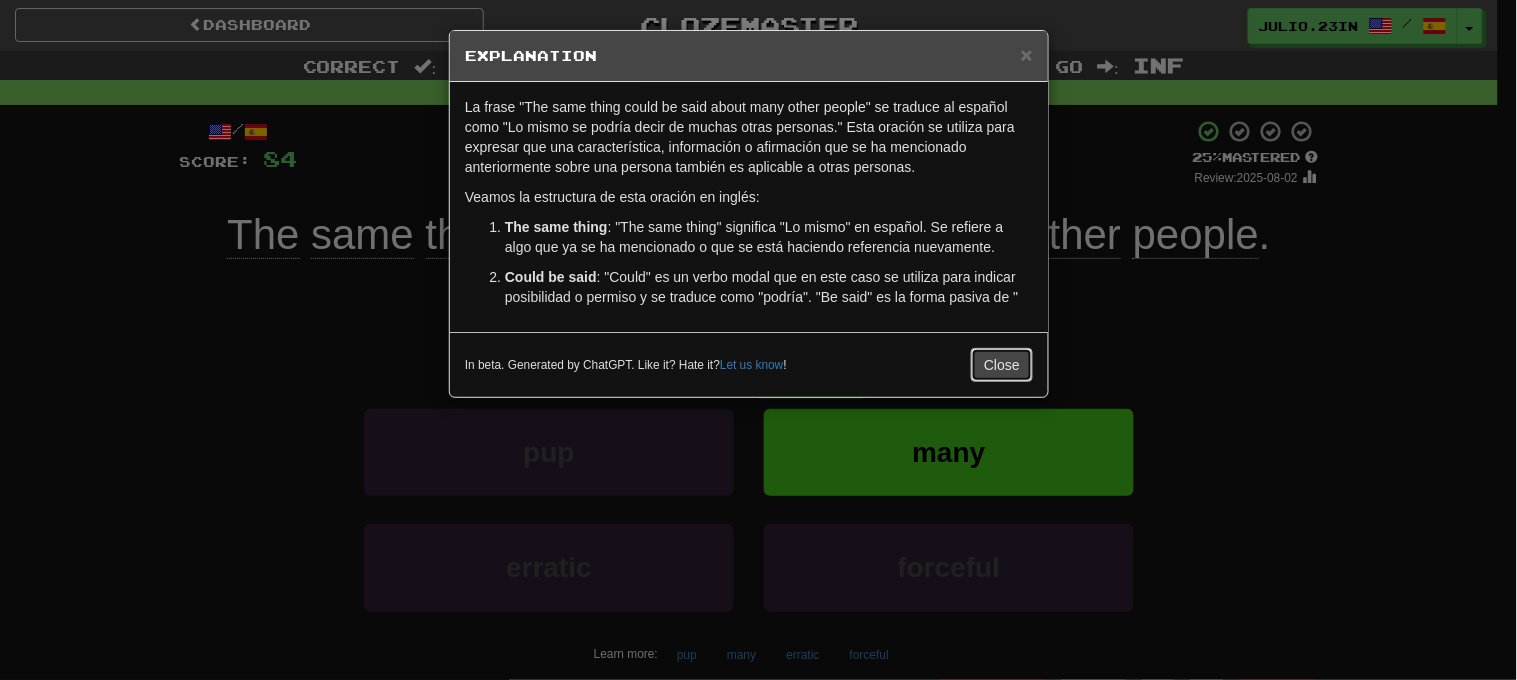 click on "Close" at bounding box center (1002, 365) 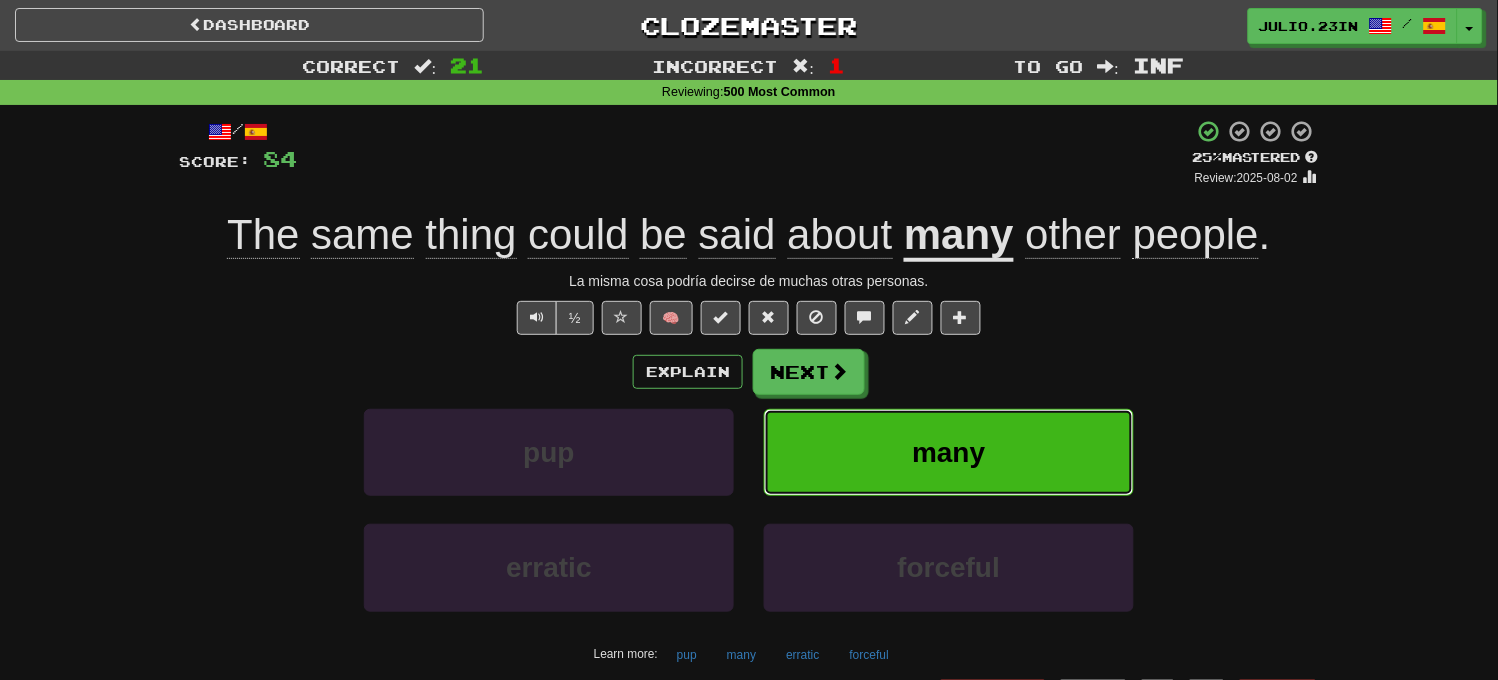 click on "many" at bounding box center [949, 452] 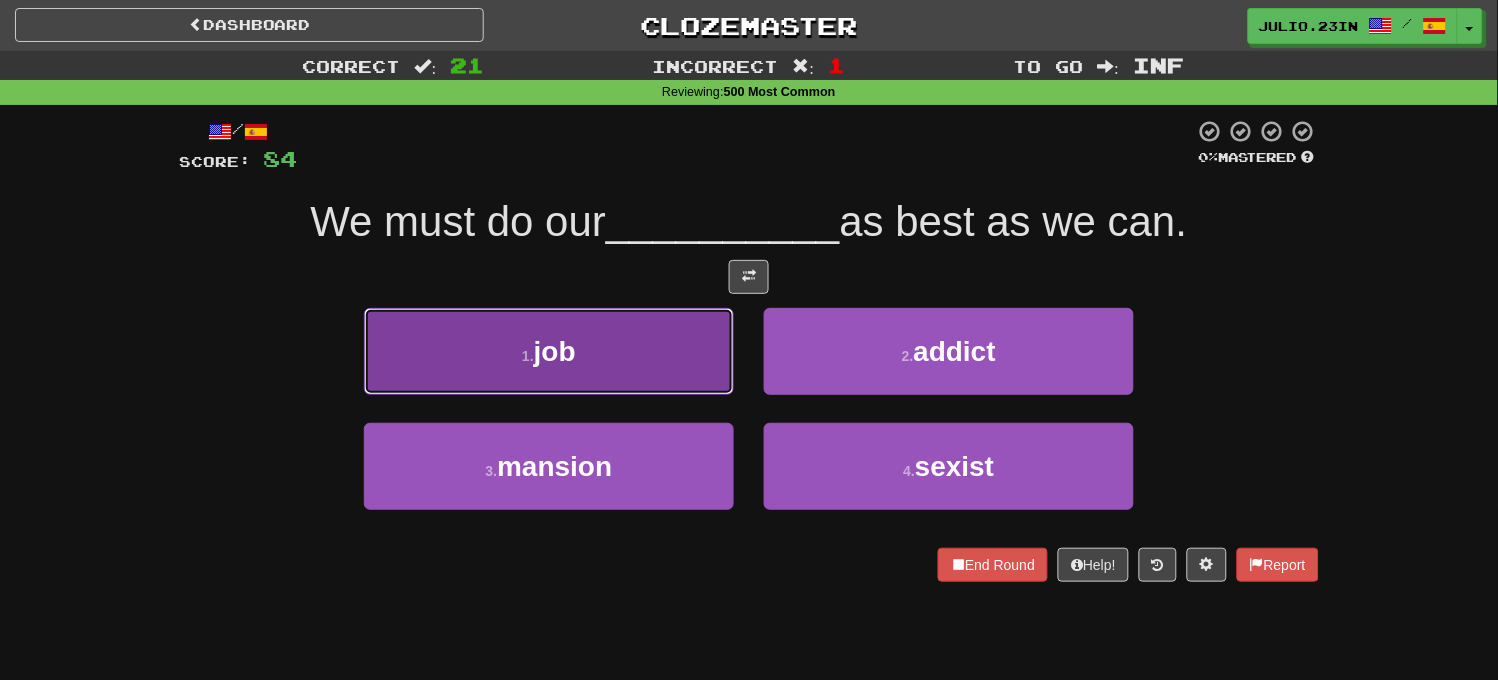 click on "1 .  job" at bounding box center [549, 351] 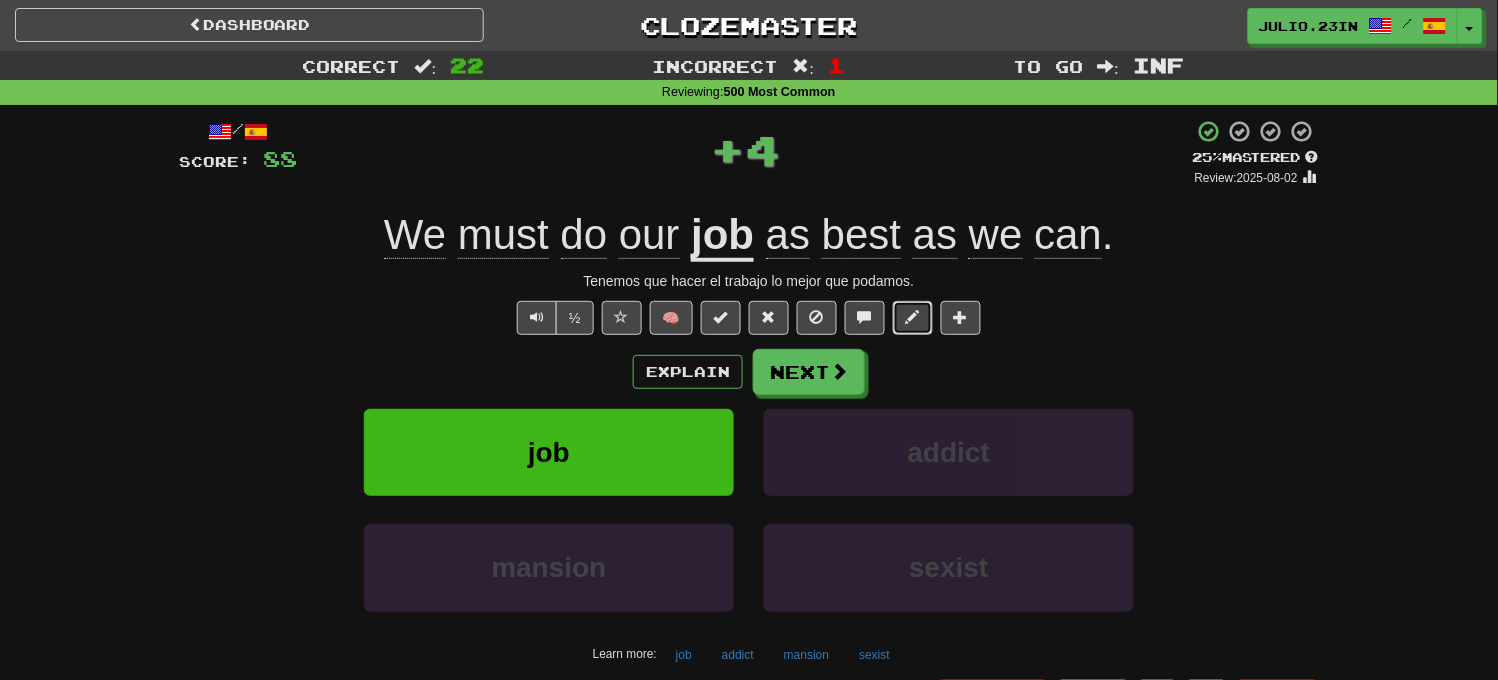 click at bounding box center (913, 318) 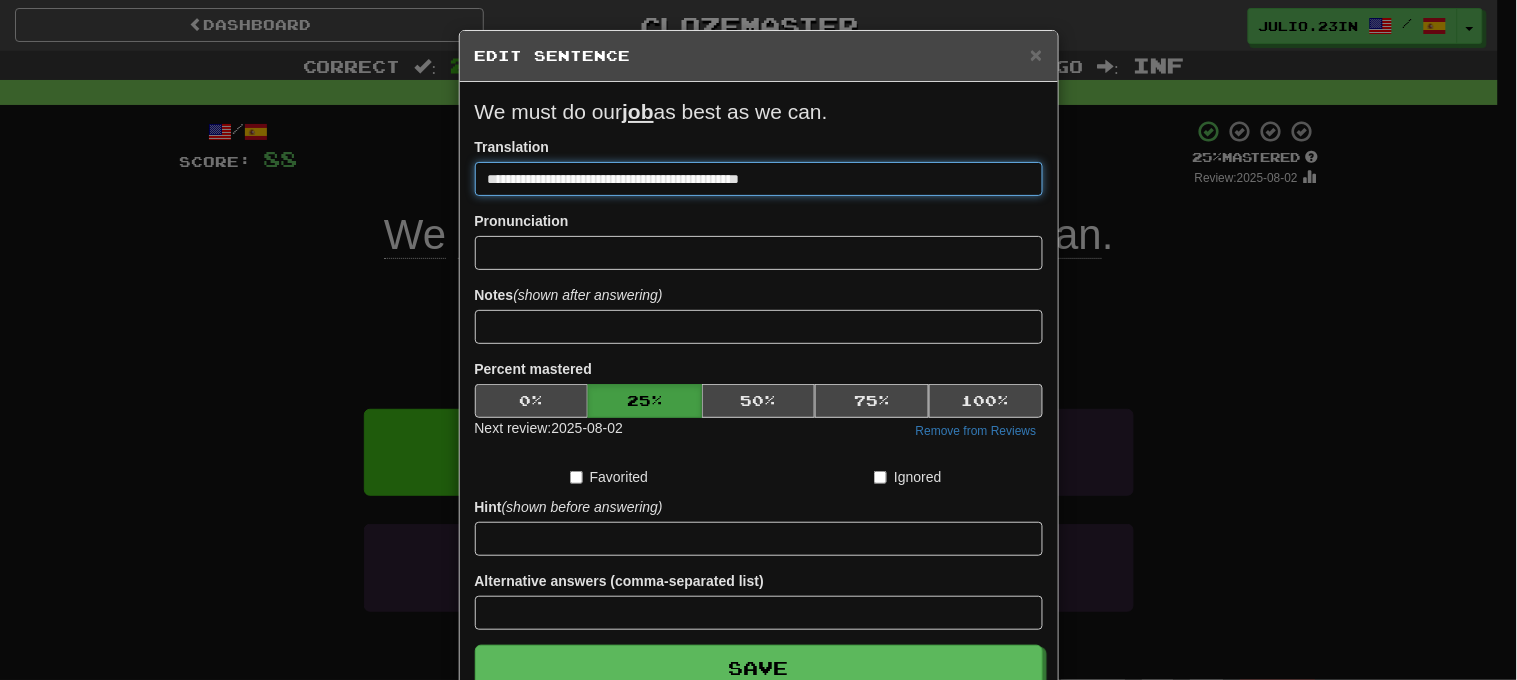 drag, startPoint x: 564, startPoint y: 173, endPoint x: 166, endPoint y: 258, distance: 406.97543 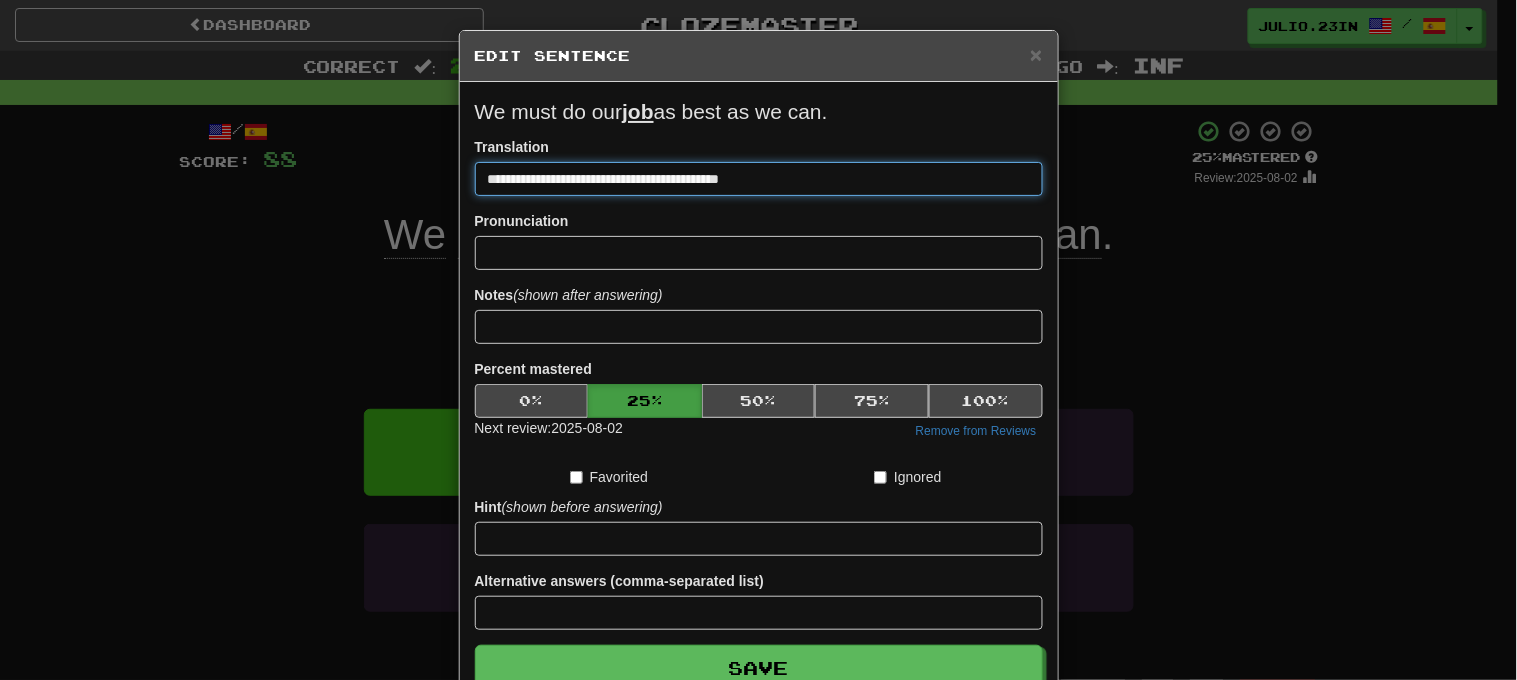 type on "**********" 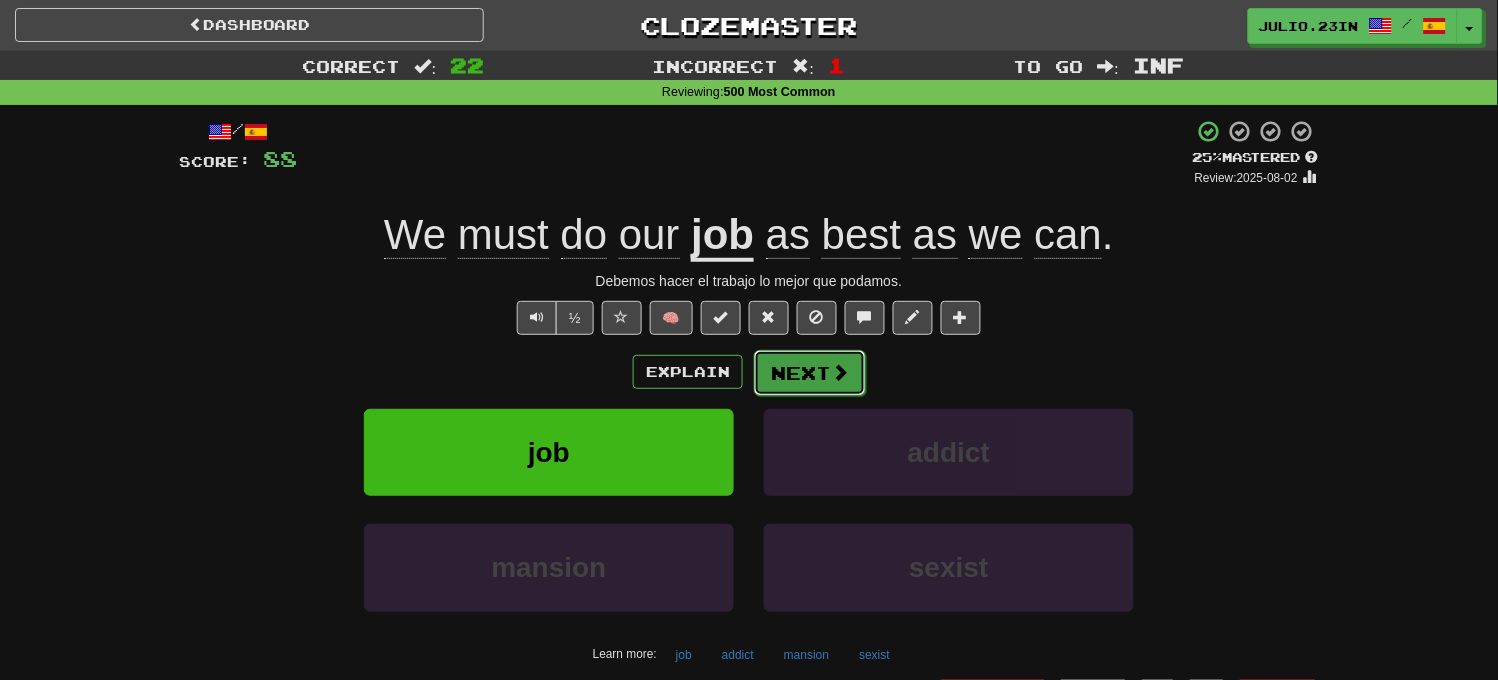 click on "Next" at bounding box center (810, 373) 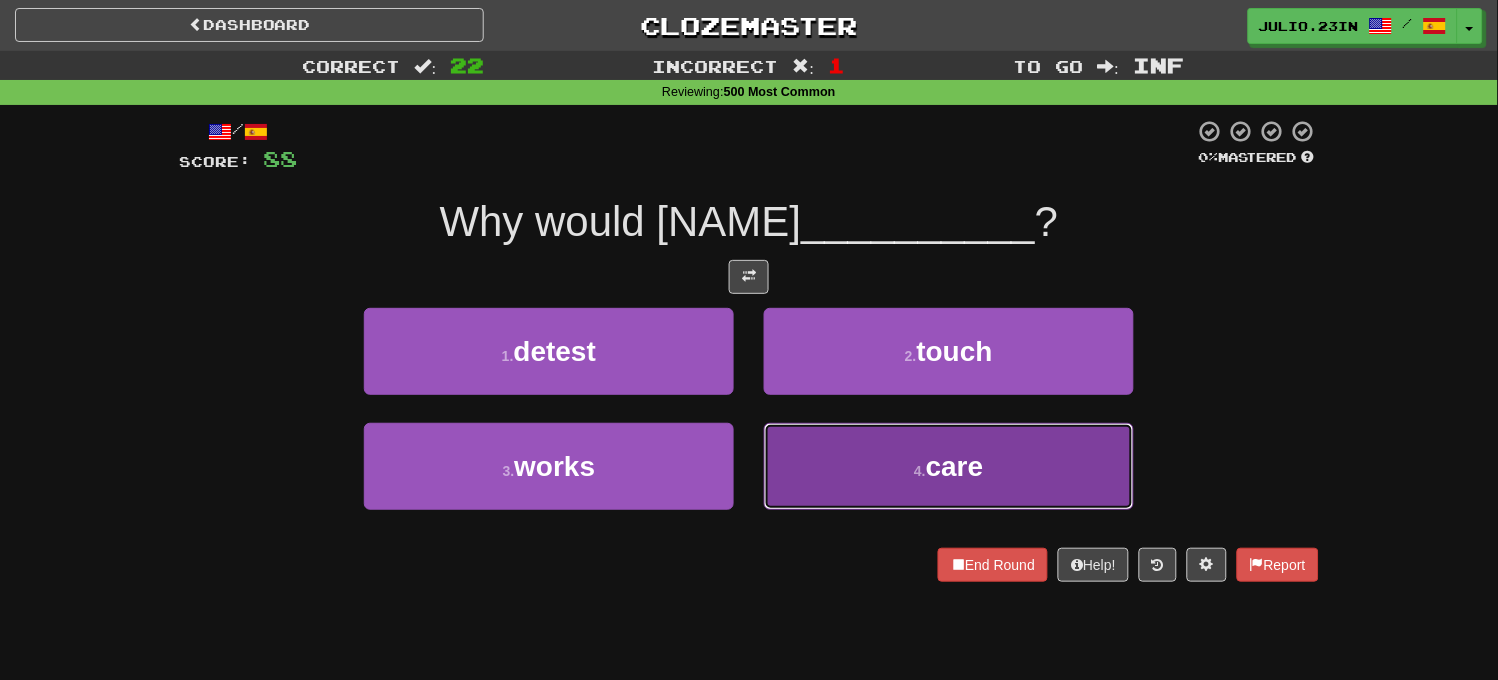 click on "4 .  care" at bounding box center [949, 466] 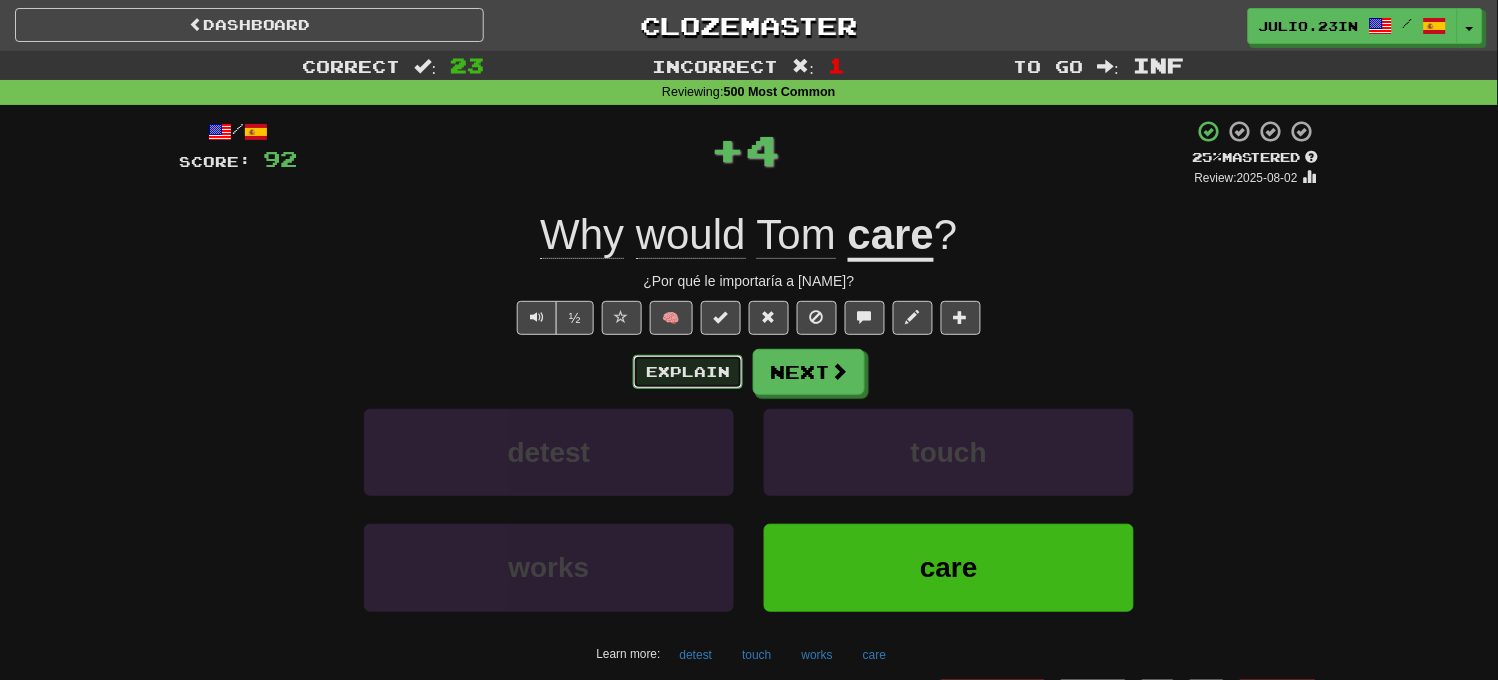 click on "Explain" at bounding box center (688, 372) 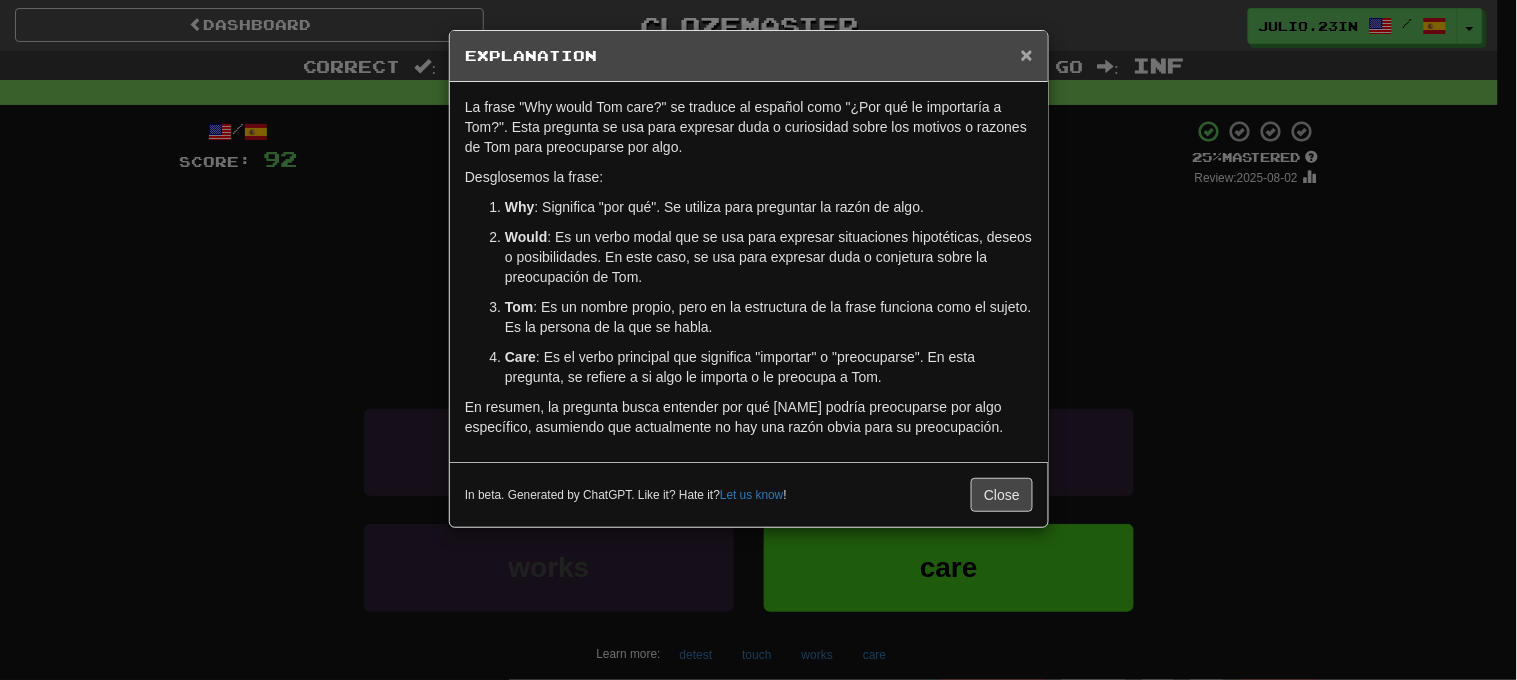 click on "×" at bounding box center [1027, 54] 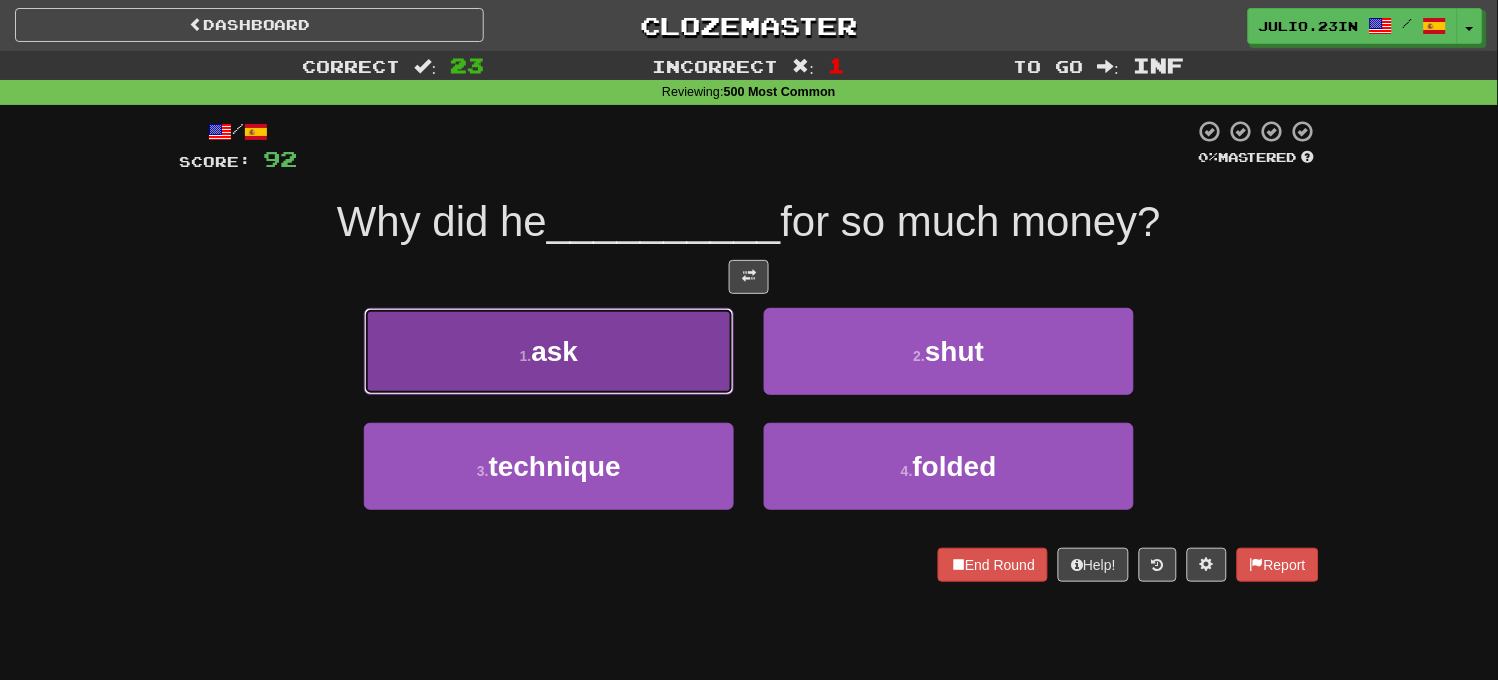click on "1 .  ask" at bounding box center [549, 351] 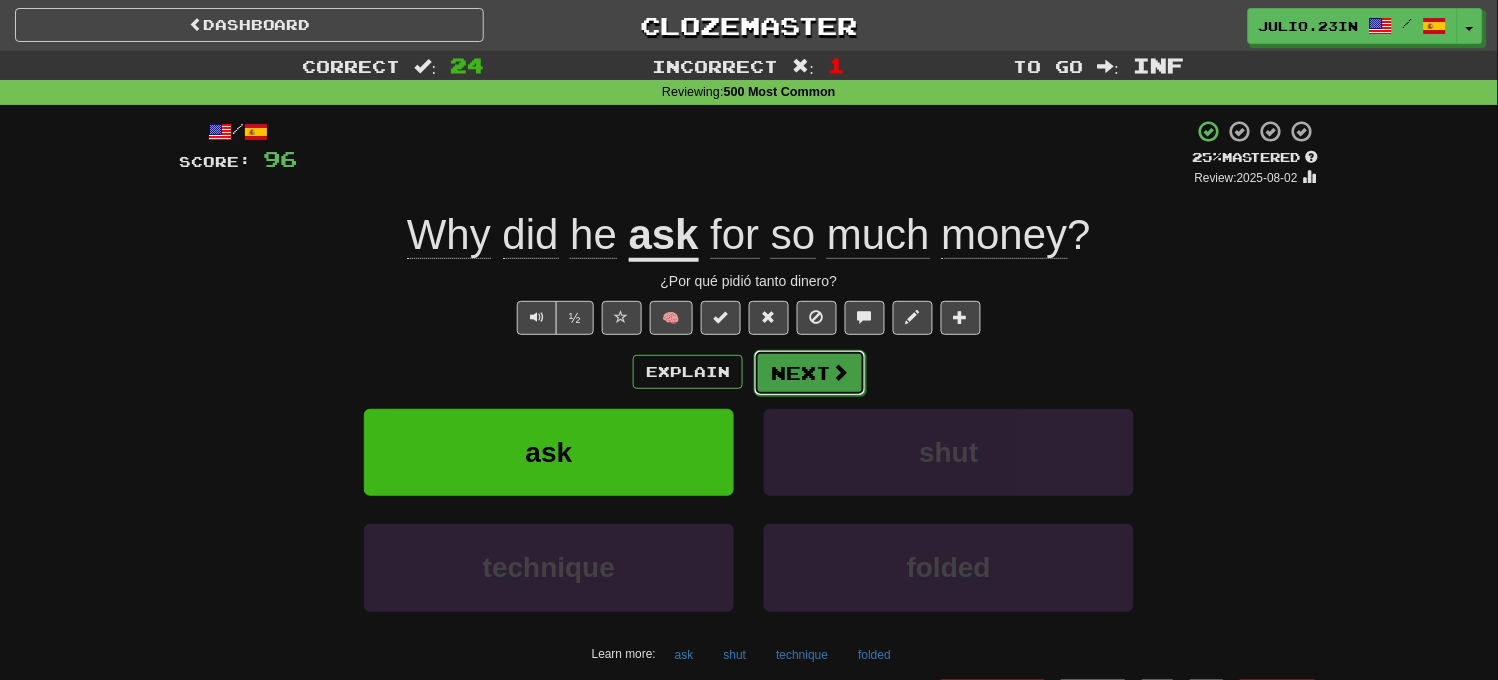 click on "Next" at bounding box center (810, 373) 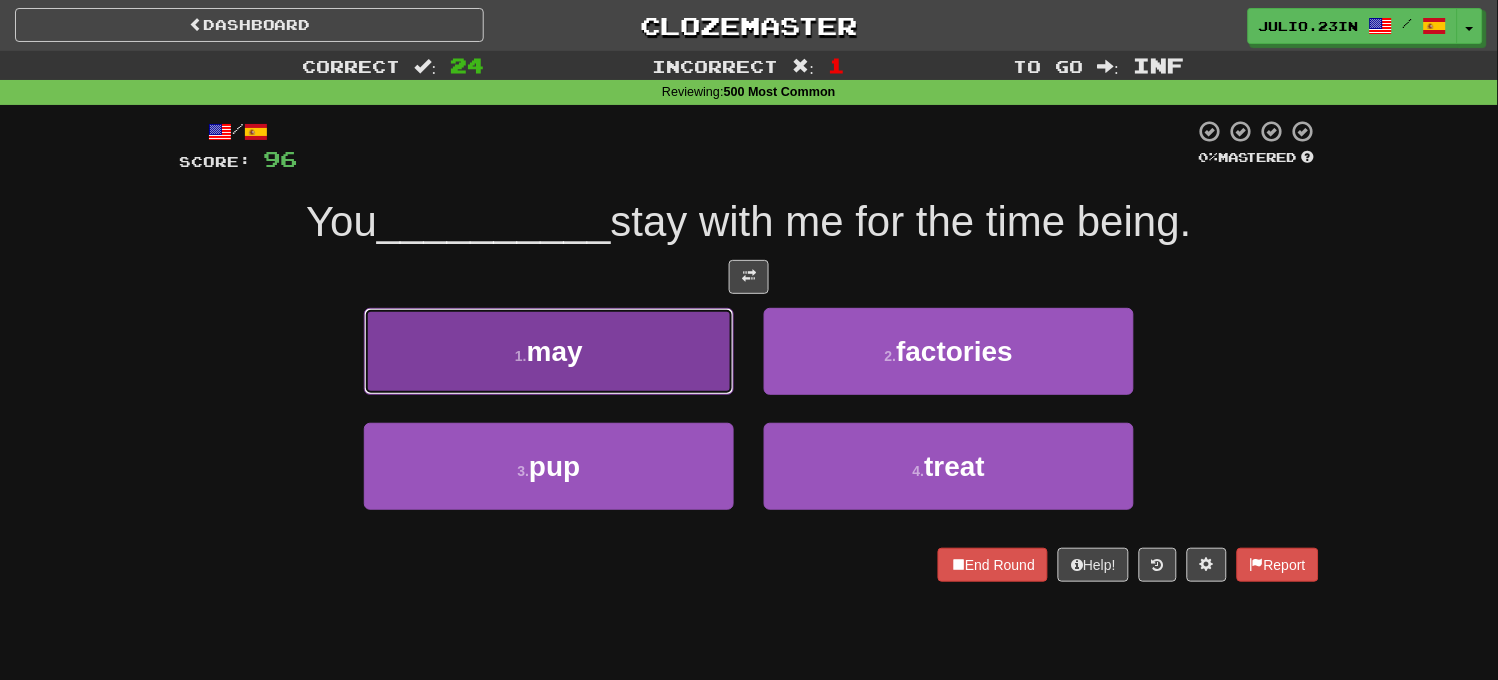 click on "1 .  may" at bounding box center [549, 351] 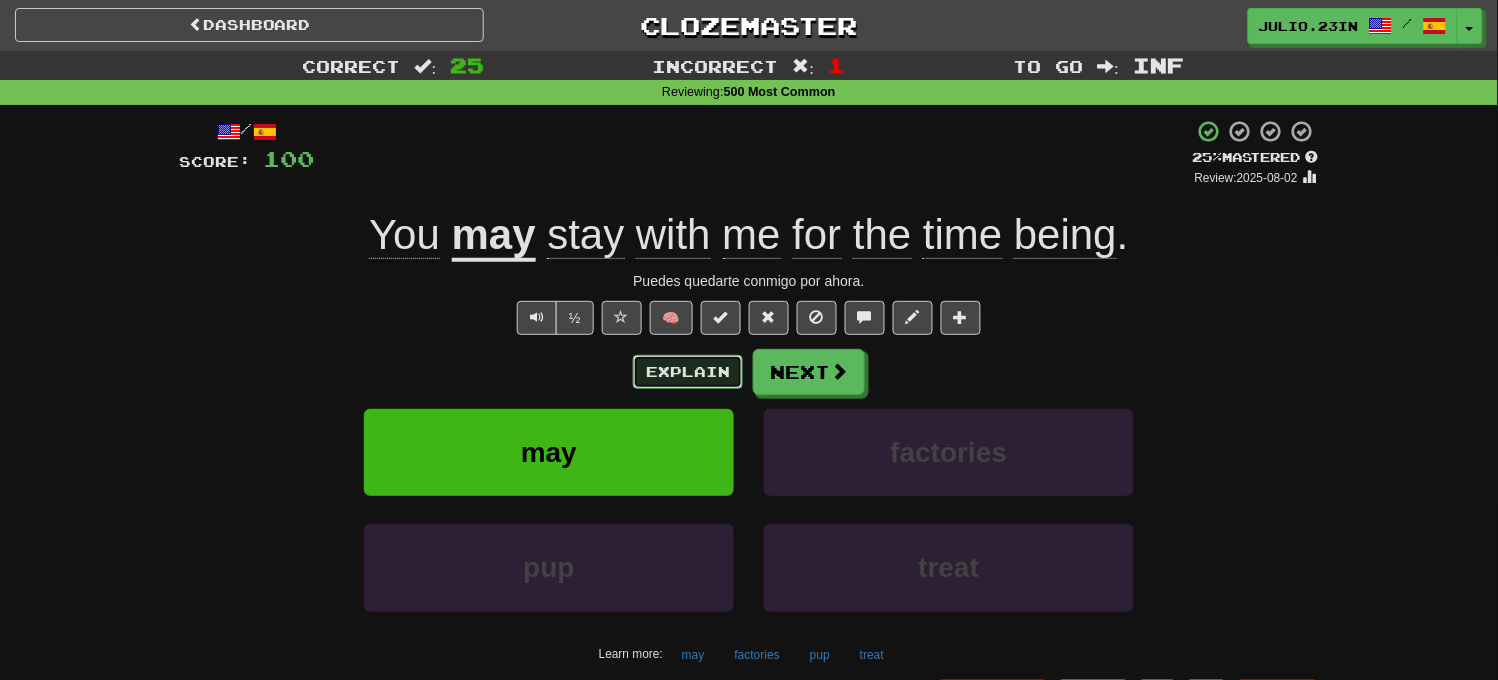 click on "Explain" at bounding box center (688, 372) 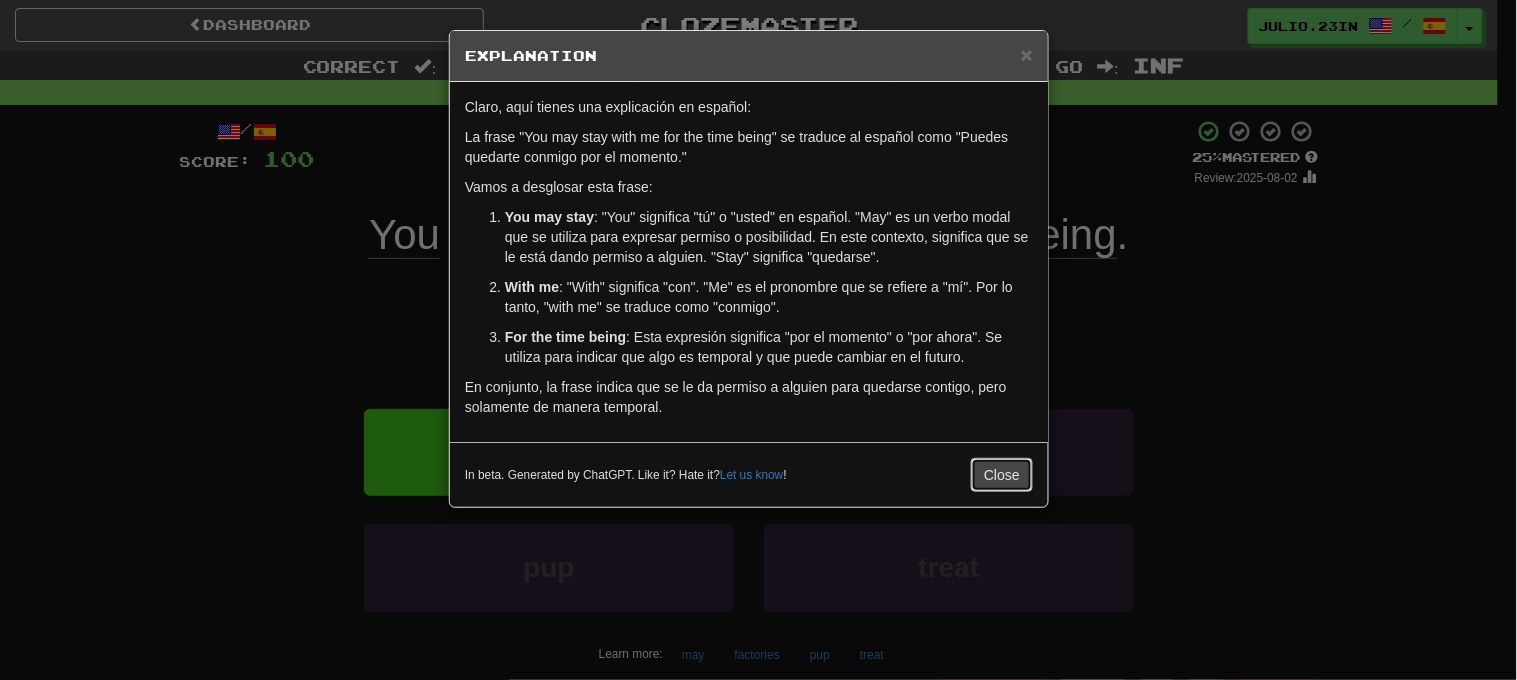 click on "Close" at bounding box center [1002, 475] 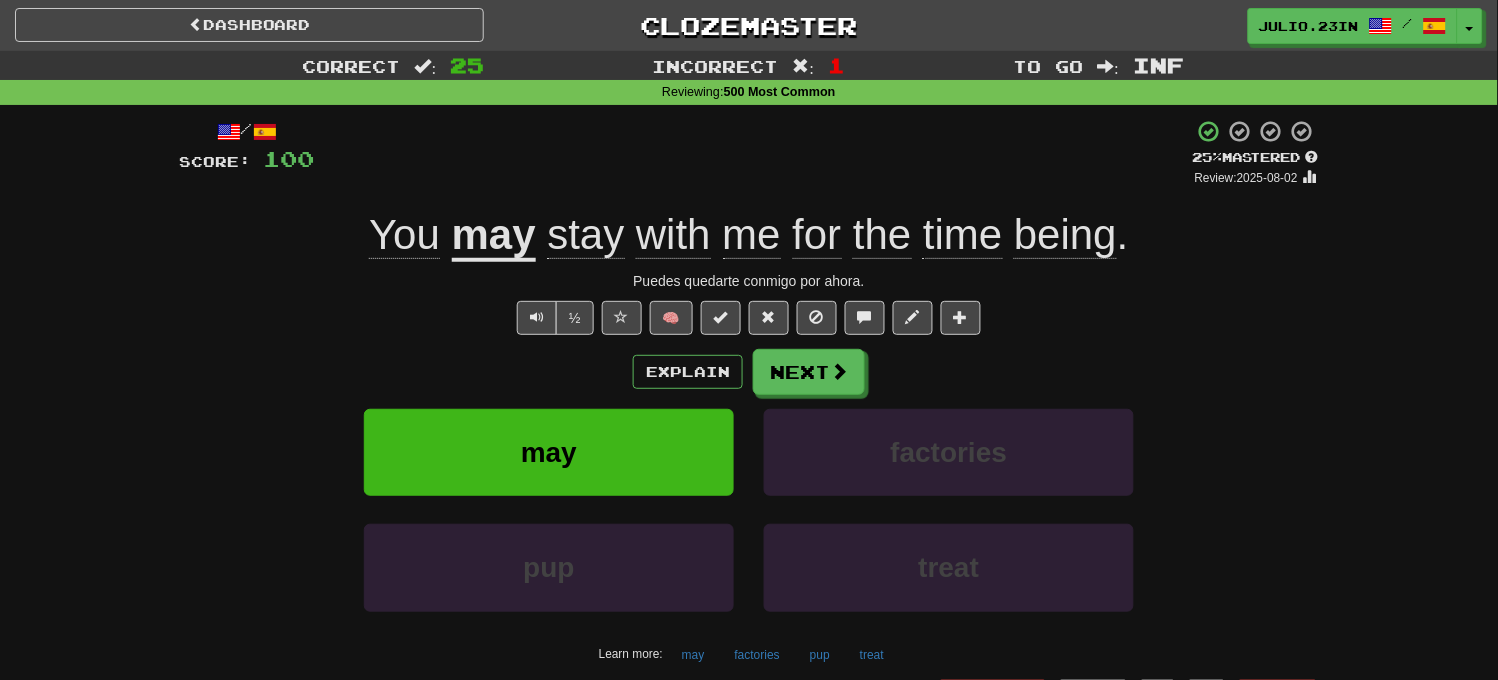 click on "being" at bounding box center [1065, 235] 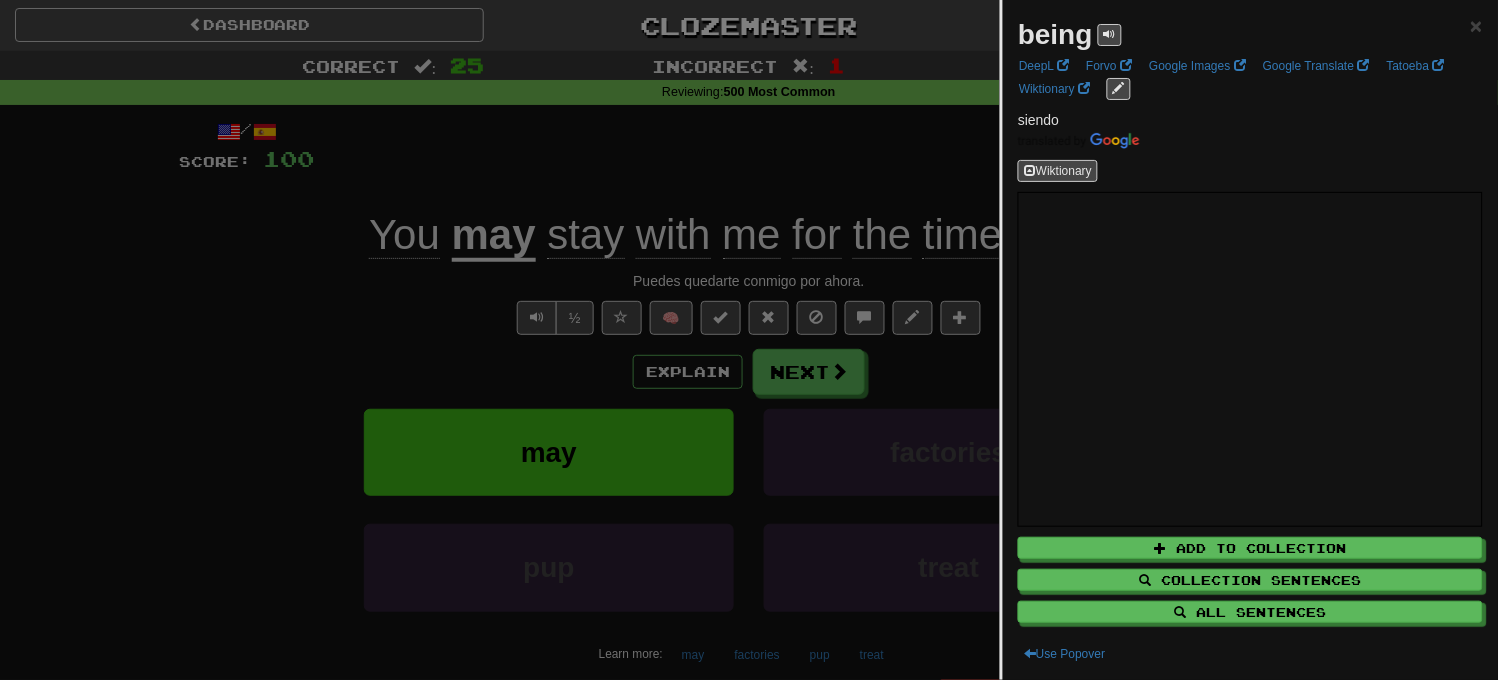 click at bounding box center (749, 340) 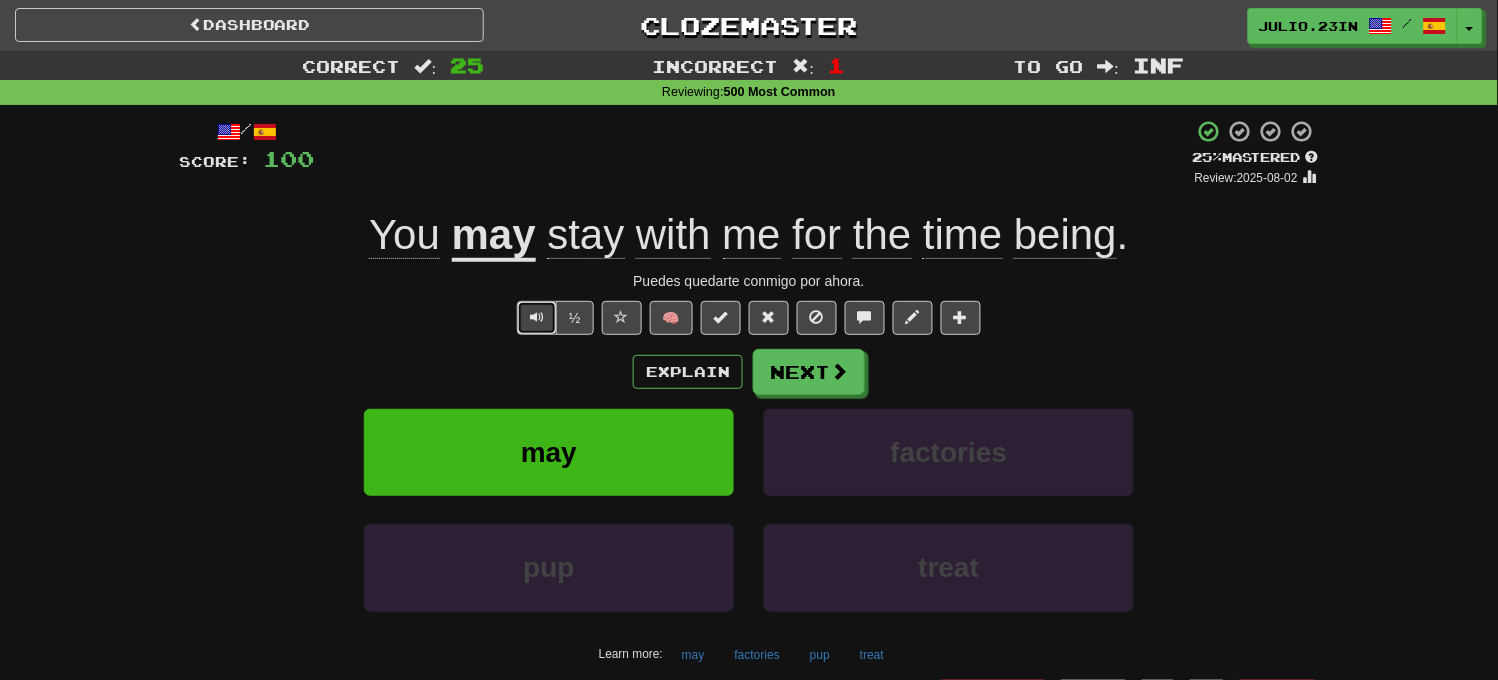 click at bounding box center [537, 317] 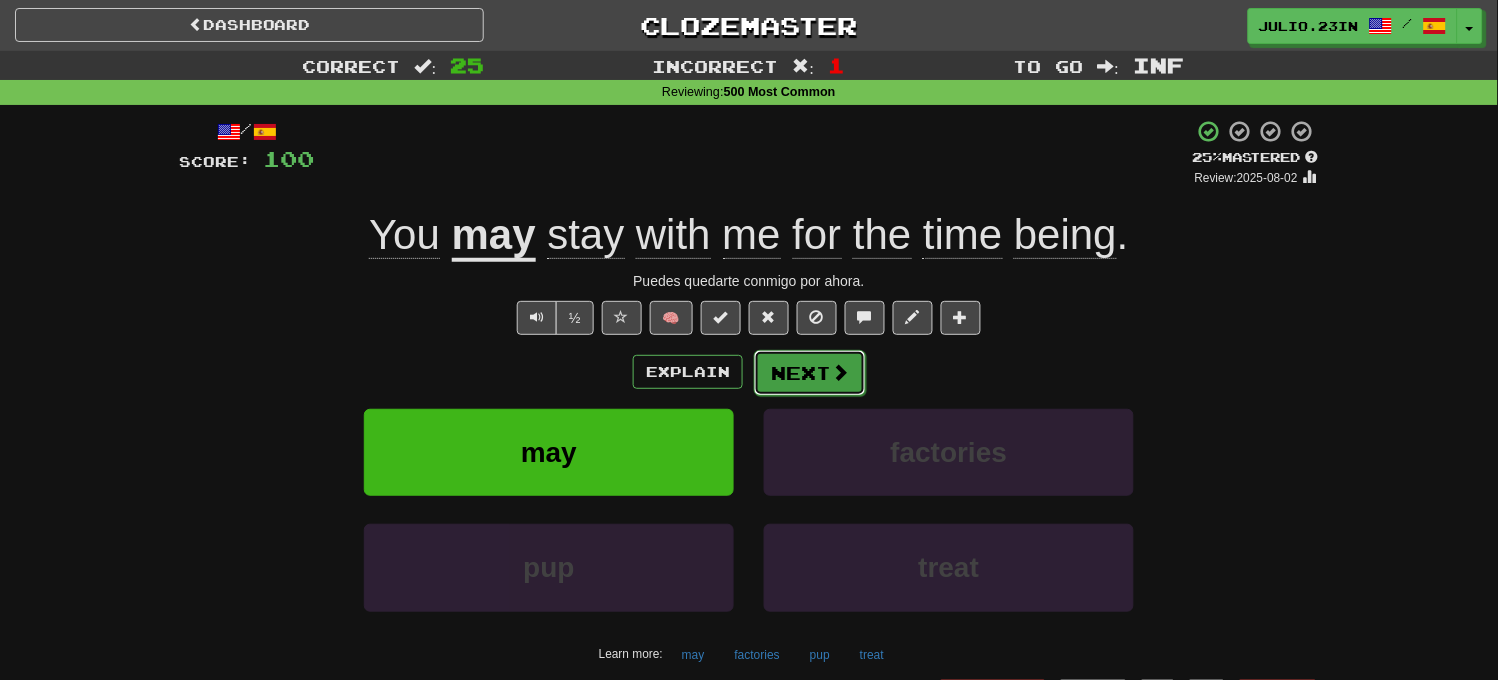 click on "Next" at bounding box center (810, 373) 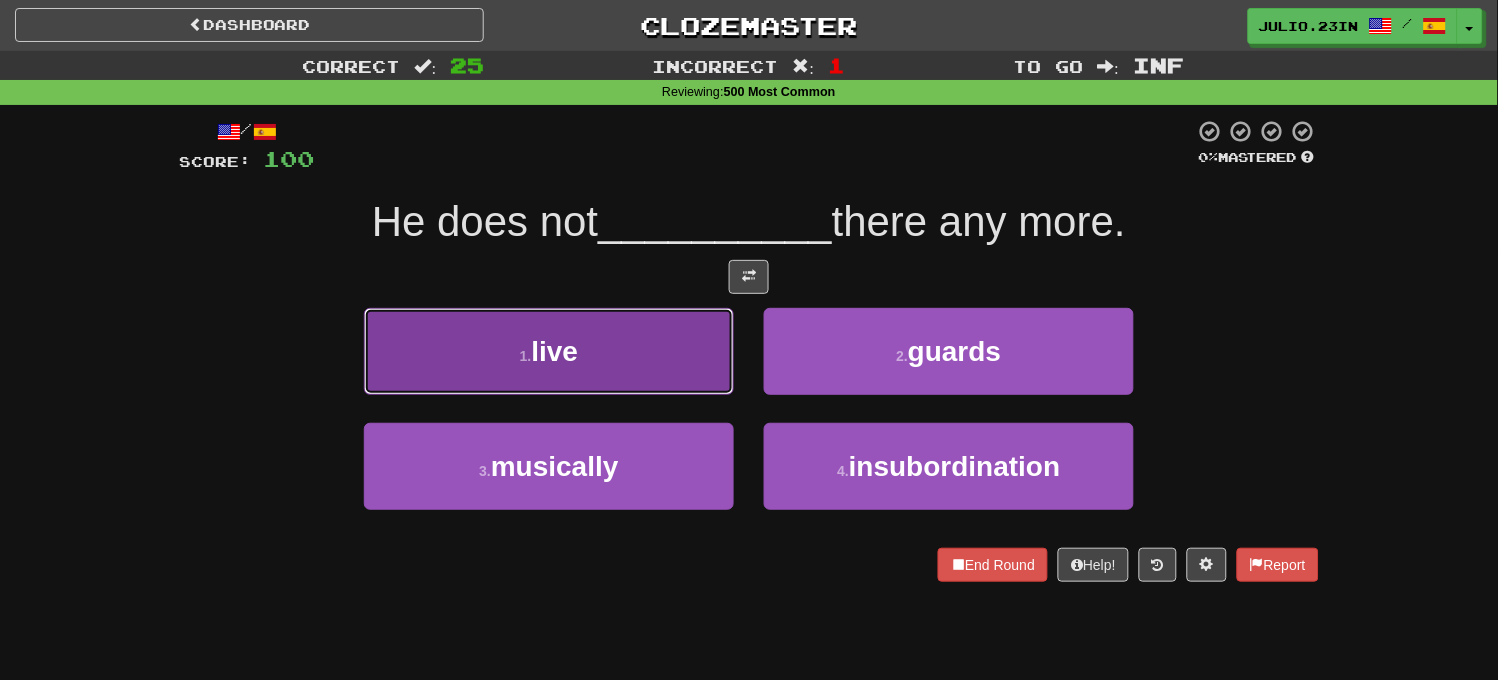 click on "1 .  live" at bounding box center (549, 351) 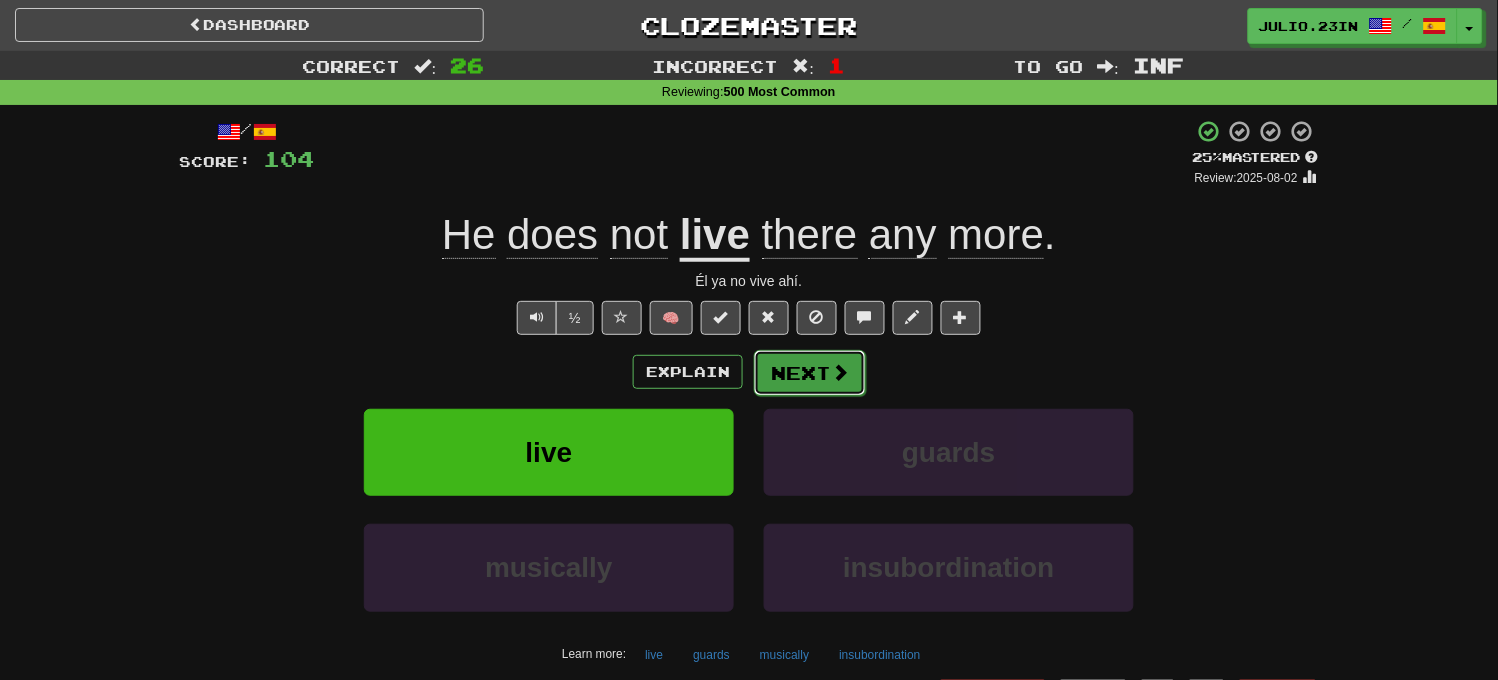 click on "Next" at bounding box center (810, 373) 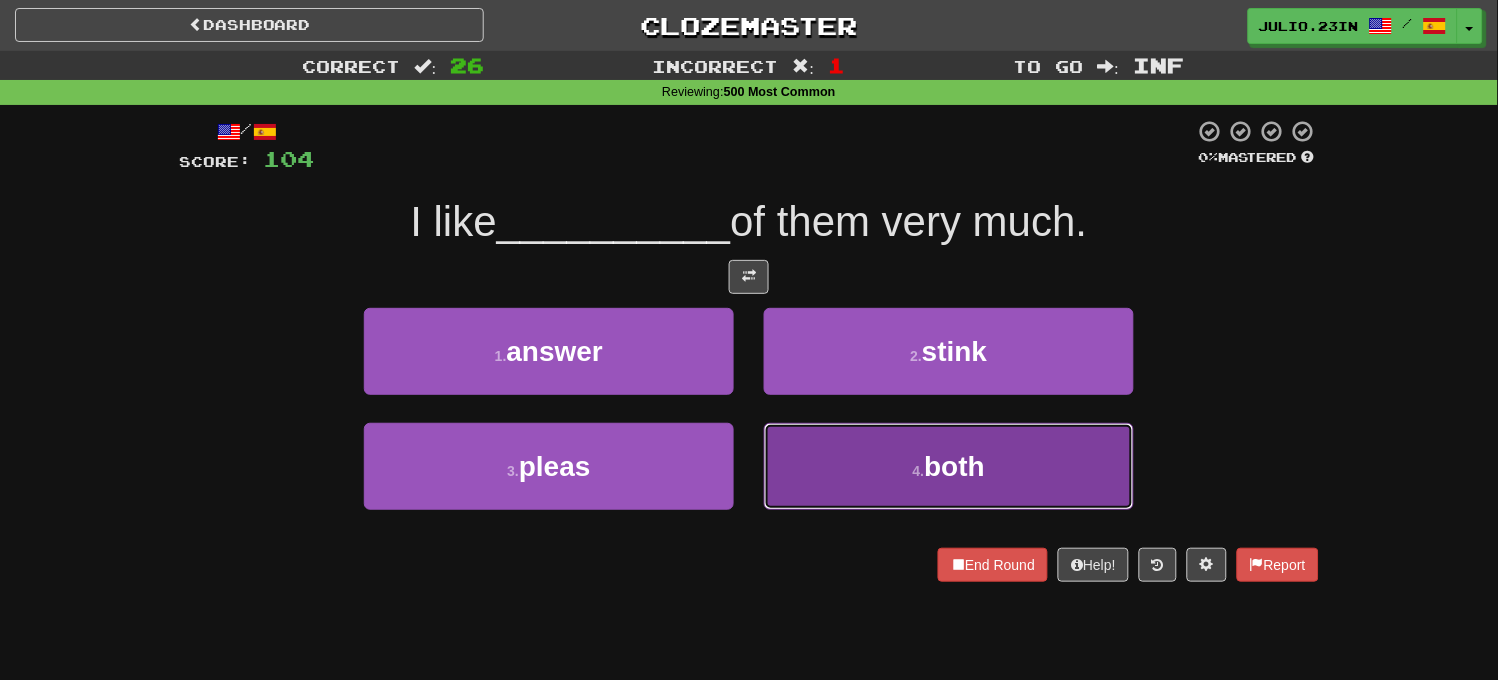 click on "4 .  both" at bounding box center [949, 466] 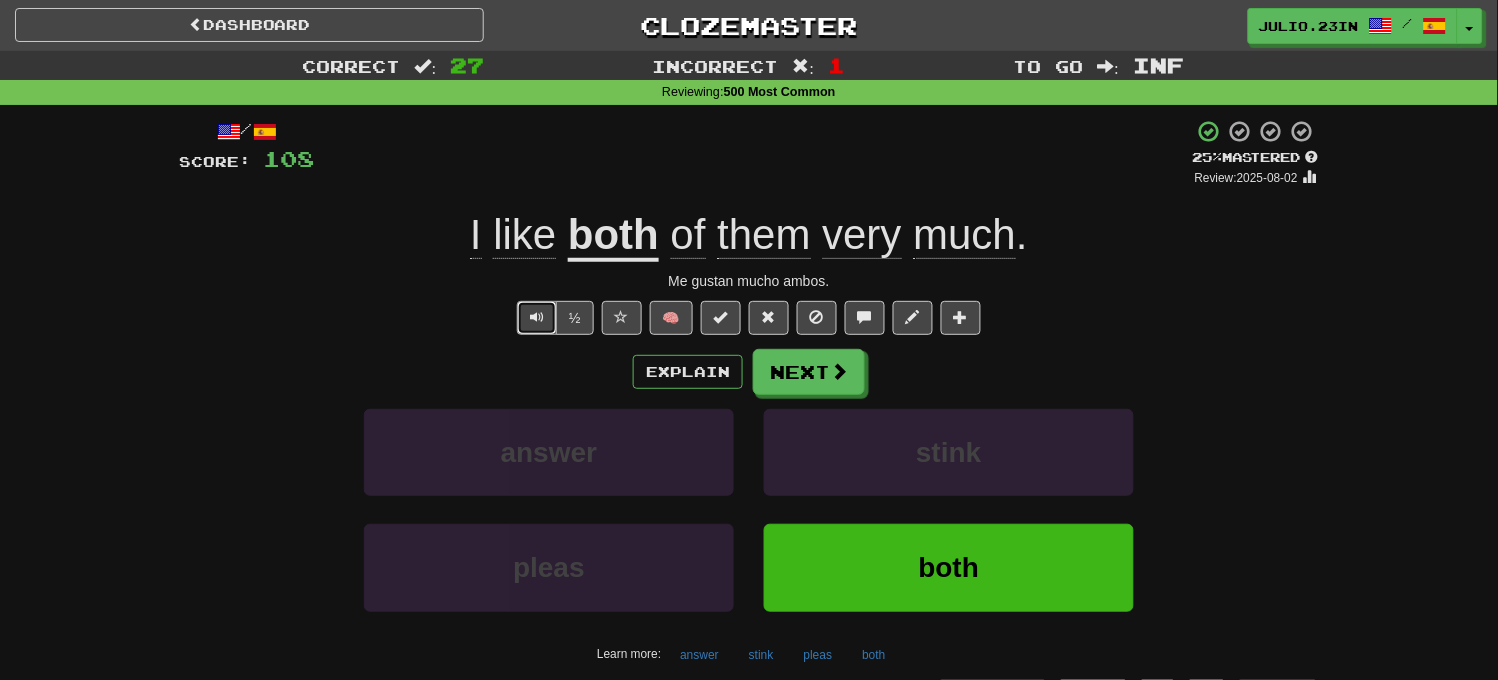 click at bounding box center (537, 318) 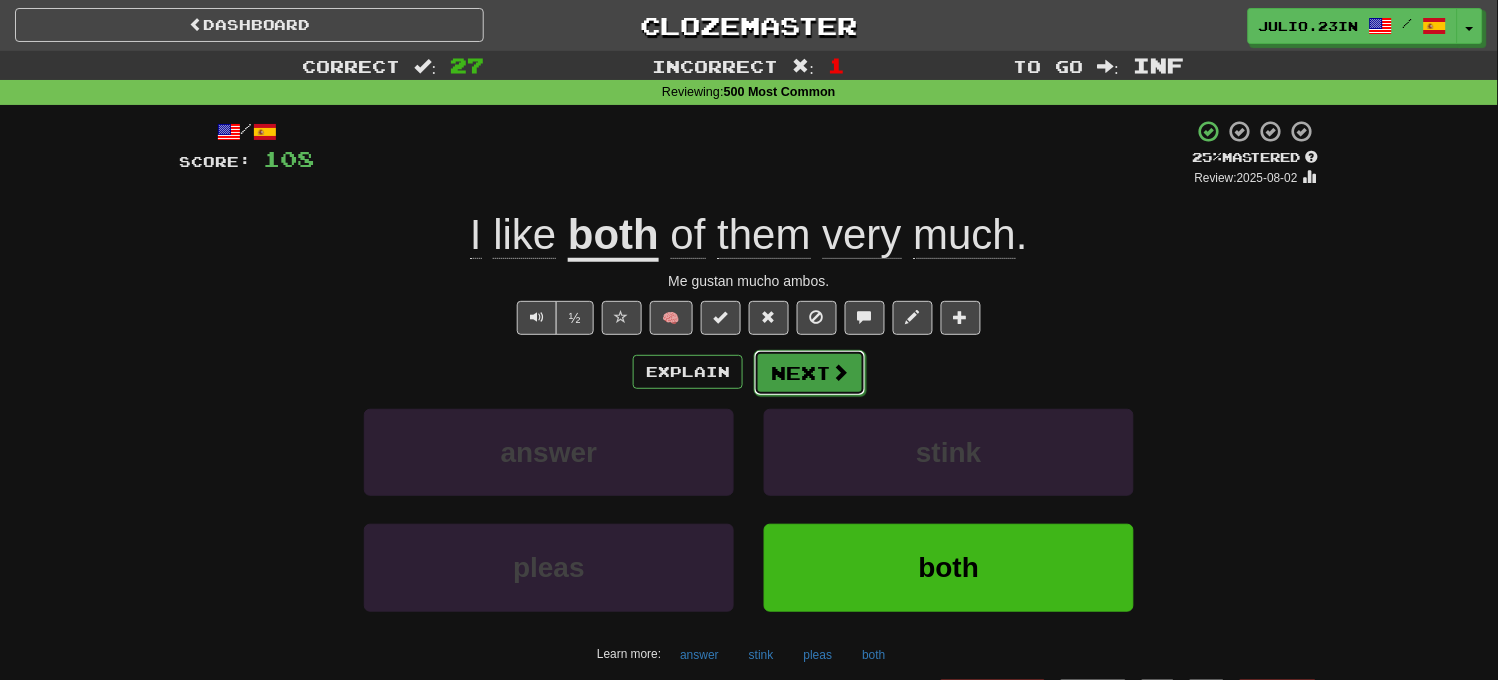 click on "Next" at bounding box center [810, 373] 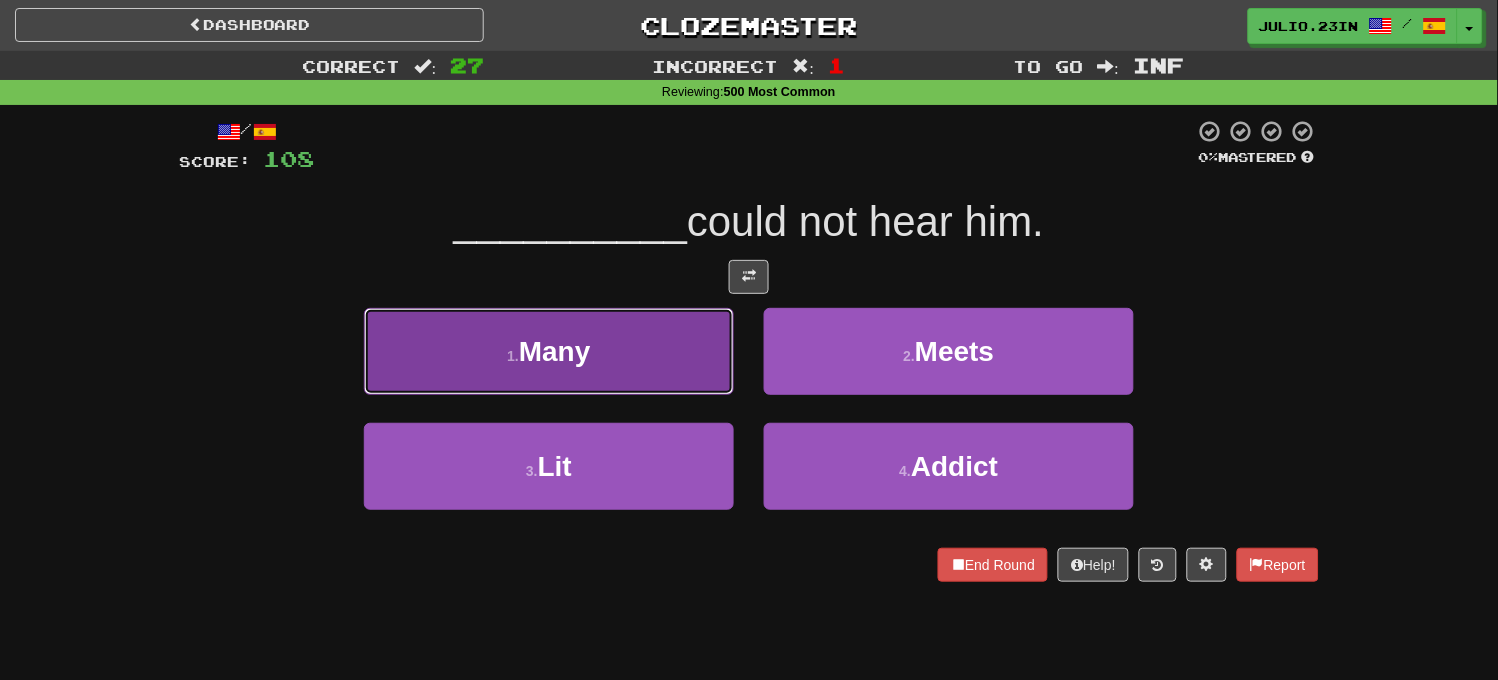 click on "1 .  Many" at bounding box center [549, 351] 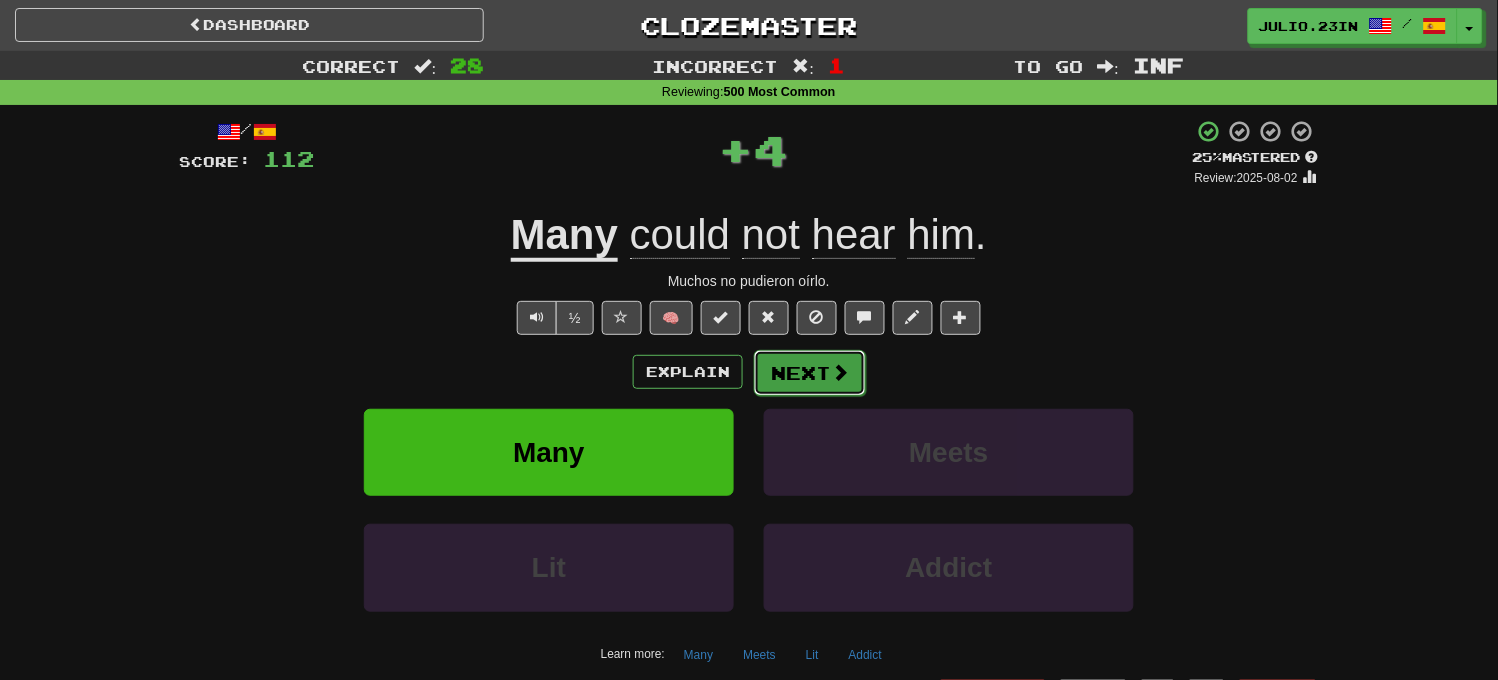 click on "Next" at bounding box center [810, 373] 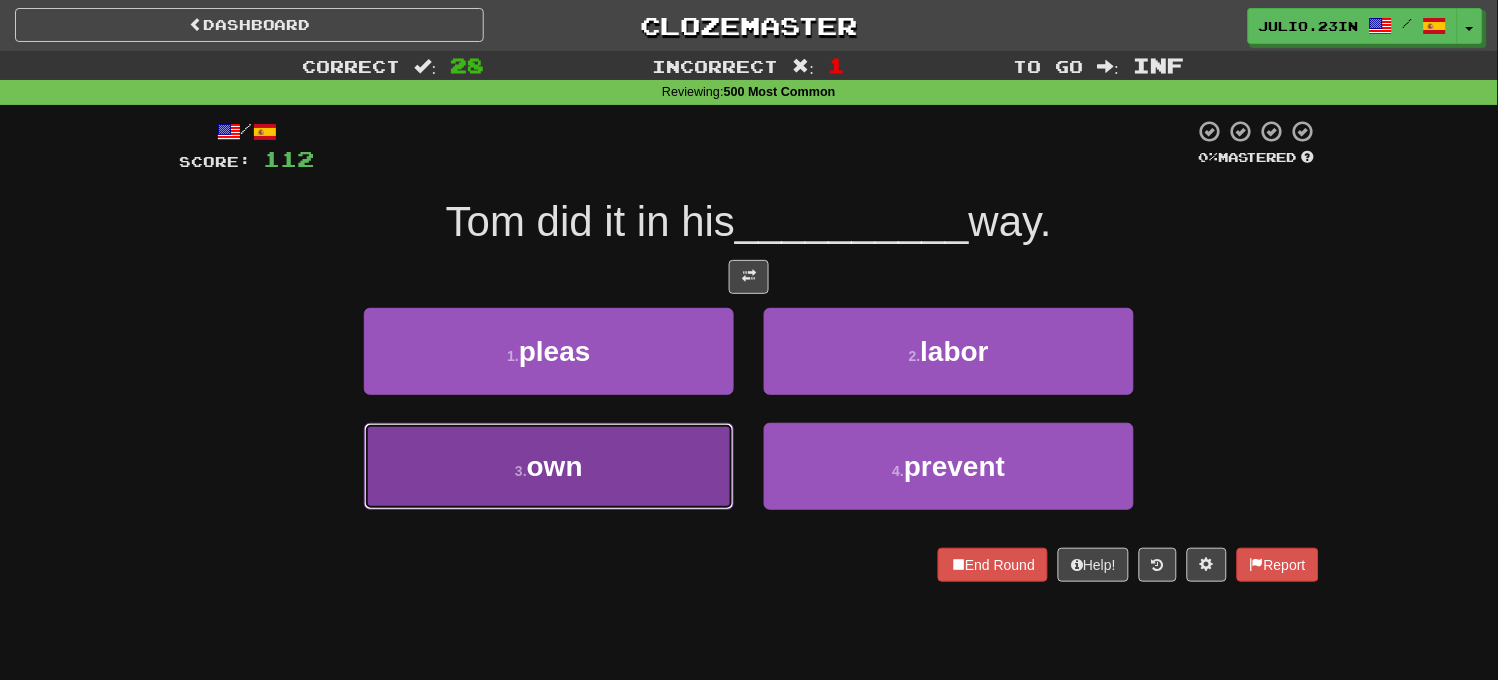 click on "3 .  own" at bounding box center [549, 466] 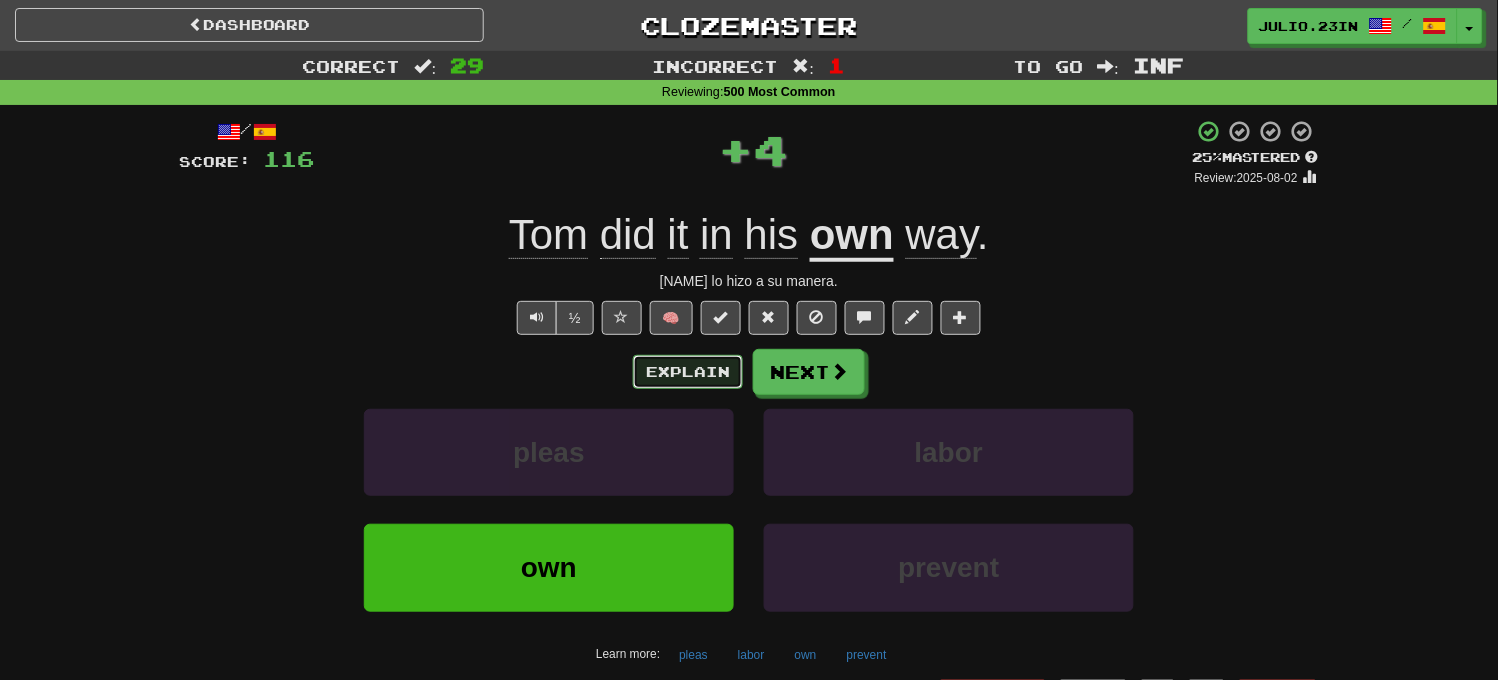 click on "Explain" at bounding box center (688, 372) 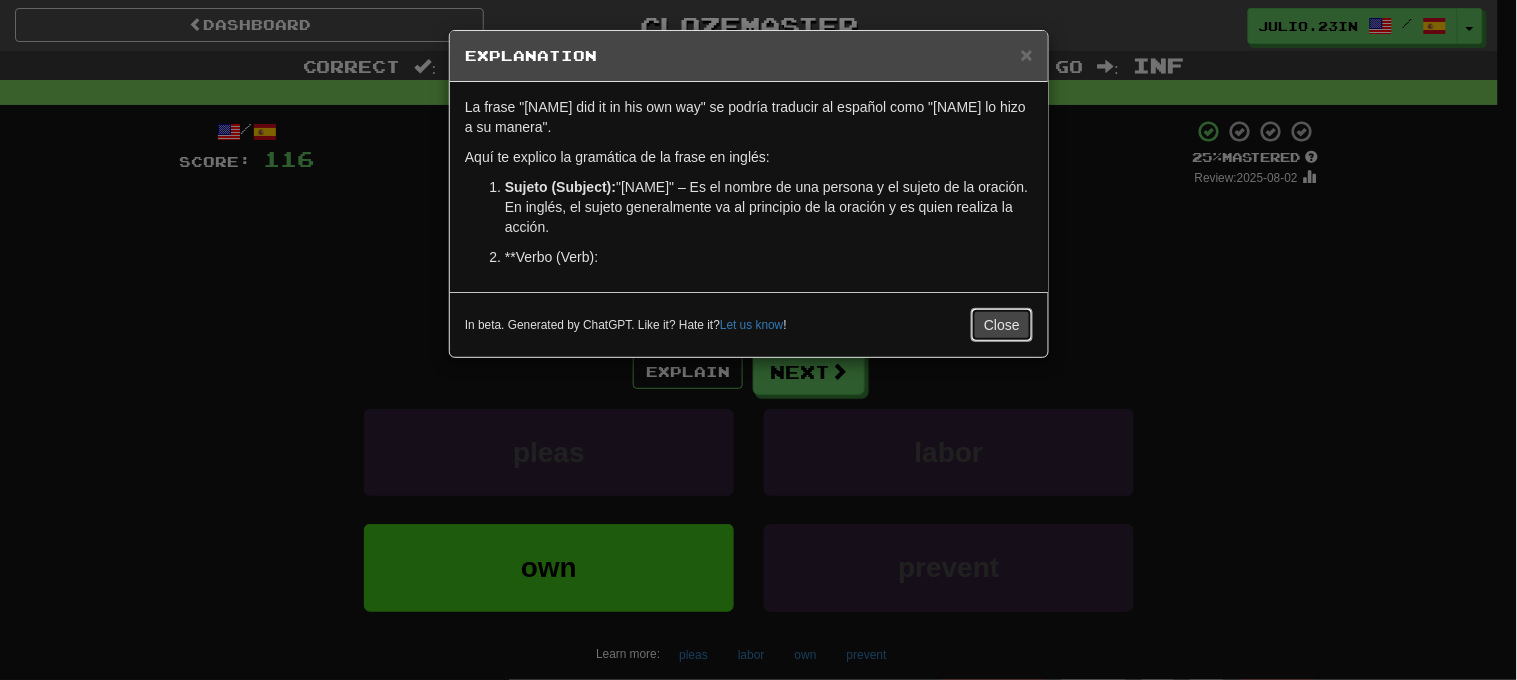 click on "Close" at bounding box center [1002, 325] 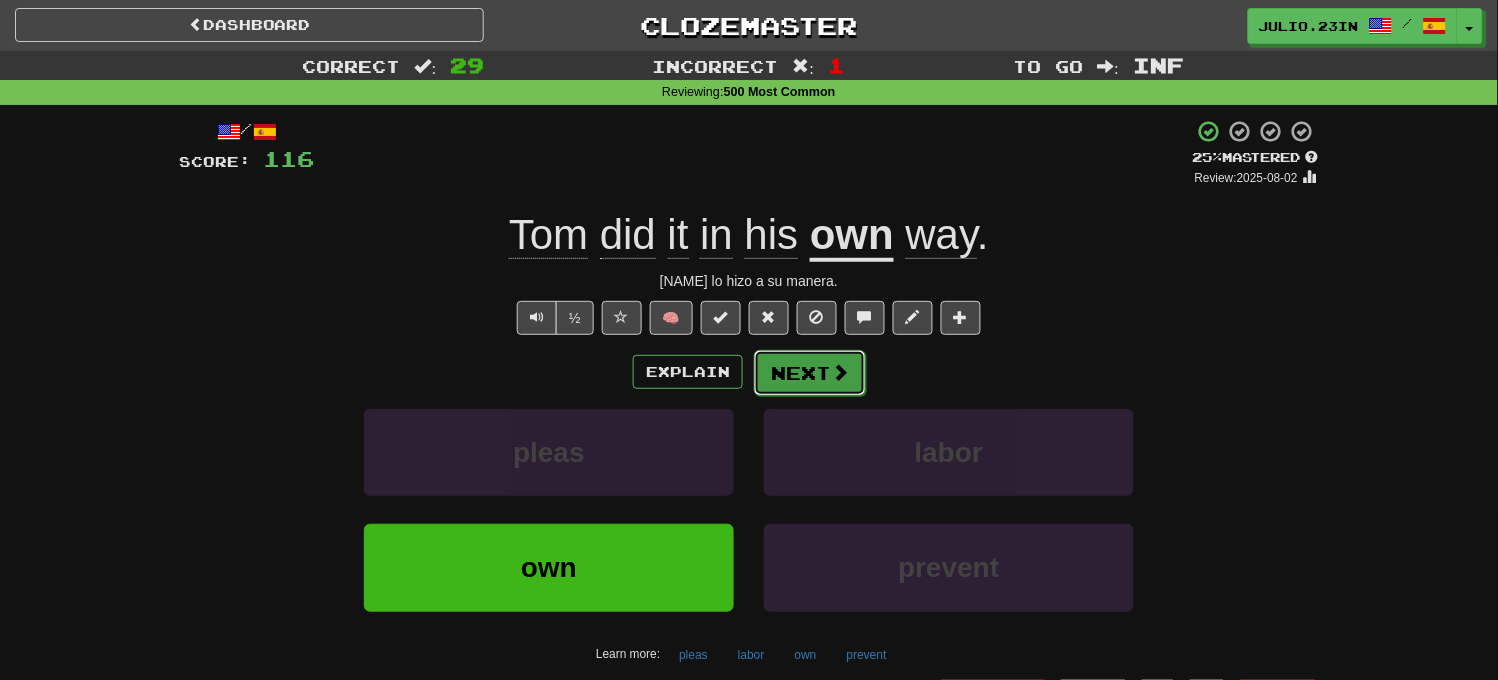 click at bounding box center (840, 372) 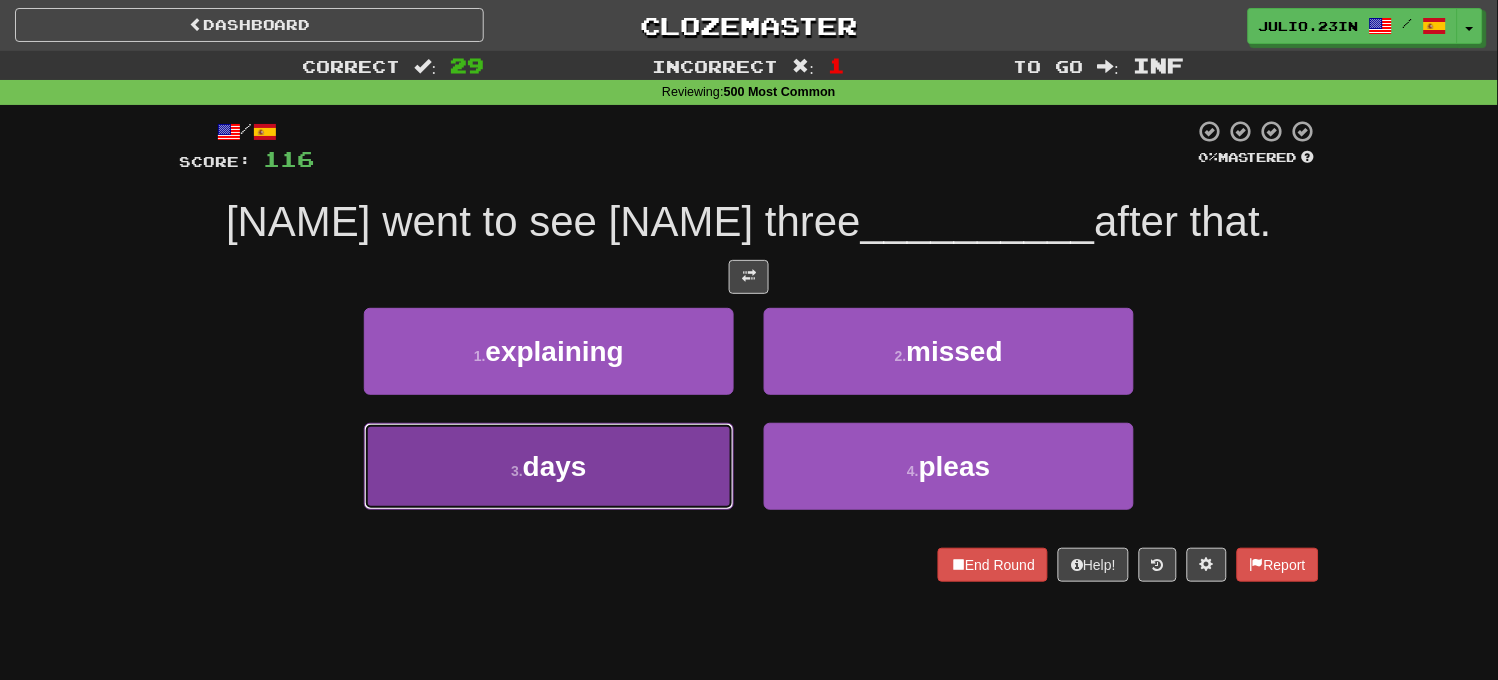 click on "3 .  days" at bounding box center (549, 466) 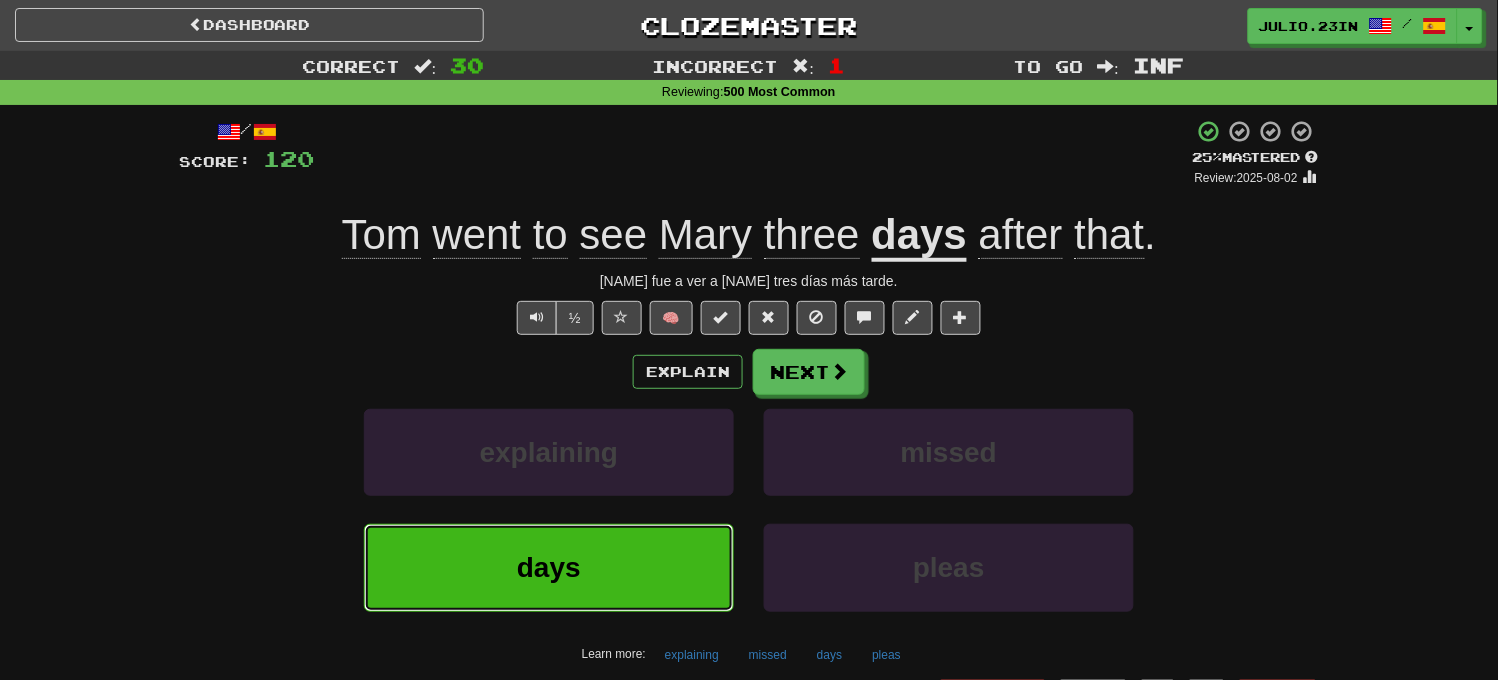 click on "days" at bounding box center (549, 567) 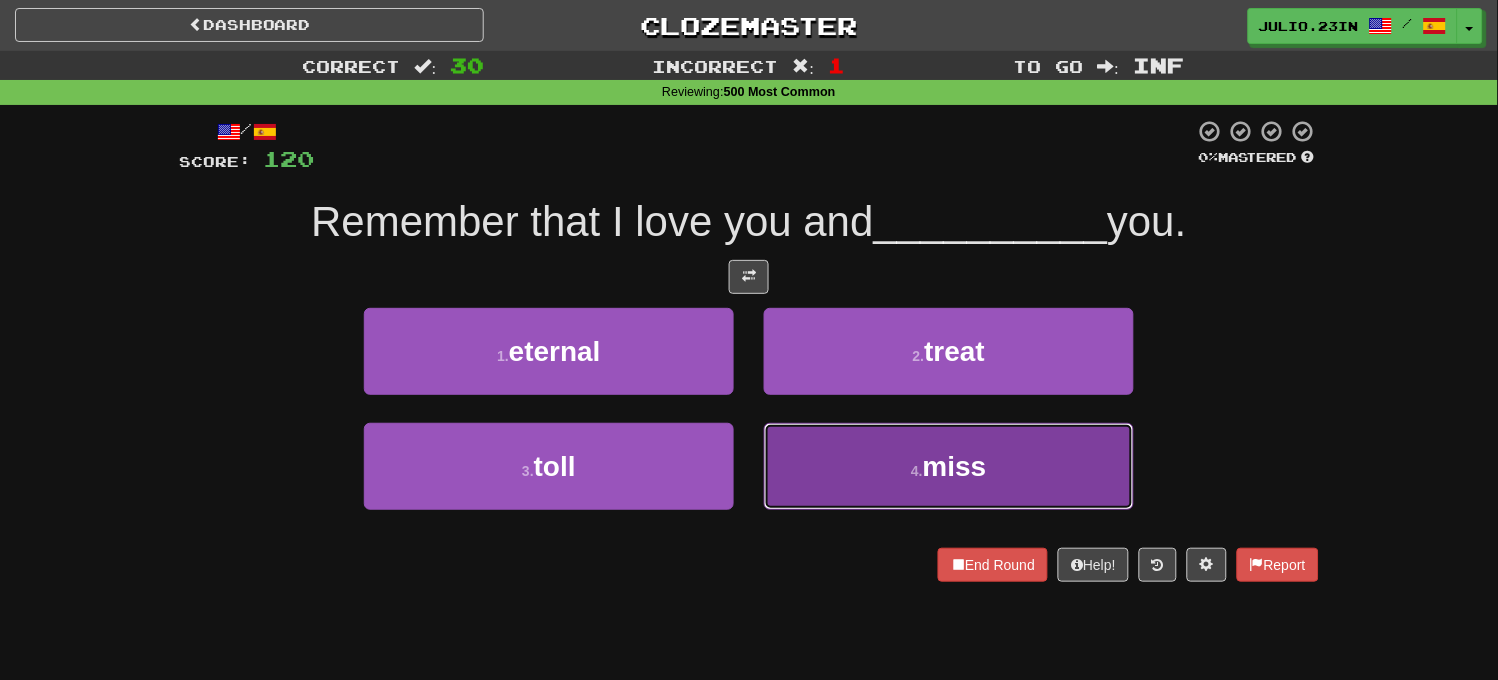 click on "4 .  miss" at bounding box center (949, 466) 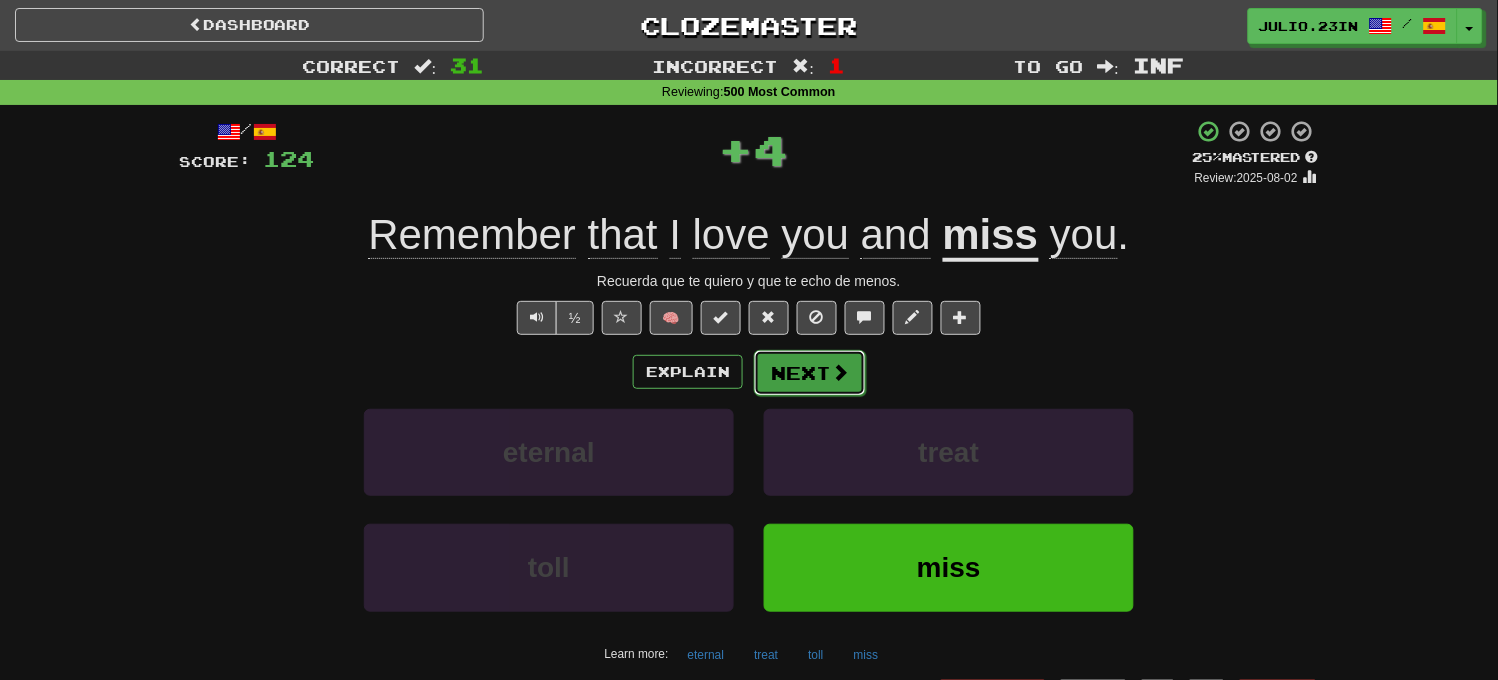 click on "Next" at bounding box center (810, 373) 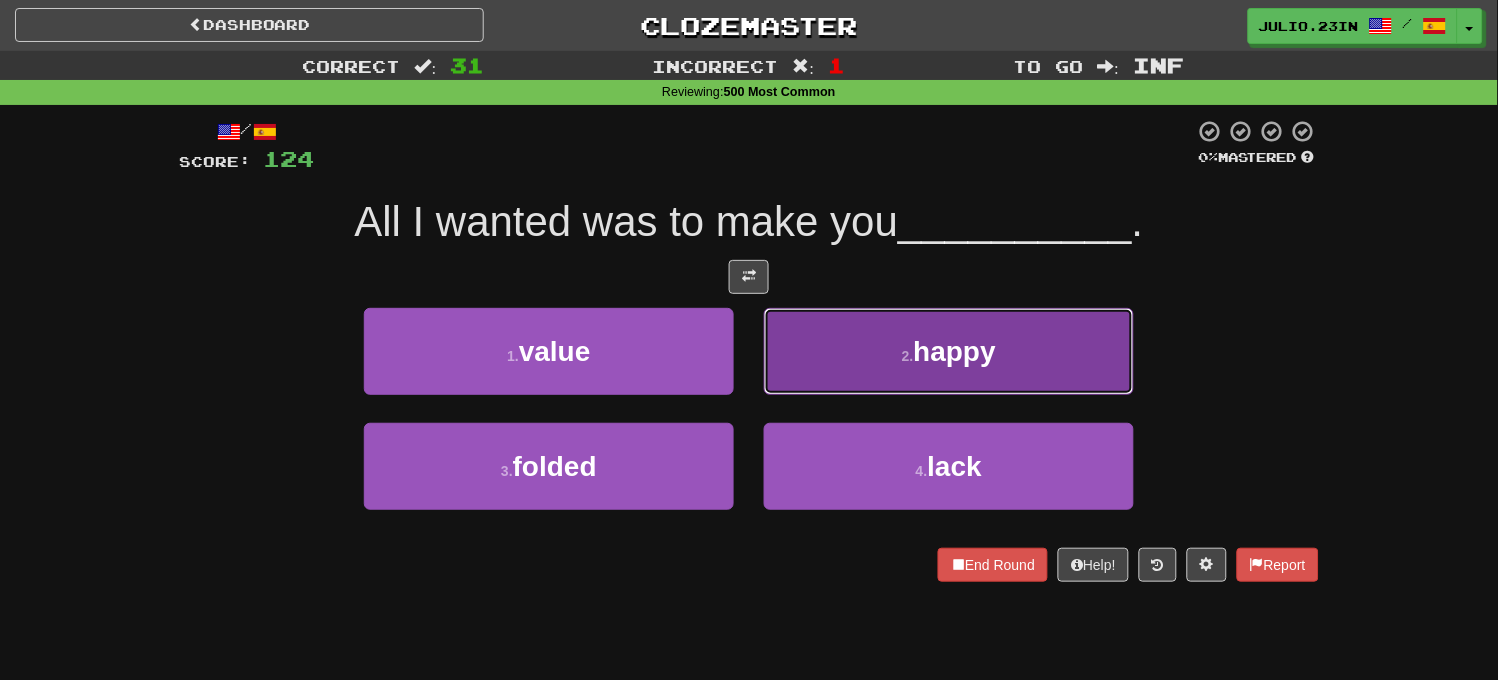 click on "2 .  happy" at bounding box center (949, 351) 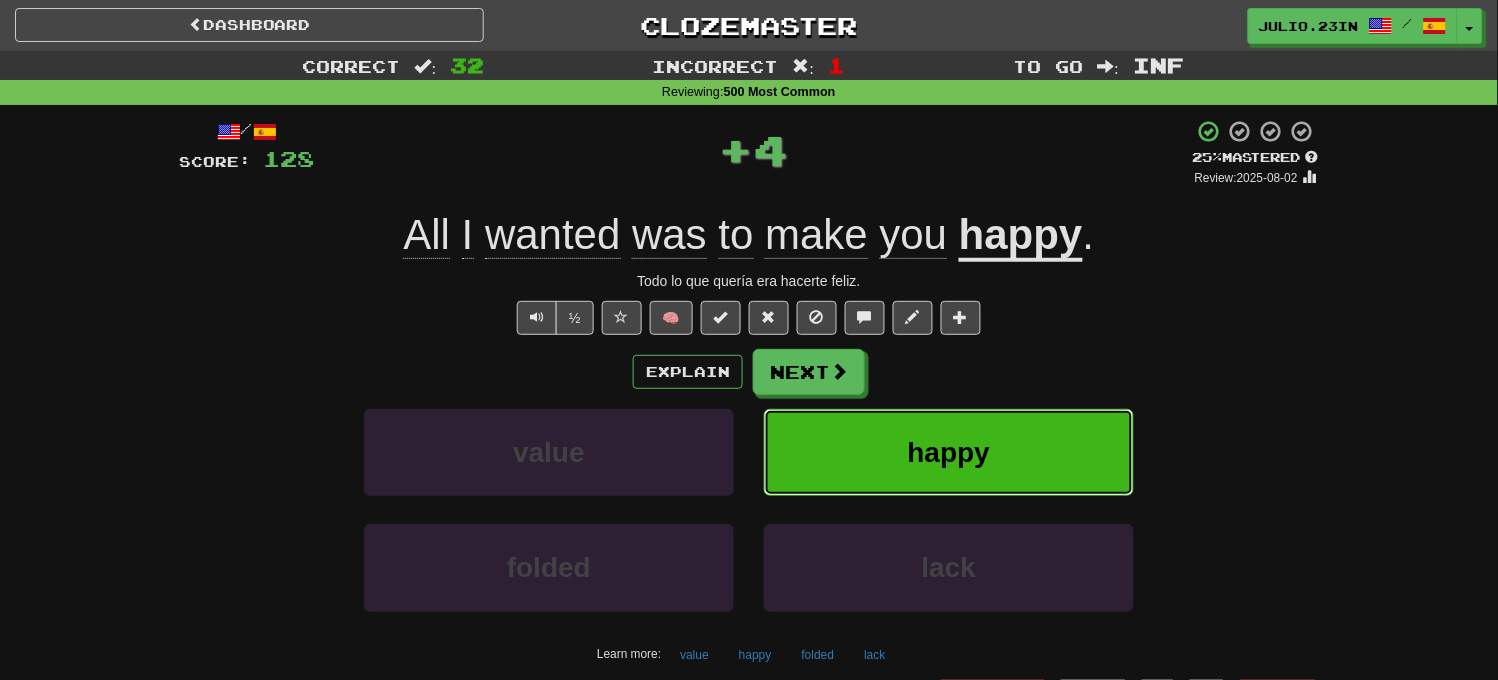 click on "happy" at bounding box center [949, 452] 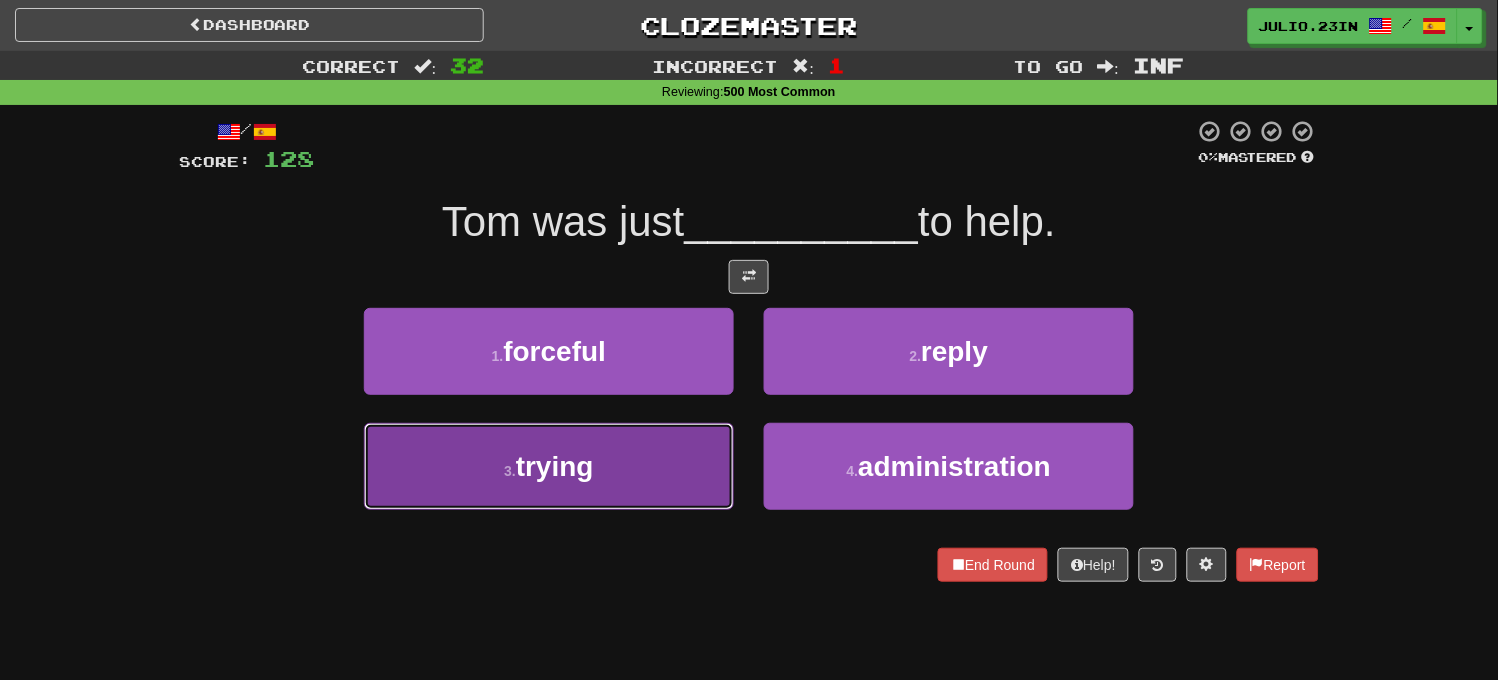 click on "3 .  trying" at bounding box center [549, 466] 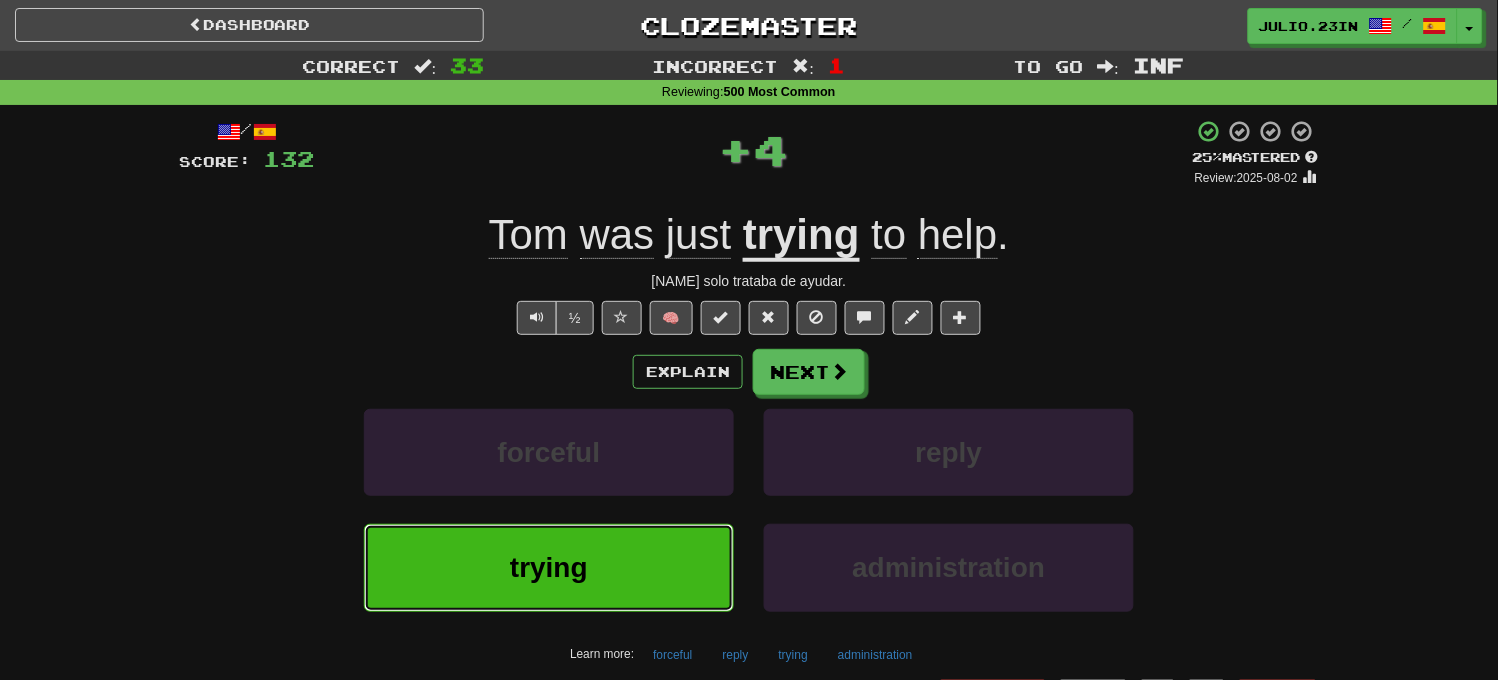 type 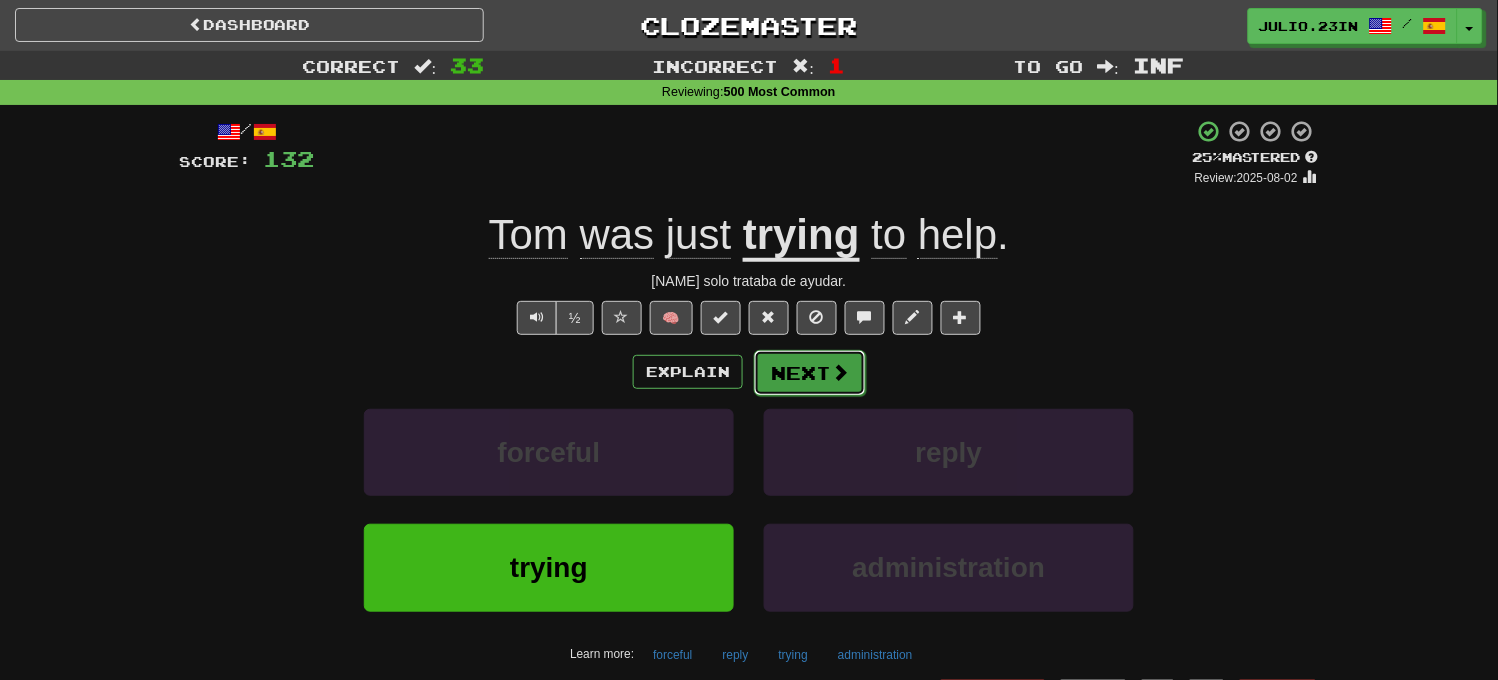 click on "Next" at bounding box center (810, 373) 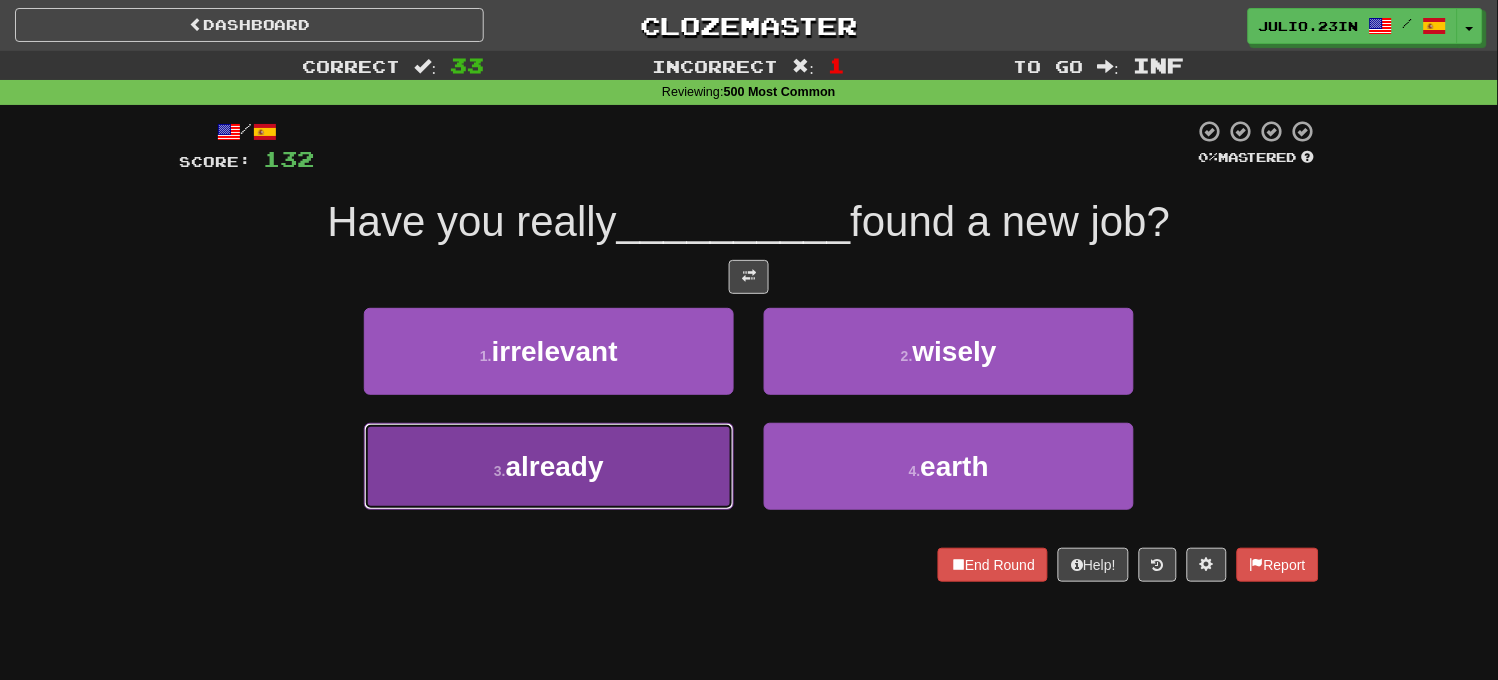 click on "3 .  already" at bounding box center [549, 466] 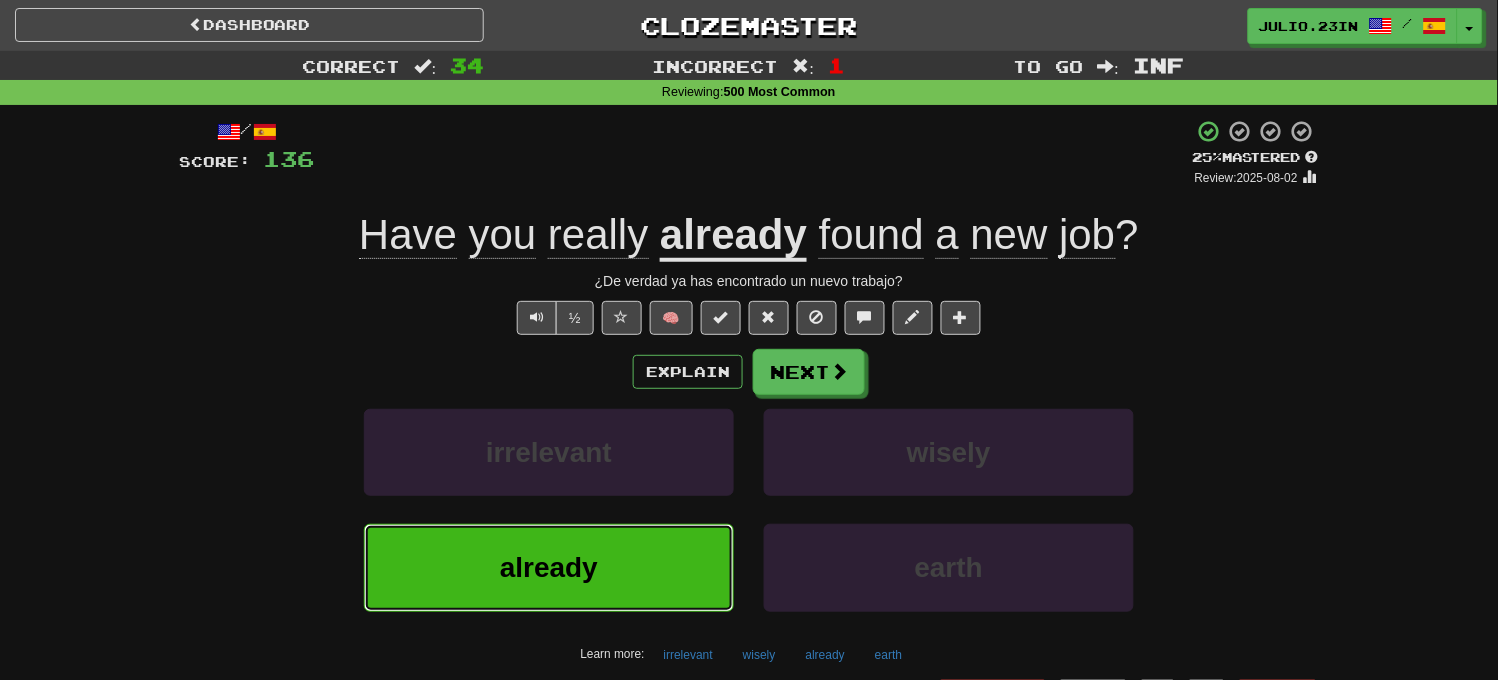 click on "already" at bounding box center (549, 567) 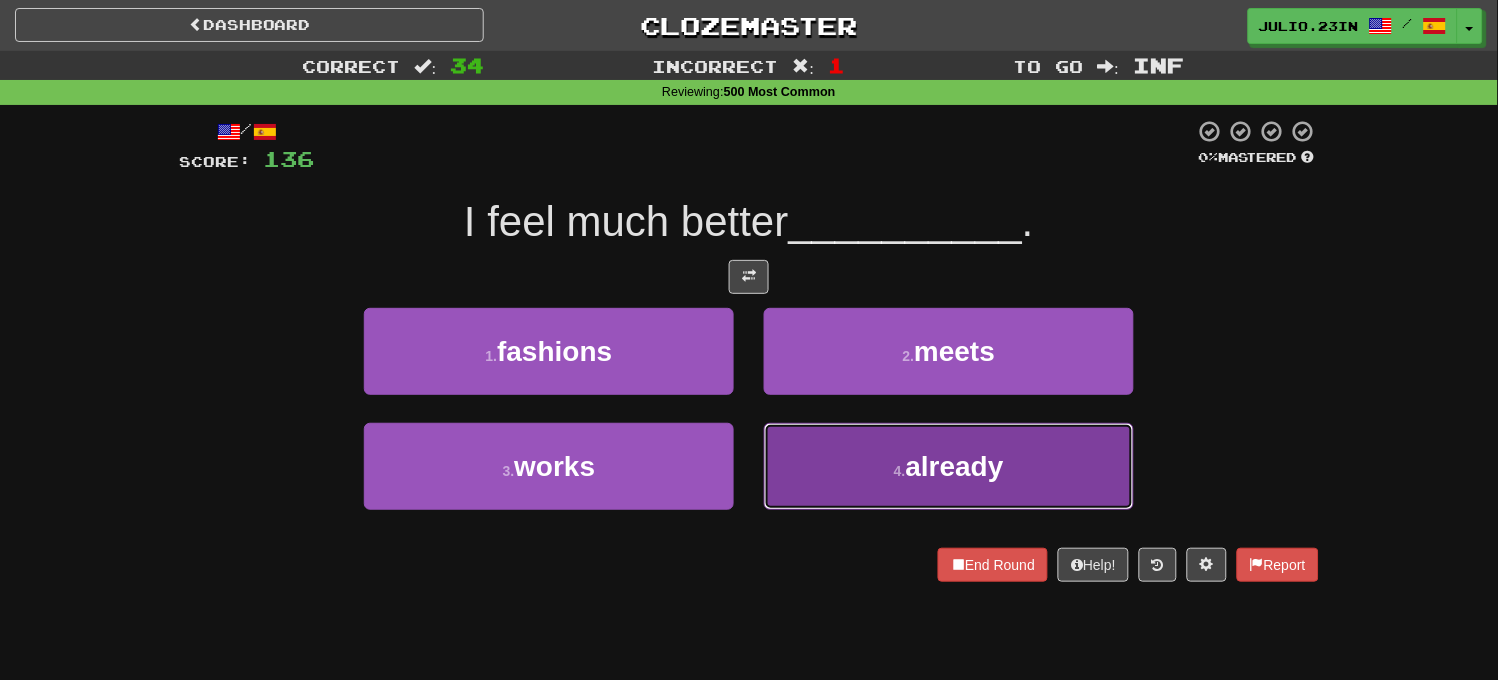 click on "4 .  already" at bounding box center [949, 466] 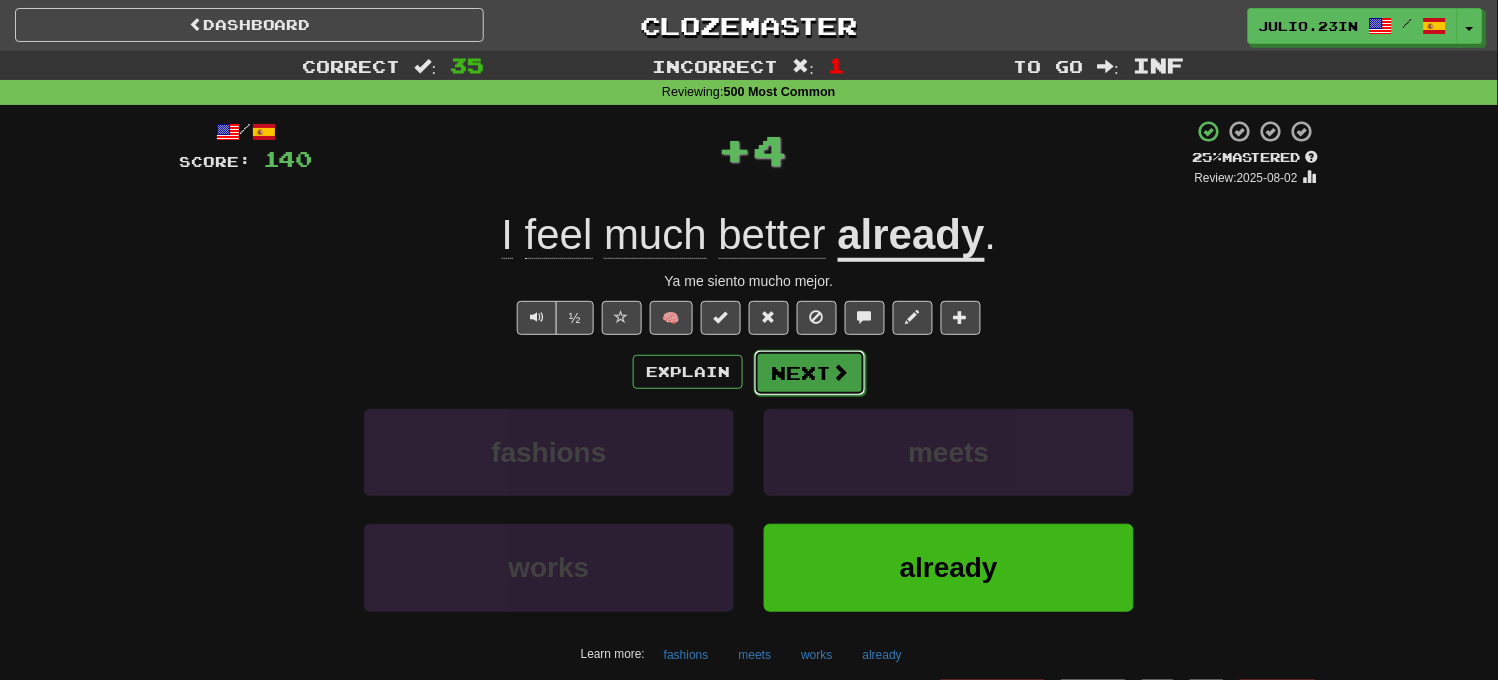 click on "Next" at bounding box center [810, 373] 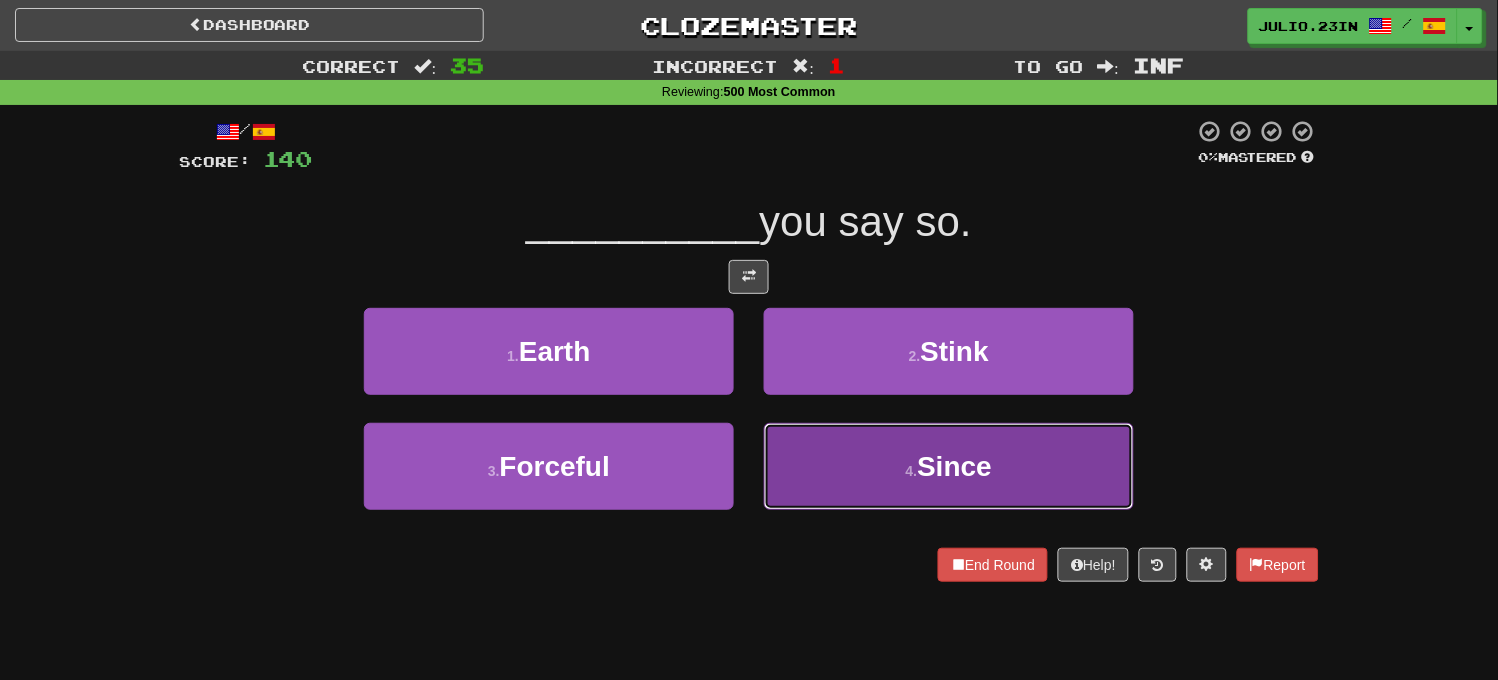click on "4 .  Since" at bounding box center (949, 466) 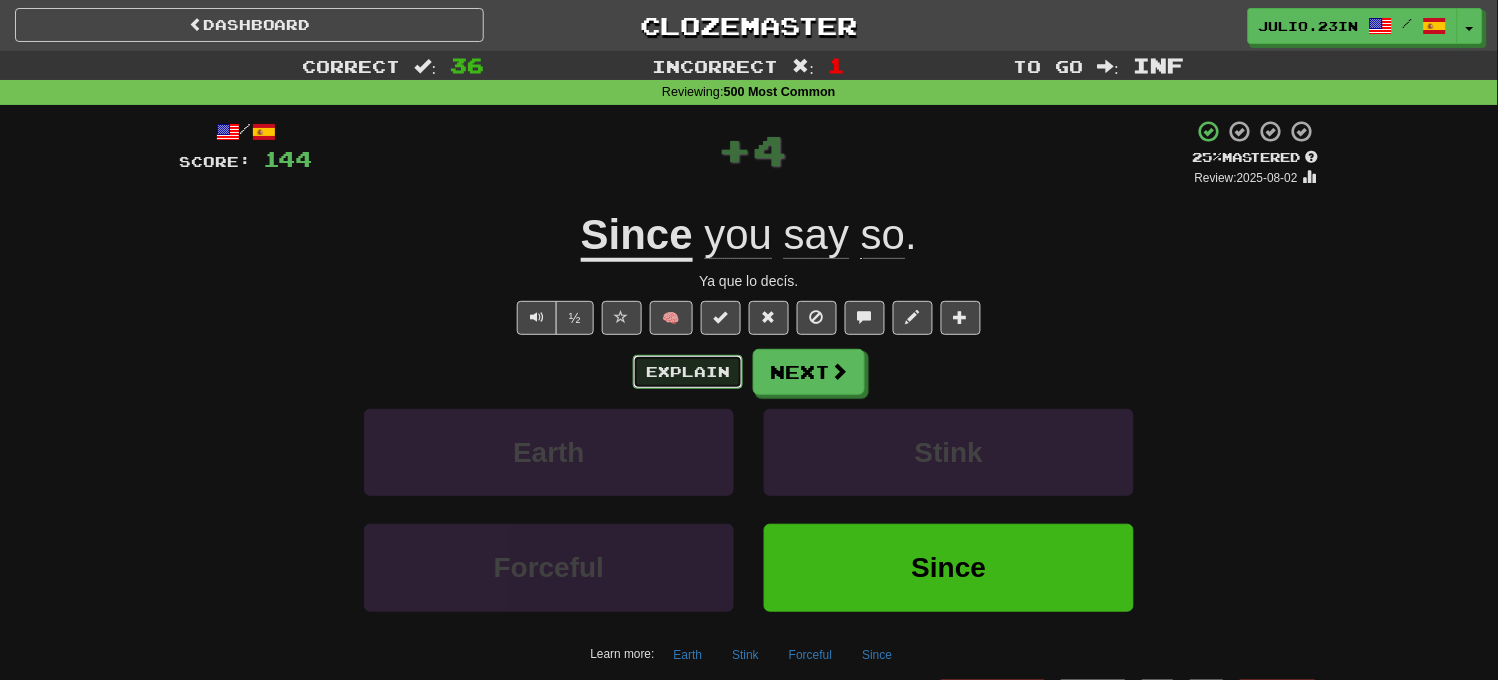 click on "Explain" at bounding box center [688, 372] 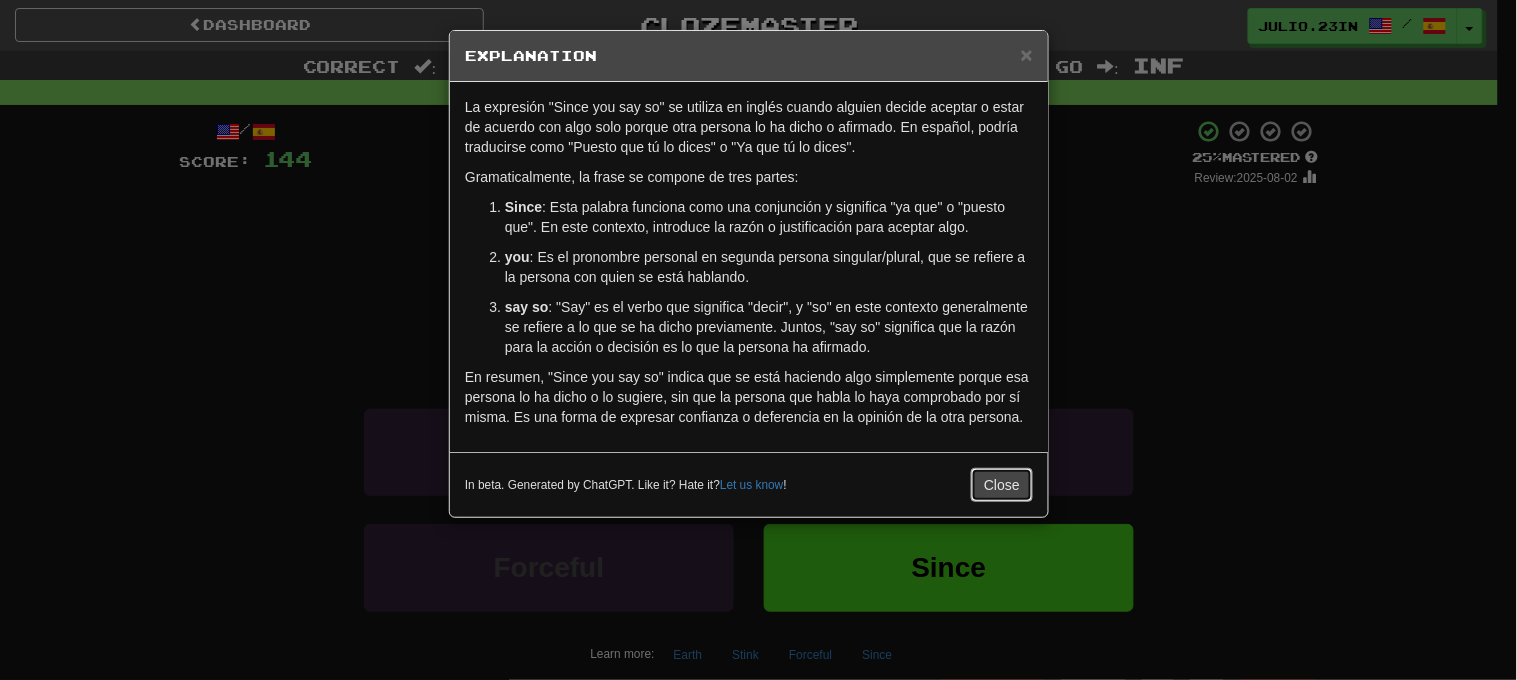 click on "Close" at bounding box center [1002, 485] 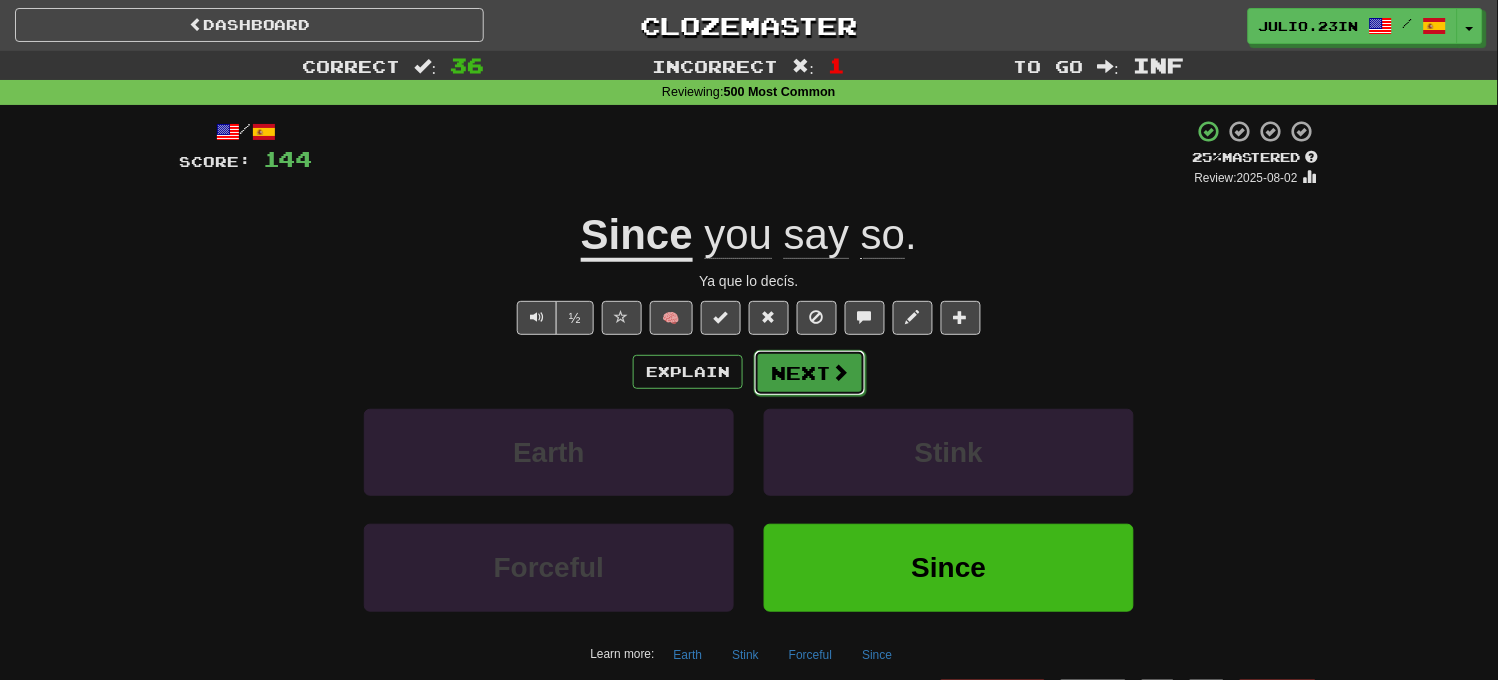 click on "Next" at bounding box center (810, 373) 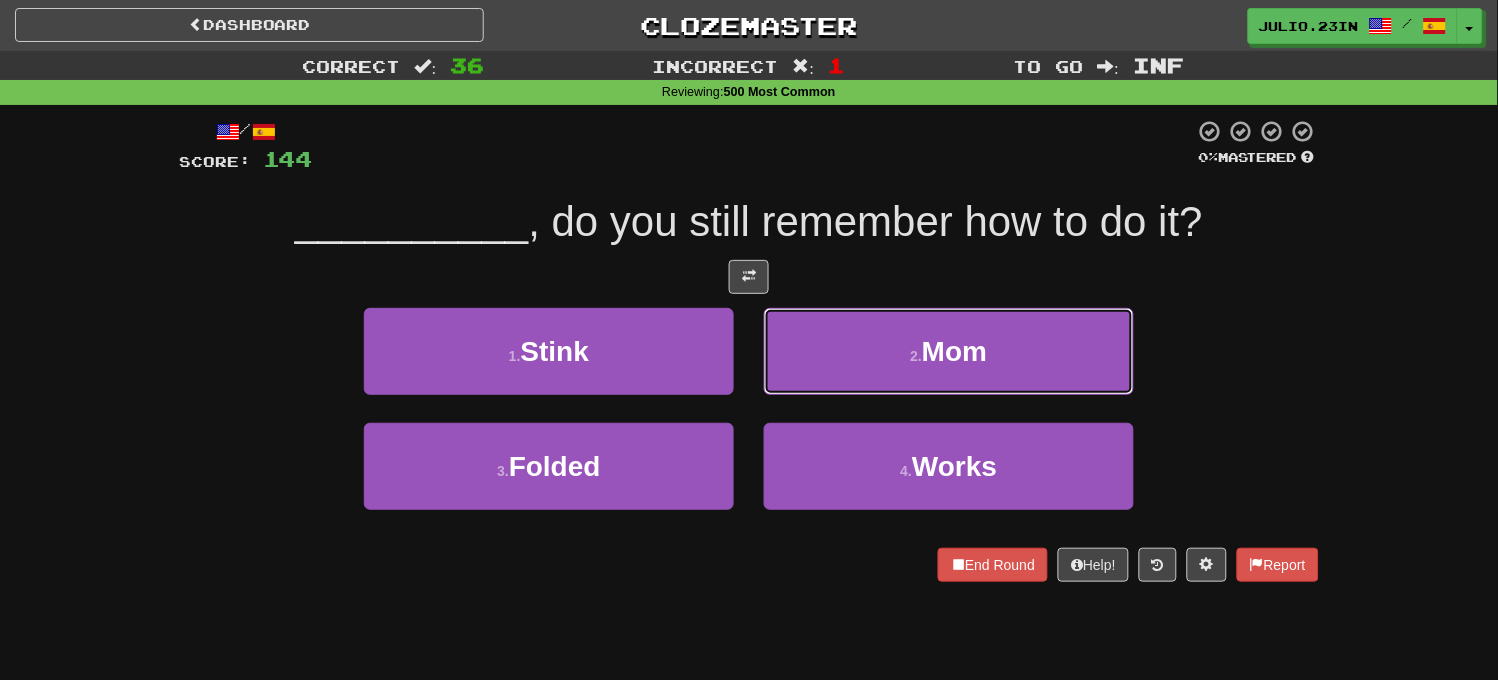 click on "2 .  Mom" at bounding box center (949, 351) 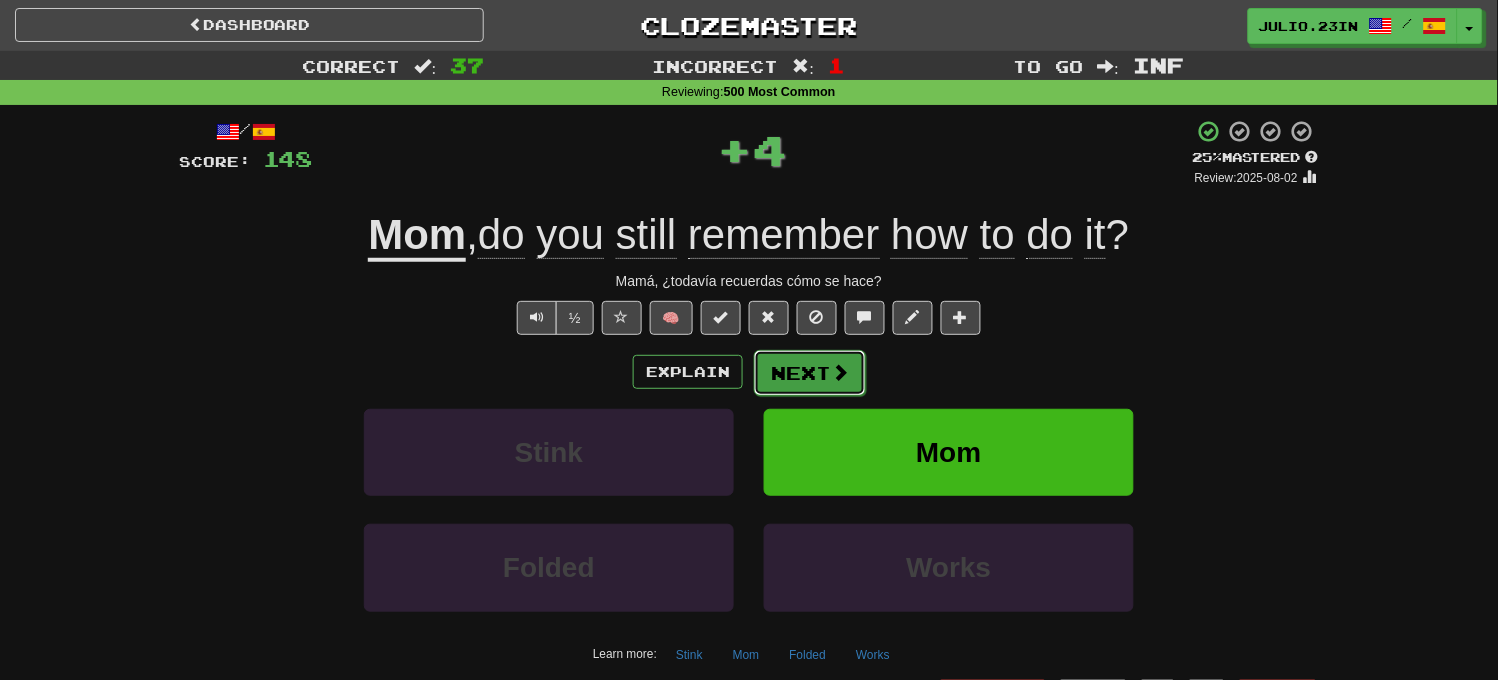 click on "Next" at bounding box center (810, 373) 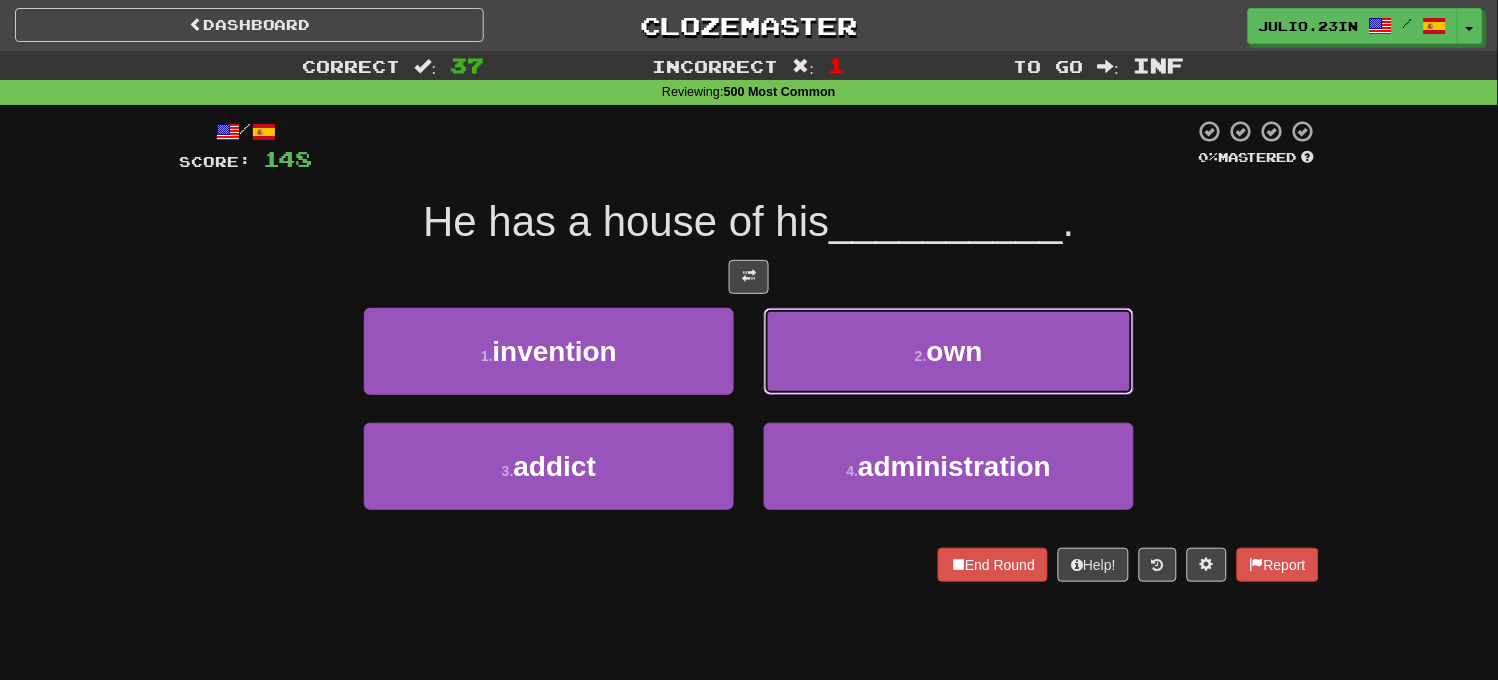 click on "2 .  own" at bounding box center (949, 351) 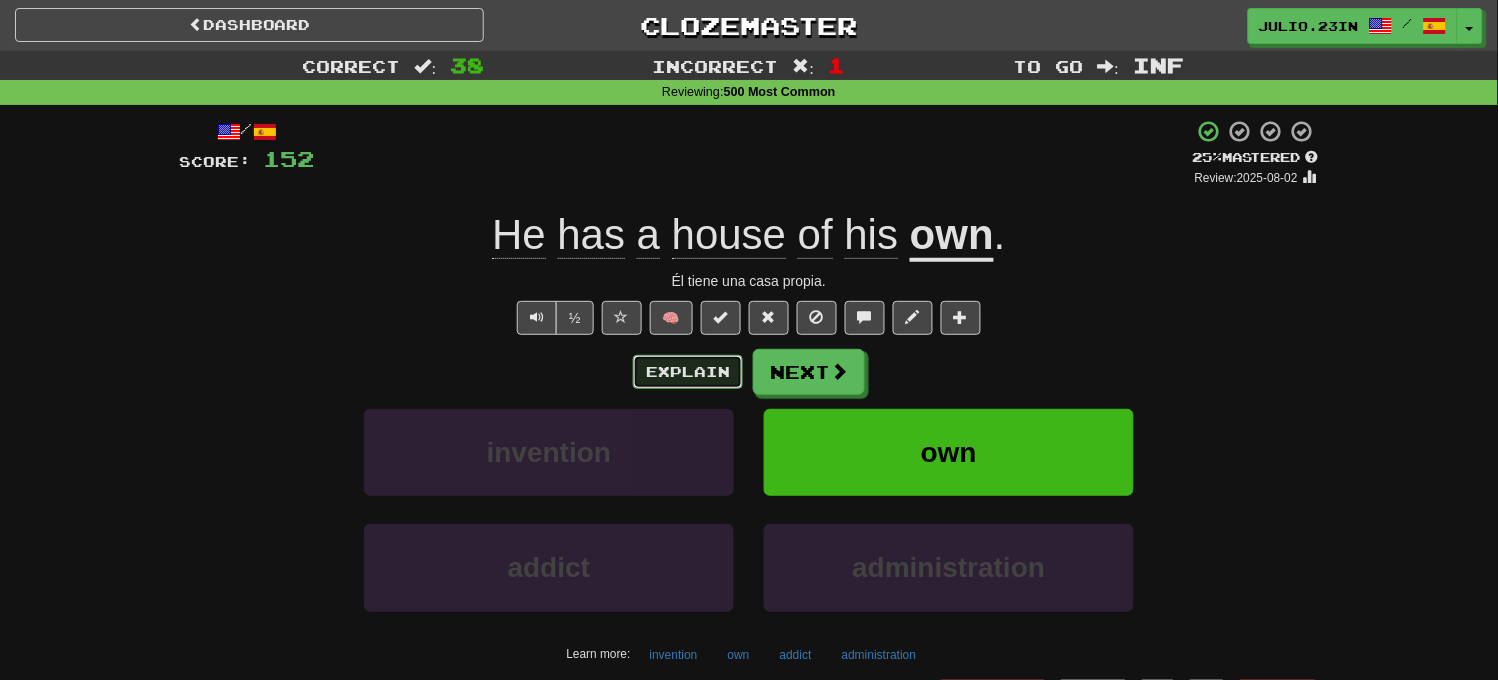 click on "Explain" at bounding box center [688, 372] 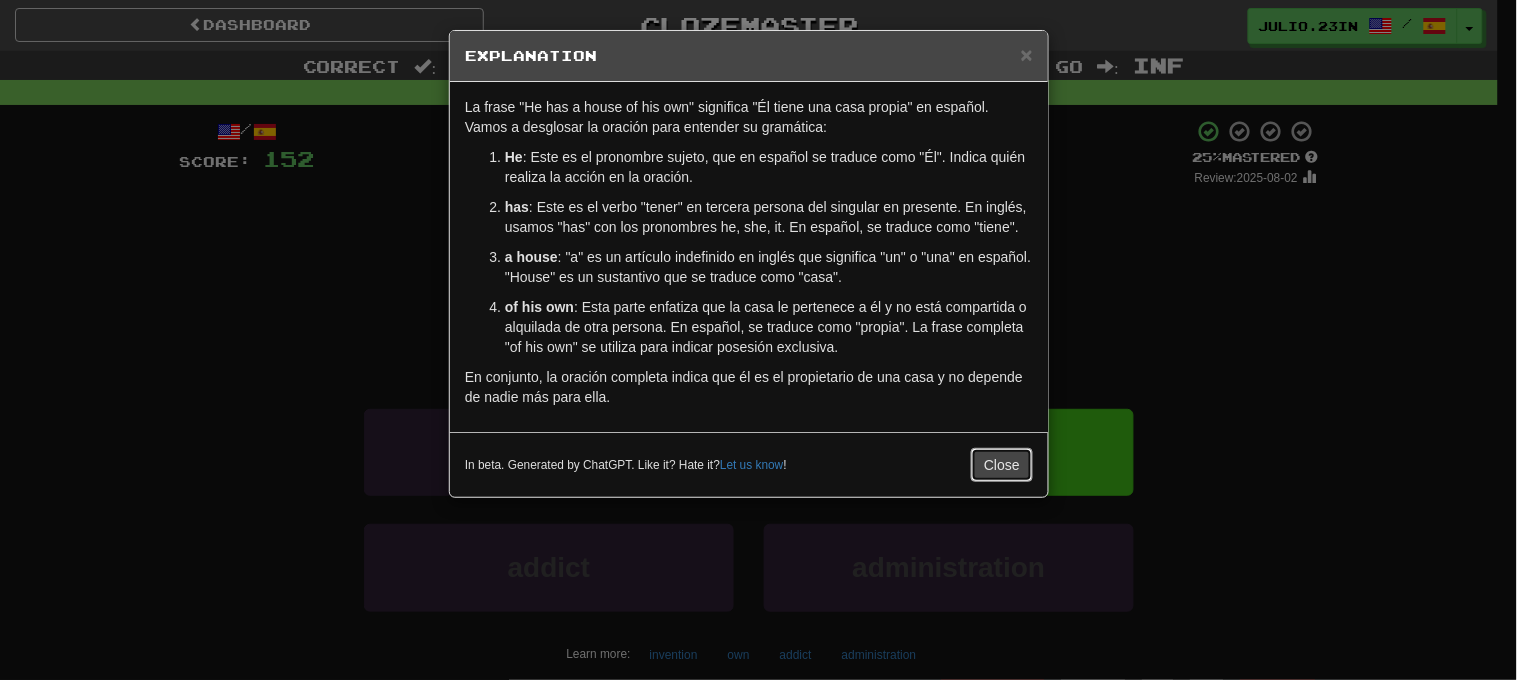 click on "Close" at bounding box center [1002, 465] 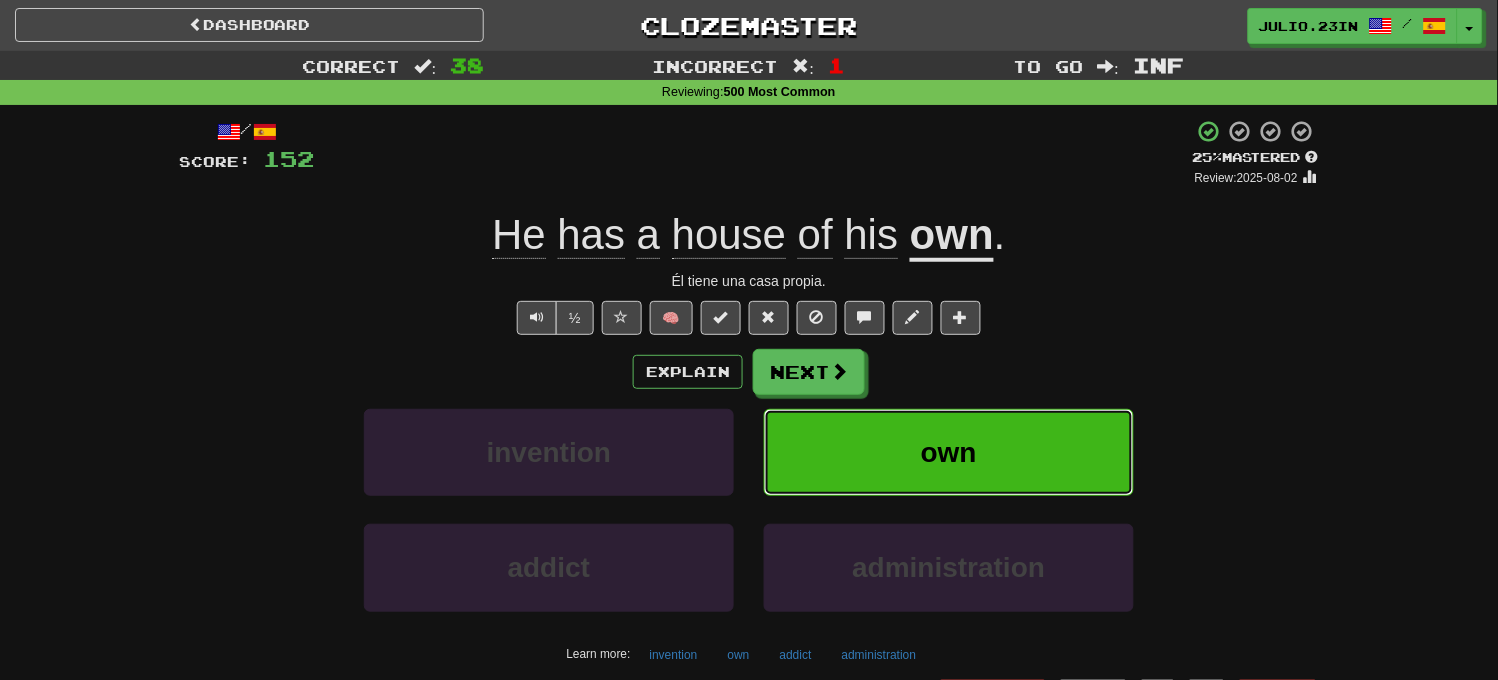 click on "own" at bounding box center [949, 452] 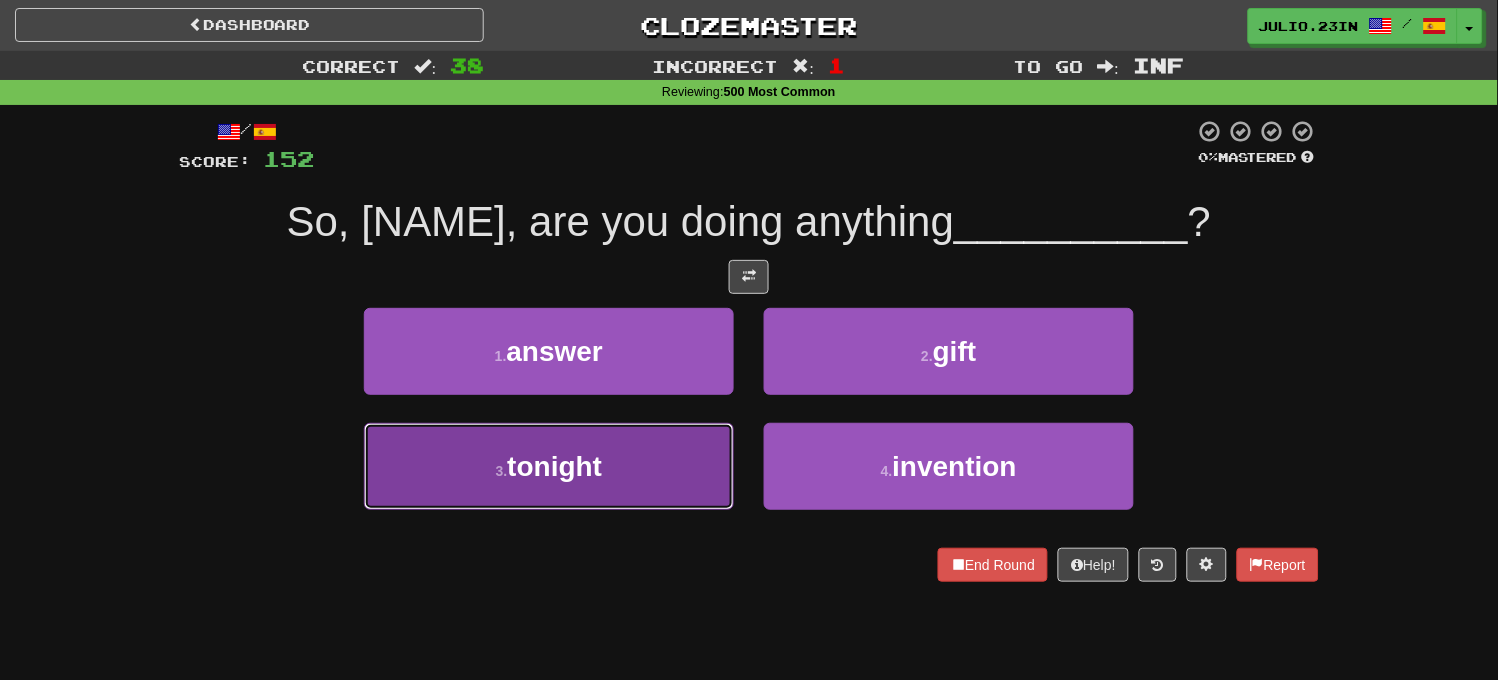 click on "3 .  tonight" at bounding box center (549, 466) 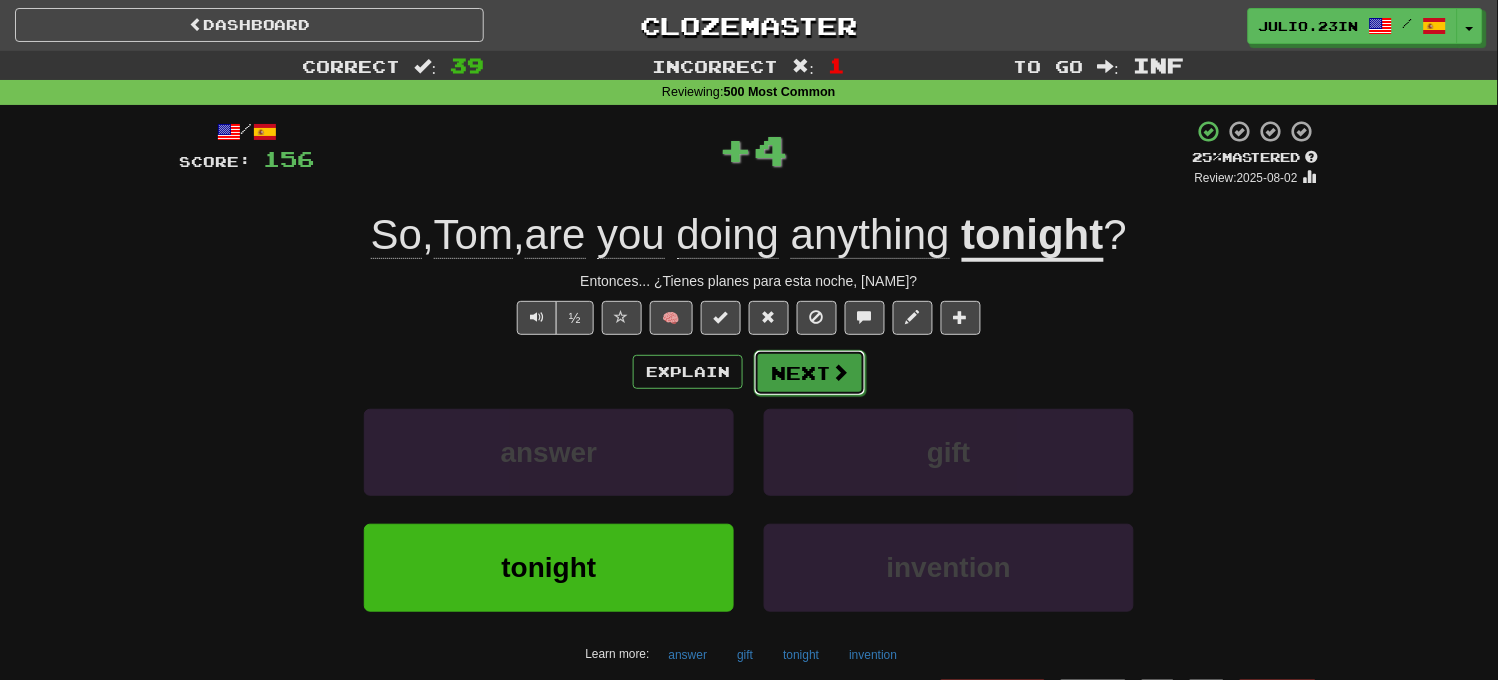 click on "Next" at bounding box center (810, 373) 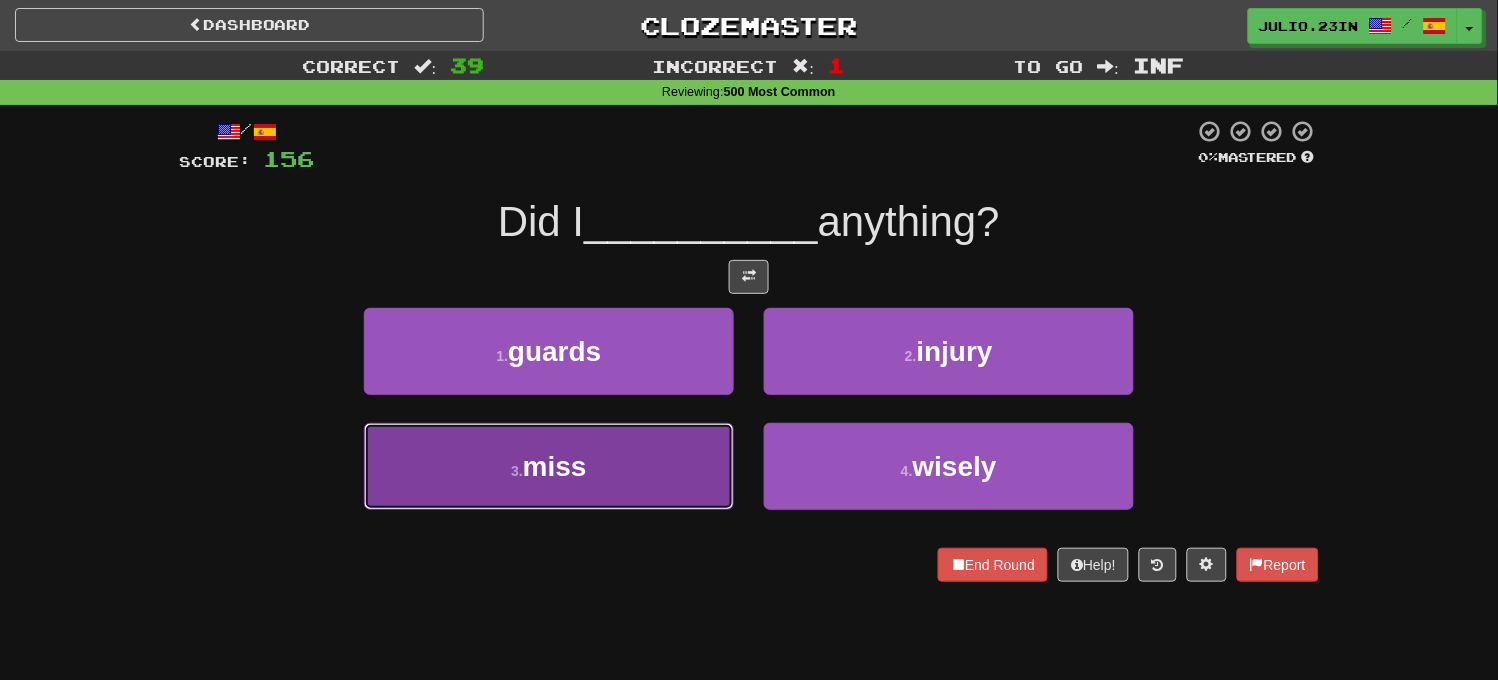 click on "3 .  miss" at bounding box center (549, 466) 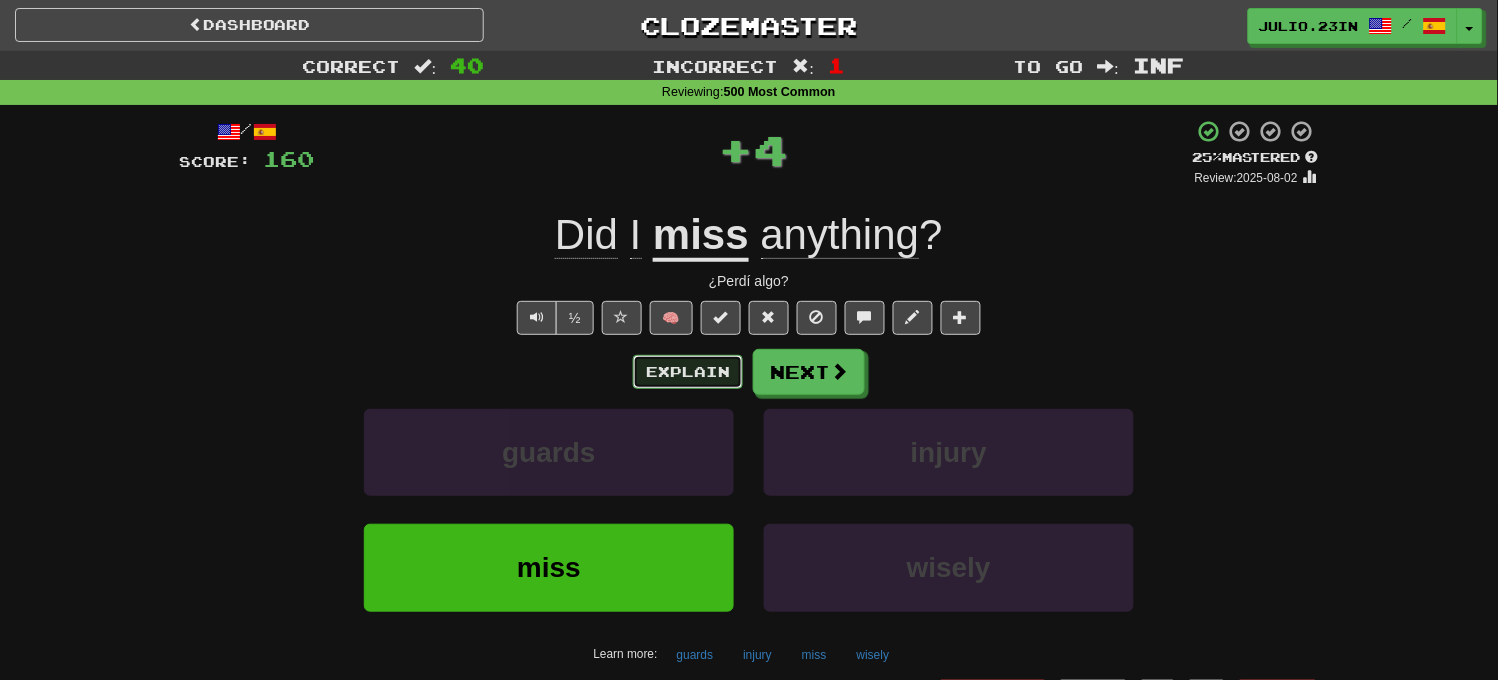 click on "Explain" at bounding box center [688, 372] 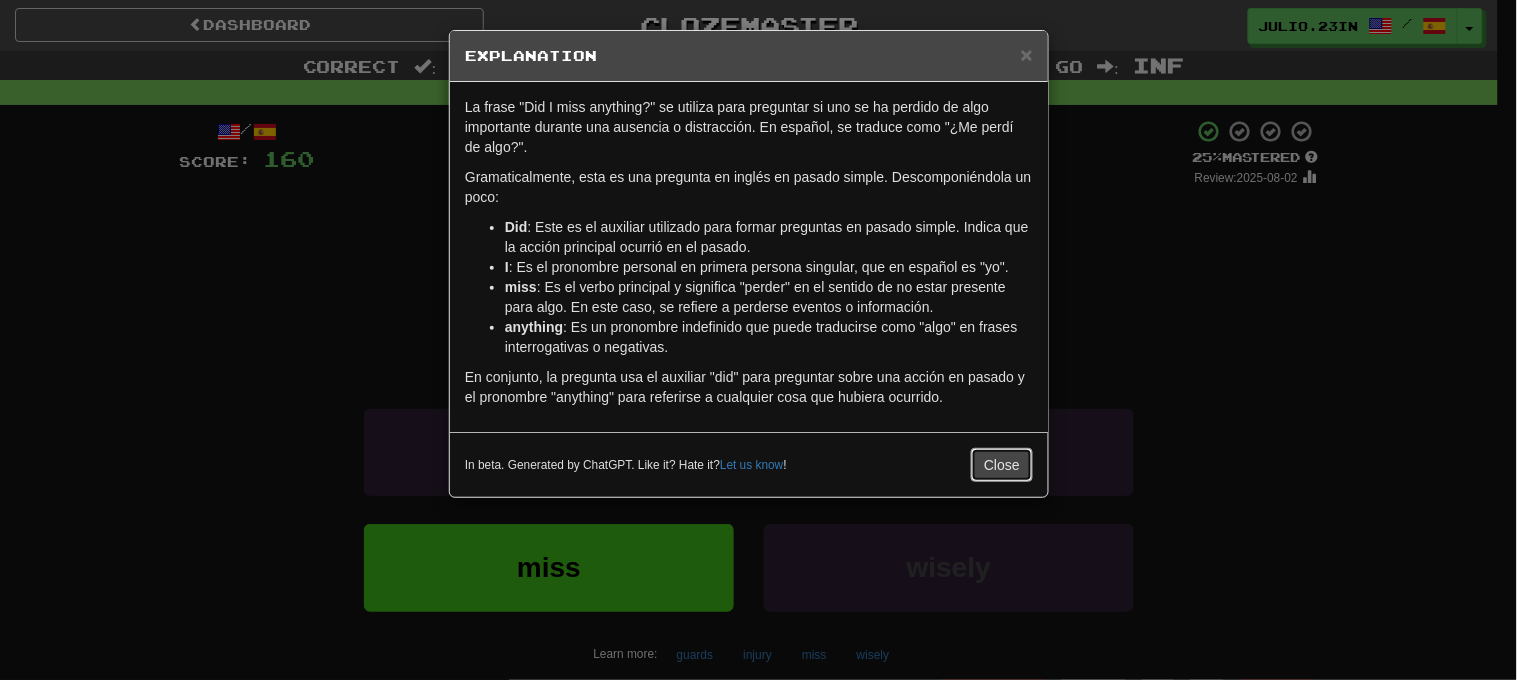 click on "Close" at bounding box center [1002, 465] 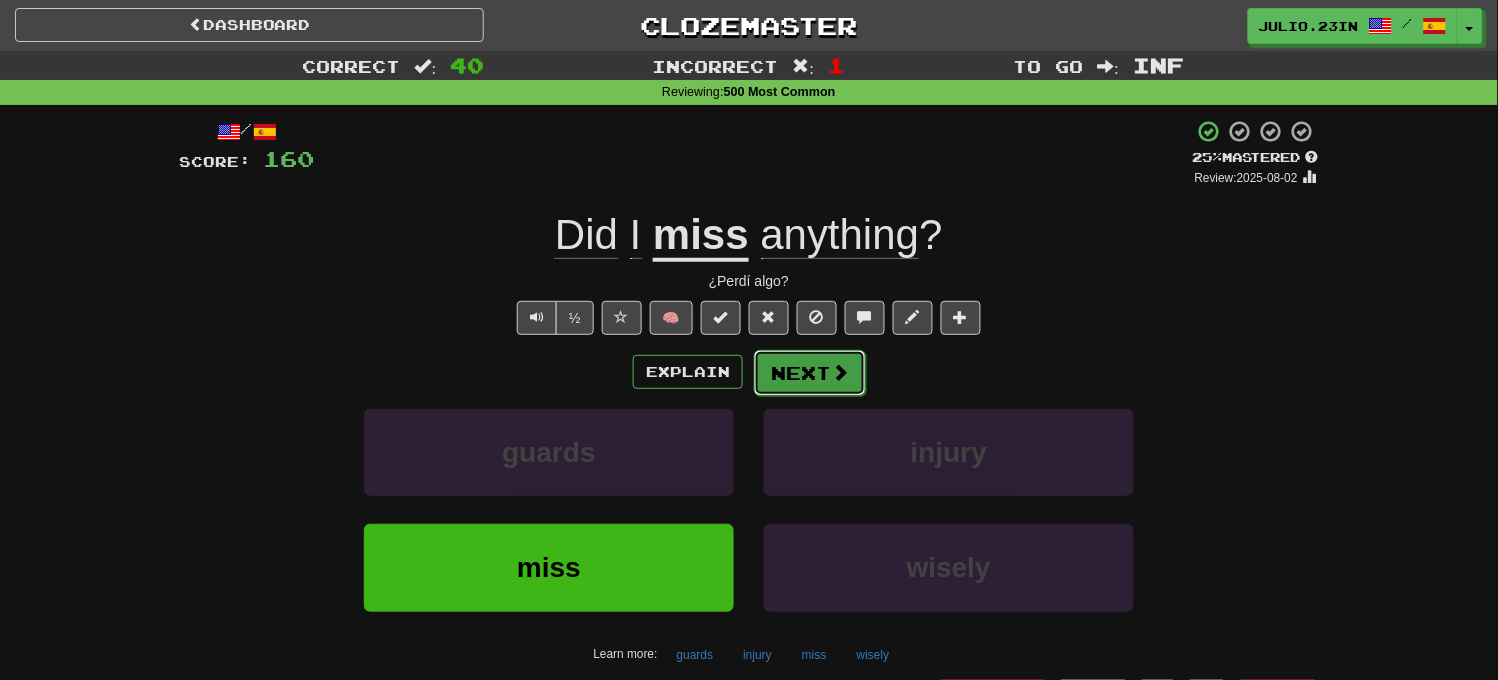 click on "Next" at bounding box center (810, 373) 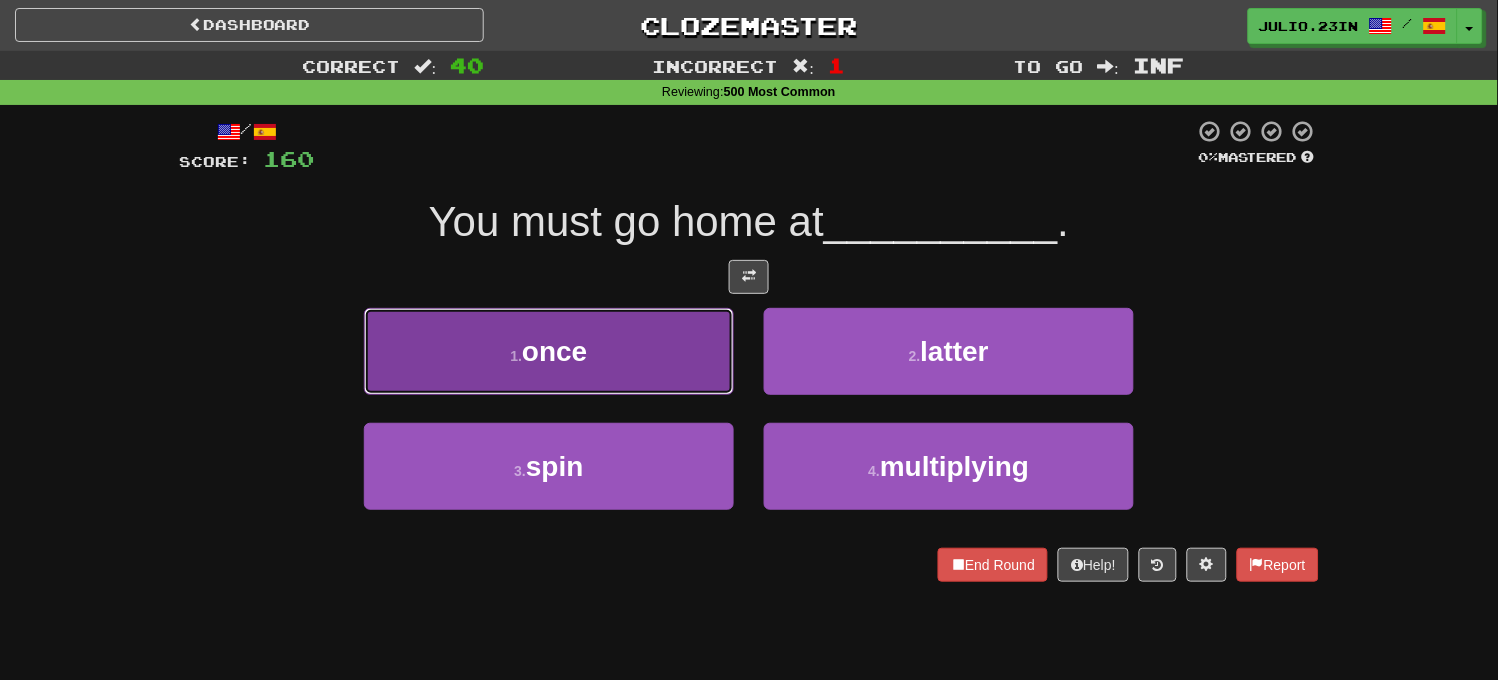 click on "1 .  once" at bounding box center (549, 351) 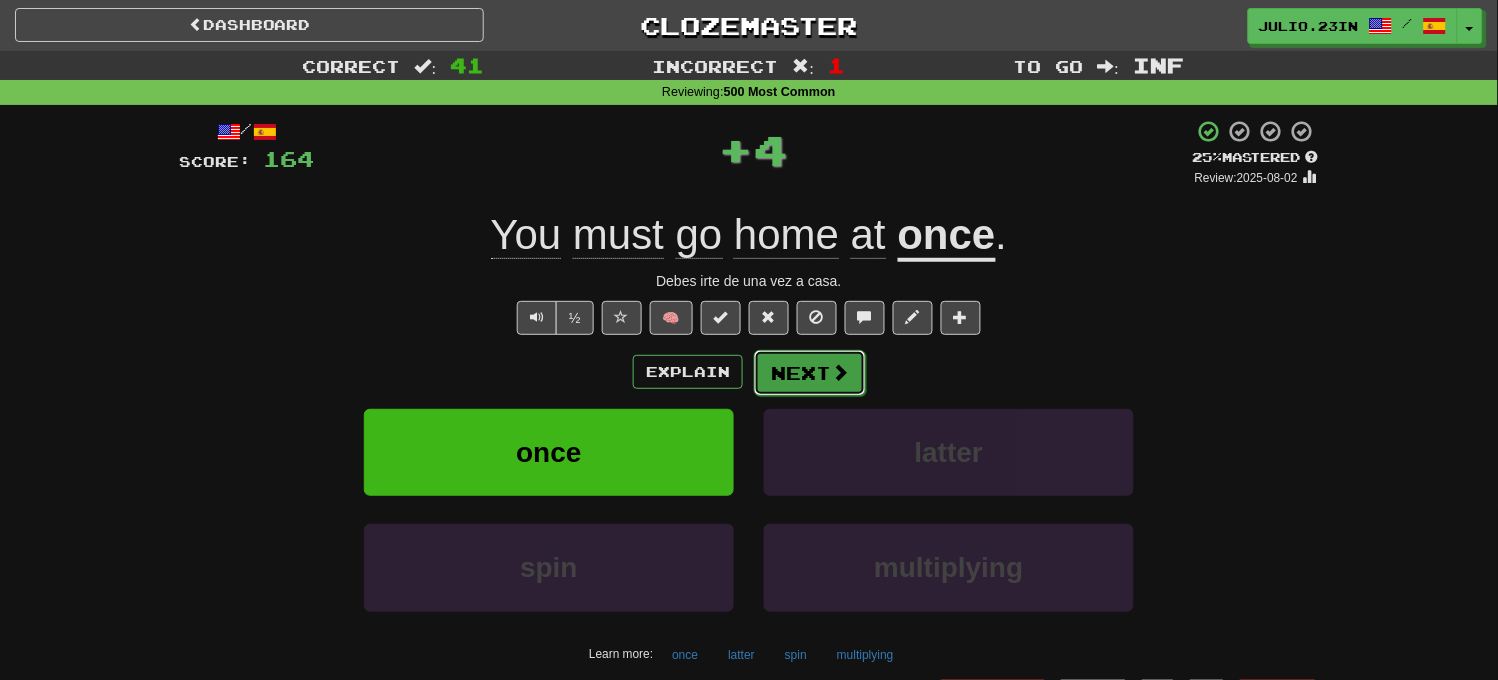 click on "Next" at bounding box center (810, 373) 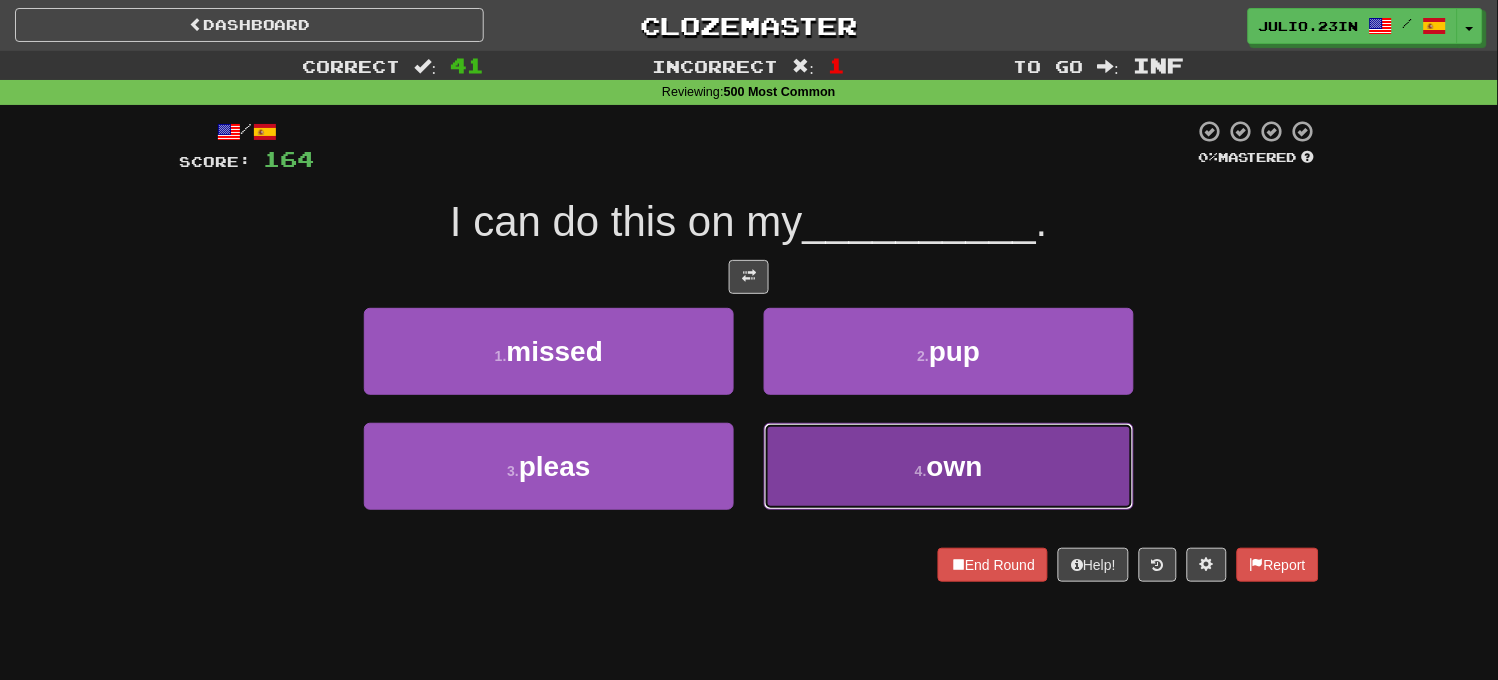 click on "own" at bounding box center (955, 466) 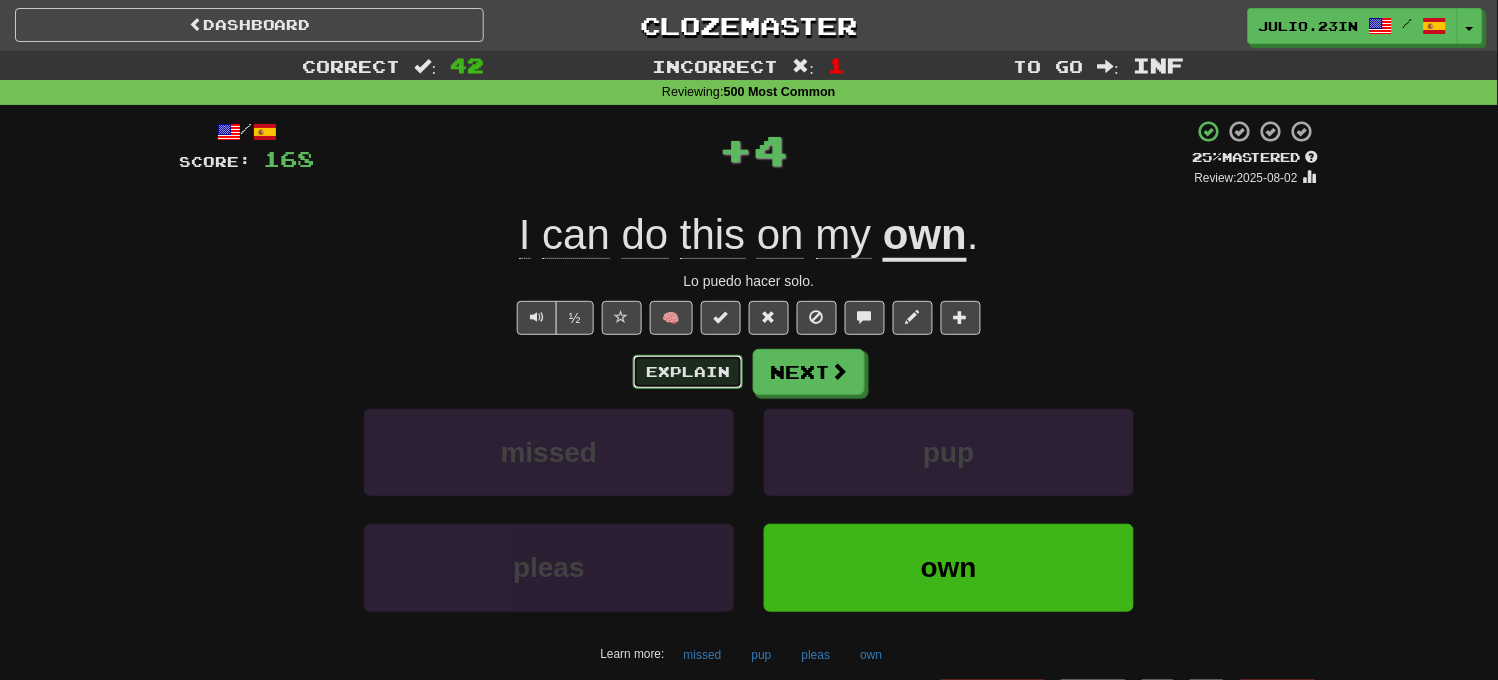 click on "Explain" at bounding box center [688, 372] 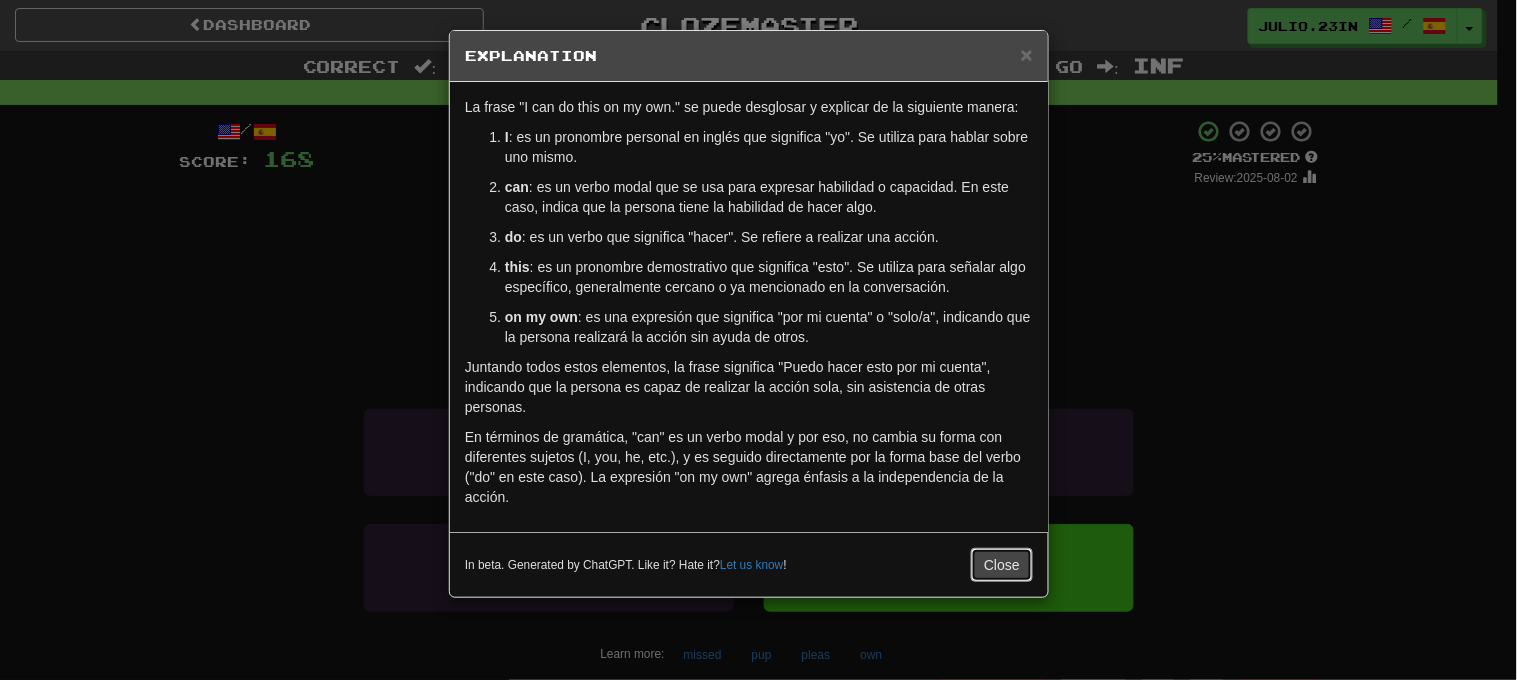 click on "Close" at bounding box center [1002, 565] 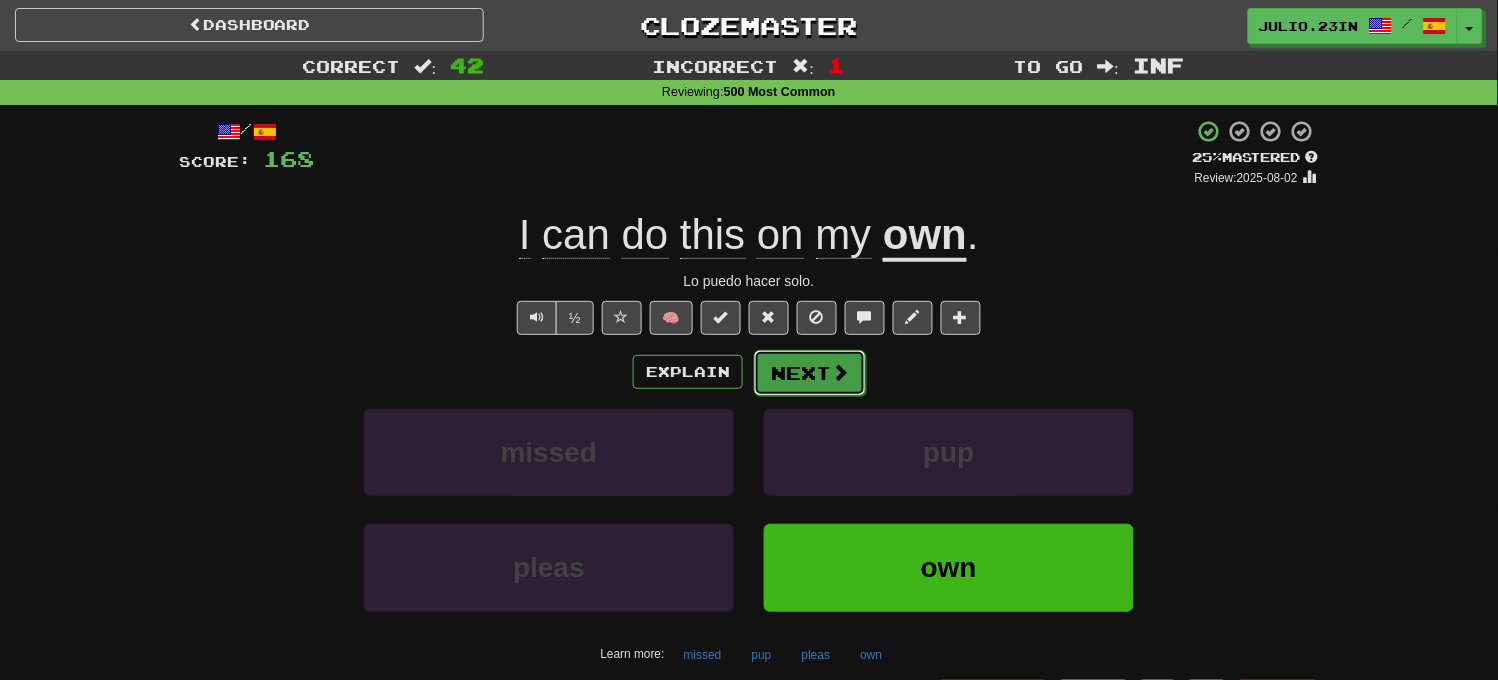 click at bounding box center [840, 372] 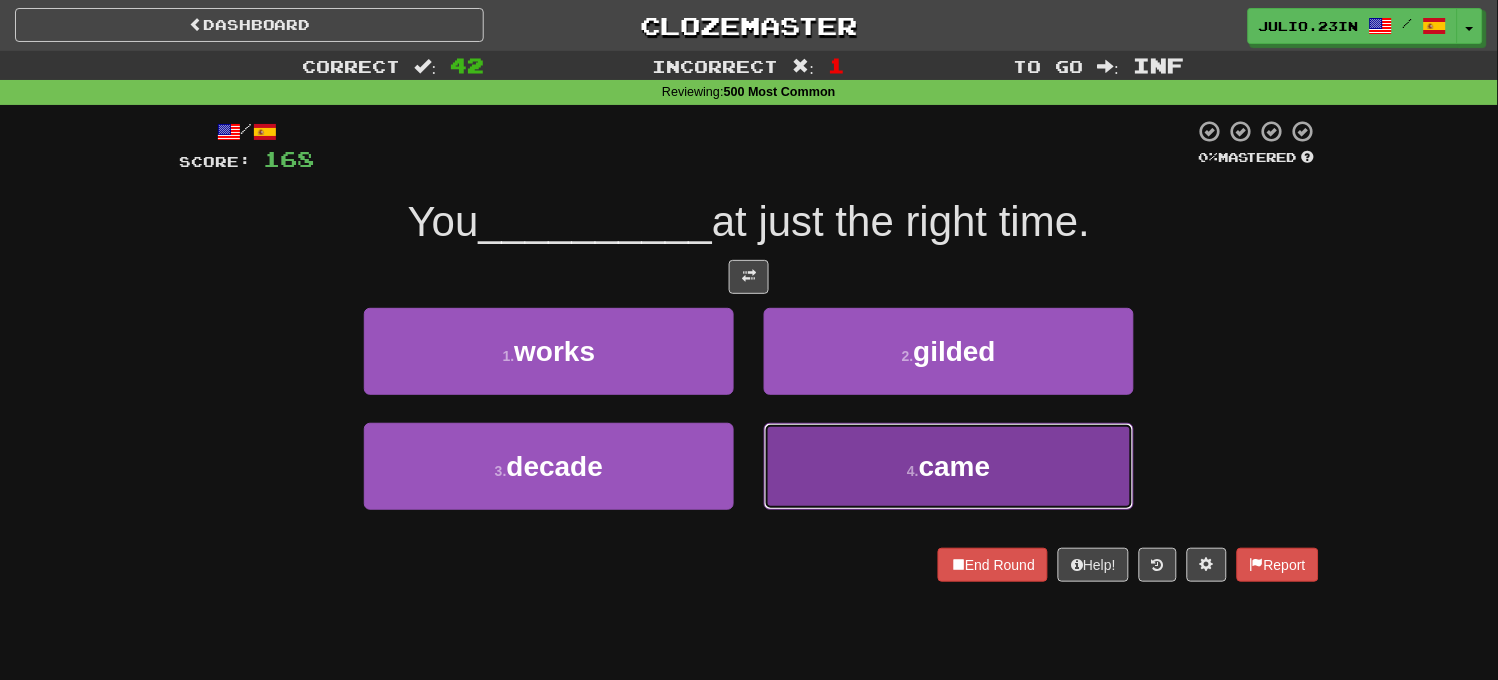 click on "4 .  came" at bounding box center (949, 466) 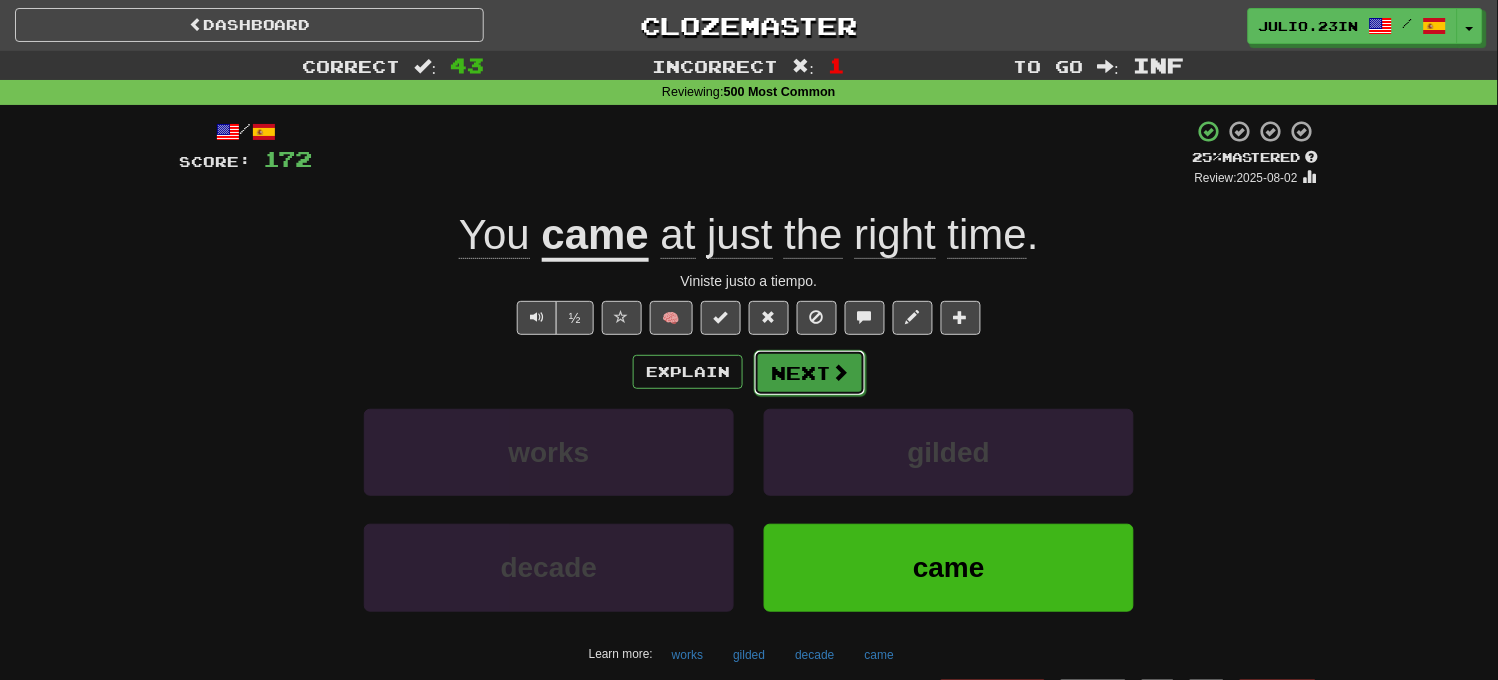 click on "Next" at bounding box center (810, 373) 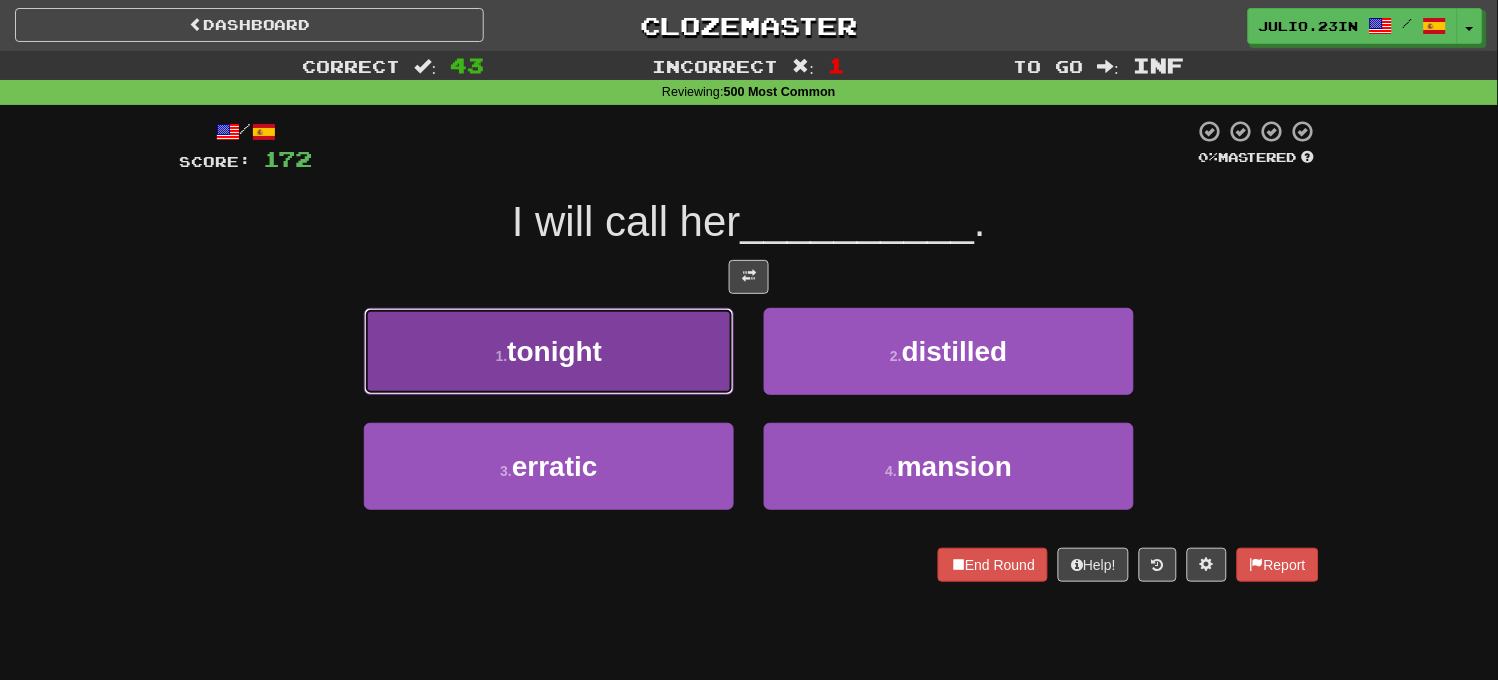 click on "1 .  tonight" at bounding box center (549, 351) 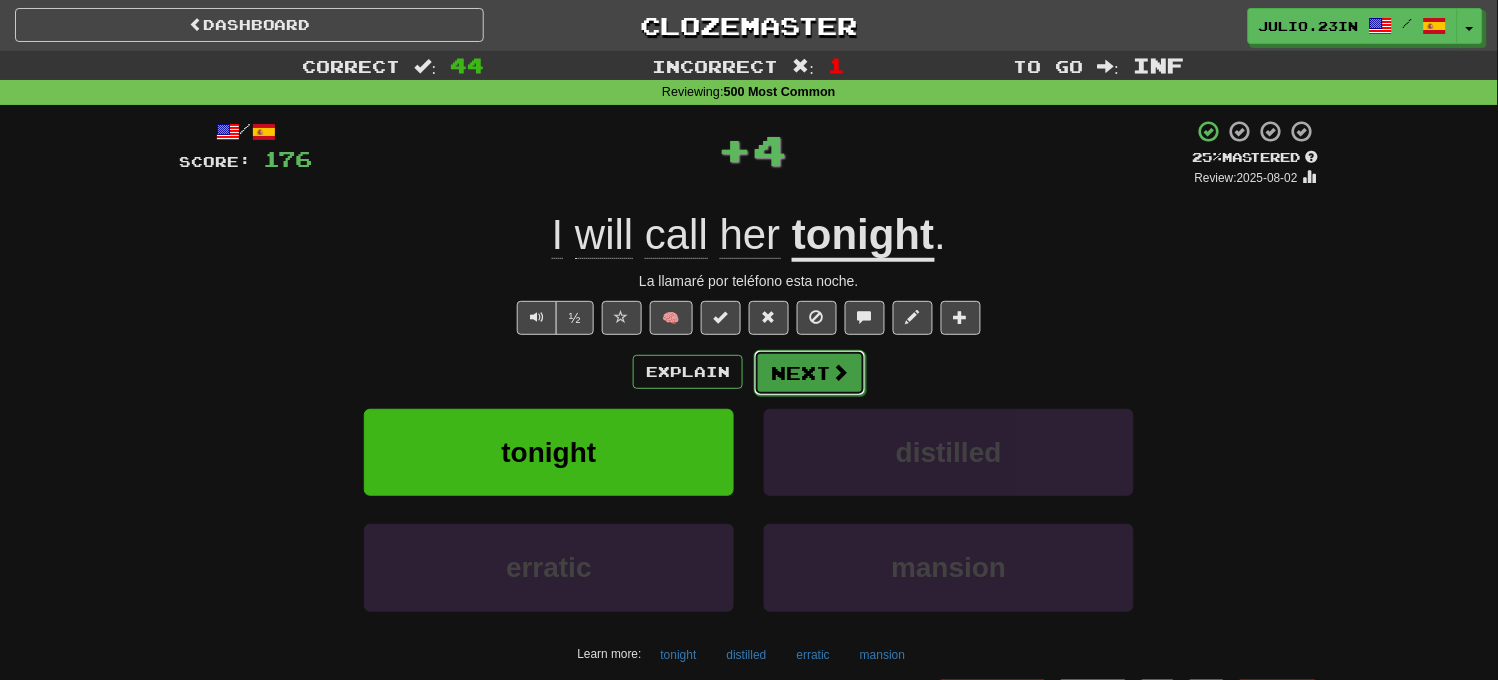 click on "Next" at bounding box center (810, 373) 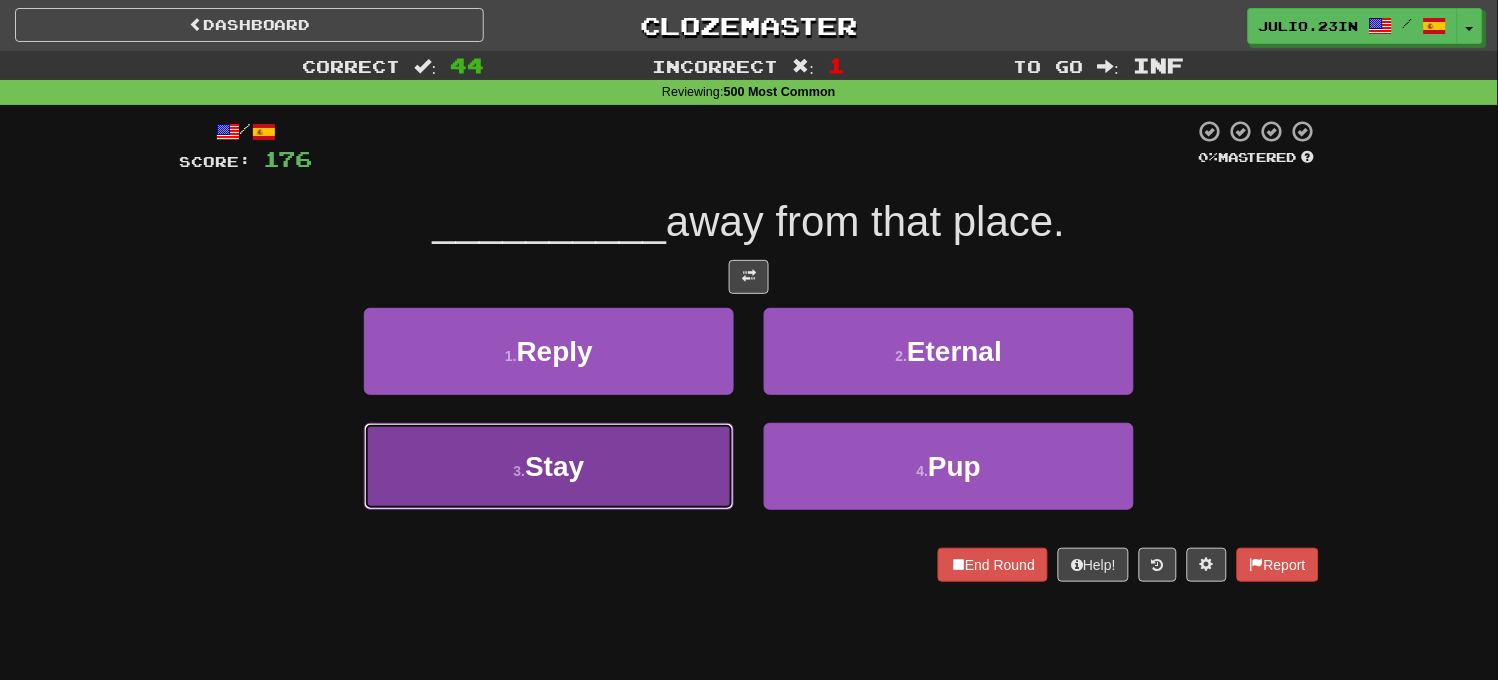 click on "3 .  Stay" at bounding box center (549, 466) 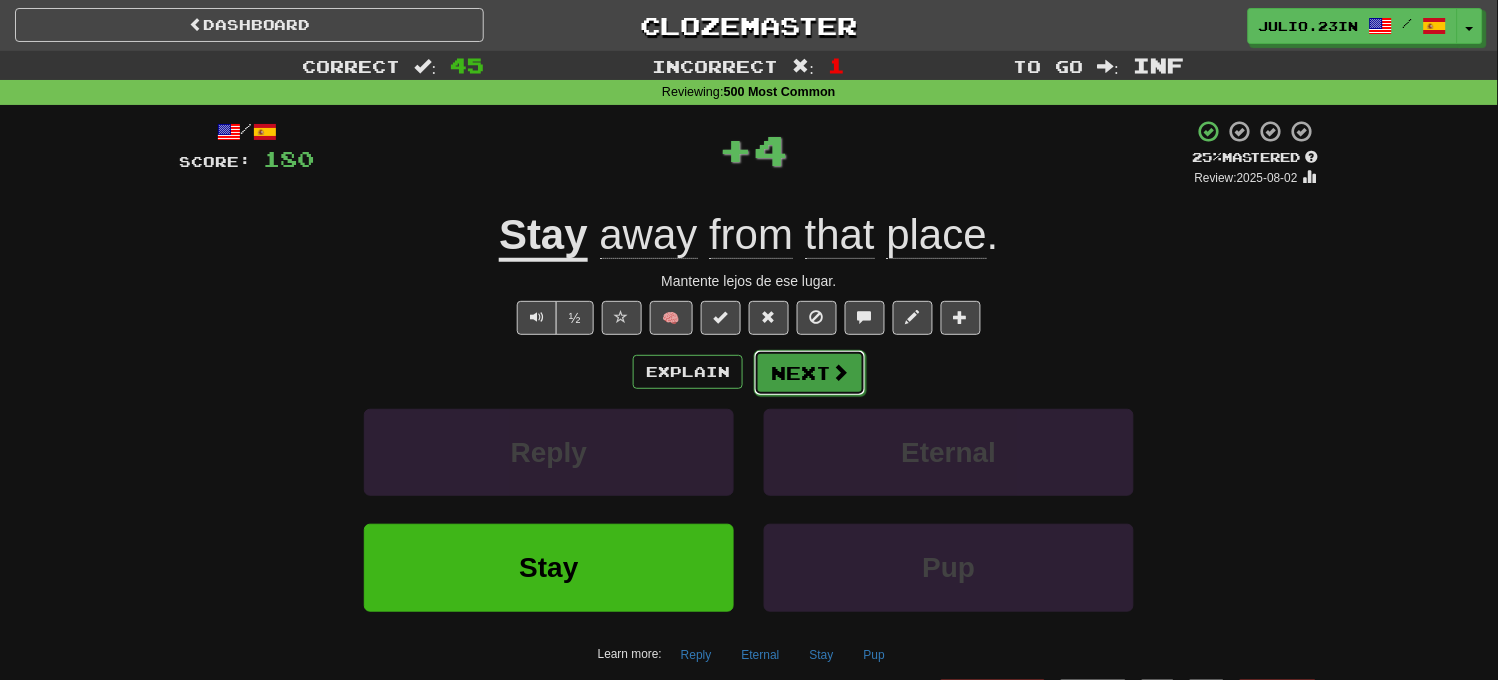 click at bounding box center [840, 372] 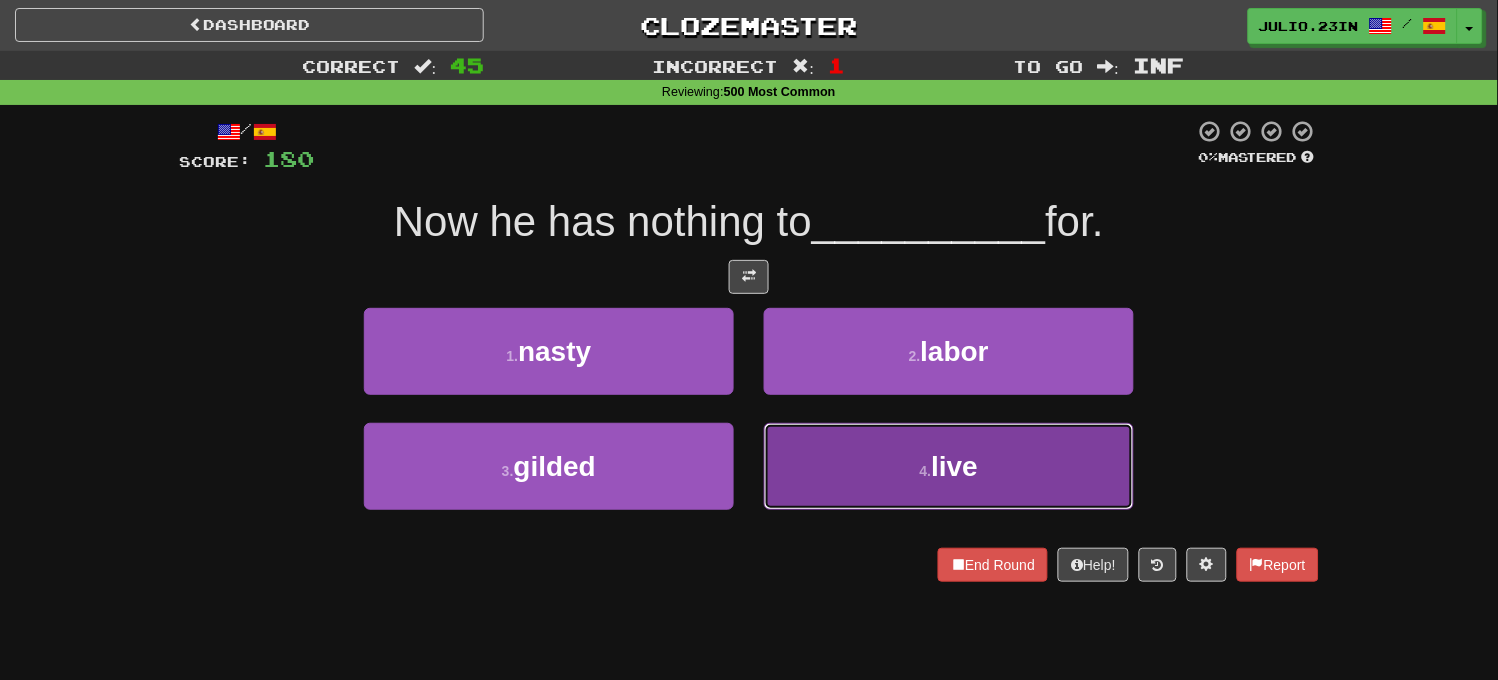 click on "4 .  live" at bounding box center [949, 466] 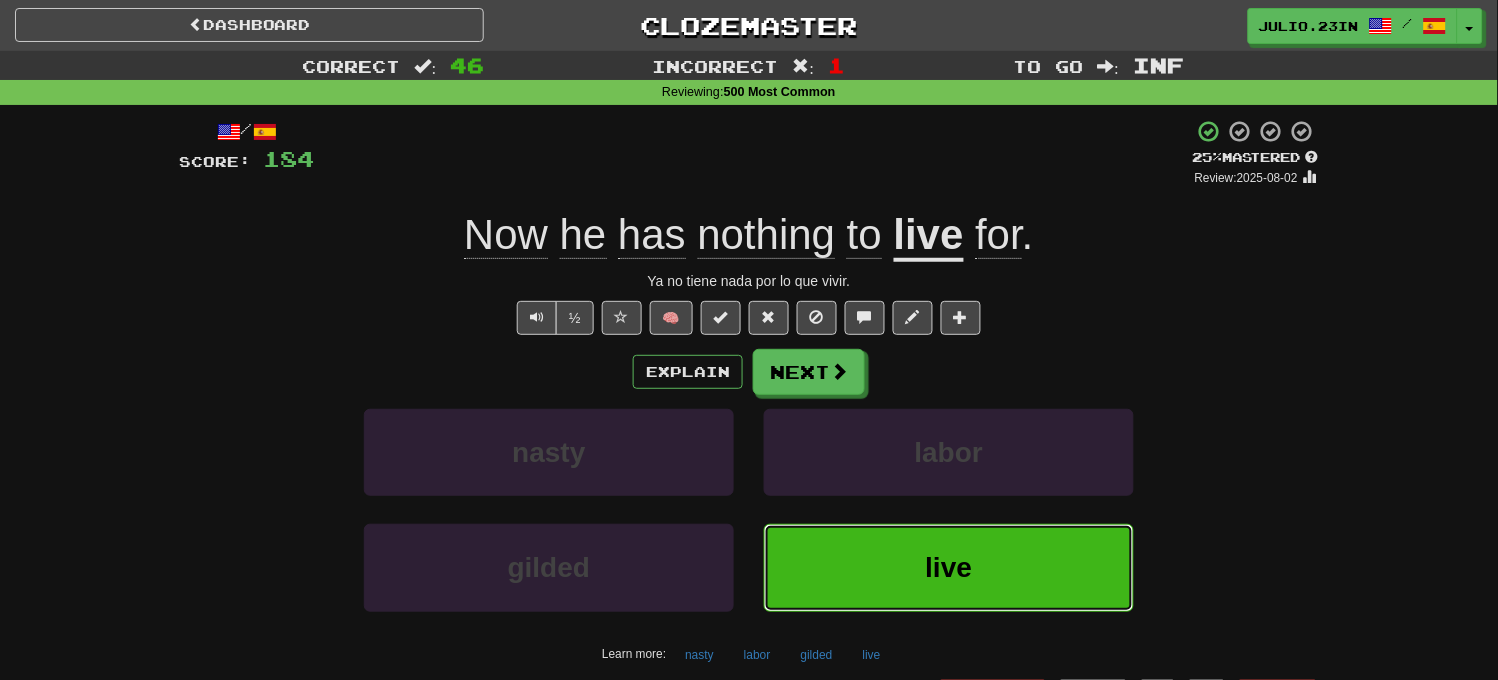 click on "live" at bounding box center (949, 567) 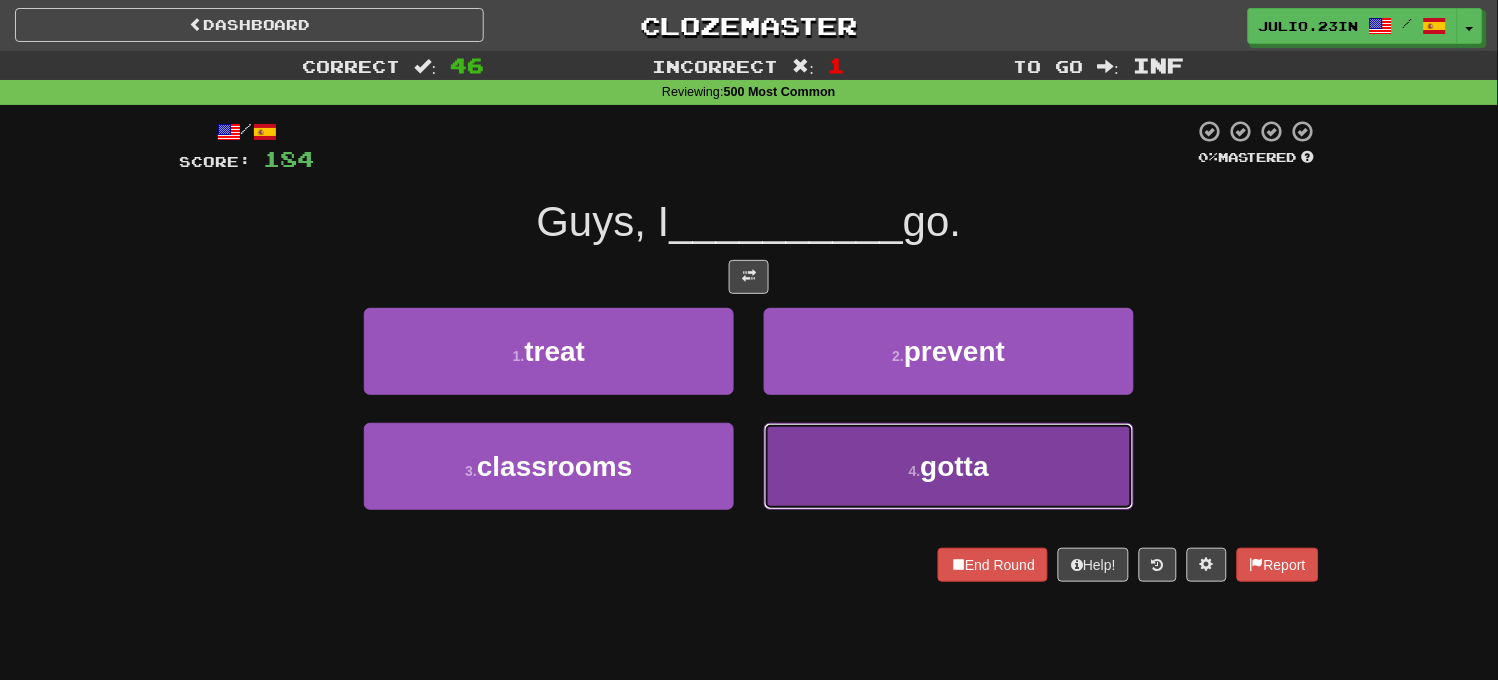 click on "4 .  gotta" at bounding box center [949, 466] 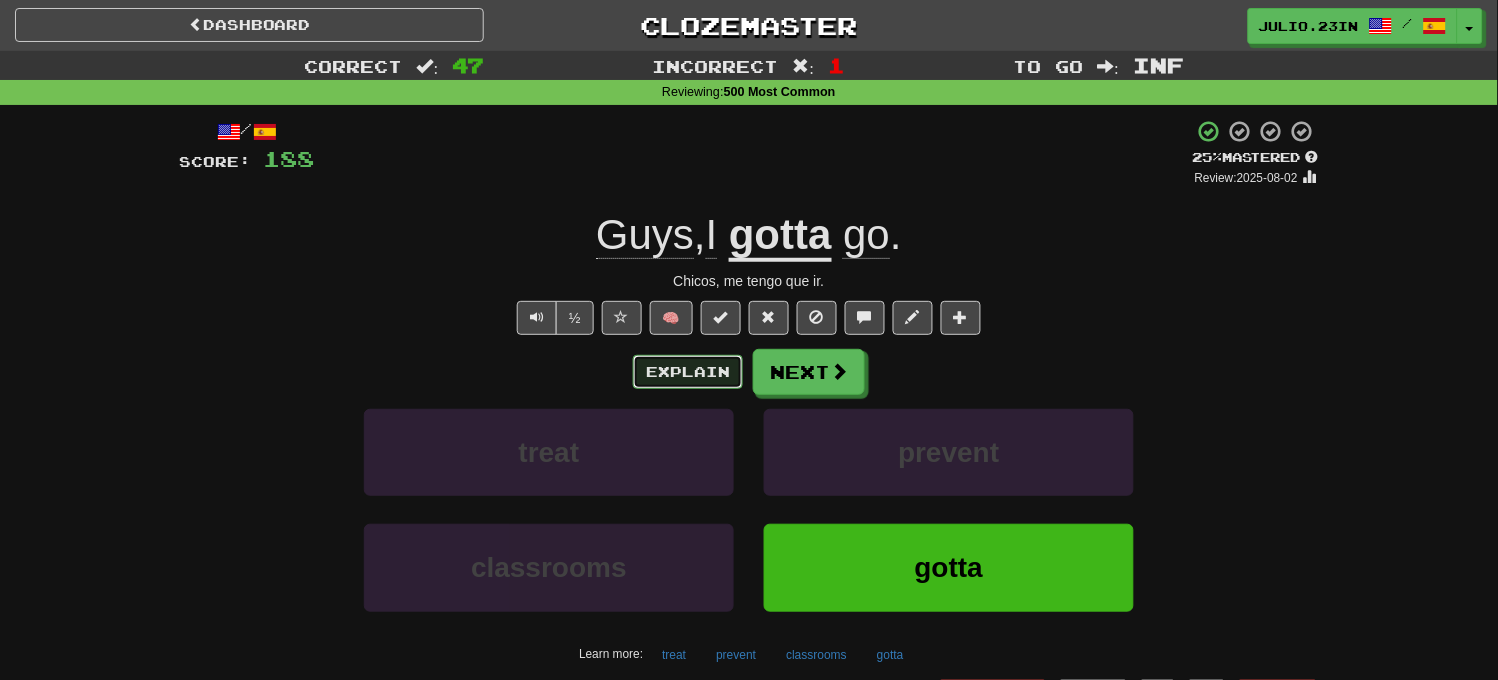 click on "Explain" at bounding box center (688, 372) 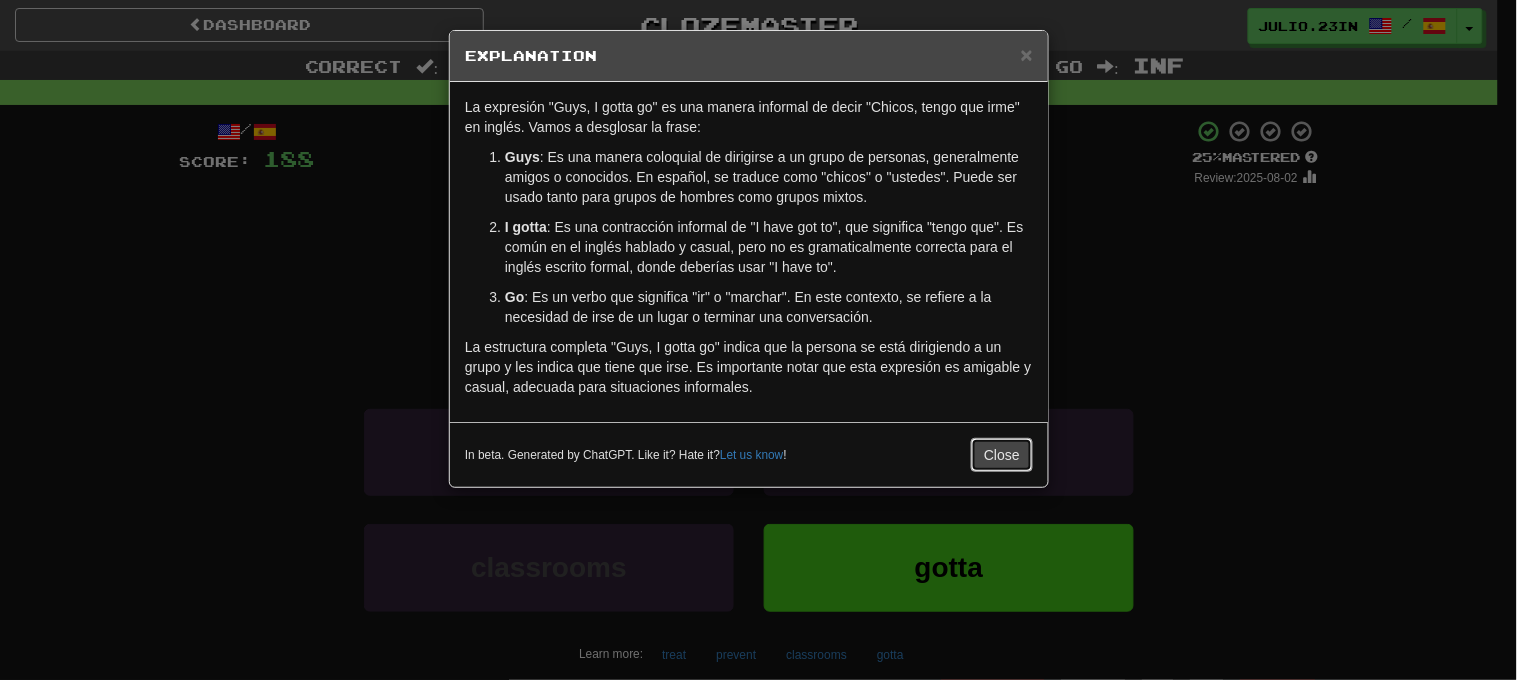 click on "Close" at bounding box center [1002, 455] 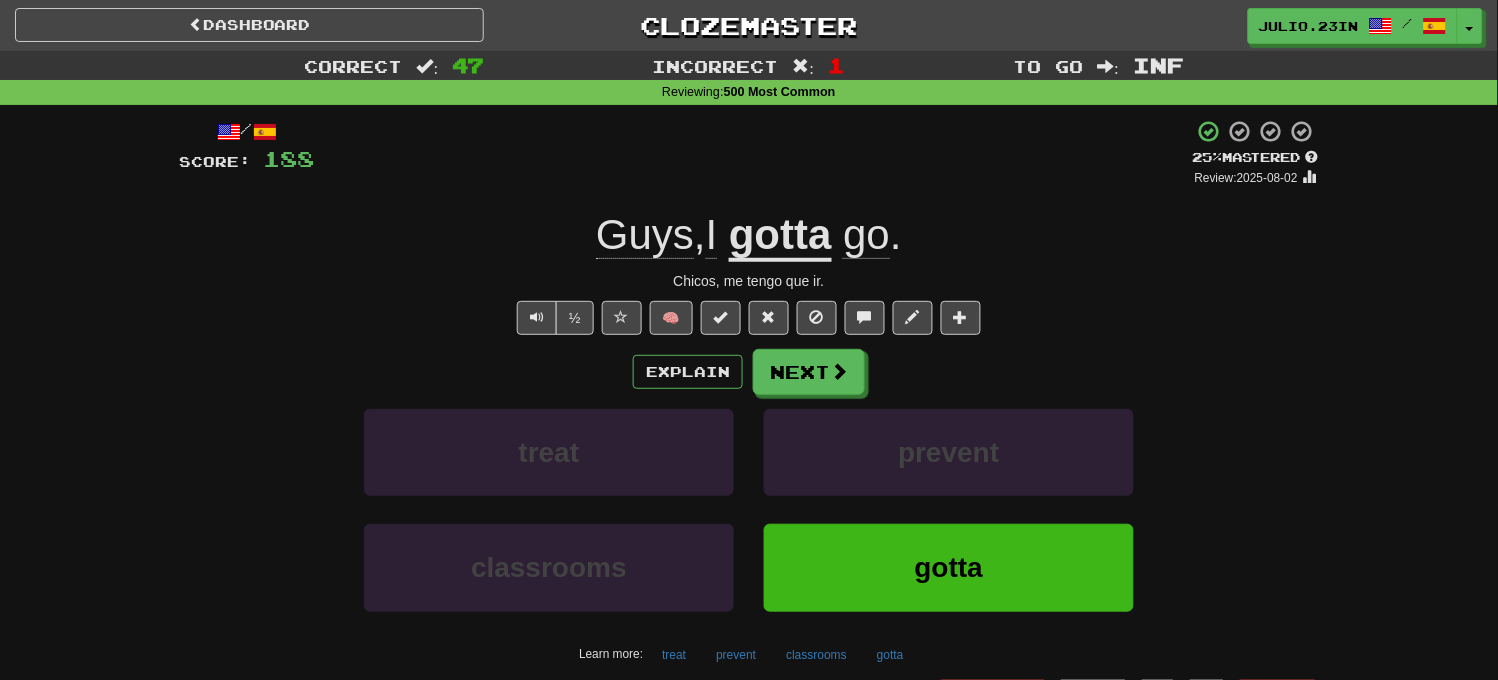 click on "gotta" at bounding box center [780, 236] 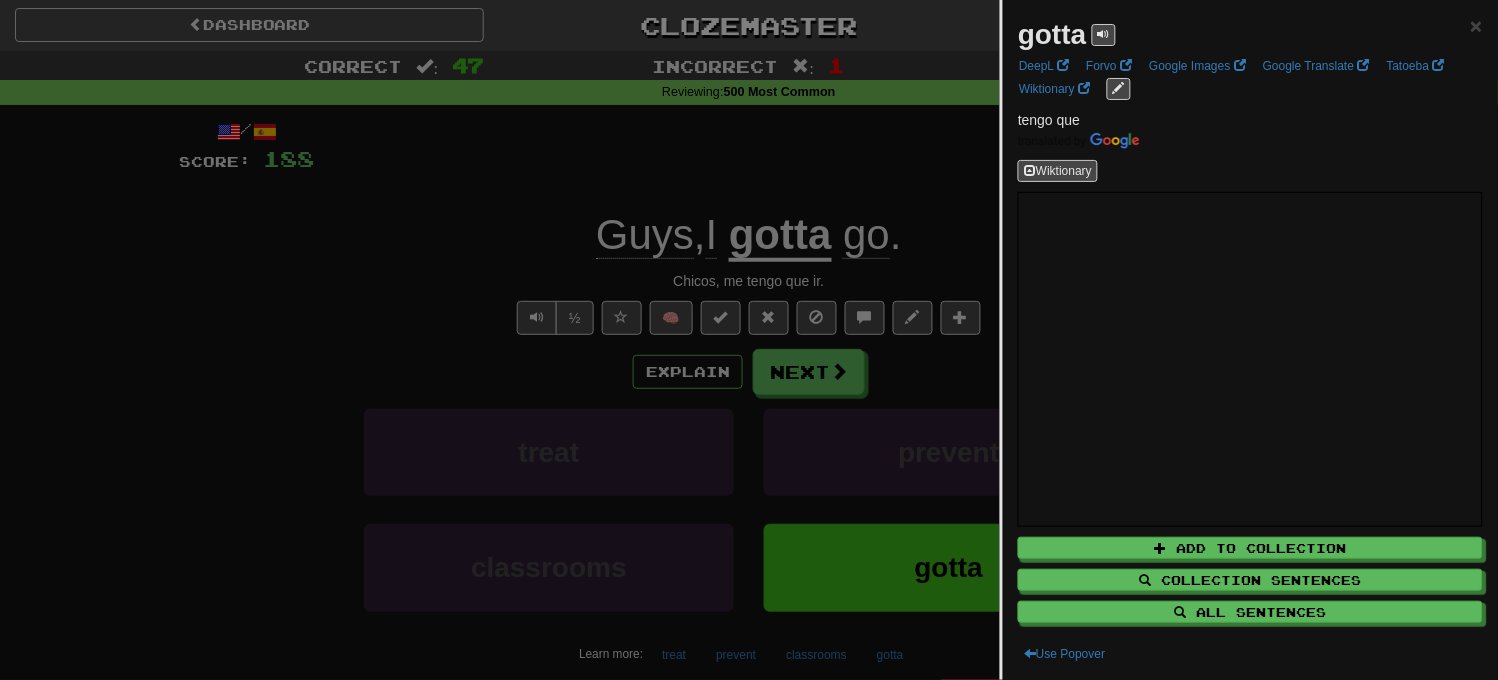 click at bounding box center [749, 340] 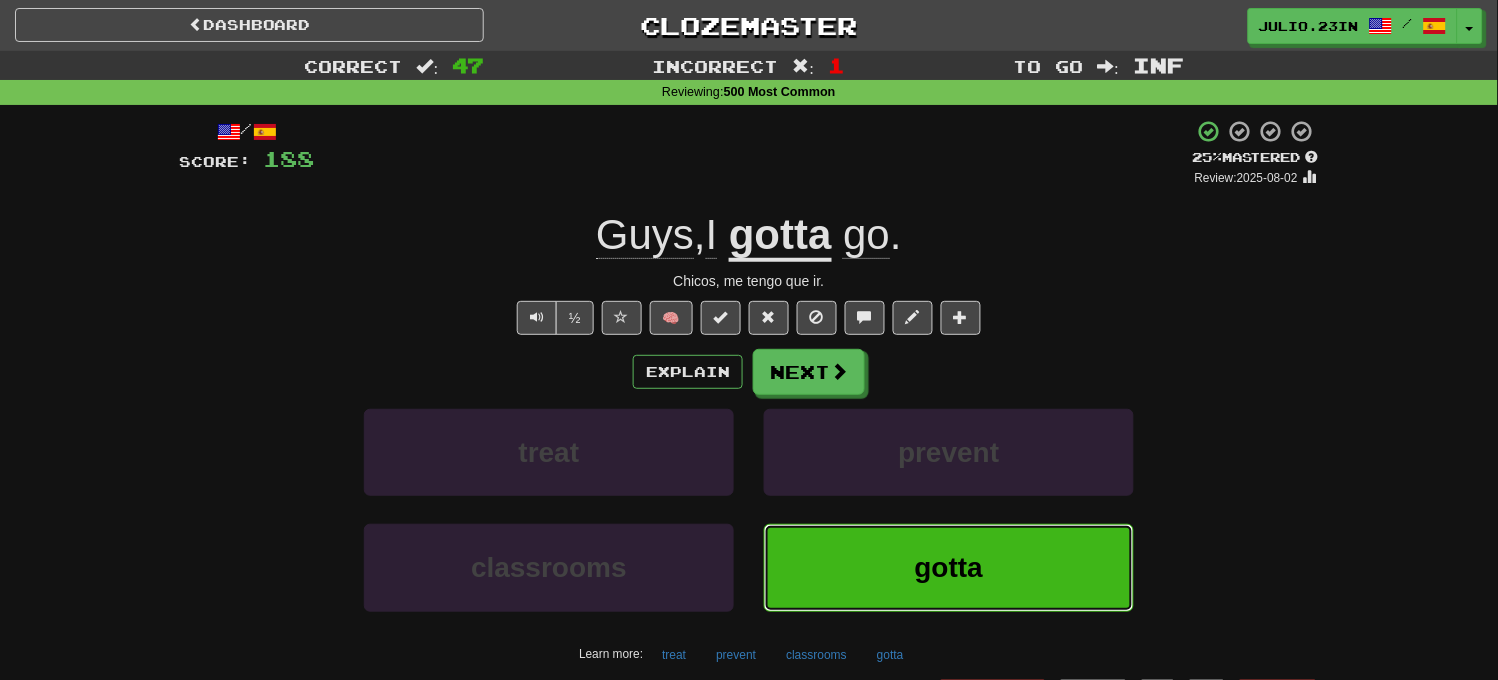 click on "gotta" at bounding box center (949, 567) 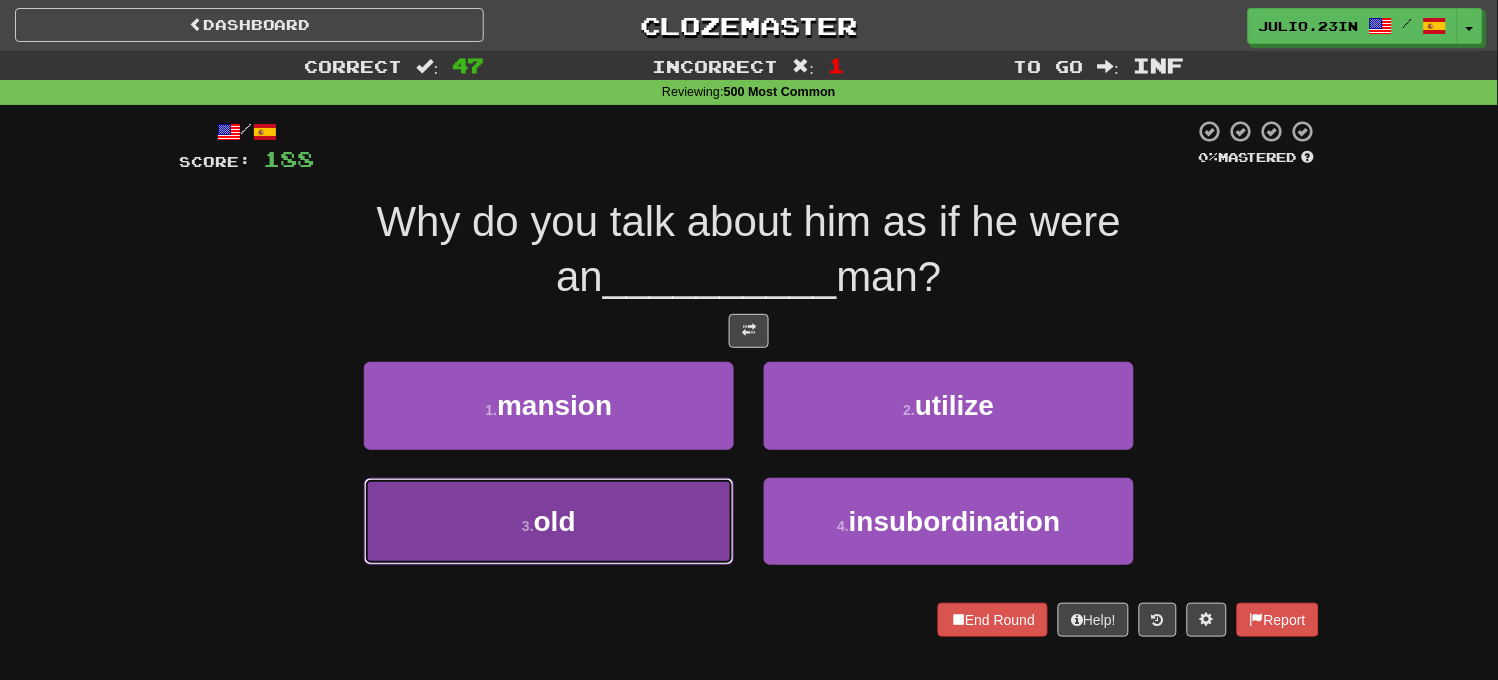 click on "3 .  old" at bounding box center [549, 521] 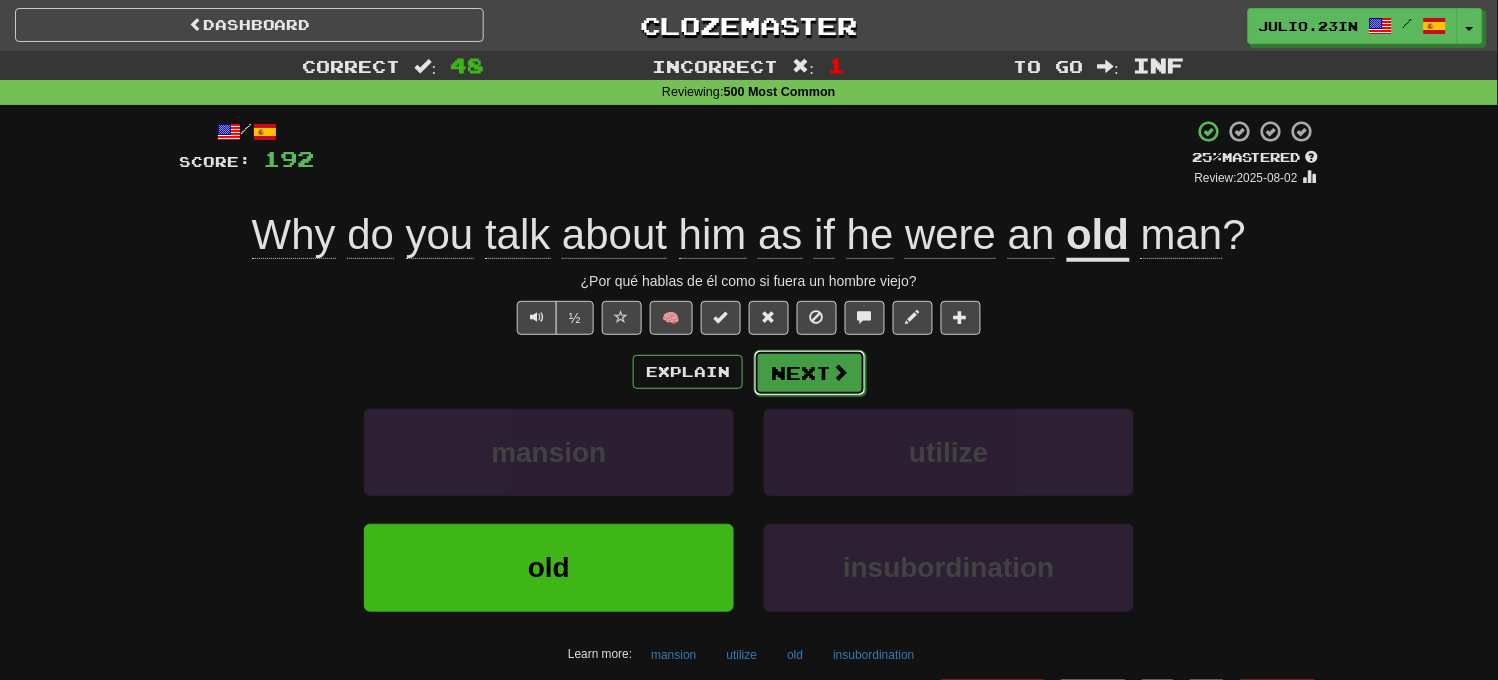 click on "Next" at bounding box center (810, 373) 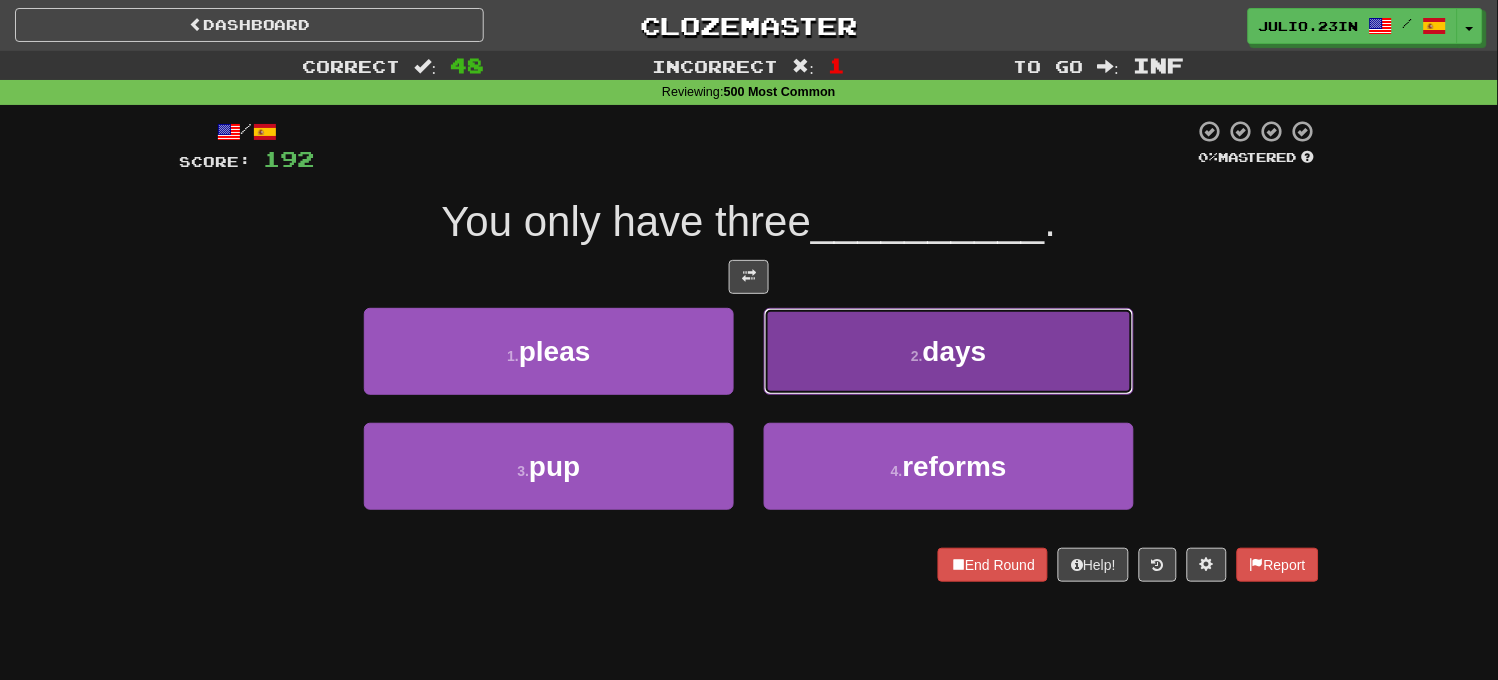 click on "2 .  days" at bounding box center (949, 351) 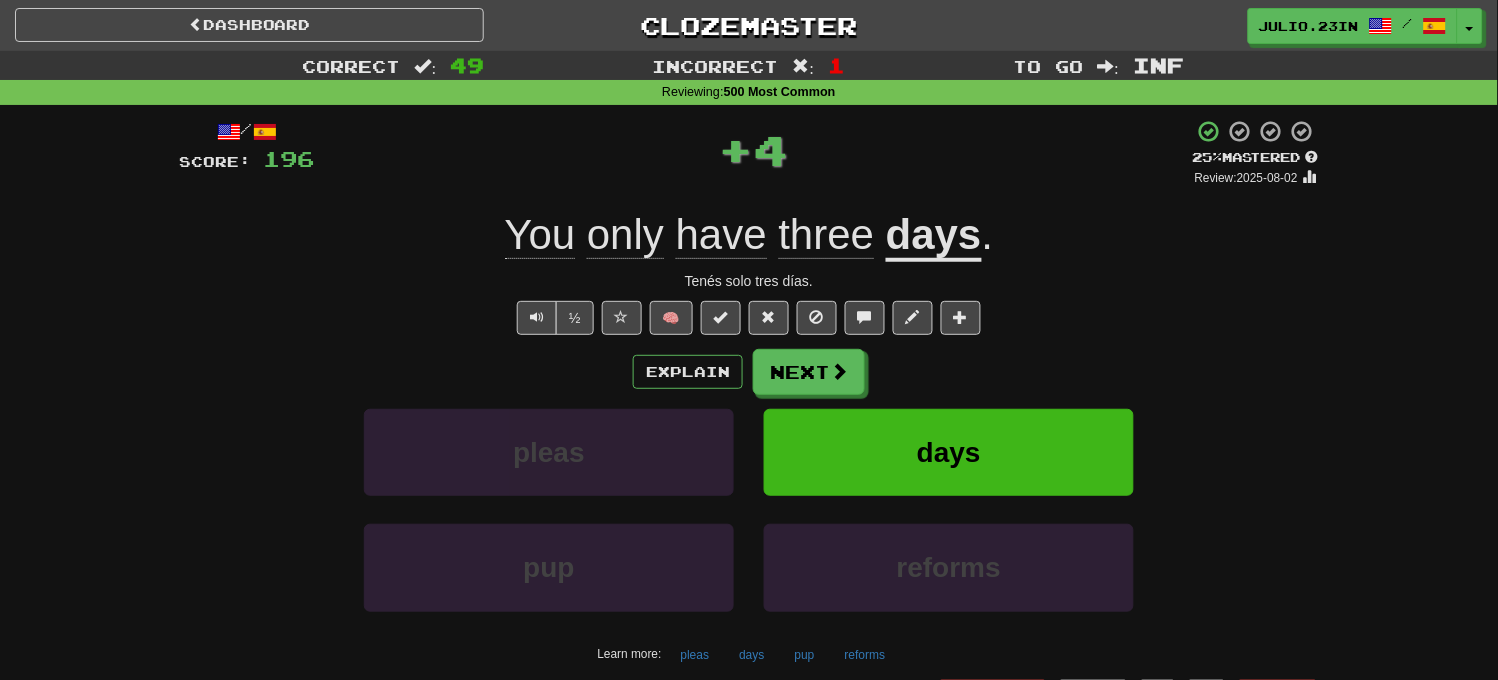 click on "Explain Next" at bounding box center (749, 372) 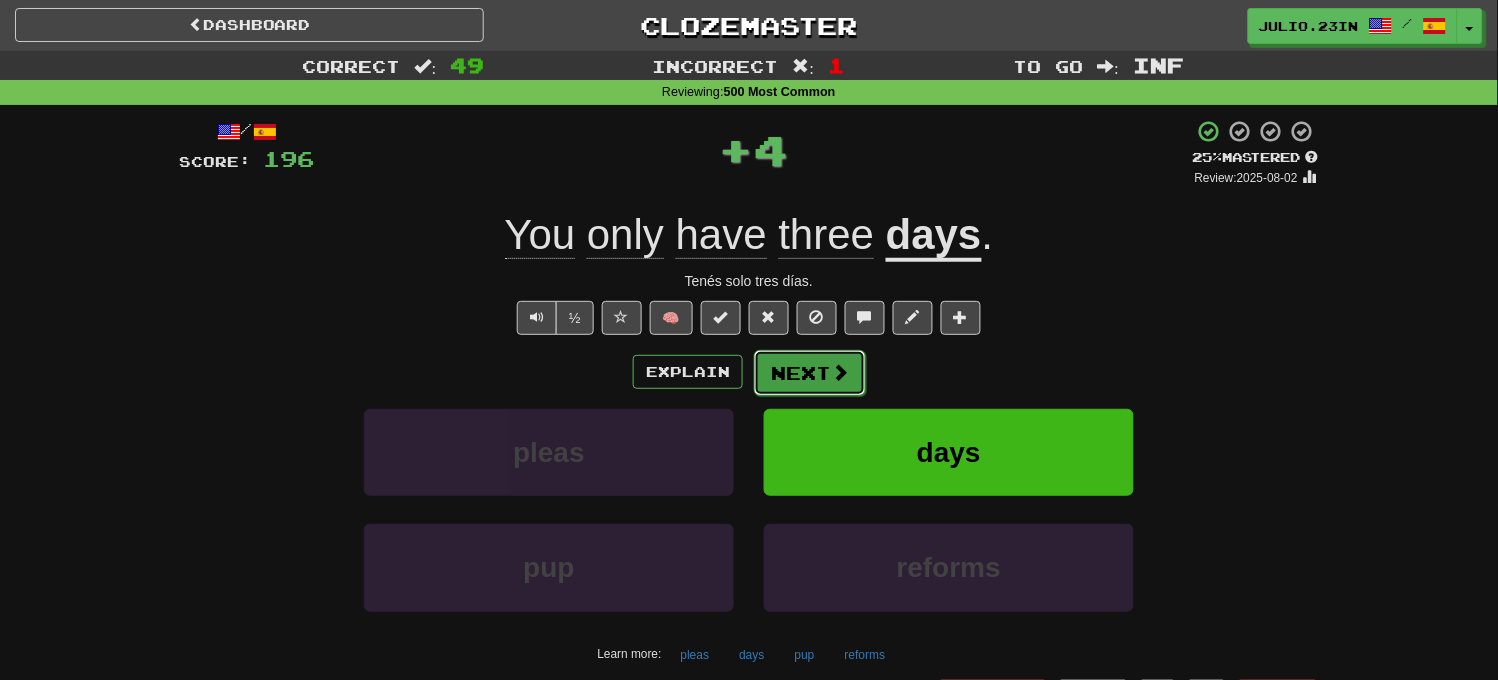 click on "Next" at bounding box center [810, 373] 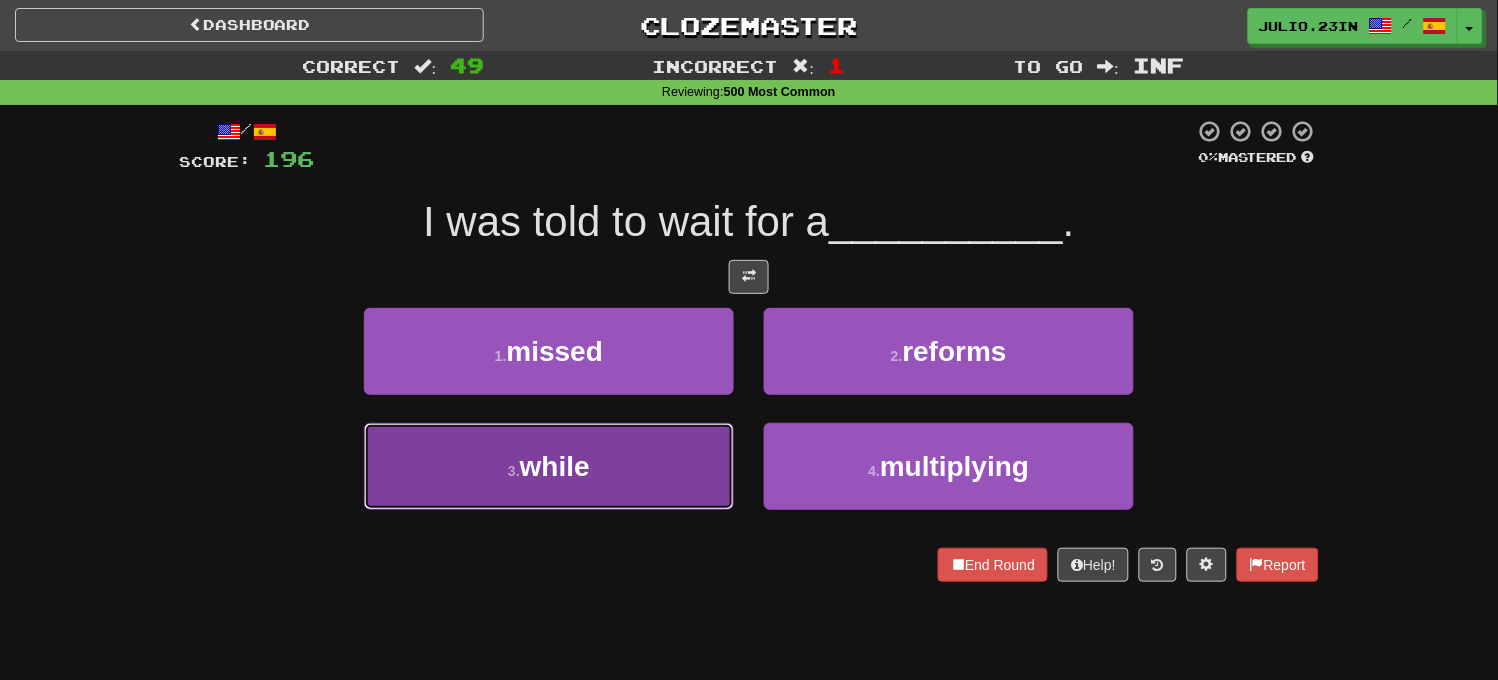 click on "3 .  while" at bounding box center (549, 466) 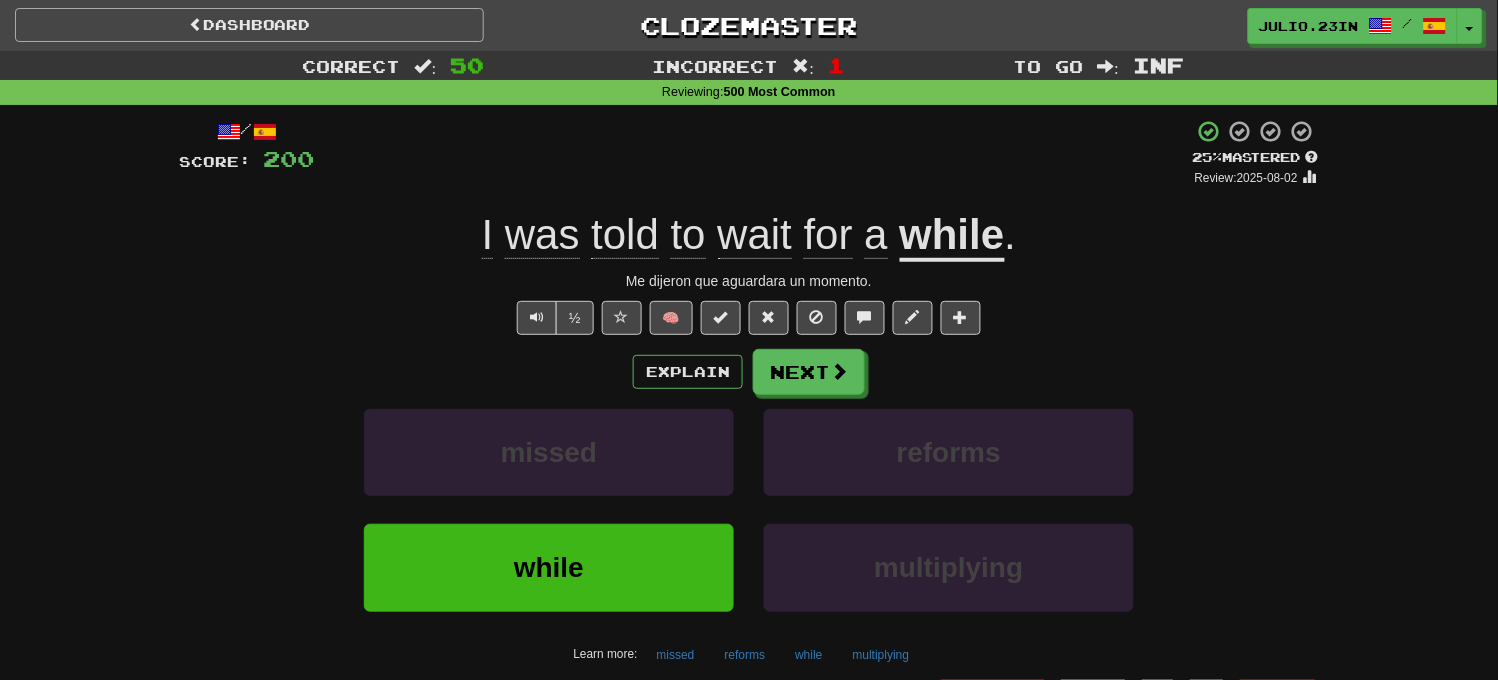 drag, startPoint x: 331, startPoint y: 45, endPoint x: 330, endPoint y: 33, distance: 12.0415945 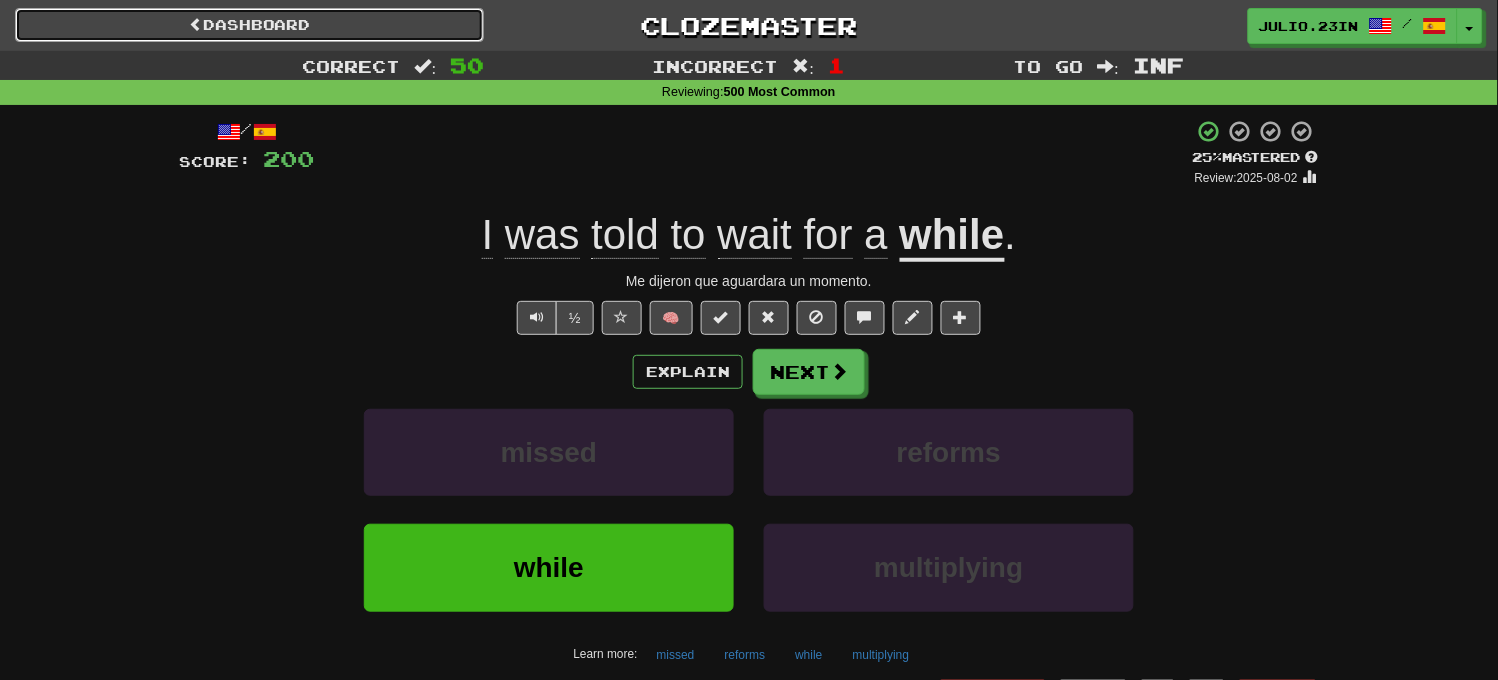 click on "Dashboard" at bounding box center [249, 25] 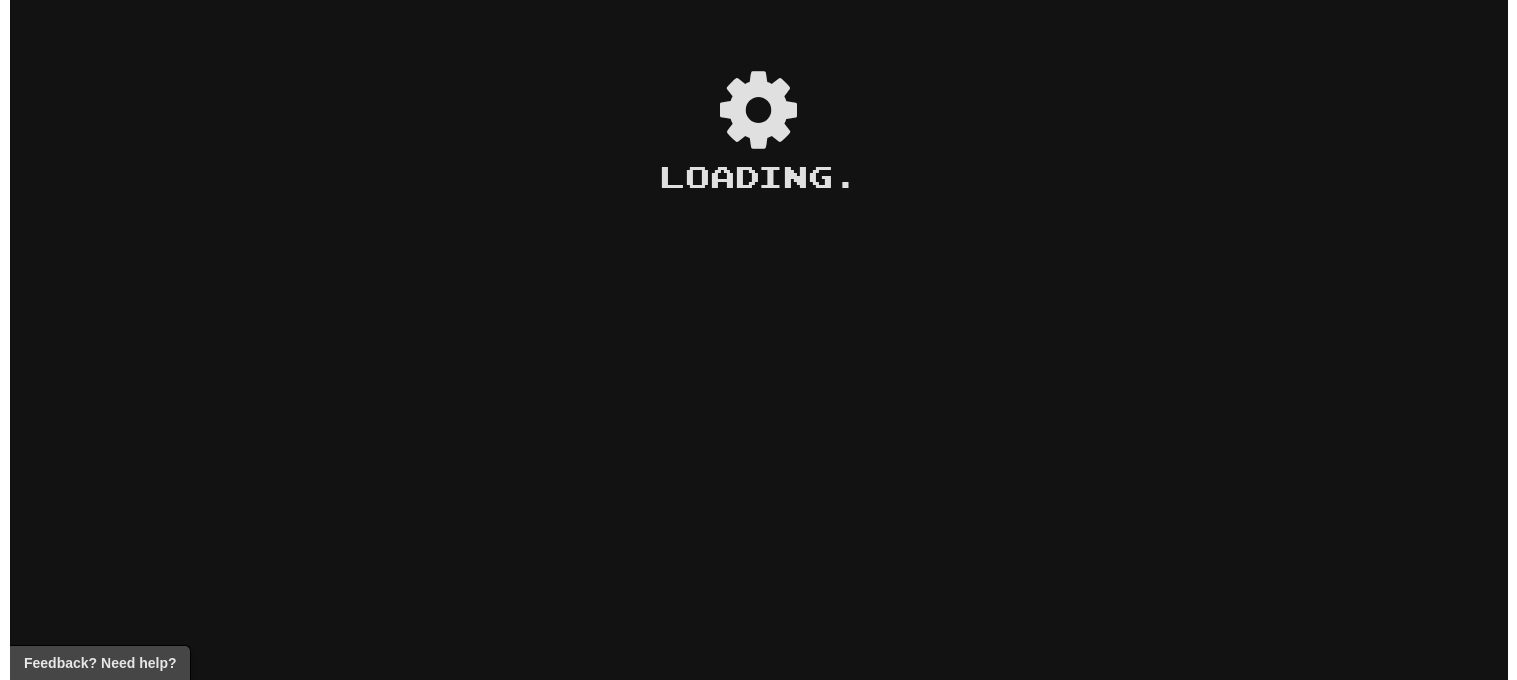 scroll, scrollTop: 0, scrollLeft: 0, axis: both 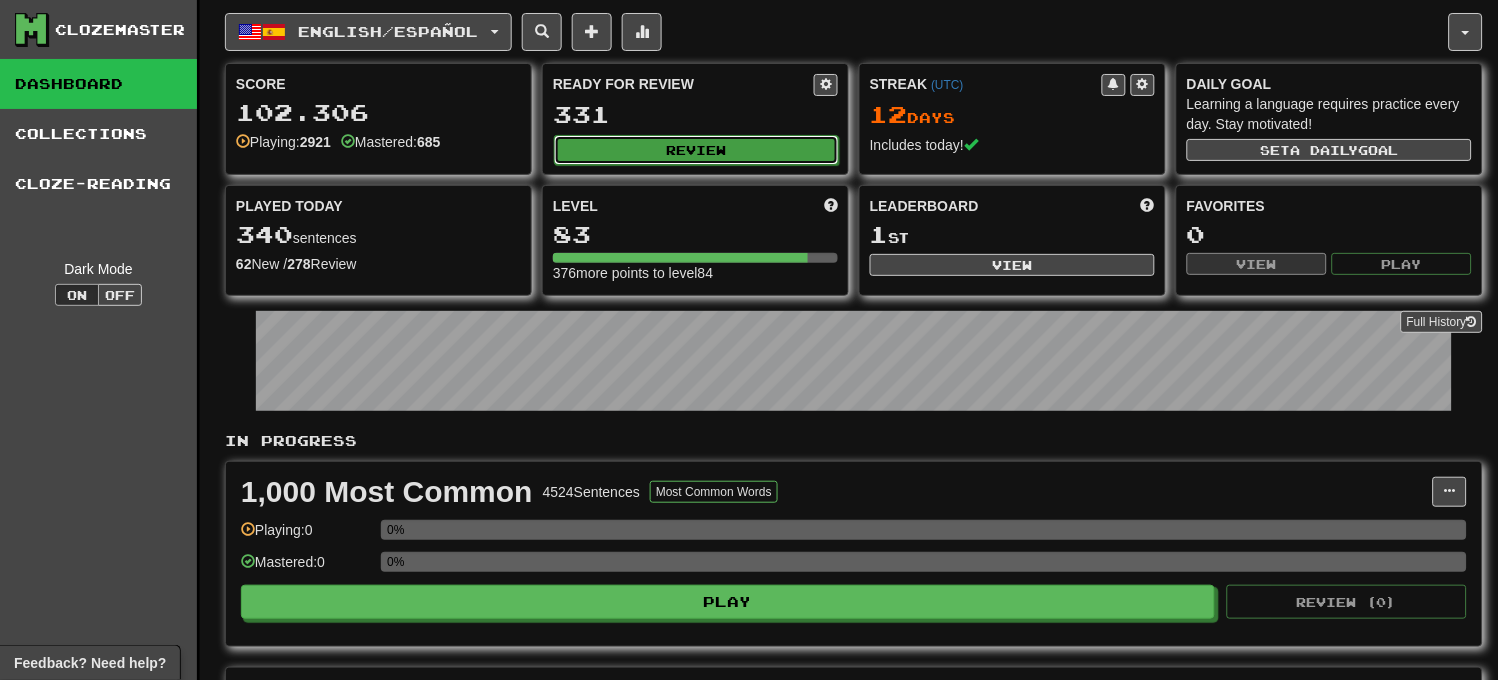 click on "Review" at bounding box center (696, 150) 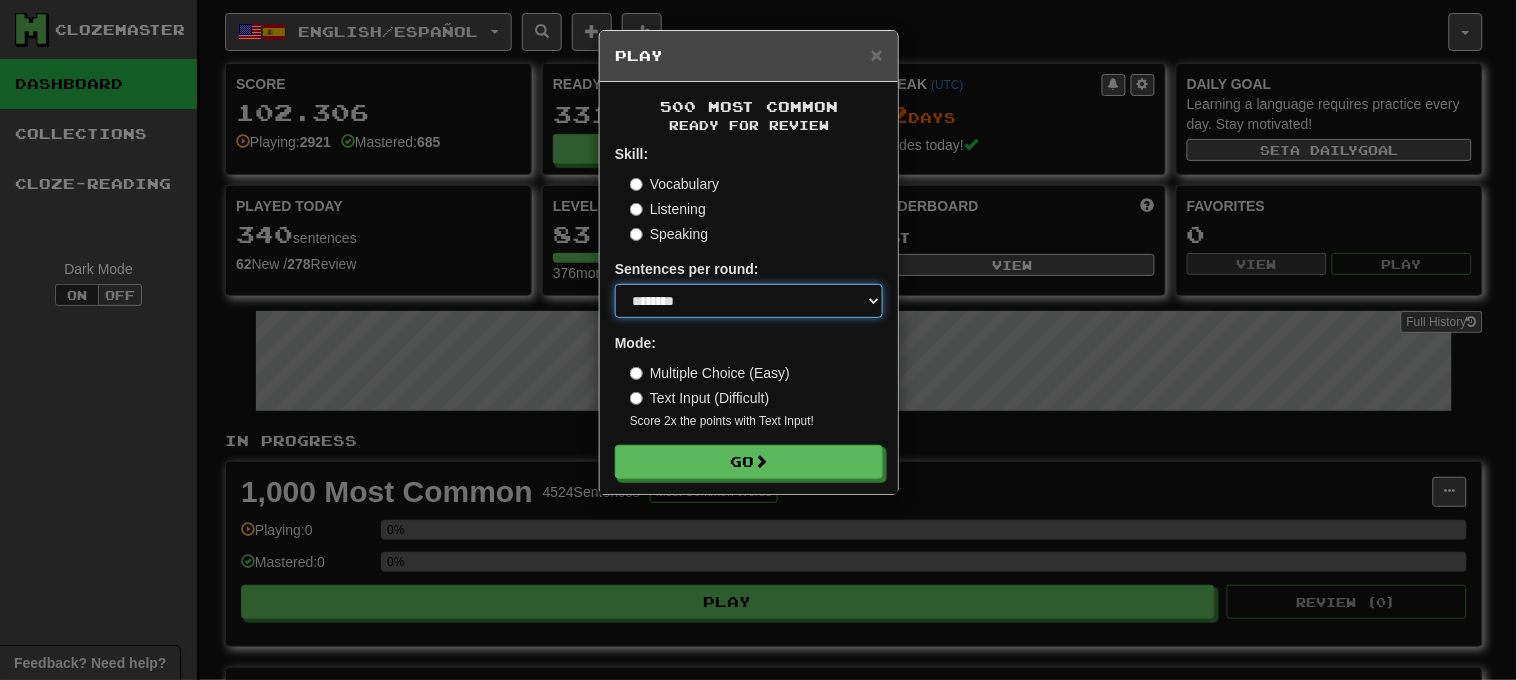 click on "* ** ** ** ** ** *** ********" at bounding box center (749, 301) 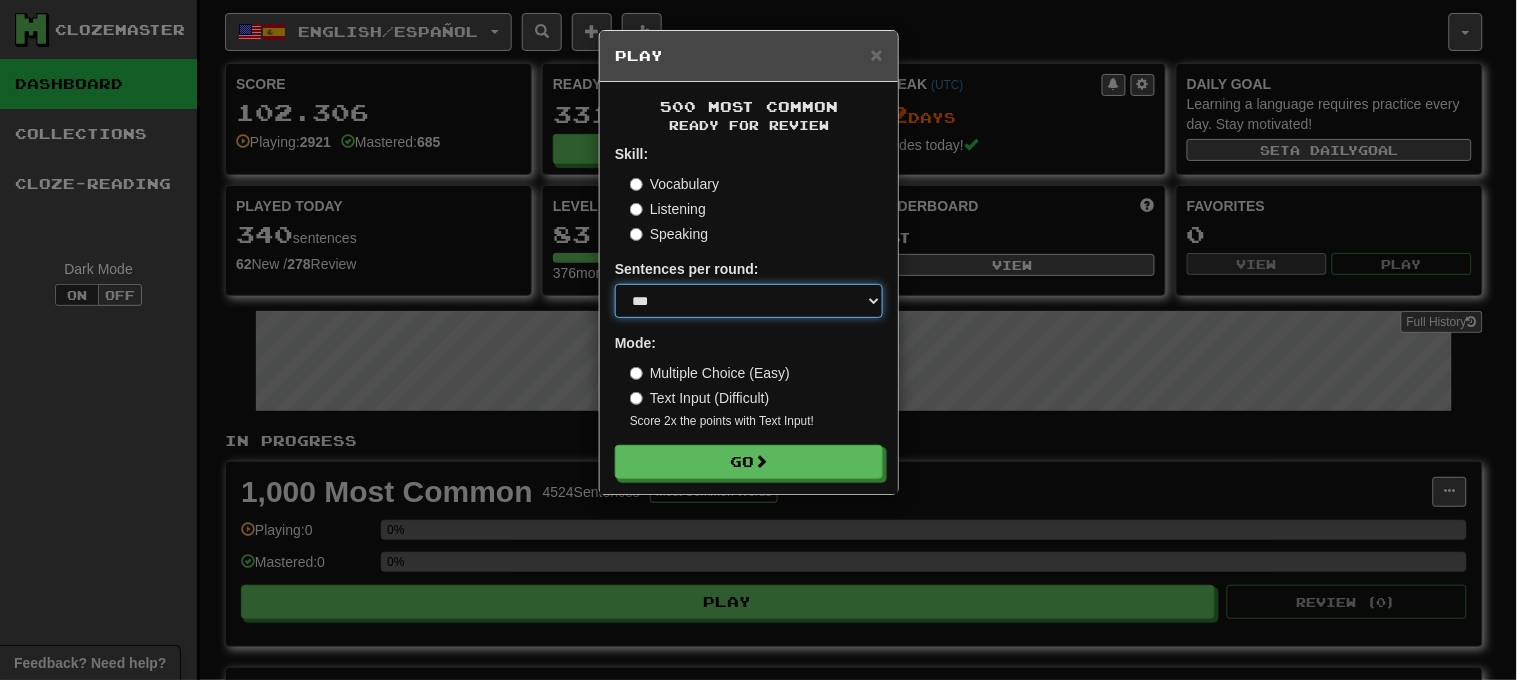 click on "* ** ** ** ** ** *** ********" at bounding box center (749, 301) 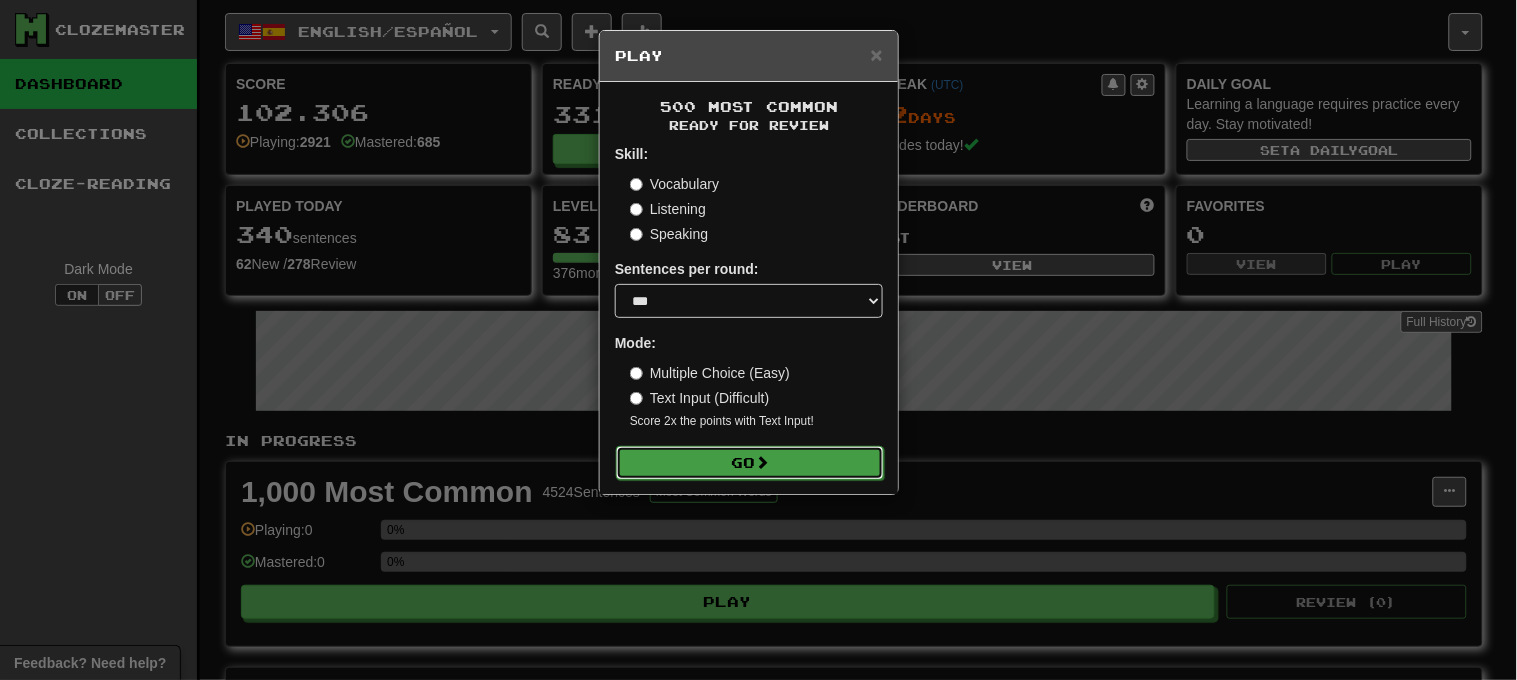 click on "Go" at bounding box center [750, 463] 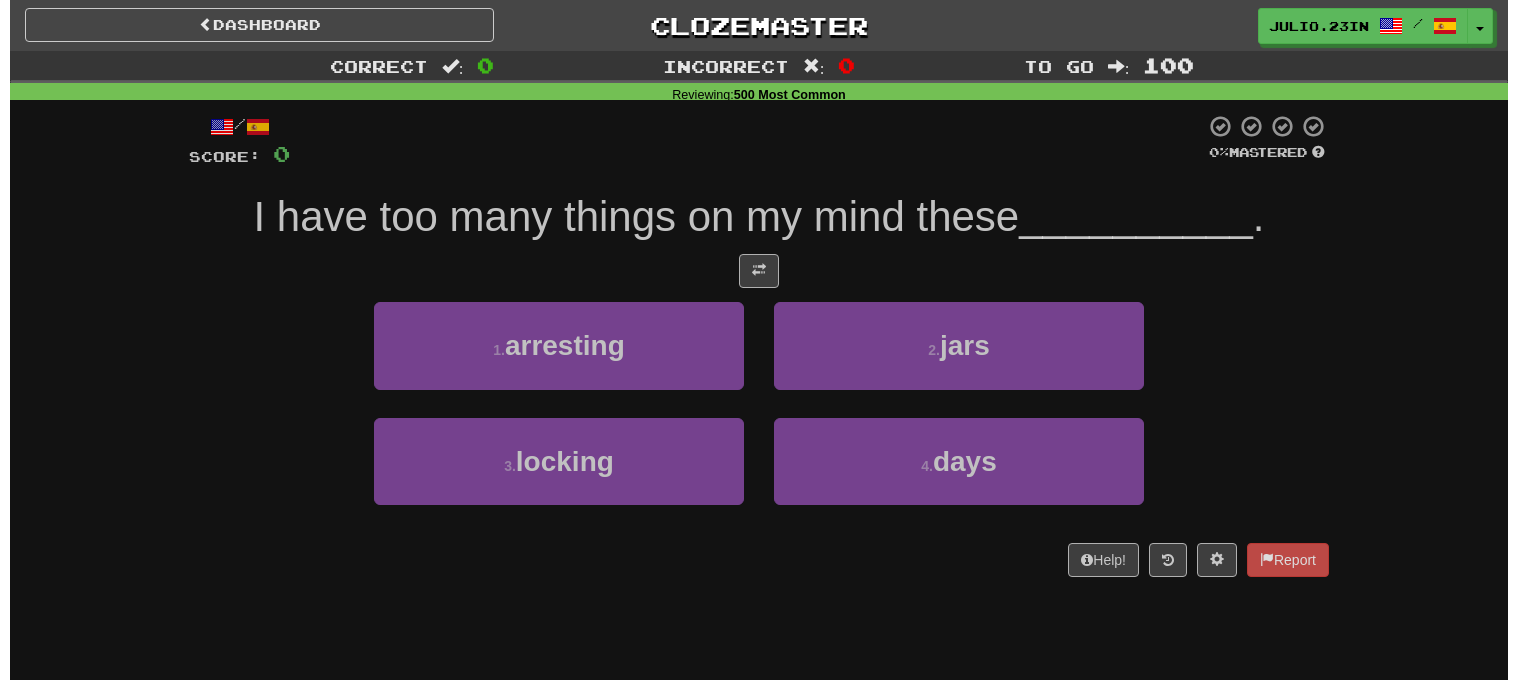 scroll, scrollTop: 0, scrollLeft: 0, axis: both 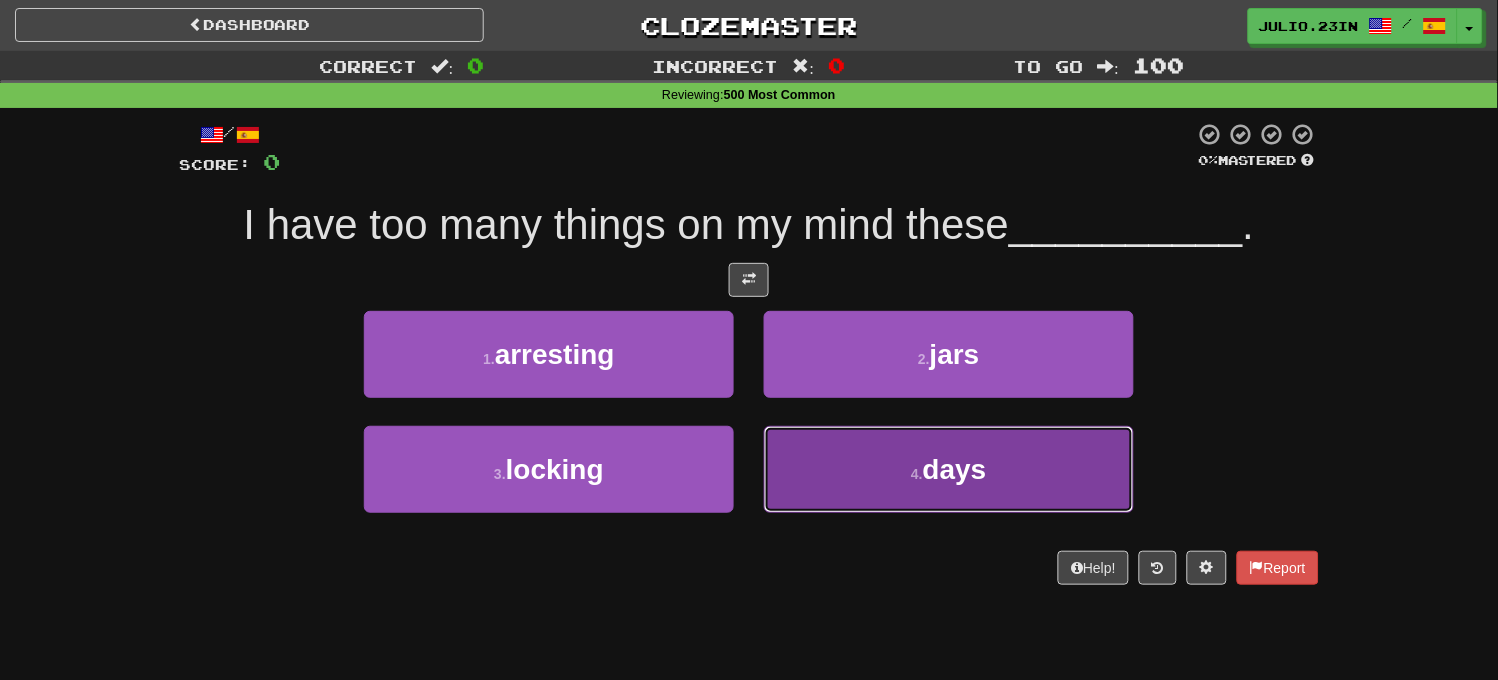 click on "4 .  days" at bounding box center (949, 469) 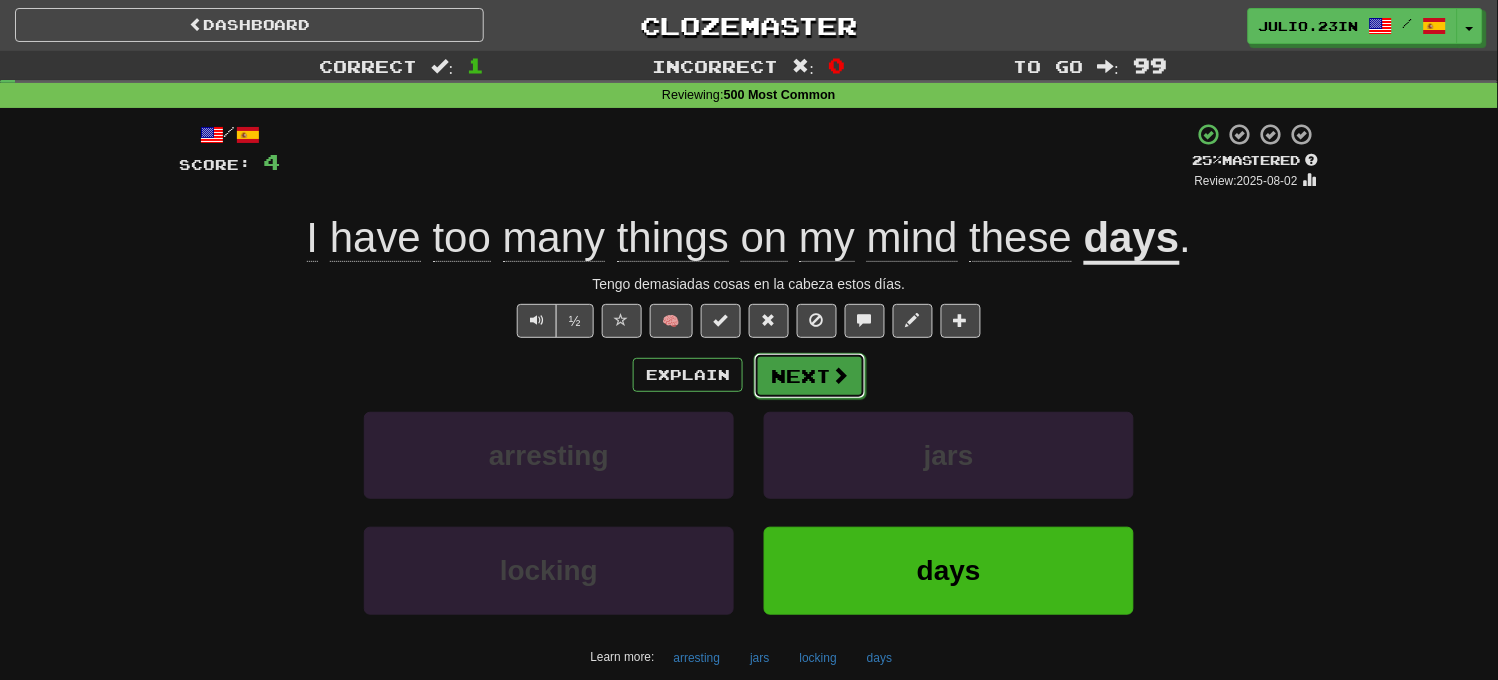 click on "Next" at bounding box center [810, 376] 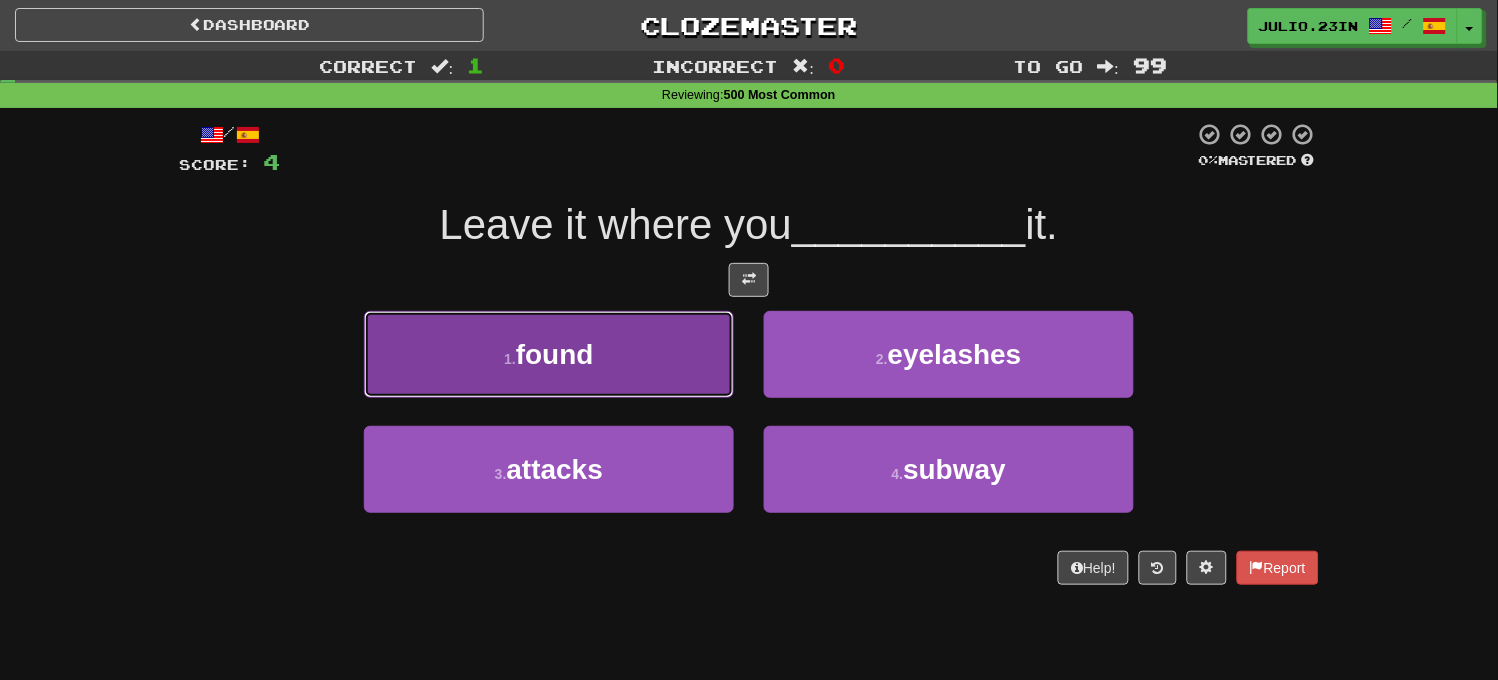 click on "1 .  found" at bounding box center [549, 354] 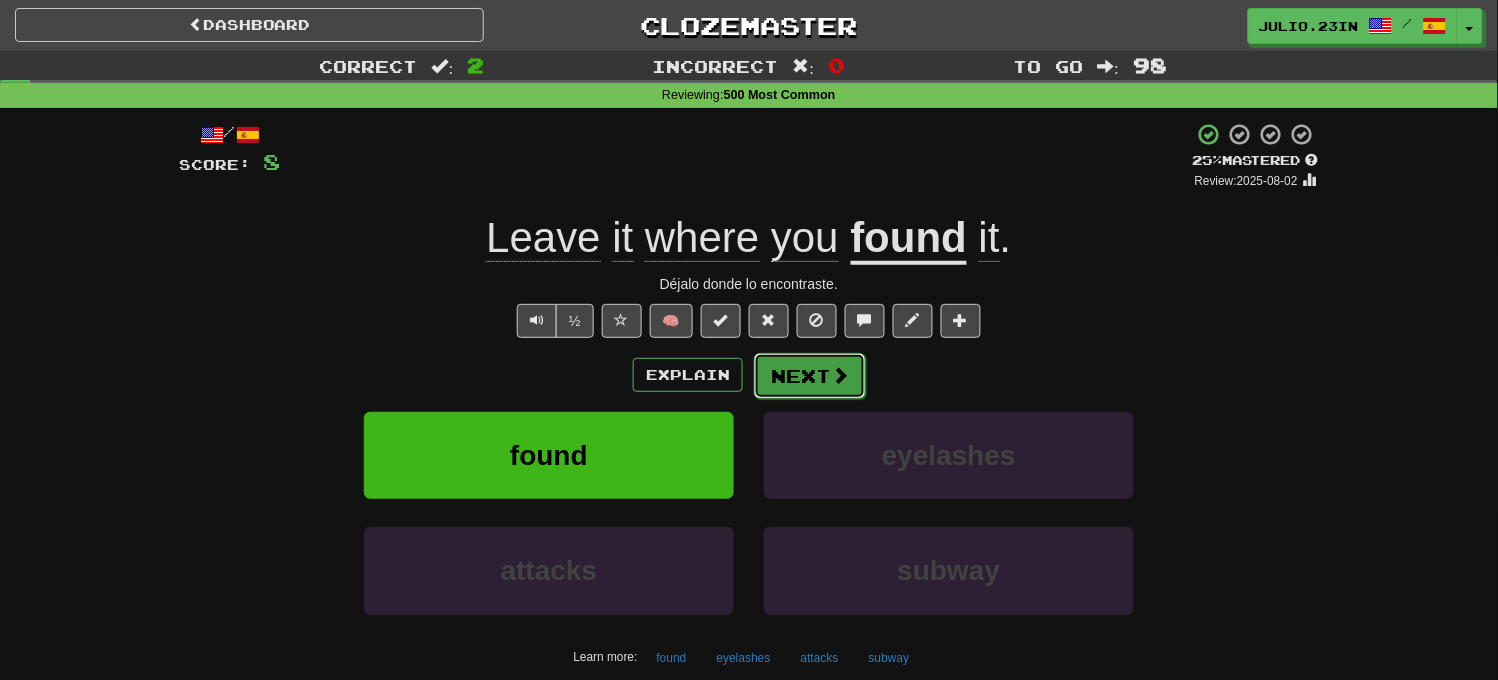 click at bounding box center [840, 375] 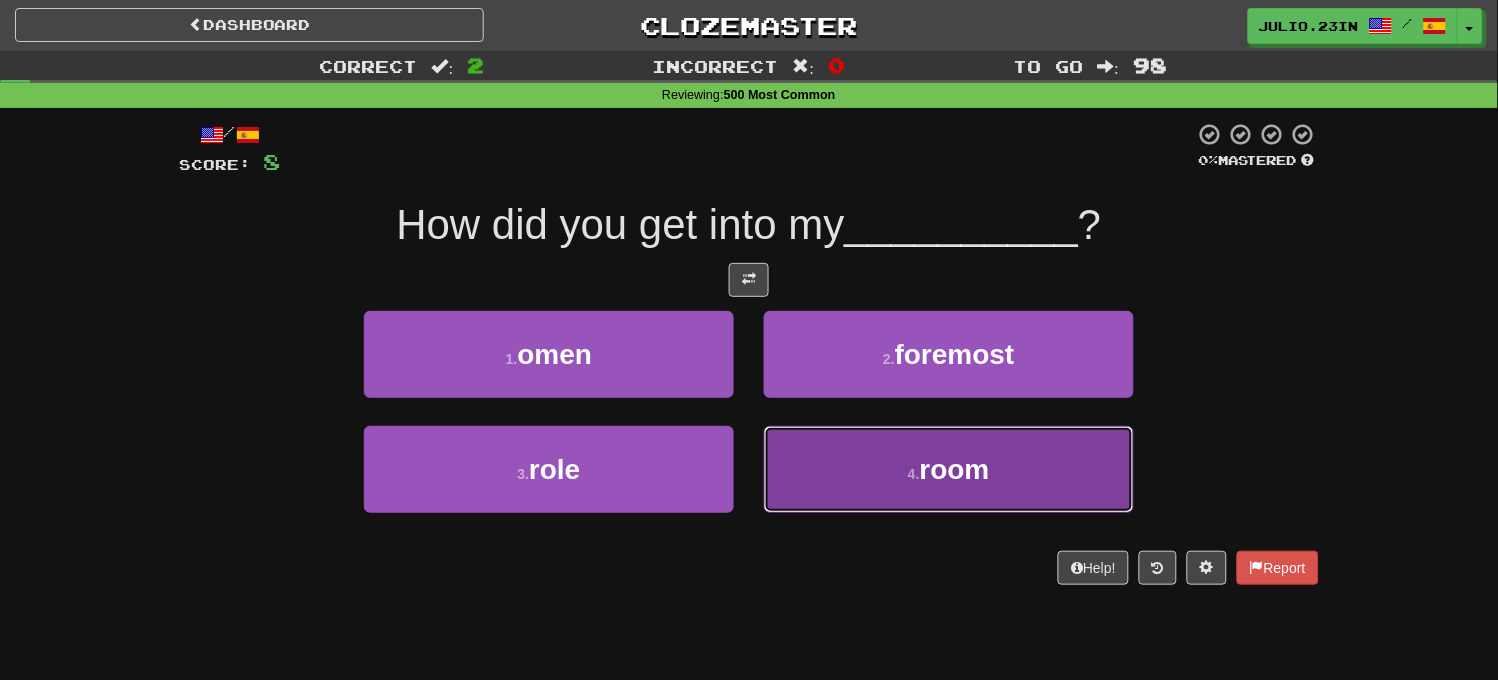 click on "4 .  room" at bounding box center [949, 469] 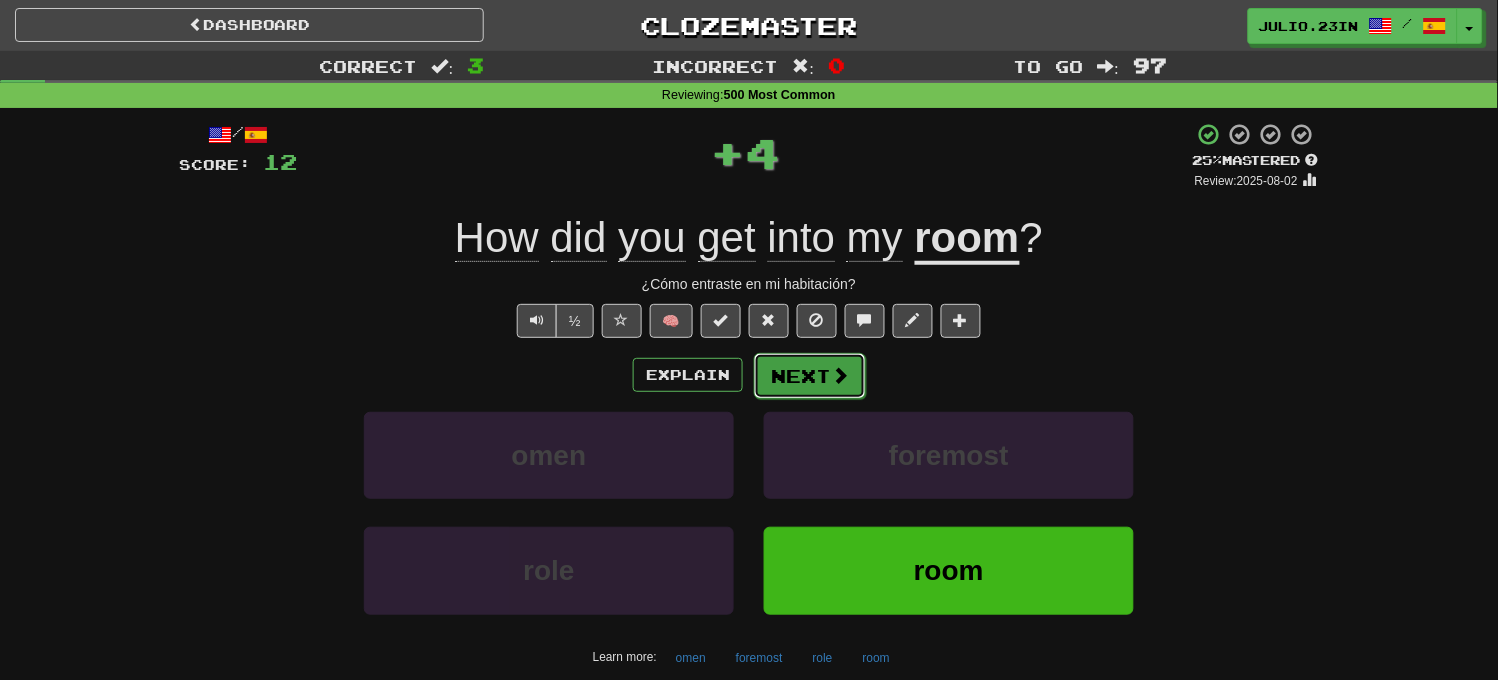 click on "Next" at bounding box center (810, 376) 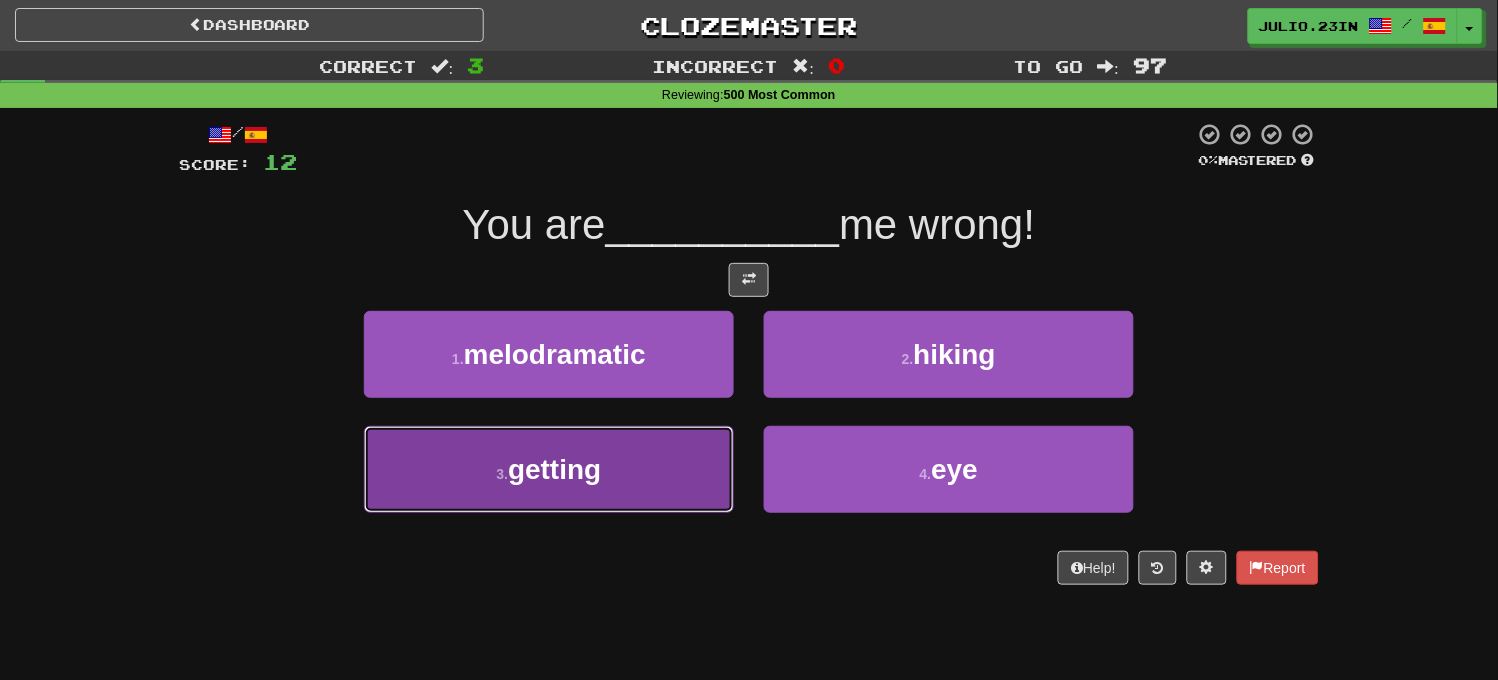 click on "3 .  getting" at bounding box center (549, 469) 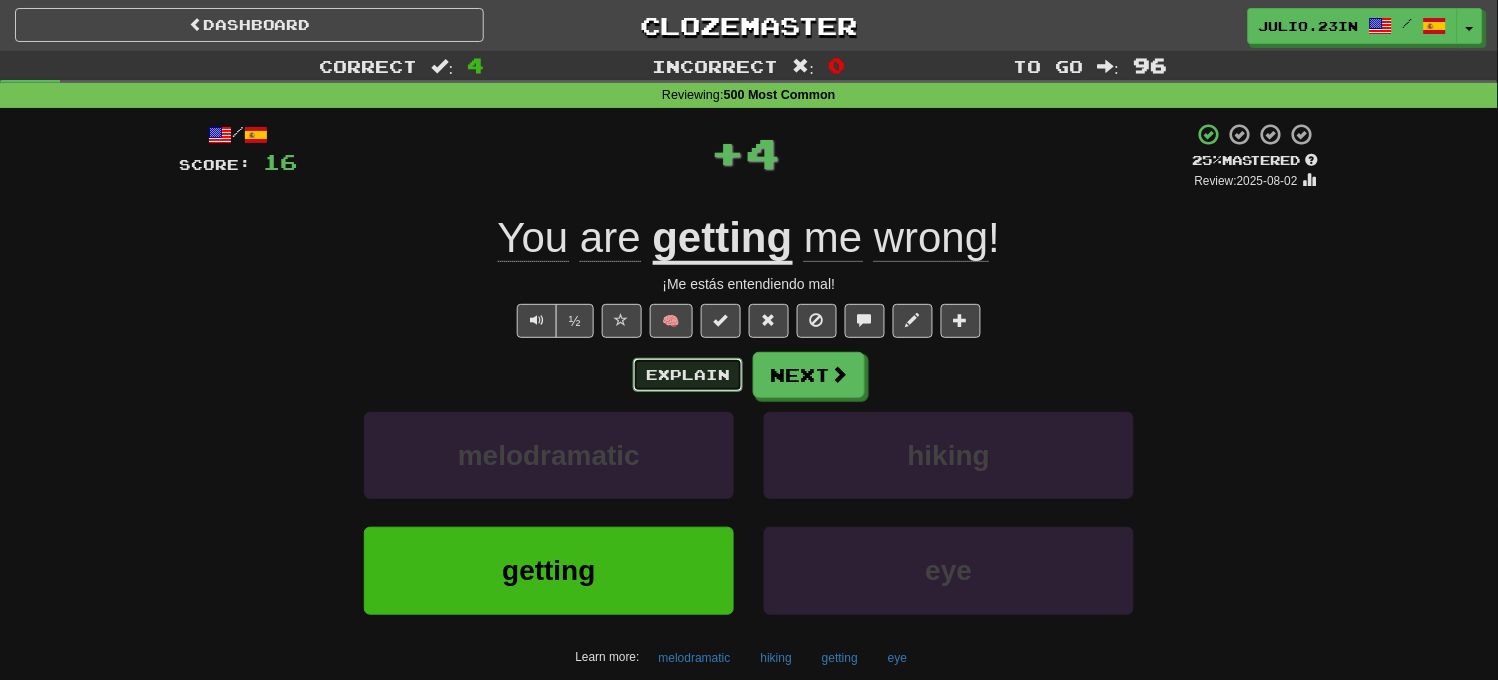 click on "Explain" at bounding box center (688, 375) 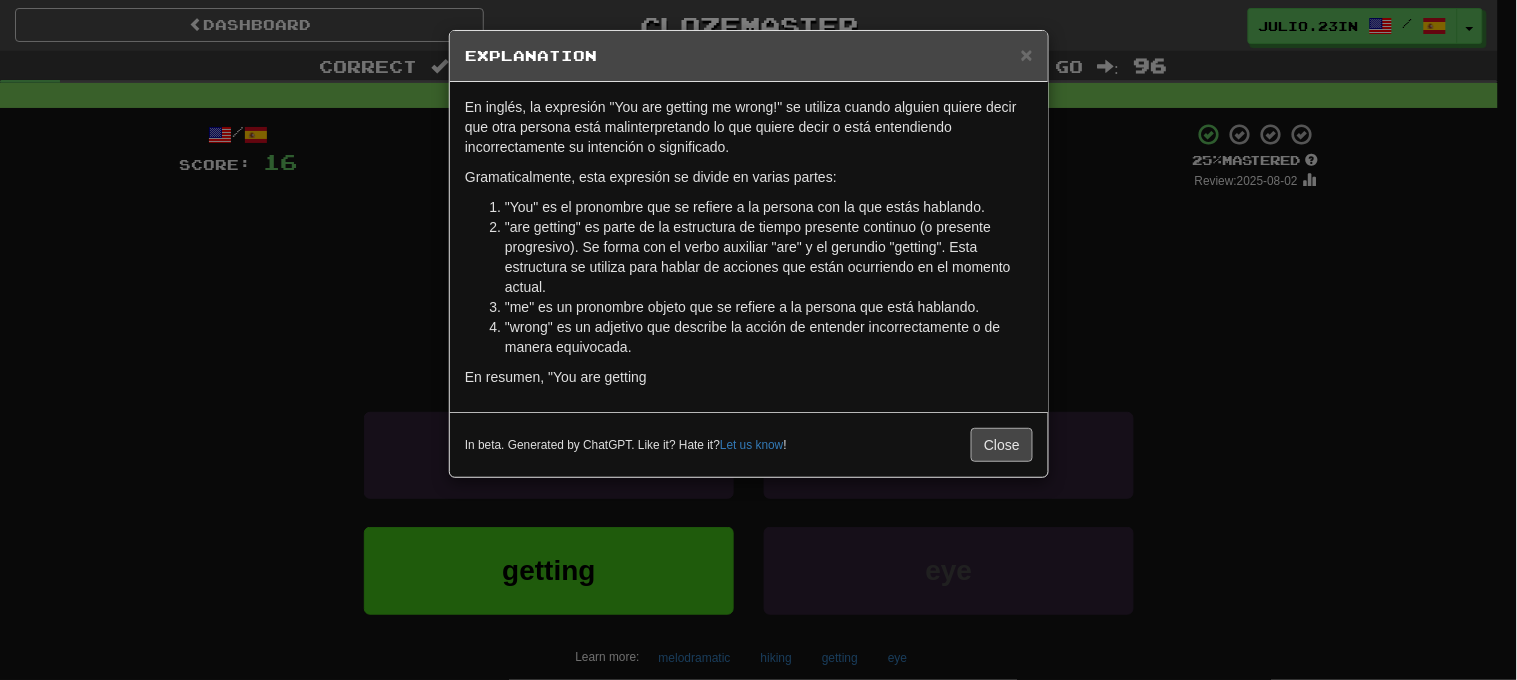 click on "En inglés, la expresión "You are getting me wrong!" se utiliza cuando alguien quiere decir que otra persona está malinterpretando lo que quiere decir o está entendiendo incorrectamente su intención o significado.
Gramaticalmente, esta expresión se divide en varias partes:
"You" es el pronombre que se refiere a la persona con la que estás hablando.
"are getting" es parte de la estructura de tiempo presente continuo (o presente progresivo). Se forma con el verbo auxiliar "are" y el gerundio "getting". Esta estructura se utiliza para hablar de acciones que están ocurriendo en el momento actual.
"me" es un pronombre objeto que se refiere a la persona que está hablando.
"wrong" es un adjetivo que describe la acción de entender incorrectamente o de manera equivocada.
En resumen, "You are getting" at bounding box center [749, 247] 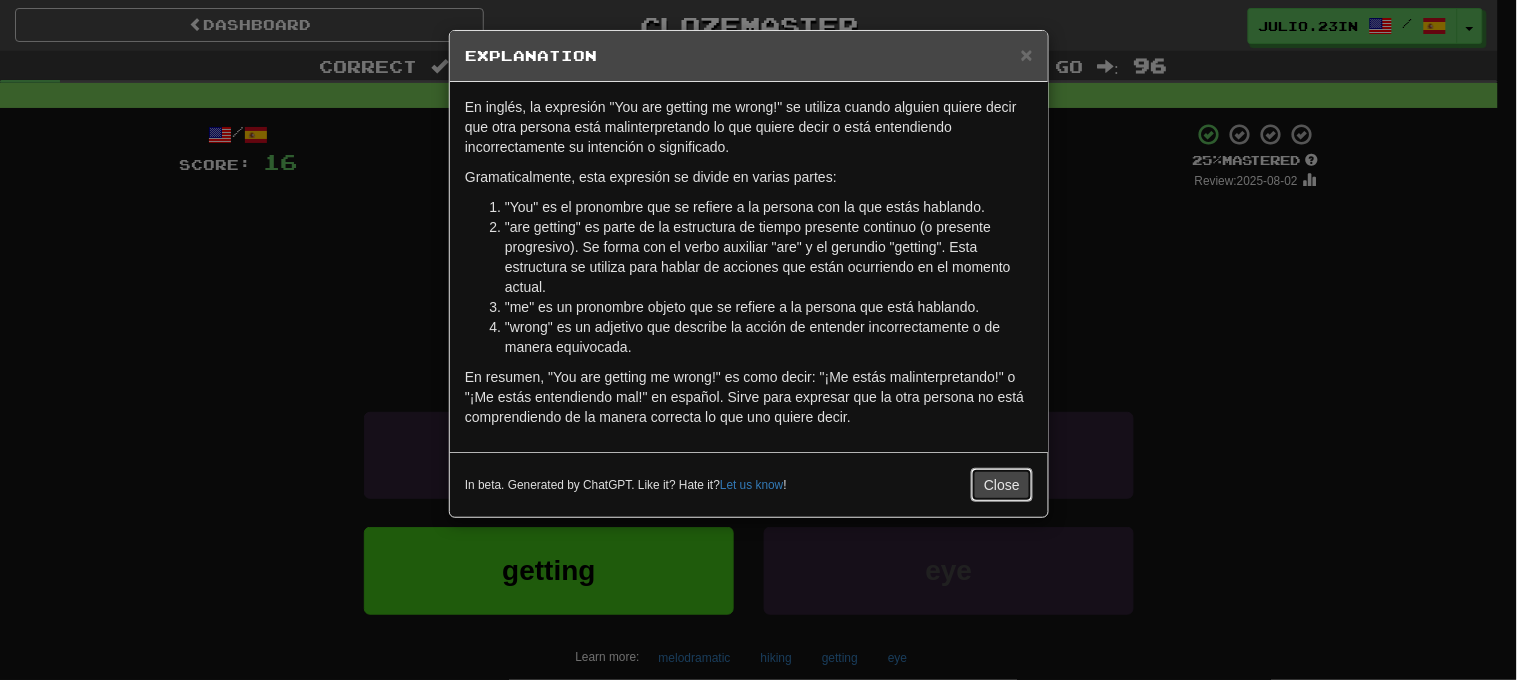 click on "Close" at bounding box center [1002, 485] 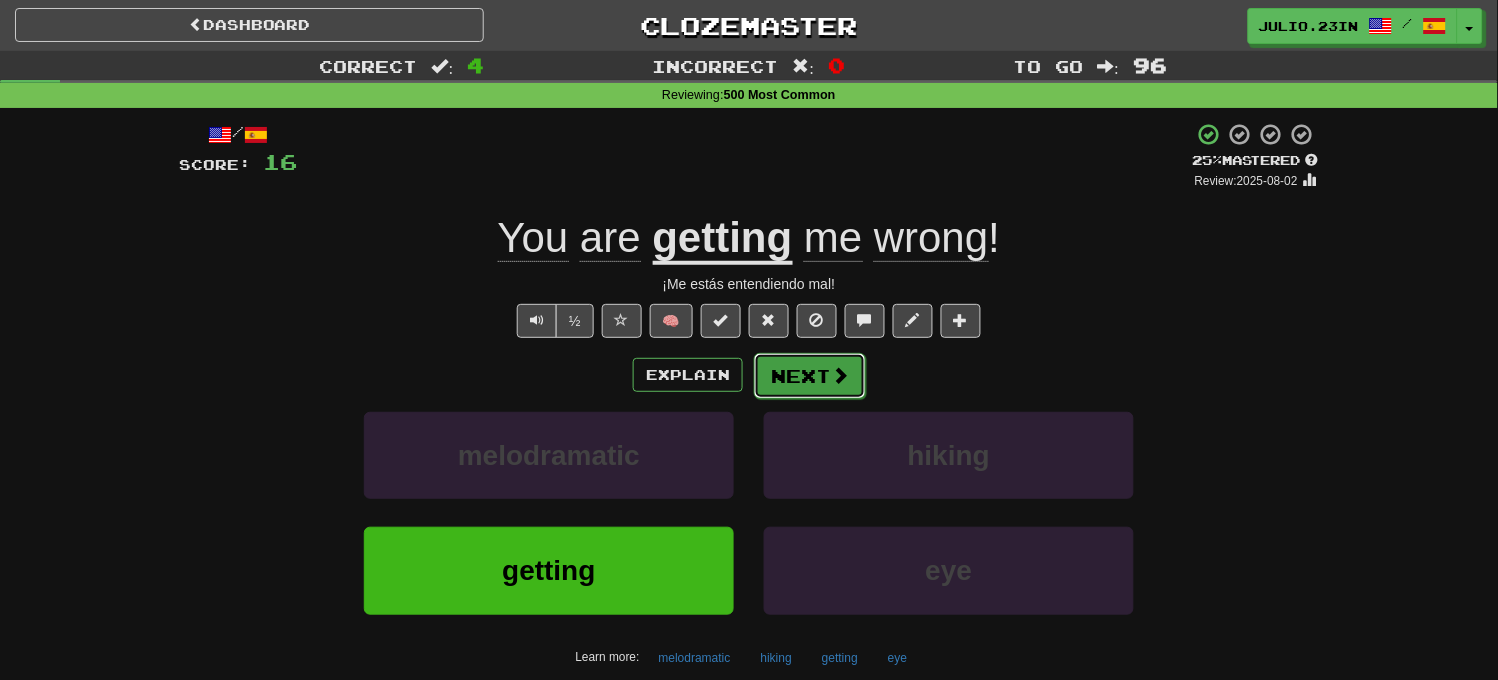 click at bounding box center (840, 375) 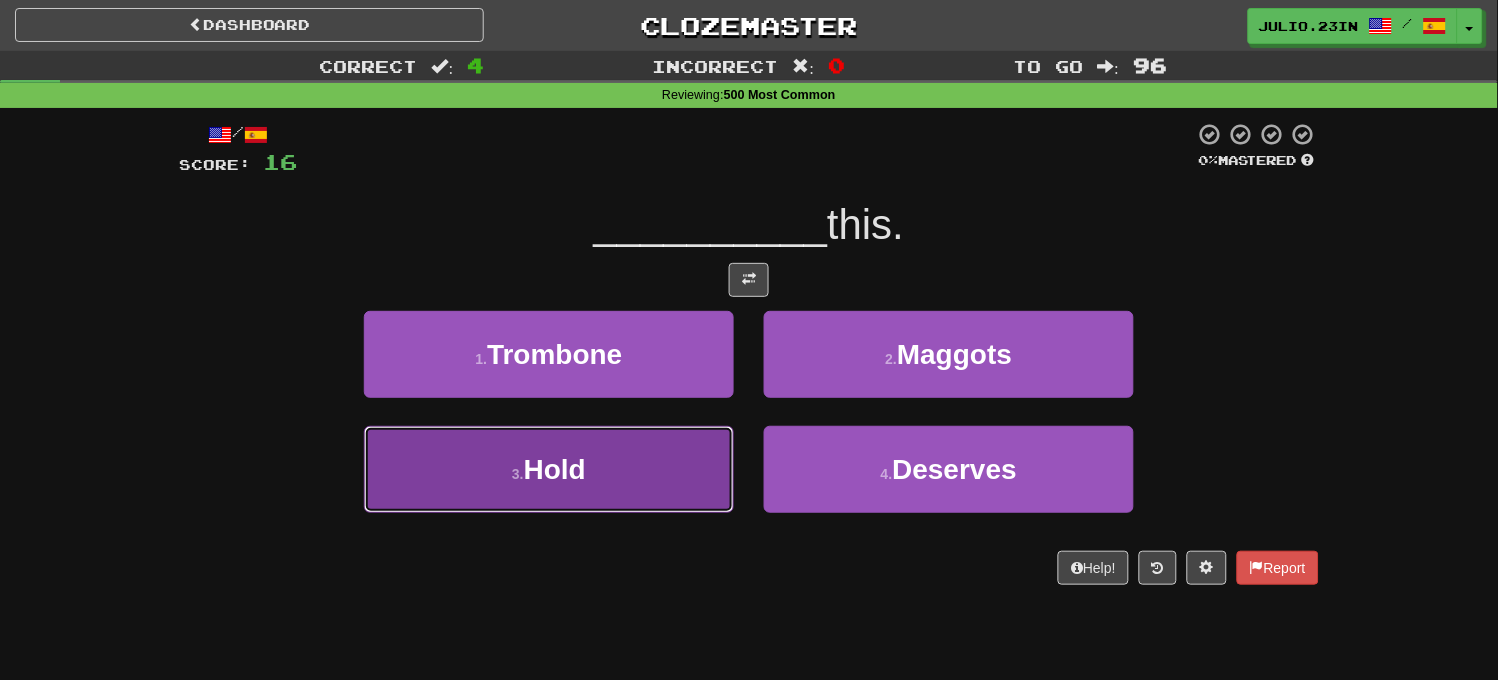 click on "3 .  Hold" at bounding box center [549, 469] 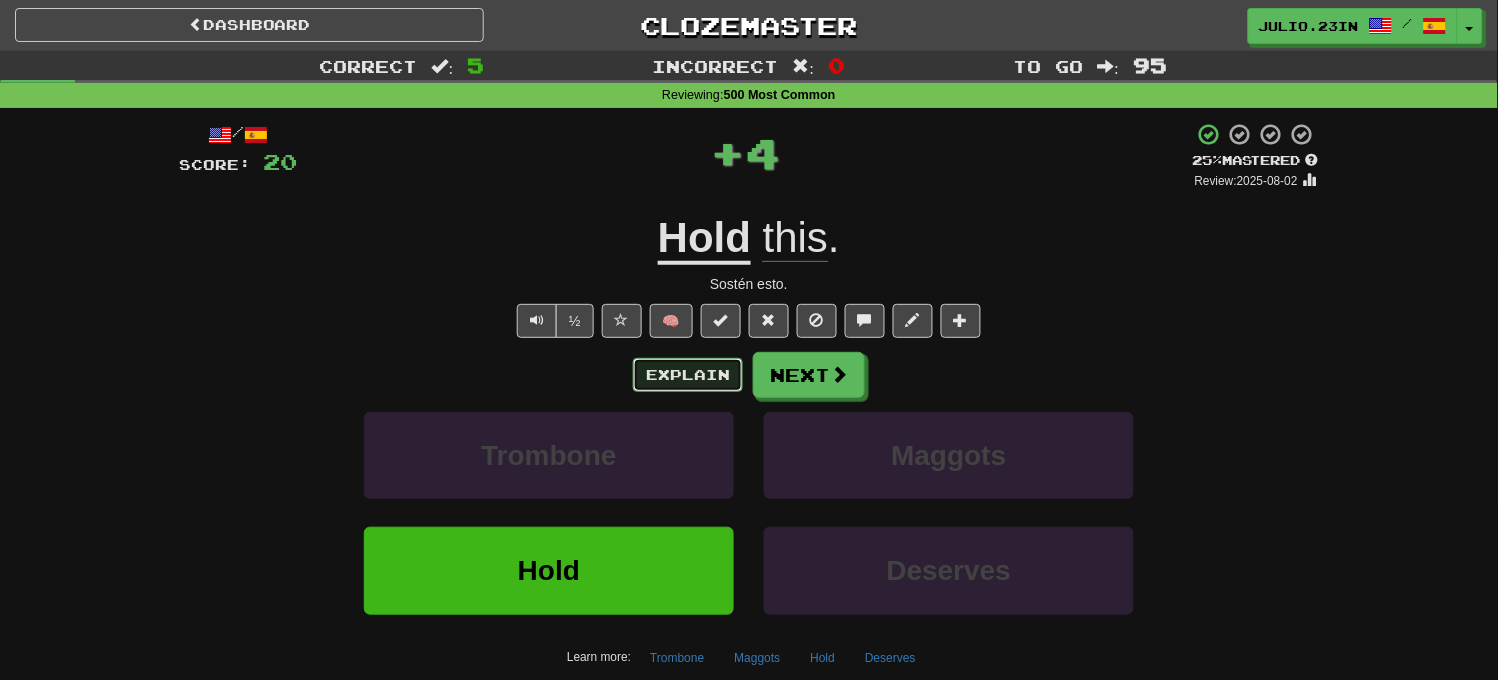click on "Explain" at bounding box center [688, 375] 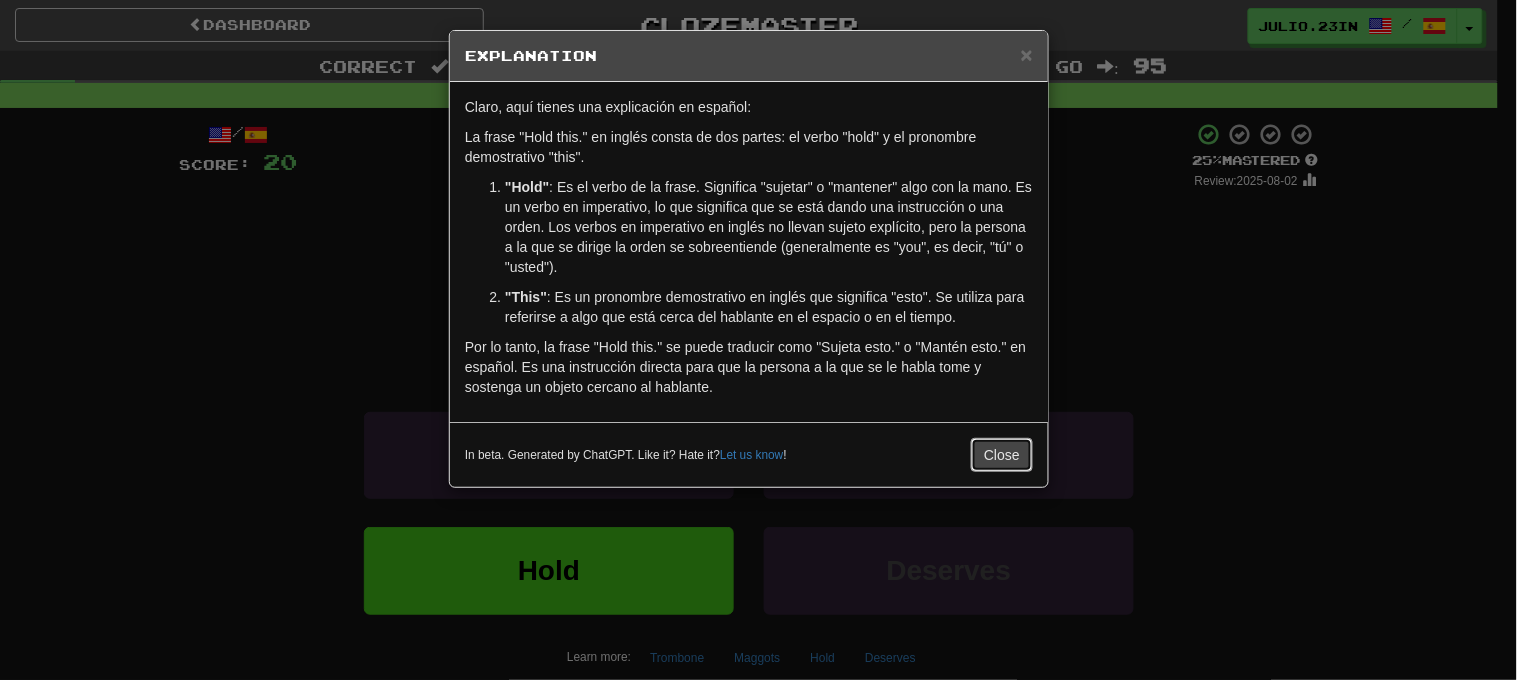 click on "Close" at bounding box center [1002, 455] 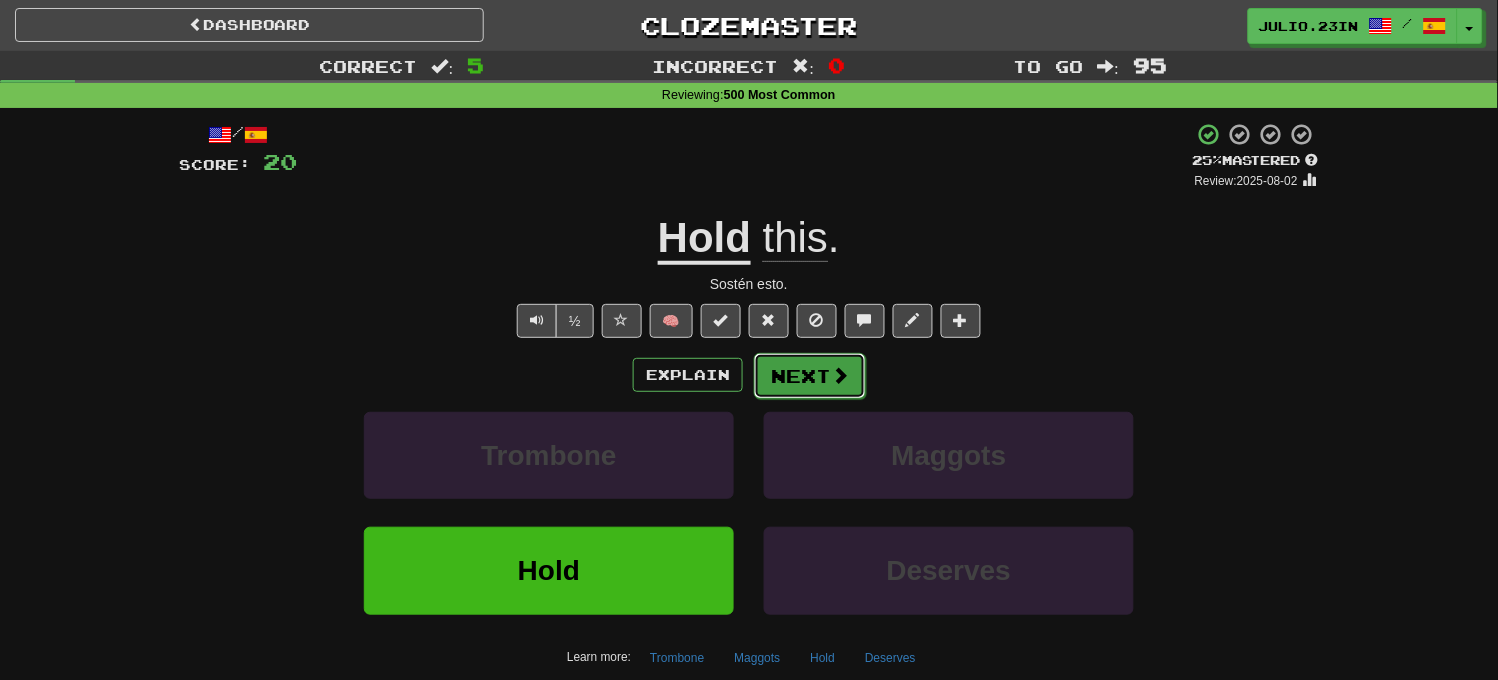 click on "Next" at bounding box center (810, 376) 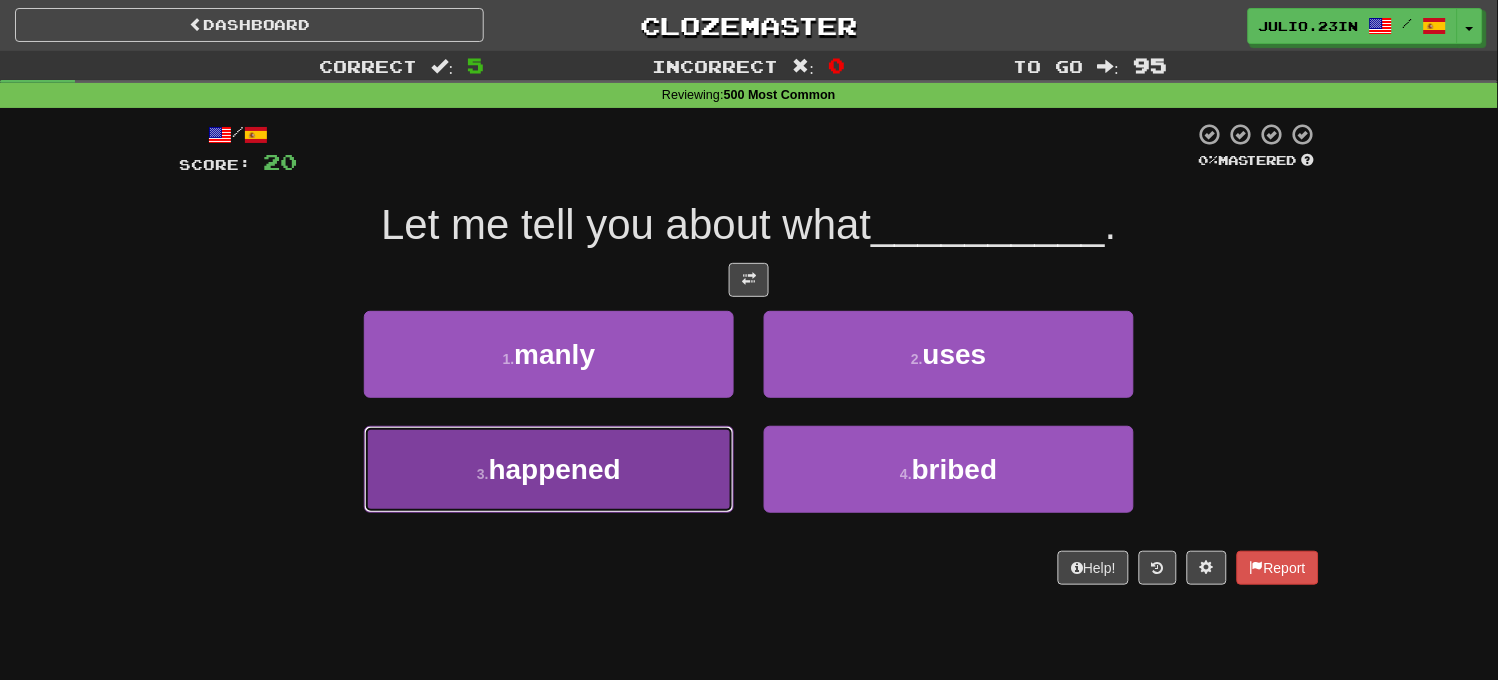 click on "3 .  happened" at bounding box center (549, 469) 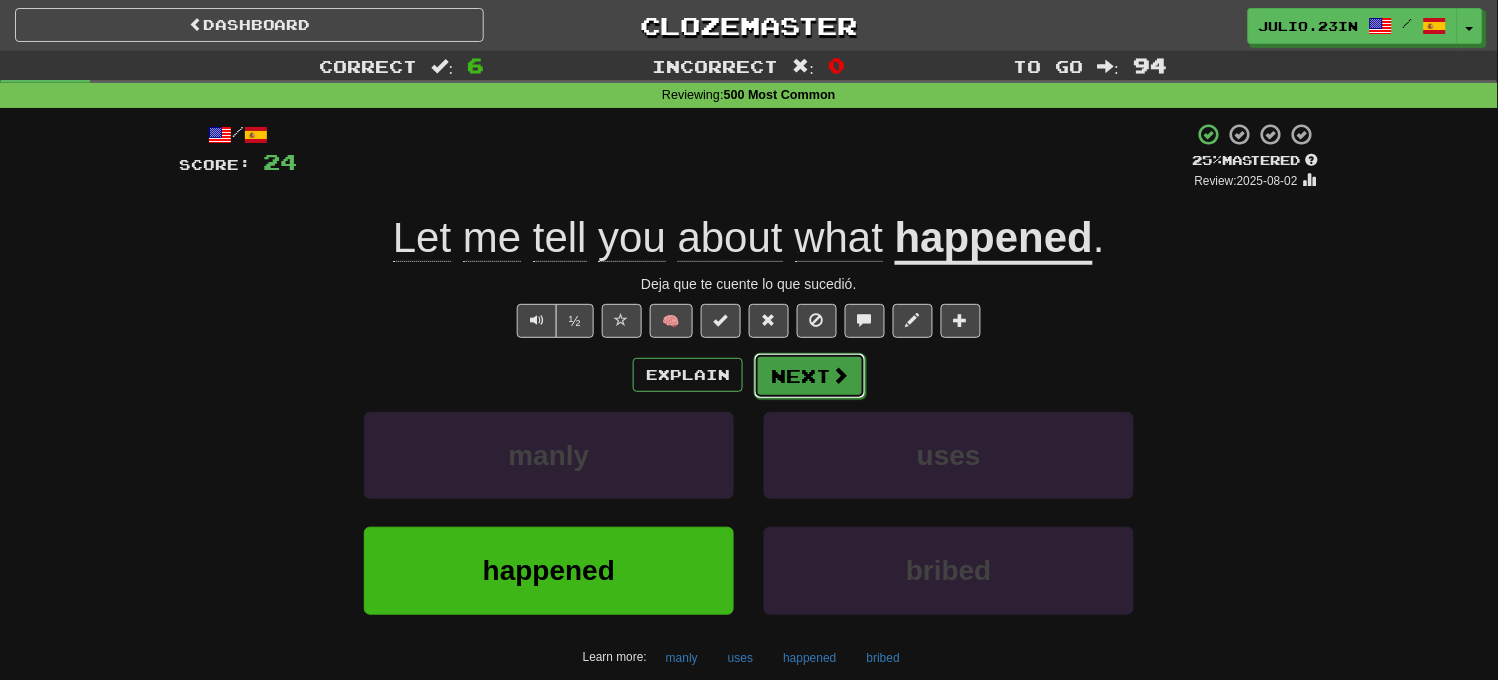click on "Next" at bounding box center [810, 376] 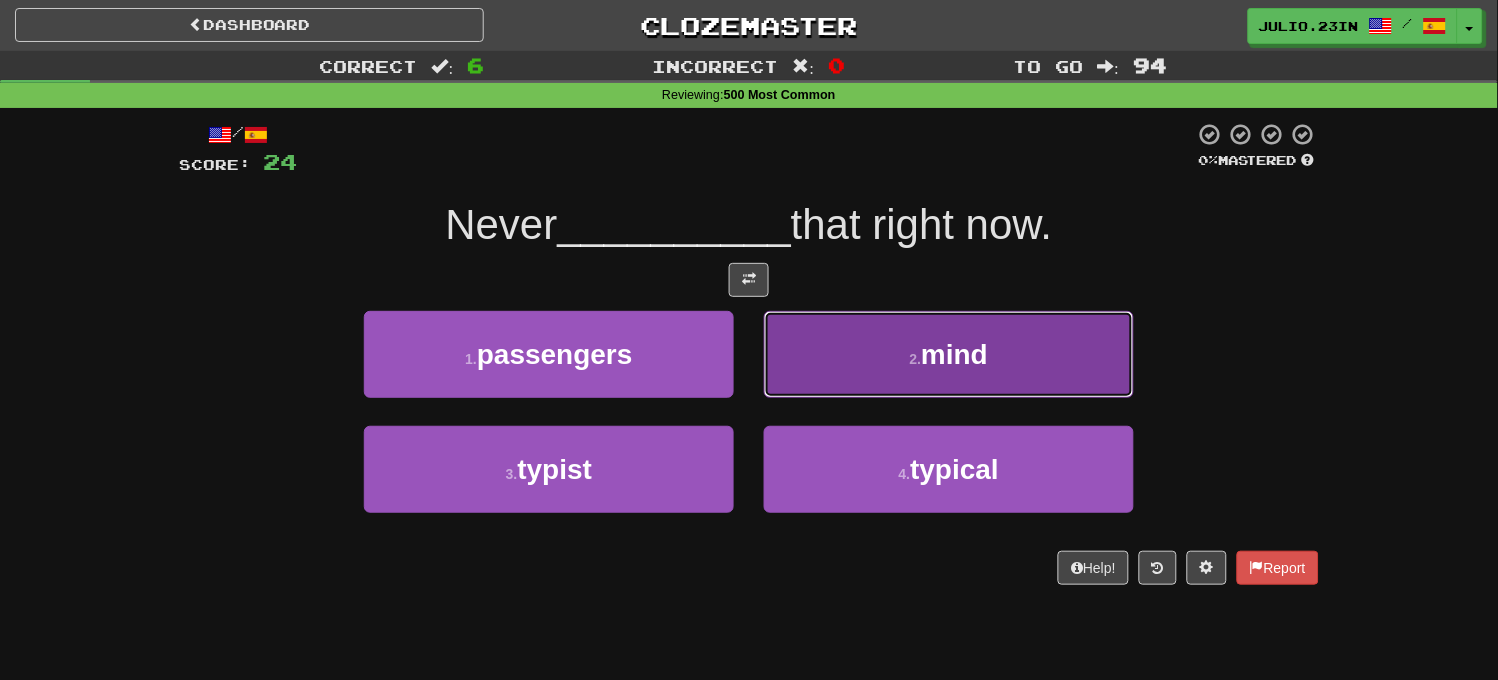 click on "2 .  mind" at bounding box center (949, 354) 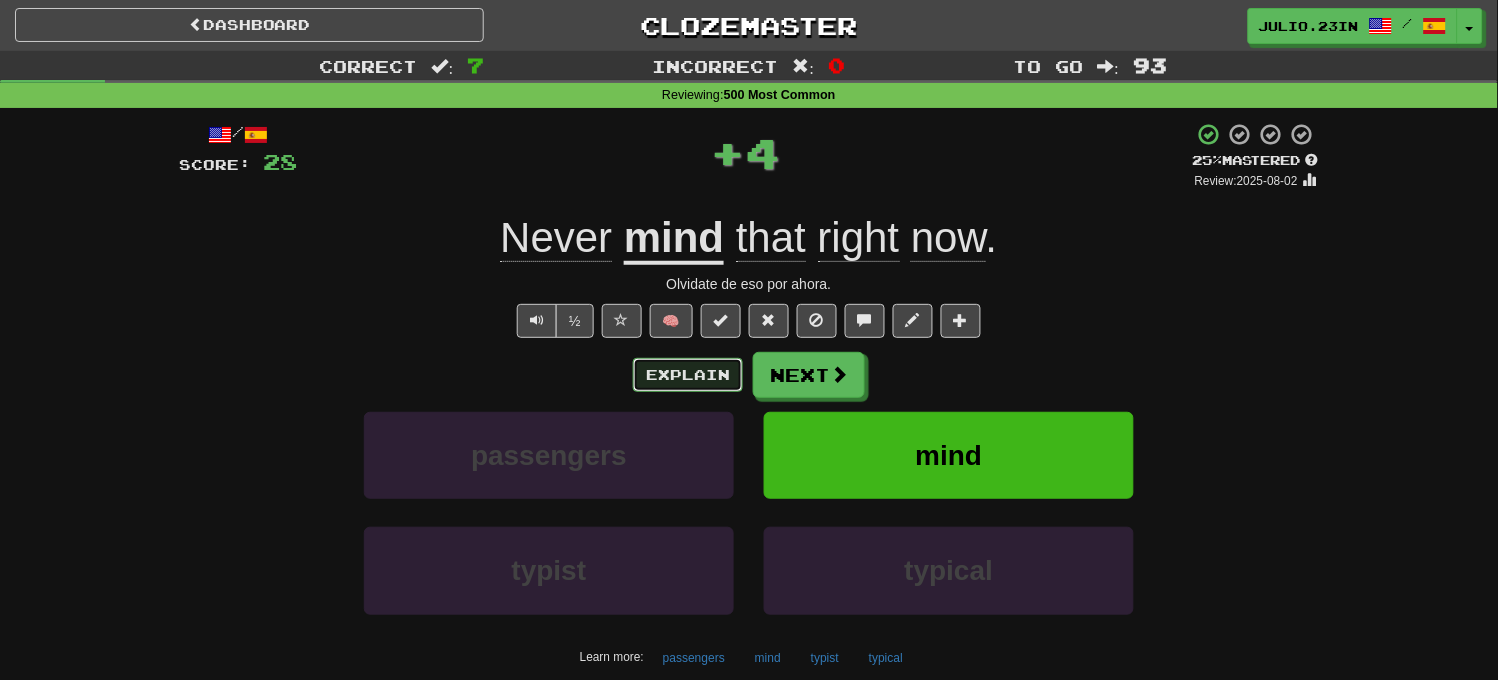 click on "Explain" at bounding box center (688, 375) 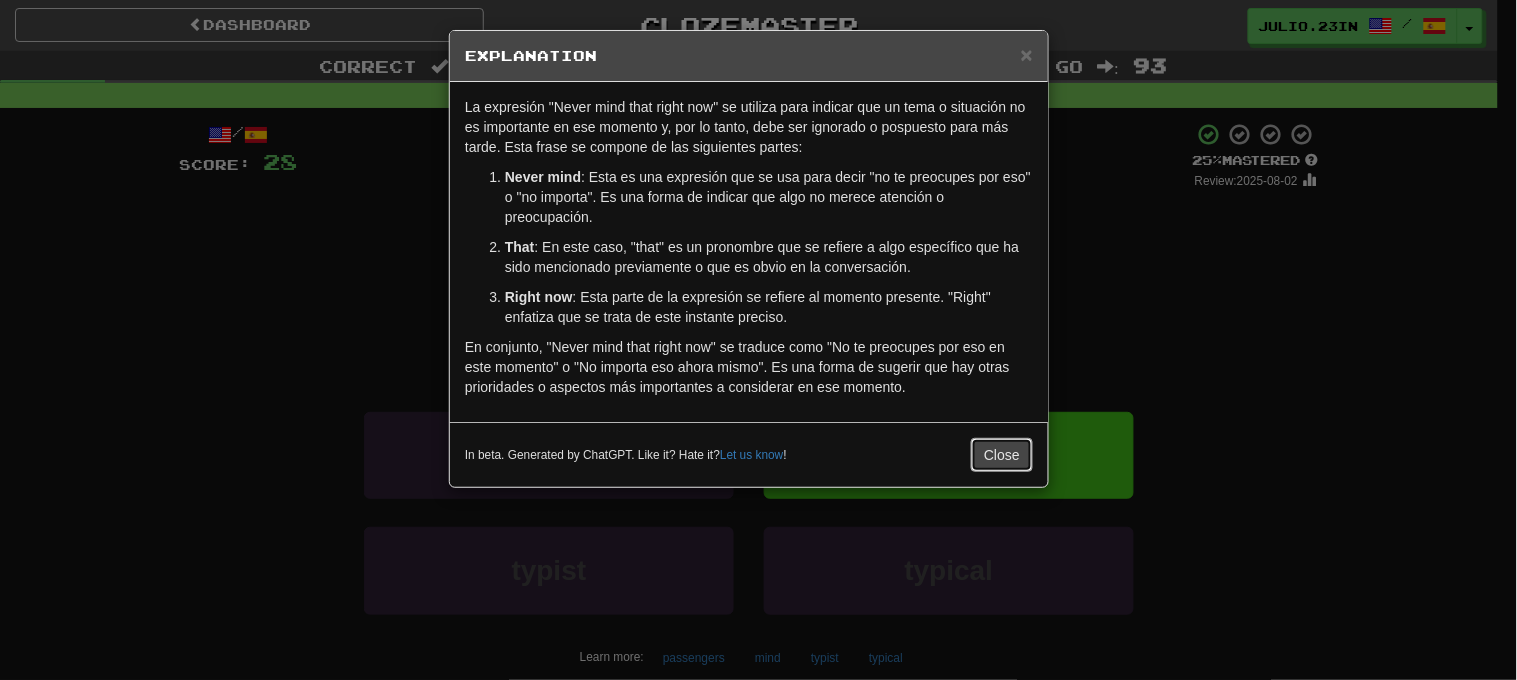 click on "Close" at bounding box center [1002, 455] 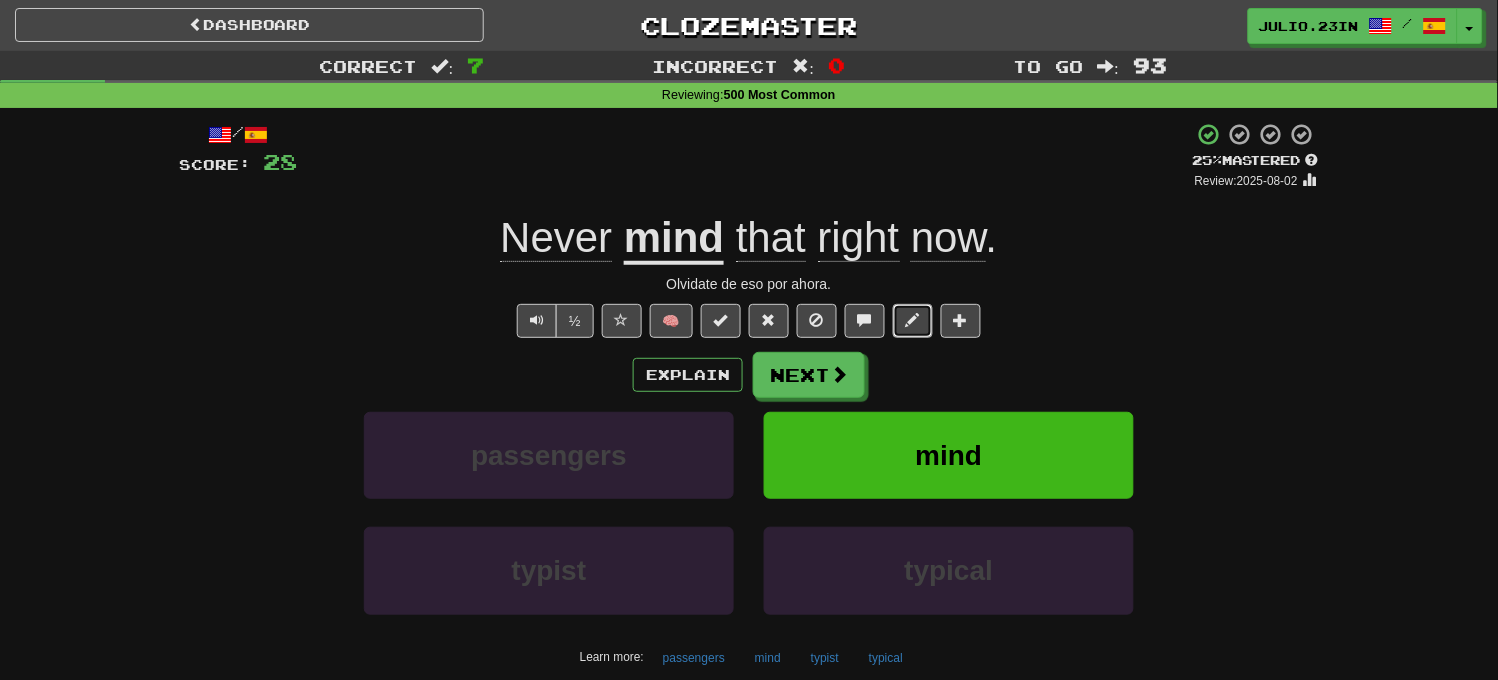 click at bounding box center (913, 321) 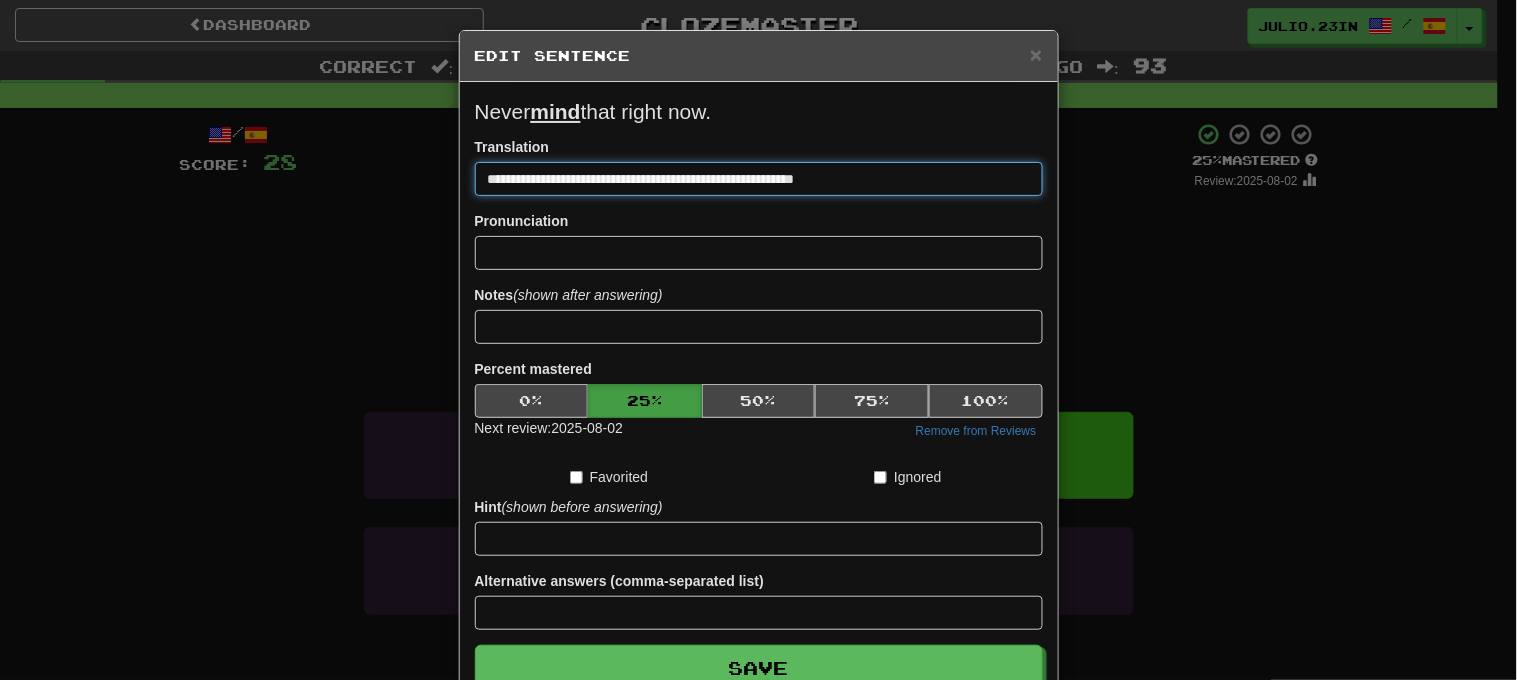 type on "**********" 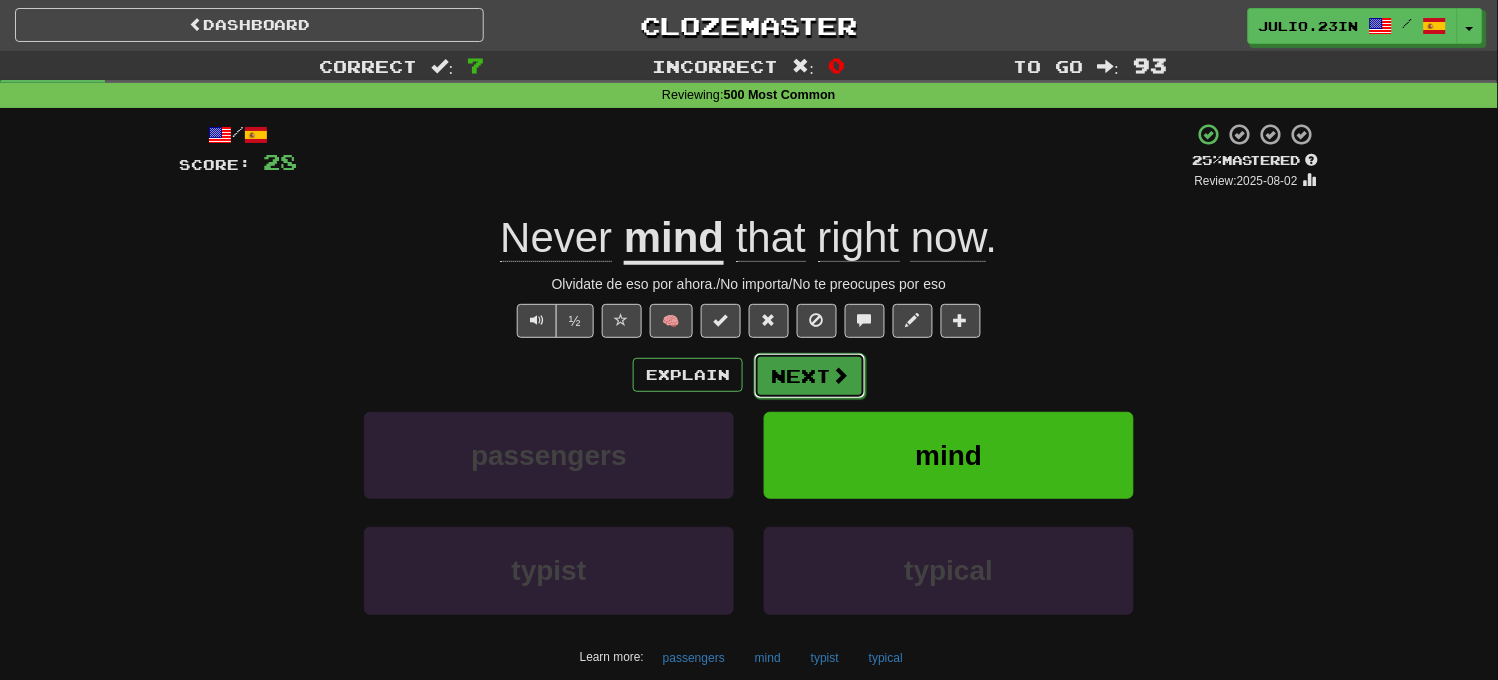 click on "Next" at bounding box center (810, 376) 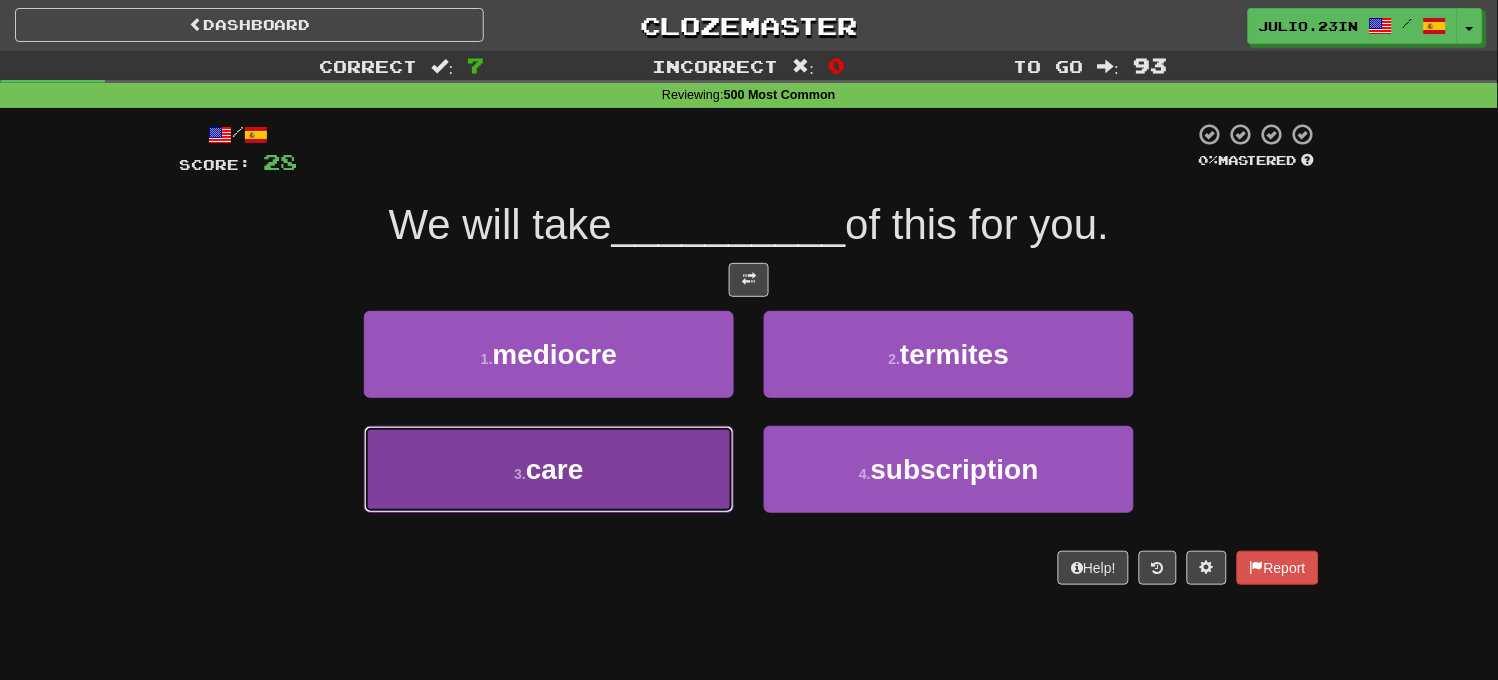 click on "3 .  care" at bounding box center [549, 469] 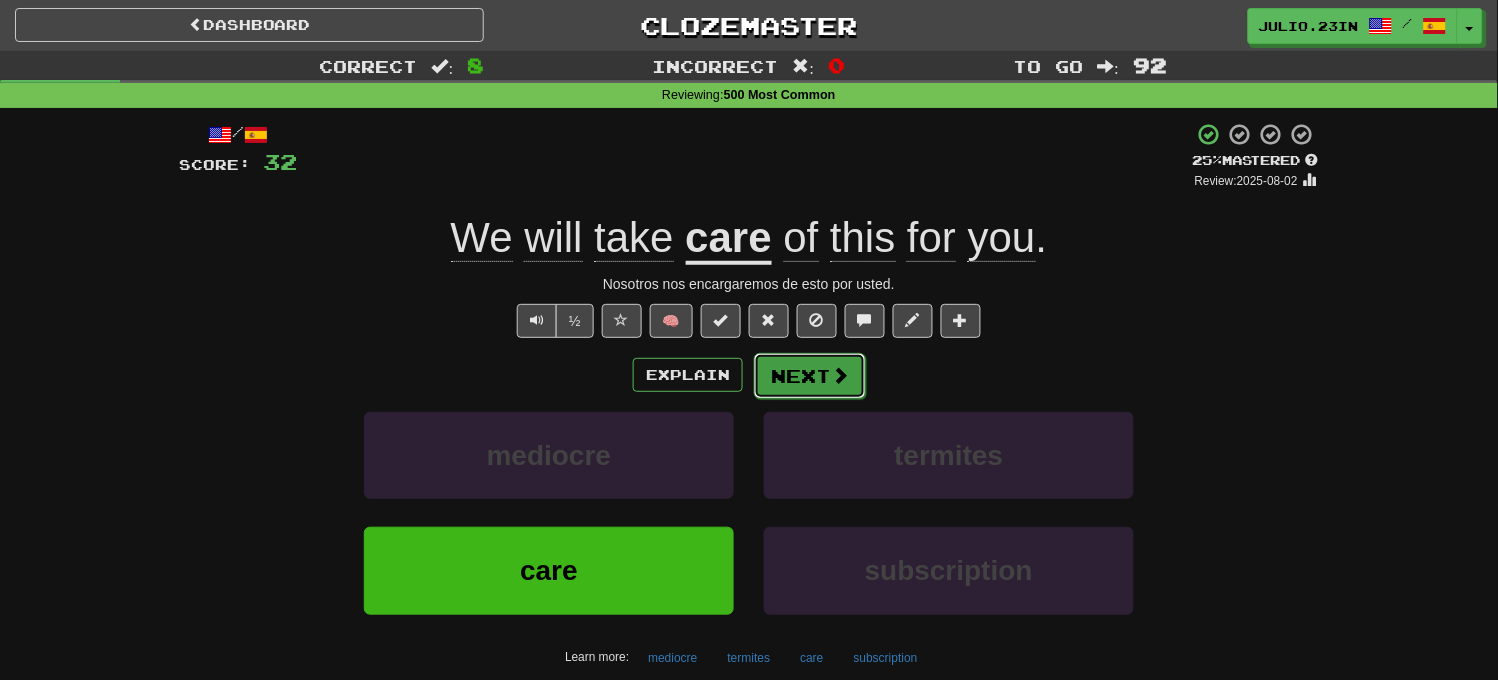 click on "Next" at bounding box center [810, 376] 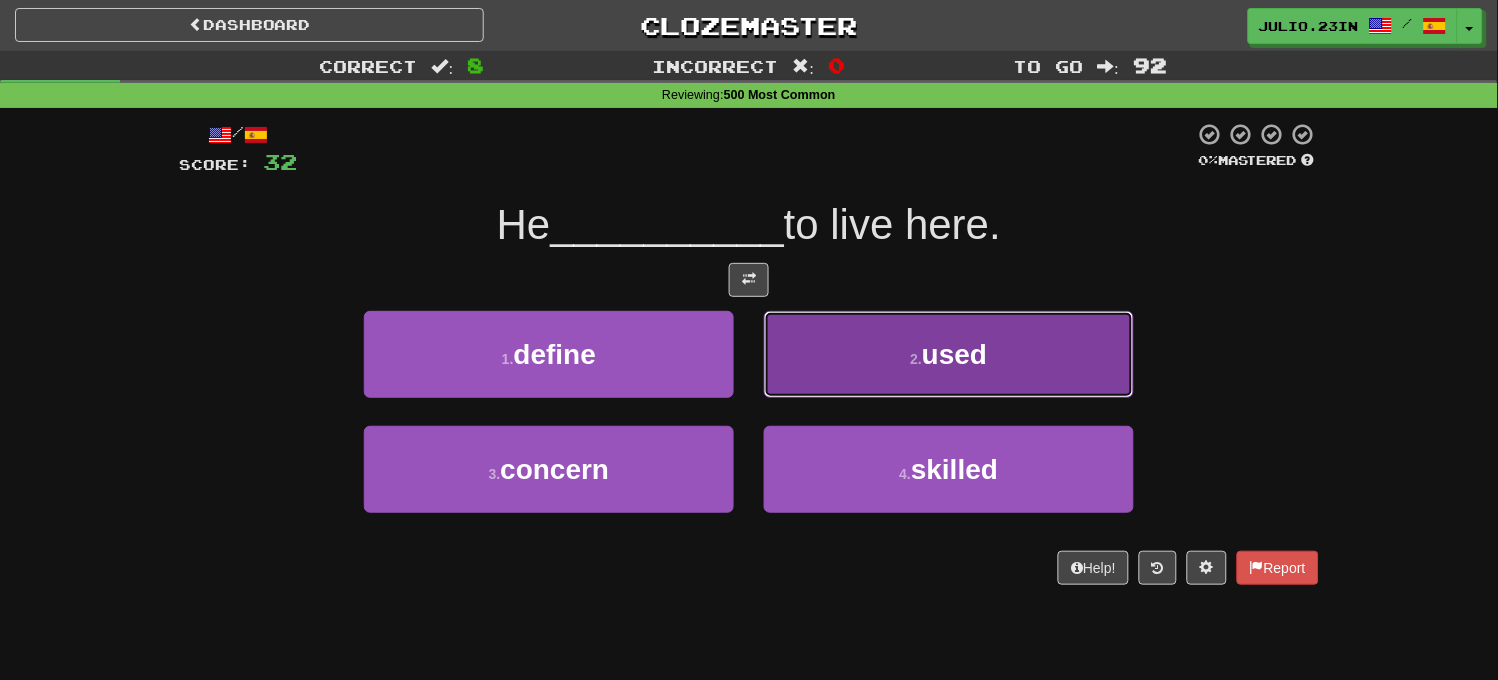 click on "2 .  used" at bounding box center (949, 354) 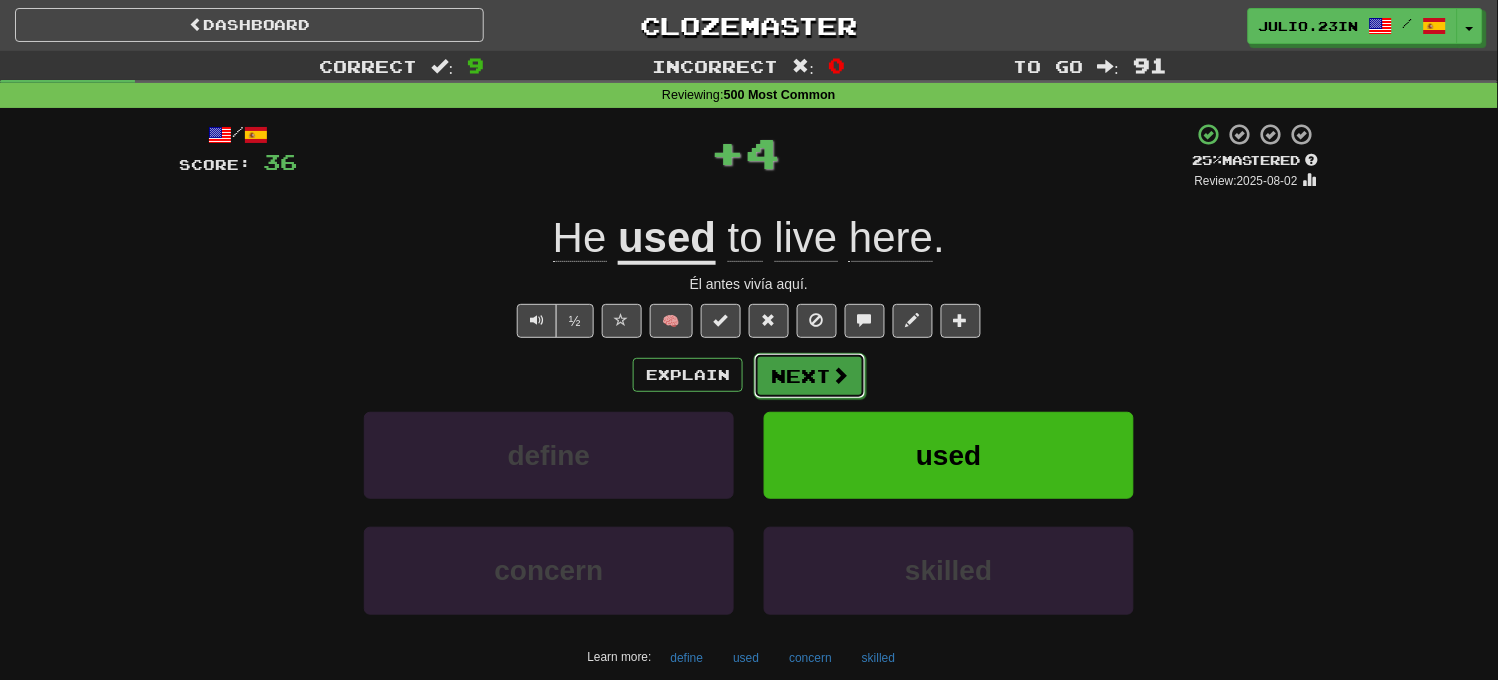 click on "Next" at bounding box center [810, 376] 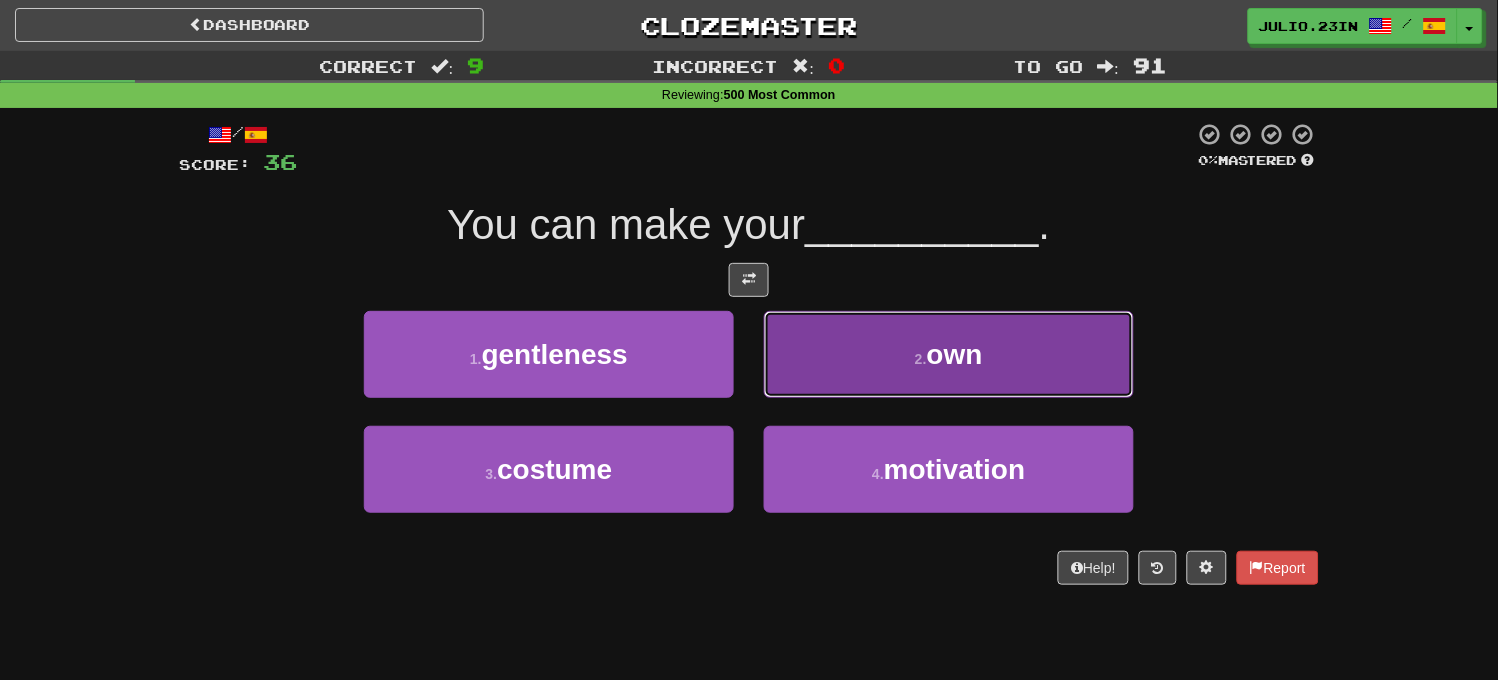 click on "2 .  own" at bounding box center [949, 354] 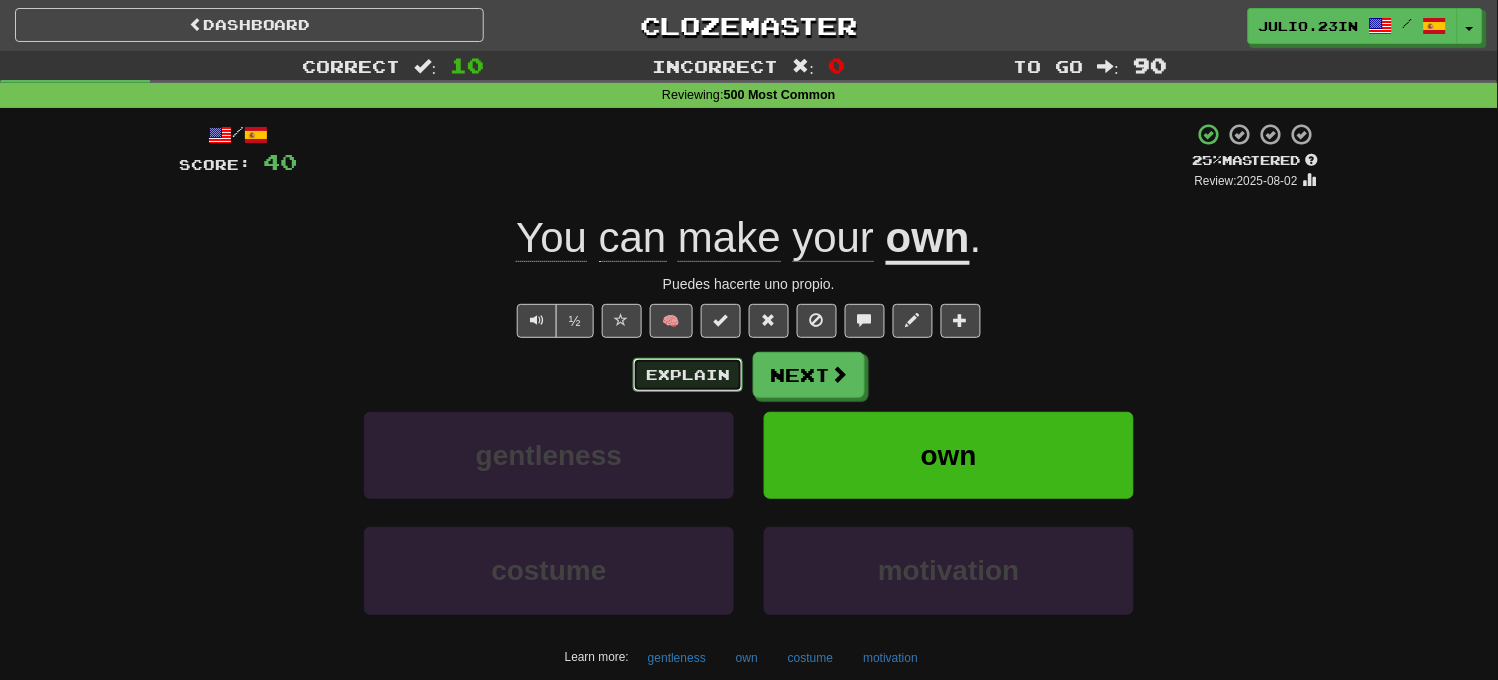 click on "Explain" at bounding box center (688, 375) 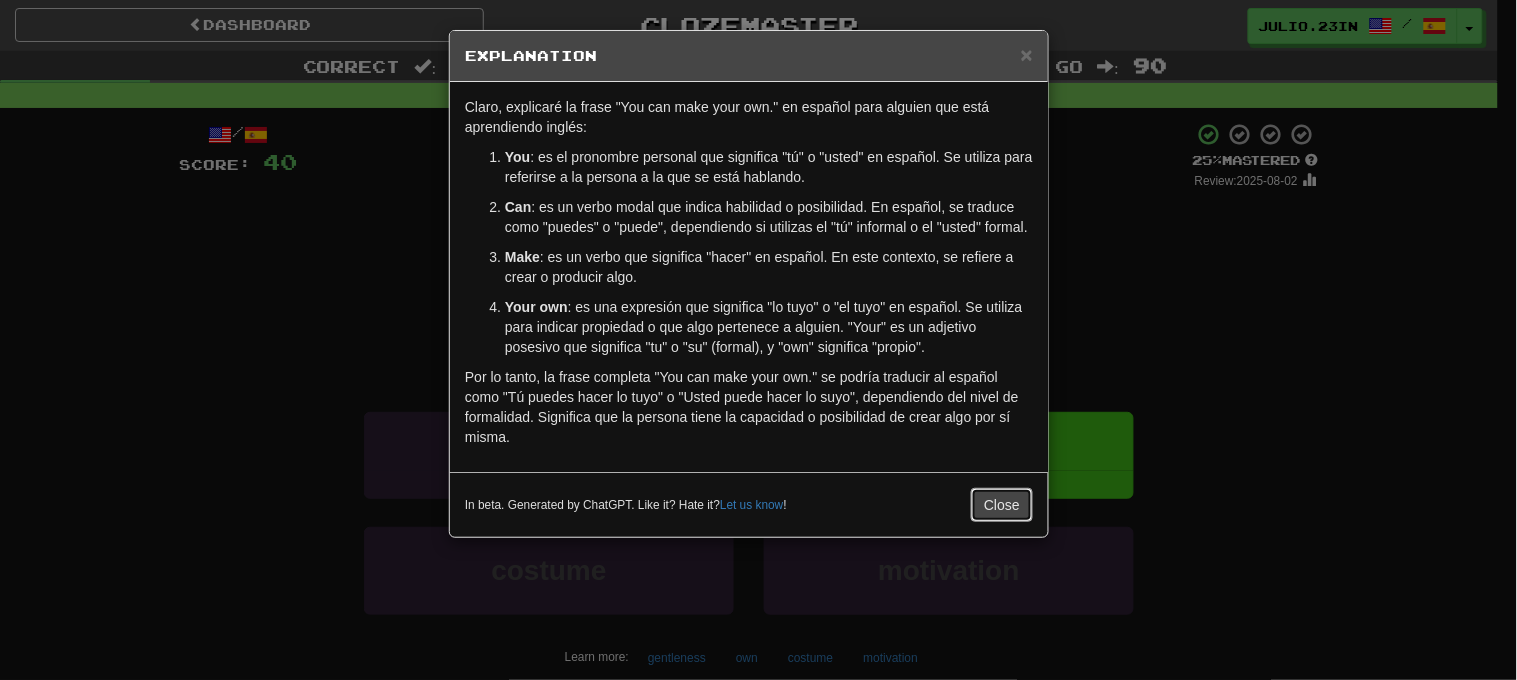 click on "Close" at bounding box center (1002, 505) 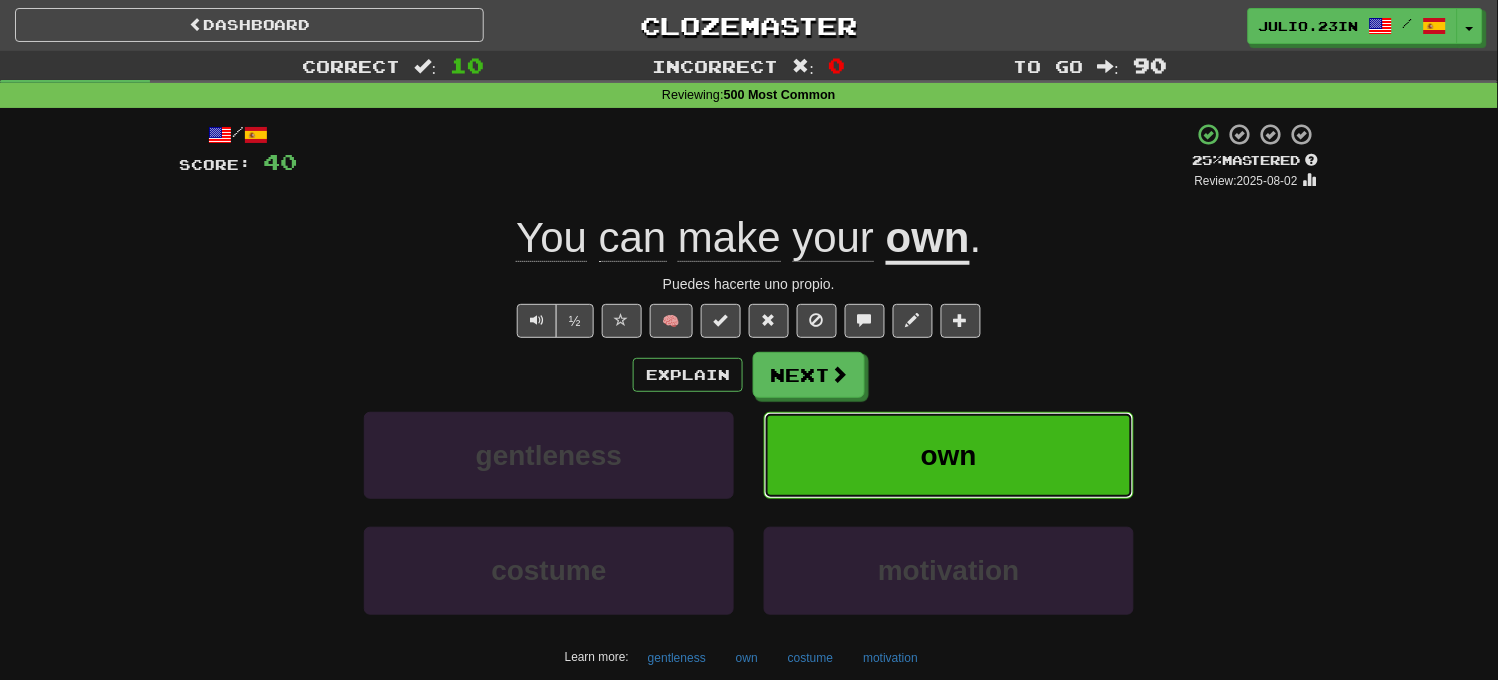 click on "own" at bounding box center [949, 455] 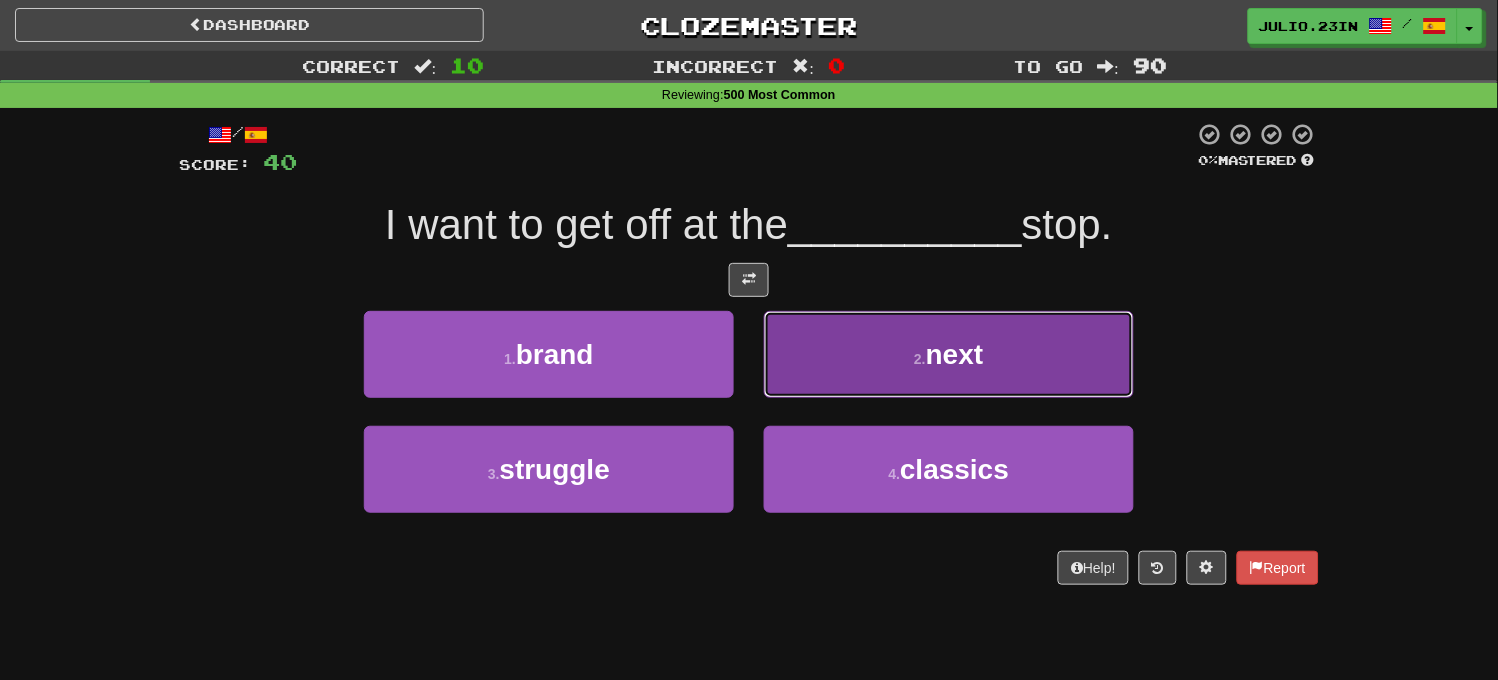 click on "2 .  next" at bounding box center (949, 354) 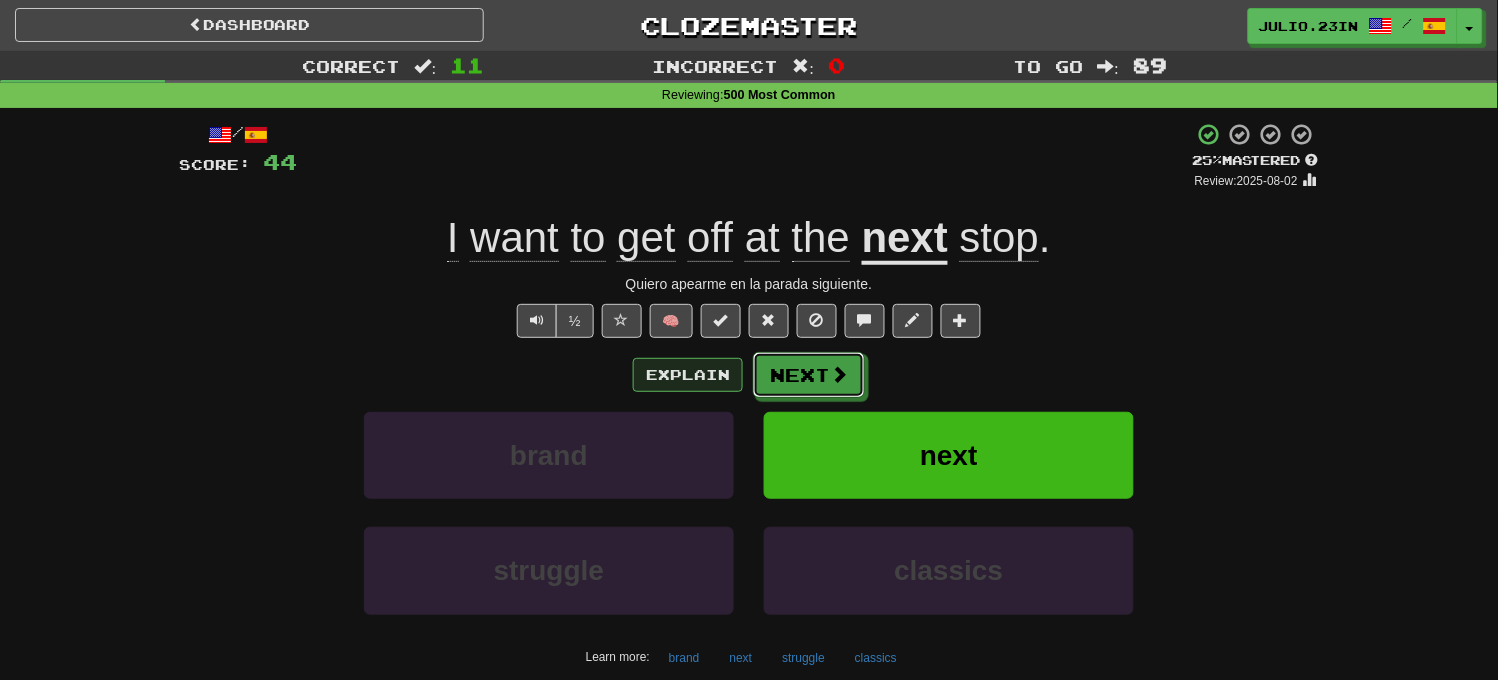 drag, startPoint x: 822, startPoint y: 375, endPoint x: 675, endPoint y: 374, distance: 147.0034 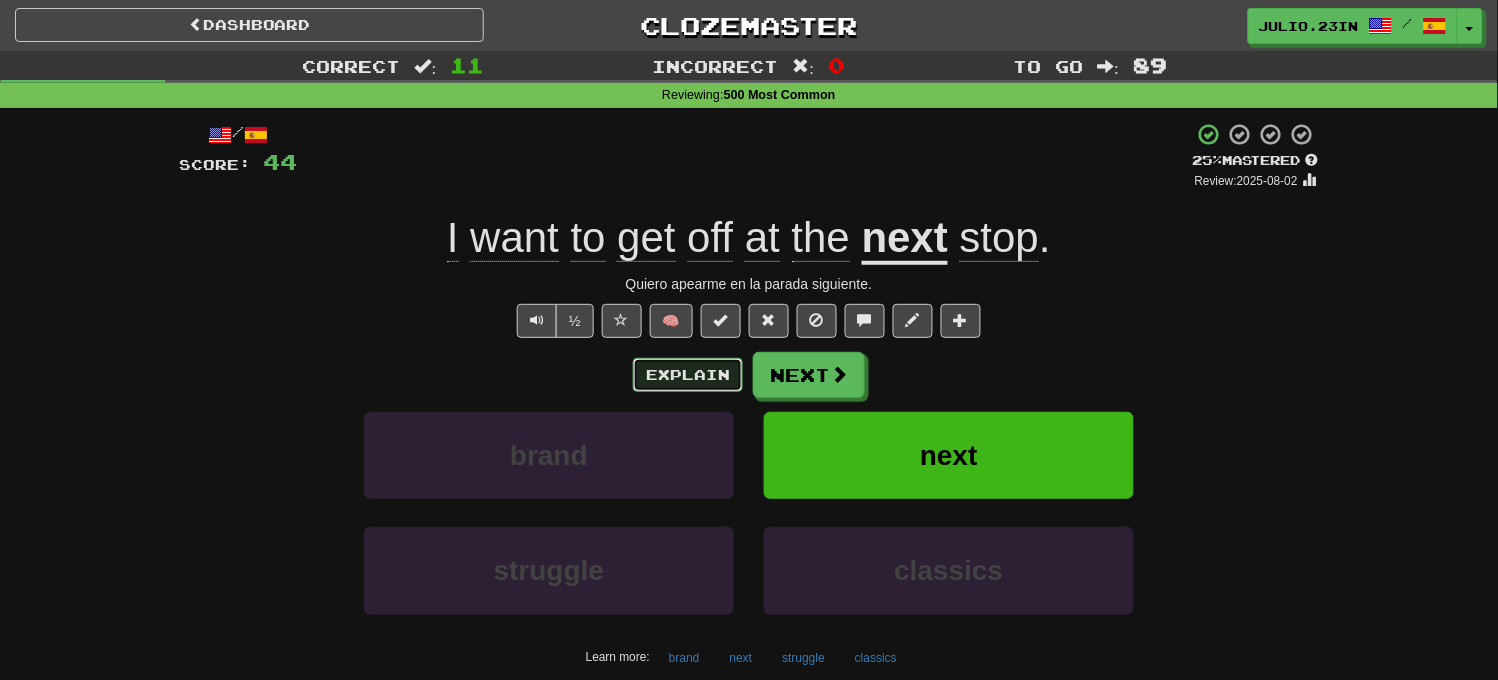 click on "Explain" at bounding box center (688, 375) 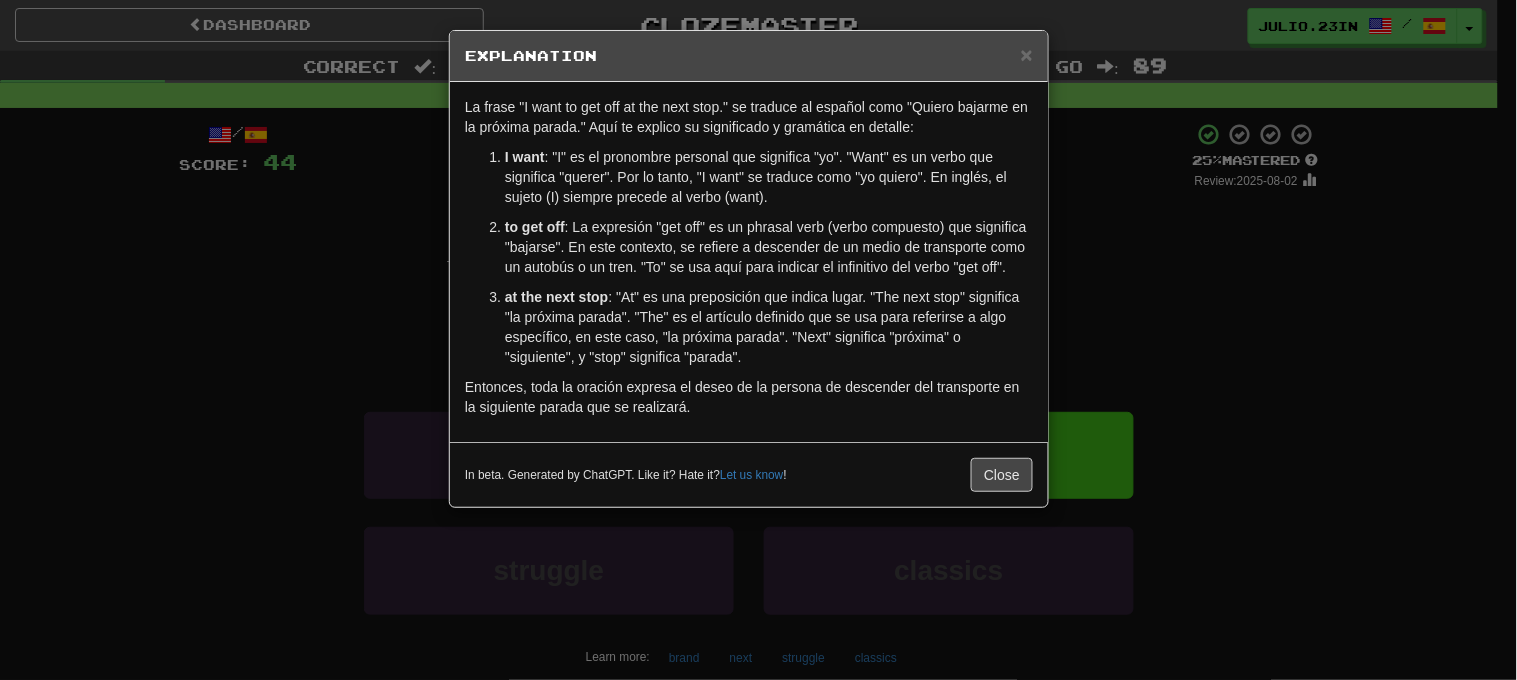 click on "× Explanation La frase "I want to get off at the next stop." se traduce al español como "Quiero bajarme en la próxima parada." Aquí te explico su significado y gramática en detalle:
I want : "I" es el pronombre personal que significa "yo". "Want" es un verbo que significa "querer". Por lo tanto, "I want" se traduce como "yo quiero". En inglés, el sujeto (I) siempre precede al verbo (want).
to get off : La expresión "get off" es un phrasal verb (verbo compuesto) que significa "bajarse". En este contexto, se refiere a descender de un medio de transporte como un autobús o un tren. "To" se usa aquí para indicar el infinitivo del verbo "get off".
at the next stop : "At" es una preposición que indica lugar. "The next stop" significa "la próxima parada". "The" es el artículo definido que se usa para referirse a algo específico, en este caso, "la próxima parada". "Next" significa "próxima" o "siguiente", y "stop" significa "parada".
Let us know ! Close" at bounding box center (758, 340) 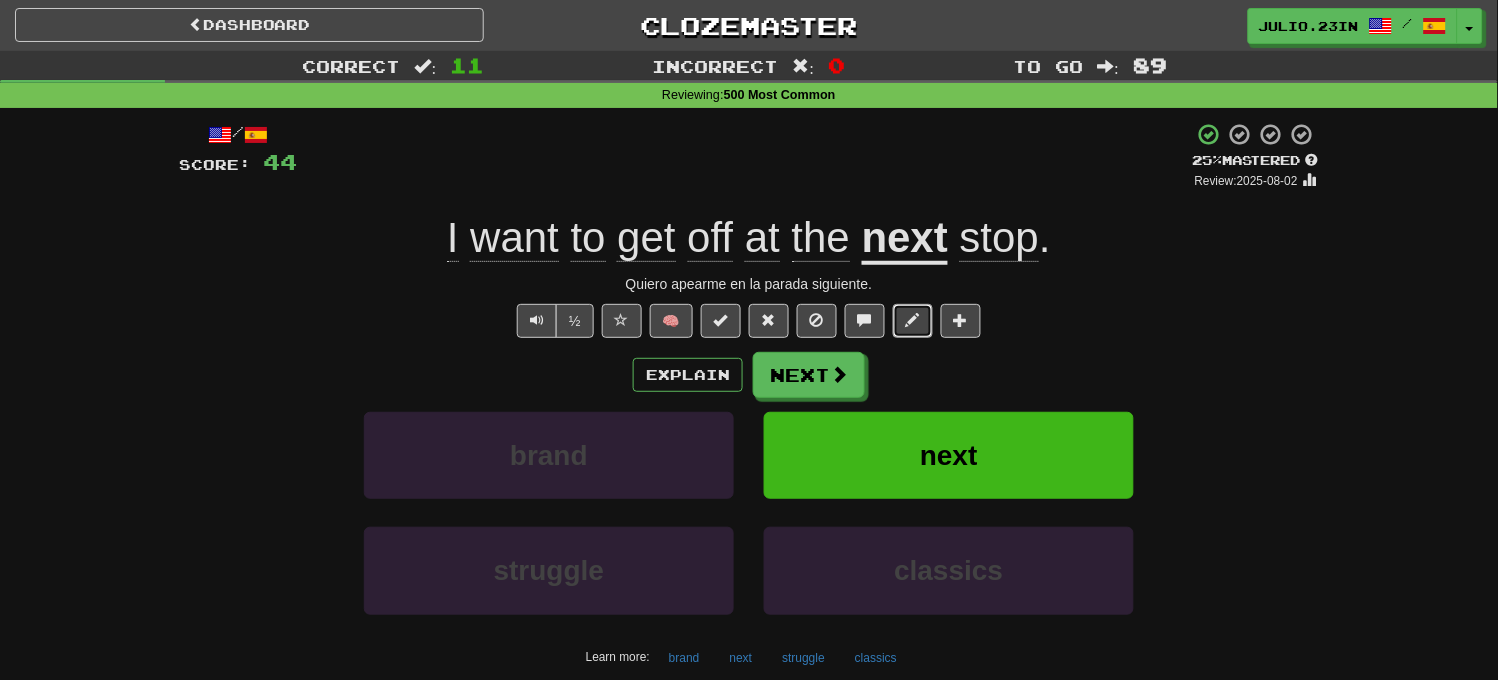 click at bounding box center [913, 321] 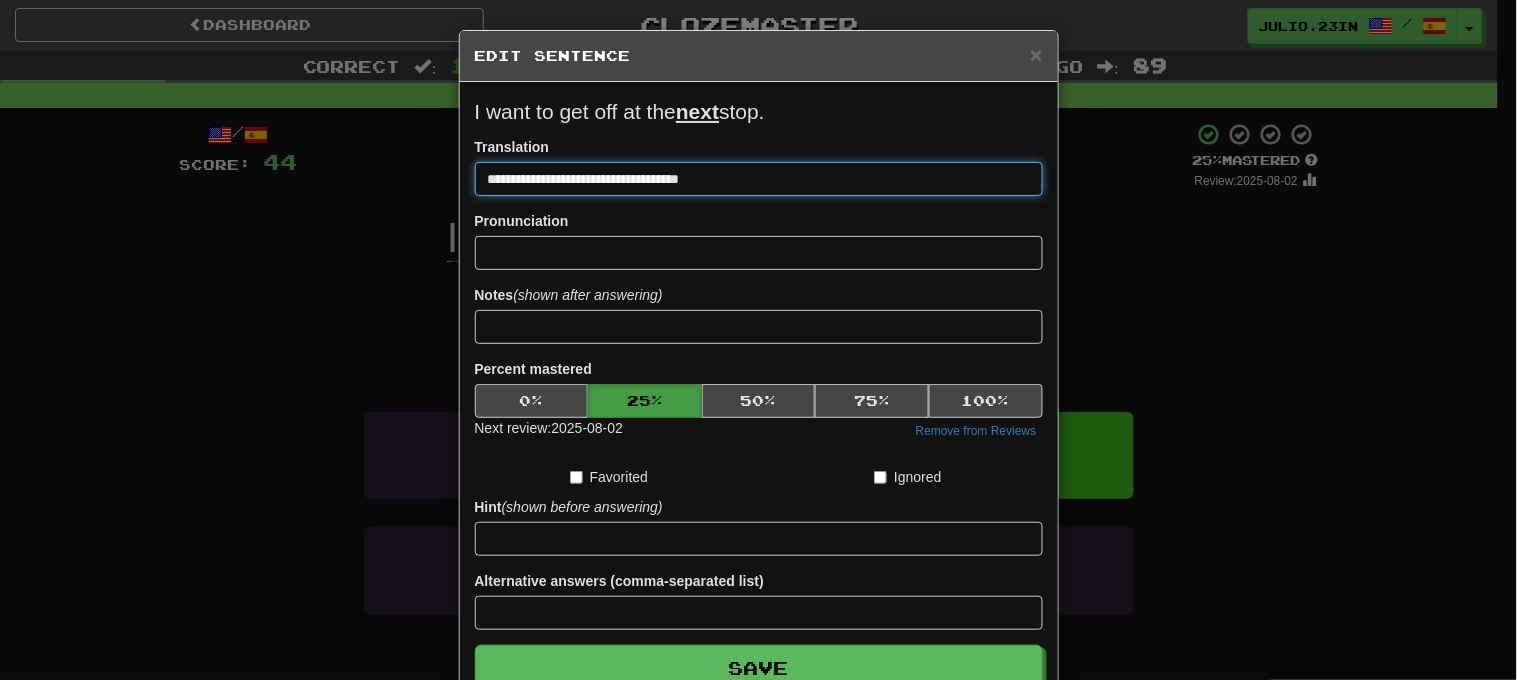 click on "**********" at bounding box center [759, 179] 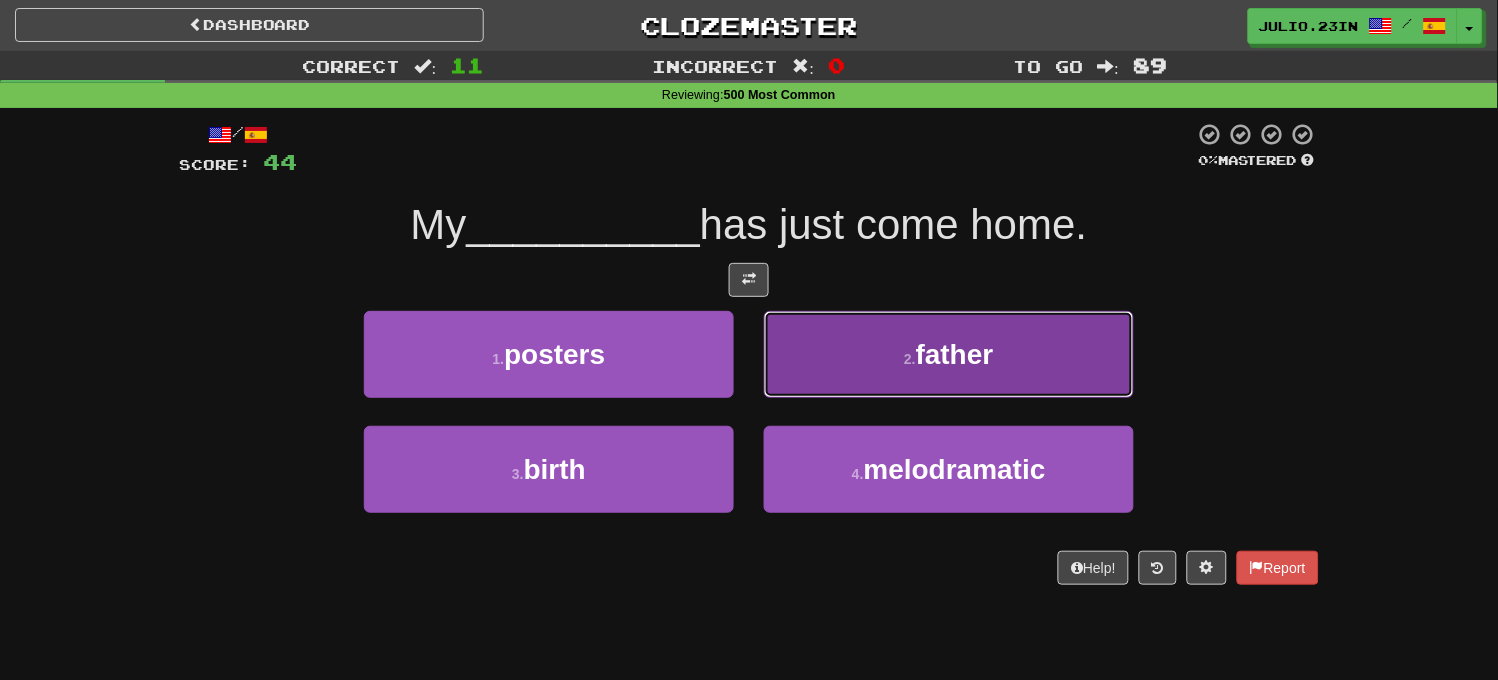 click on "2 .  father" at bounding box center (949, 354) 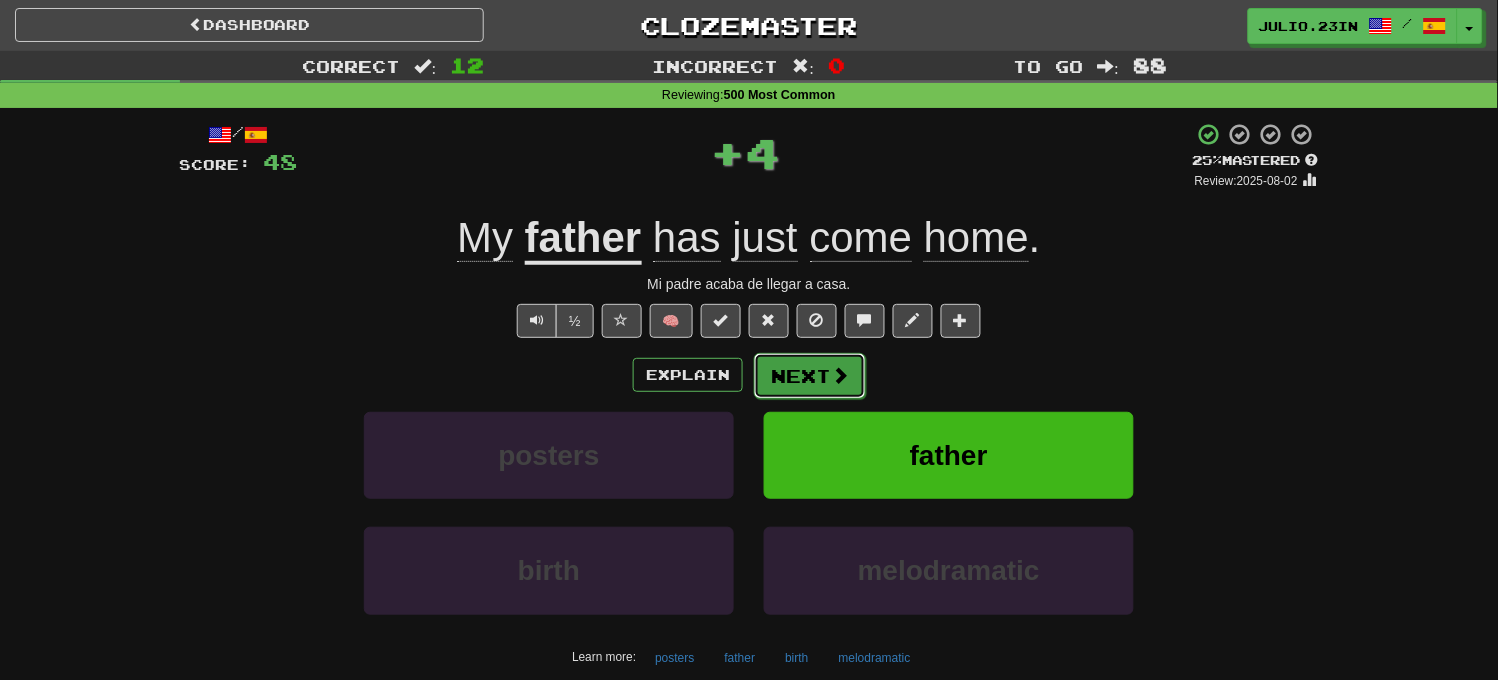 click on "Next" at bounding box center (810, 376) 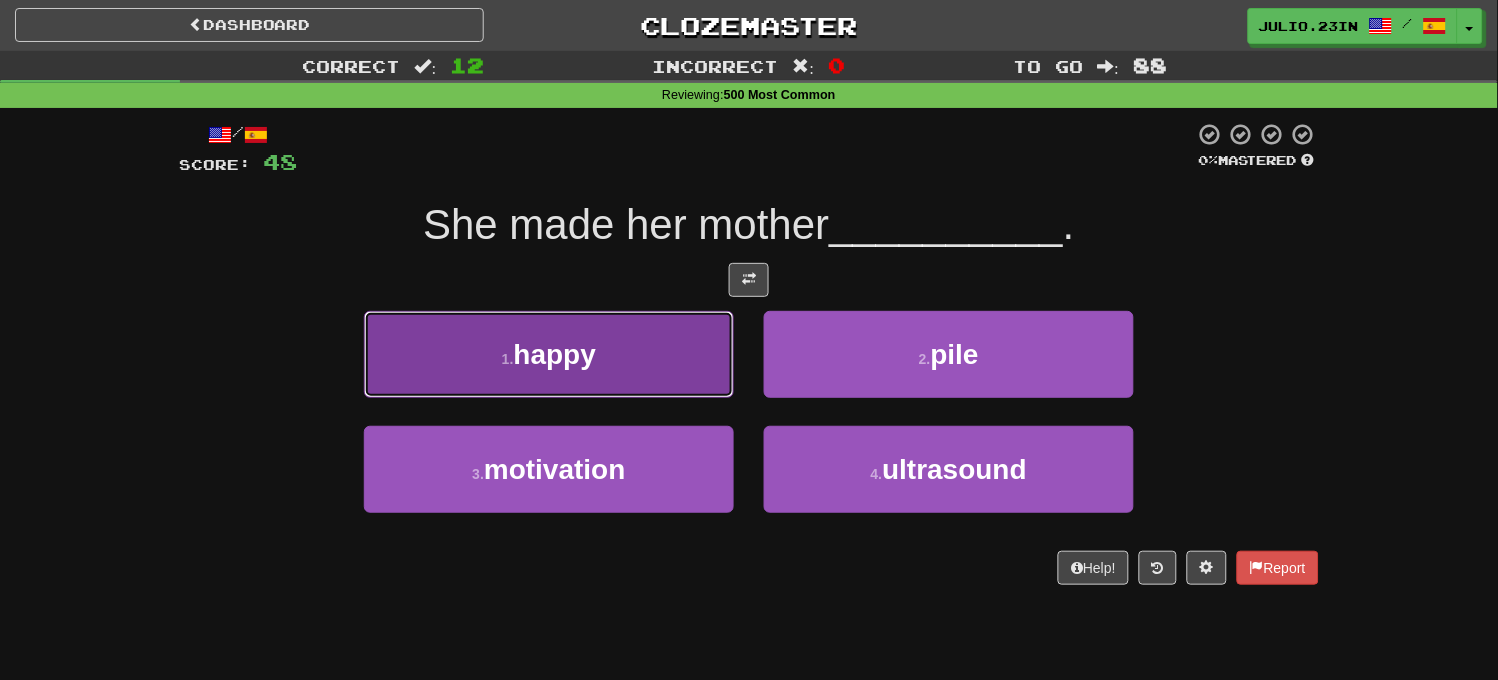 click on "1 .  happy" at bounding box center [549, 354] 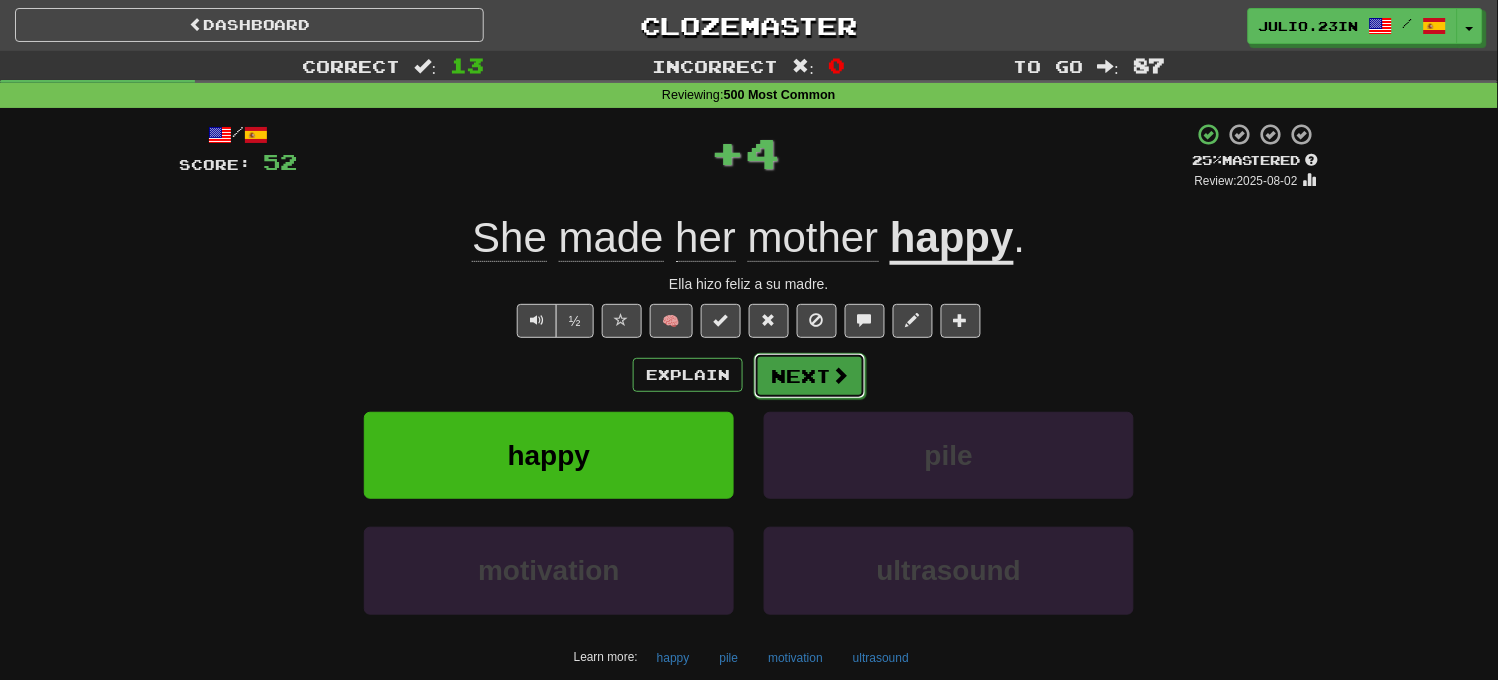 click on "Next" at bounding box center (810, 376) 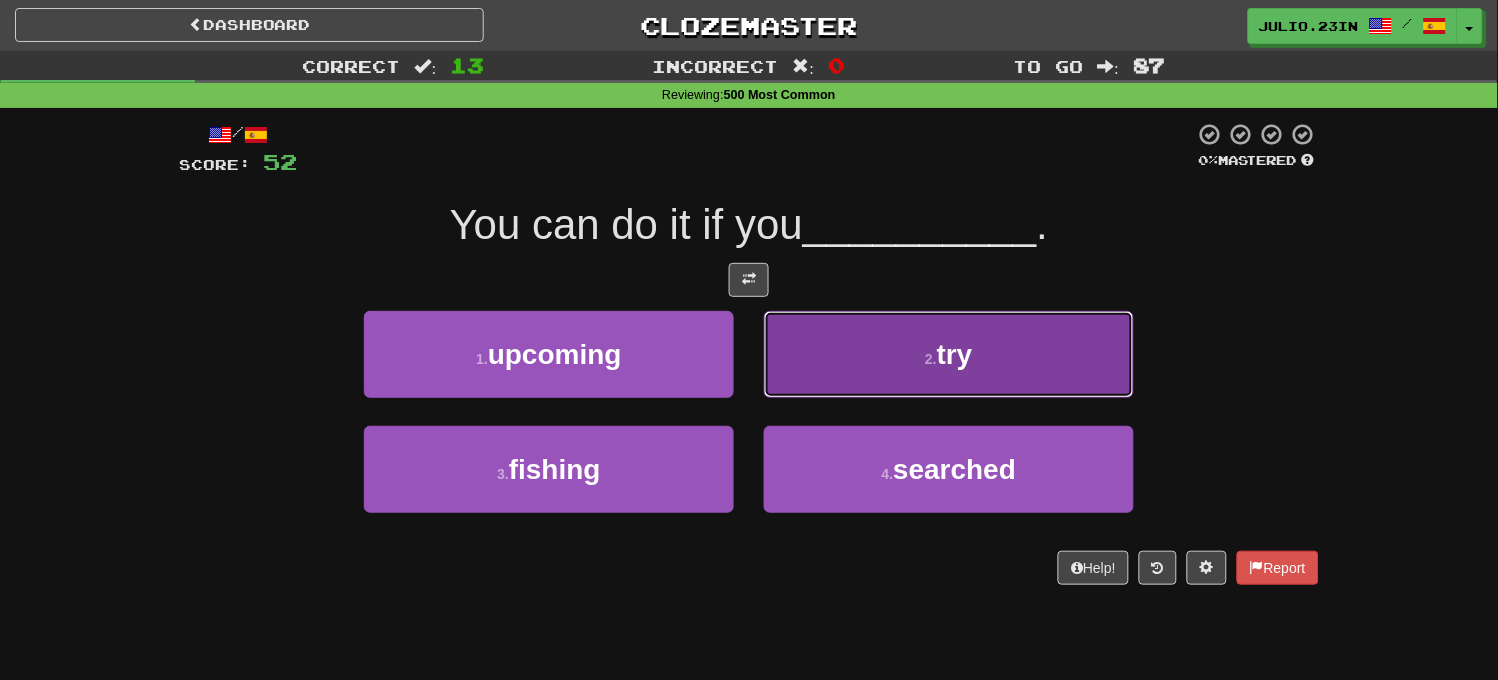 click on "2 .  try" at bounding box center [949, 354] 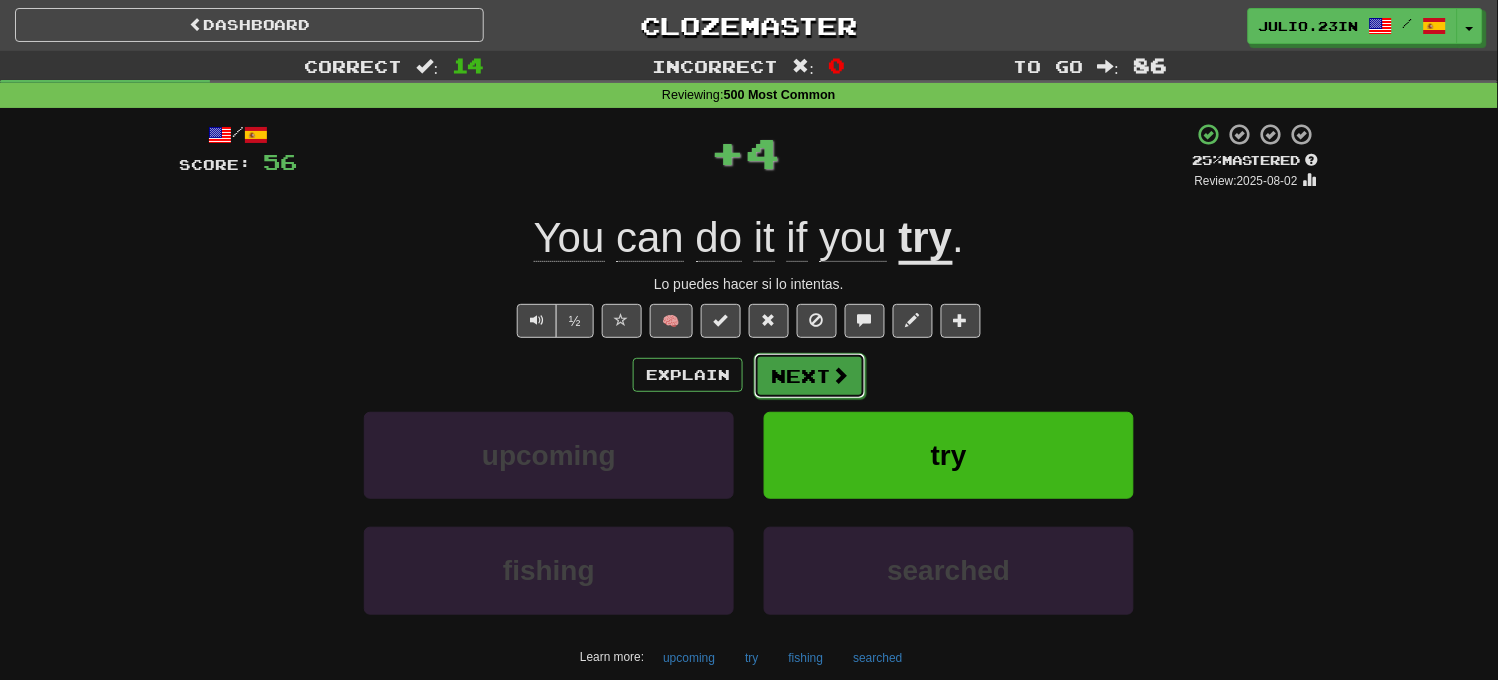 click on "Next" at bounding box center (810, 376) 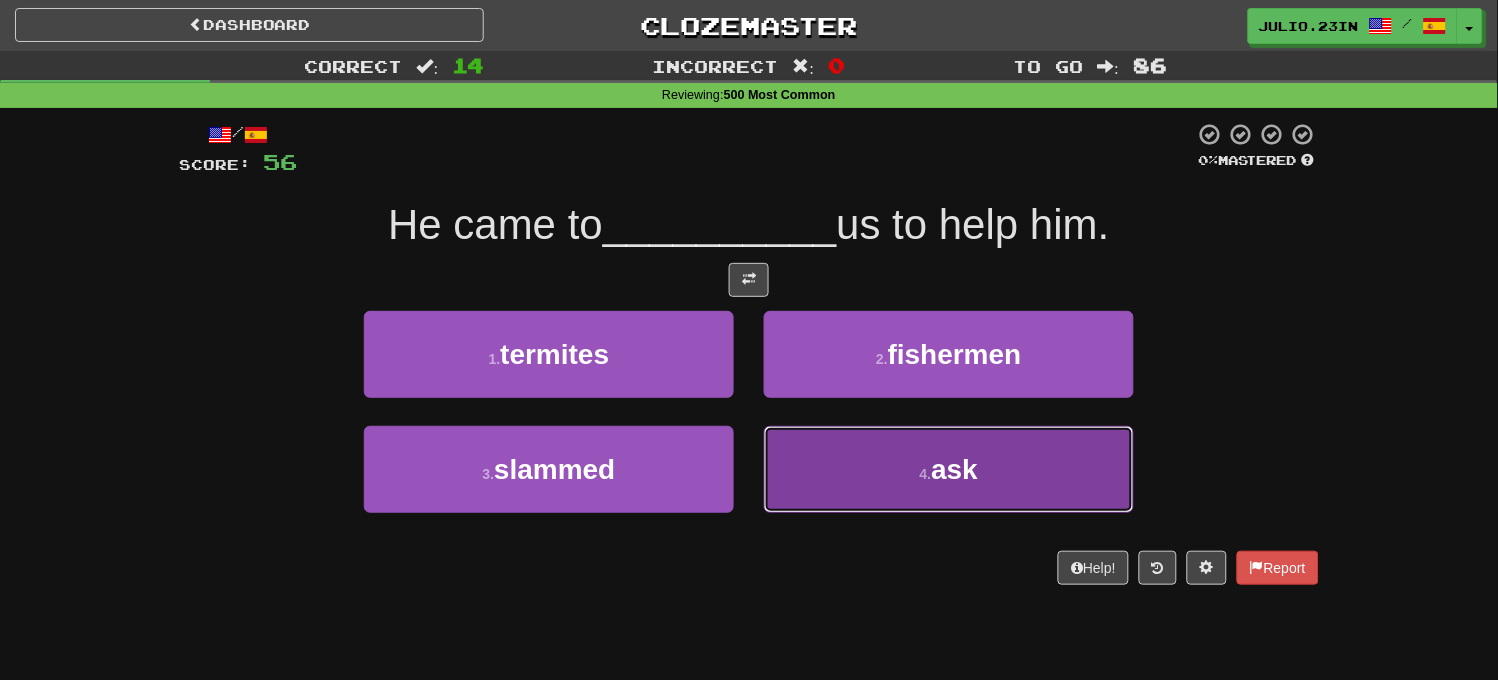 click on "4 .  ask" at bounding box center (949, 469) 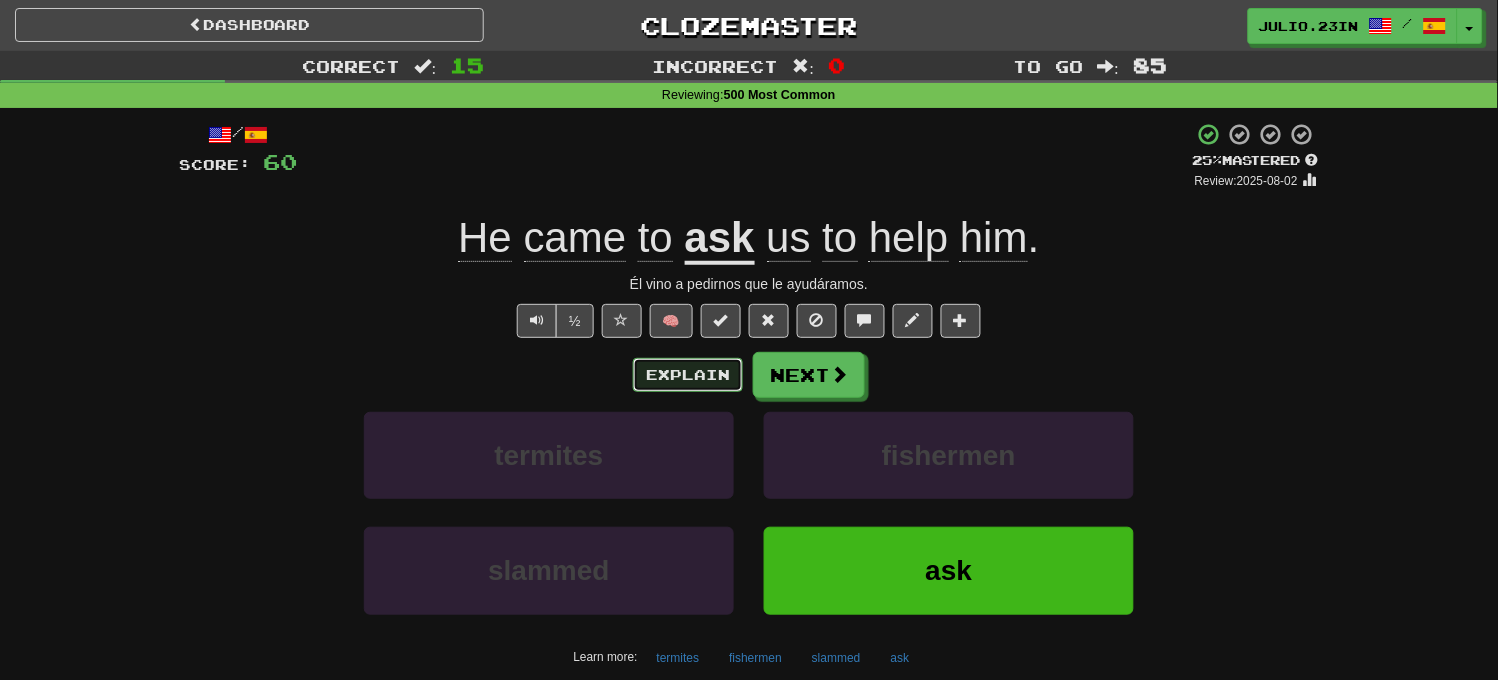 click on "Explain" at bounding box center (688, 375) 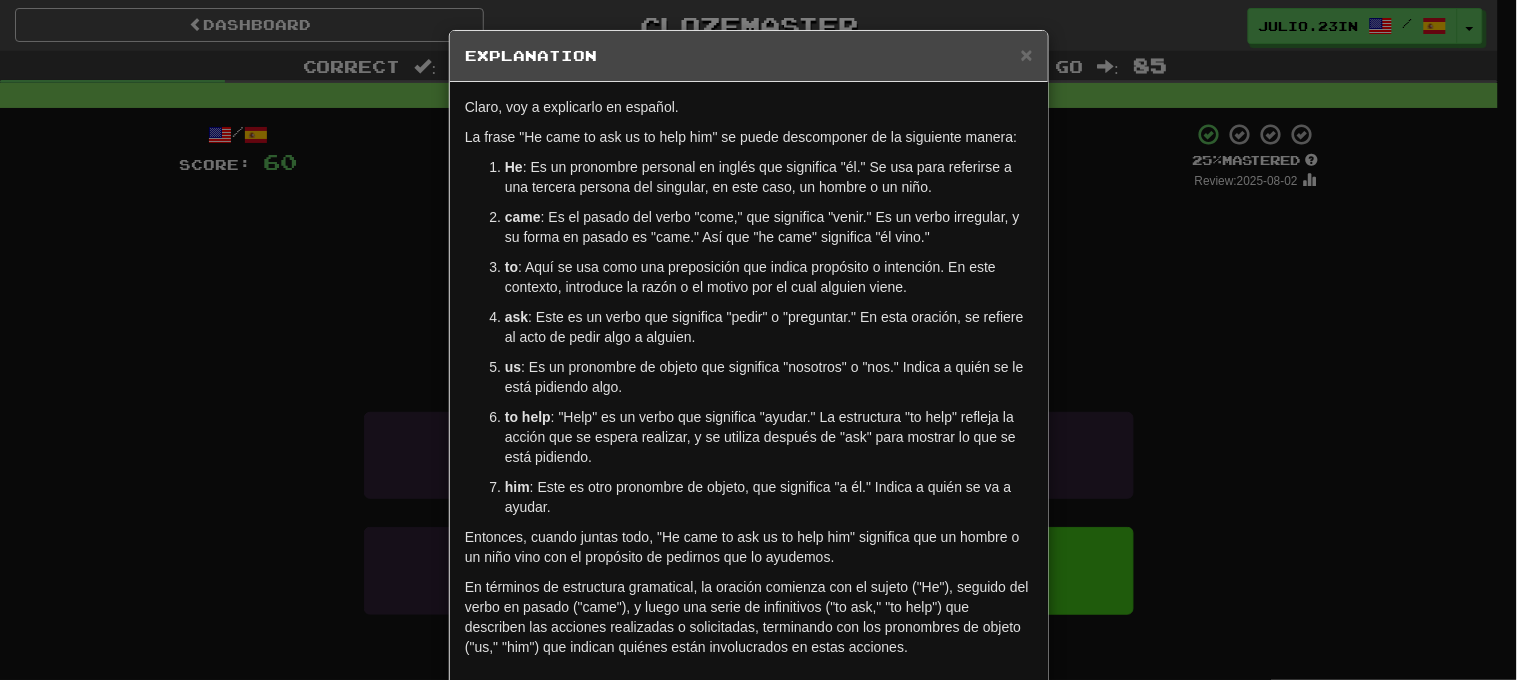 click on "× Explanation Claro, voy a explicarlo en español.
La frase "He came to ask us to help him" se puede descomponer de la siguiente manera:
He : Es un pronombre personal en inglés que significa "él." Se usa para referirse a una tercera persona del singular, en este caso, un hombre o un niño.
came : Es el pasado del verbo "come," que significa "venir." Es un verbo irregular, y su forma en pasado es "came." Así que "he came" significa "él vino."
to : Aquí se usa como una preposición que indica propósito o intención. En este contexto, introduce la razón o el motivo por el cual alguien viene.
ask : Este es un verbo que significa "pedir" o "preguntar." En esta oración, se refiere al acto de pedir algo a alguien.
us : Es un pronombre de objeto que significa "nosotros" o "nos." Indica a quién se le está pidiendo algo.
to help
him : Este es otro pronombre de objeto, que significa "a él." Indica a quién se va a ayudar.
Let us know ! Close" at bounding box center [758, 340] 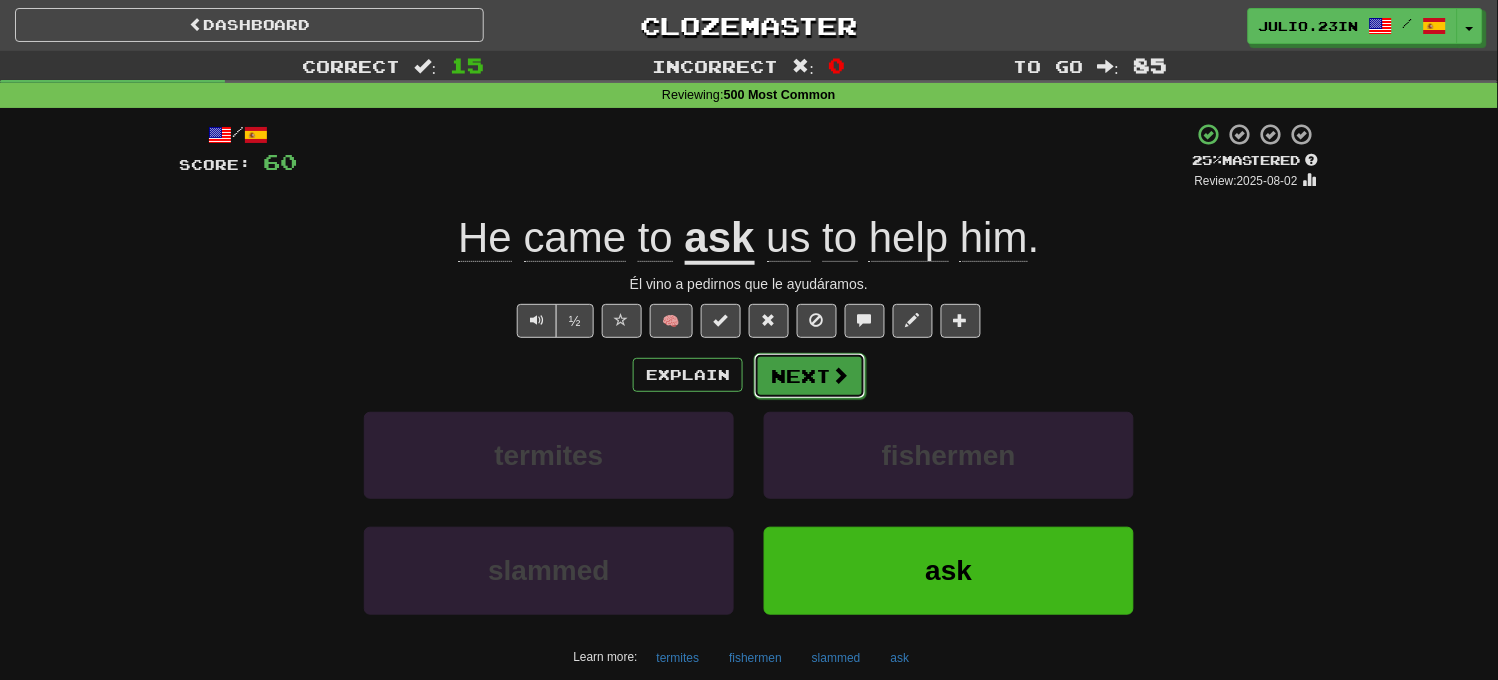 click on "Next" at bounding box center (810, 376) 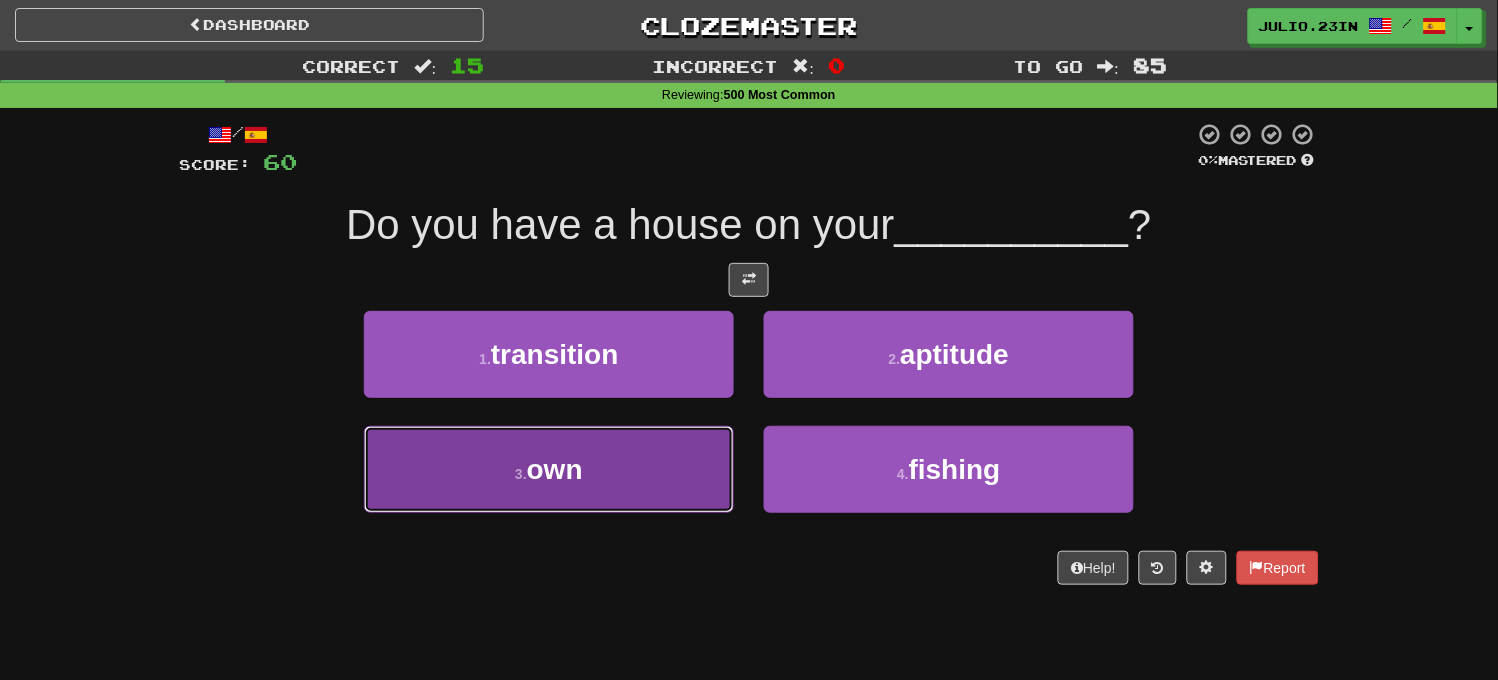 click on "3 .  own" at bounding box center (549, 469) 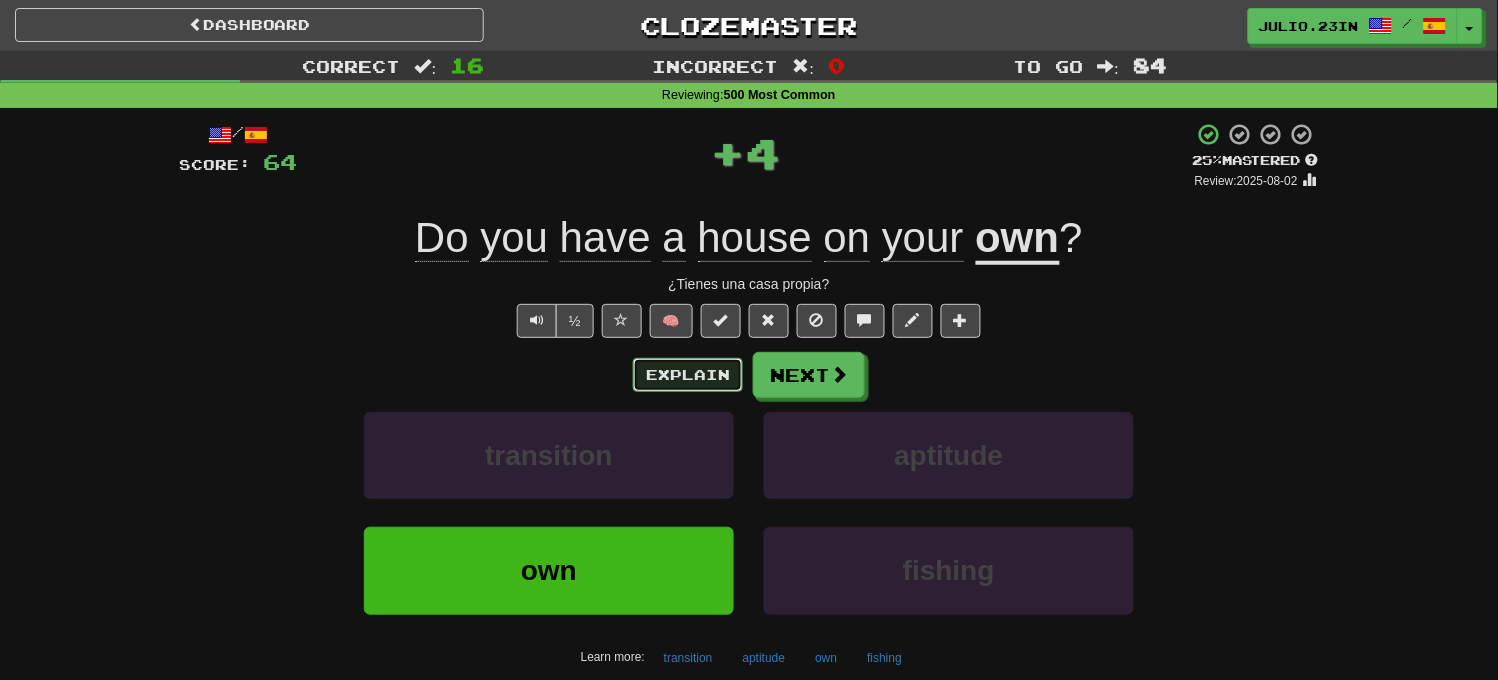 click on "Explain" at bounding box center (688, 375) 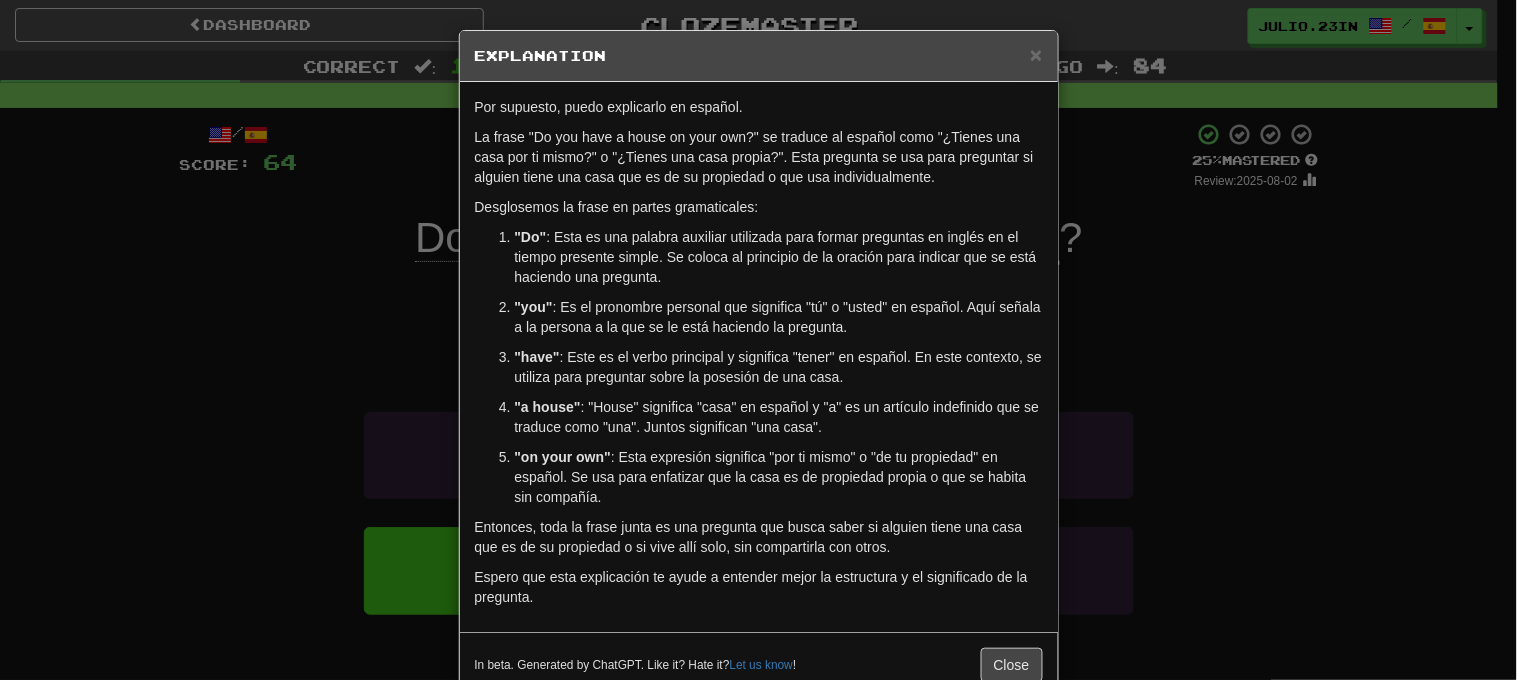 click on "× Explanation Por supuesto, puedo explicarlo en español.
La frase "Do you have a house on your own?" se traduce al español como "¿Tienes una casa por ti mismo?" o "¿Tienes una casa propia?". Esta pregunta se usa para preguntar si alguien tiene una casa que es de su propiedad o que usa individualmente.
Desglosemos la frase en partes gramaticales:
"Do" : Esta es una palabra auxiliar utilizada para formar preguntas en inglés en el tiempo presente simple. Se coloca al principio de la oración para indicar que se está haciendo una pregunta.
"you" : Es el pronombre personal que significa "tú" o "usted" en español. Aquí señala a la persona a la que se le está haciendo la pregunta.
"have" : Este es el verbo principal y significa "tener" en español. En este contexto, se utiliza para preguntar sobre la posesión de una casa.
"a house" : "House" significa "casa" en español y "a" es un artículo indefinido que se traduce como "una". Juntos significan "una casa".
!" at bounding box center [758, 340] 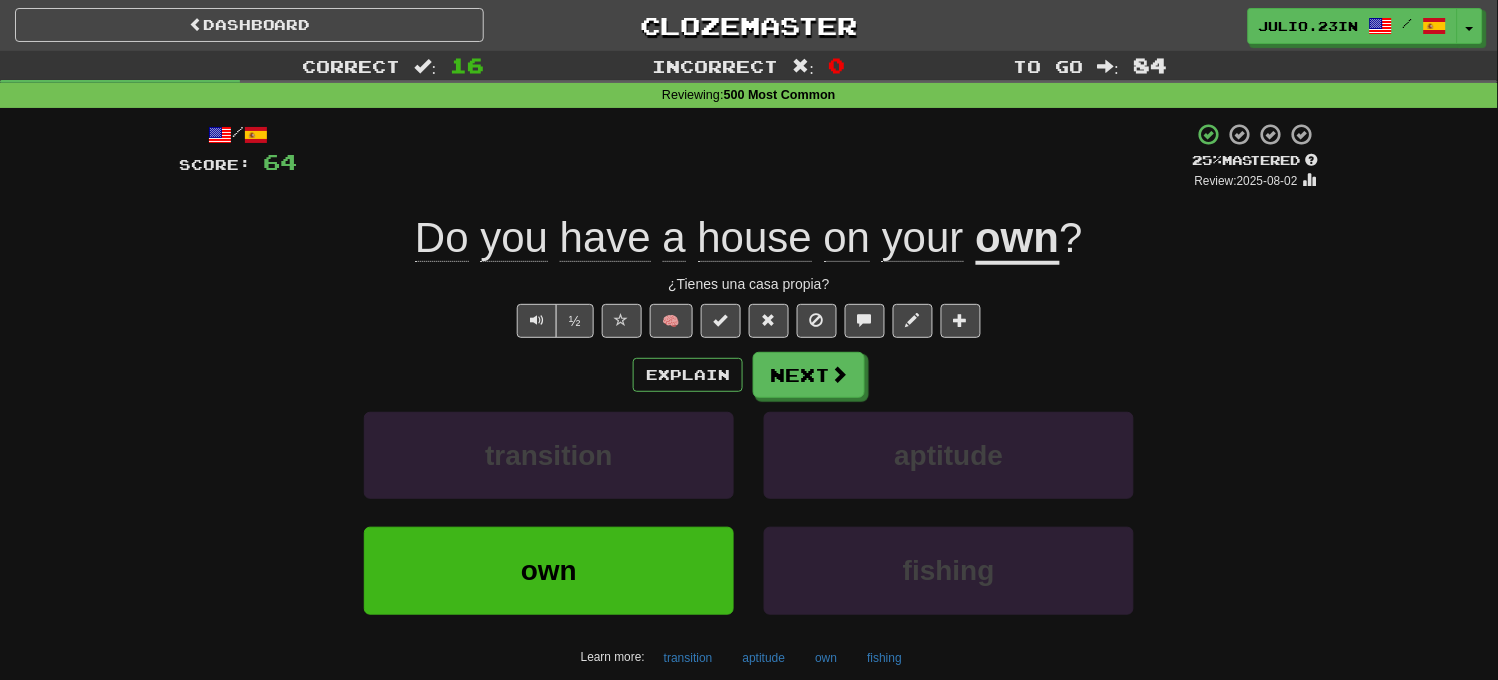 click on "Explain Next" at bounding box center [749, 375] 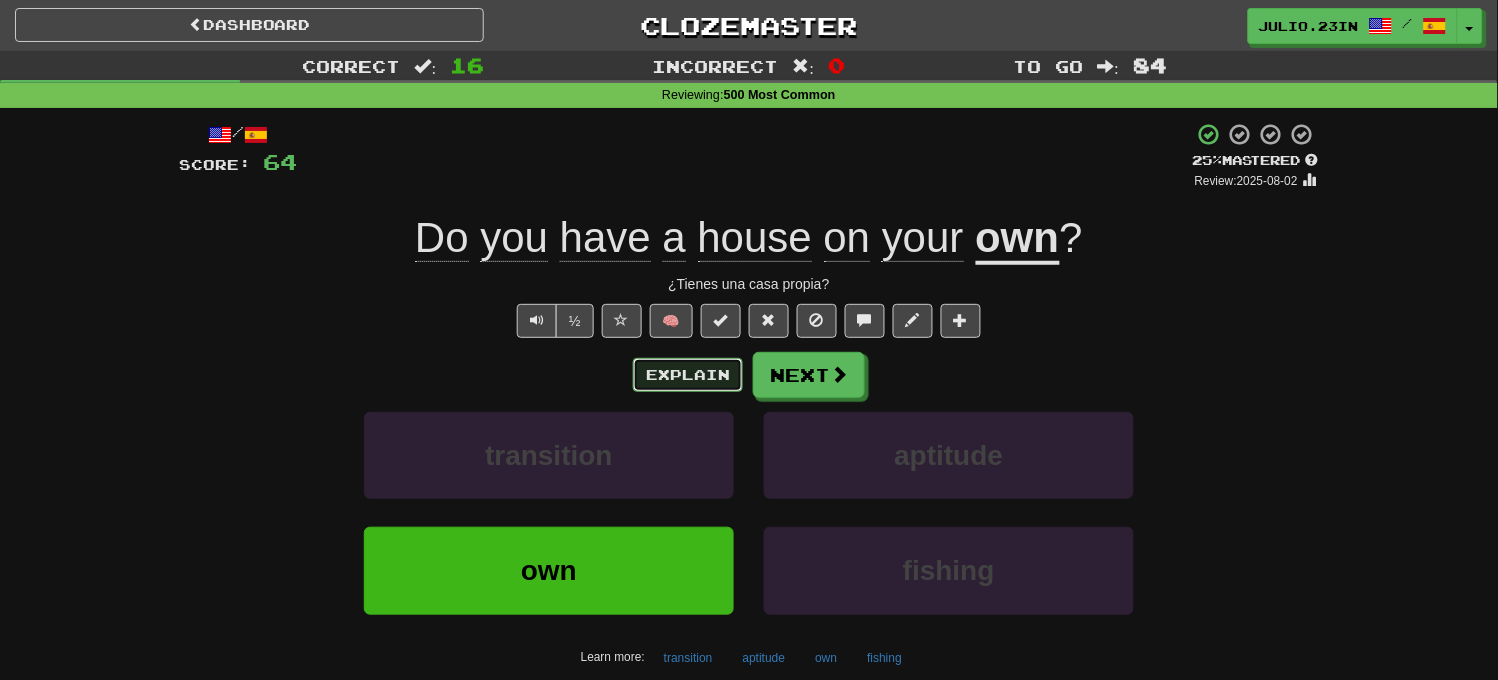 click on "Explain" at bounding box center [688, 375] 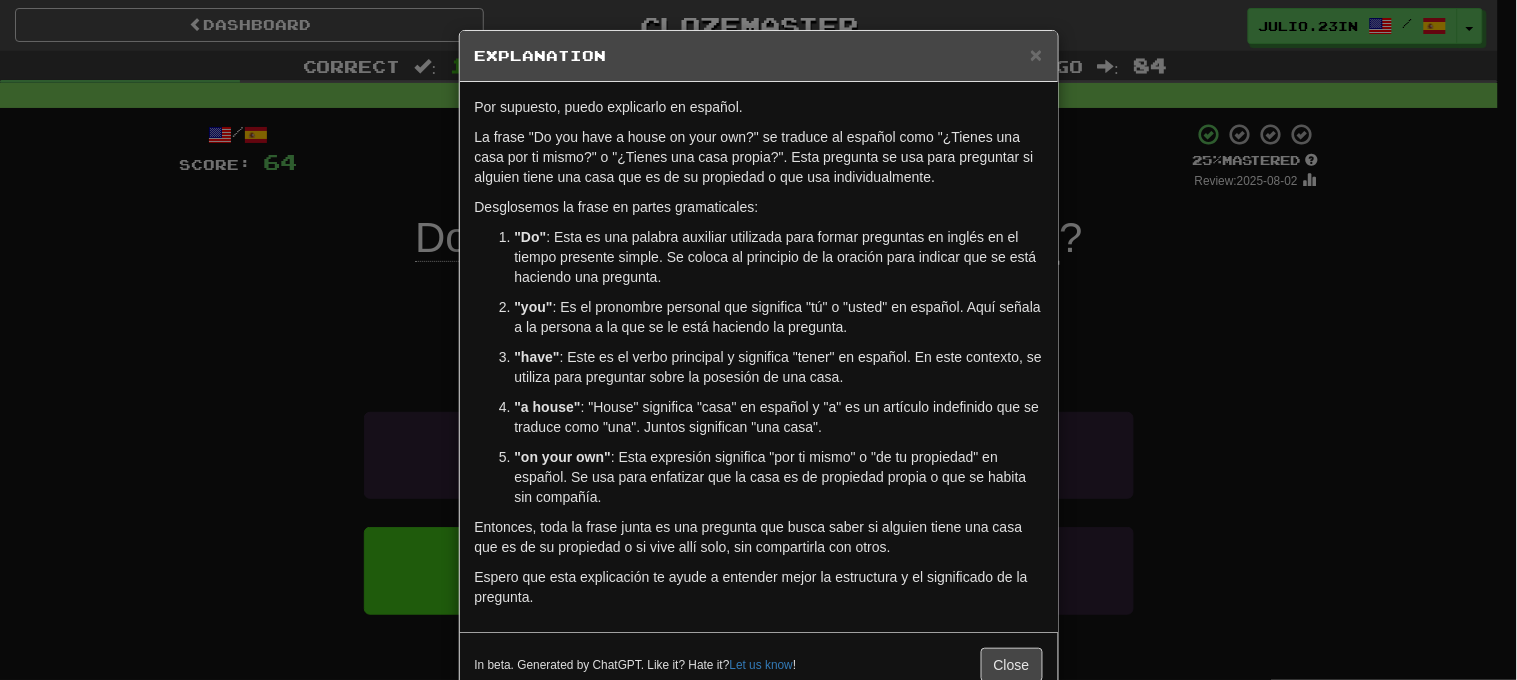 click on "× Explanation Por supuesto, puedo explicarlo en español.
La frase "Do you have a house on your own?" se traduce al español como "¿Tienes una casa por ti mismo?" o "¿Tienes una casa propia?". Esta pregunta se usa para preguntar si alguien tiene una casa que es de su propiedad o que usa individualmente.
Desglosemos la frase en partes gramaticales:
"Do" : Esta es una palabra auxiliar utilizada para formar preguntas en inglés en el tiempo presente simple. Se coloca al principio de la oración para indicar que se está haciendo una pregunta.
"you" : Es el pronombre personal que significa "tú" o "usted" en español. Aquí señala a la persona a la que se le está haciendo la pregunta.
"have" : Este es el verbo principal y significa "tener" en español. En este contexto, se utiliza para preguntar sobre la posesión de una casa.
"a house" : "House" significa "casa" en español y "a" es un artículo indefinido que se traduce como "una". Juntos significan "una casa".
!" at bounding box center [758, 340] 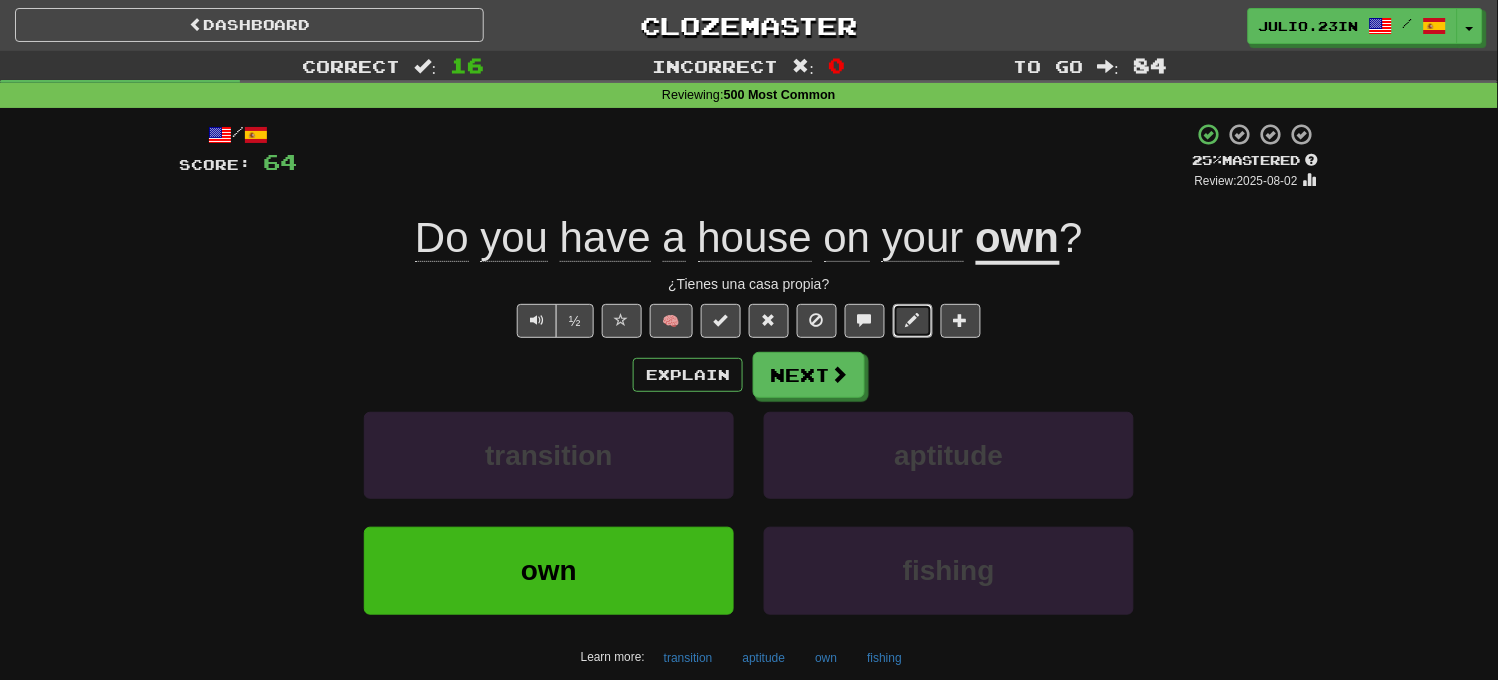click at bounding box center (913, 321) 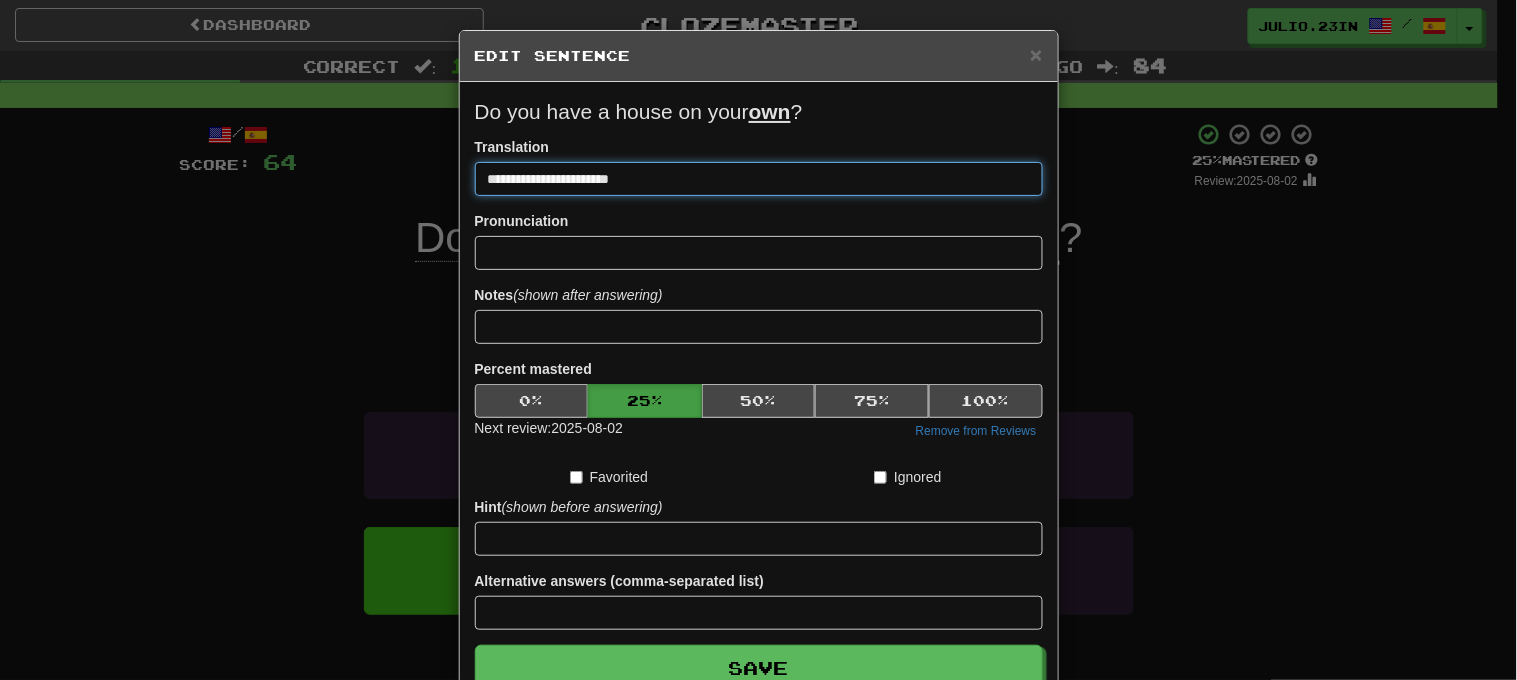 drag, startPoint x: 730, startPoint y: 176, endPoint x: 201, endPoint y: 134, distance: 530.6647 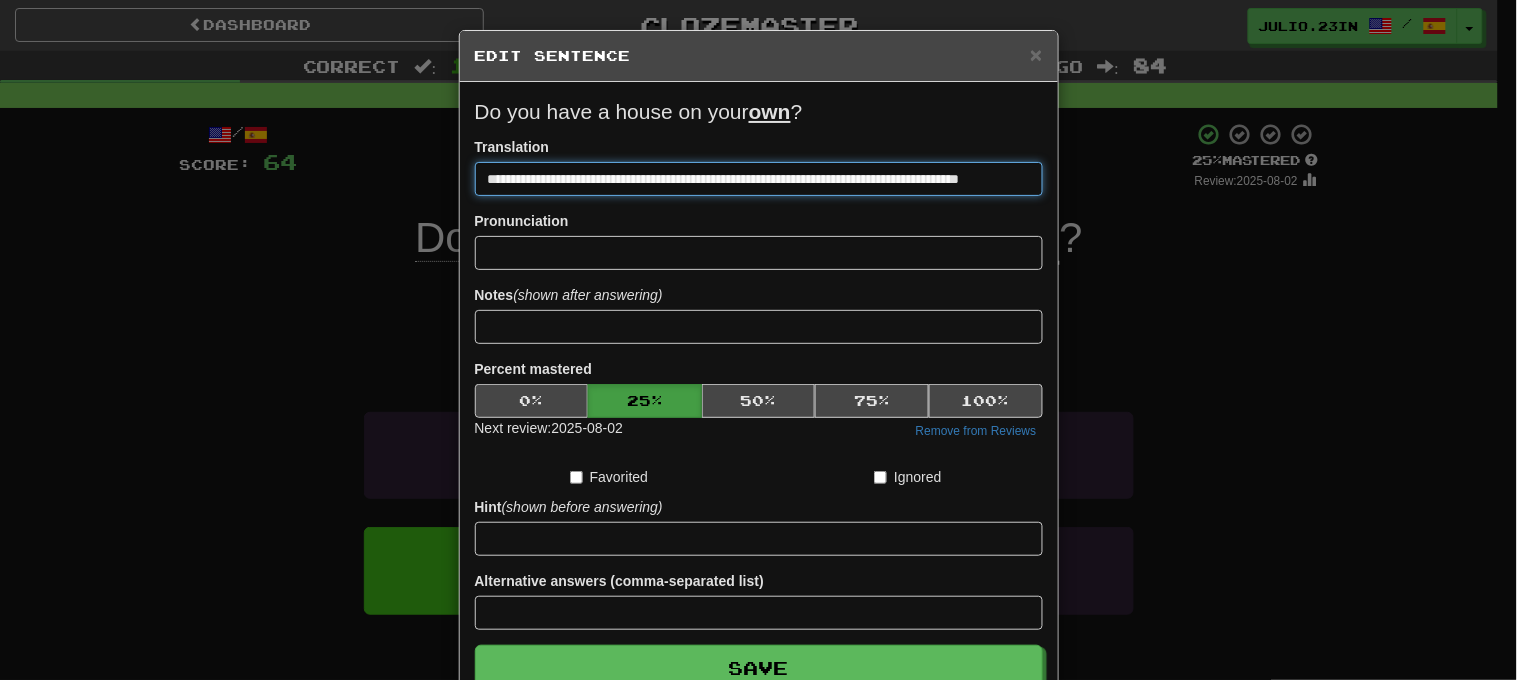 scroll, scrollTop: 0, scrollLeft: 58, axis: horizontal 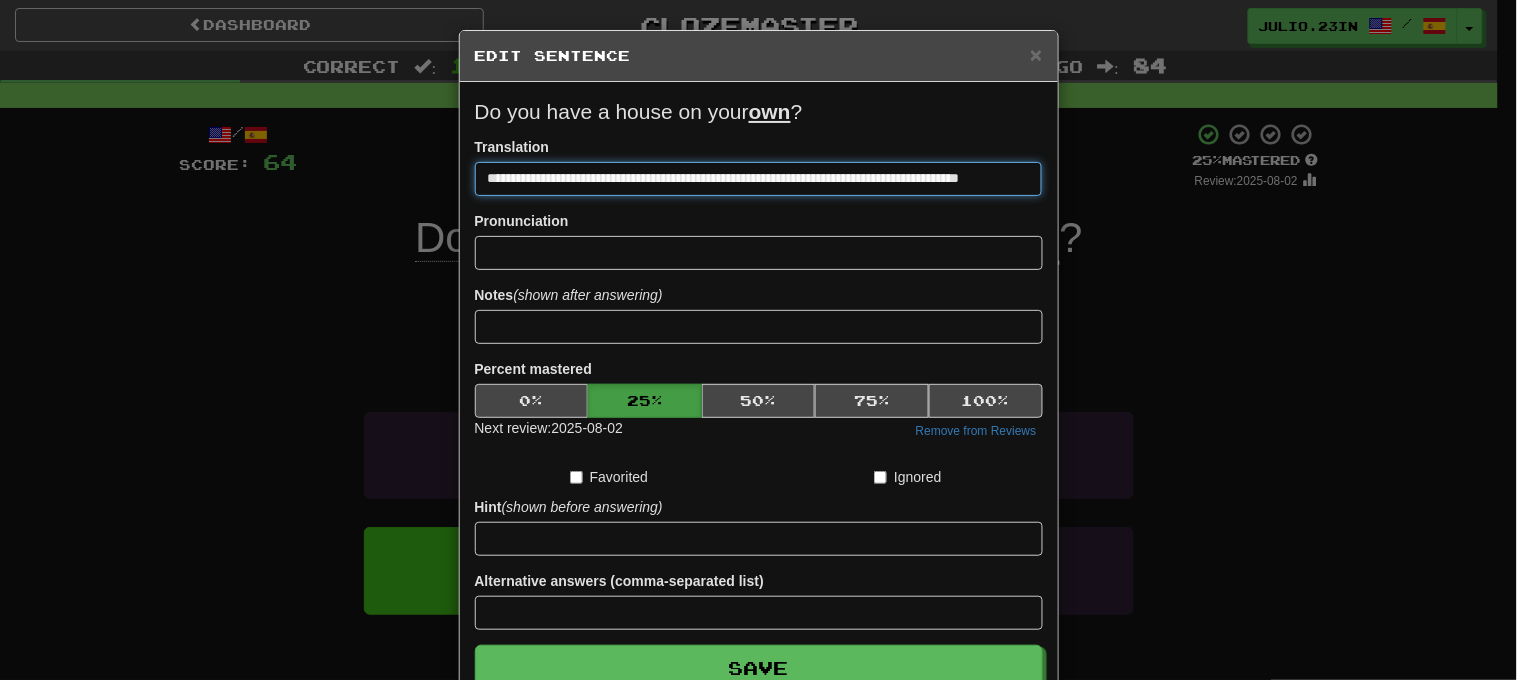 click on "**********" at bounding box center [759, 179] 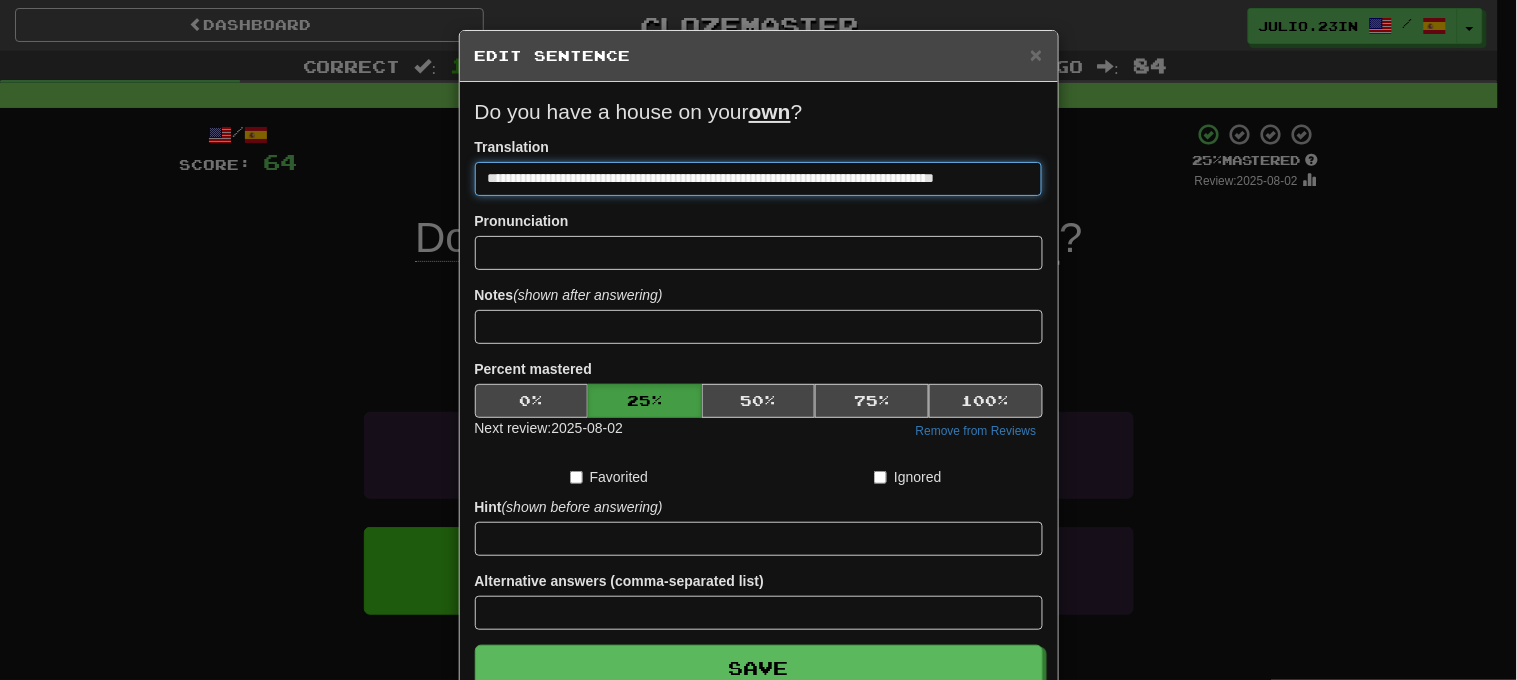 scroll, scrollTop: 0, scrollLeft: 33, axis: horizontal 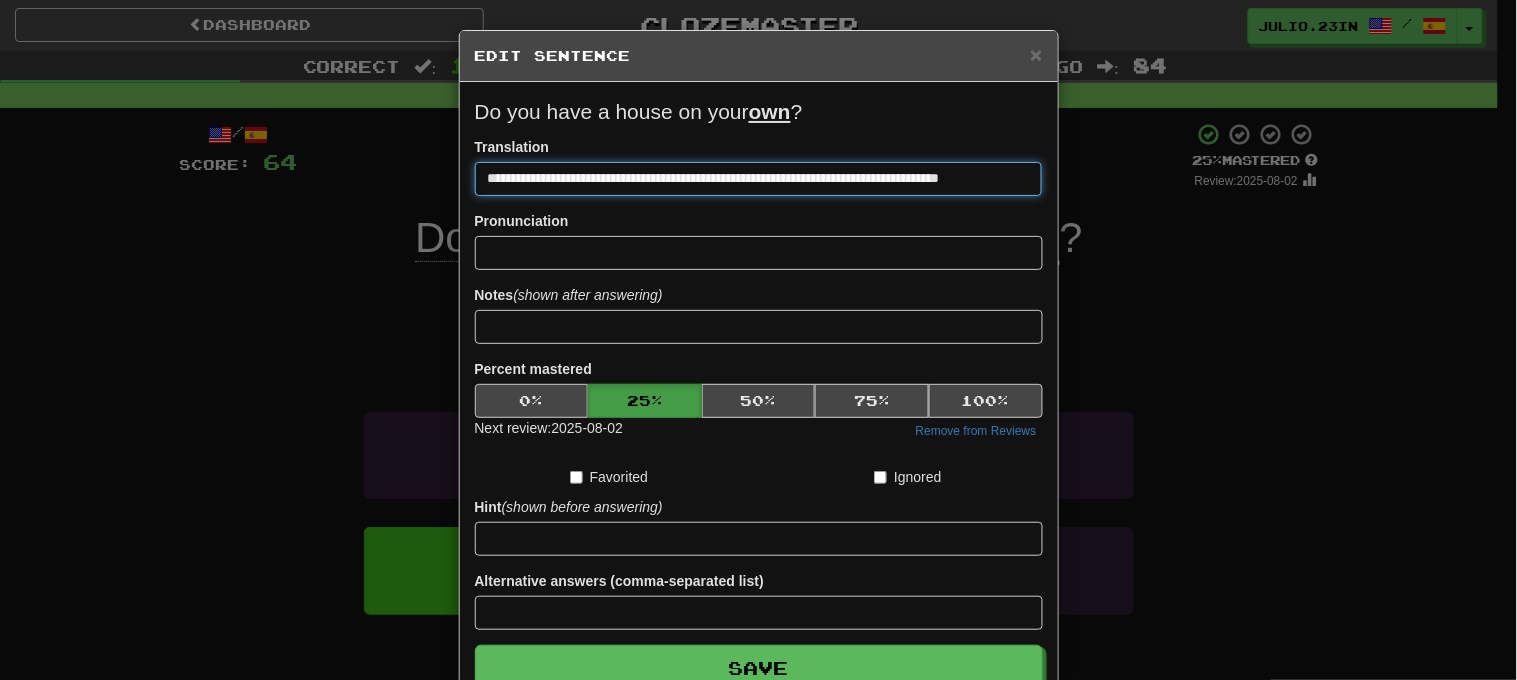 click on "**********" at bounding box center [759, 179] 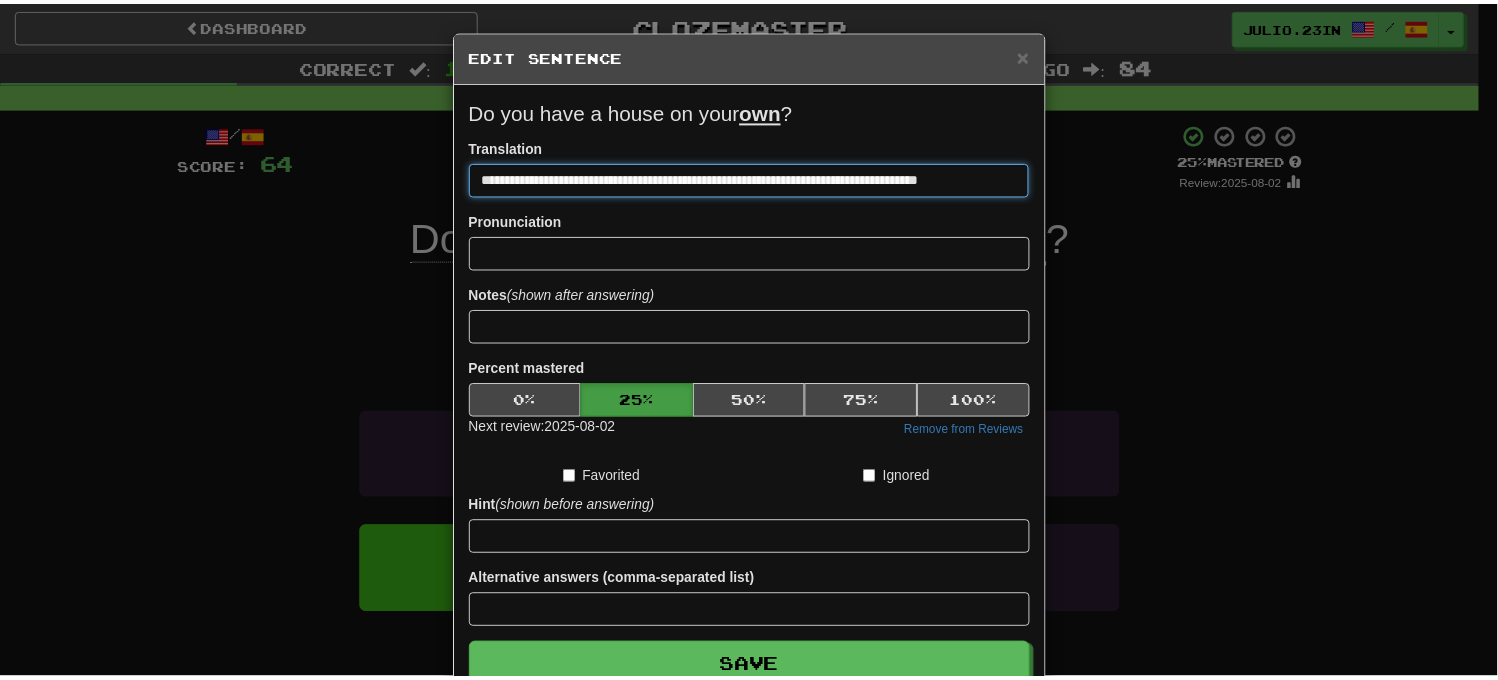 scroll, scrollTop: 0, scrollLeft: 0, axis: both 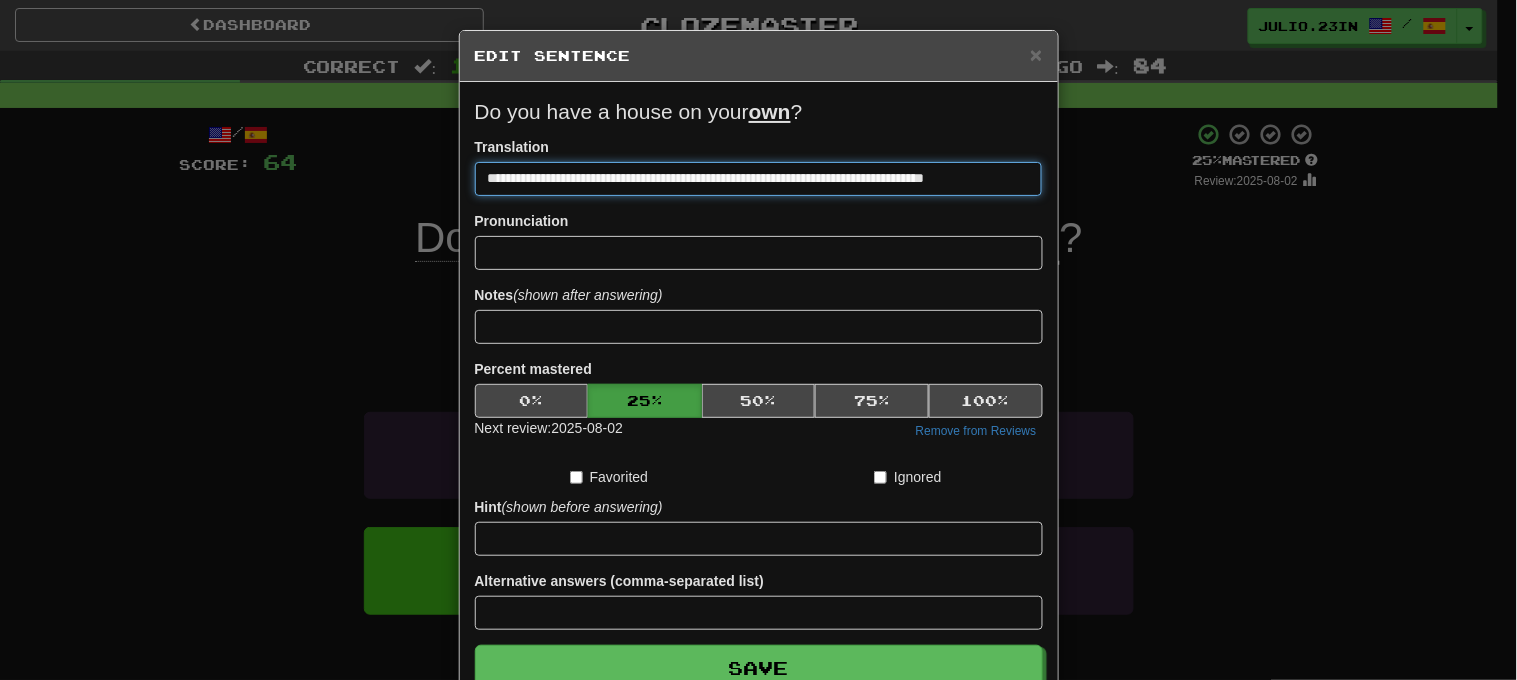 type on "**********" 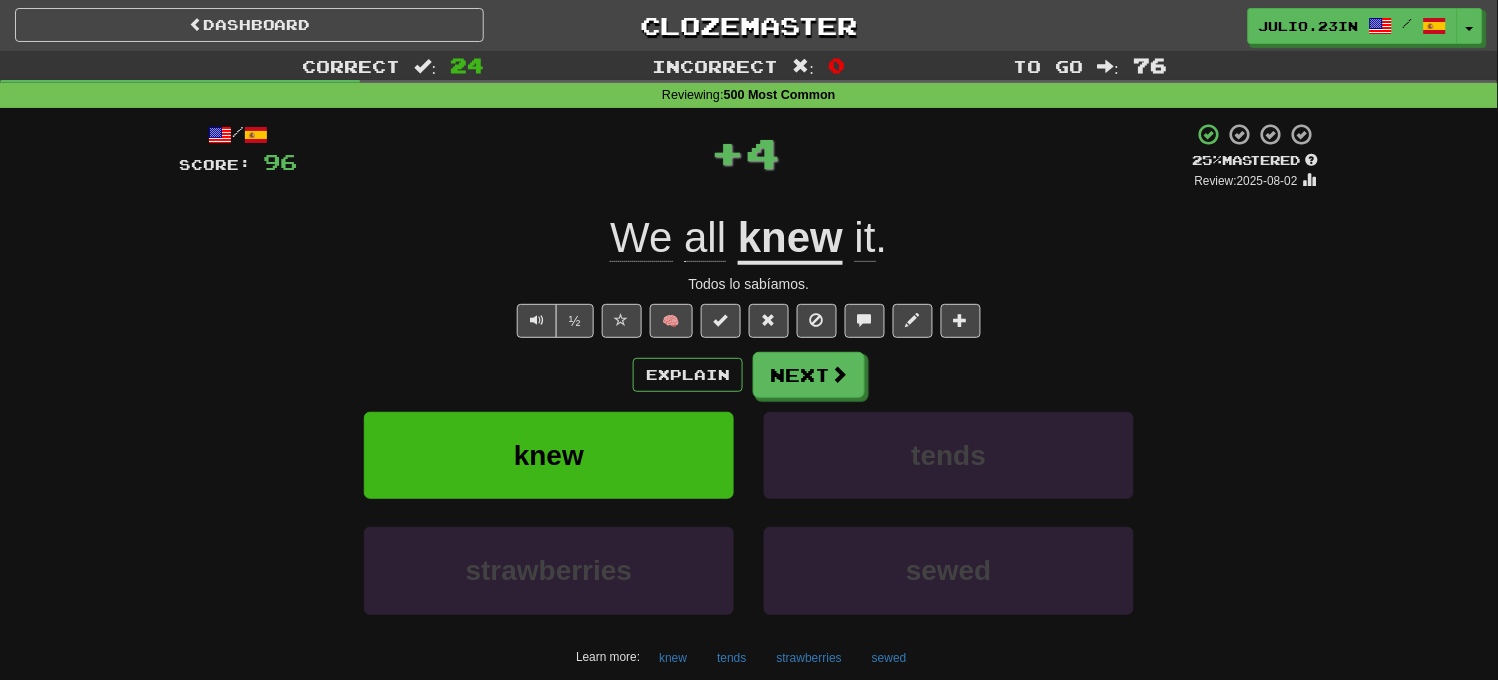 click on "knew" at bounding box center [790, 239] 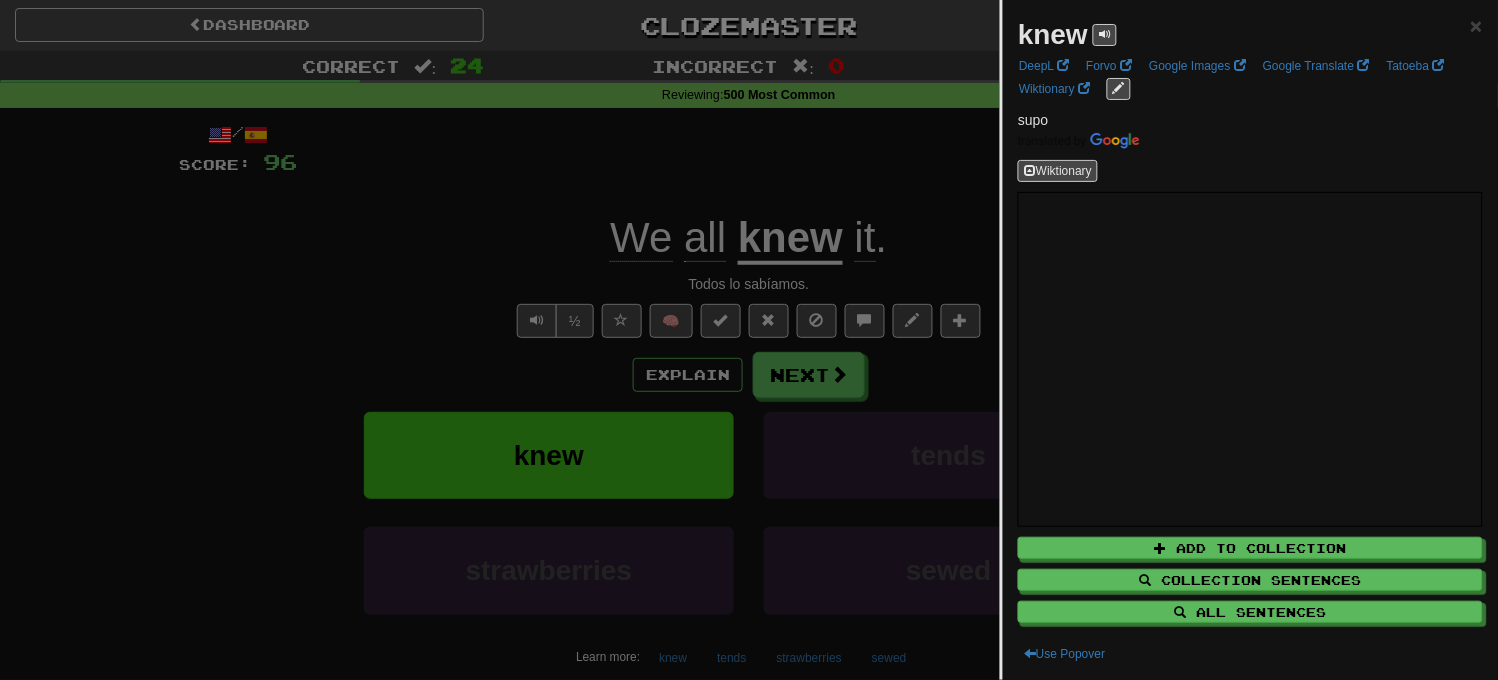 click at bounding box center [749, 340] 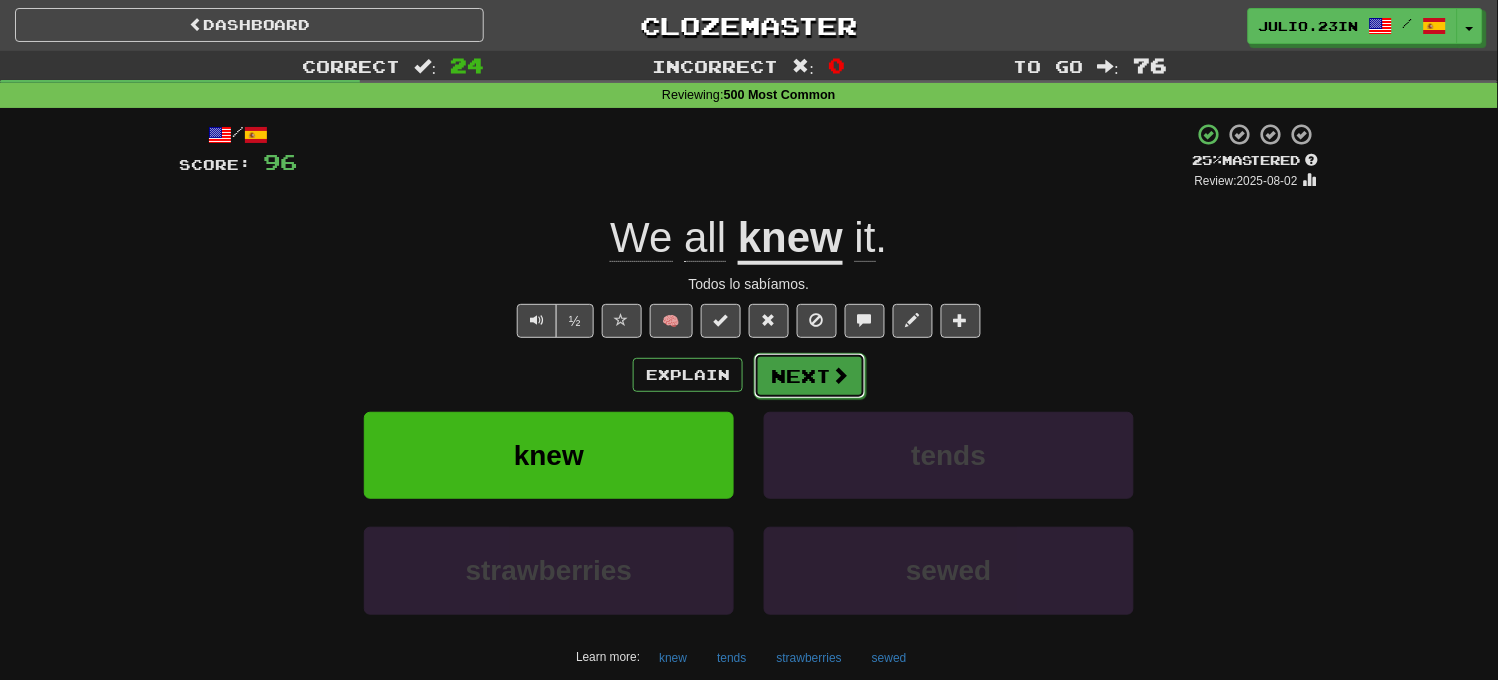 click at bounding box center (840, 375) 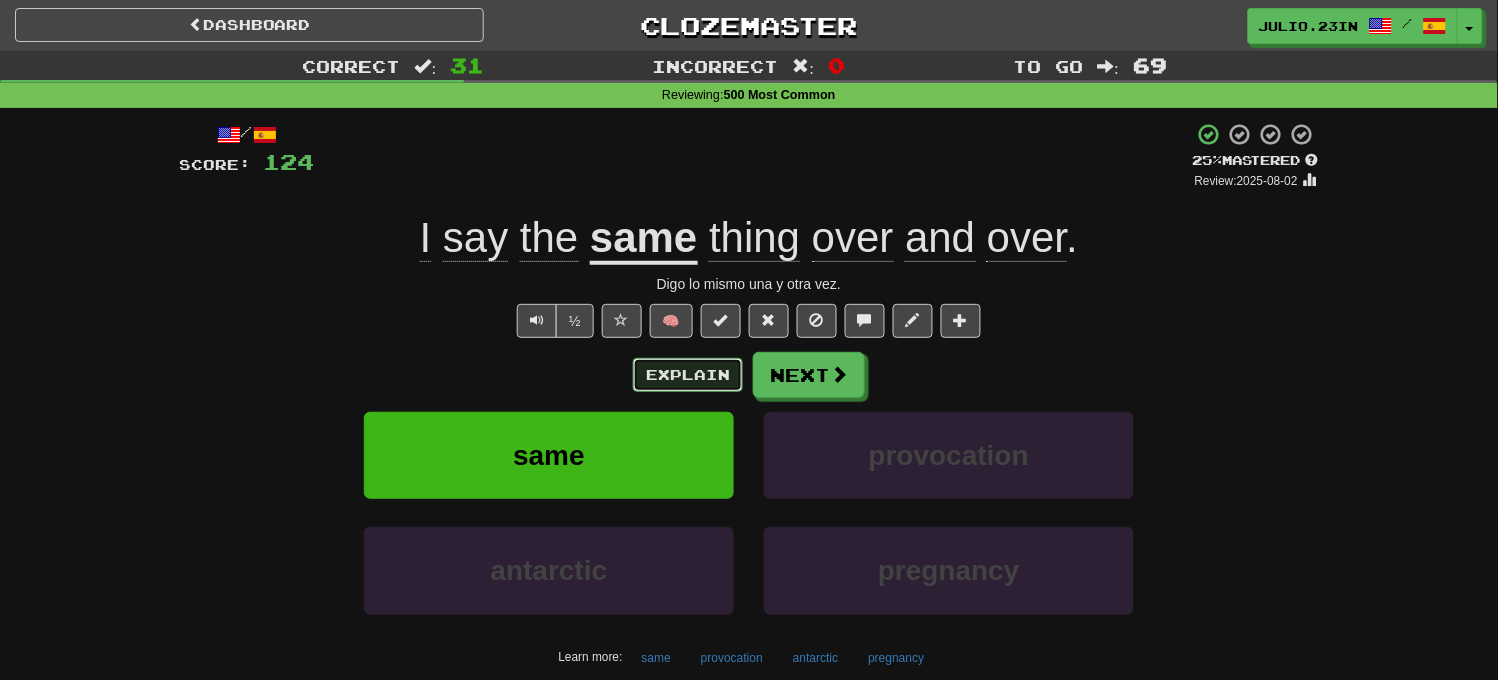 click on "Explain" at bounding box center (688, 375) 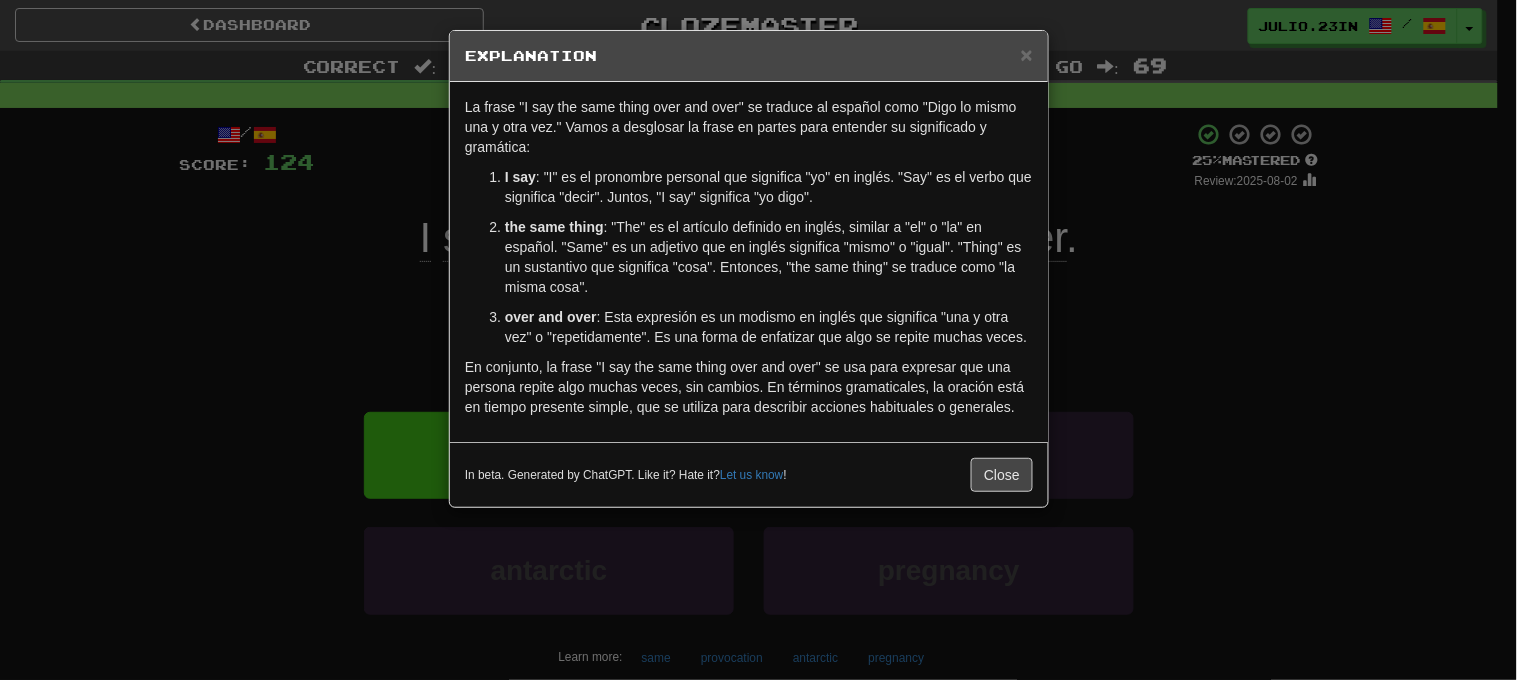 click on "× Explanation La frase "I say the same thing over and over" se traduce al español como "Digo lo mismo una y otra vez." Vamos a desglosar la frase en partes para entender su significado y gramática:
I say : "I" es el pronombre personal que significa "yo" en inglés. "Say" es el verbo que significa "decir". Juntos, "I say" significa "yo digo".
the same thing : "The" es el artículo definido en inglés, similar a "el" o "la" en español. "Same" es un adjetivo que en inglés significa "mismo" o "igual". "Thing" es un sustantivo que significa "cosa". Entonces, "the same thing" se traduce como "la misma cosa".
over and over : Esta expresión es un modismo en inglés que significa "una y otra vez" o "repetidamente". Es una forma de enfatizar que algo se repite muchas veces.
In beta. Generated by ChatGPT. Like it? Hate it?  Let us know ! Close" at bounding box center (758, 340) 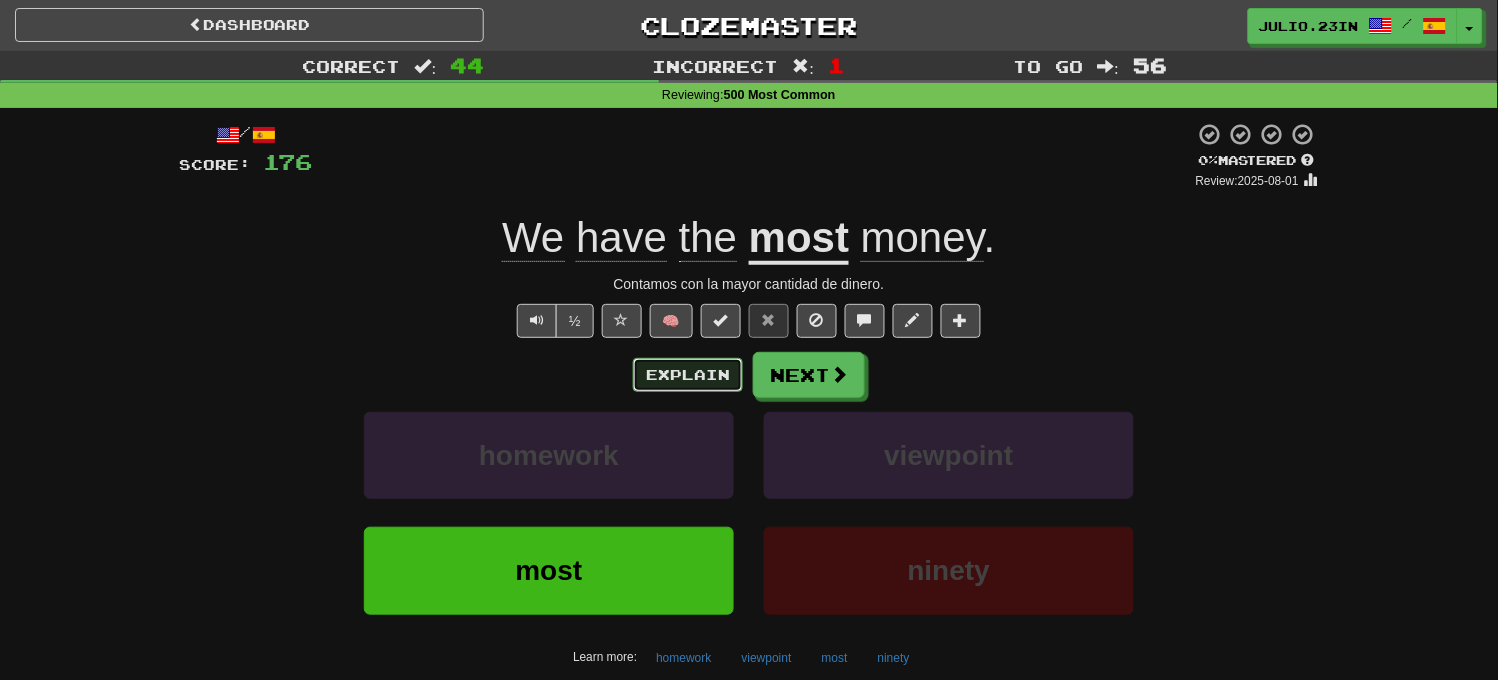 click on "Explain" at bounding box center (688, 375) 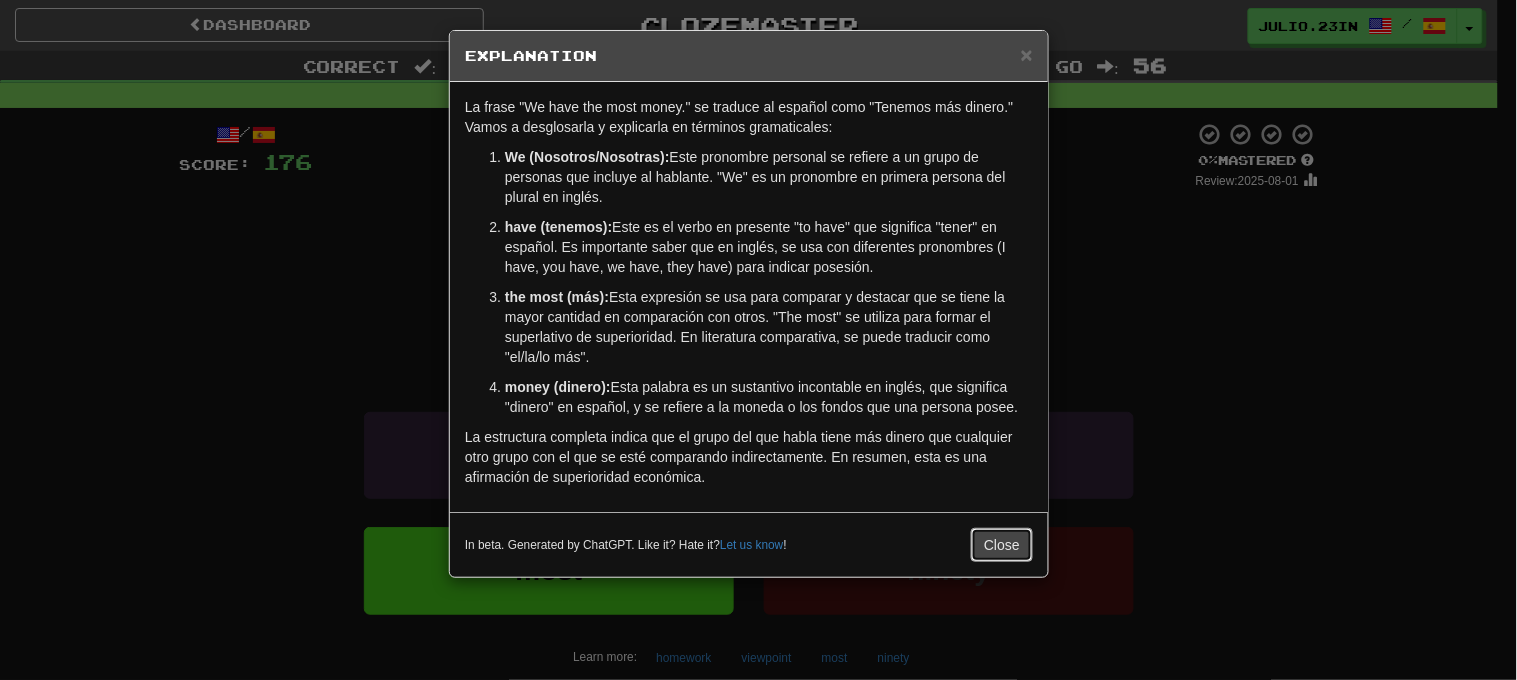click on "Close" at bounding box center [1002, 545] 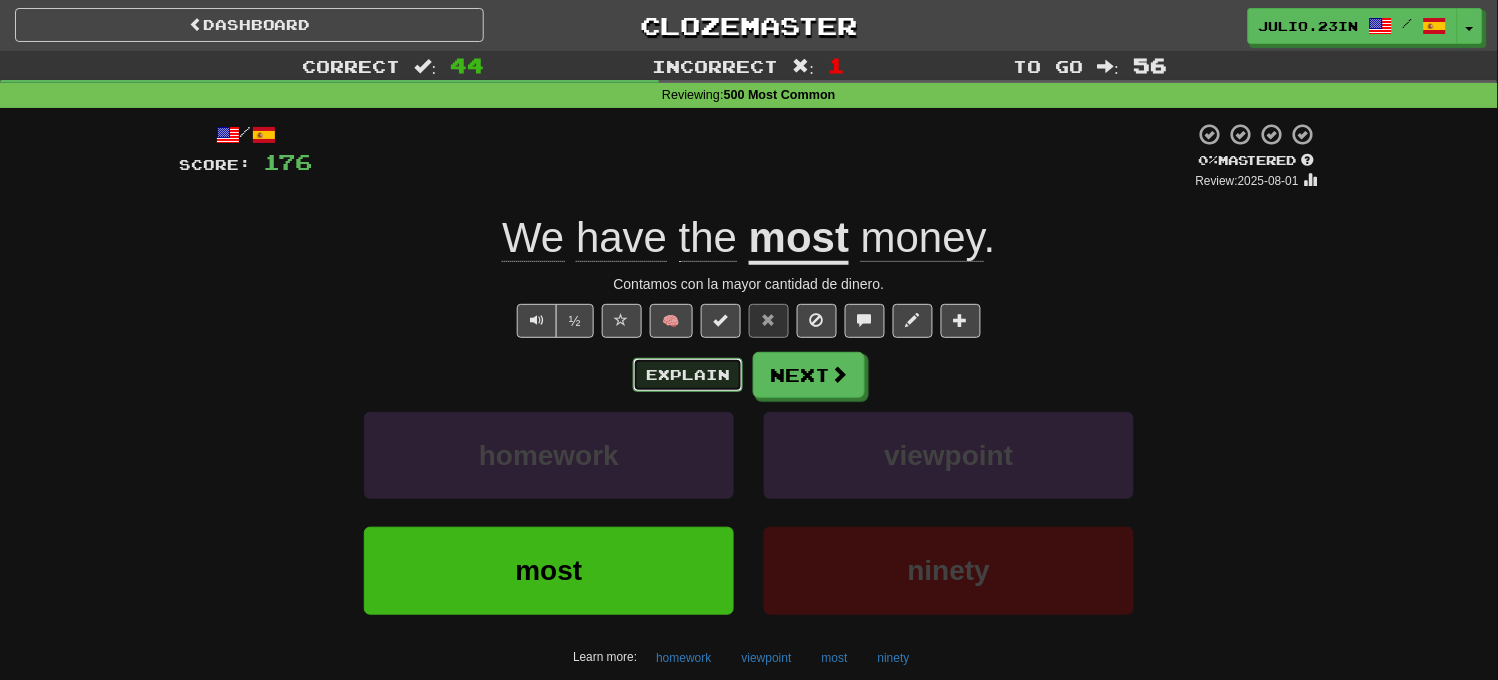 click on "Explain" at bounding box center [688, 375] 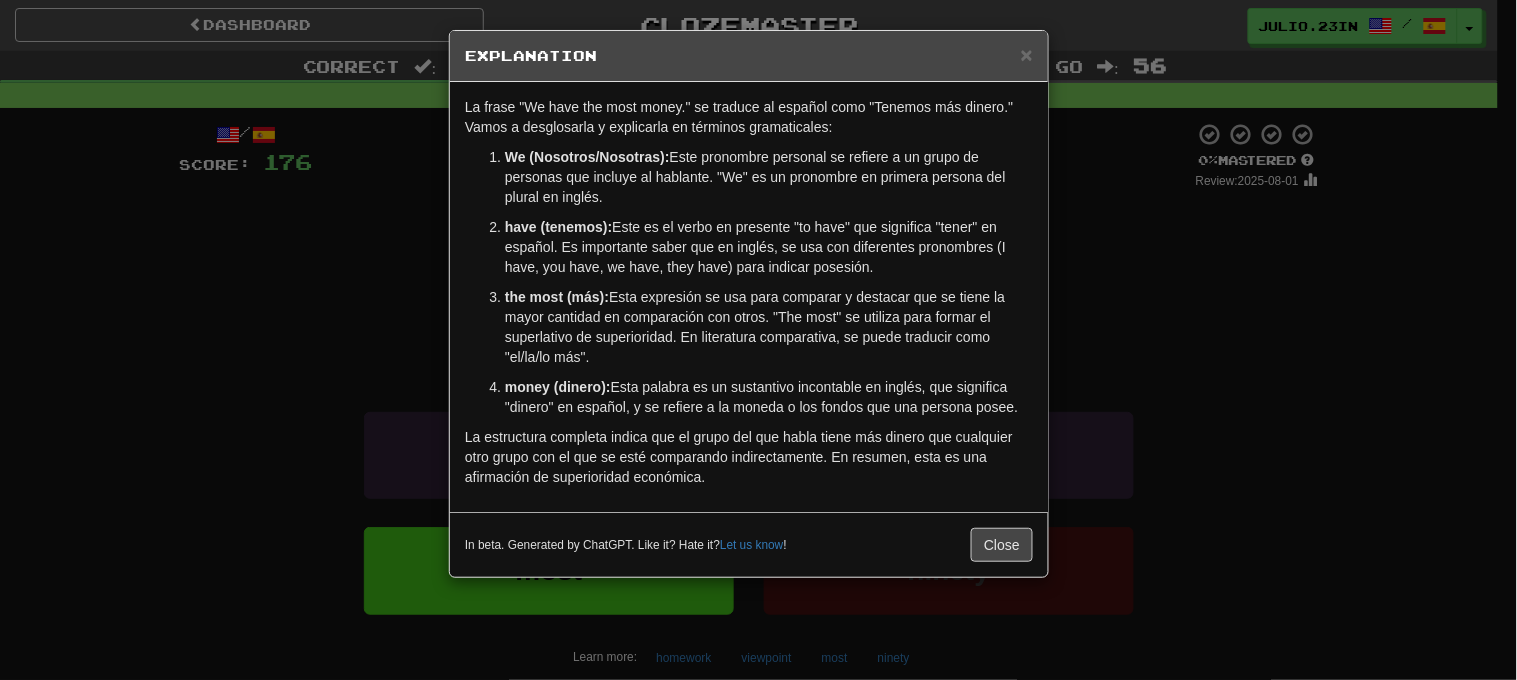 click on "× Explanation La frase "We have the most money." se traduce al español como "Tenemos más dinero." Vamos a desglosarla y explicarla en términos gramaticales:
We (Nosotros/Nosotras):  Este pronombre personal se refiere a un grupo de personas que incluye al hablante. "We" es un pronombre en primera persona del plural en inglés.
have (tenemos):  Este es el verbo en presente "to have" que significa "tener" en español. Es importante saber que en inglés, se usa con diferentes pronombres (I have, you have, we have, they have) para indicar posesión.
the most (más):  Esta expresión se usa para comparar y destacar que se tiene la mayor cantidad en comparación con otros. "The most" se utiliza para formar el superlativo de superioridad. En literatura comparativa, se puede traducir como "el/la/lo más".
money (dinero):  Esta palabra es un sustantivo incontable en inglés, que significa "dinero" en español, y se refiere a la moneda o los fondos que una persona posee.
Let us know !" at bounding box center (758, 340) 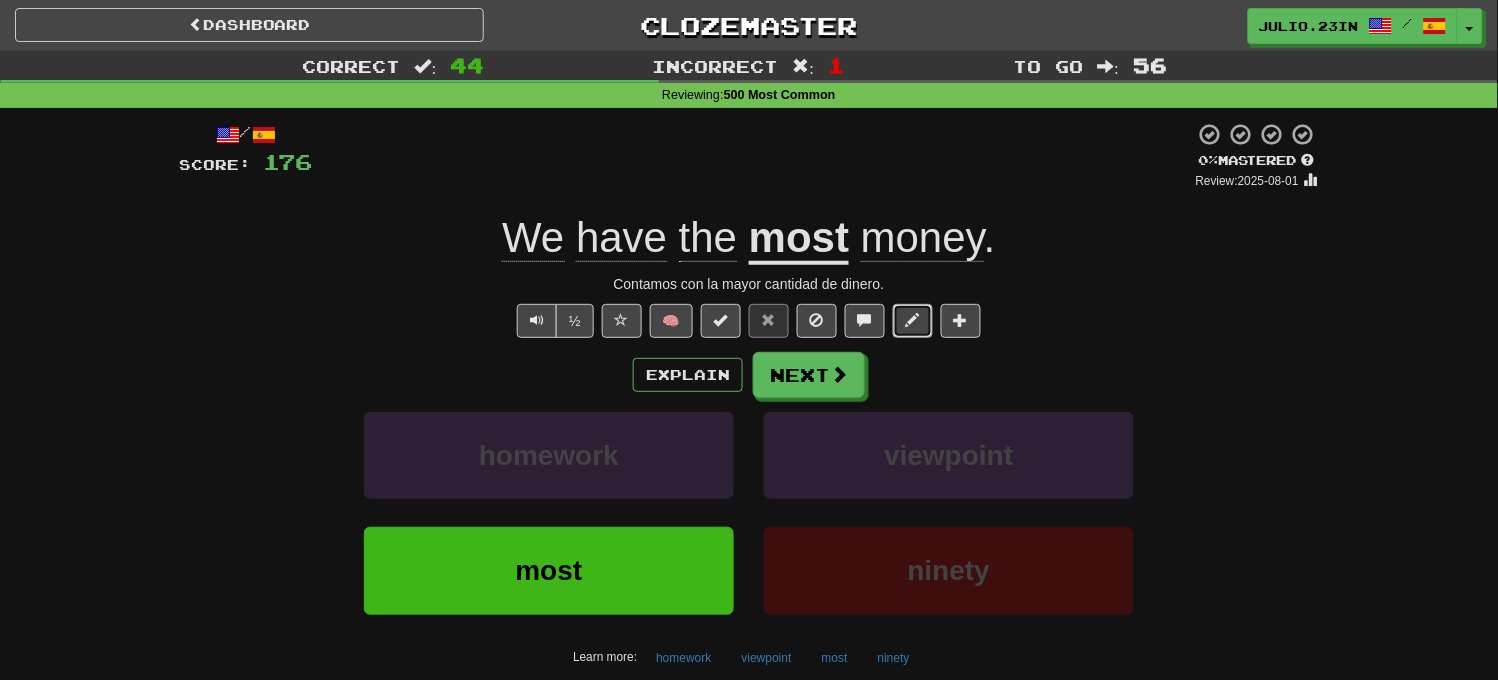 click at bounding box center (913, 321) 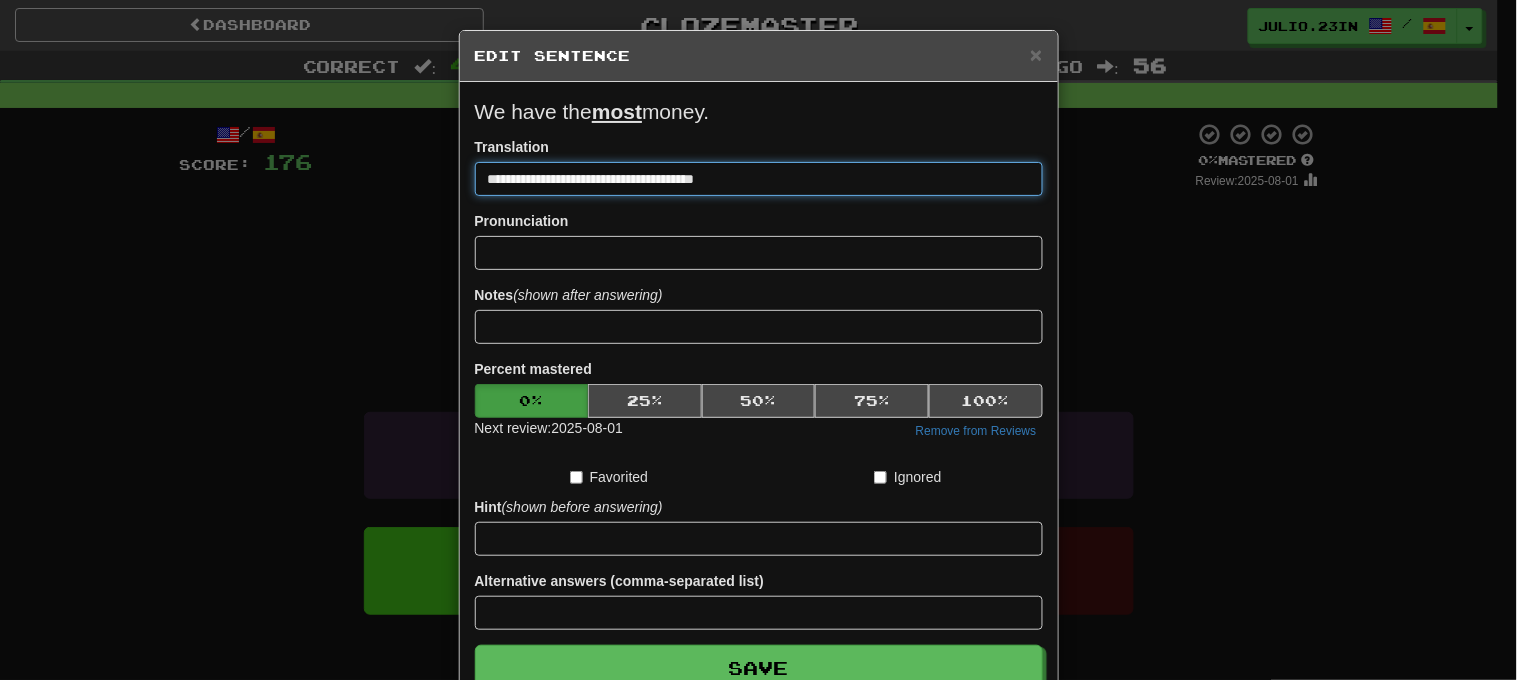 drag, startPoint x: 762, startPoint y: 187, endPoint x: 241, endPoint y: 124, distance: 524.7952 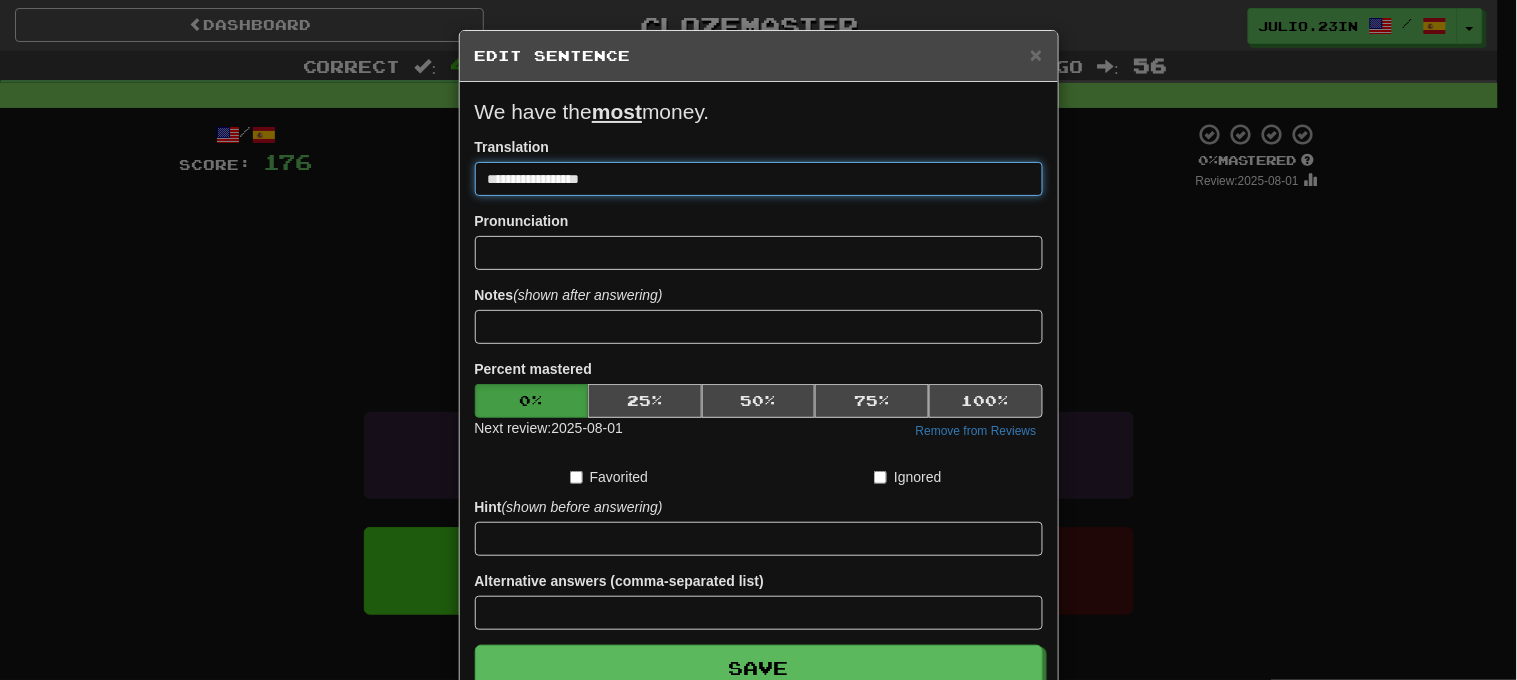 type on "**********" 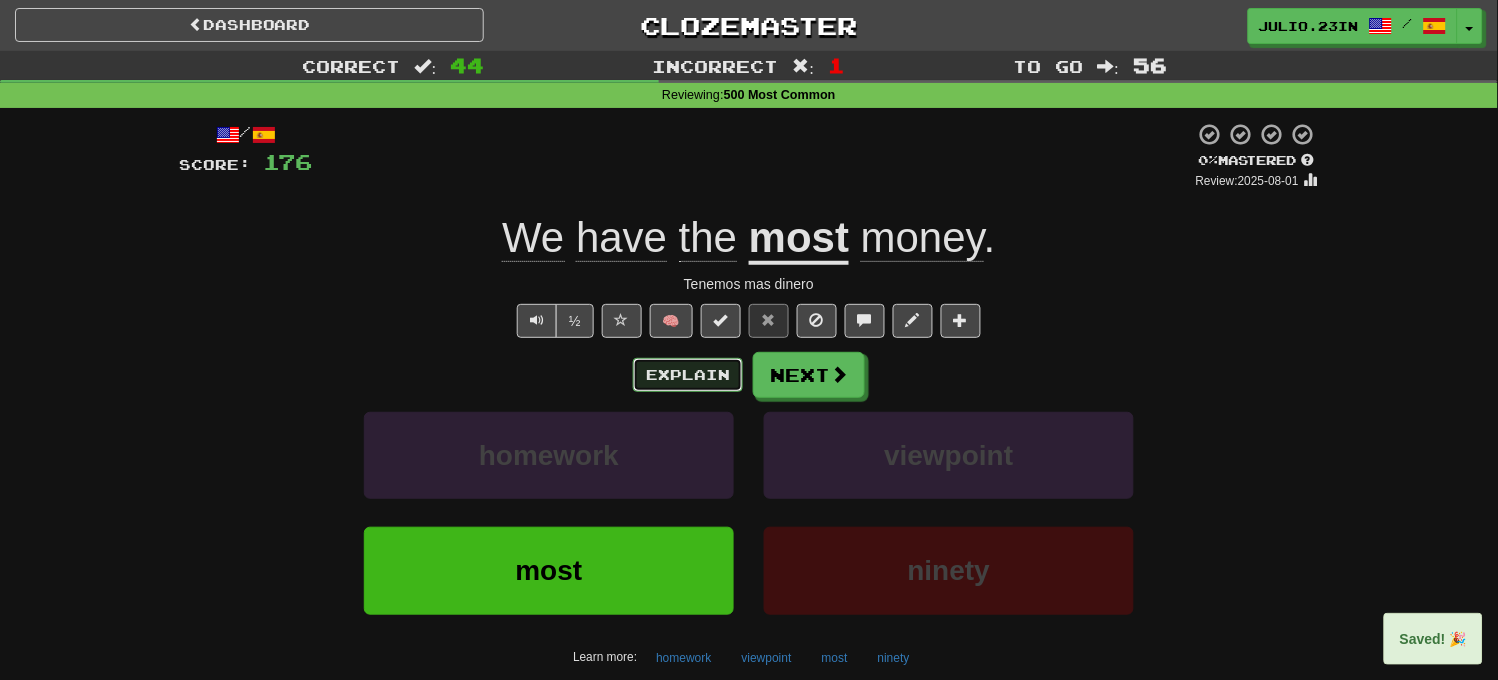 click on "Explain" at bounding box center [688, 375] 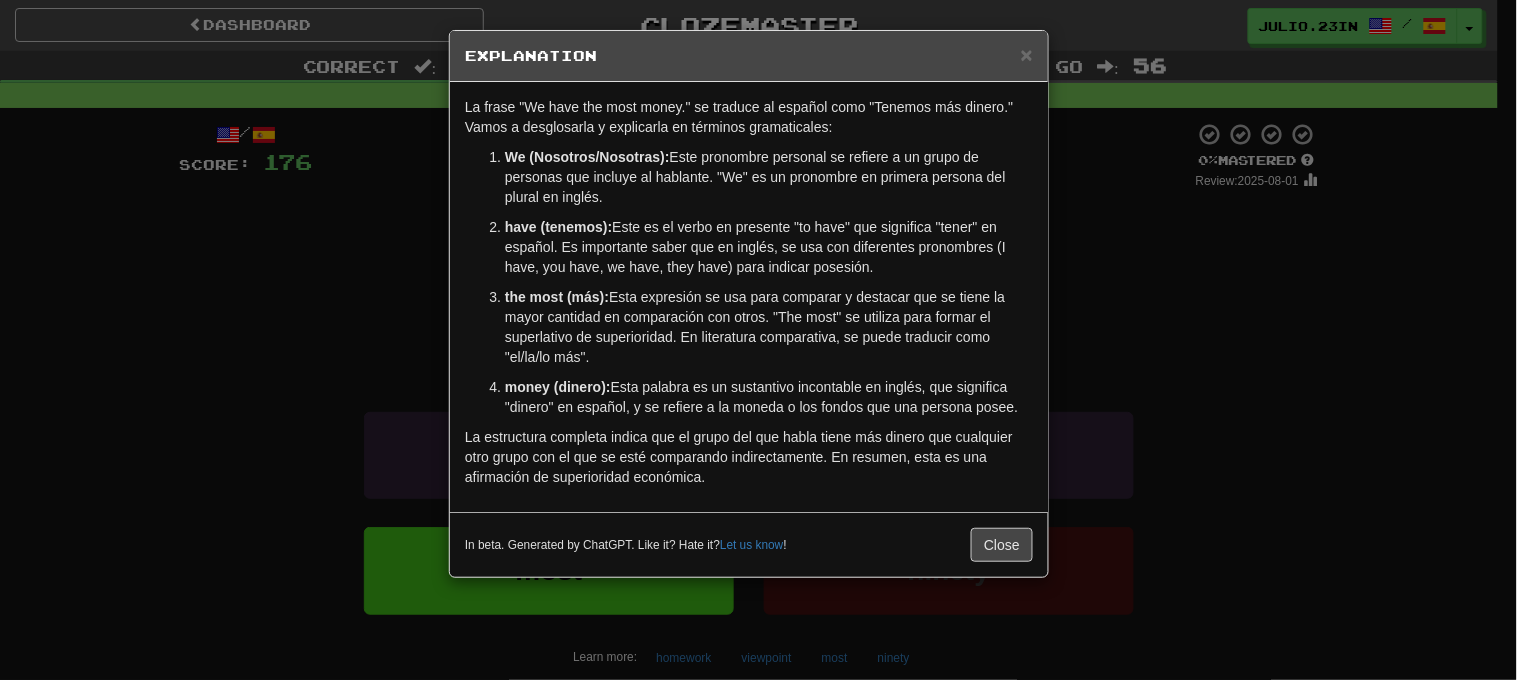 click on "× Explanation La frase "We have the most money." se traduce al español como "Tenemos más dinero." Vamos a desglosarla y explicarla en términos gramaticales:
We (Nosotros/Nosotras):  Este pronombre personal se refiere a un grupo de personas que incluye al hablante. "We" es un pronombre en primera persona del plural en inglés.
have (tenemos):  Este es el verbo en presente "to have" que significa "tener" en español. Es importante saber que en inglés, se usa con diferentes pronombres (I have, you have, we have, they have) para indicar posesión.
the most (más):  Esta expresión se usa para comparar y destacar que se tiene la mayor cantidad en comparación con otros. "The most" se utiliza para formar el superlativo de superioridad. En literatura comparativa, se puede traducir como "el/la/lo más".
money (dinero):  Esta palabra es un sustantivo incontable en inglés, que significa "dinero" en español, y se refiere a la moneda o los fondos que una persona posee.
Let us know !" at bounding box center (758, 340) 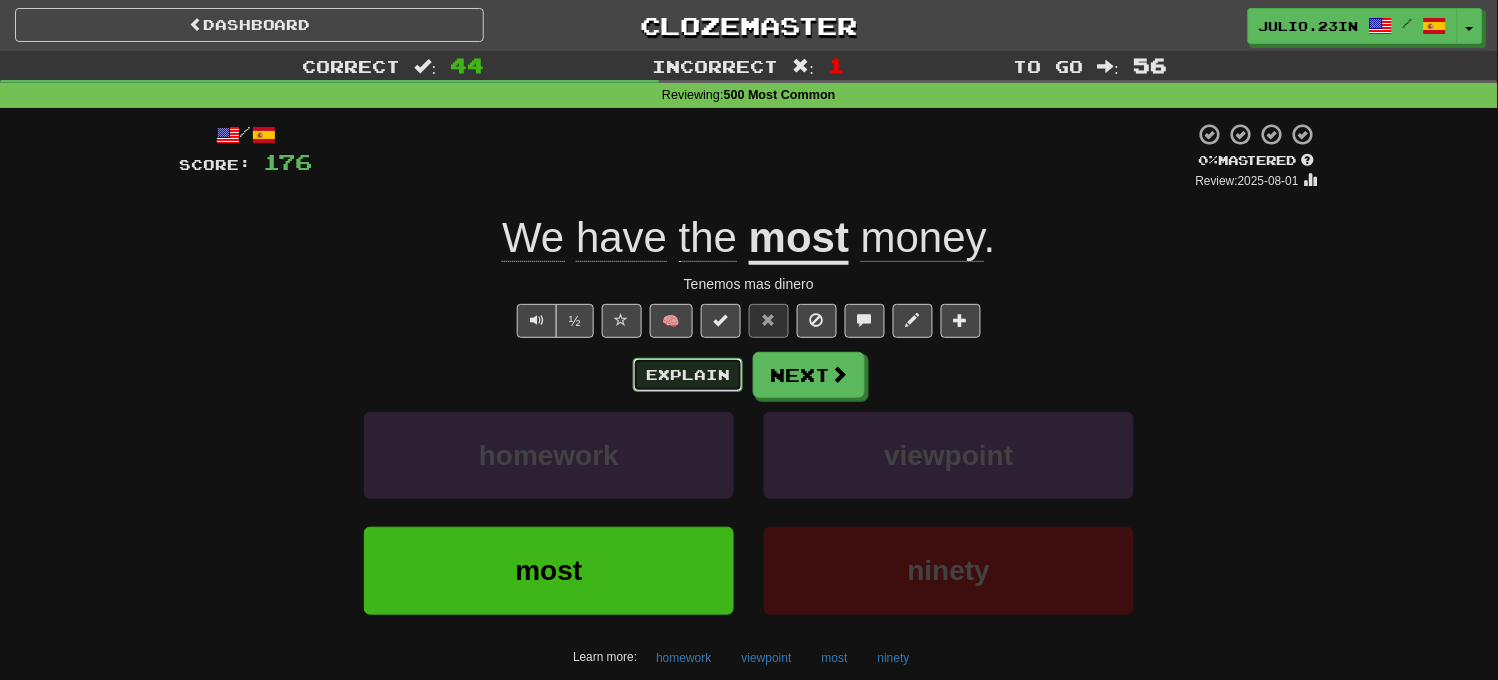 click on "Explain" at bounding box center (688, 375) 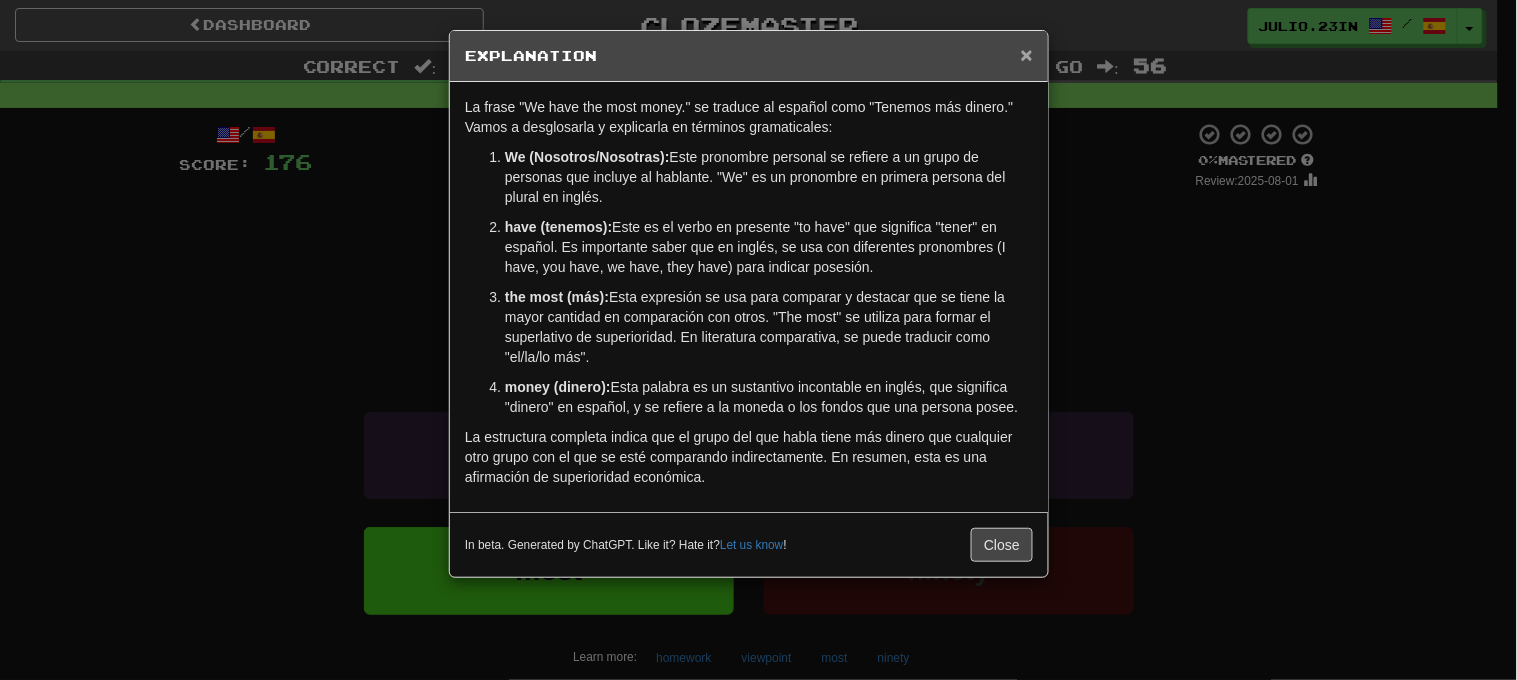 click on "×" at bounding box center [1027, 54] 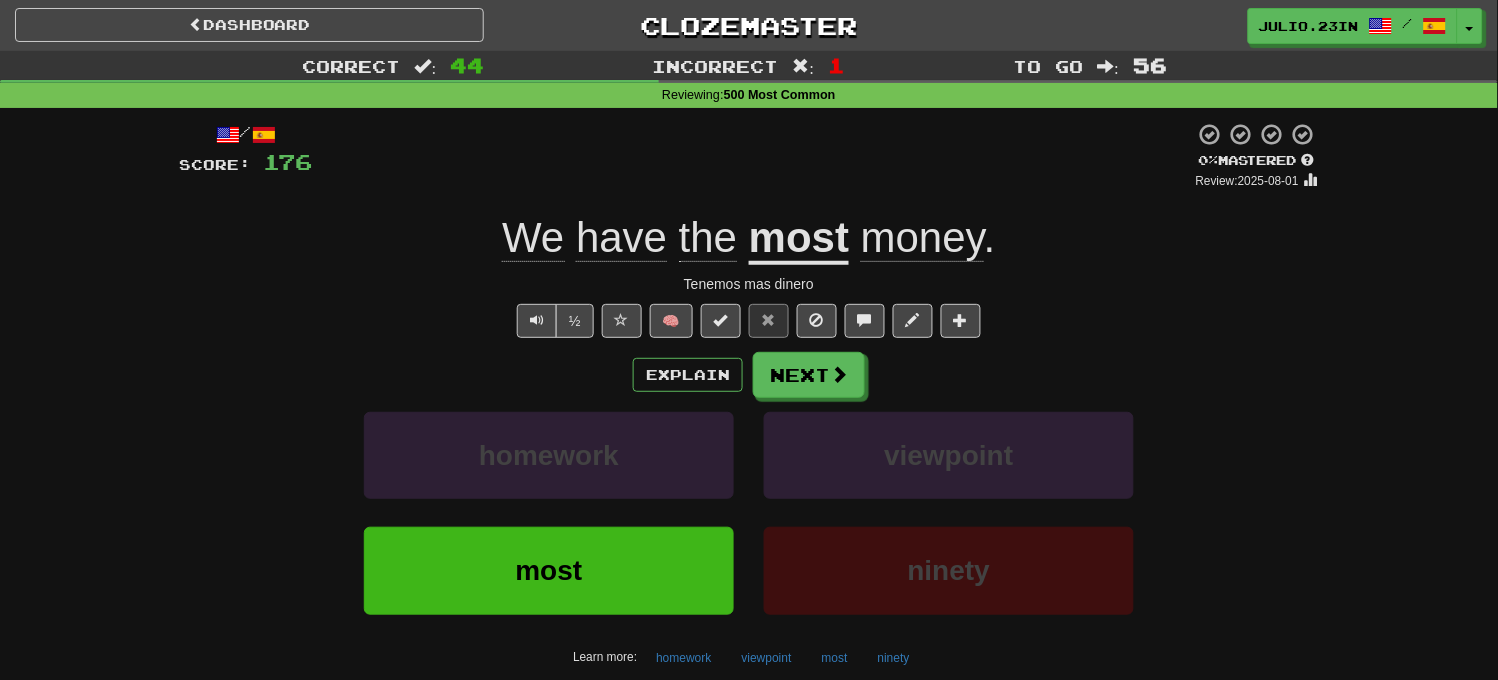 click on "most" at bounding box center (799, 239) 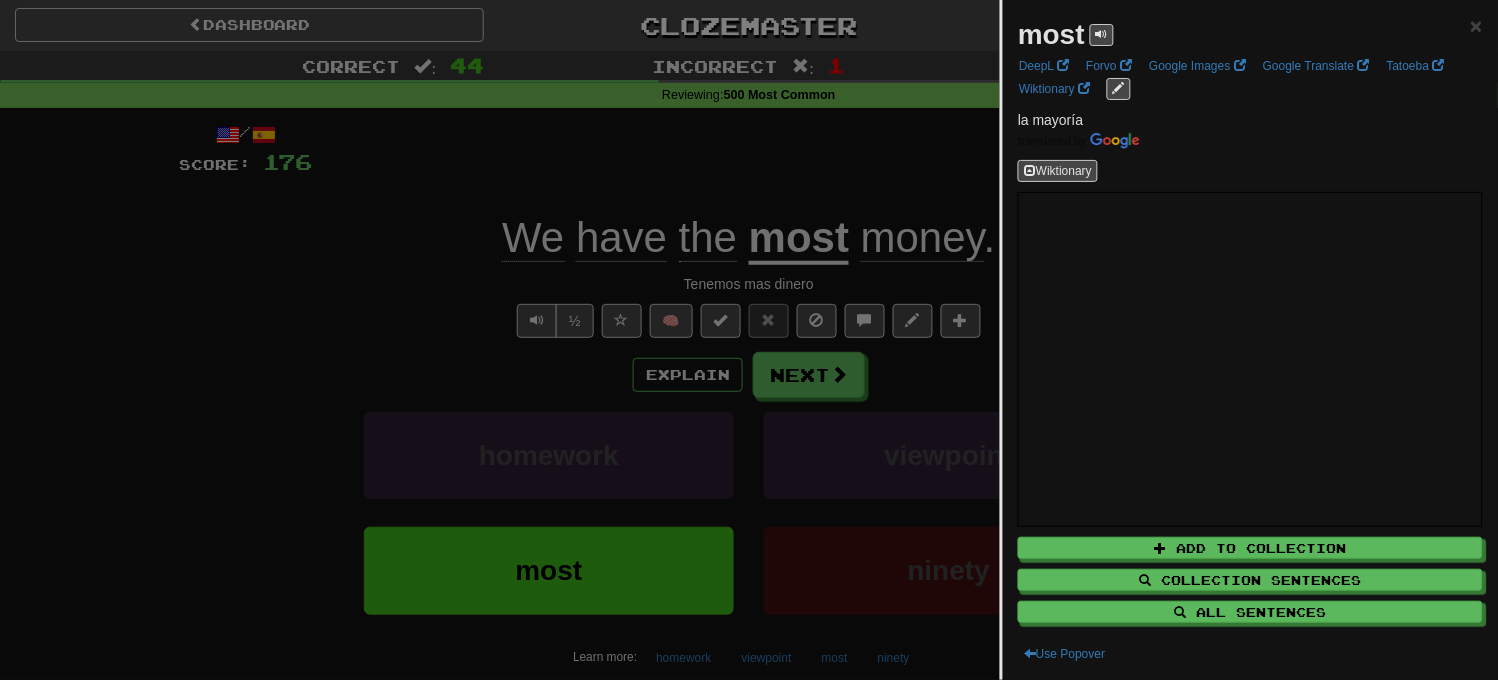 click at bounding box center (749, 340) 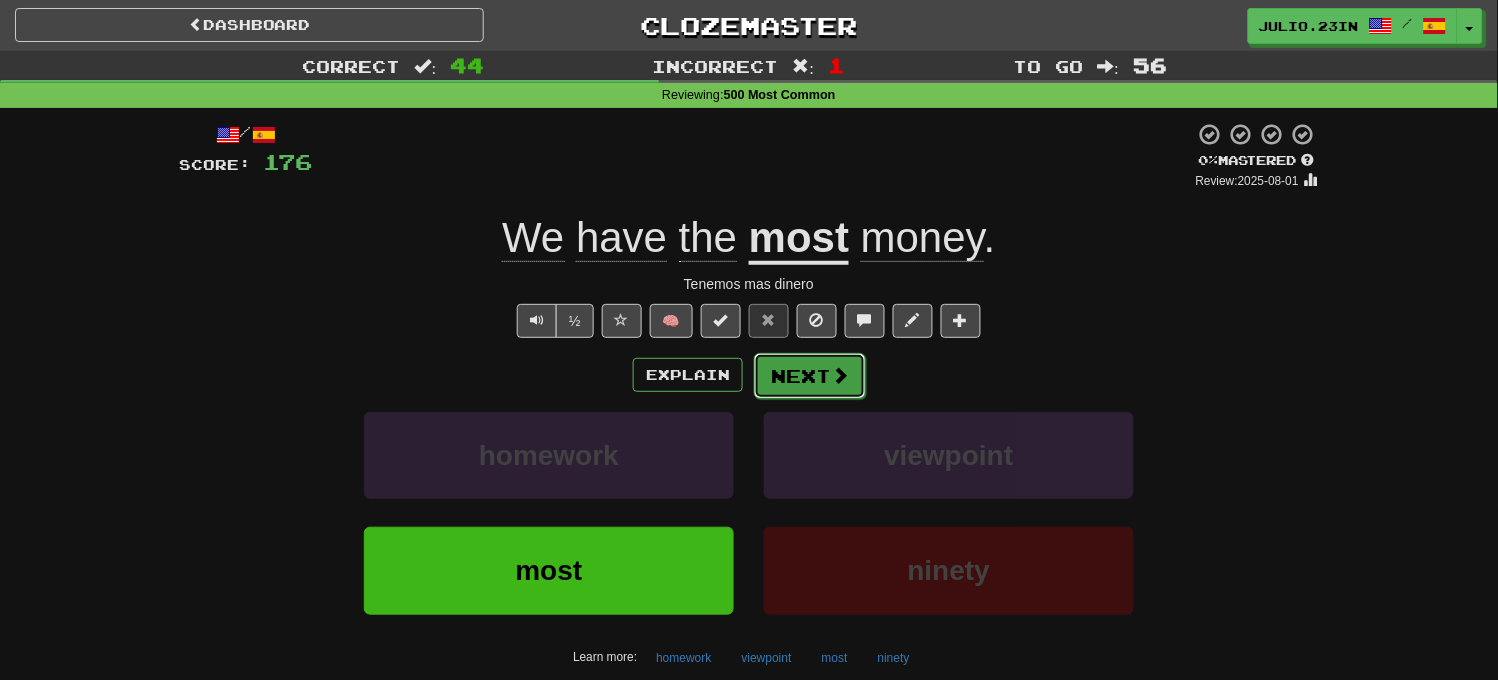 click on "Next" at bounding box center (810, 376) 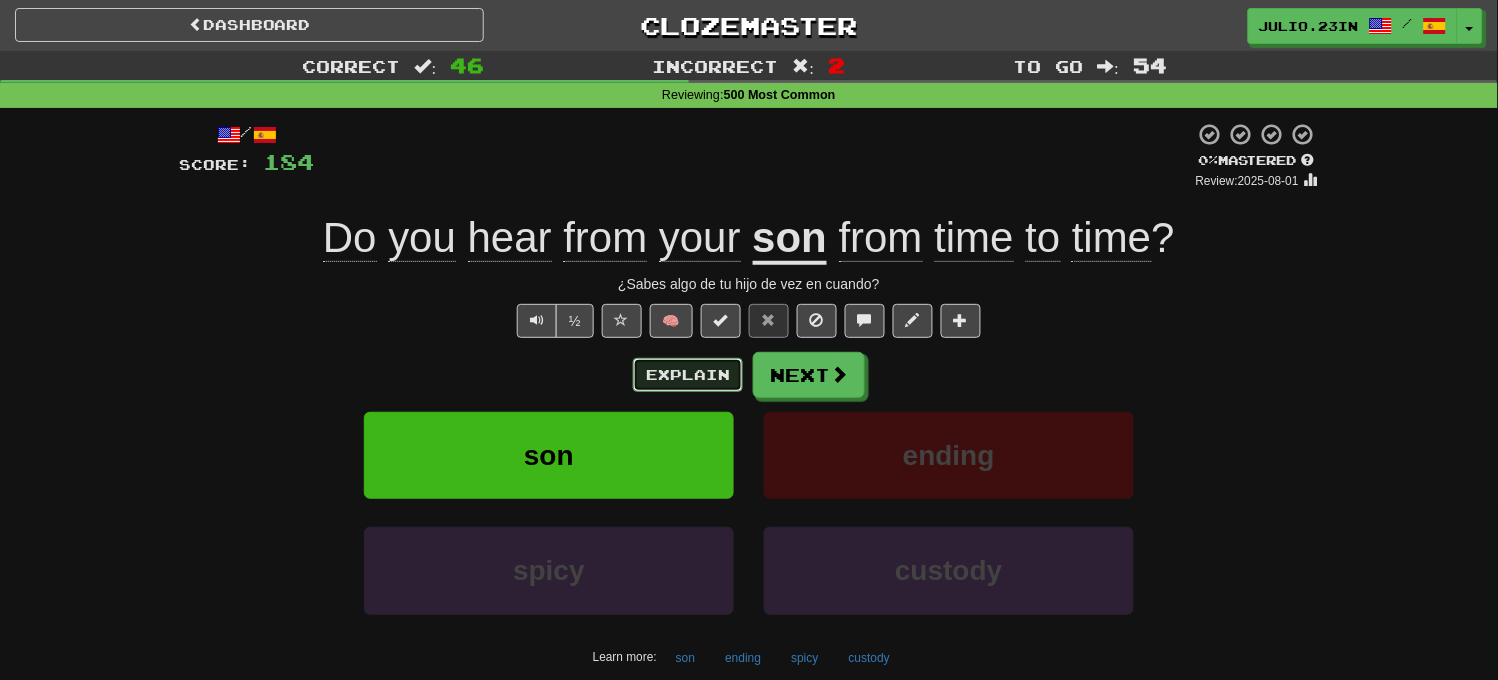 click on "Explain" at bounding box center (688, 375) 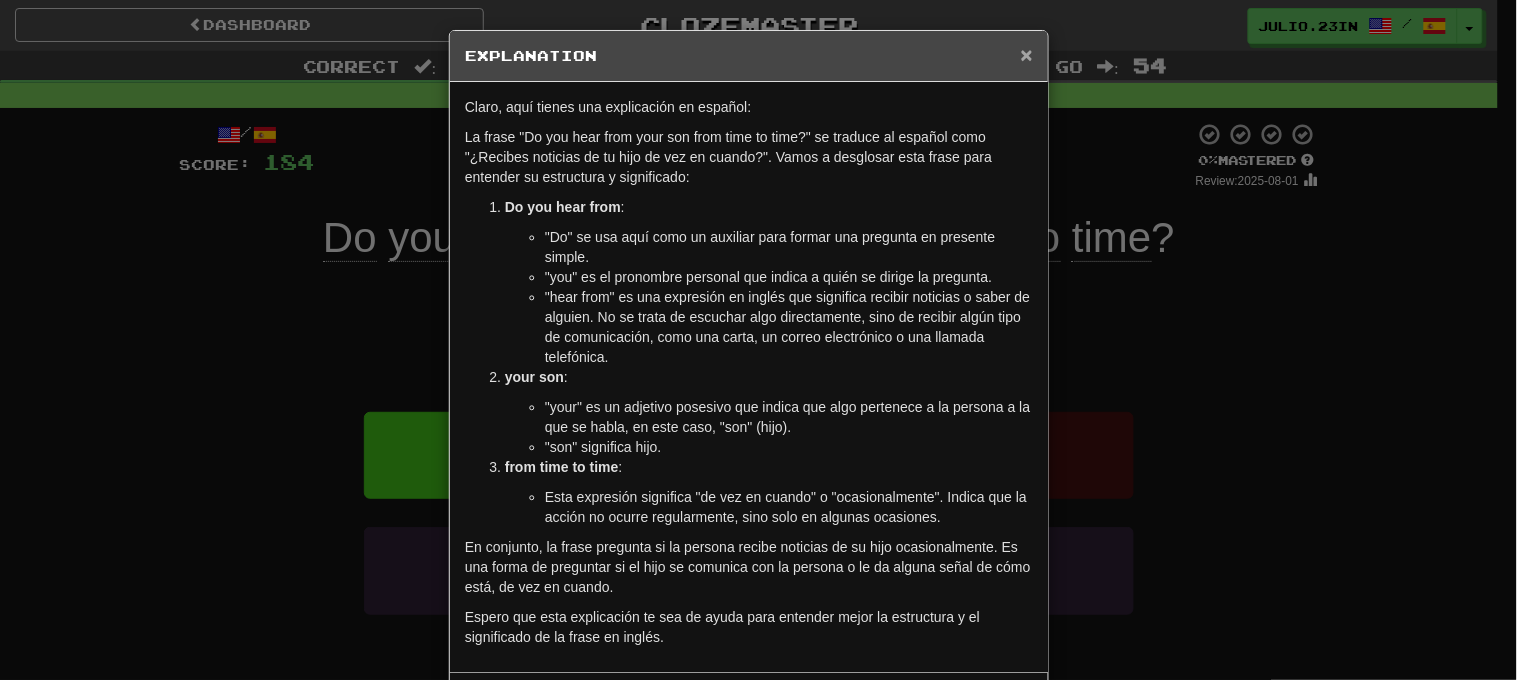 click on "×" at bounding box center (1027, 54) 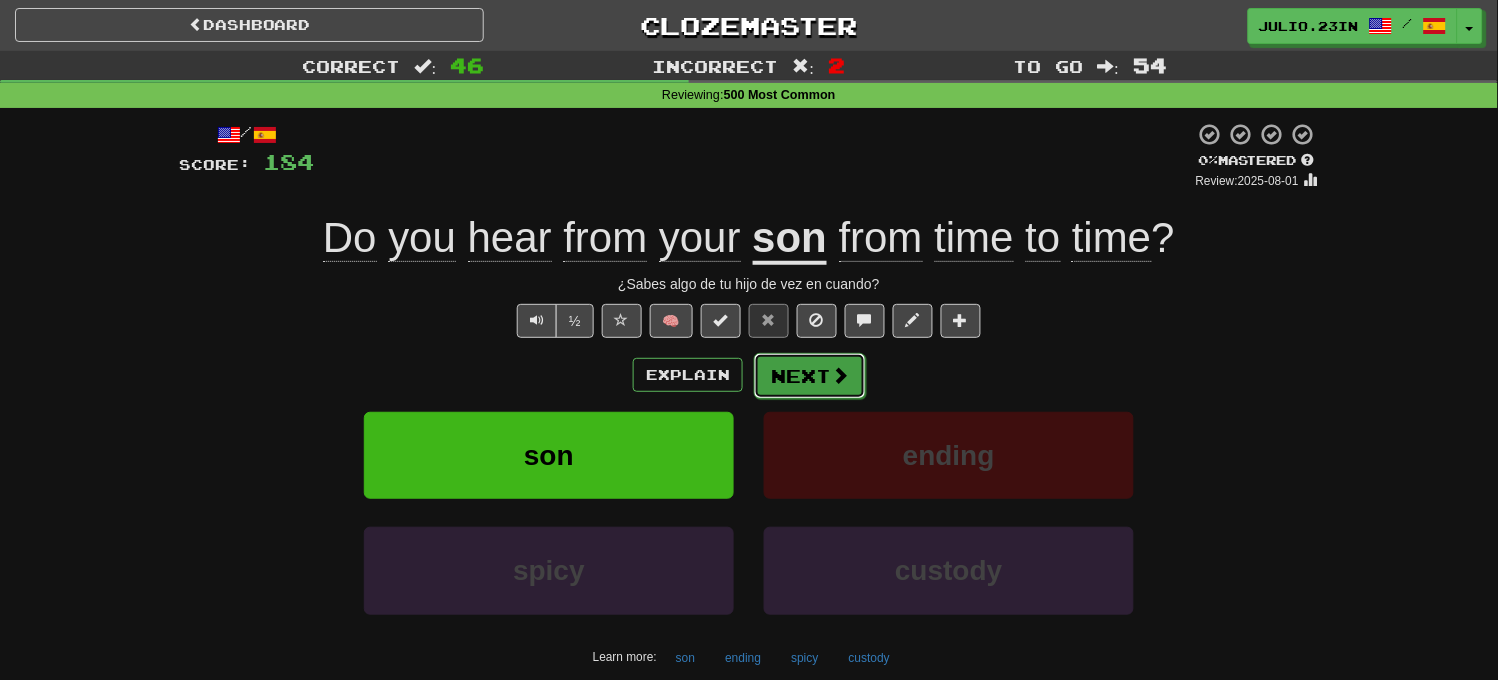 click on "Next" at bounding box center (810, 376) 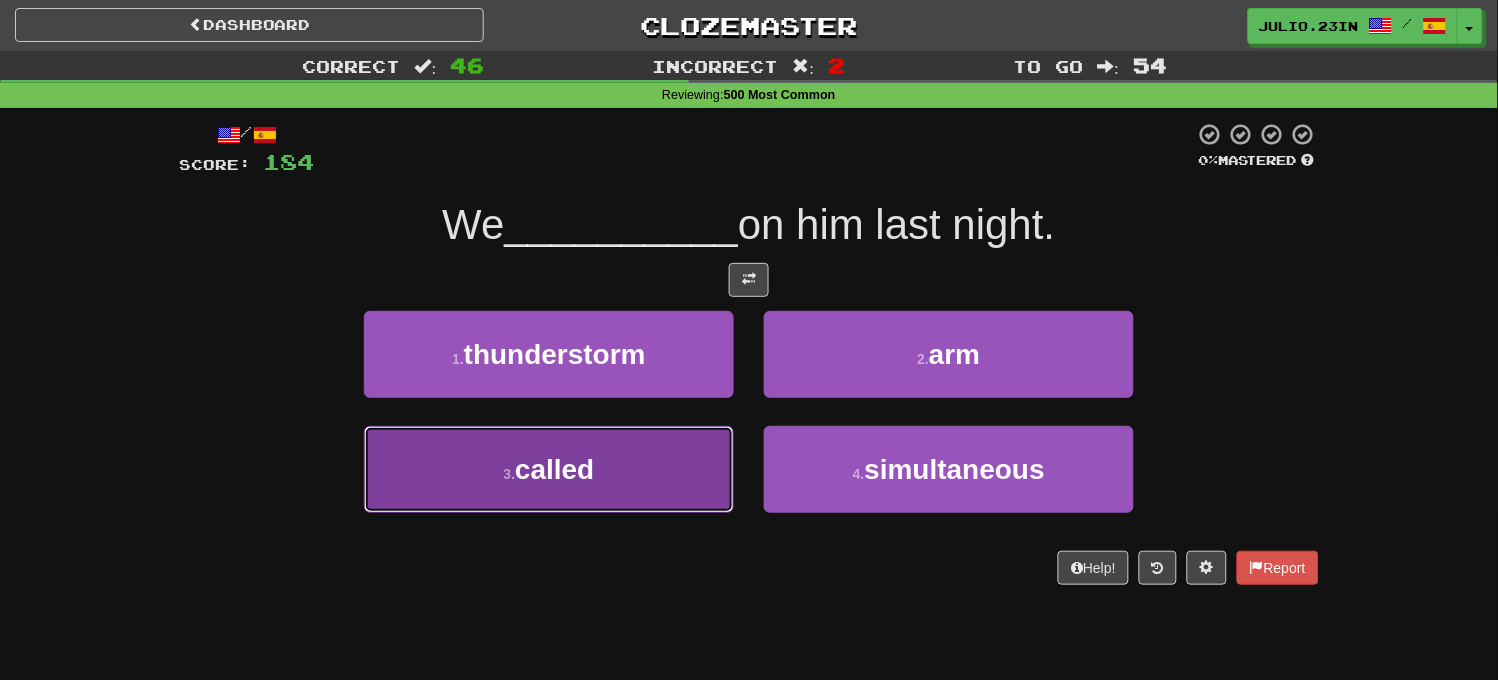 click on "3 .  called" at bounding box center [549, 469] 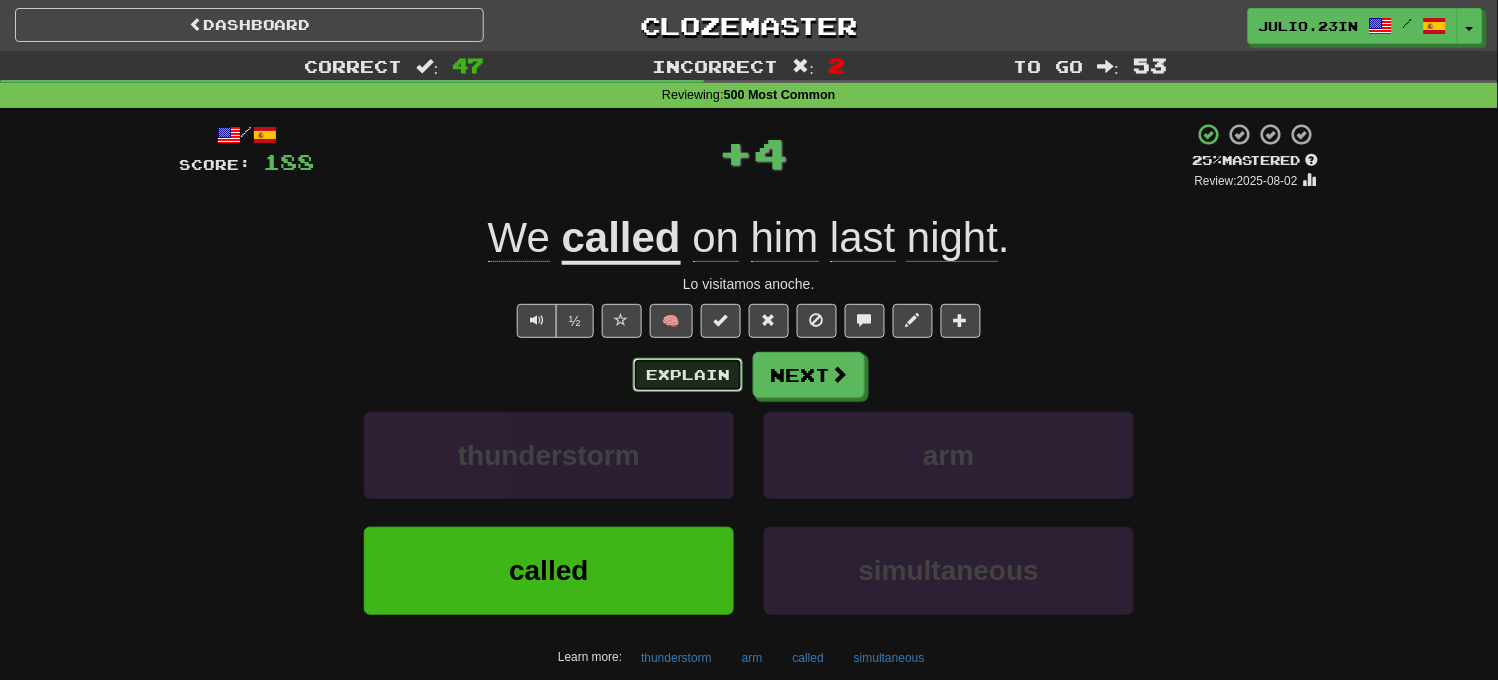 click on "Explain" at bounding box center [688, 375] 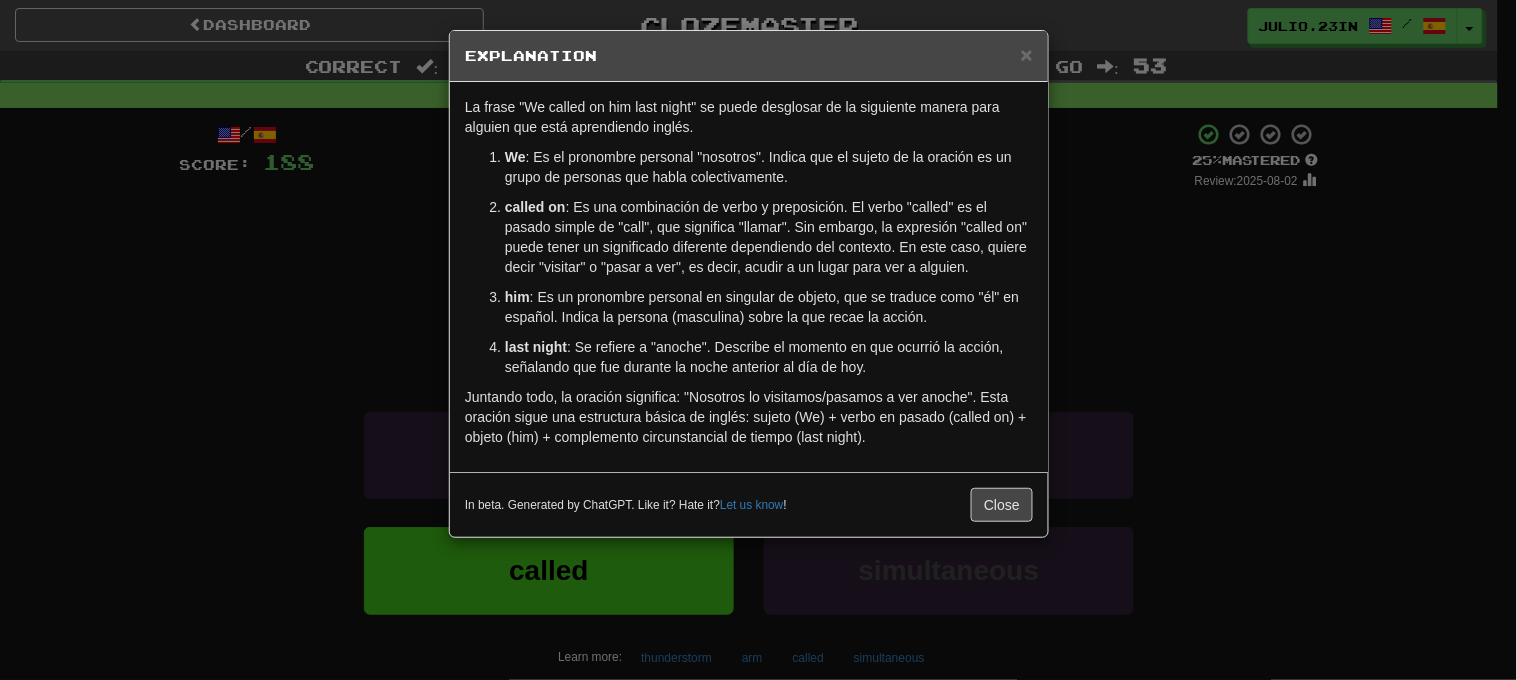 click on "× Explanation La frase "We called on him last night" se puede desglosar de la siguiente manera para alguien que está aprendiendo inglés.
We : Es el pronombre personal "nosotros". Indica que el sujeto de la oración es un grupo de personas que habla colectivamente.
called on : Es una combinación de verbo y preposición. El verbo "called" es el pasado simple de "call", que significa "llamar". Sin embargo, la expresión "called on" puede tener un significado diferente dependiendo del contexto. En este caso, quiere decir "visitar" o "pasar a ver", es decir, acudir a un lugar para ver a alguien.
him : Es un pronombre personal en singular de objeto, que se traduce como "él" en español. Indica la persona (masculina) sobre la que recae la acción.
last night : Se refiere a "anoche". Describe el momento en que ocurrió la acción, señalando que fue durante la noche anterior al día de hoy.
In beta. Generated by ChatGPT. Like it? Hate it?  Let us know ! Close" at bounding box center [758, 340] 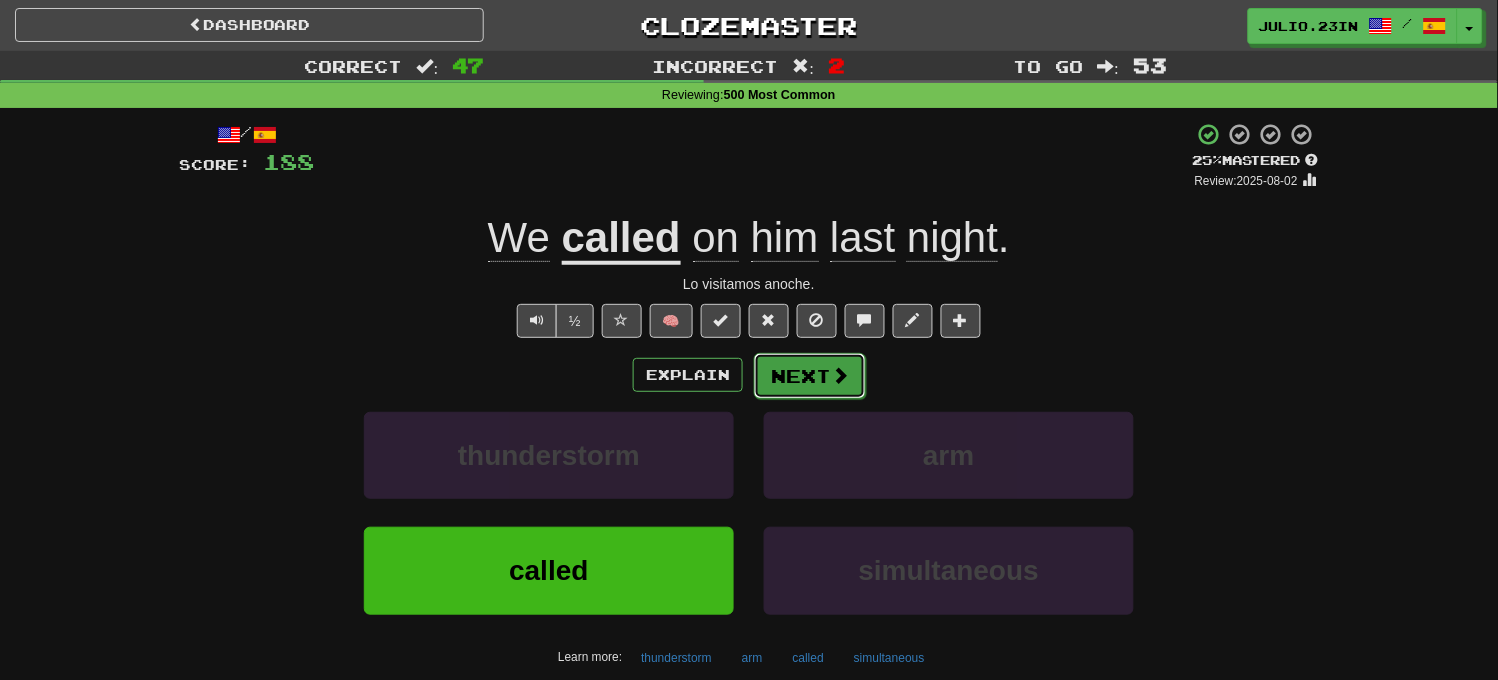 click on "Next" at bounding box center [810, 376] 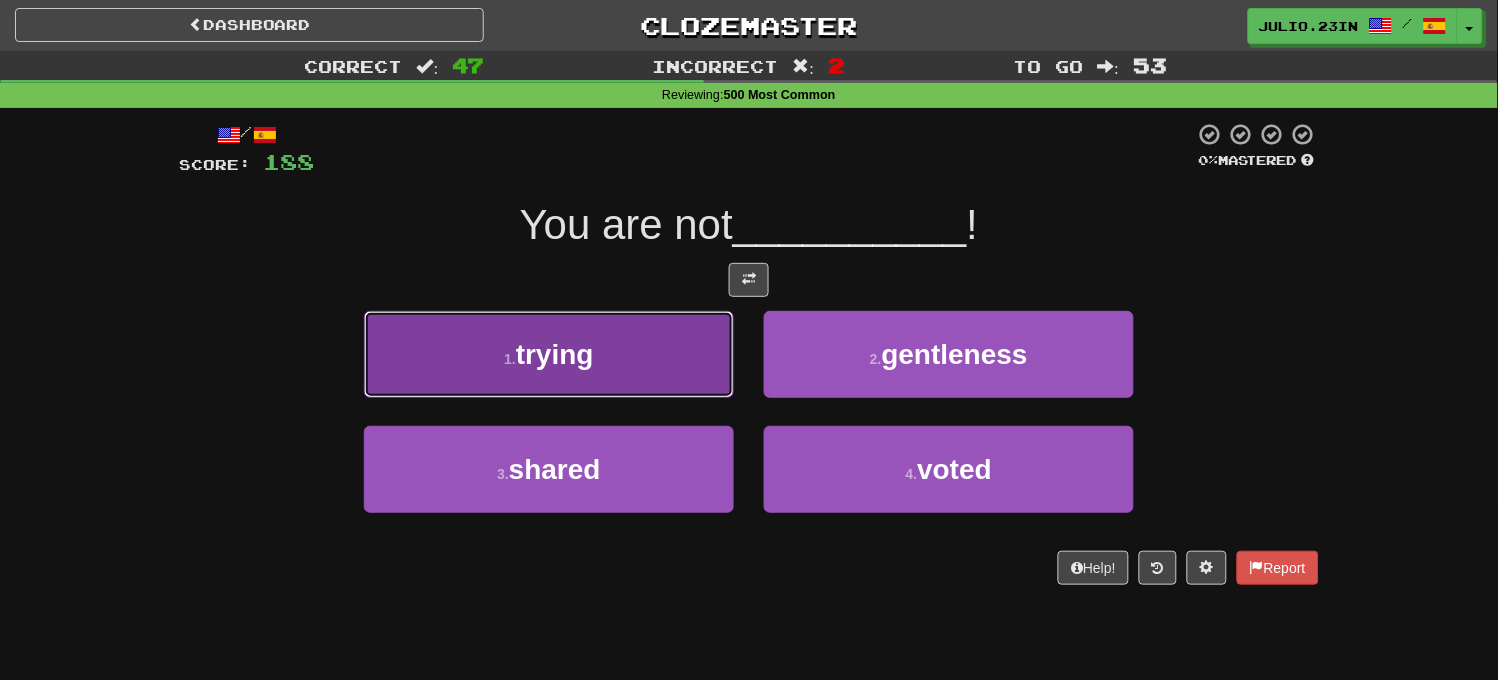 click on "1 .  trying" at bounding box center (549, 354) 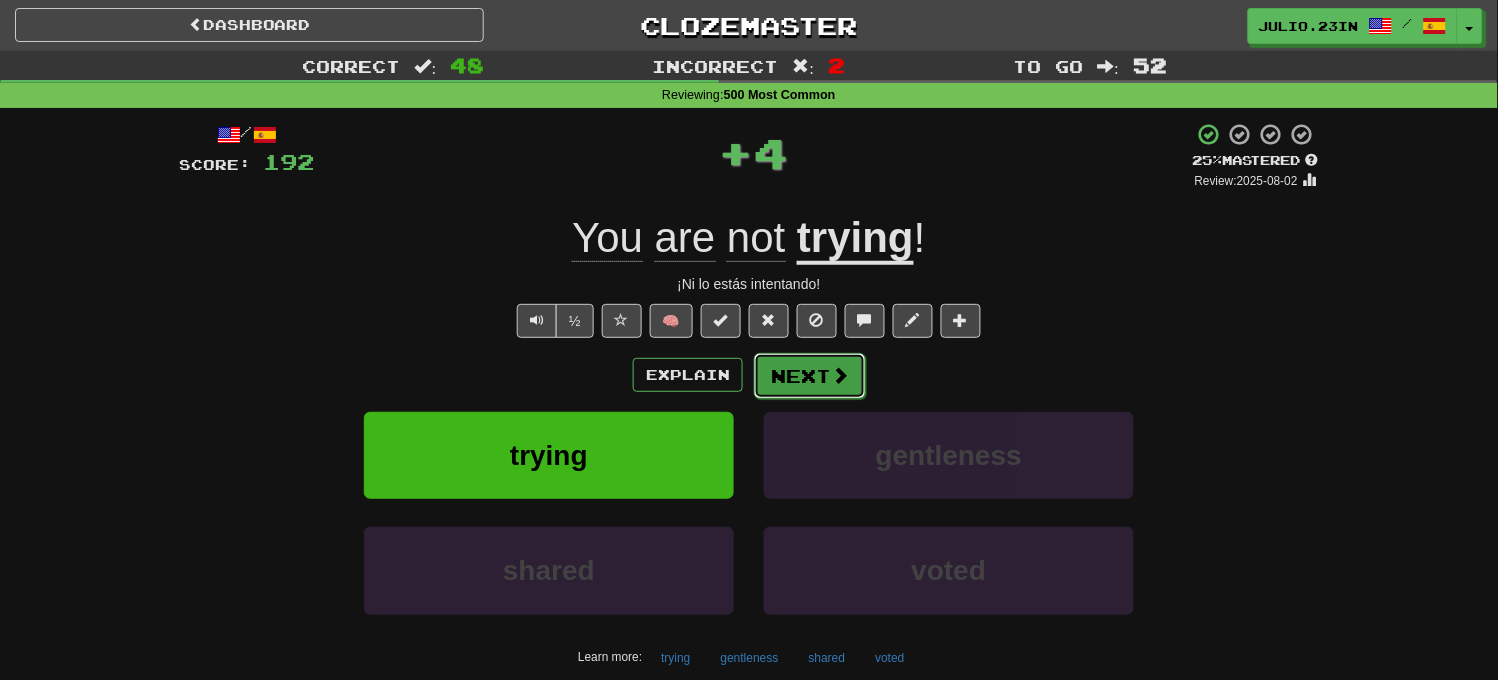 click on "Next" at bounding box center [810, 376] 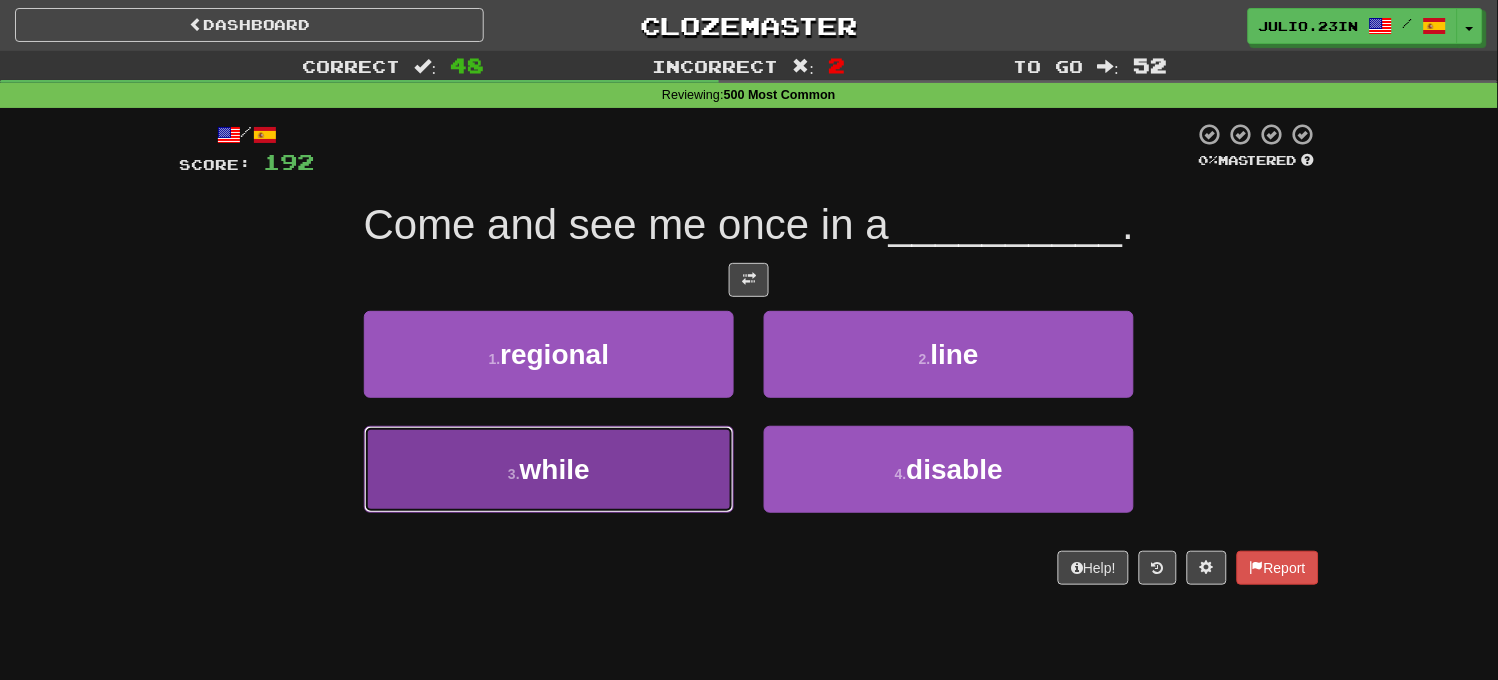 click on "3 .  while" at bounding box center (549, 469) 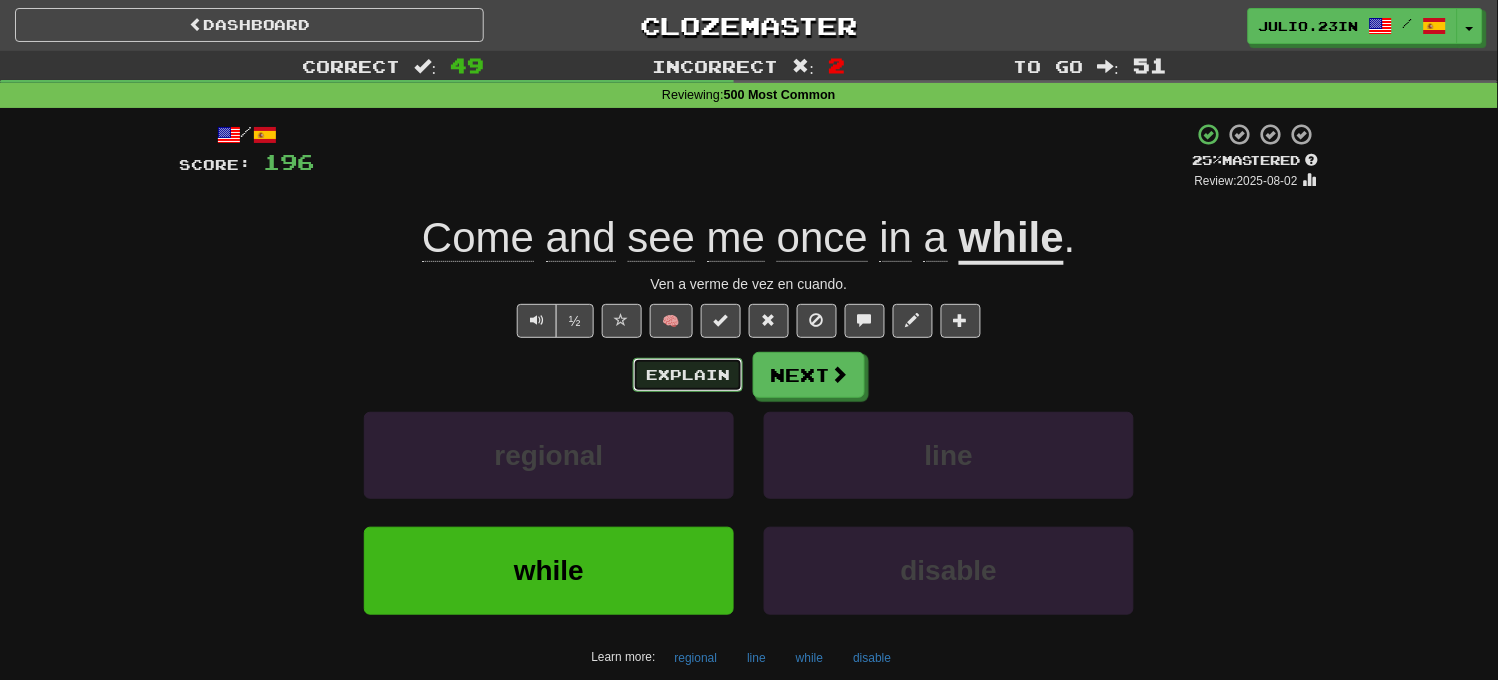 click on "Explain" at bounding box center (688, 375) 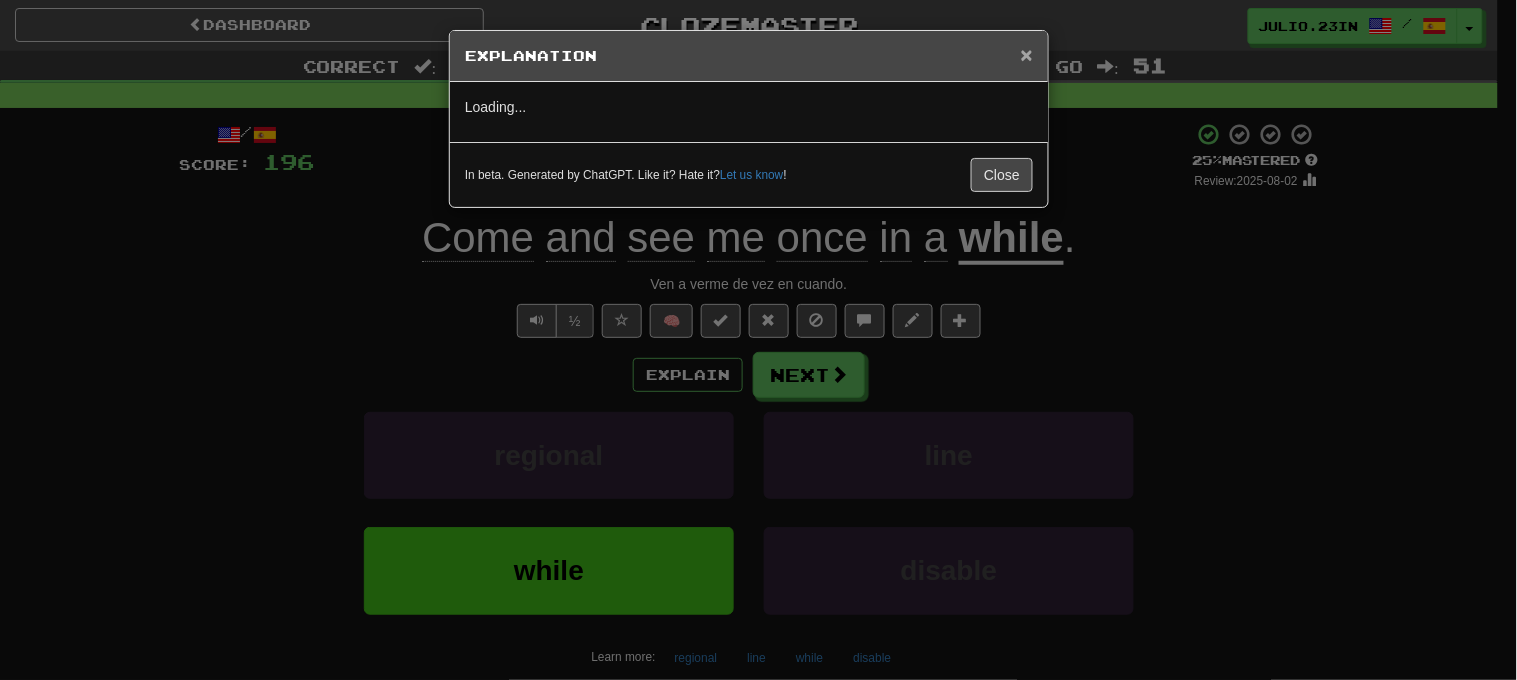 click on "×" at bounding box center [1027, 54] 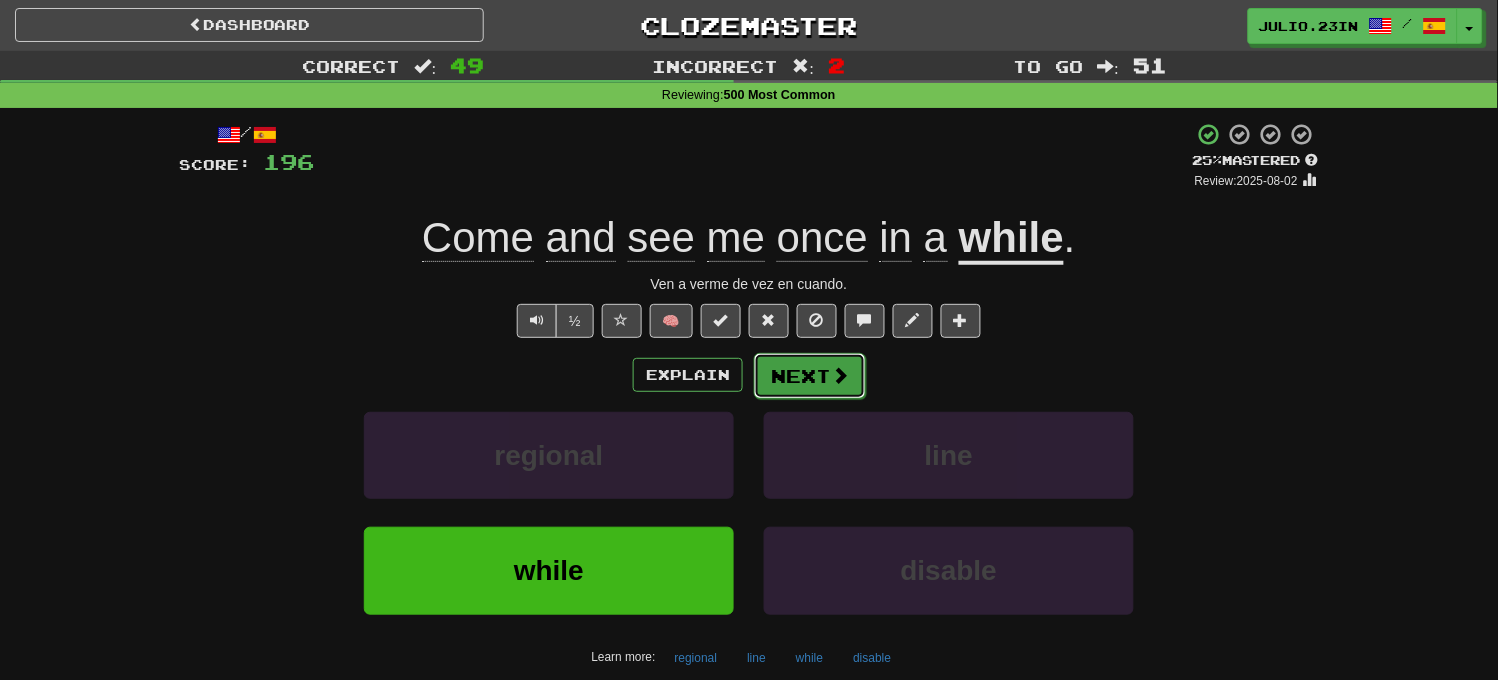 click at bounding box center (840, 375) 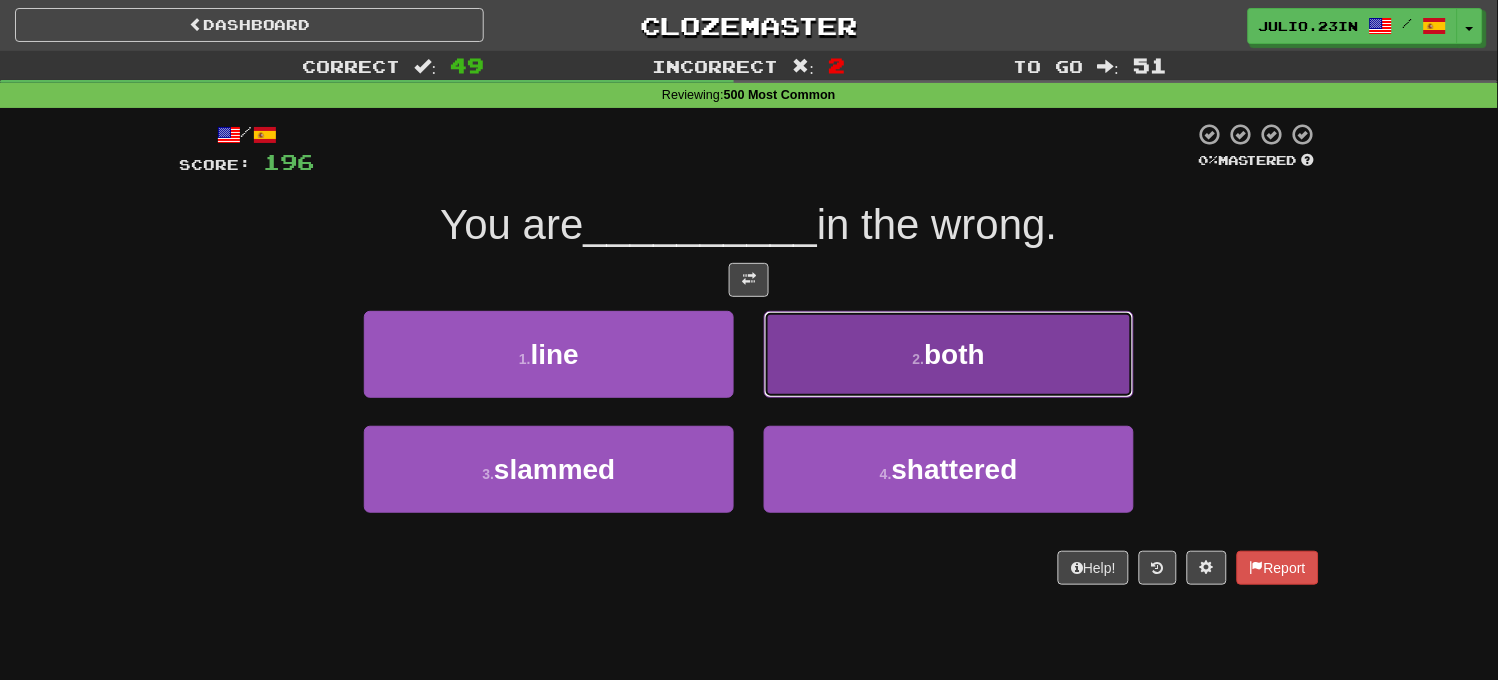 click on "2 .  both" at bounding box center (949, 354) 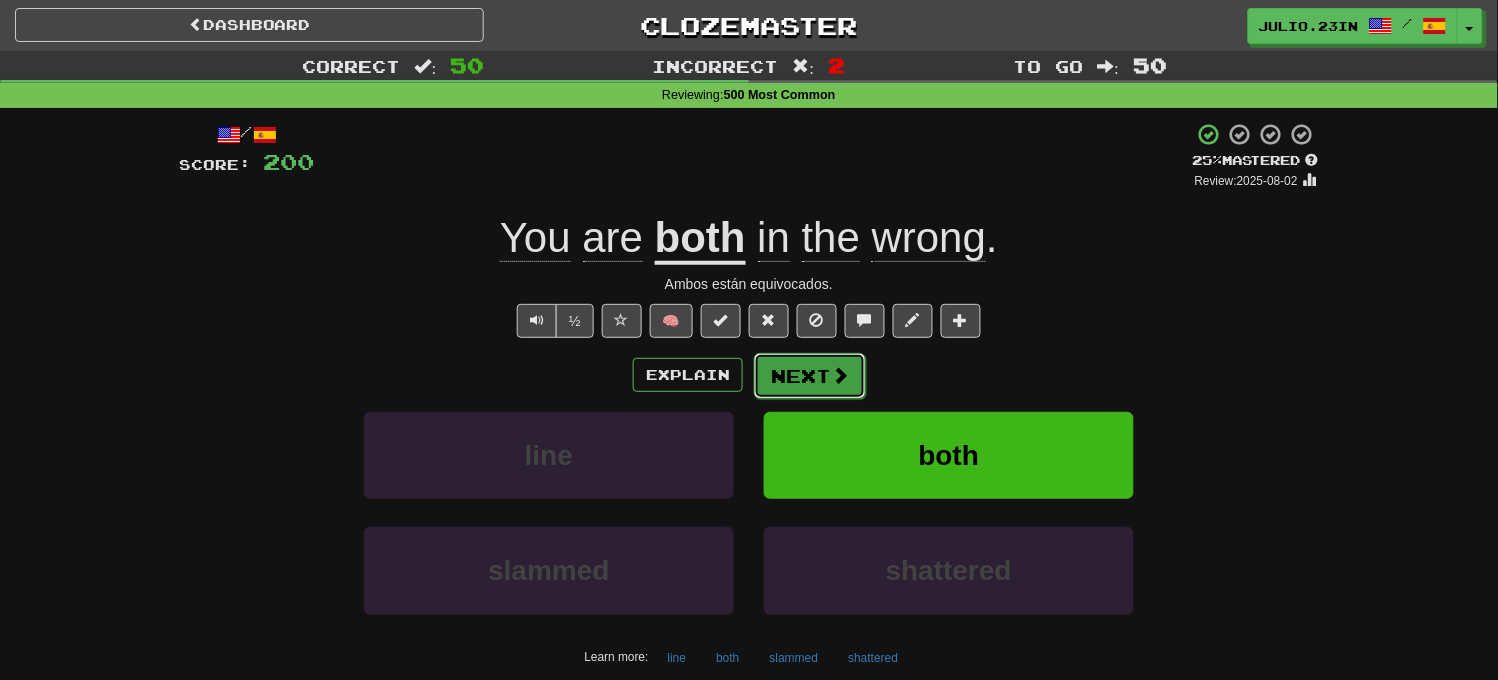 click on "Next" at bounding box center [810, 376] 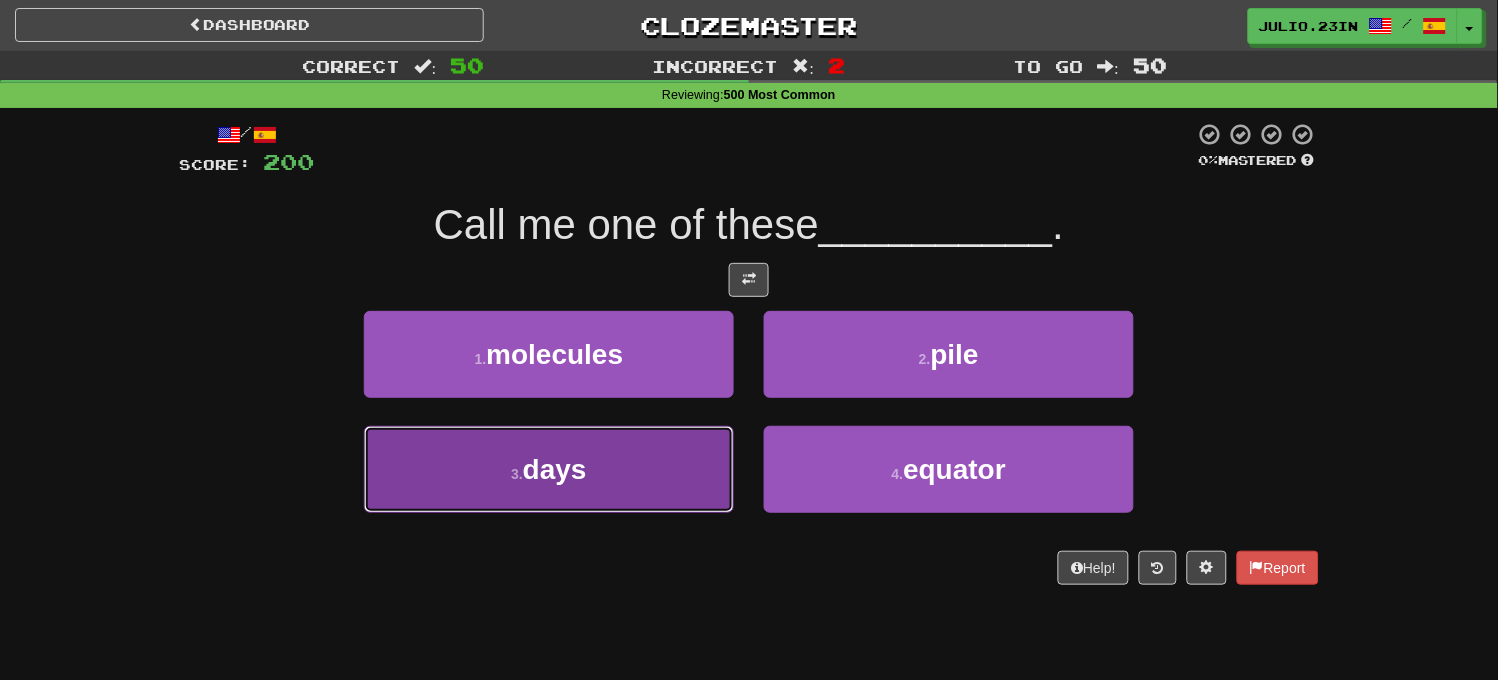 click on "3 .  days" at bounding box center [549, 469] 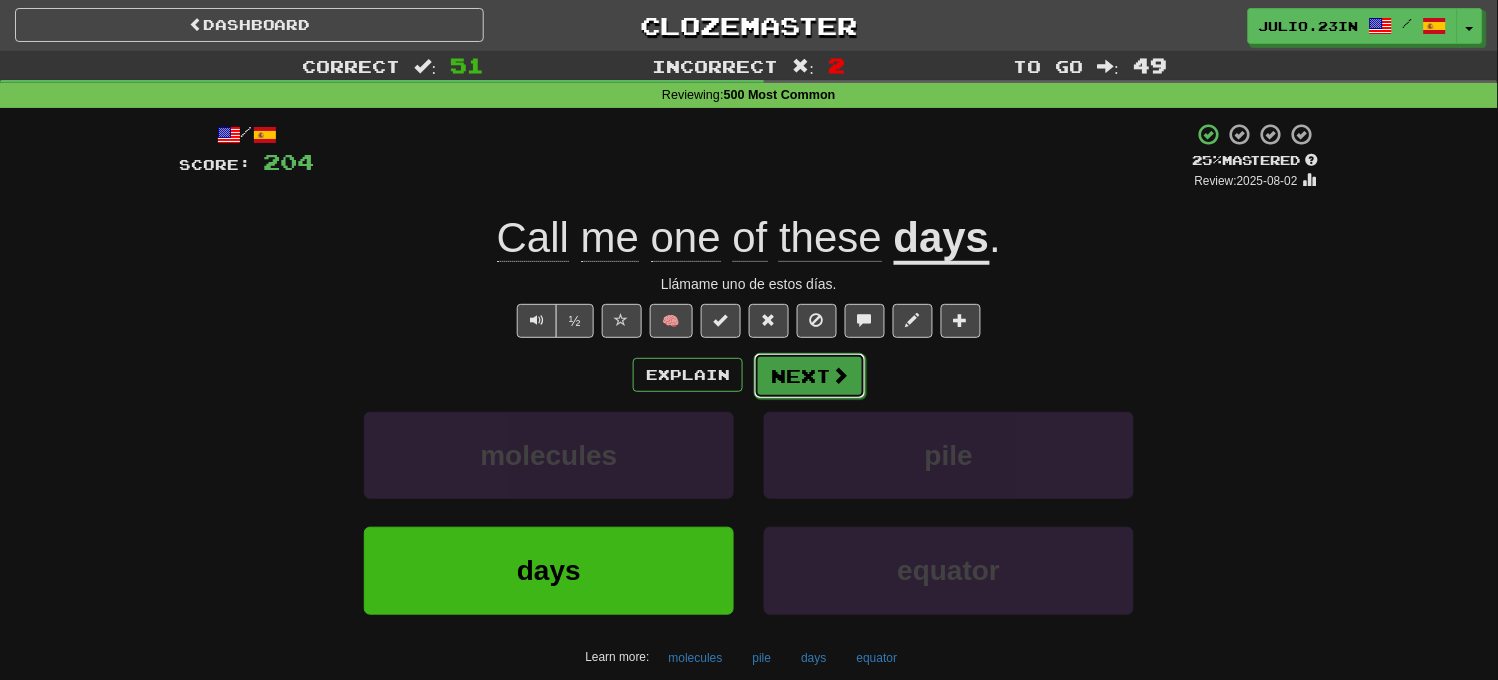 click on "Next" at bounding box center [810, 376] 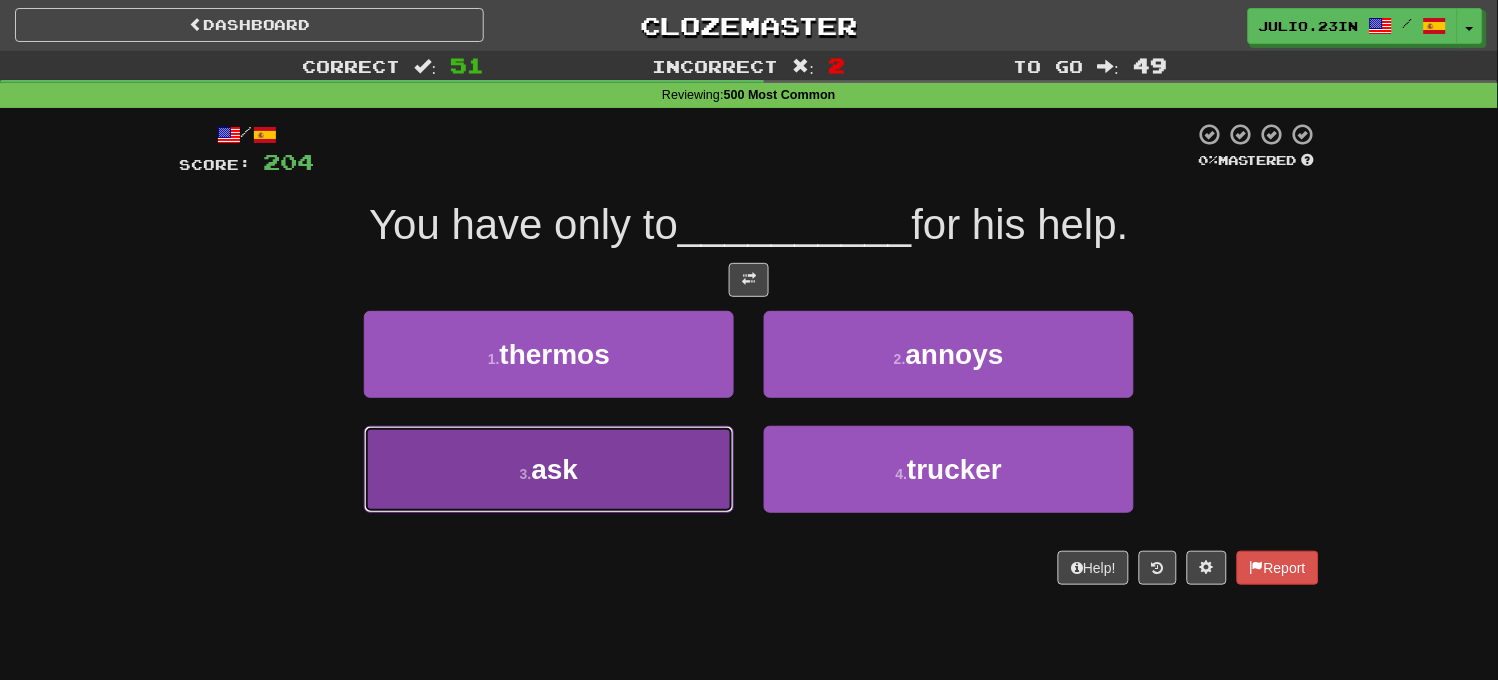 click on "3 .  ask" at bounding box center (549, 469) 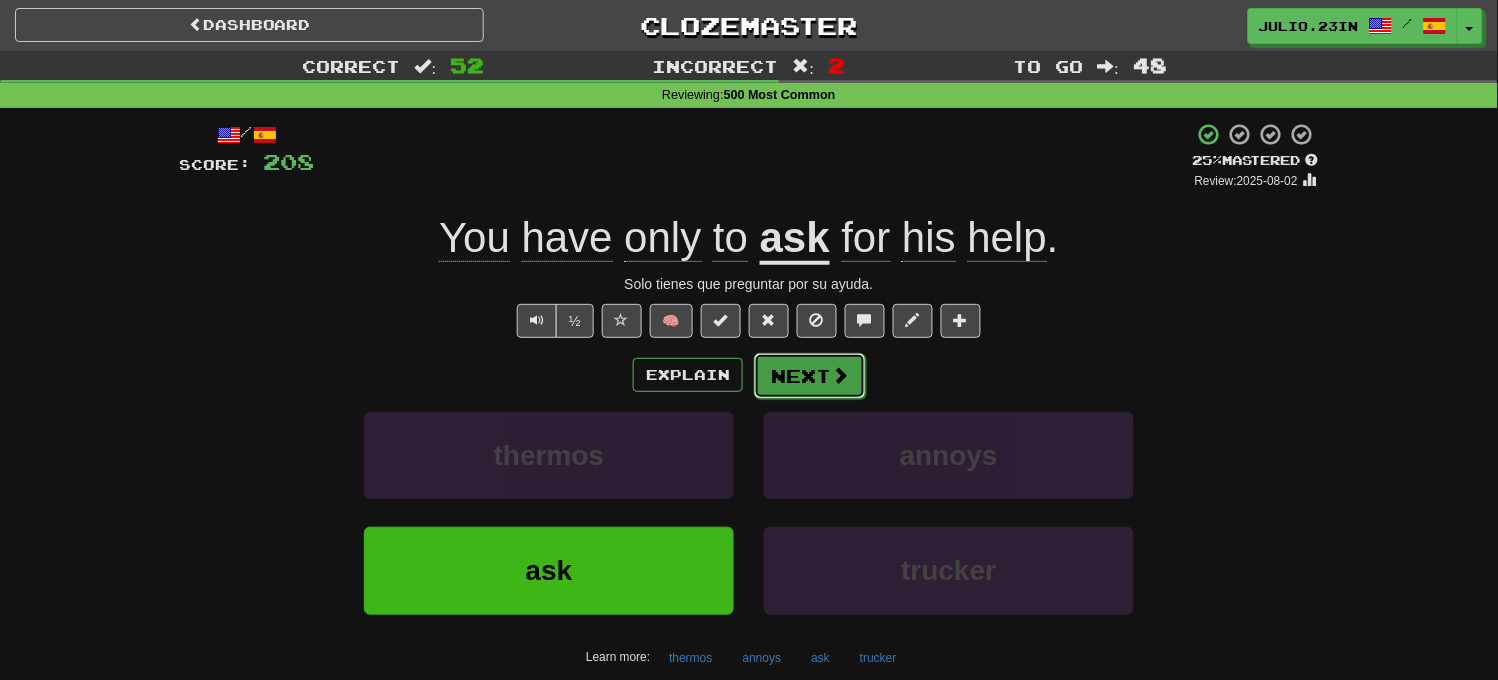 click on "Next" at bounding box center (810, 376) 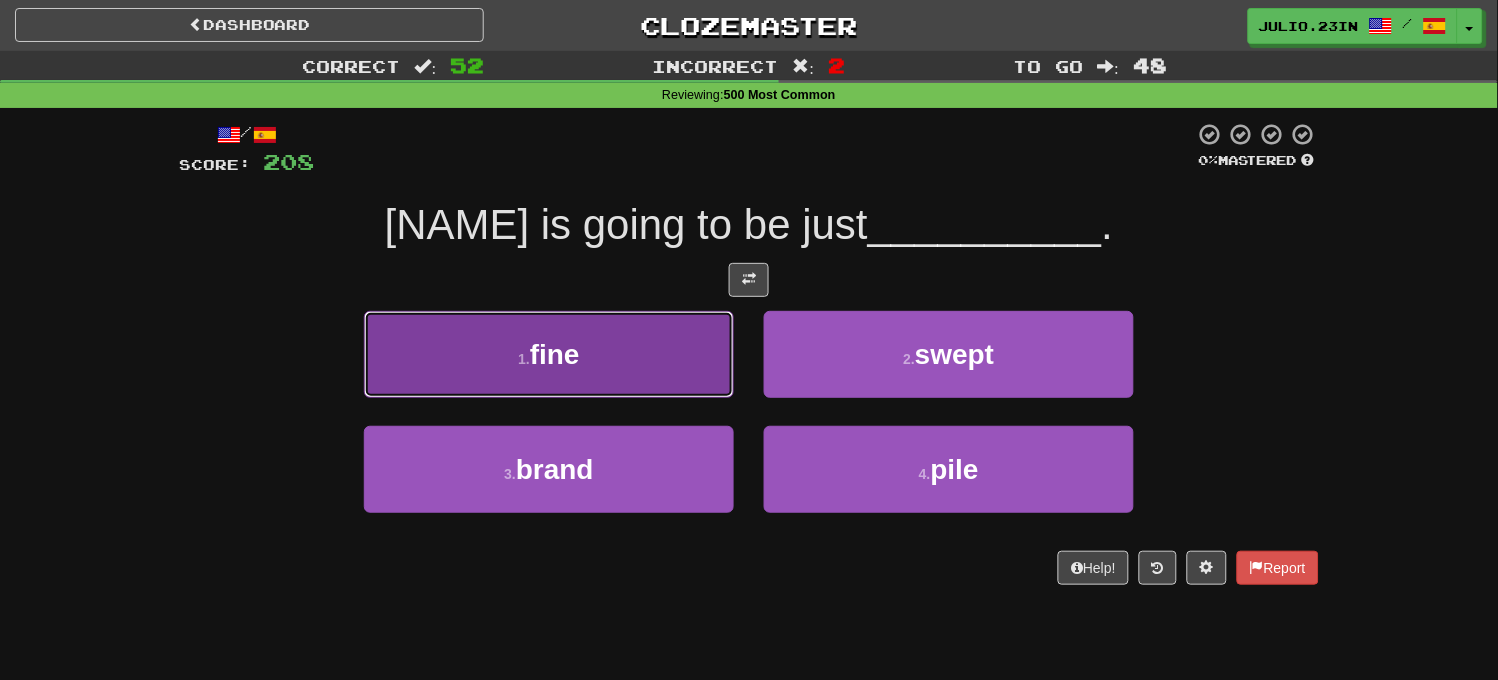 click on "1 .  fine" at bounding box center [549, 354] 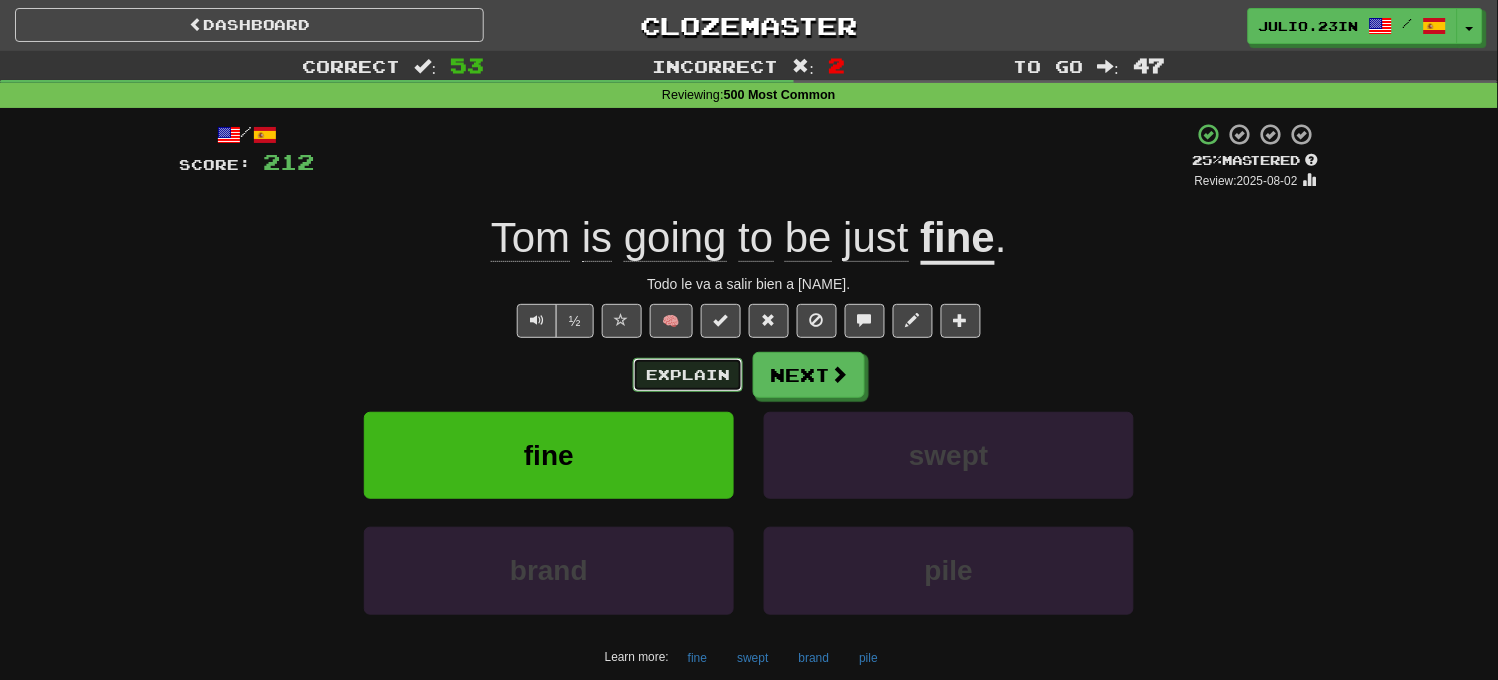 click on "Explain" at bounding box center [688, 375] 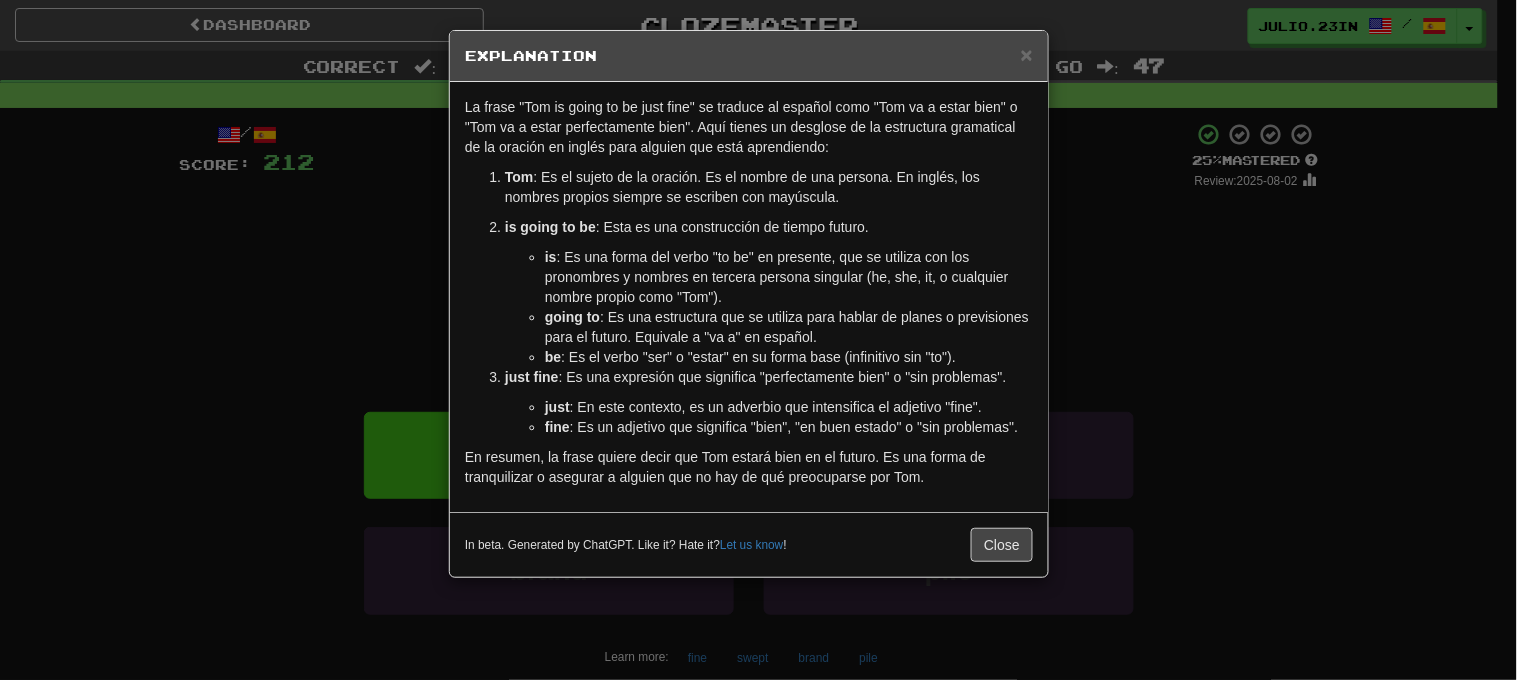 click on "× Explanation La frase "Tom is going to be just fine" se traduce al español como "Tom va a estar bien" o "Tom va a estar perfectamente bien". Aquí tienes un desglose de la estructura gramatical de la oración en inglés para alguien que está aprendiendo:
Tom : Es el sujeto de la oración. Es el nombre de una persona. En inglés, los nombres propios siempre se escriben con mayúscula.
is going to be : Esta es una construcción de tiempo futuro.
is : Es una forma del verbo "to be" en presente, que se utiliza con los pronombres y nombres en tercera persona singular (he, she, it, o cualquier nombre propio como "Tom").
going to : Es una estructura que se utiliza para hablar de planes o previsiones para el futuro. Equivale a "va a" en español.
be : Es el verbo "ser" o "estar" en su forma base (infinitivo sin "to").
just fine : Es una expresión que significa "perfectamente bien" o "sin problemas".
just : En este contexto, es un adverbio que intensifica el adjetivo "fine".
fine" at bounding box center (758, 340) 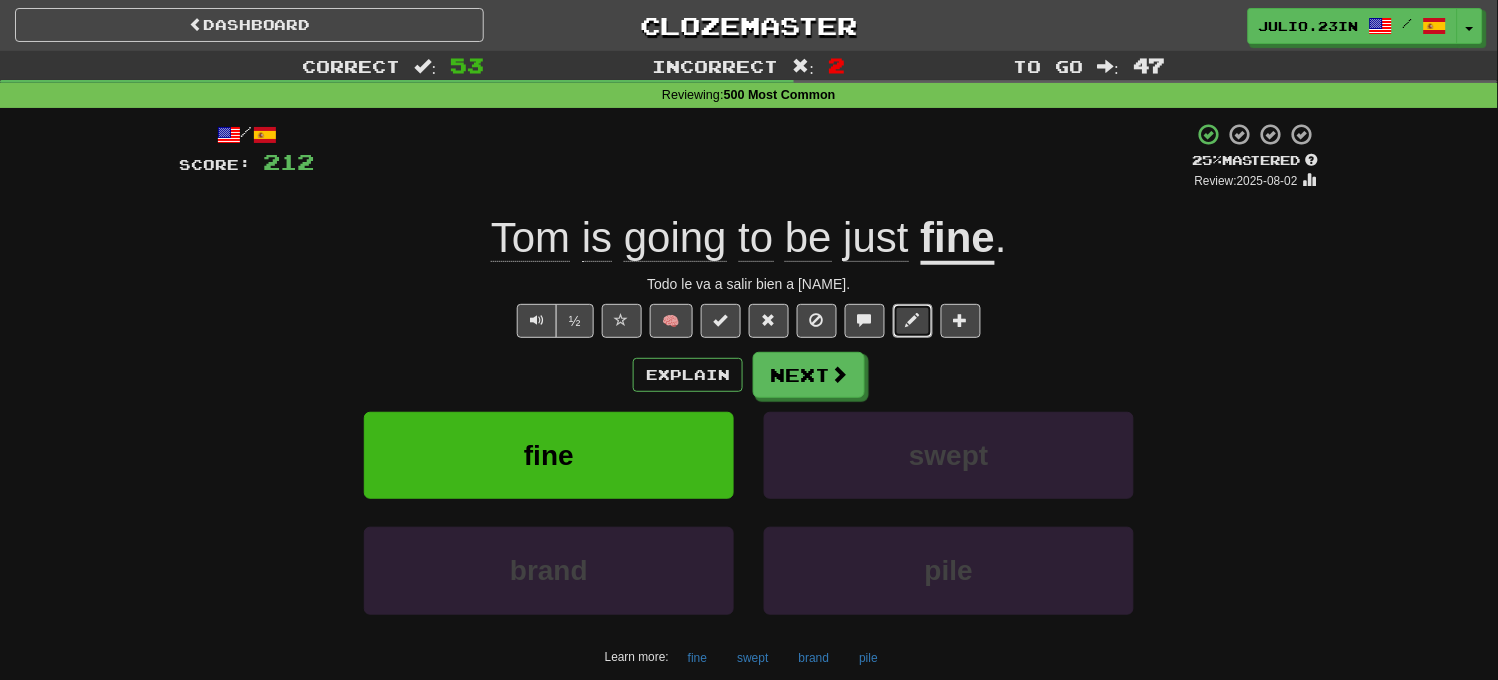 click at bounding box center (913, 321) 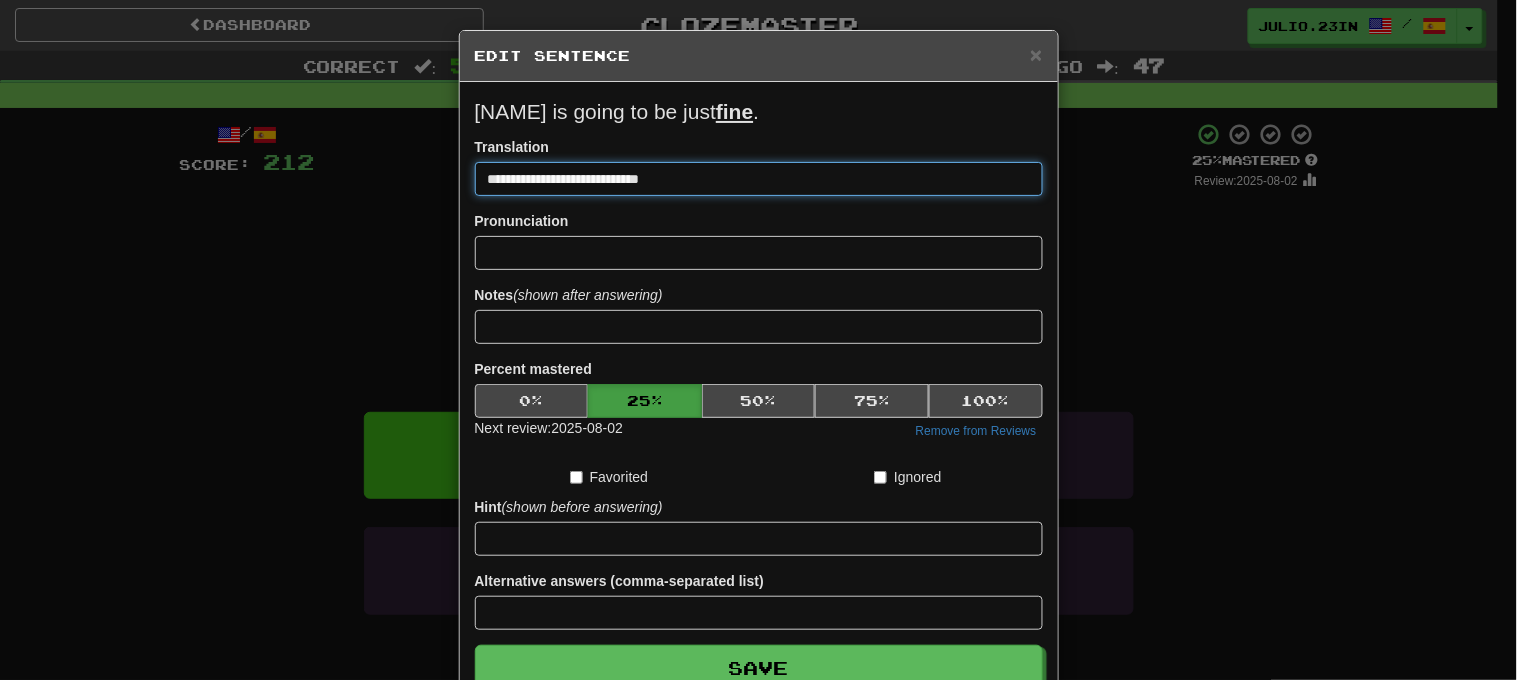 drag, startPoint x: 668, startPoint y: 186, endPoint x: 435, endPoint y: 192, distance: 233.07724 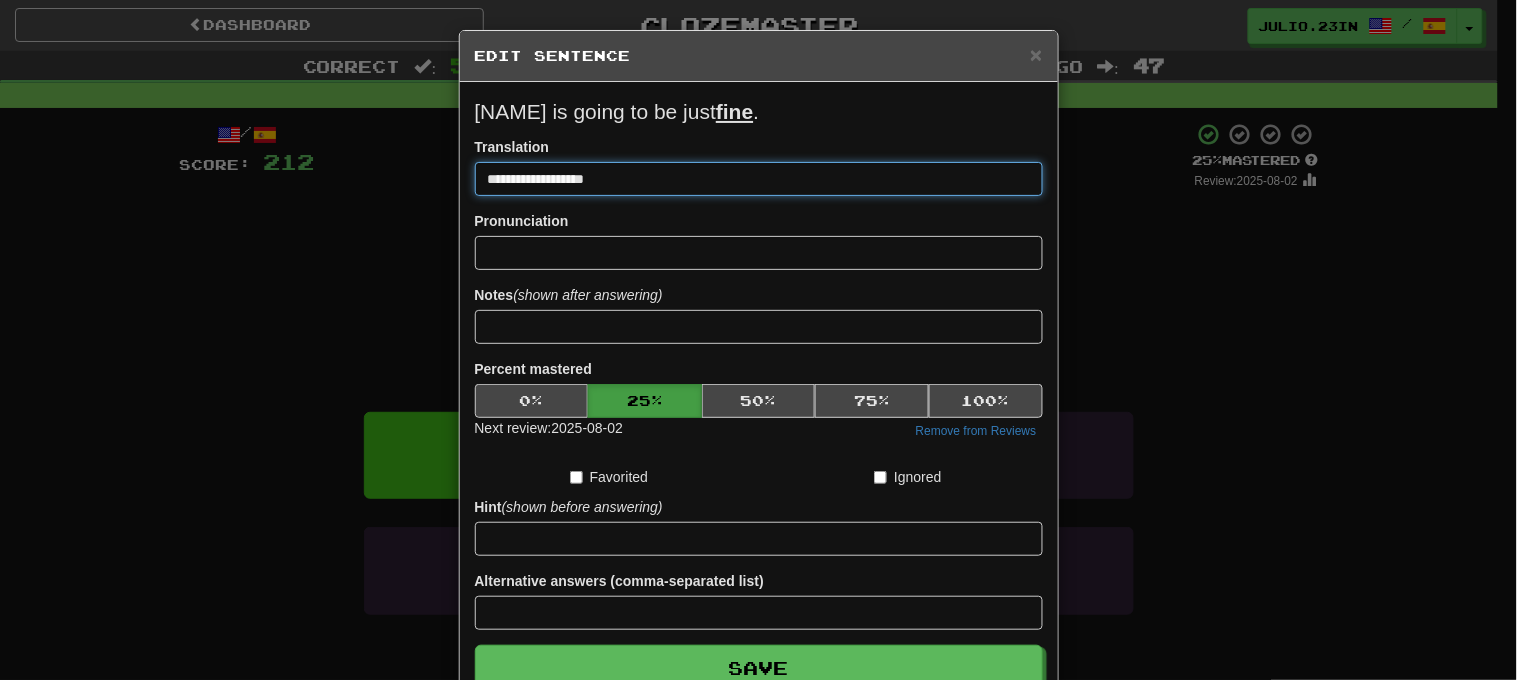 type on "**********" 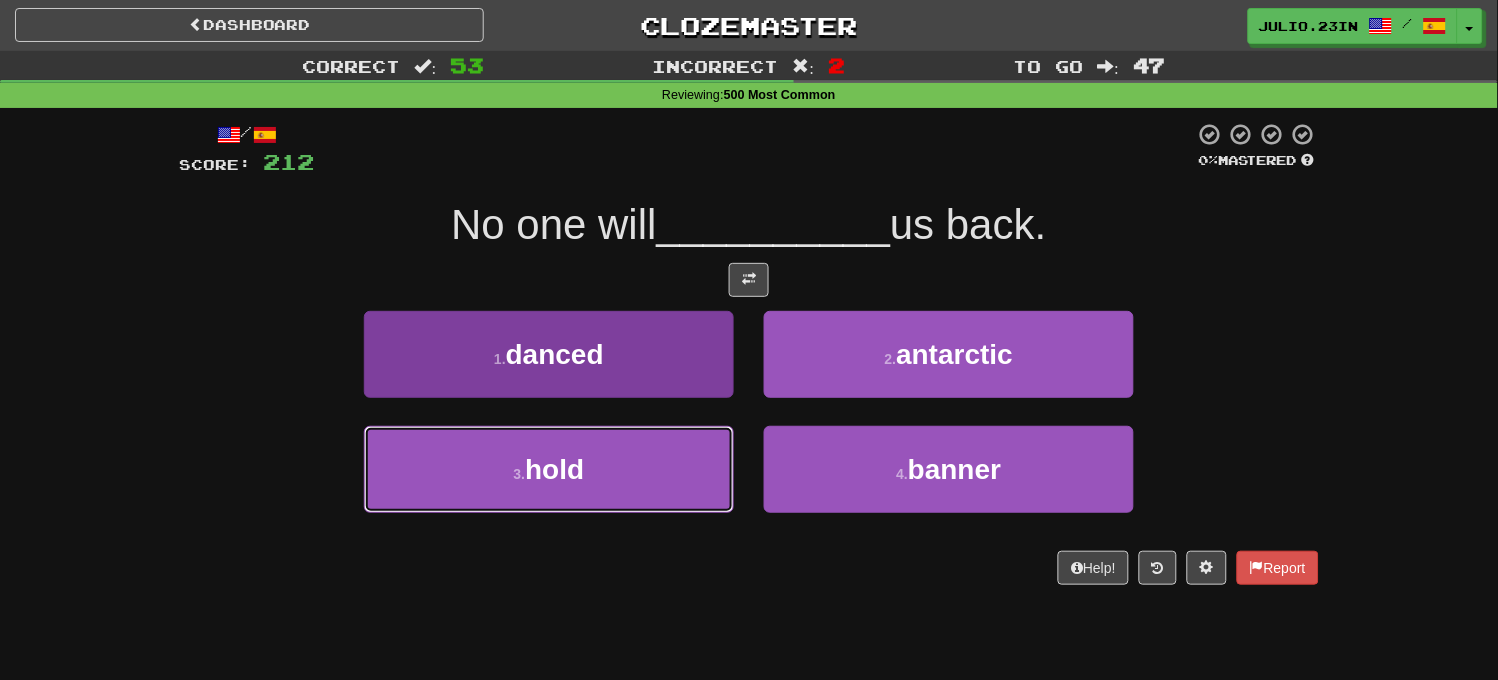 click on "3 .  hold" at bounding box center [549, 469] 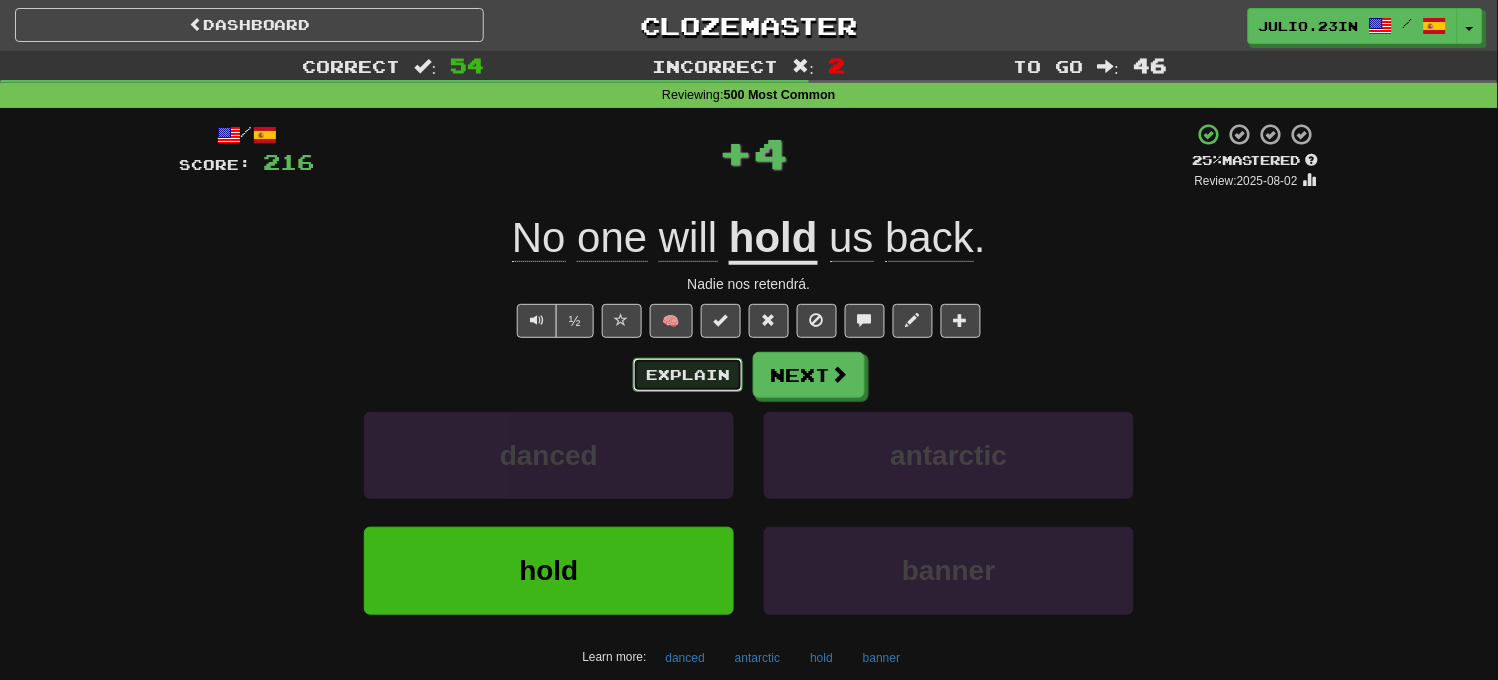 click on "Explain" at bounding box center (688, 375) 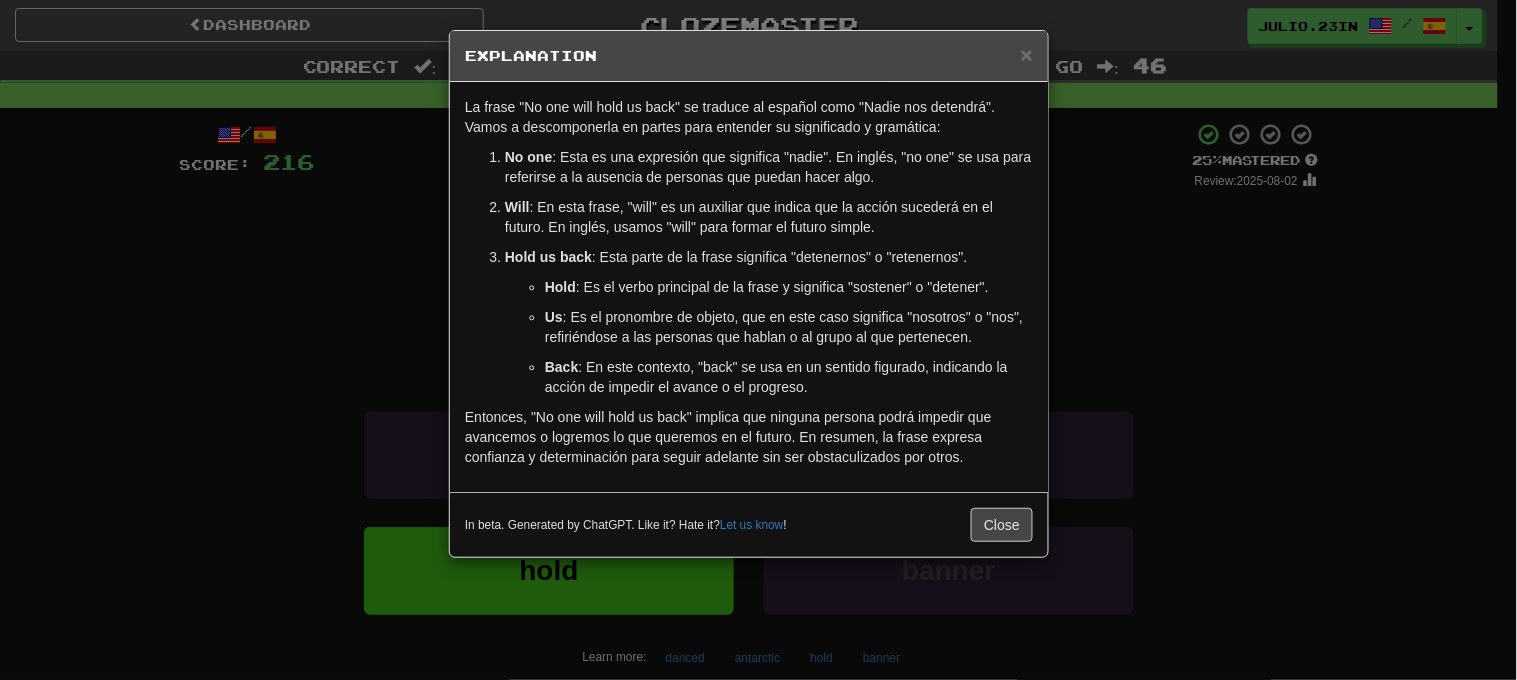 click on "× Explanation La frase "No one will hold us back" se traduce al español como "Nadie nos detendrá". Vamos a descomponerla en partes para entender su significado y gramática:
No one : Esta es una expresión que significa "nadie". En inglés, "no one" se usa para referirse a la ausencia de personas que puedan hacer algo.
Will : En esta frase, "will" es un auxiliar que indica que la acción sucederá en el futuro. En inglés, usamos "will" para formar el futuro simple.
Hold us back : Esta parte de la frase significa "detenernos" o "retenernos".
Hold : Es el verbo principal de la frase y significa "sostener" o "detener".
Us : Es el pronombre de objeto, que en este caso significa "nosotros" o "nos", refiriéndose a las personas que hablan o al grupo al que pertenecen.
Back : En este contexto, "back" se usa en un sentido figurado, indicando la acción de impedir el avance o el progreso.
In beta. Generated by ChatGPT. Like it? Hate it?  Let us know ! Close" at bounding box center (758, 340) 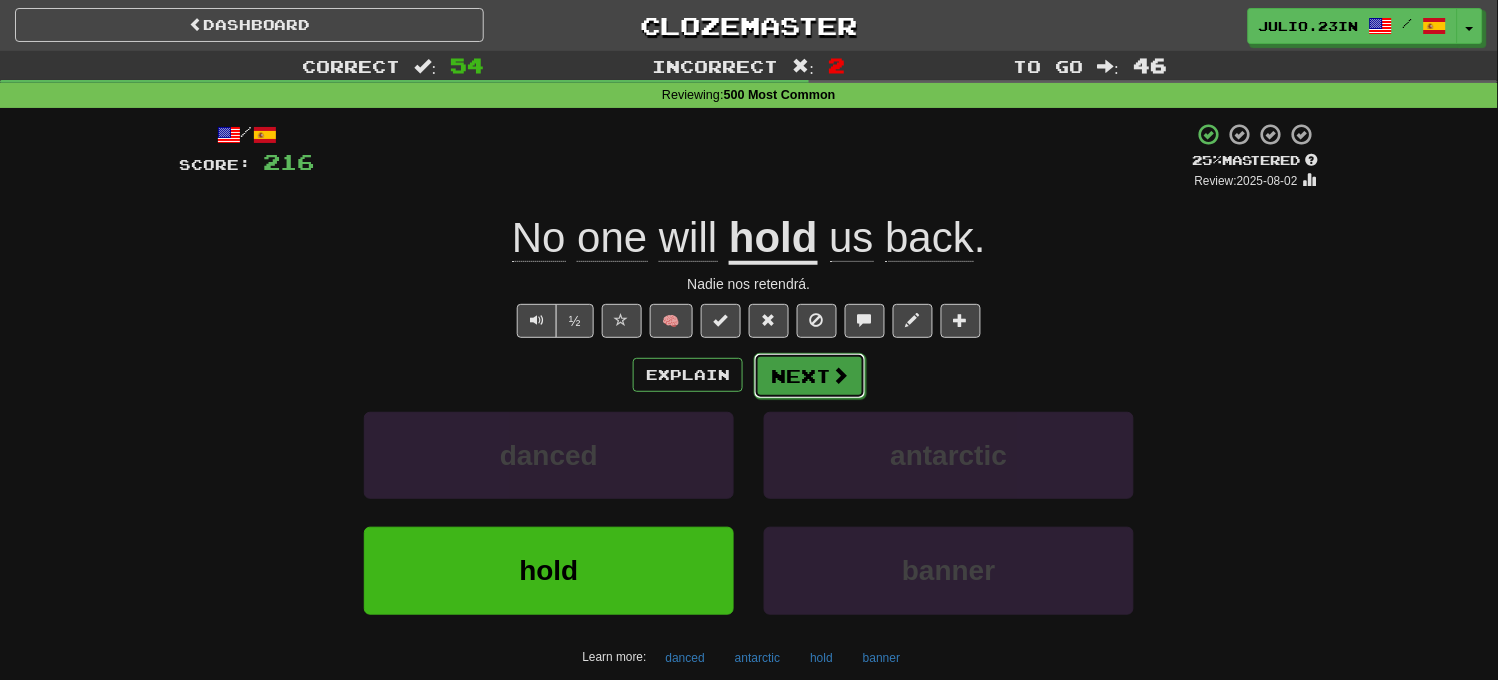 click on "Next" at bounding box center (810, 376) 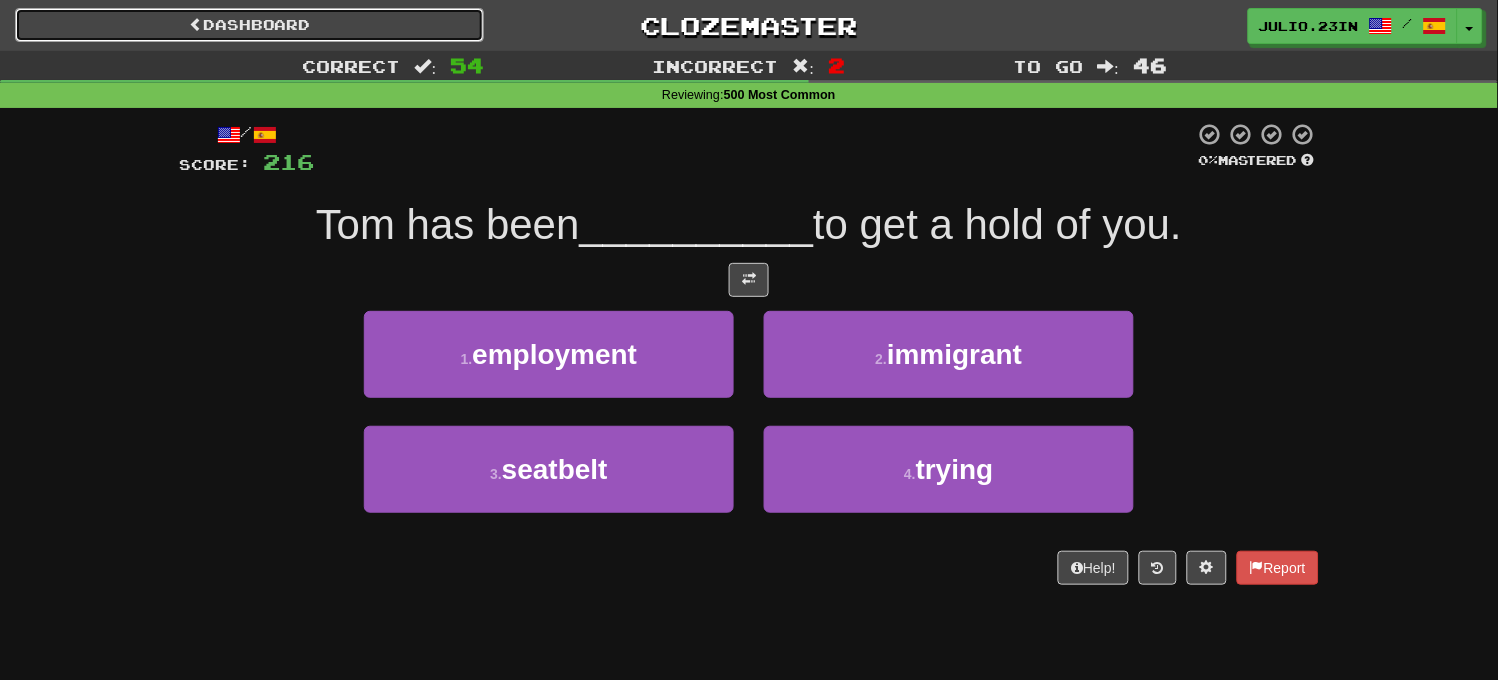 click on "Dashboard" at bounding box center (249, 25) 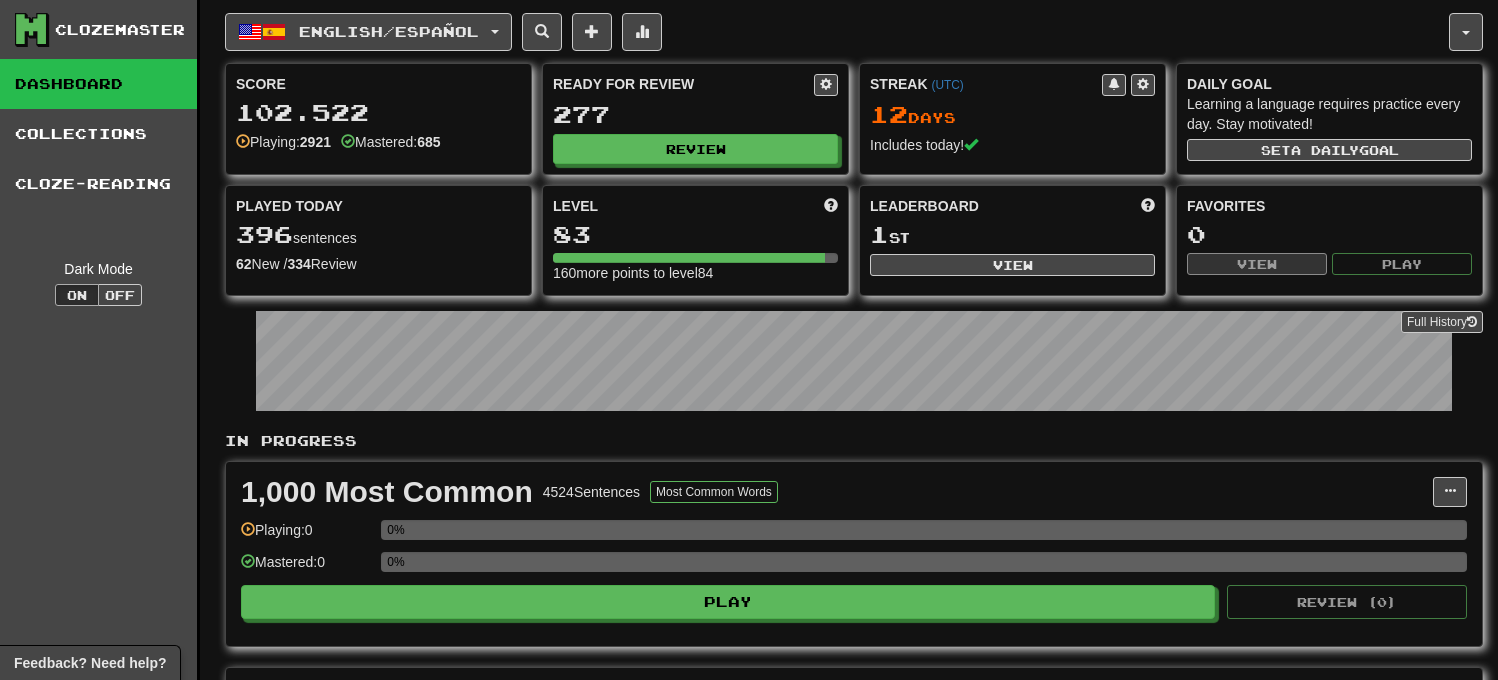 scroll, scrollTop: 0, scrollLeft: 0, axis: both 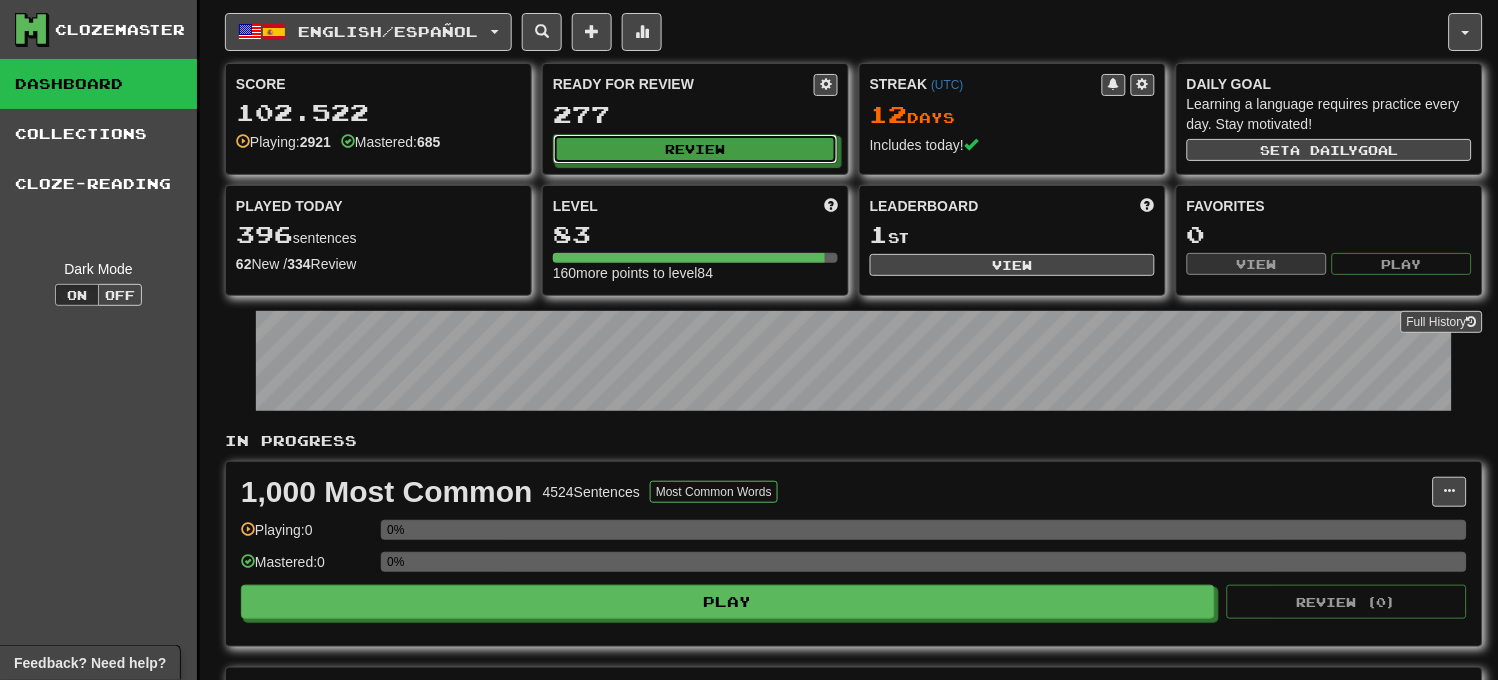drag, startPoint x: 587, startPoint y: 148, endPoint x: 324, endPoint y: 130, distance: 263.61526 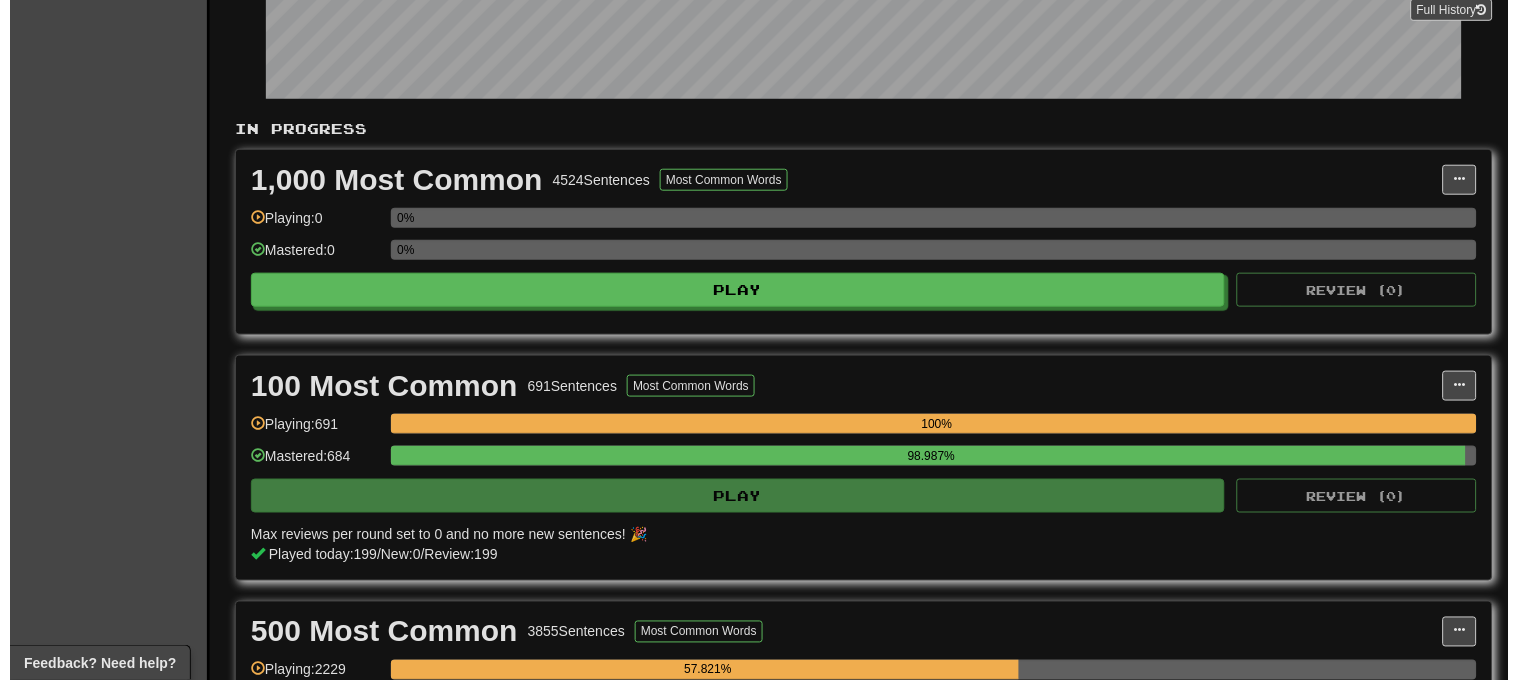 scroll, scrollTop: 0, scrollLeft: 0, axis: both 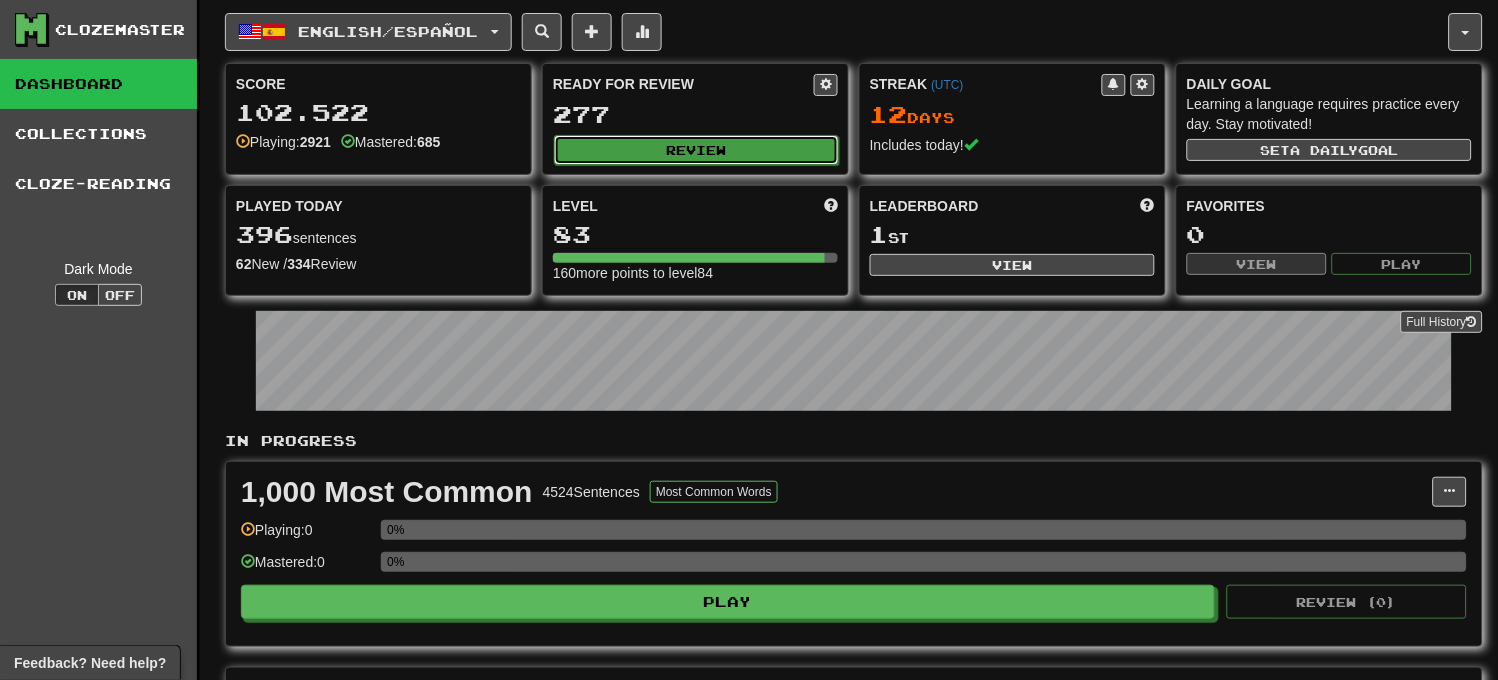click on "Review" at bounding box center [696, 150] 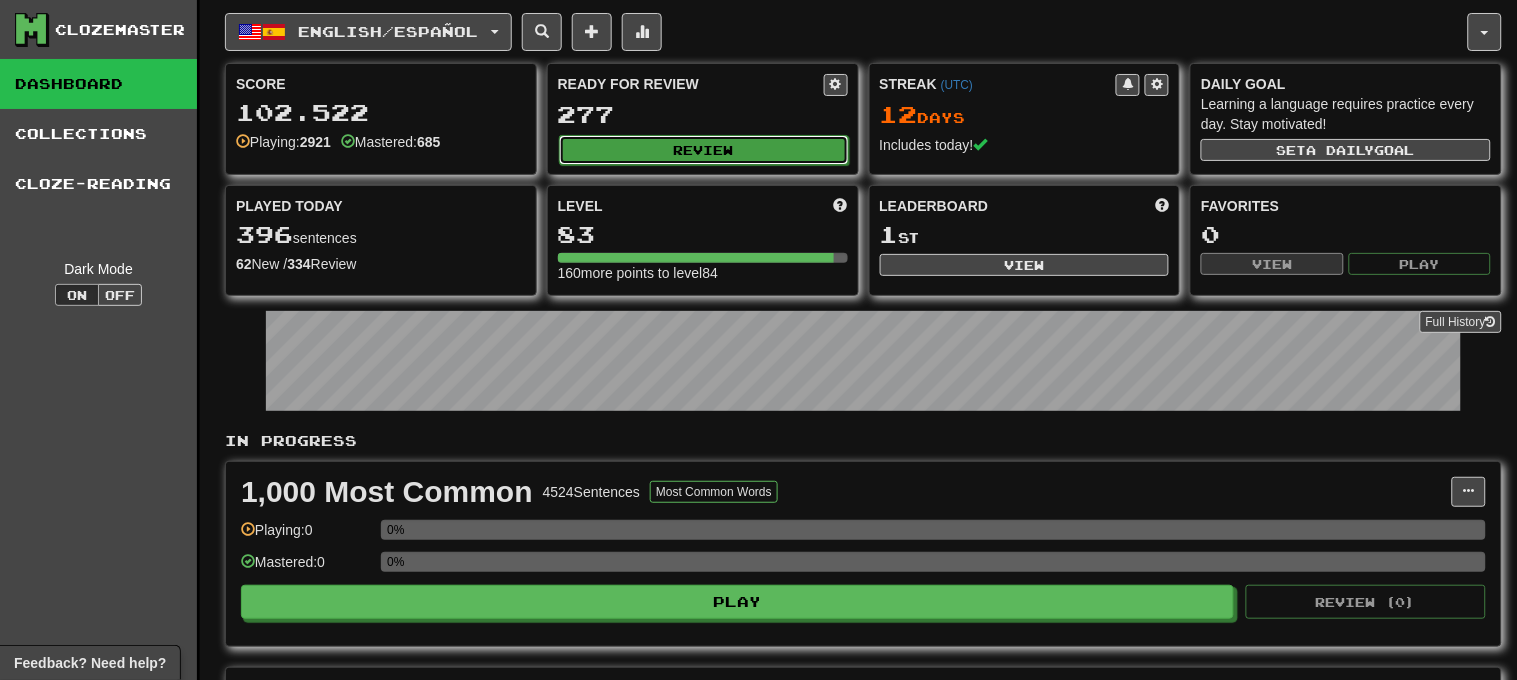 select on "***" 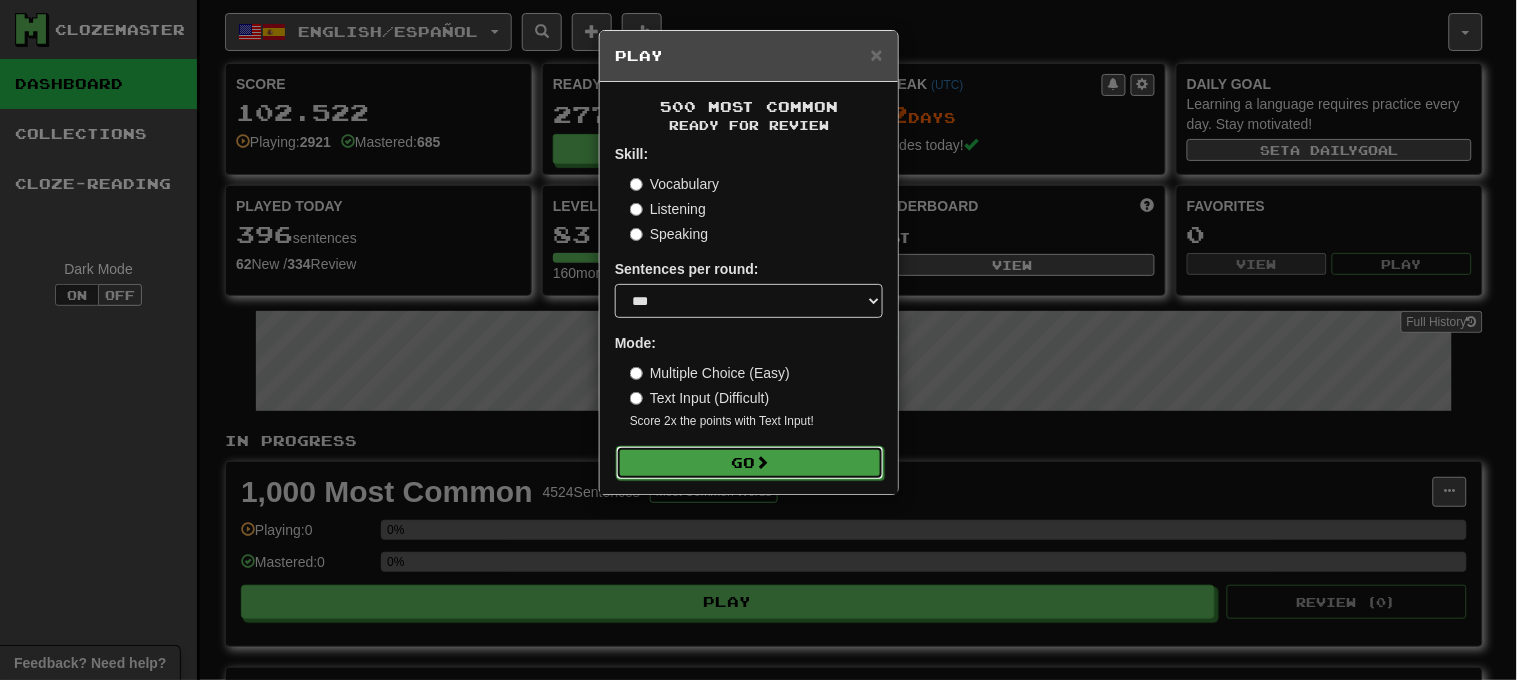 click on "Go" at bounding box center (750, 463) 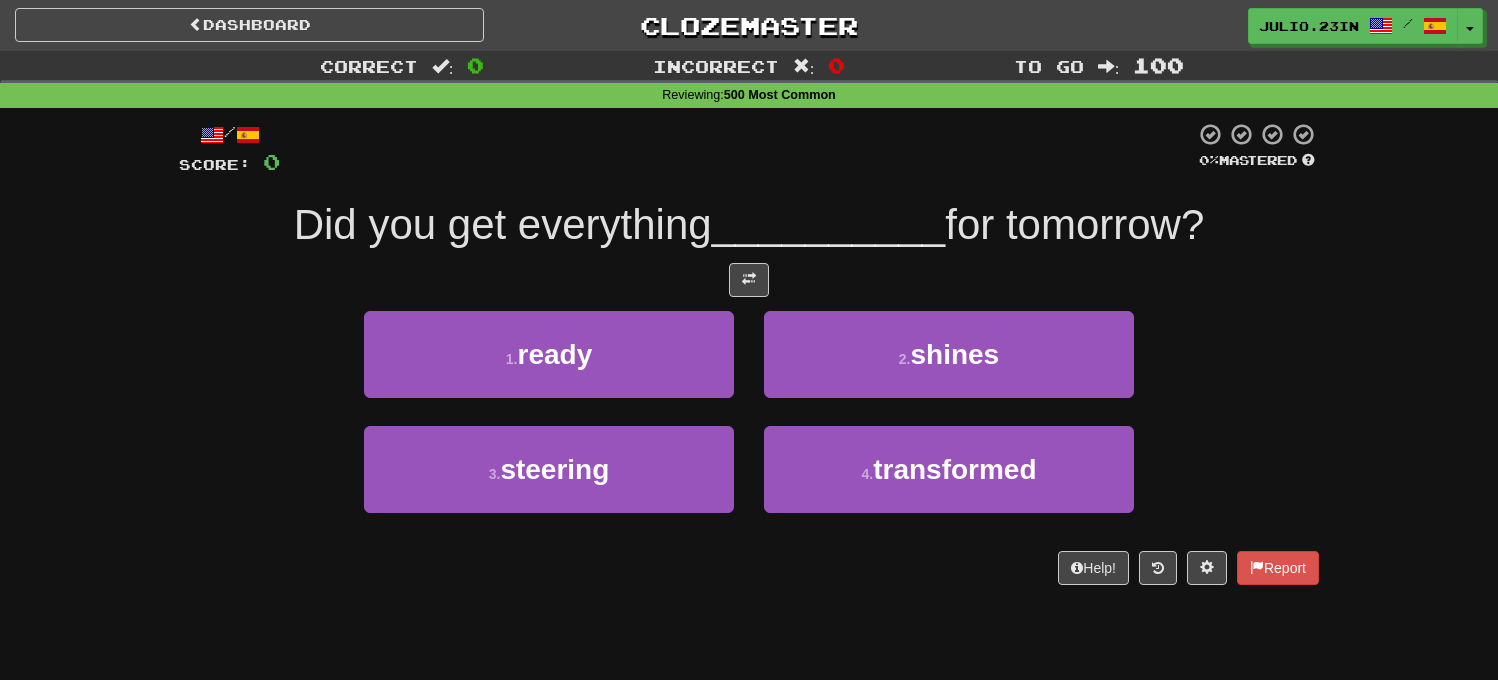 scroll, scrollTop: 0, scrollLeft: 0, axis: both 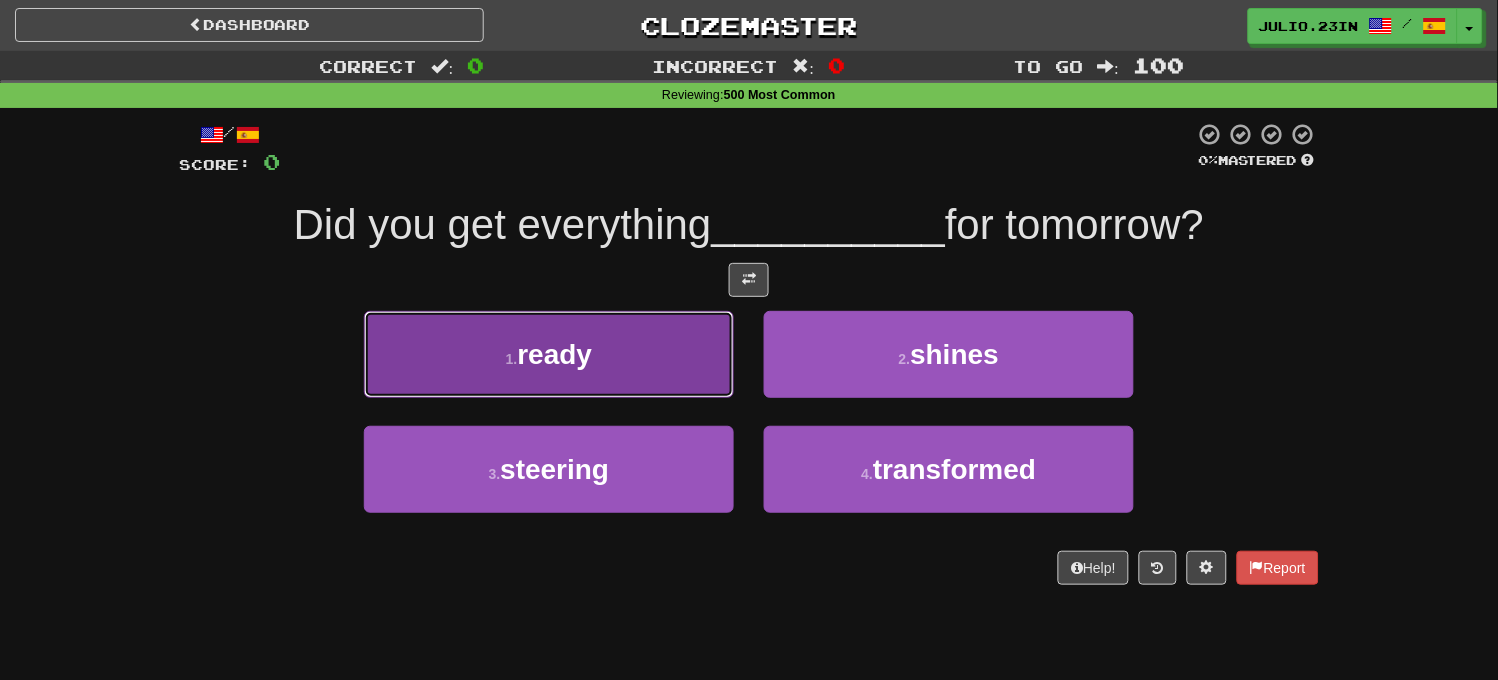 click on "ready" at bounding box center (554, 354) 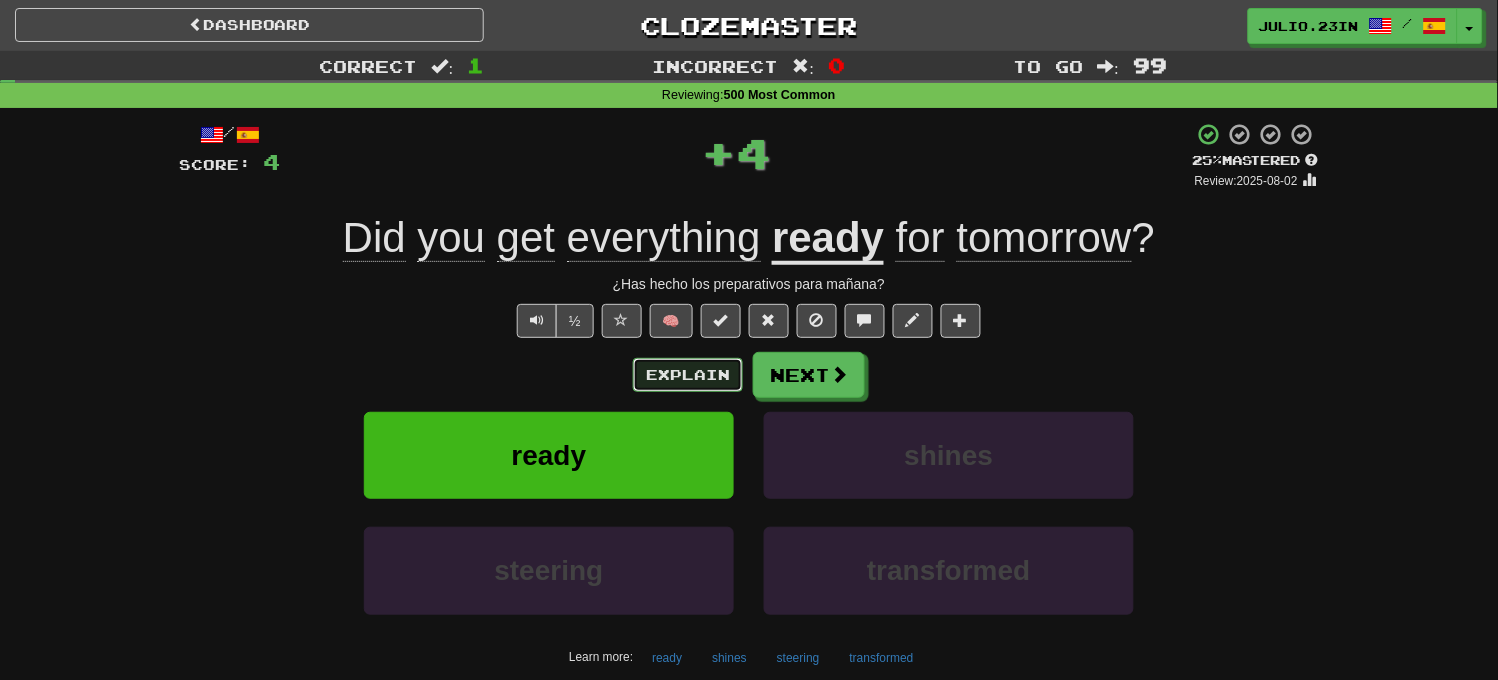 click on "Explain" at bounding box center [688, 375] 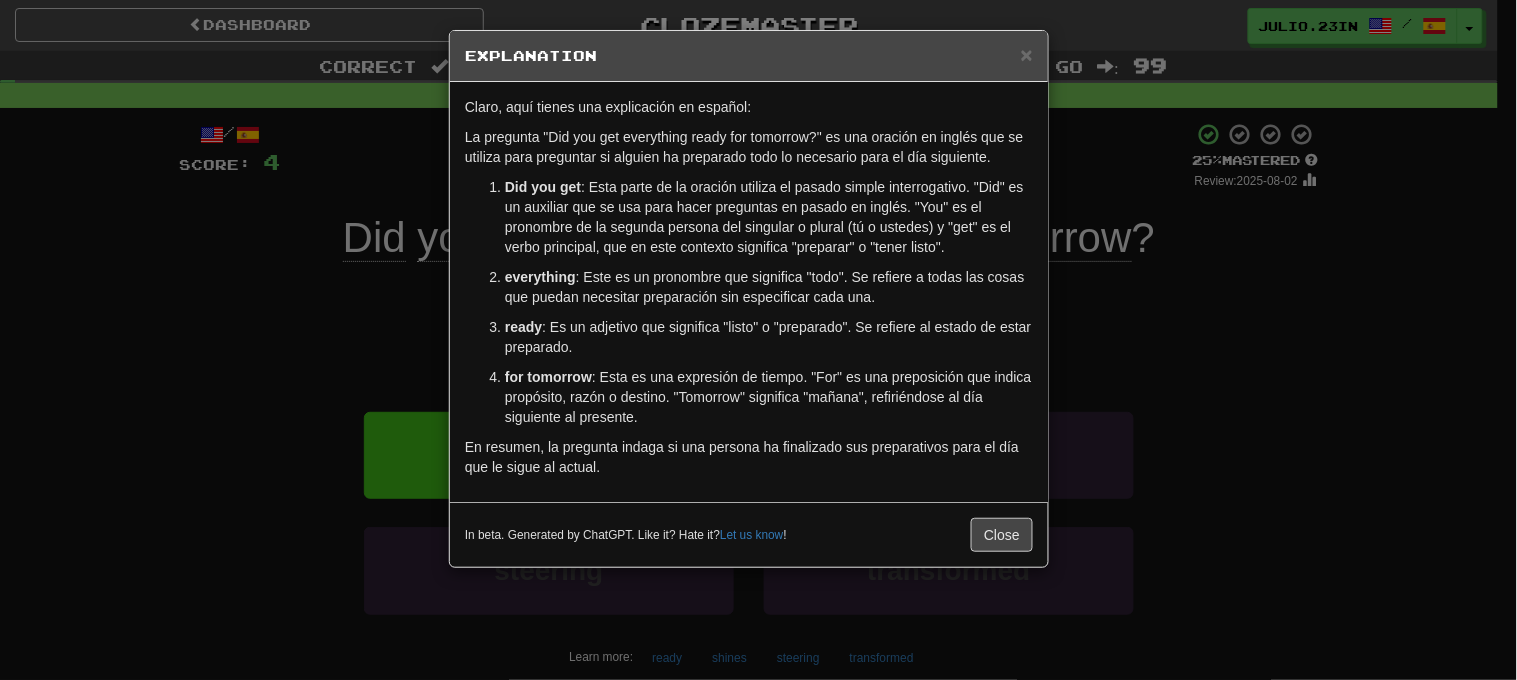 click on "× Explanation Claro, aquí tienes una explicación en español:
La pregunta "Did you get everything ready for tomorrow?" es una oración en inglés que se utiliza para preguntar si alguien ha preparado todo lo necesario para el día siguiente.
Did you get : Esta parte de la oración utiliza el pasado simple interrogativo. "Did" es un auxiliar que se usa para hacer preguntas en pasado en inglés. "You" es el pronombre de la segunda persona del singular o plural (tú o ustedes) y "get" es el verbo principal, que en este contexto significa "preparar" o "tener listo".
everything : Este es un pronombre que significa "todo". Se refiere a todas las cosas que puedan necesitar preparación sin especificar cada una.
ready : Es un adjetivo que significa "listo" o "preparado". Se refiere al estado de estar preparado.
for tomorrow
En resumen, la pregunta indaga si una persona ha finalizado sus preparativos para el día que le sigue al actual. Let us know ! Close" at bounding box center [758, 340] 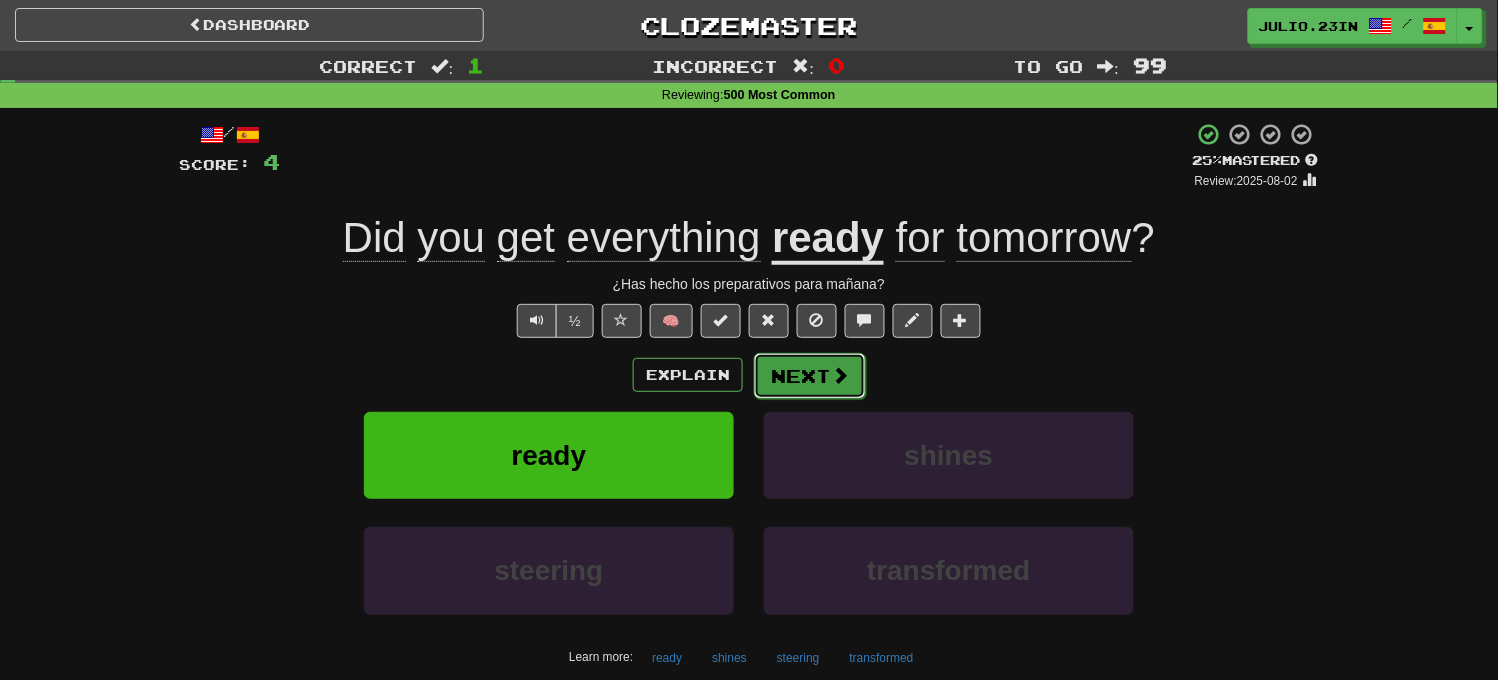 click on "Next" at bounding box center (810, 376) 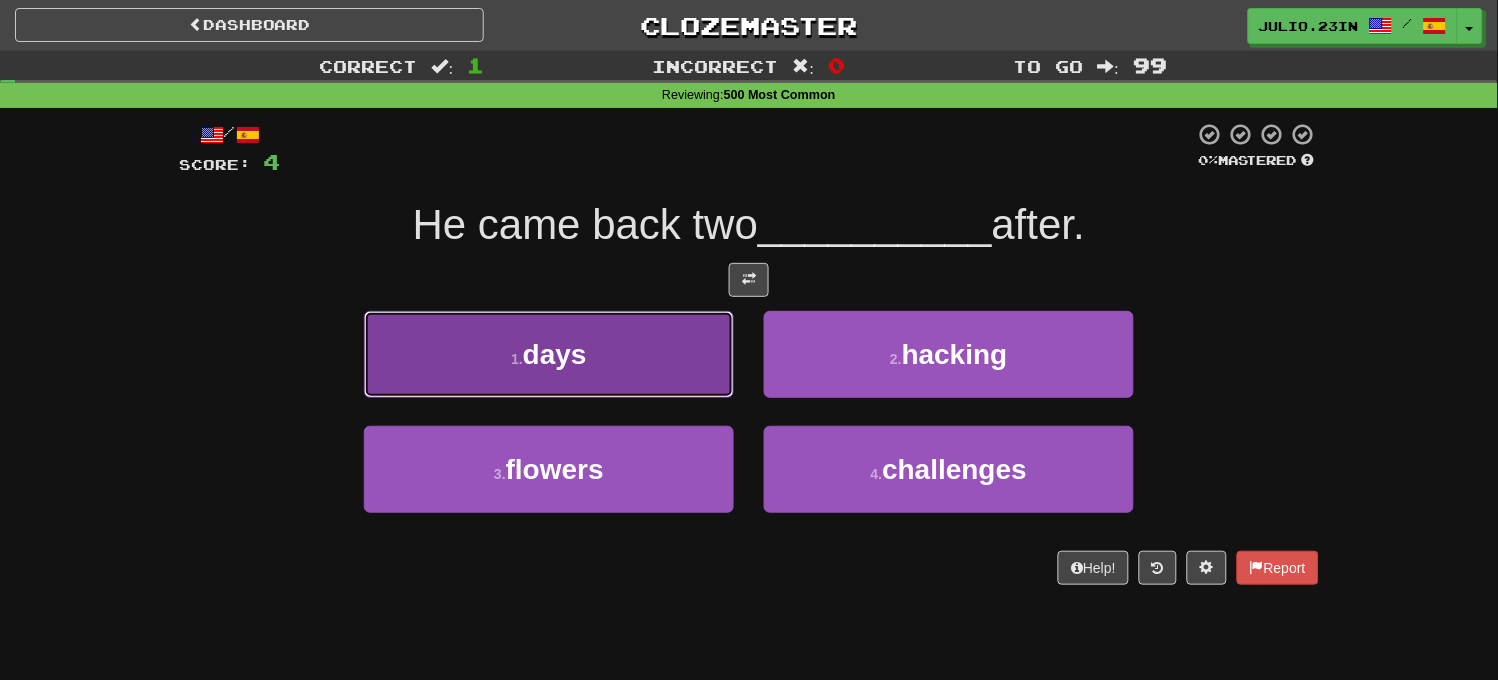click on "1 .  days" at bounding box center (549, 354) 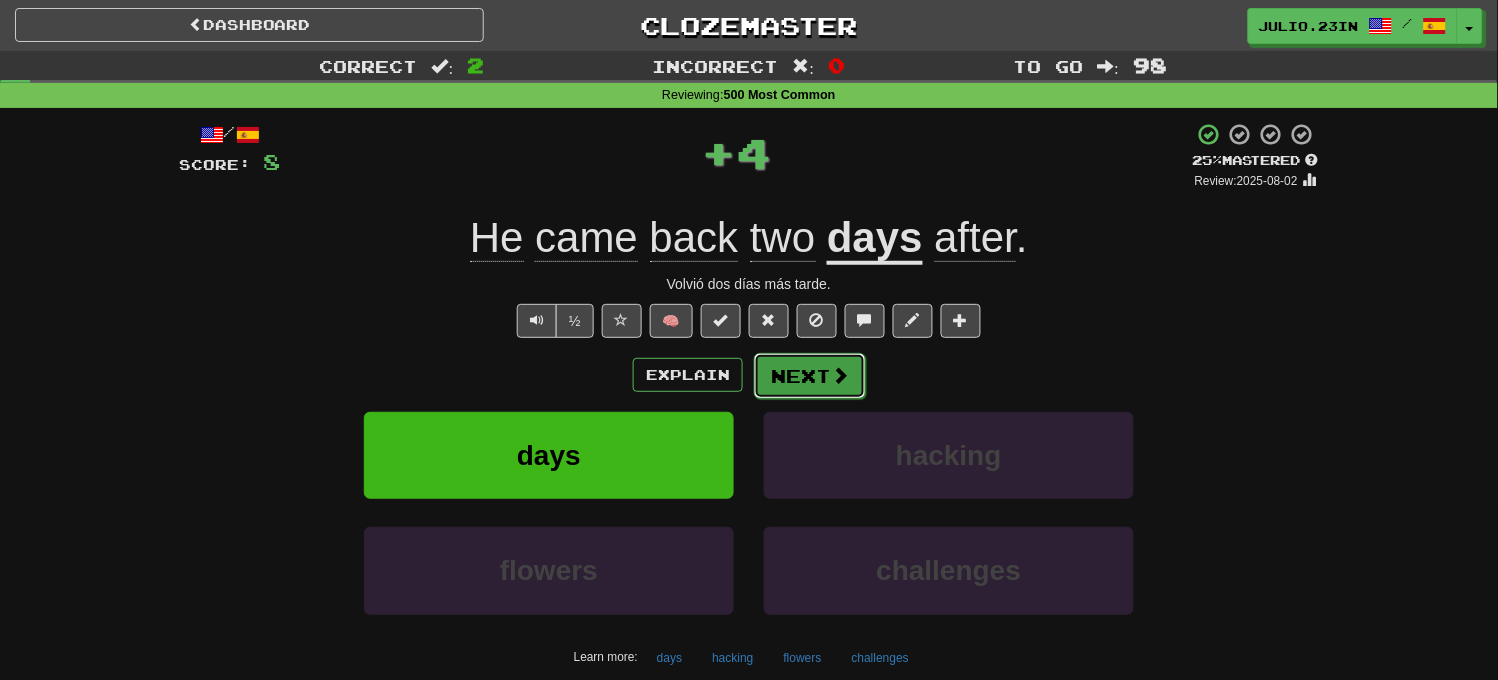 click on "Next" at bounding box center [810, 376] 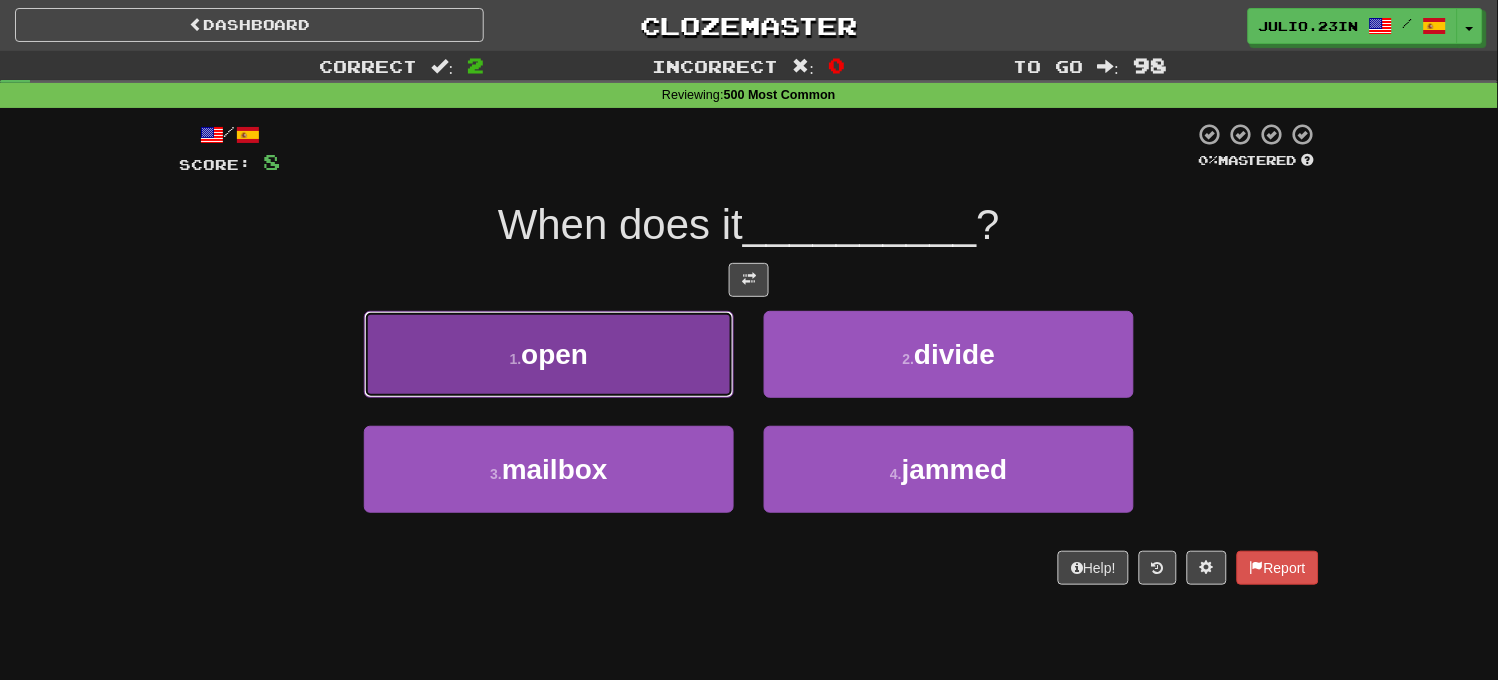 click on "1 .  open" at bounding box center (549, 354) 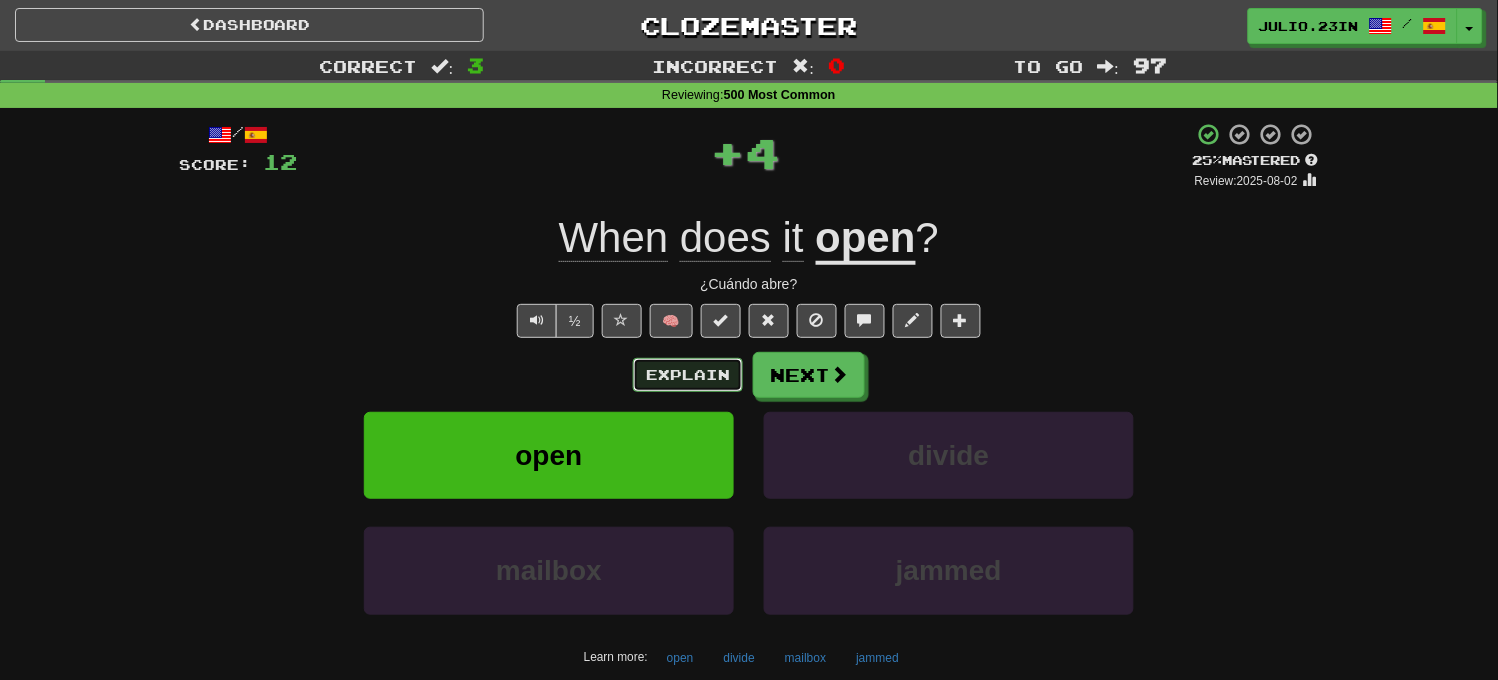 click on "Explain" at bounding box center (688, 375) 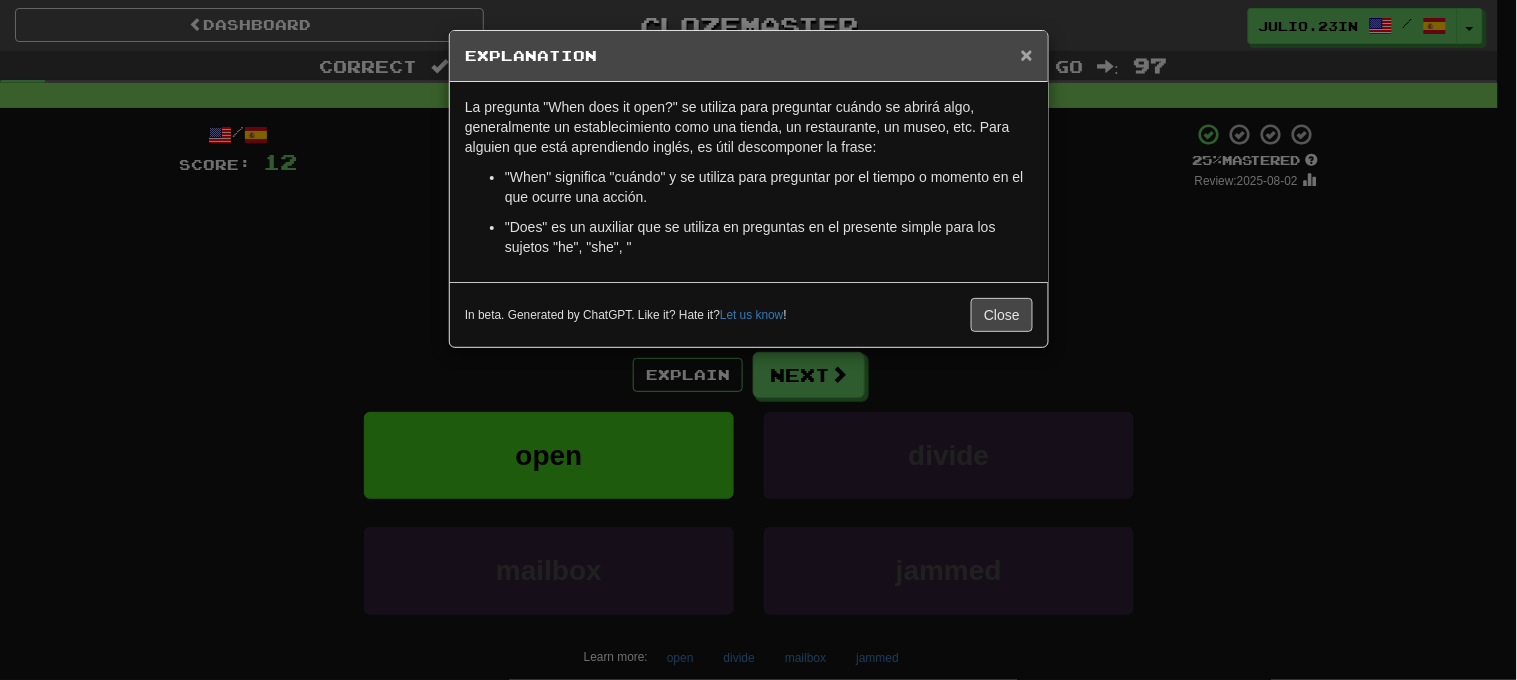 click on "×" at bounding box center (1027, 54) 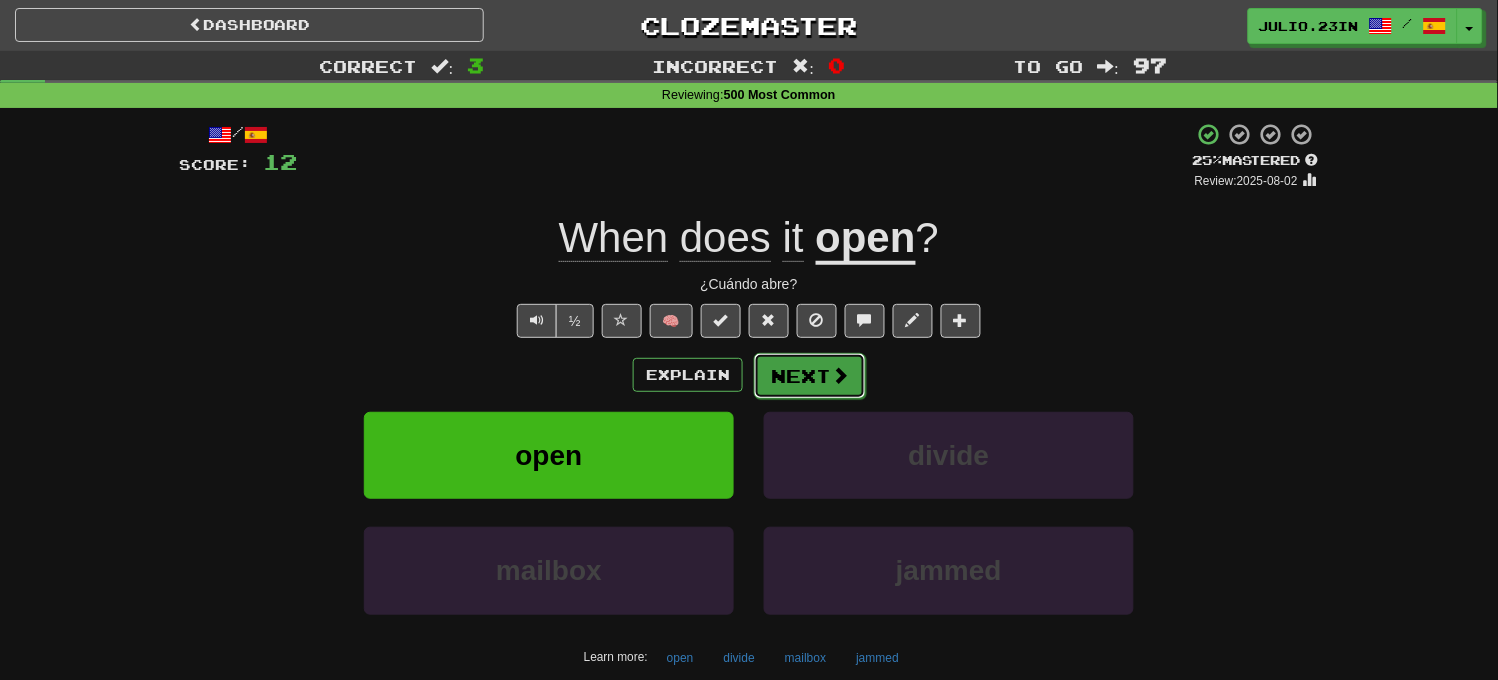 click at bounding box center (840, 375) 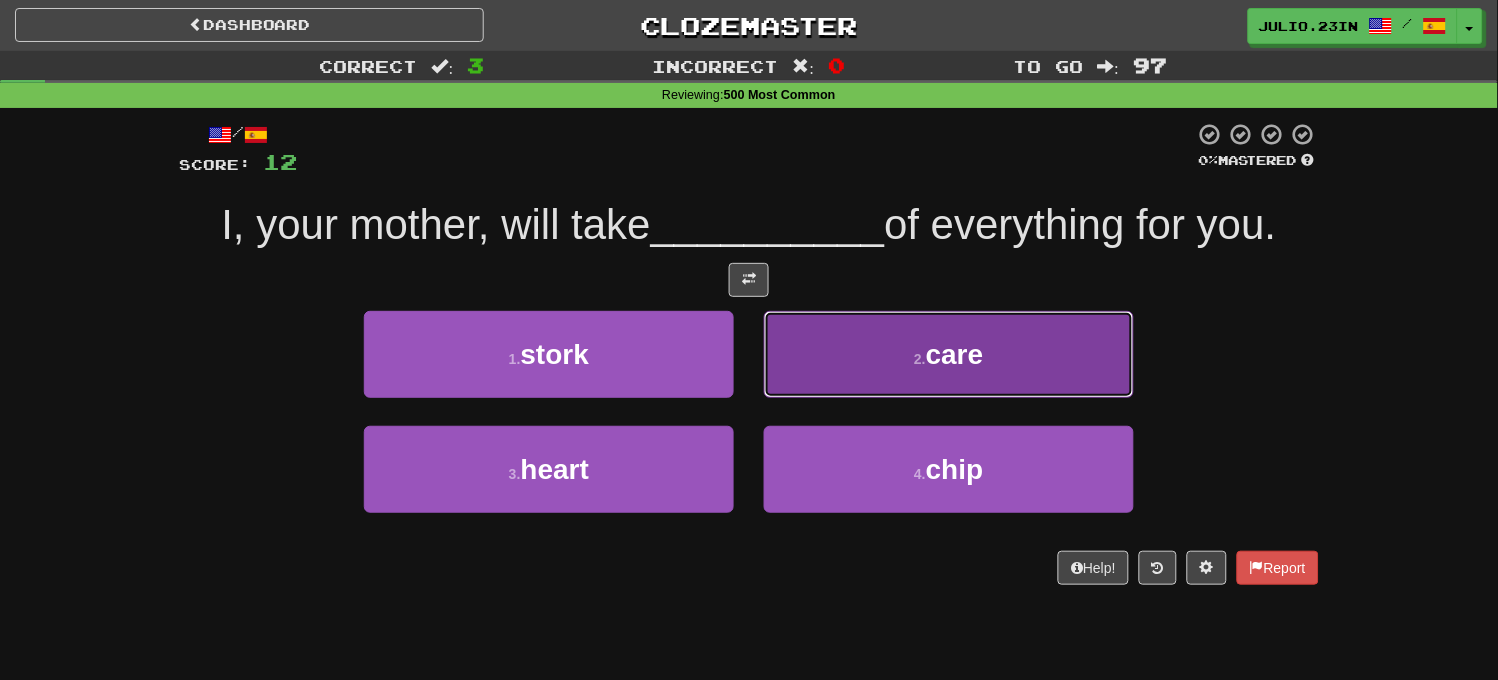 click on "2 .  care" at bounding box center [949, 354] 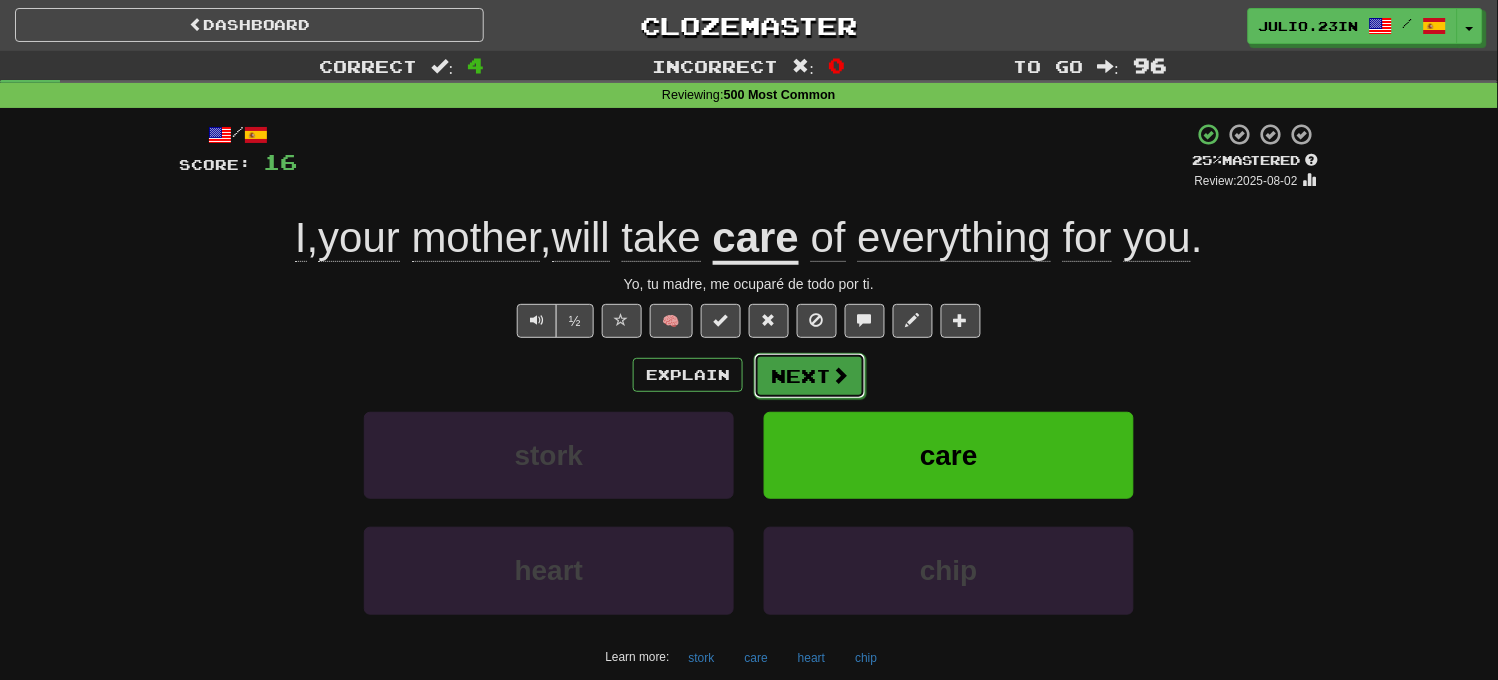 click on "Next" at bounding box center (810, 376) 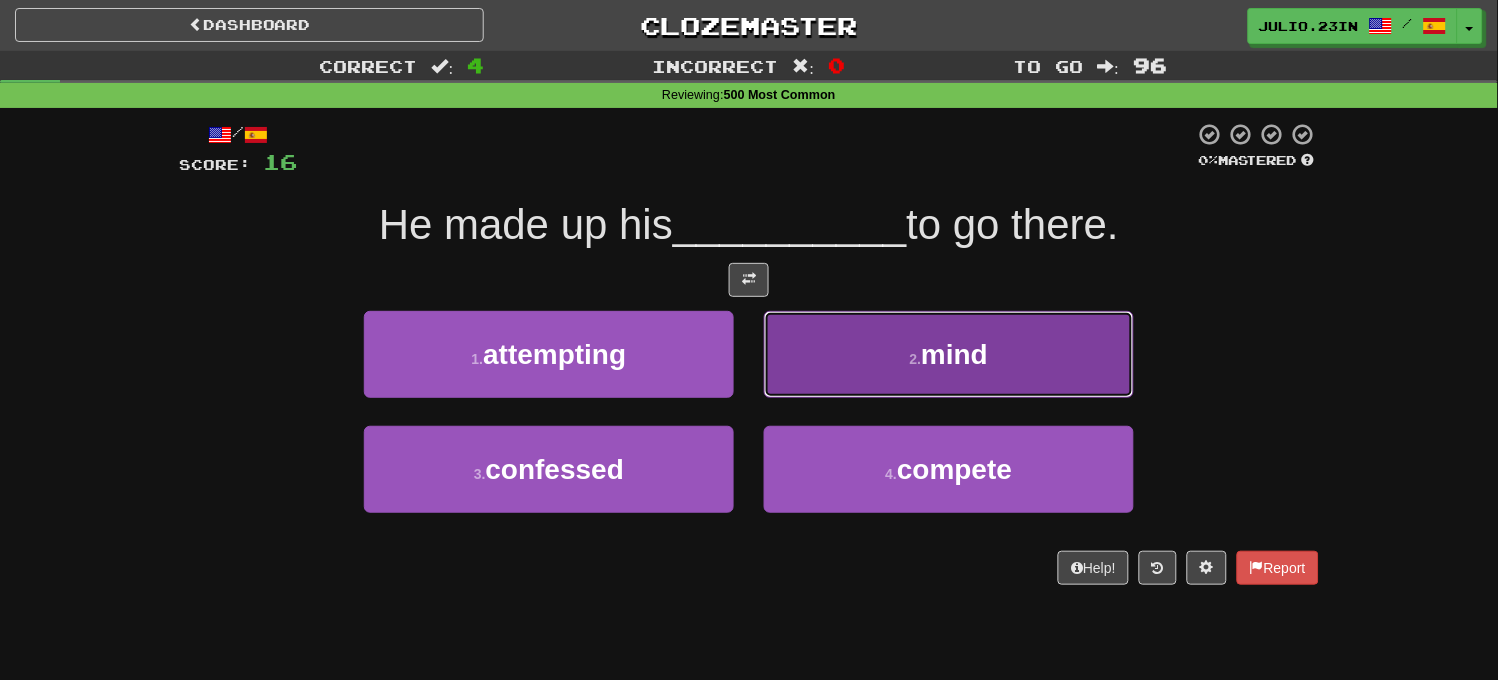 click on "2 .  mind" at bounding box center [949, 354] 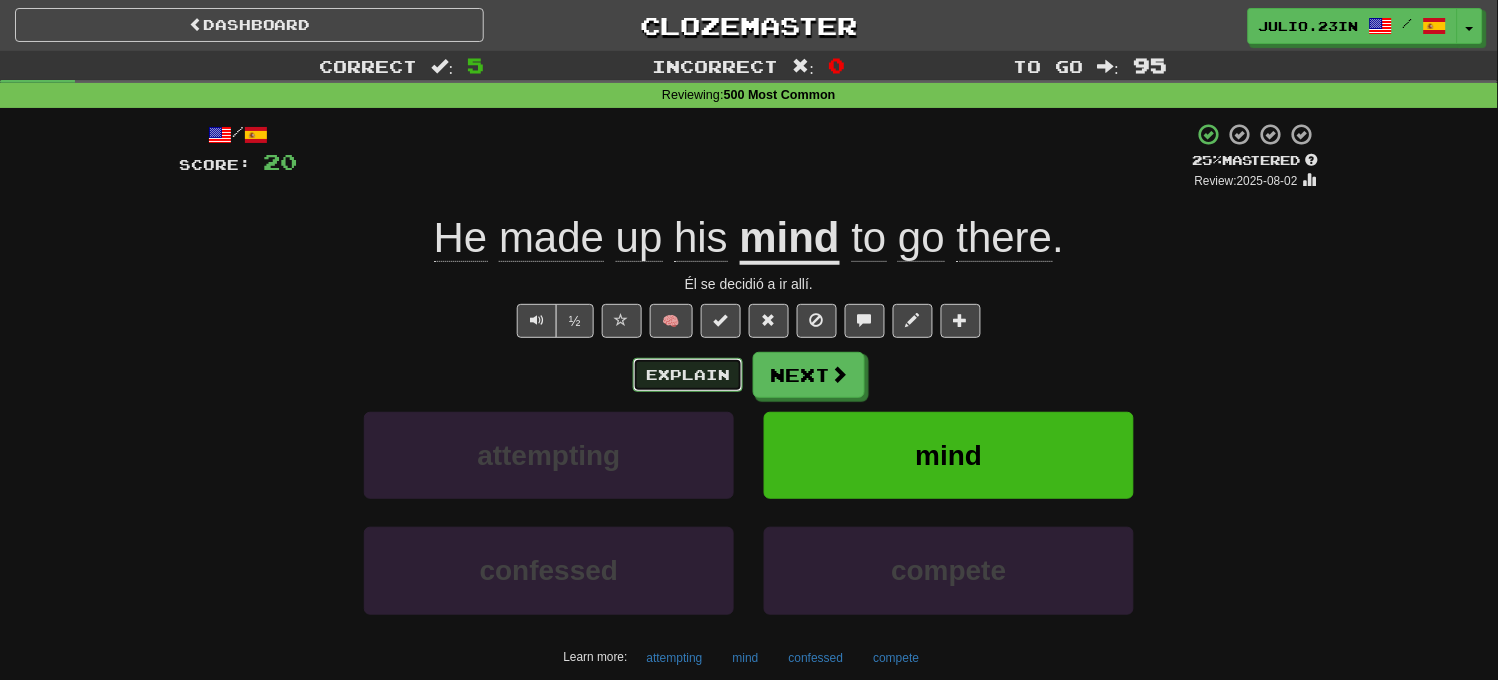click on "Explain" at bounding box center (688, 375) 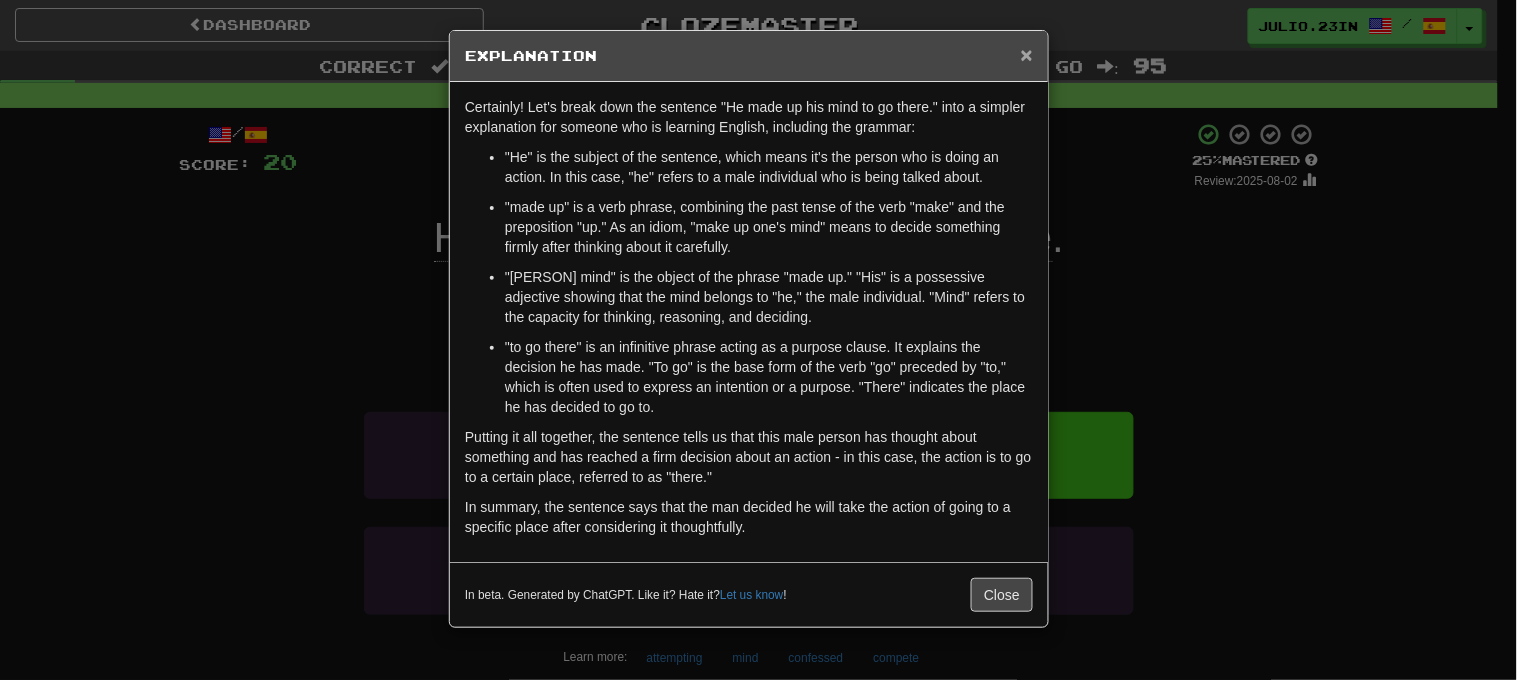 click on "×" at bounding box center (1027, 54) 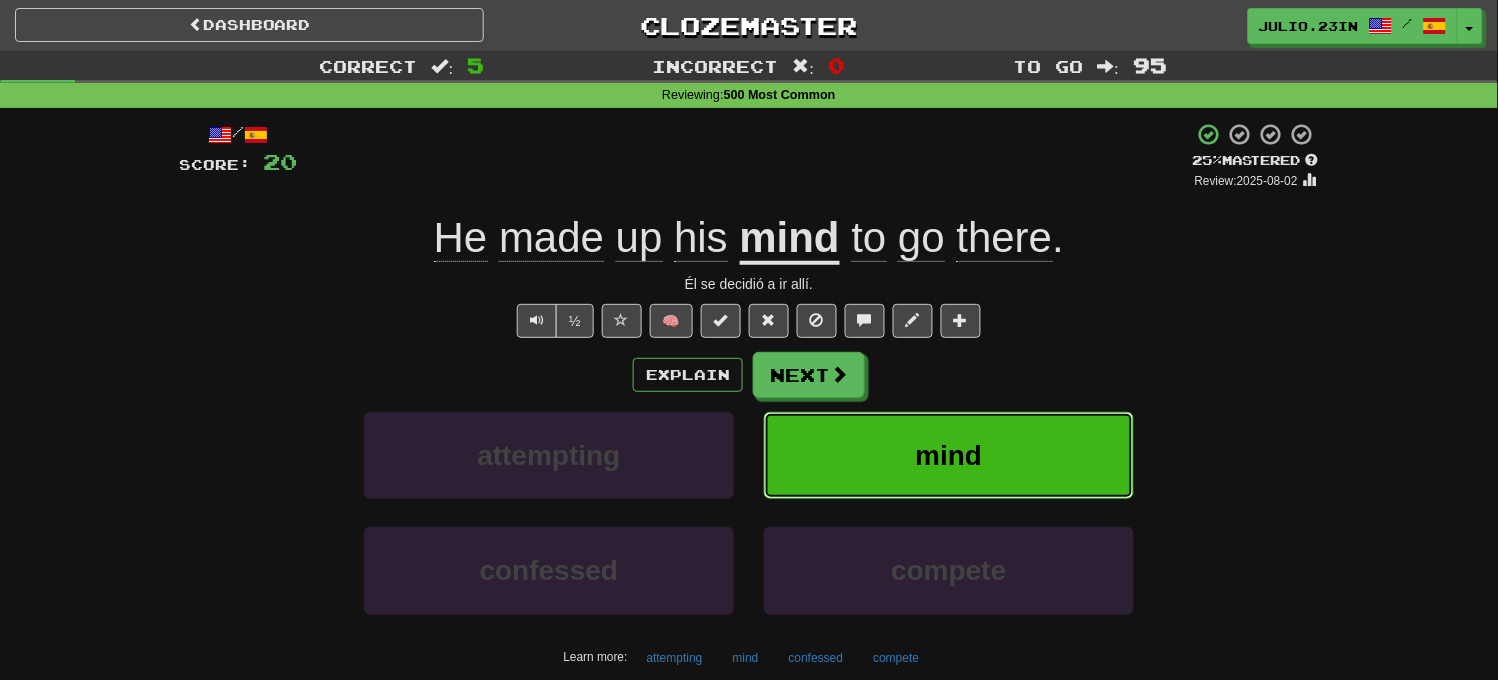 click on "mind" at bounding box center [949, 455] 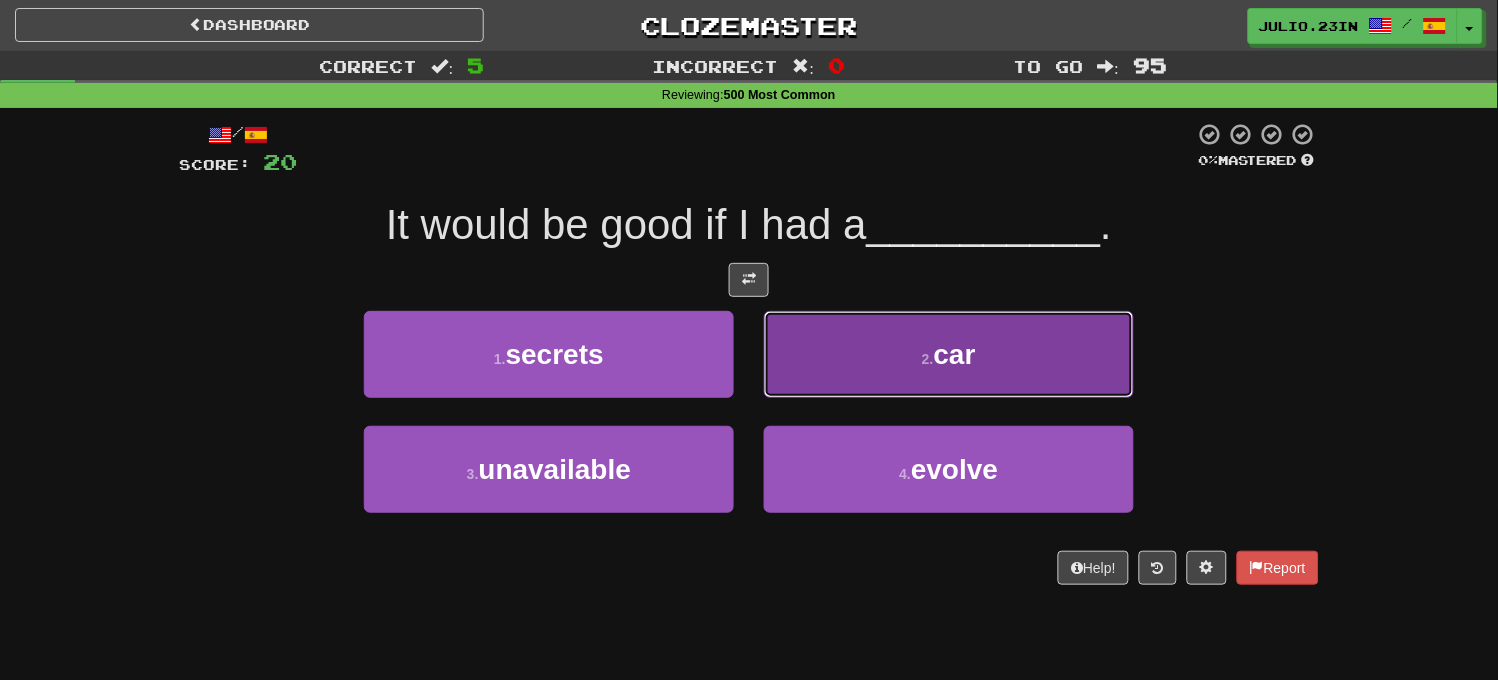 click on "2 .  car" at bounding box center (949, 354) 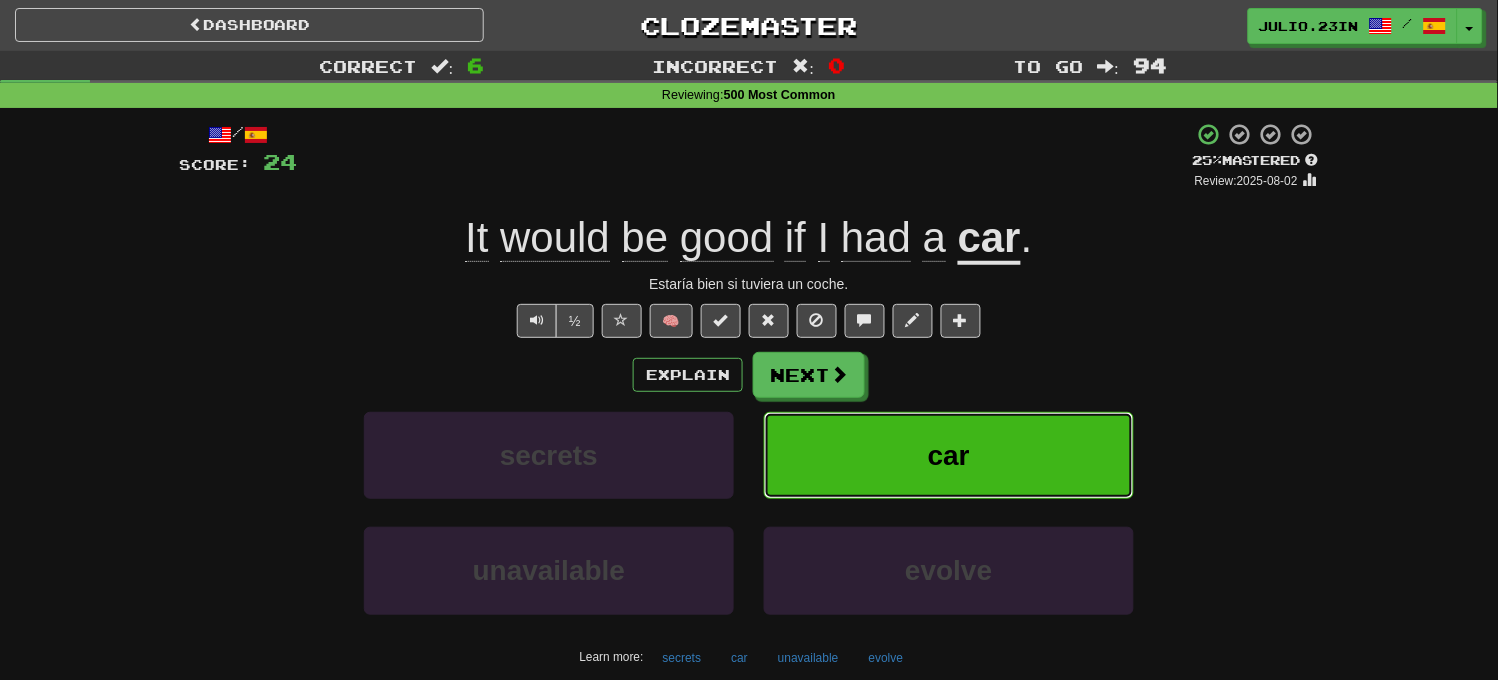 click on "car" at bounding box center (949, 455) 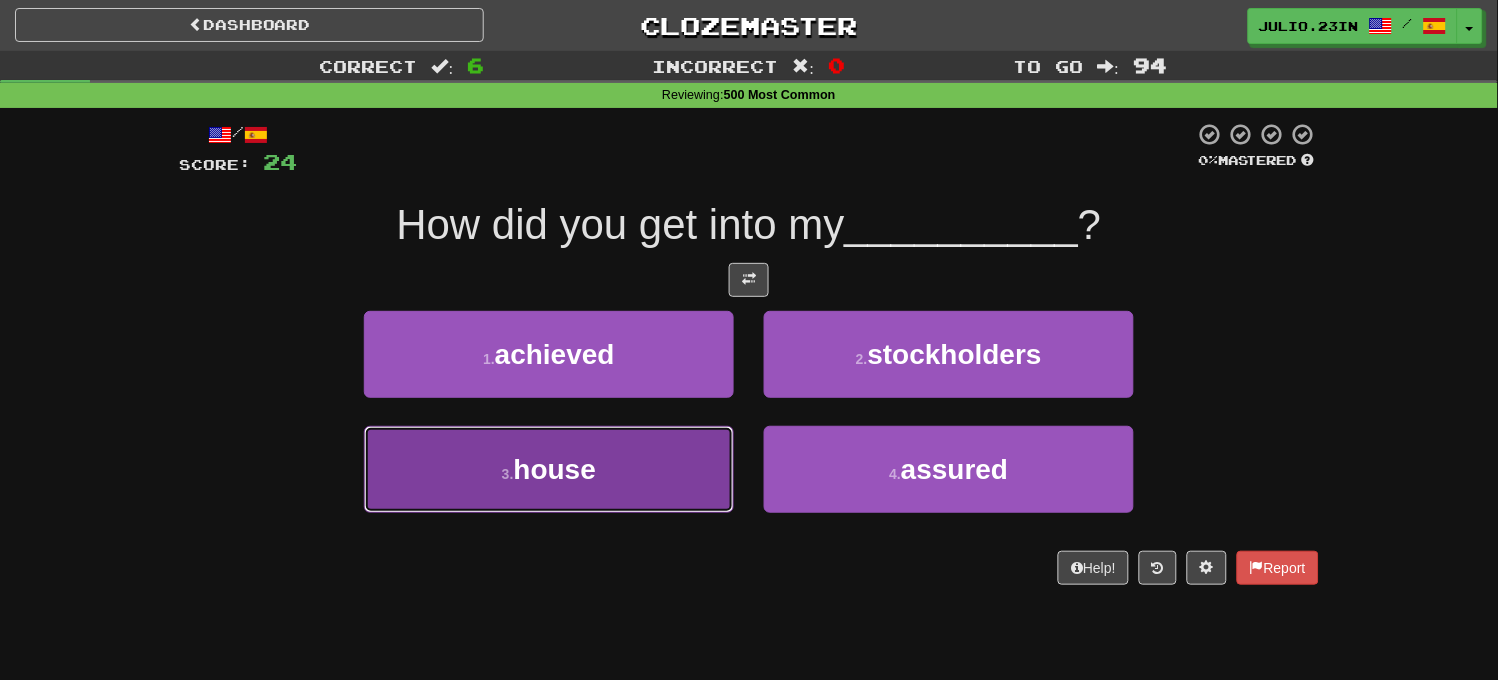 click on "3 .  house" at bounding box center [549, 469] 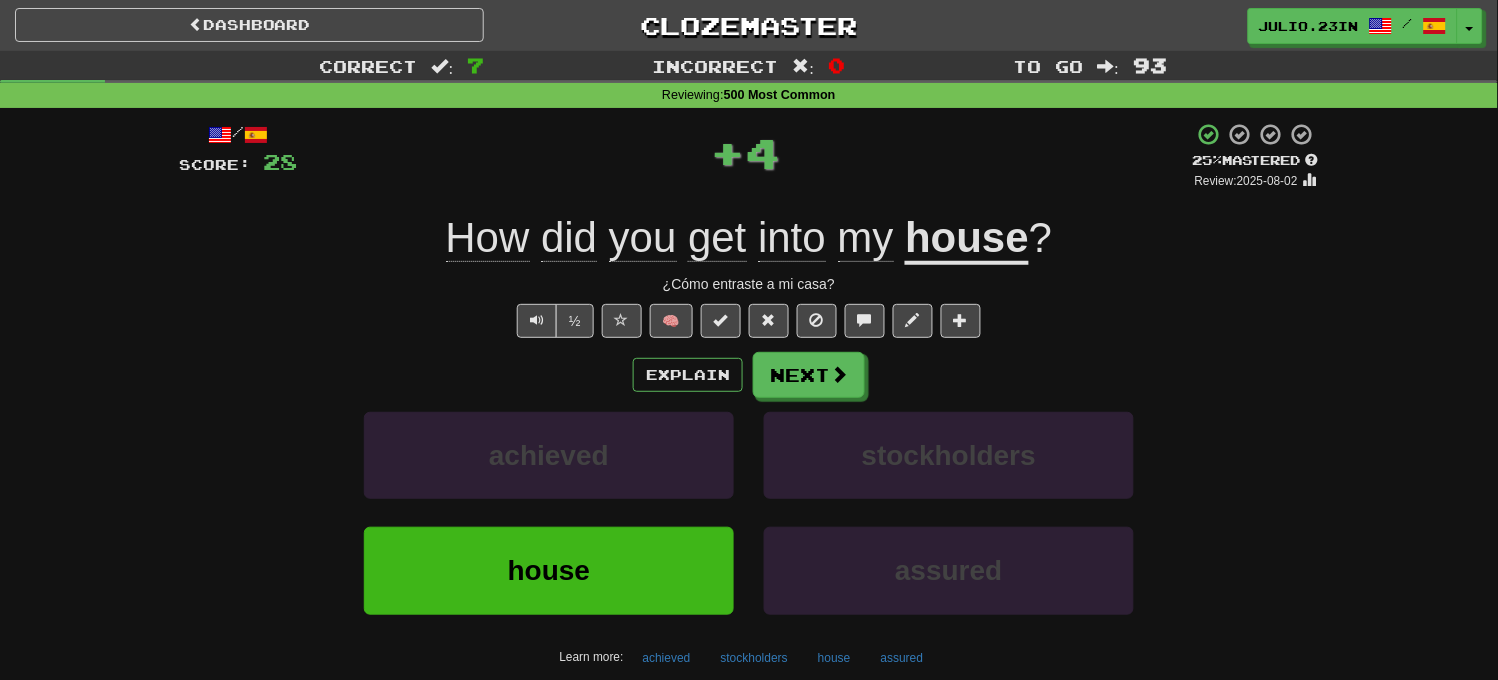 click on "Explain Next achieved stockholders house assured Learn more: achieved stockholders house assured" at bounding box center [749, 512] 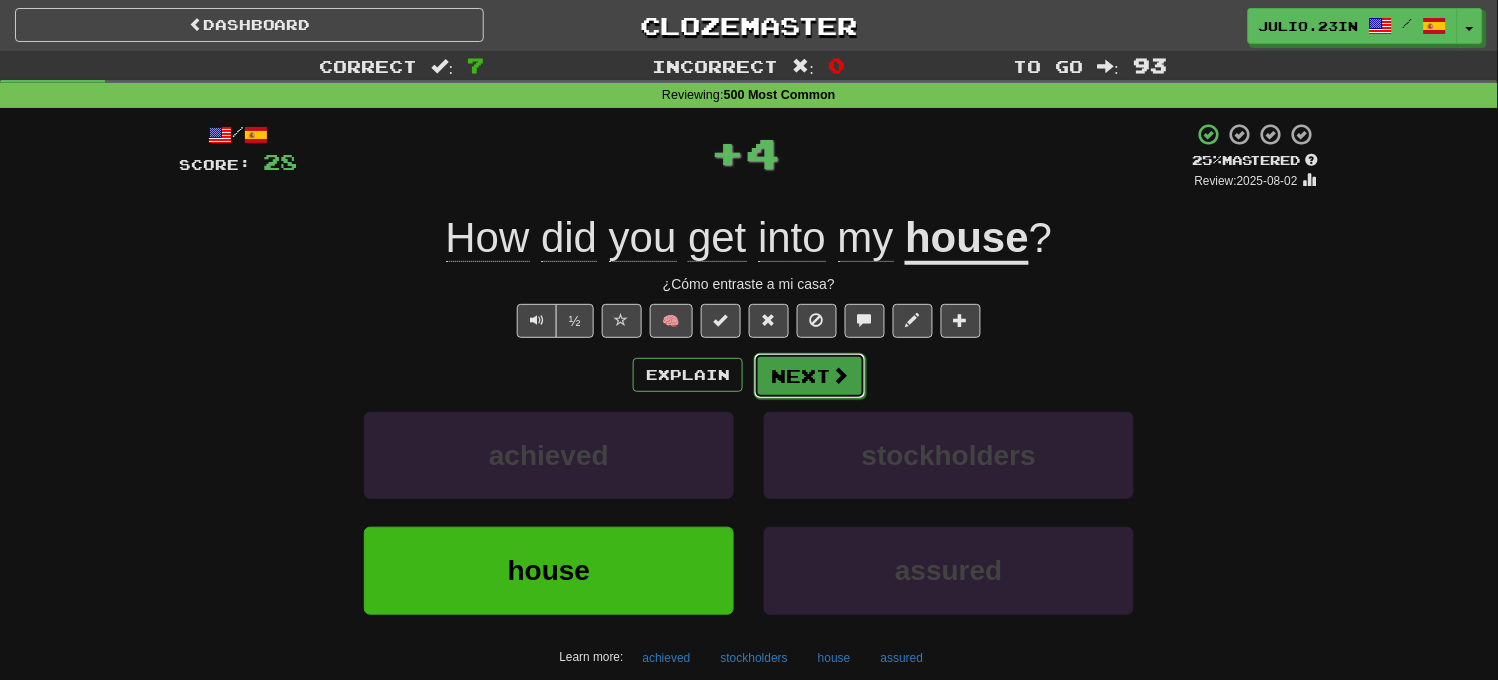 click on "Next" at bounding box center [810, 376] 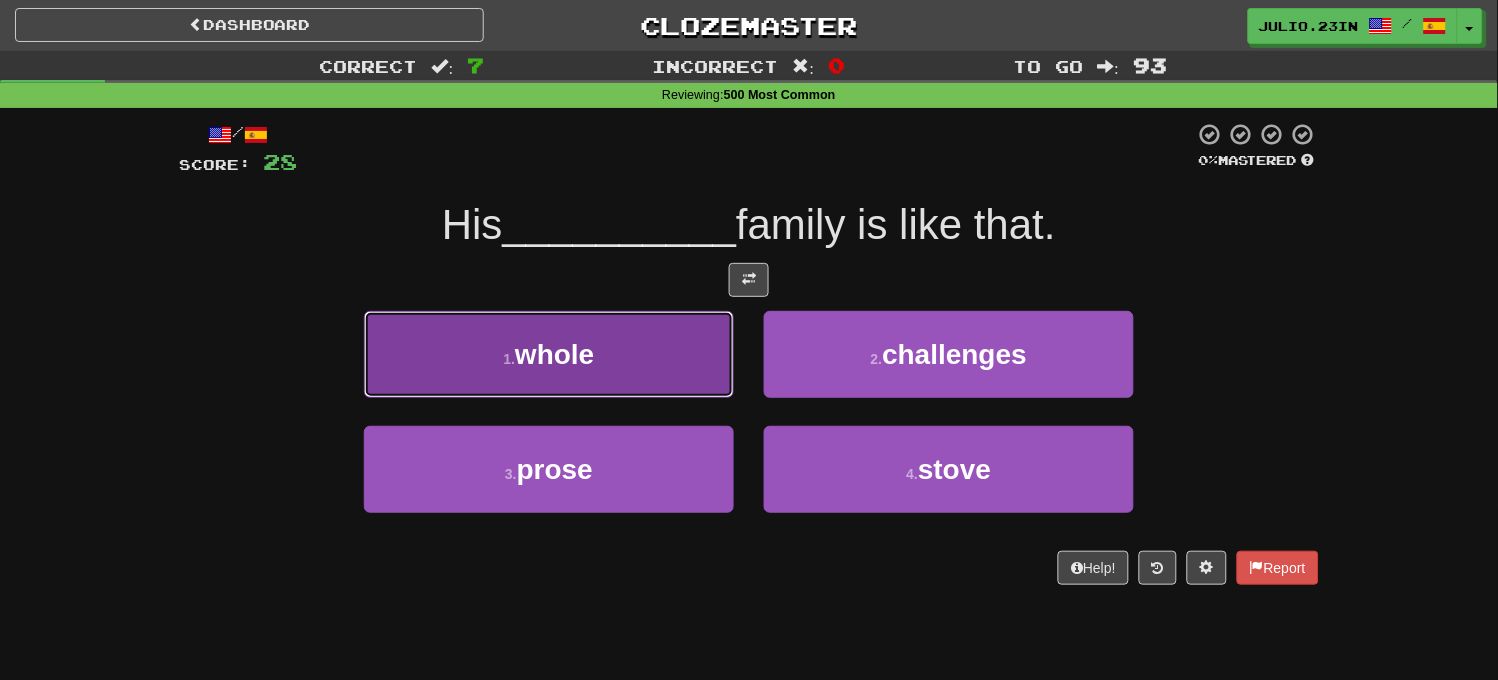 click on "1 .  whole" at bounding box center [549, 354] 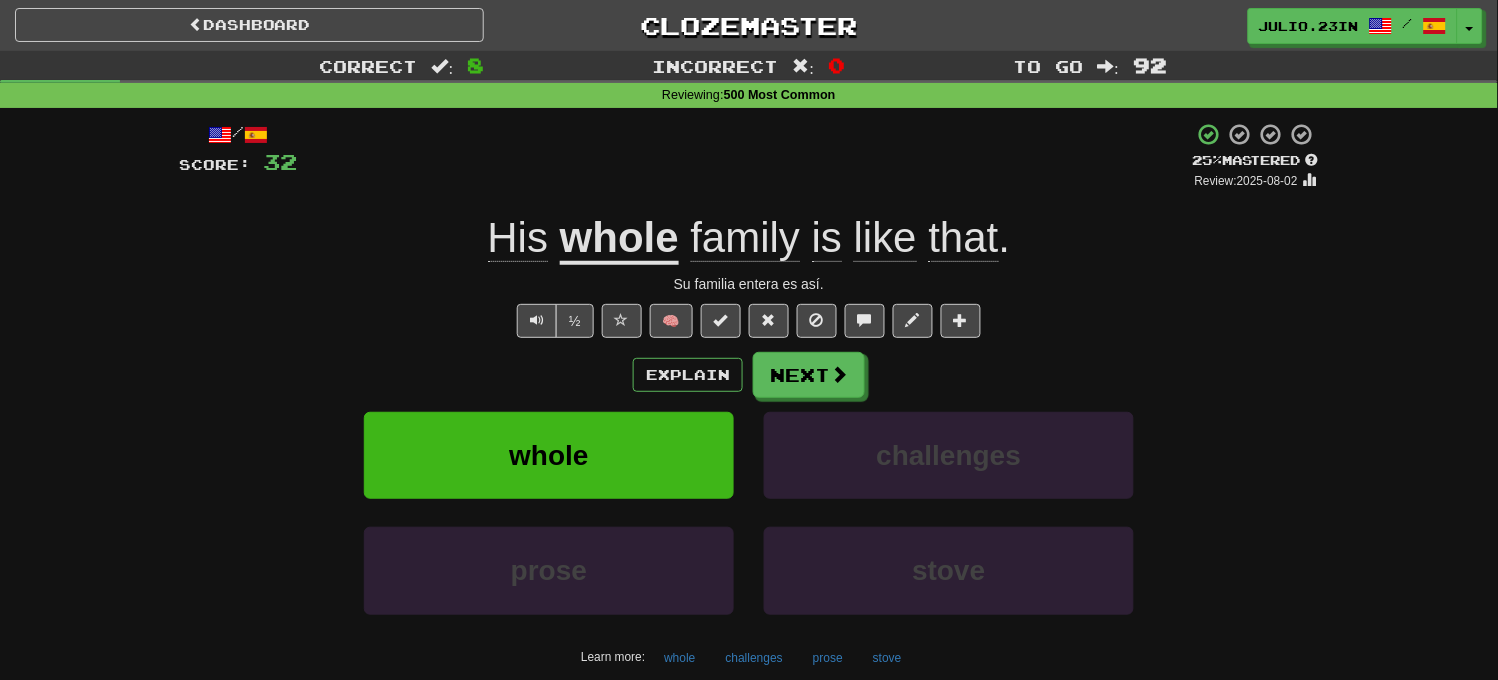 click on "His   whole   family   is   like   that ." at bounding box center (749, 238) 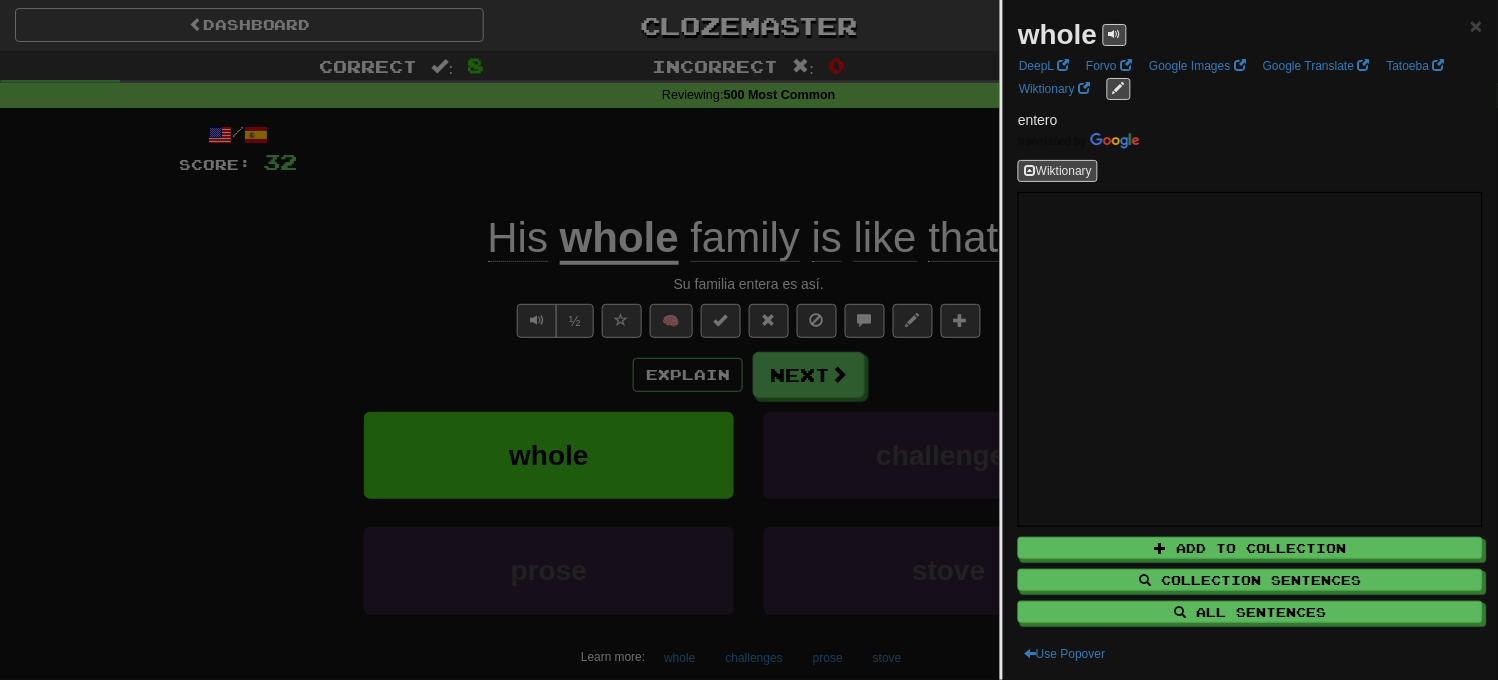 click at bounding box center (749, 340) 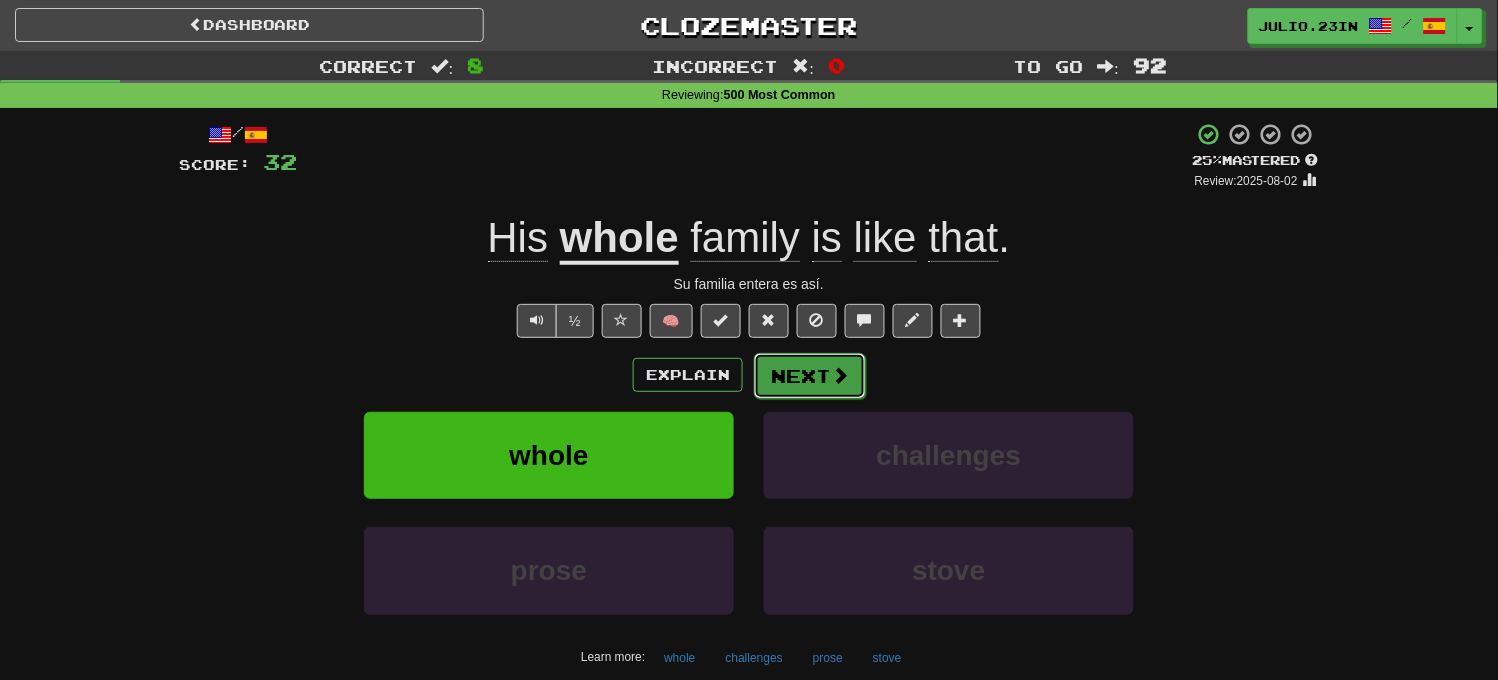 click on "Next" at bounding box center [810, 376] 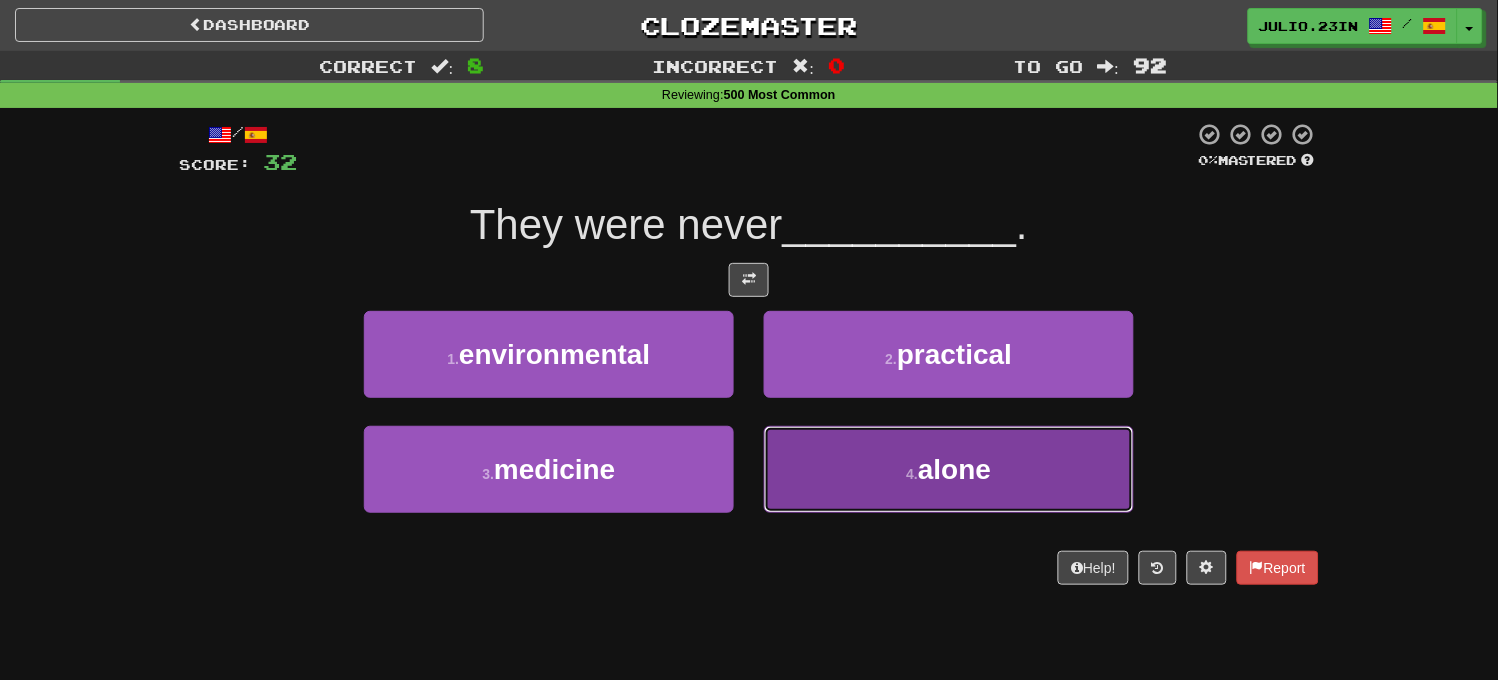click on "4 .  alone" at bounding box center (949, 469) 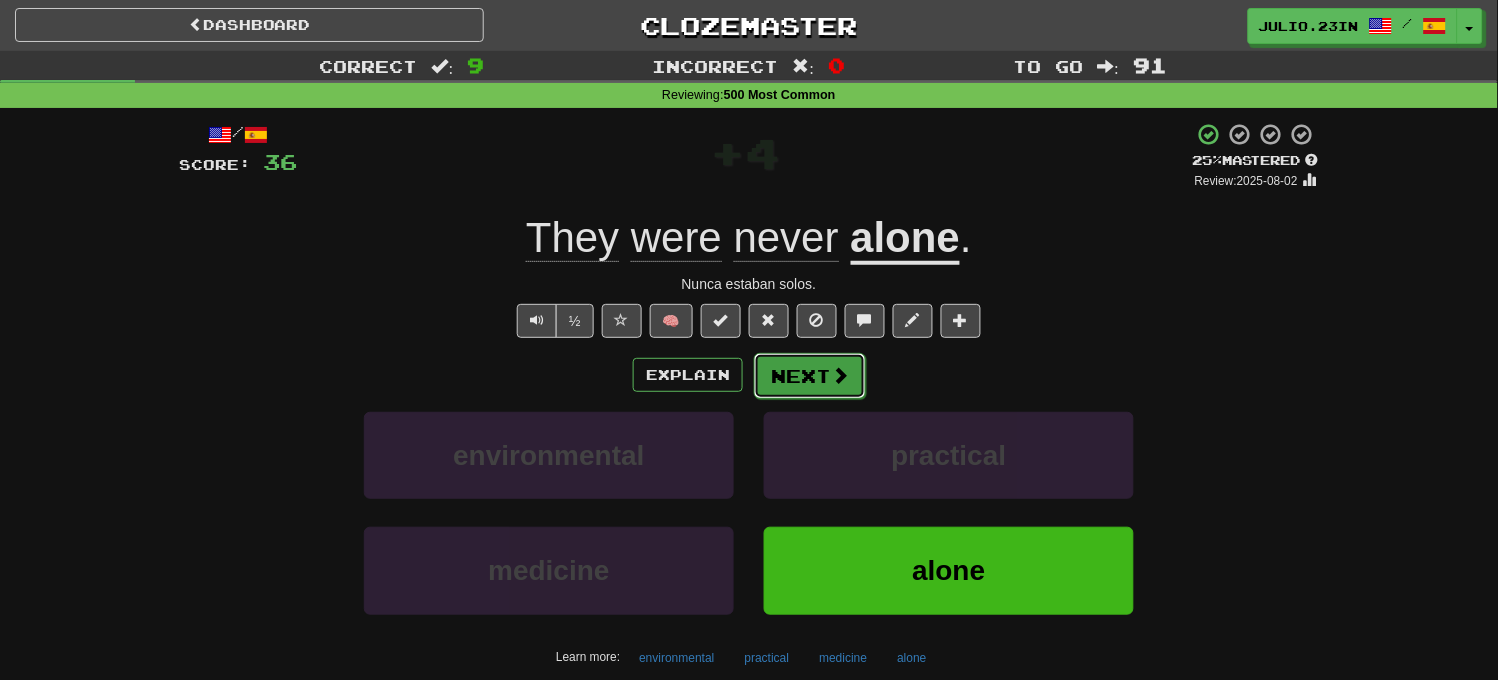 click on "Next" at bounding box center [810, 376] 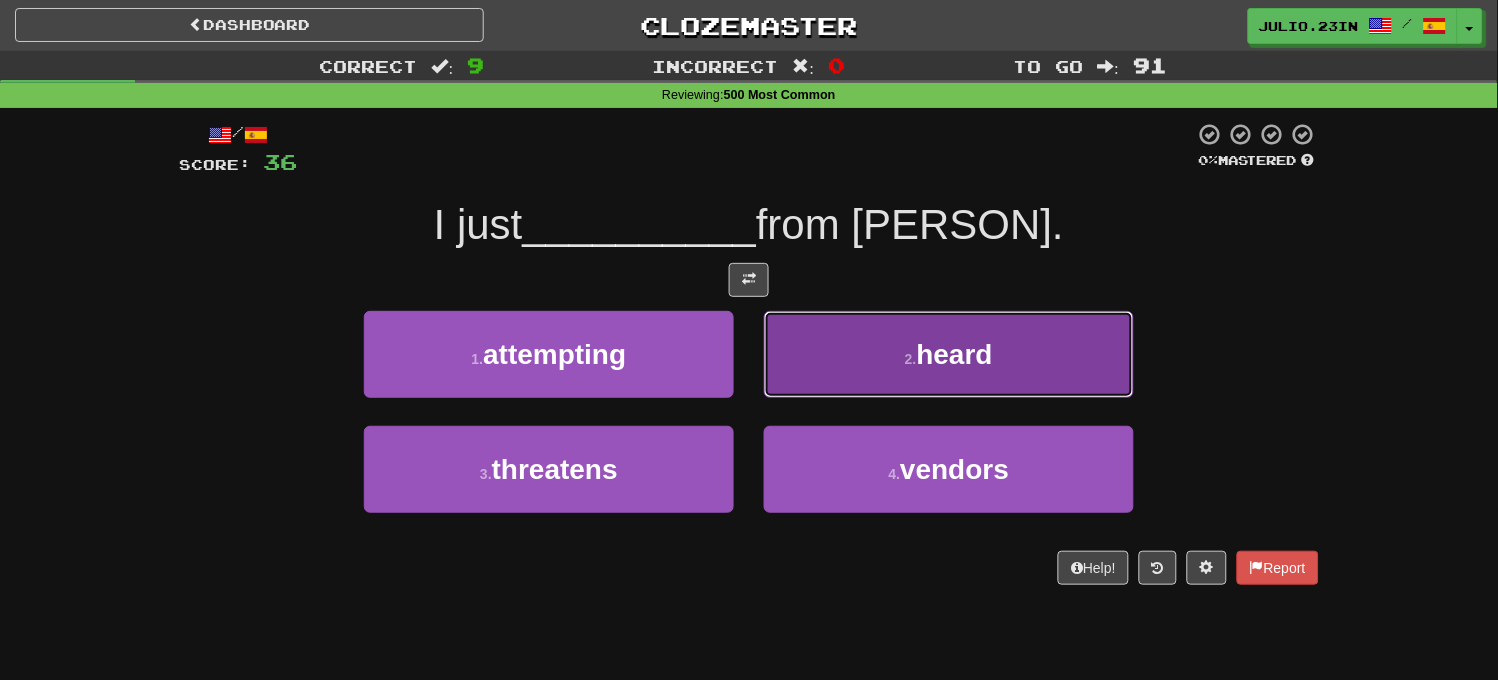 click on "2 .  heard" at bounding box center (949, 354) 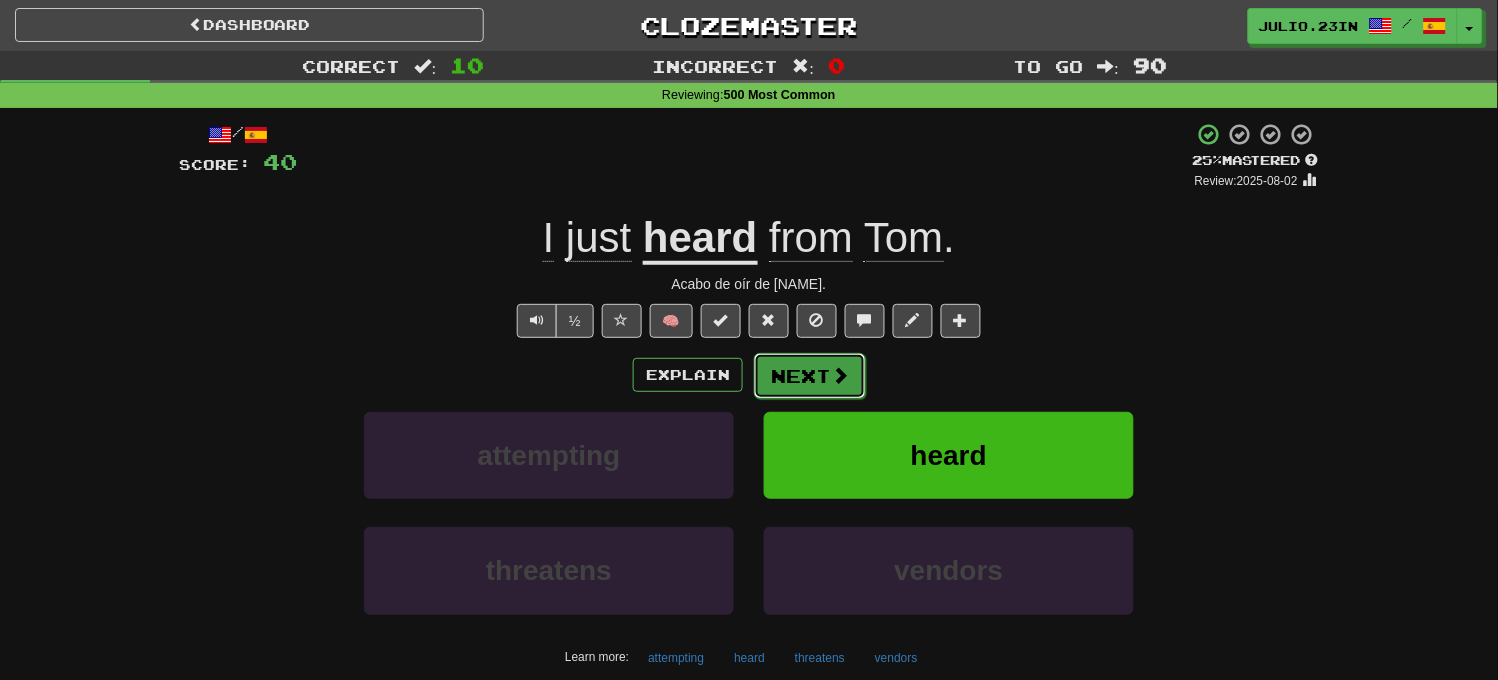 click on "Next" at bounding box center [810, 376] 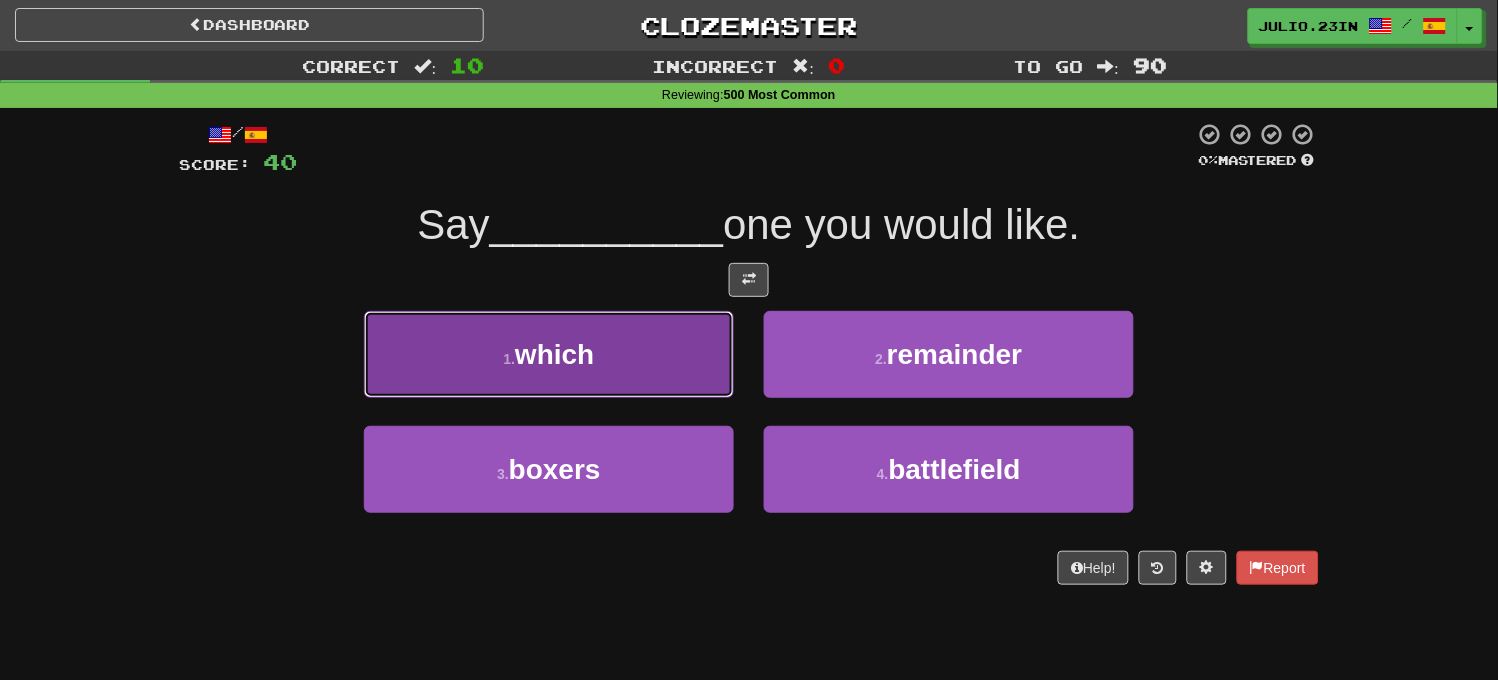 click on "1 .  which" at bounding box center (549, 354) 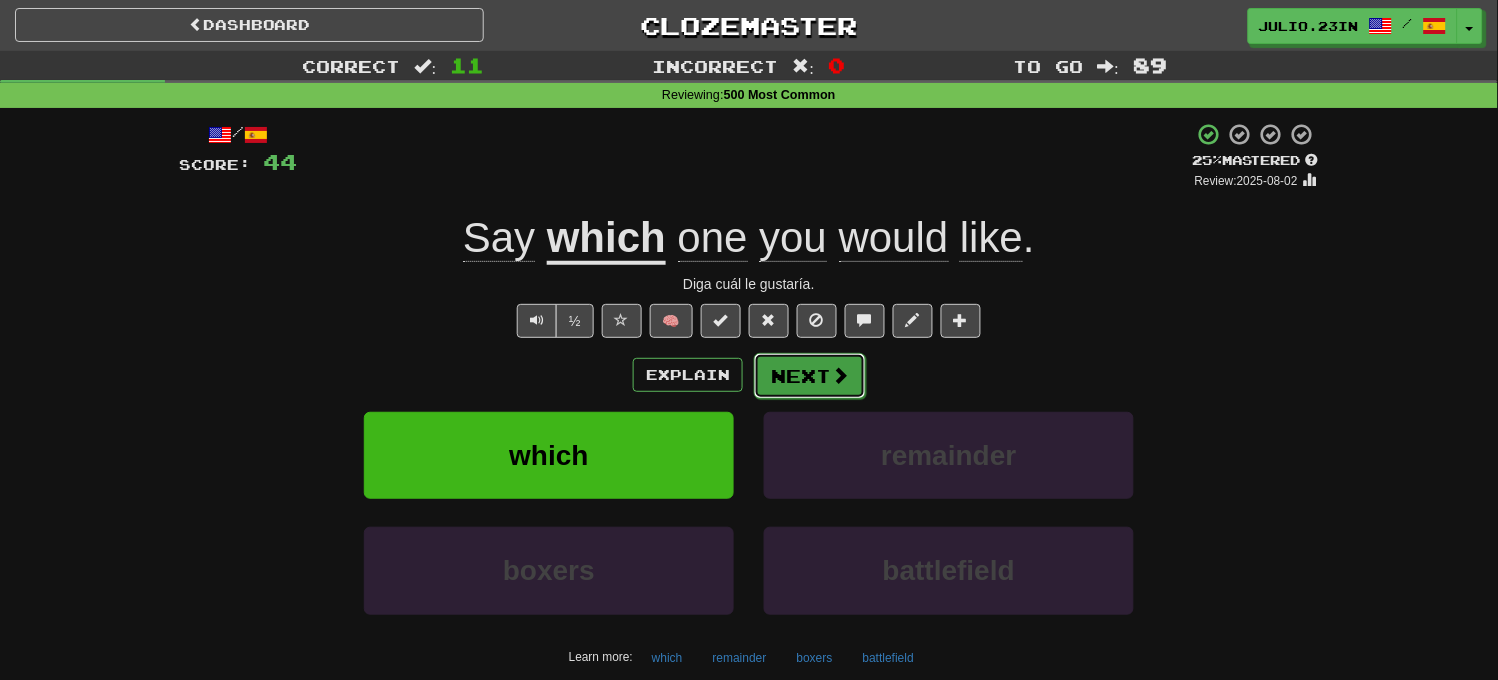 click on "Next" at bounding box center (810, 376) 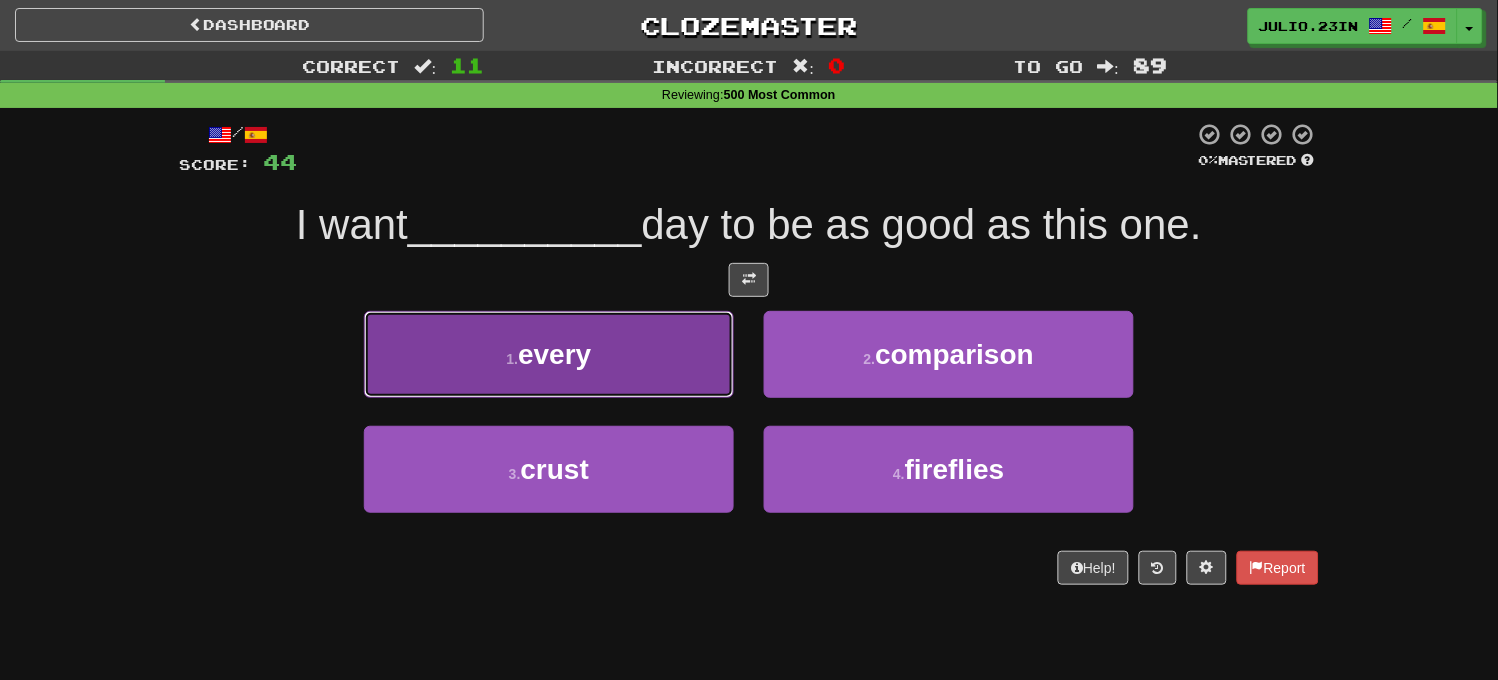 click on "1 .  every" at bounding box center (549, 354) 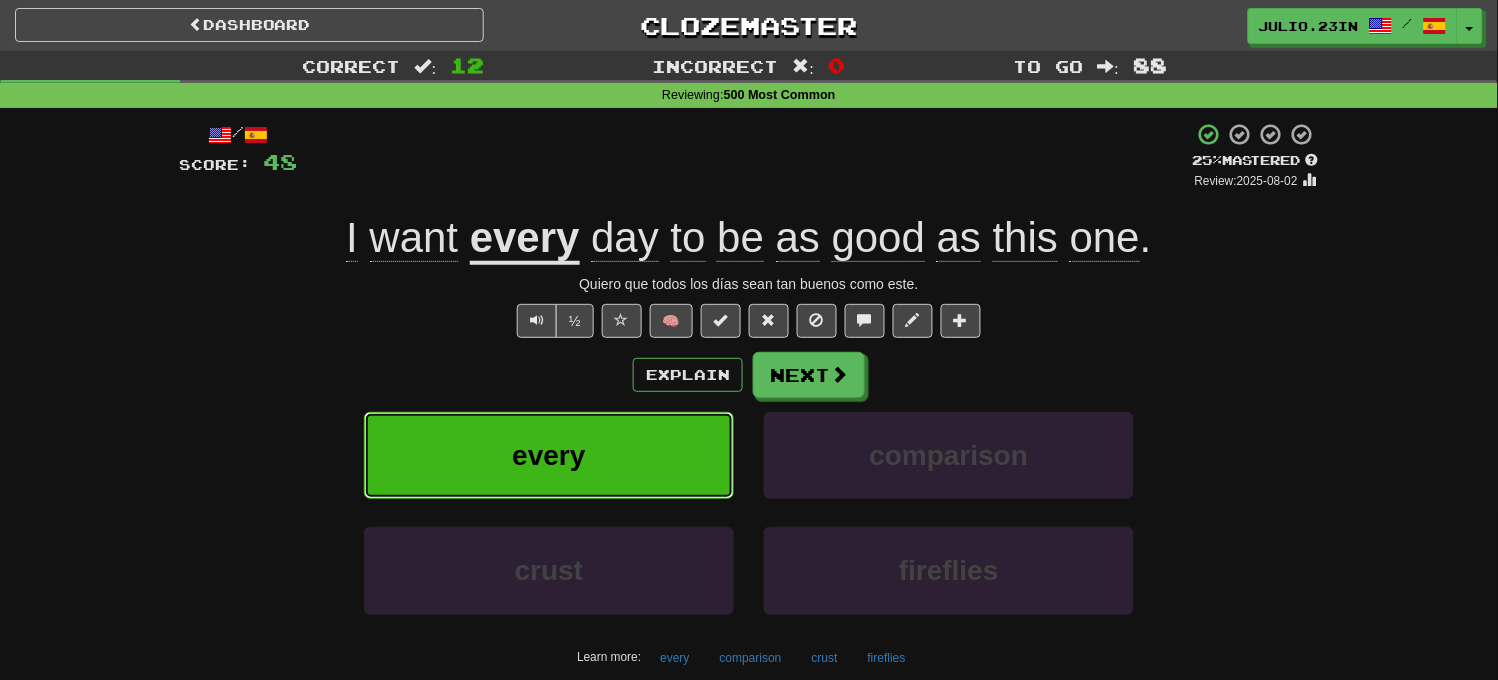 click on "every" at bounding box center [549, 455] 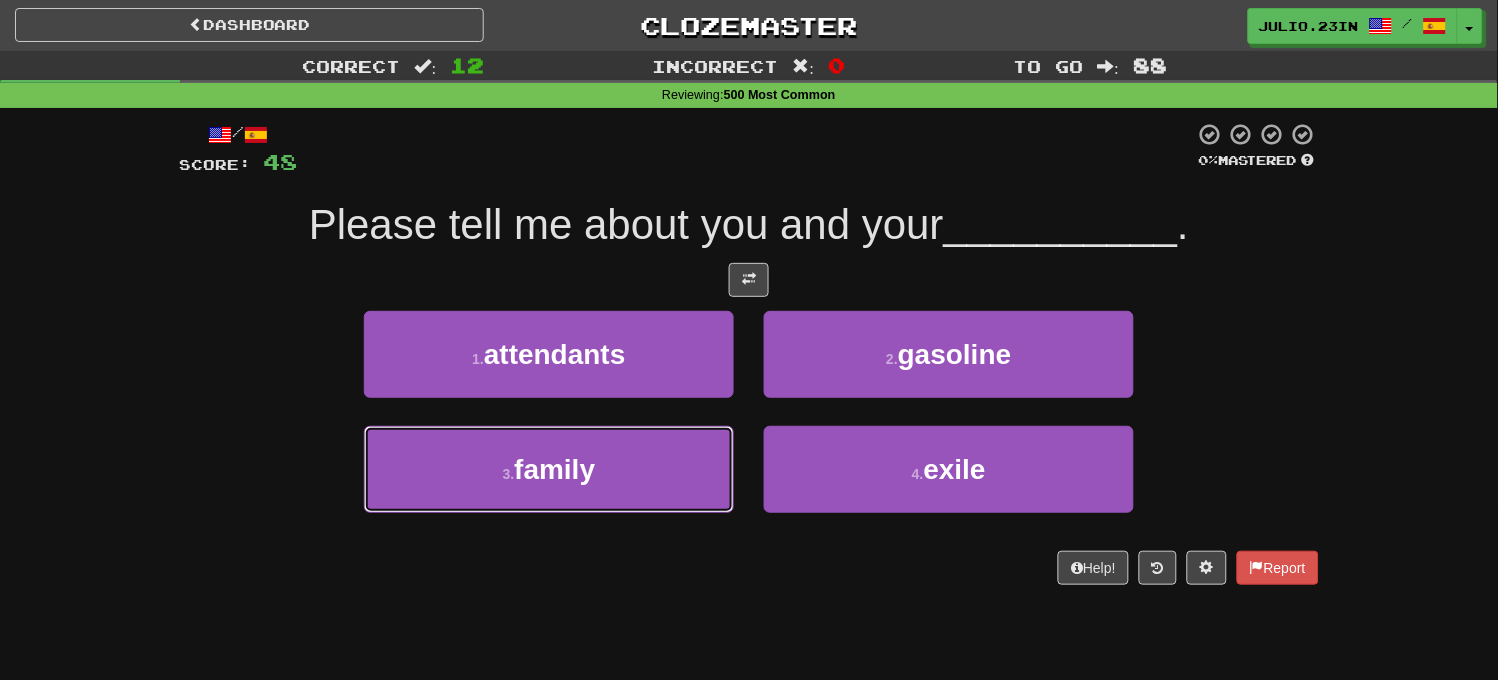 click on "3 .  family" at bounding box center (549, 469) 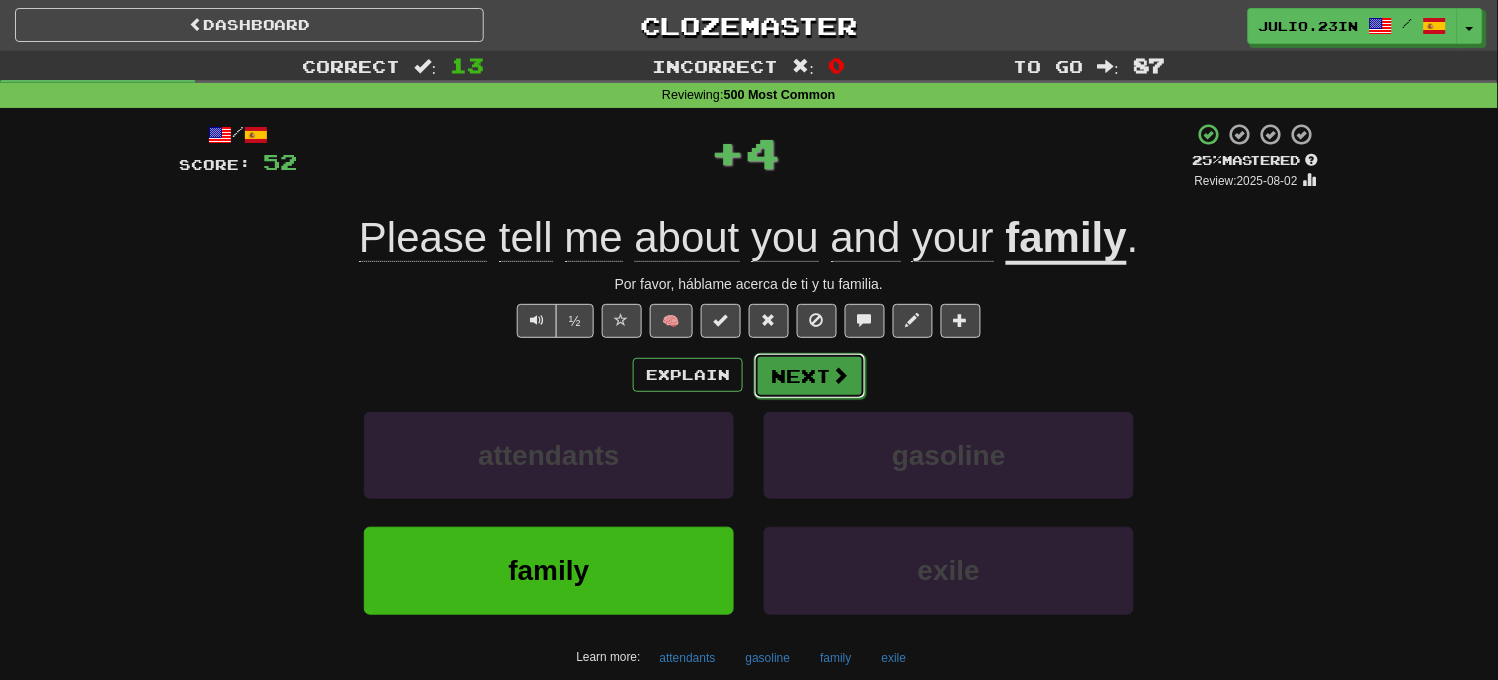 click on "Next" at bounding box center [810, 376] 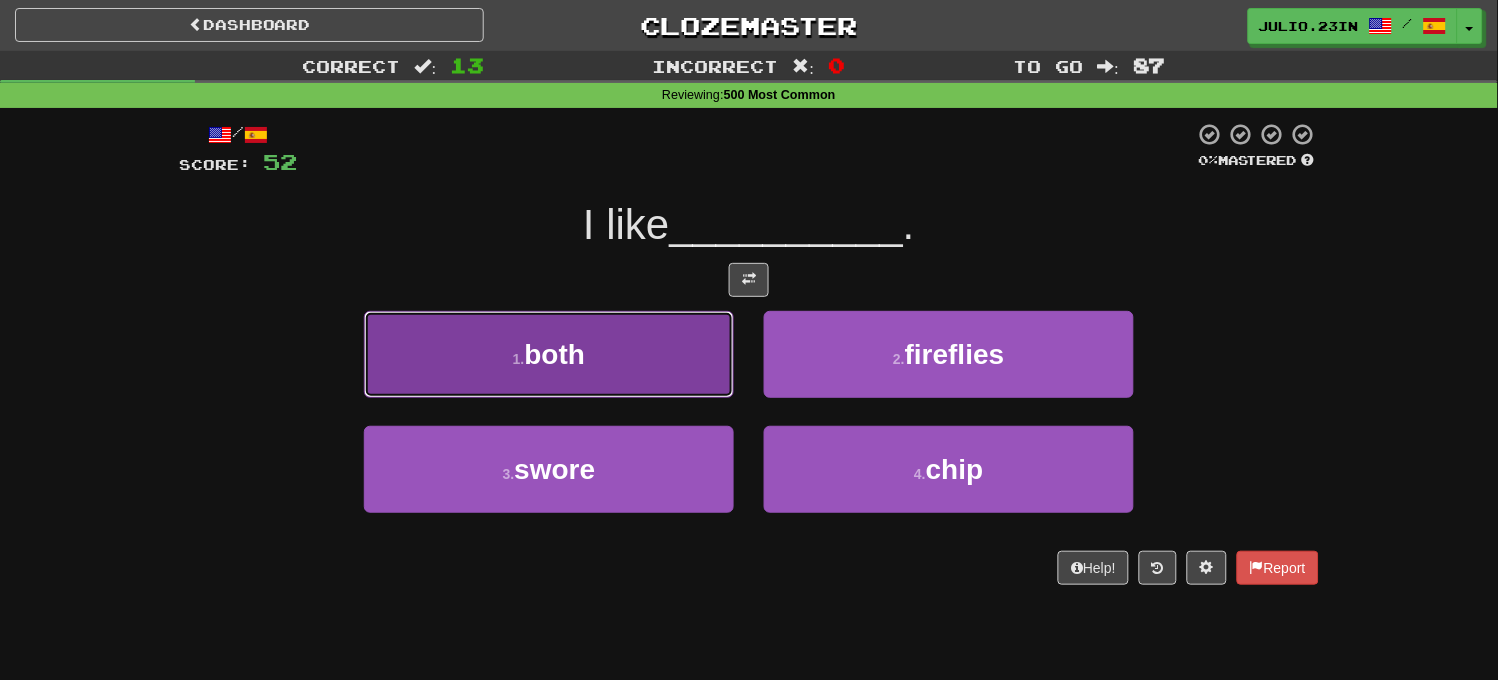 click on "1 .  both" at bounding box center [549, 354] 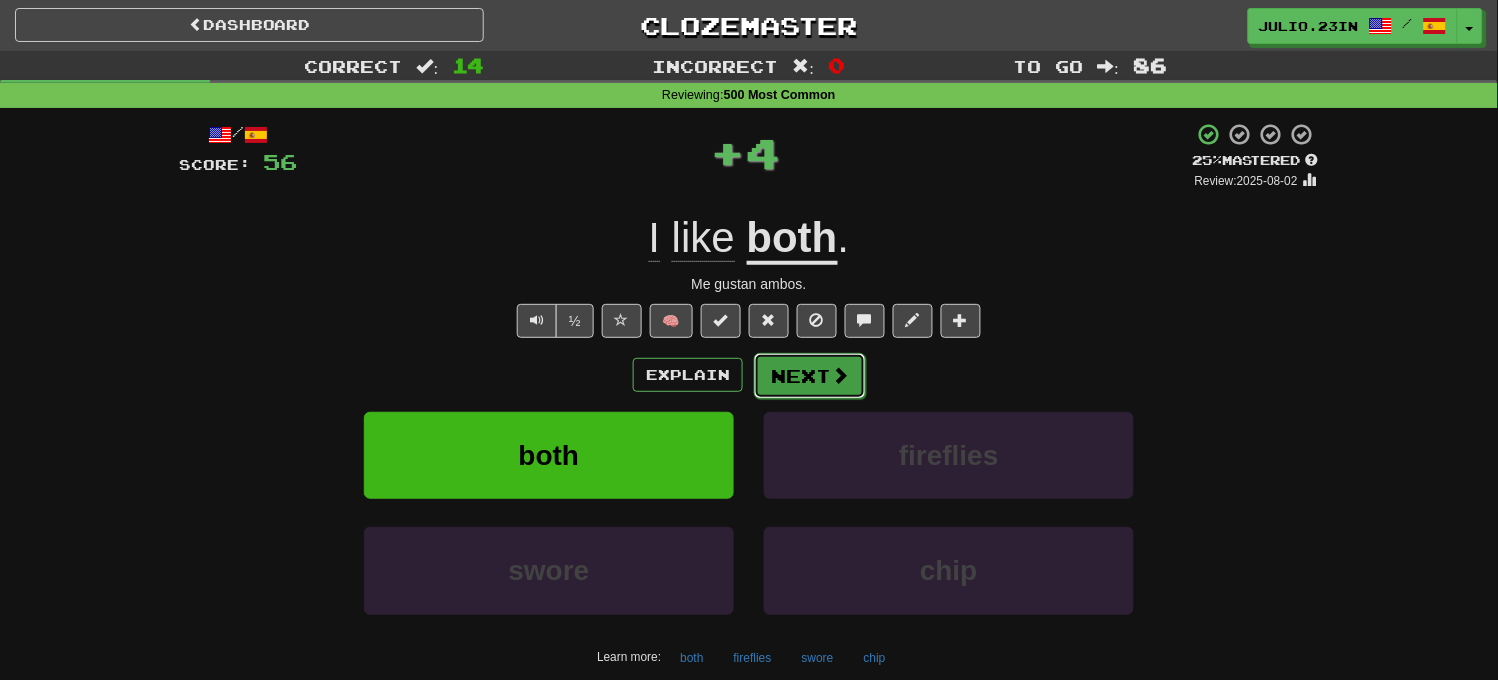 click on "Next" at bounding box center [810, 376] 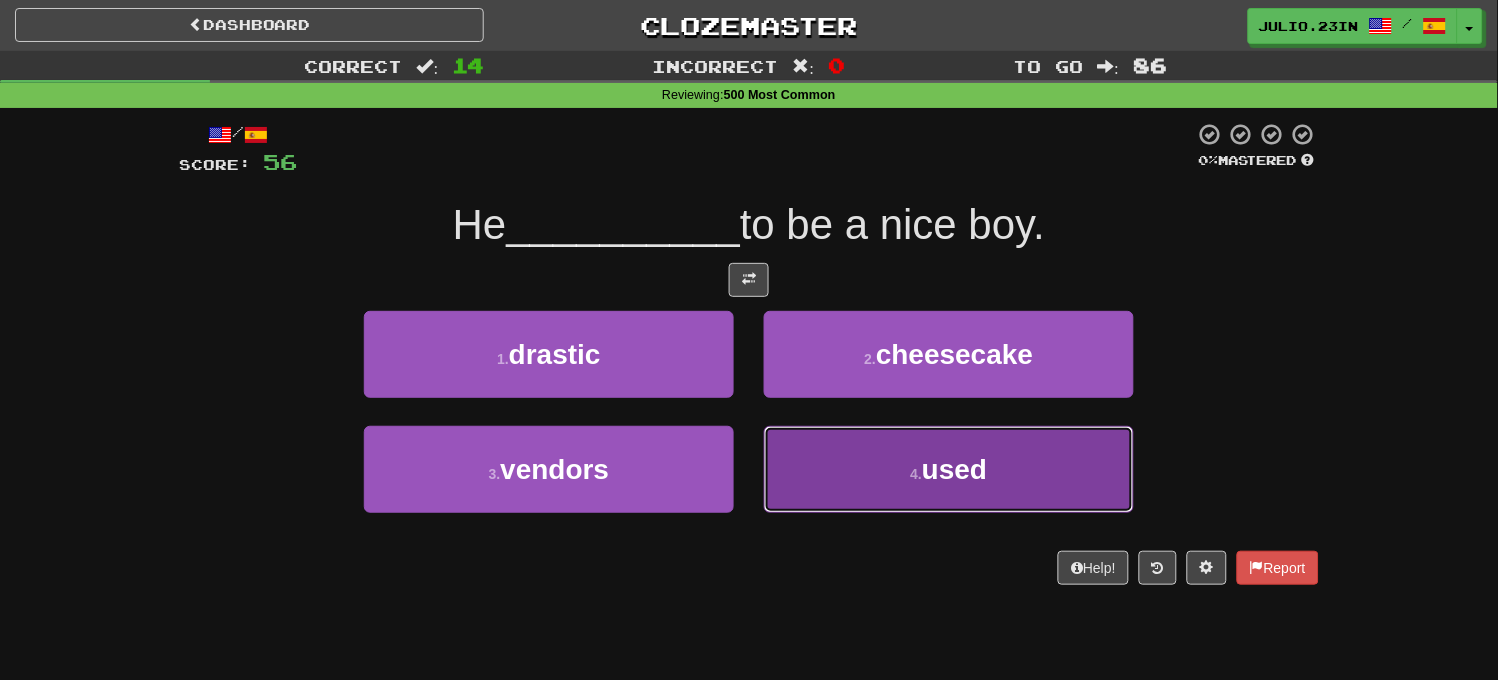 click on "4 .  used" at bounding box center [949, 469] 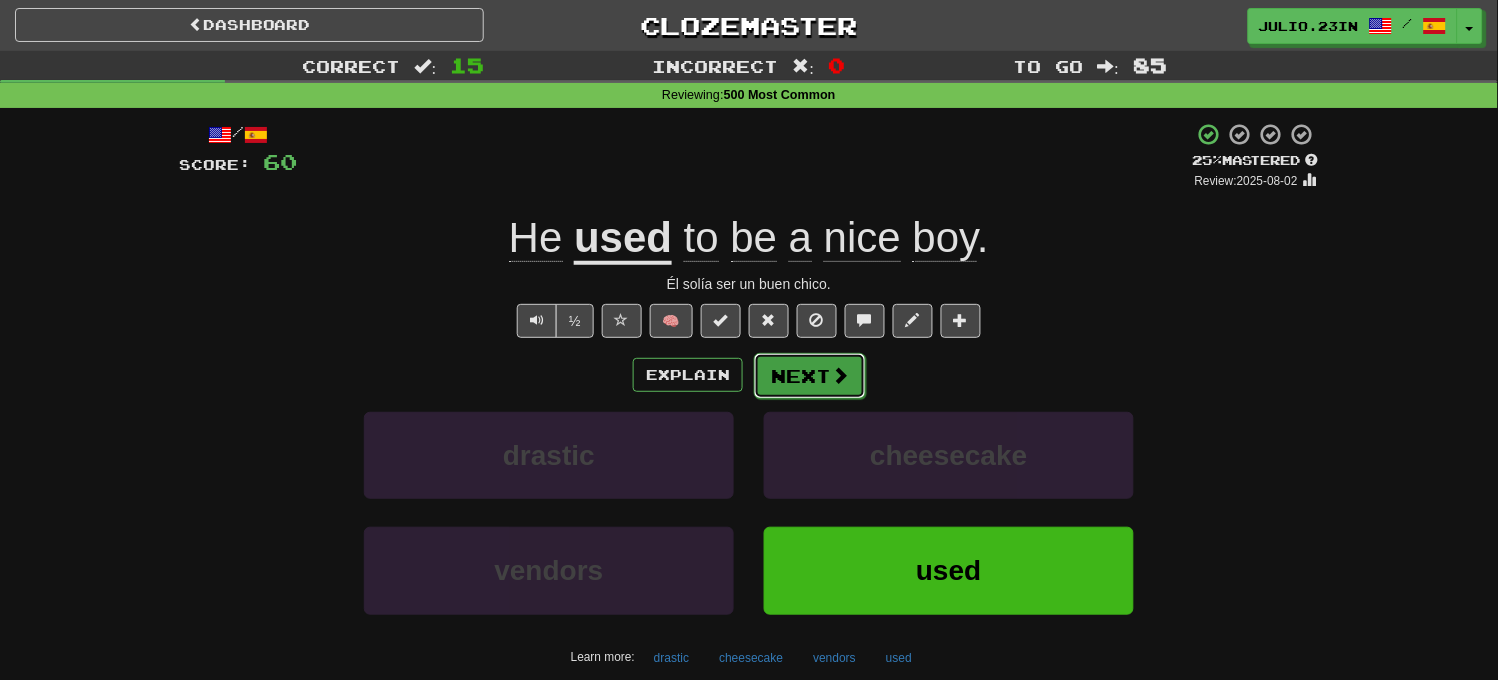 click on "Next" at bounding box center (810, 376) 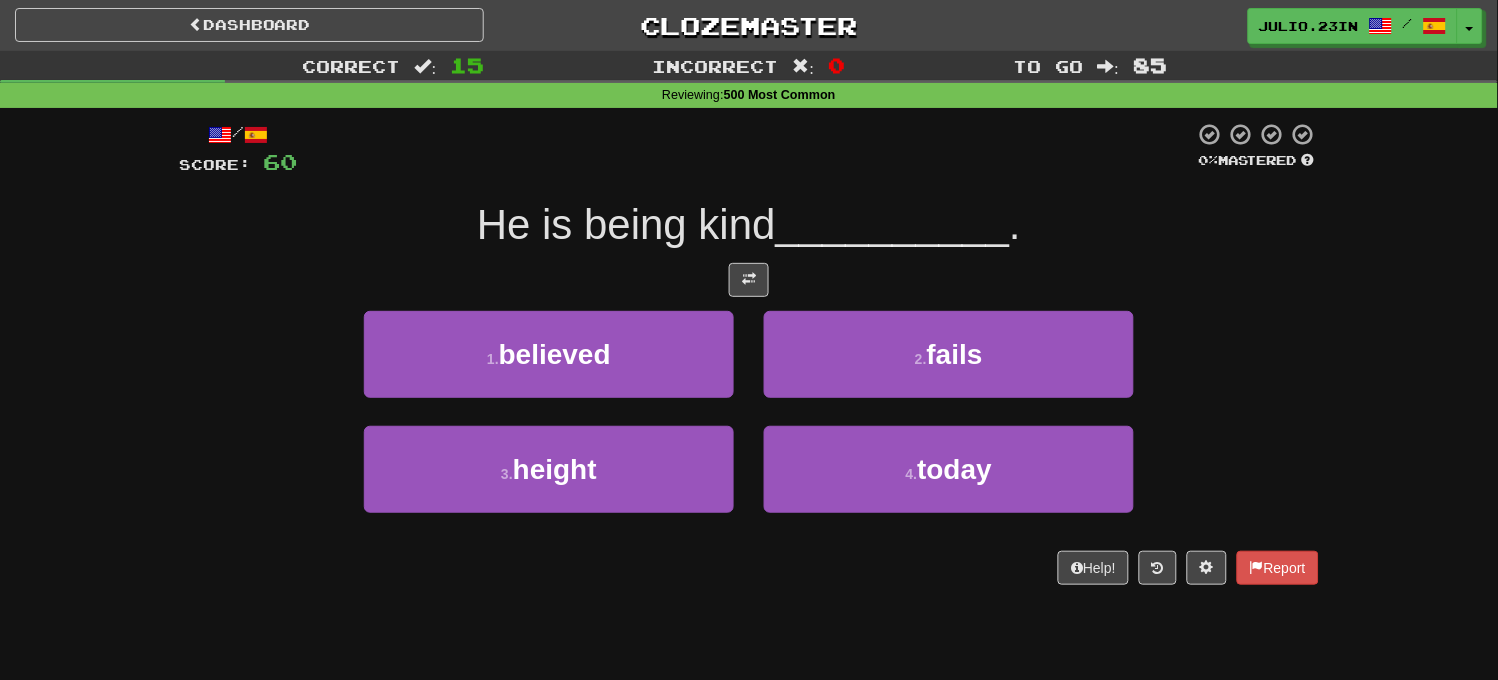 click on "/  Score:   60 0 %  Mastered He is being kind  __________ . 1 .  believed 2 .  fails 3 .  height 4 .  today  Help!  Report" at bounding box center [749, 353] 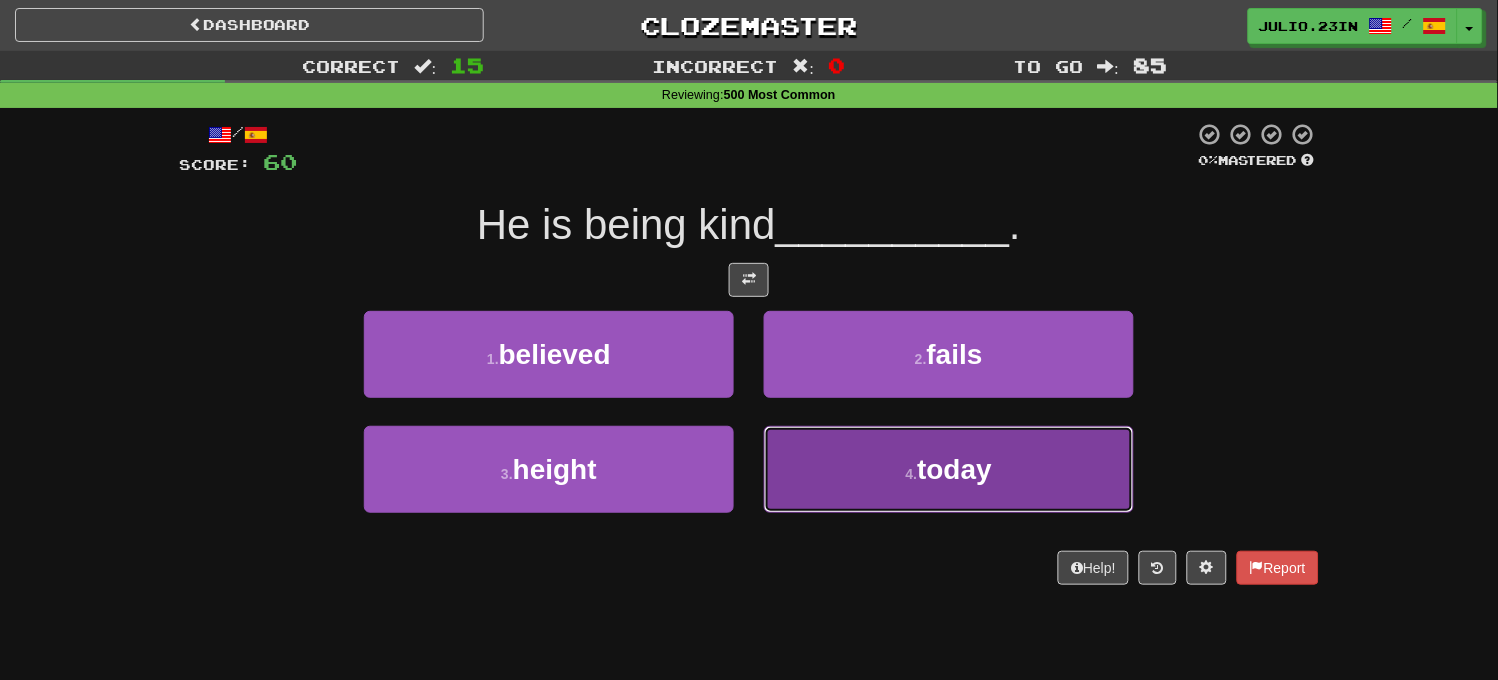 click on "4 .  today" at bounding box center [949, 469] 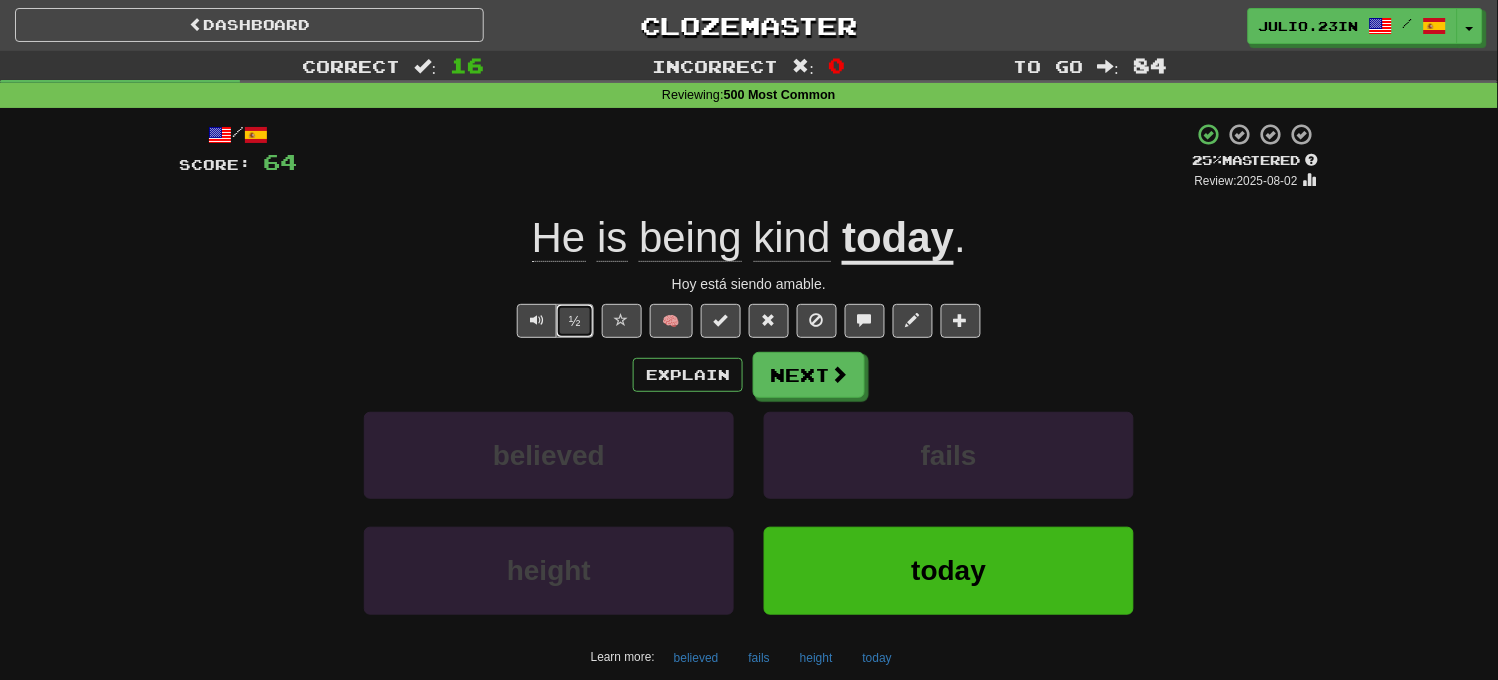 click on "½" at bounding box center (575, 321) 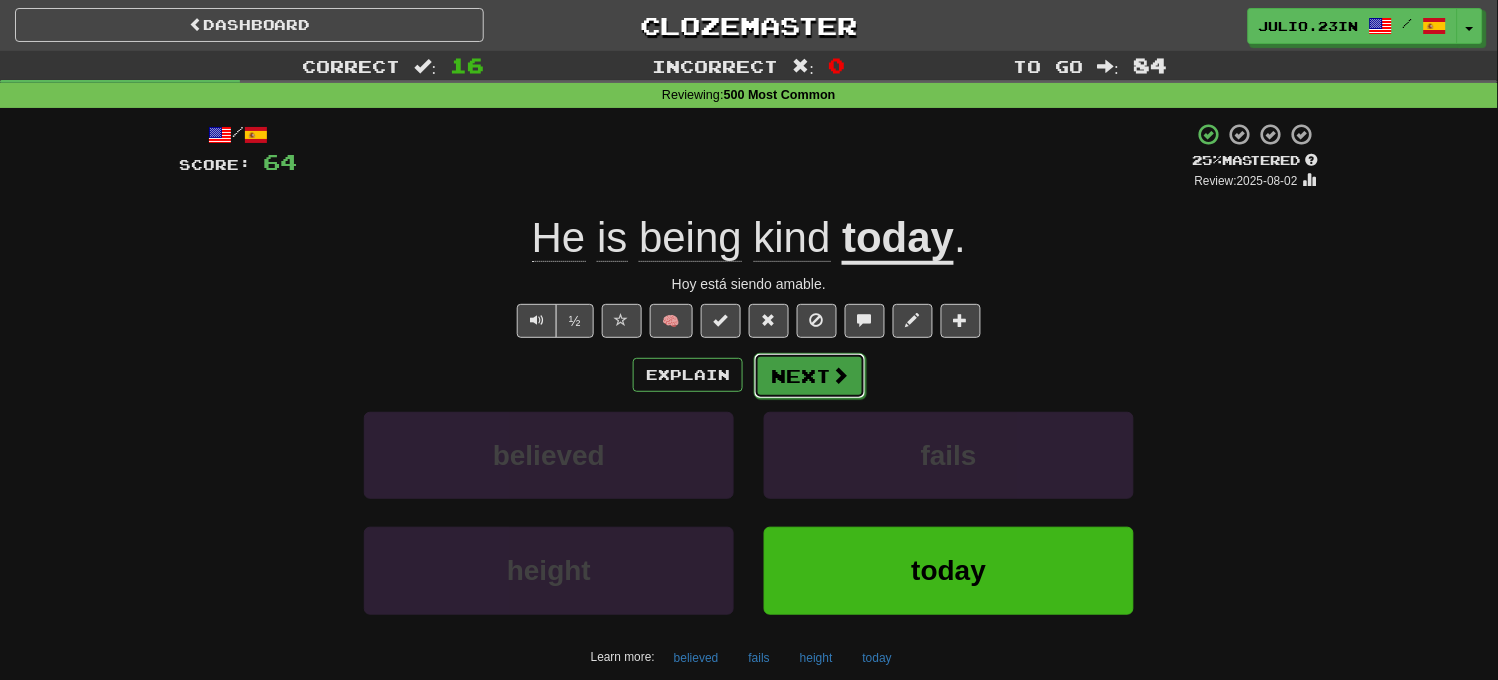 click on "Next" at bounding box center (810, 376) 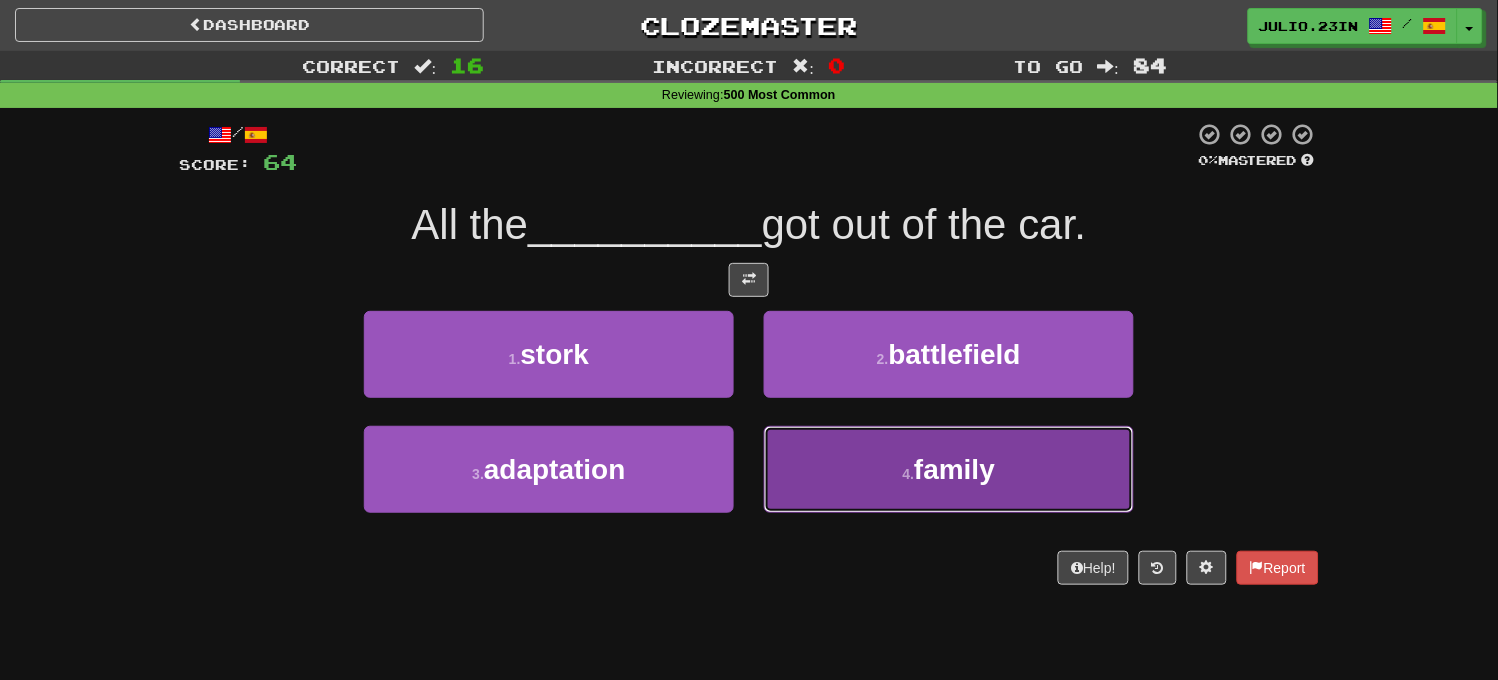 click on "4 .  family" at bounding box center [949, 469] 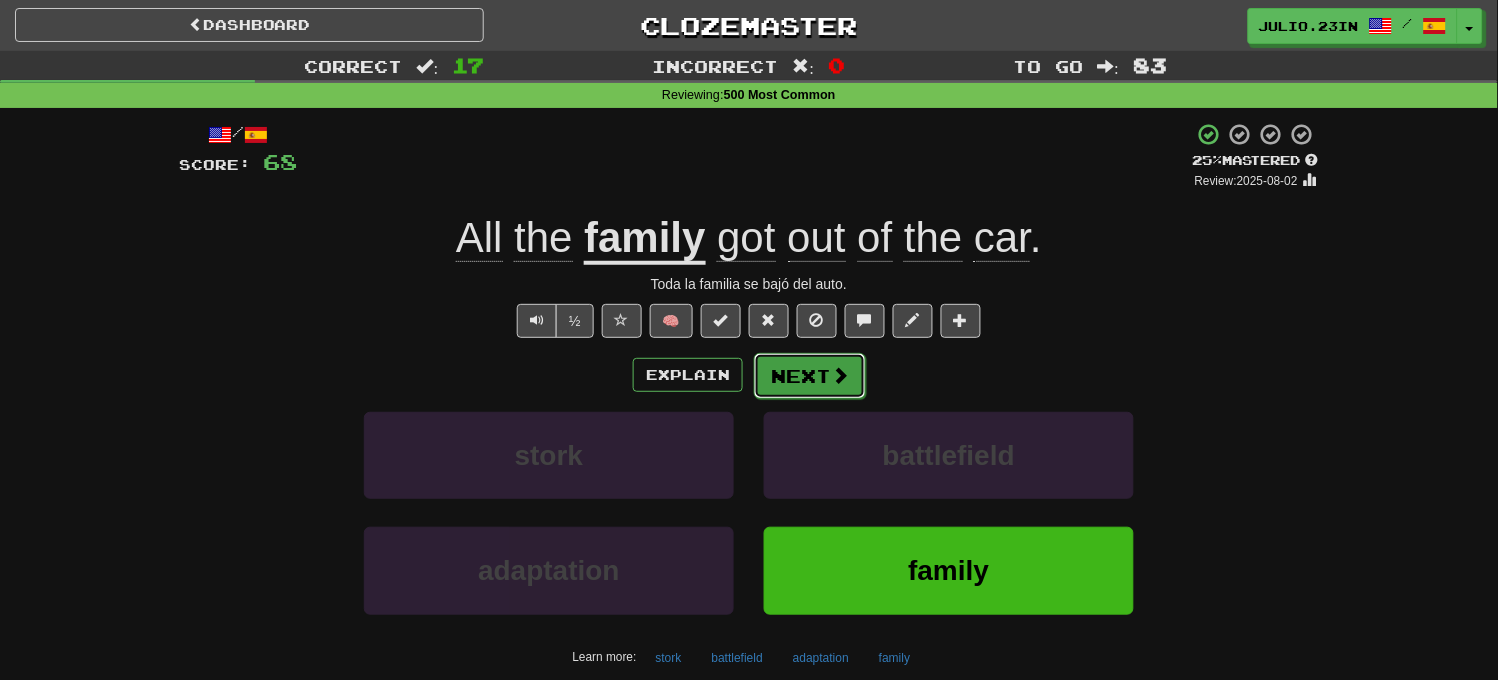 click on "Next" at bounding box center (810, 376) 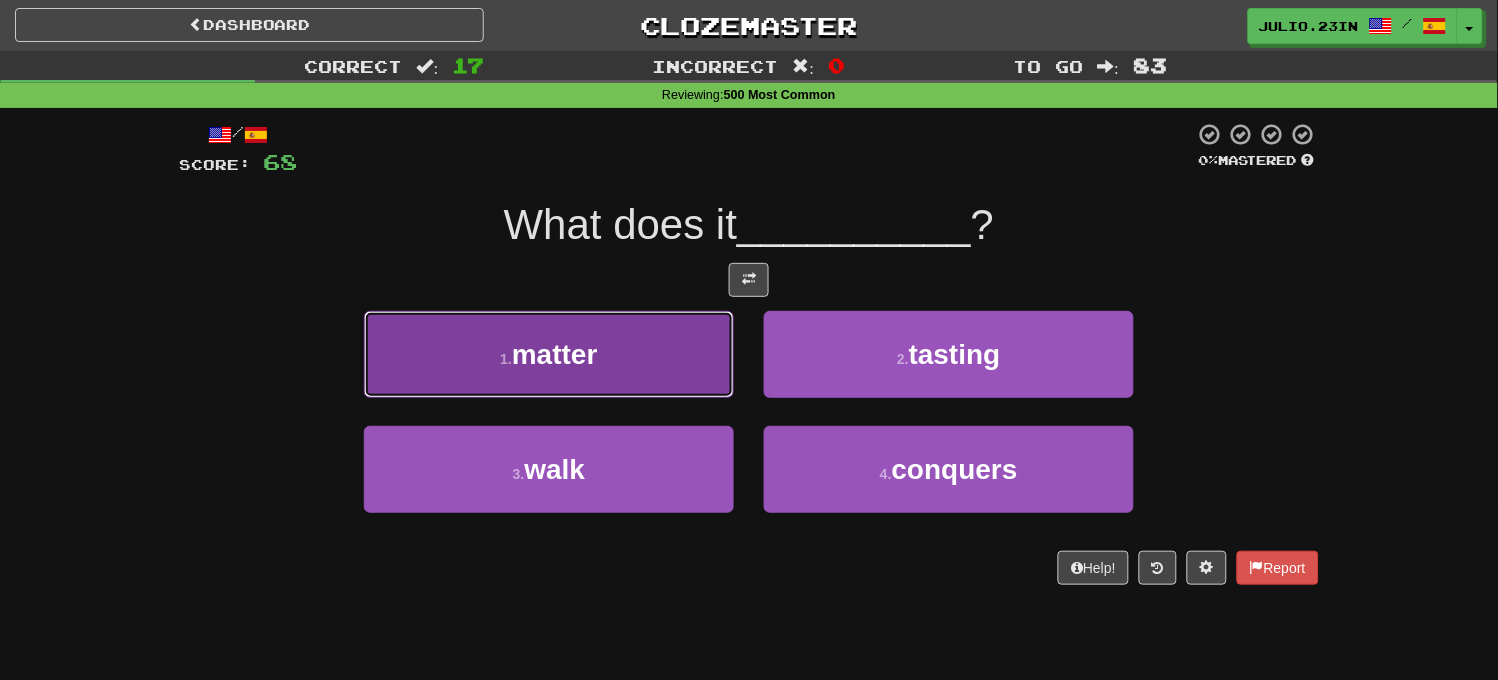 click on "1 .  matter" at bounding box center (549, 354) 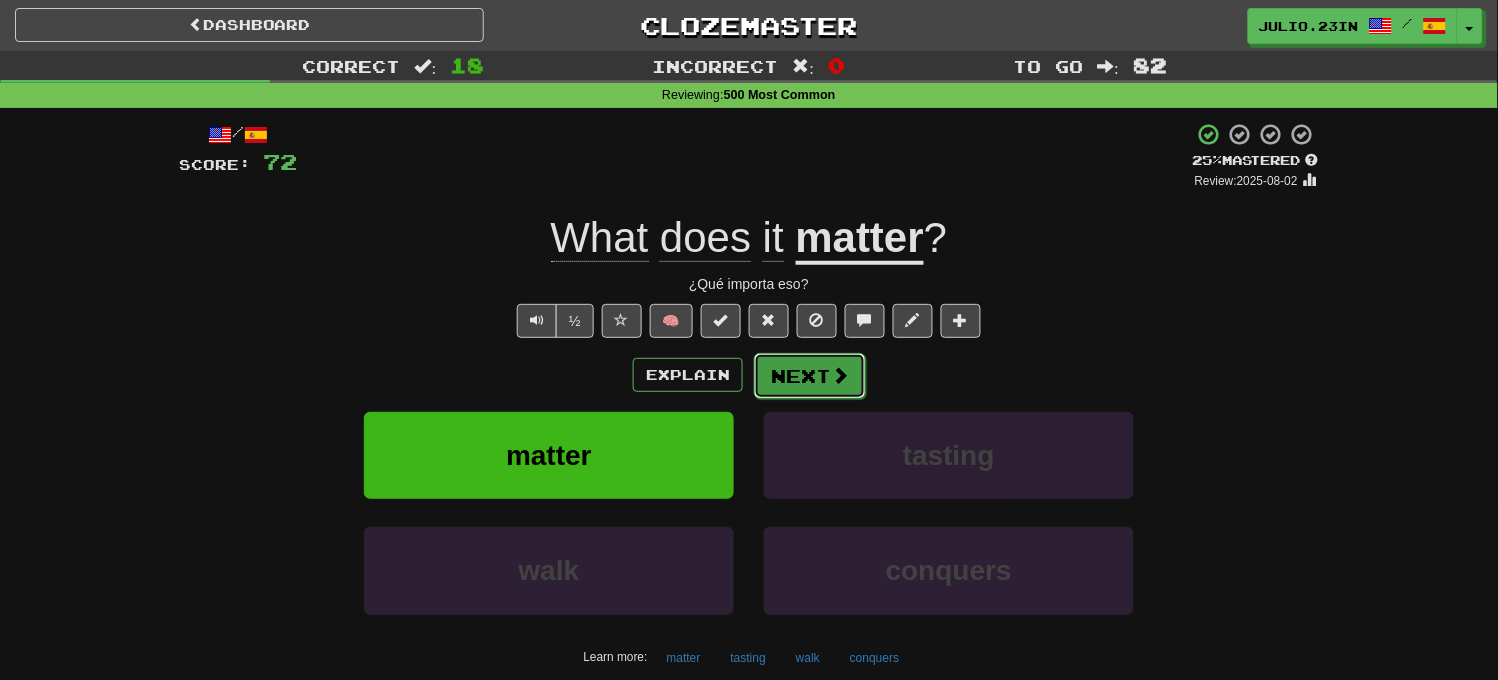 click on "Next" at bounding box center [810, 376] 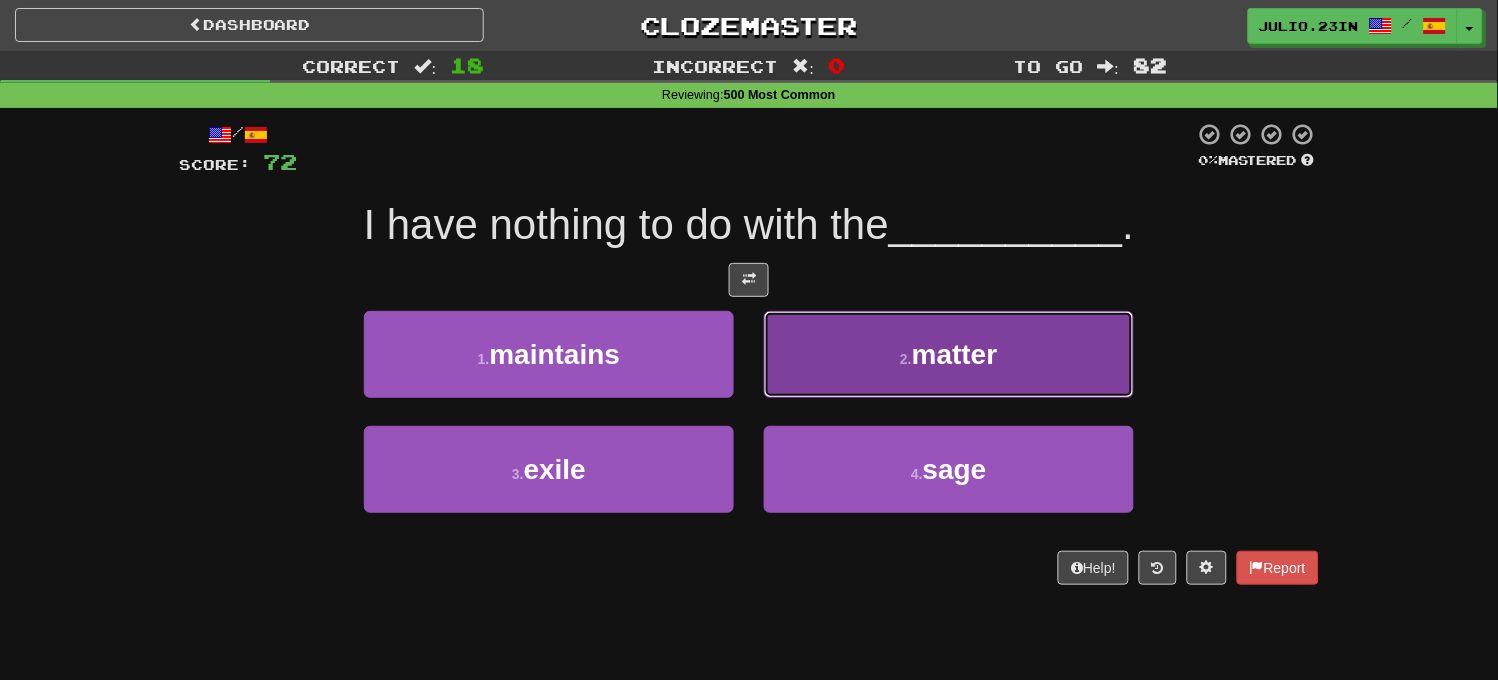 click on "2 .  matter" at bounding box center (949, 354) 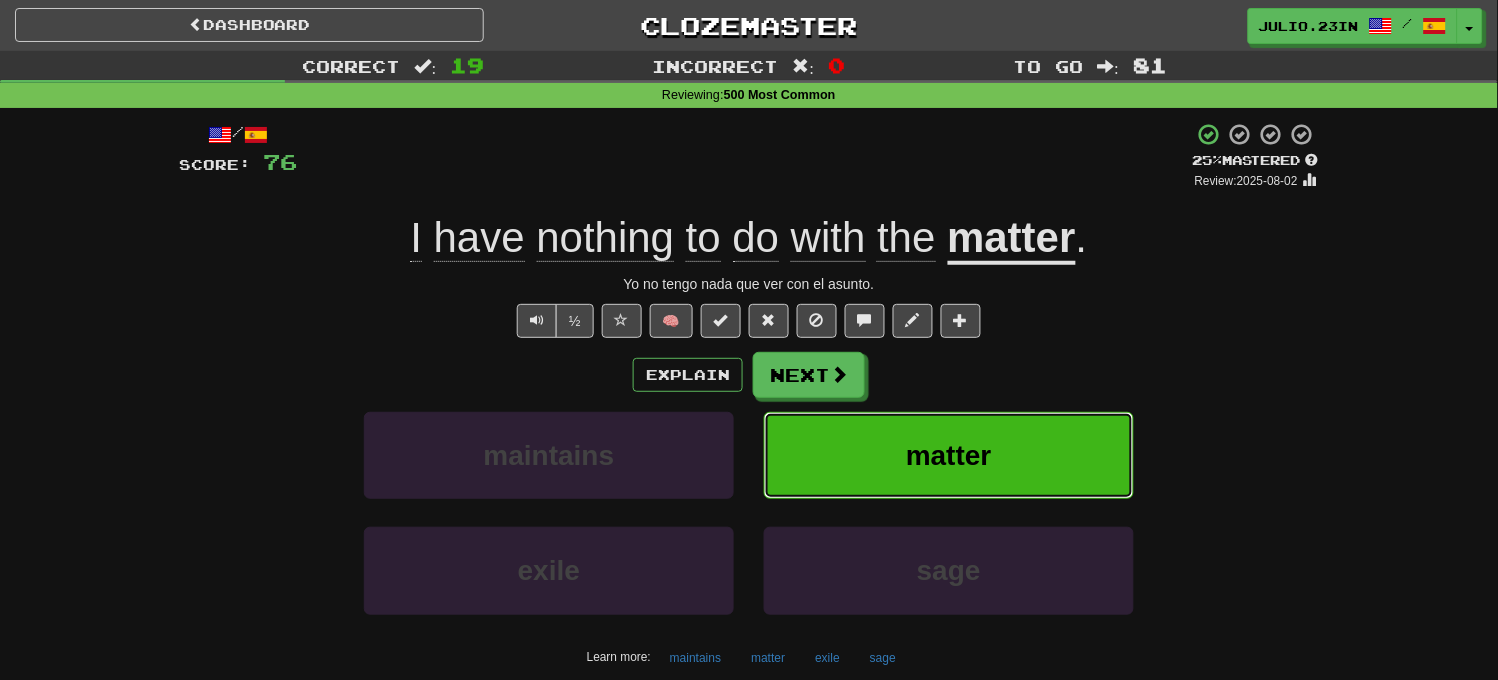 click on "matter" at bounding box center [949, 455] 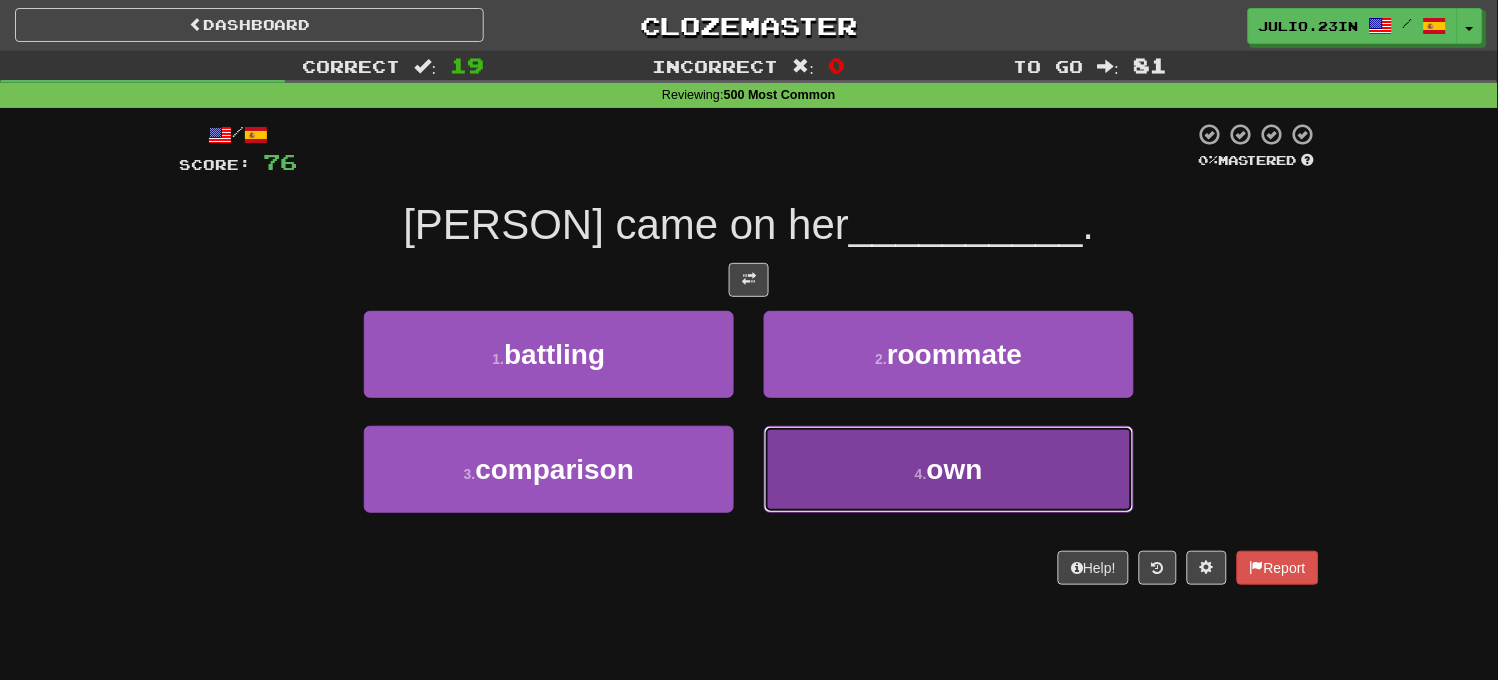click on "own" at bounding box center [955, 469] 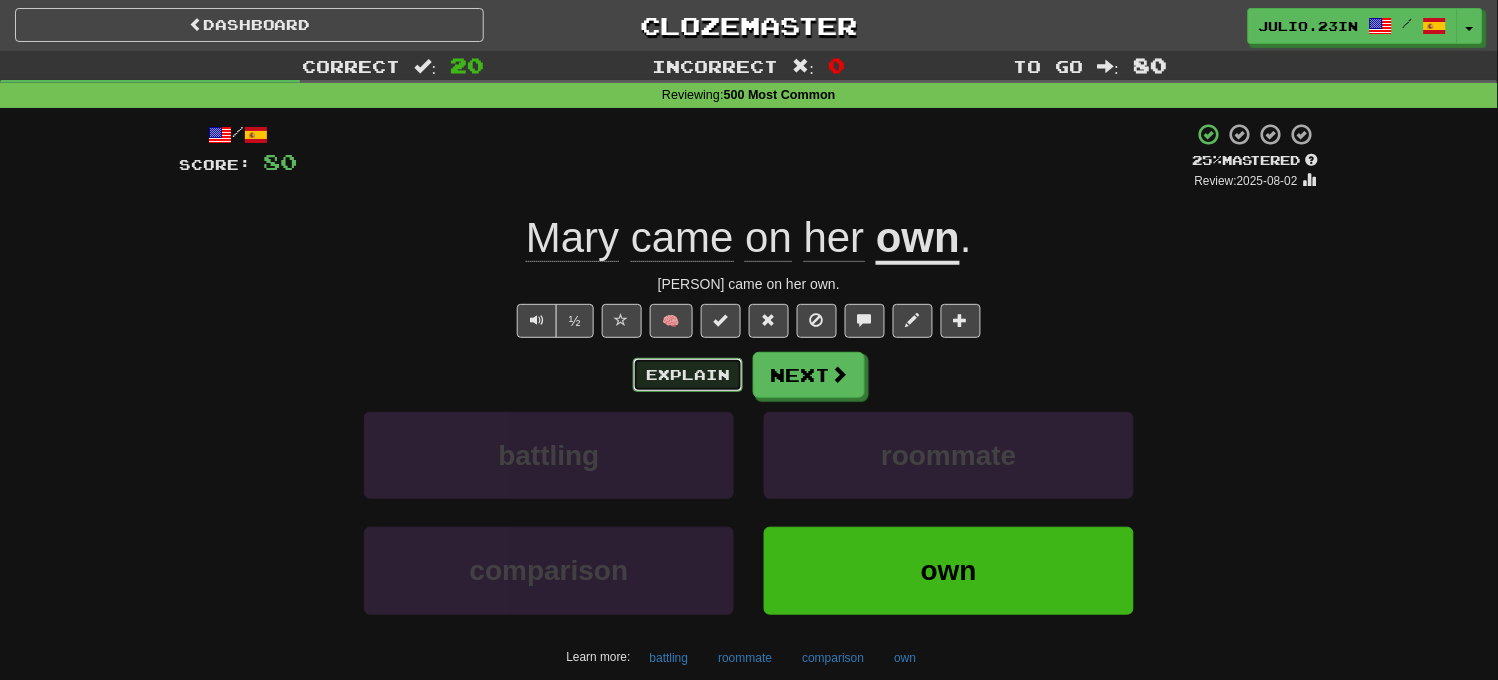 click on "Explain" at bounding box center [688, 375] 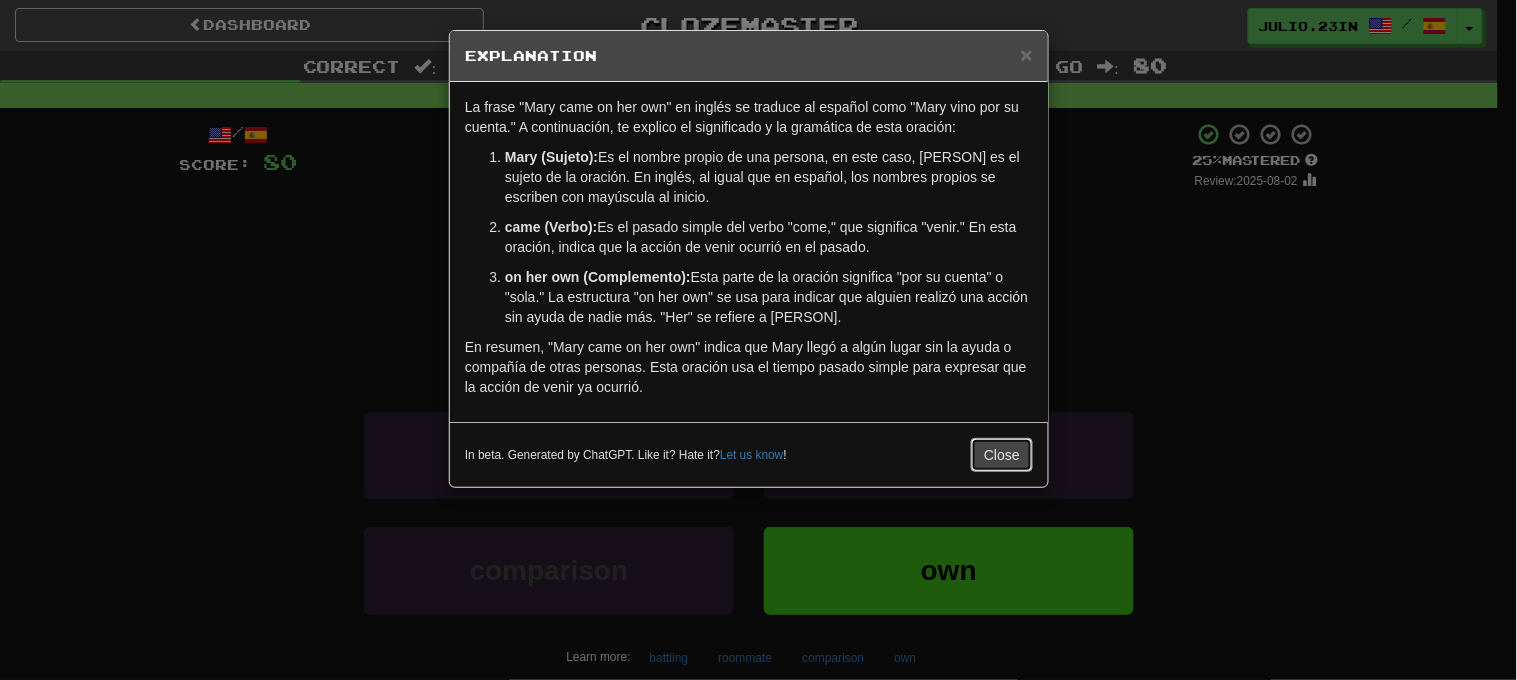 click on "Close" at bounding box center [1002, 455] 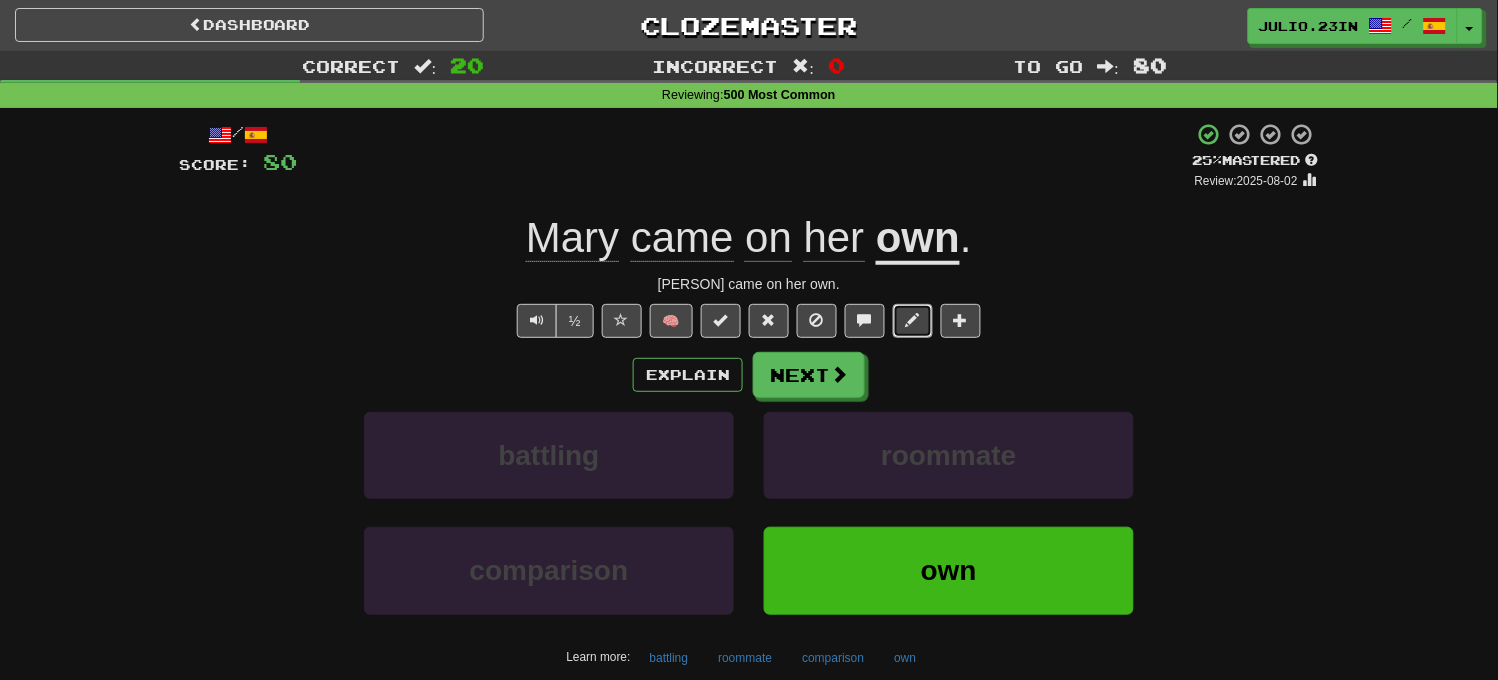 click at bounding box center [913, 321] 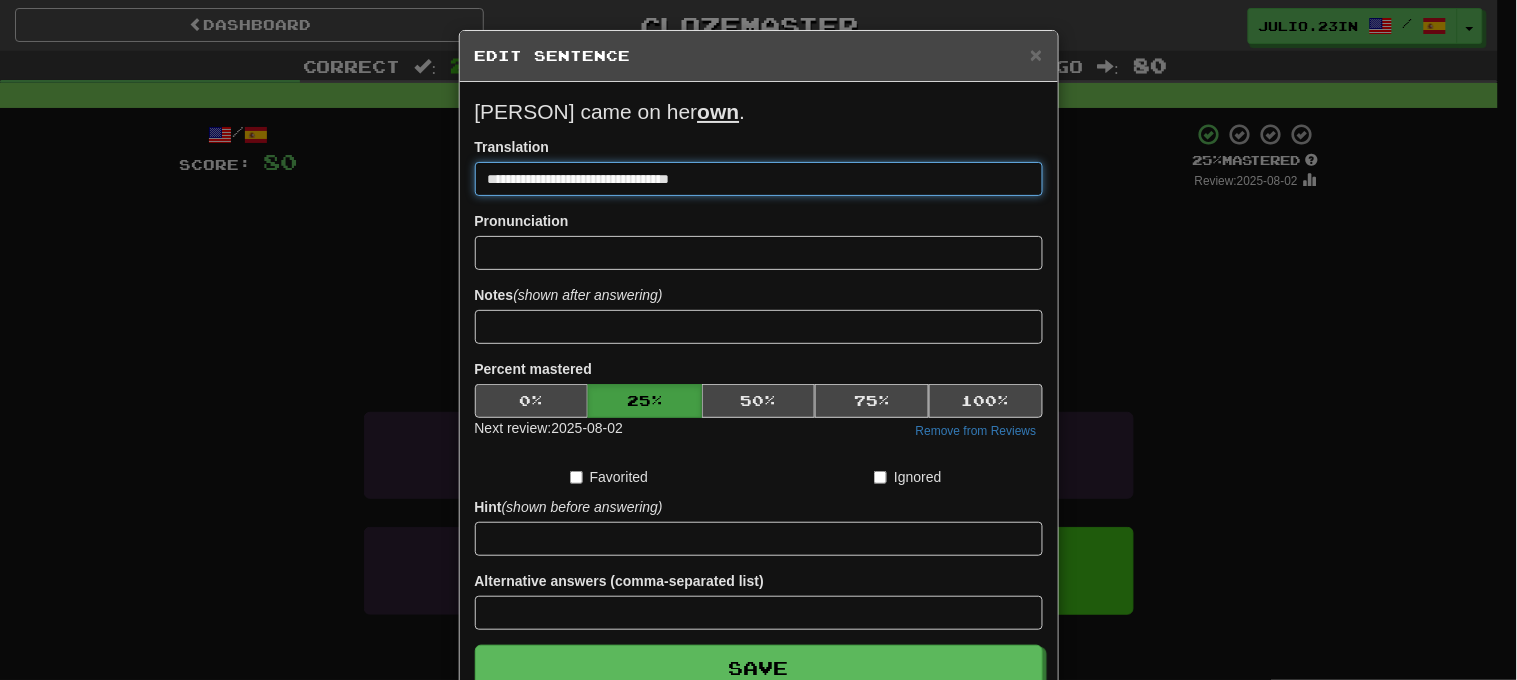 type on "**********" 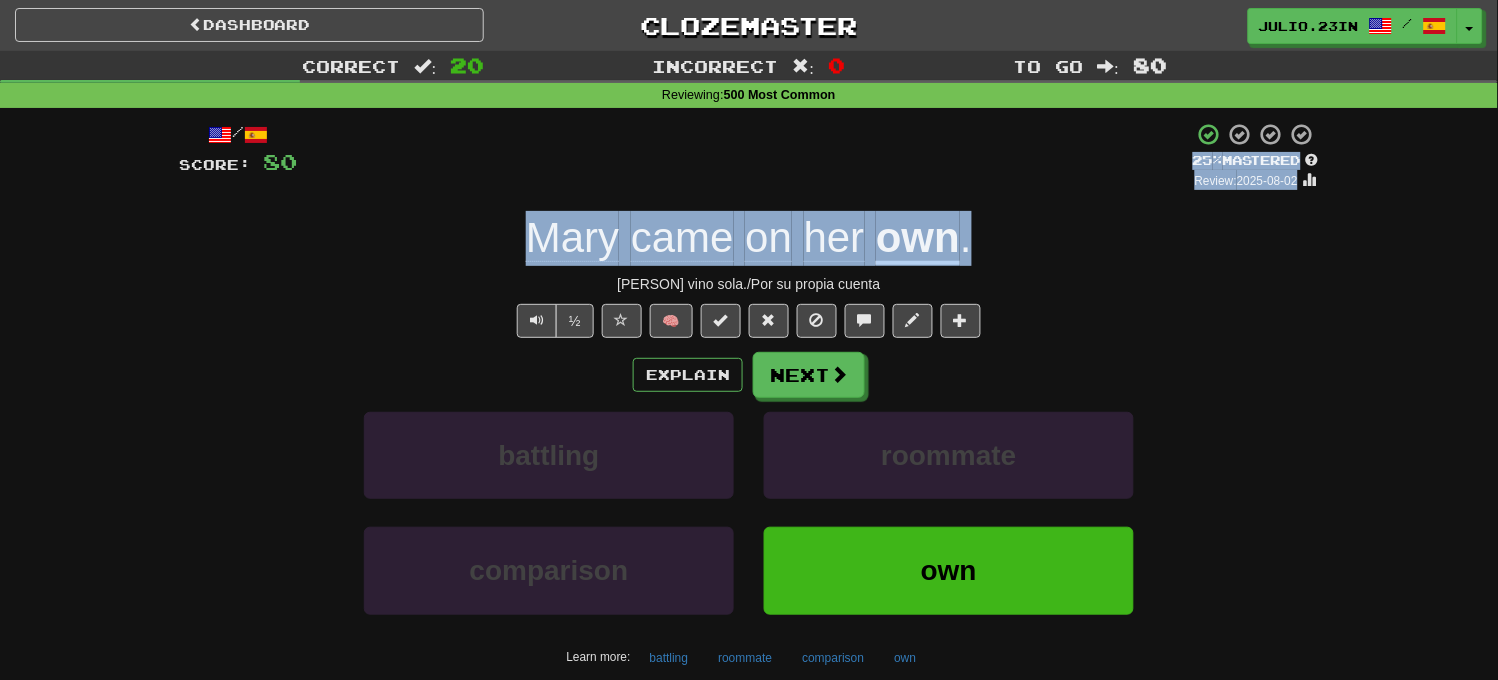drag, startPoint x: 982, startPoint y: 243, endPoint x: 318, endPoint y: 183, distance: 666.7053 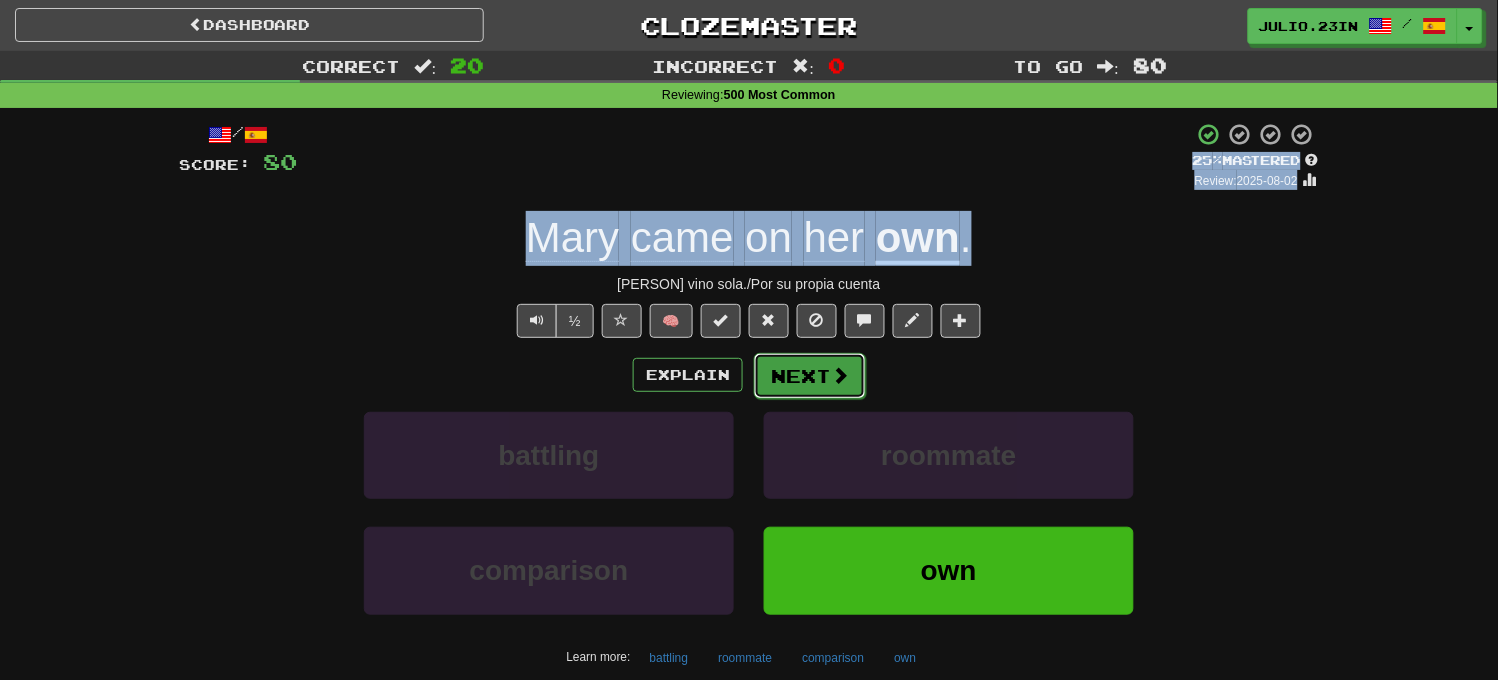 click on "Next" at bounding box center [810, 376] 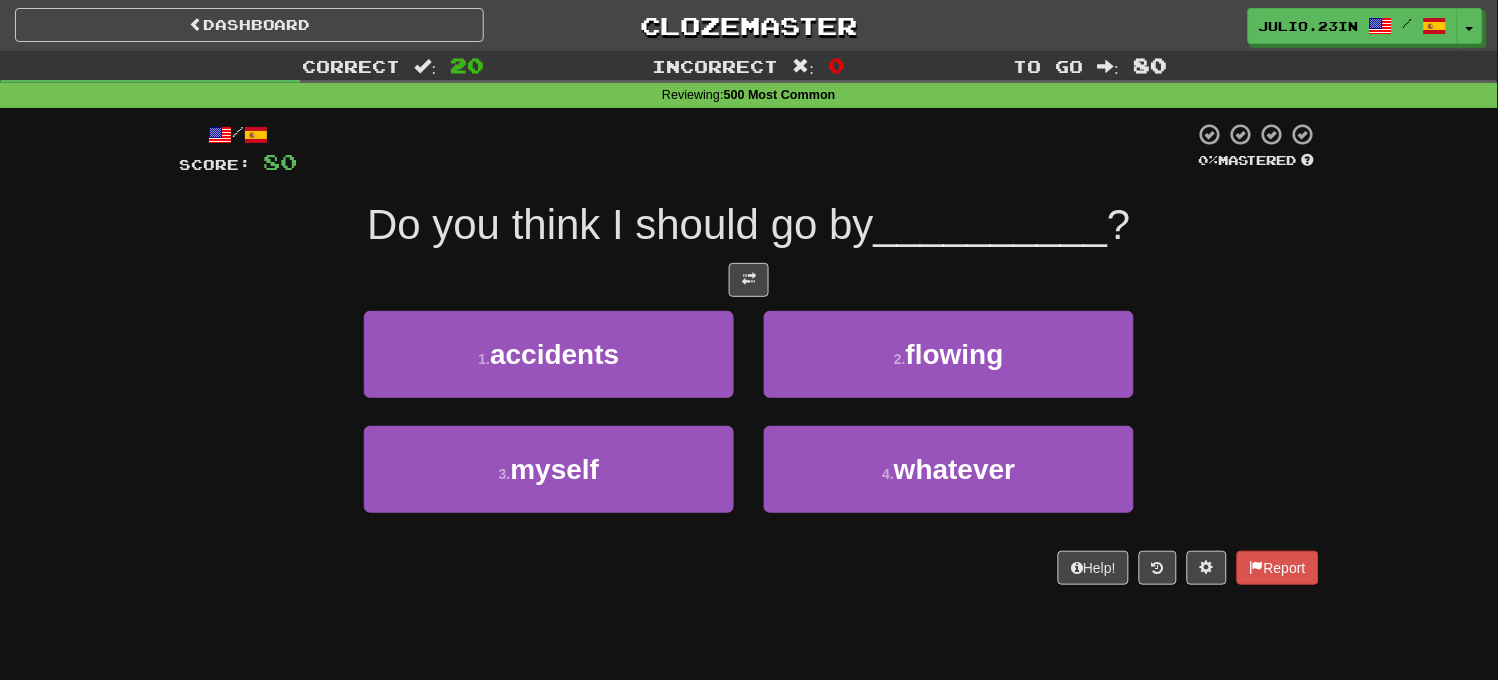 click on "1 .  accidents 2 .  flowing" at bounding box center [749, 368] 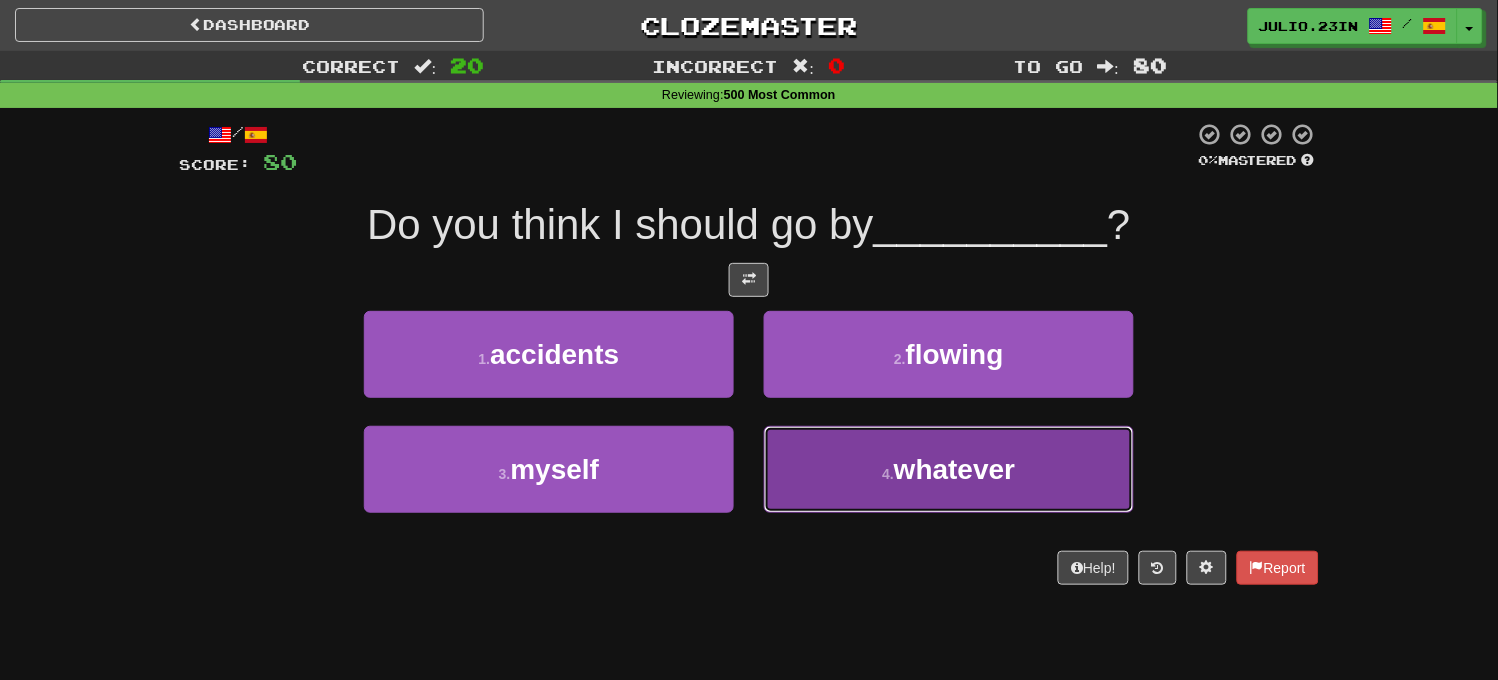 click on "whatever" at bounding box center (954, 469) 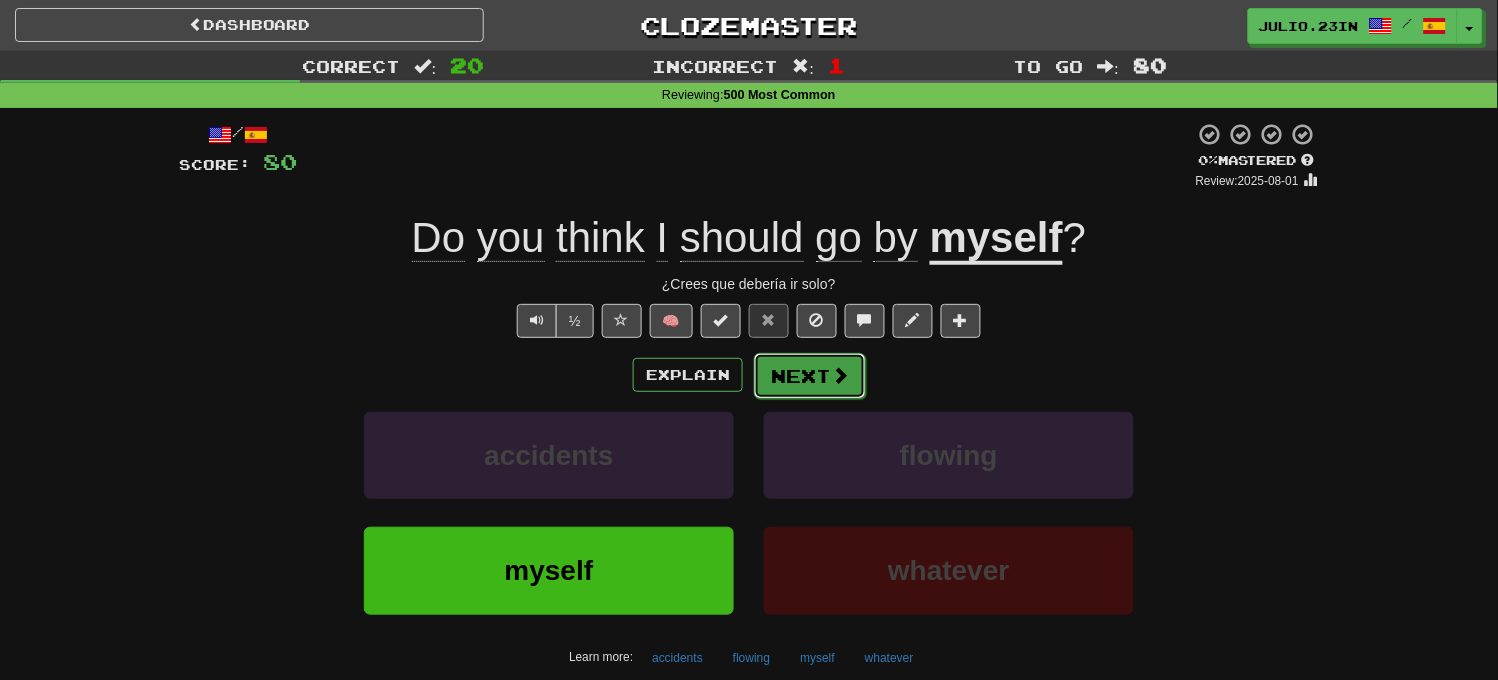 click on "Next" at bounding box center (810, 376) 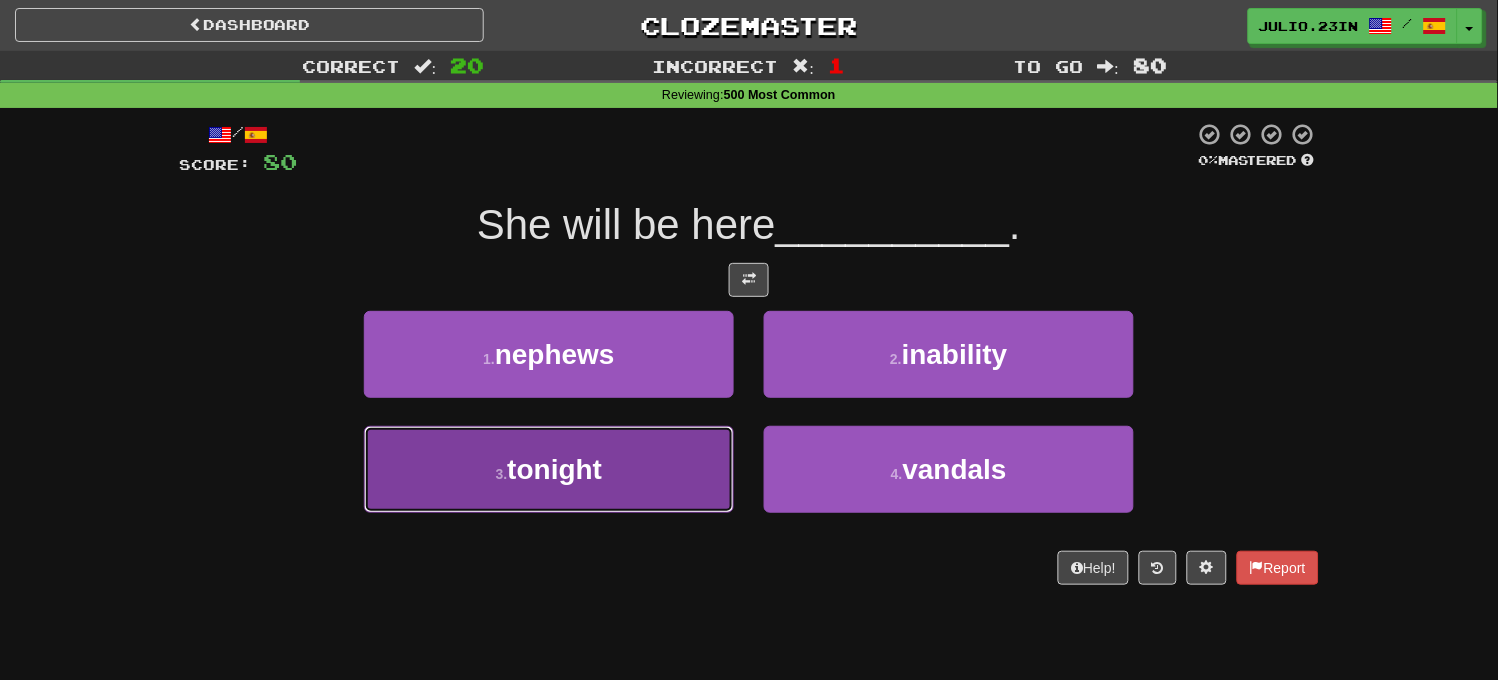 click on "3 .  tonight" at bounding box center [549, 469] 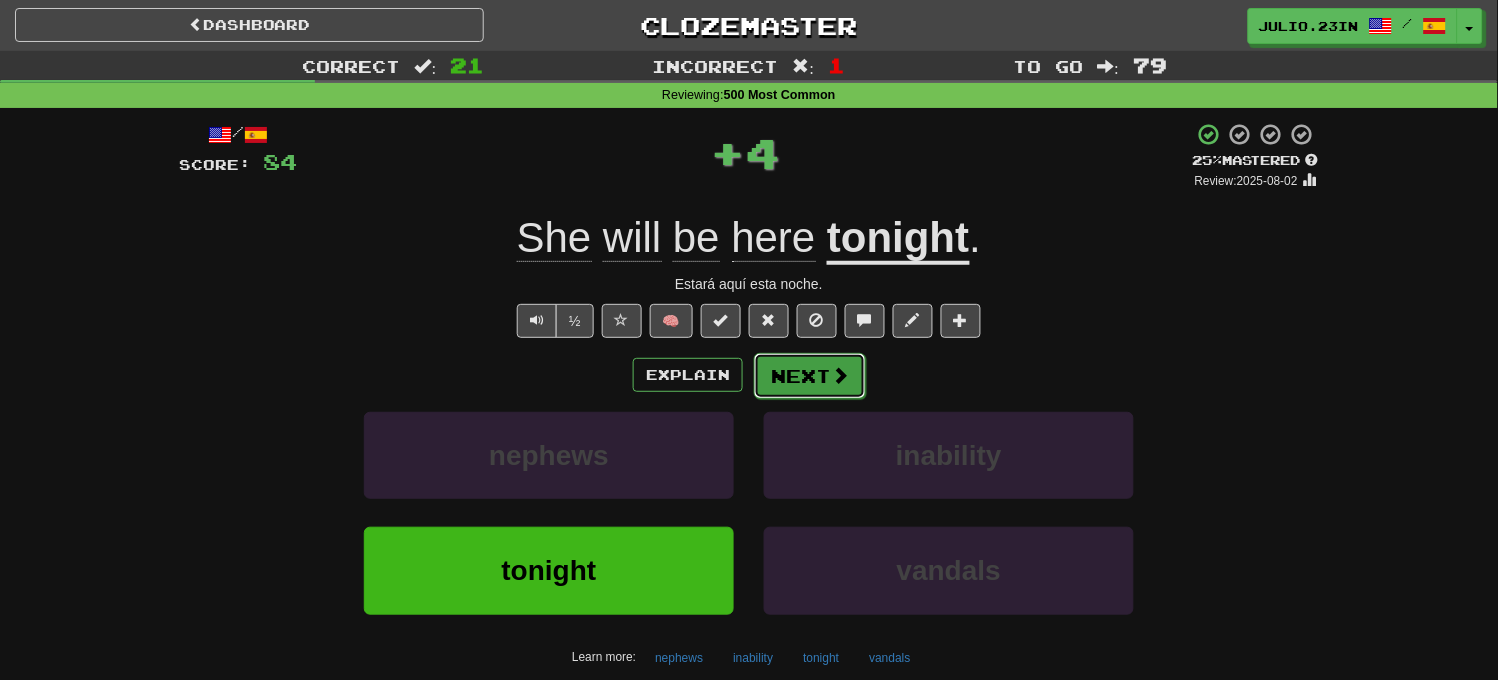 click on "Next" at bounding box center [810, 376] 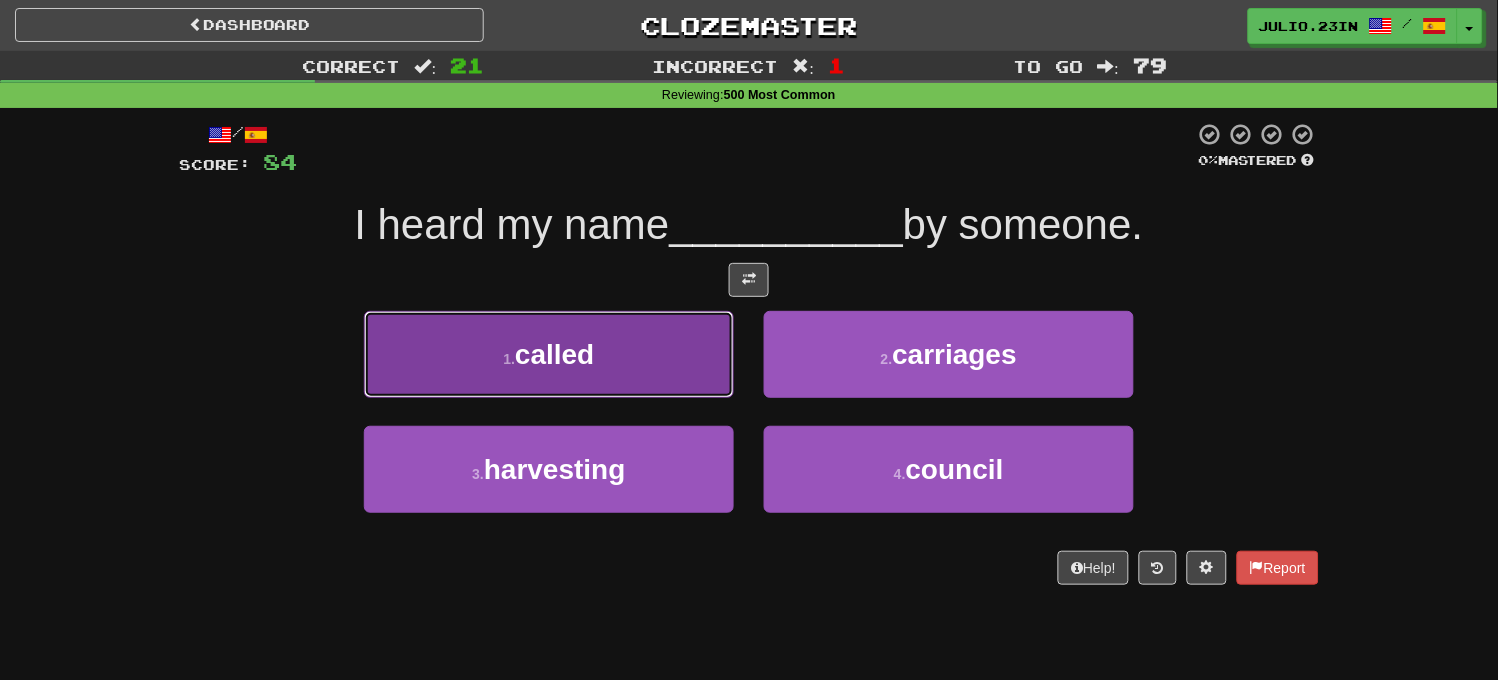 click on "1 .  called" at bounding box center (549, 354) 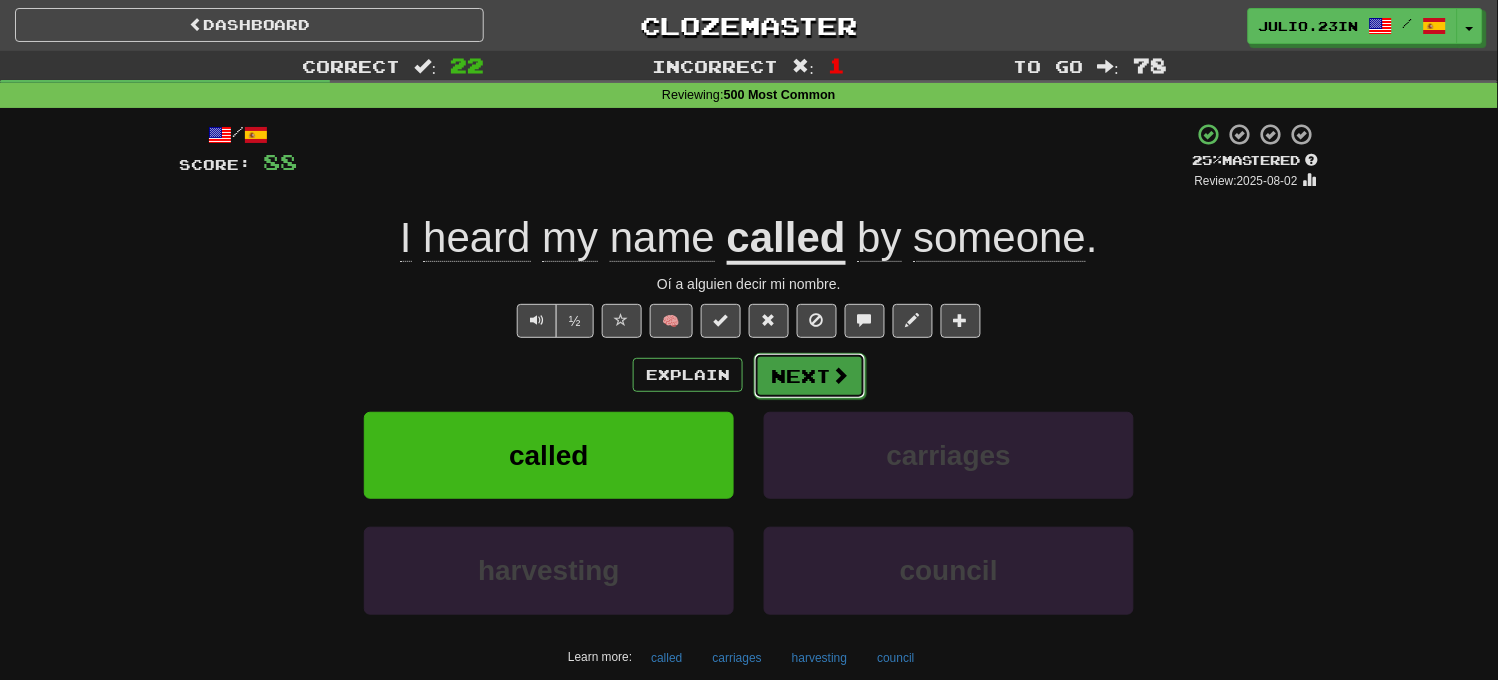 click on "Next" at bounding box center (810, 376) 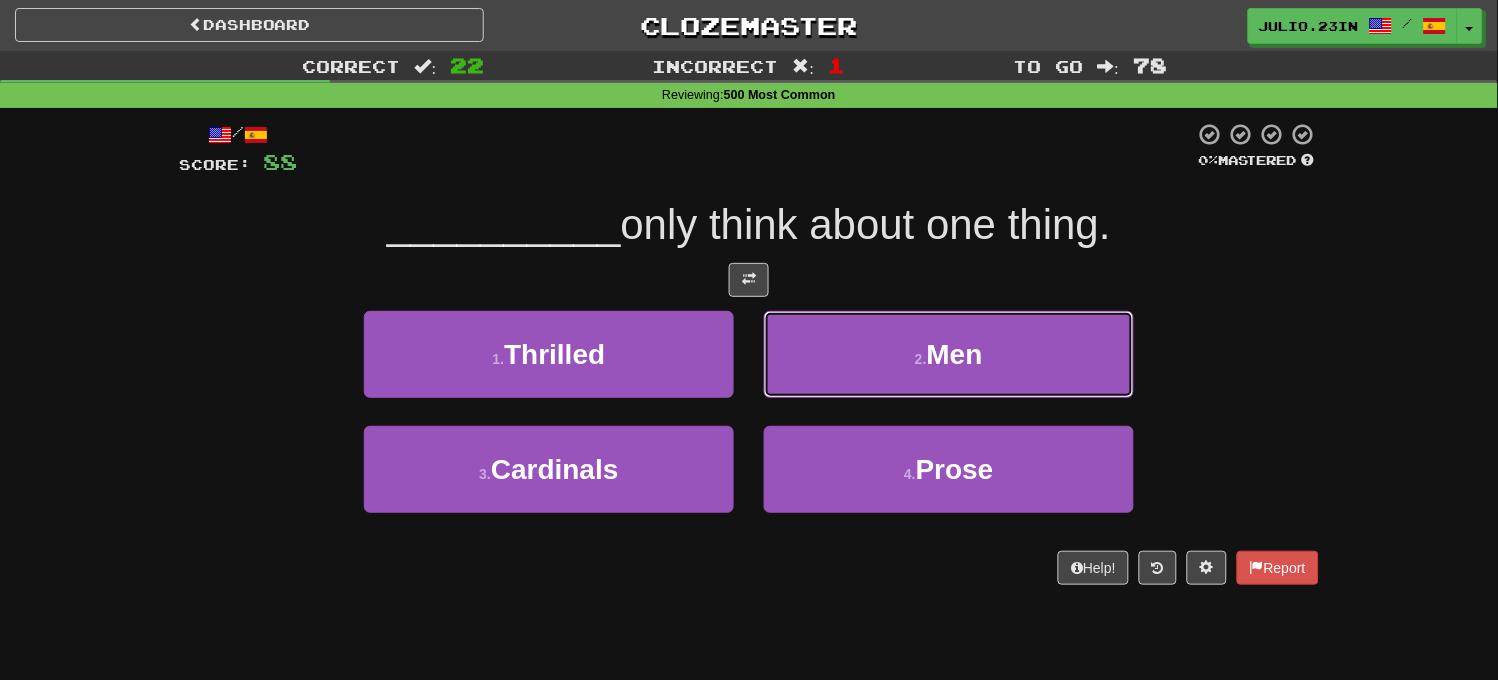click on "2 .  Men" at bounding box center [949, 354] 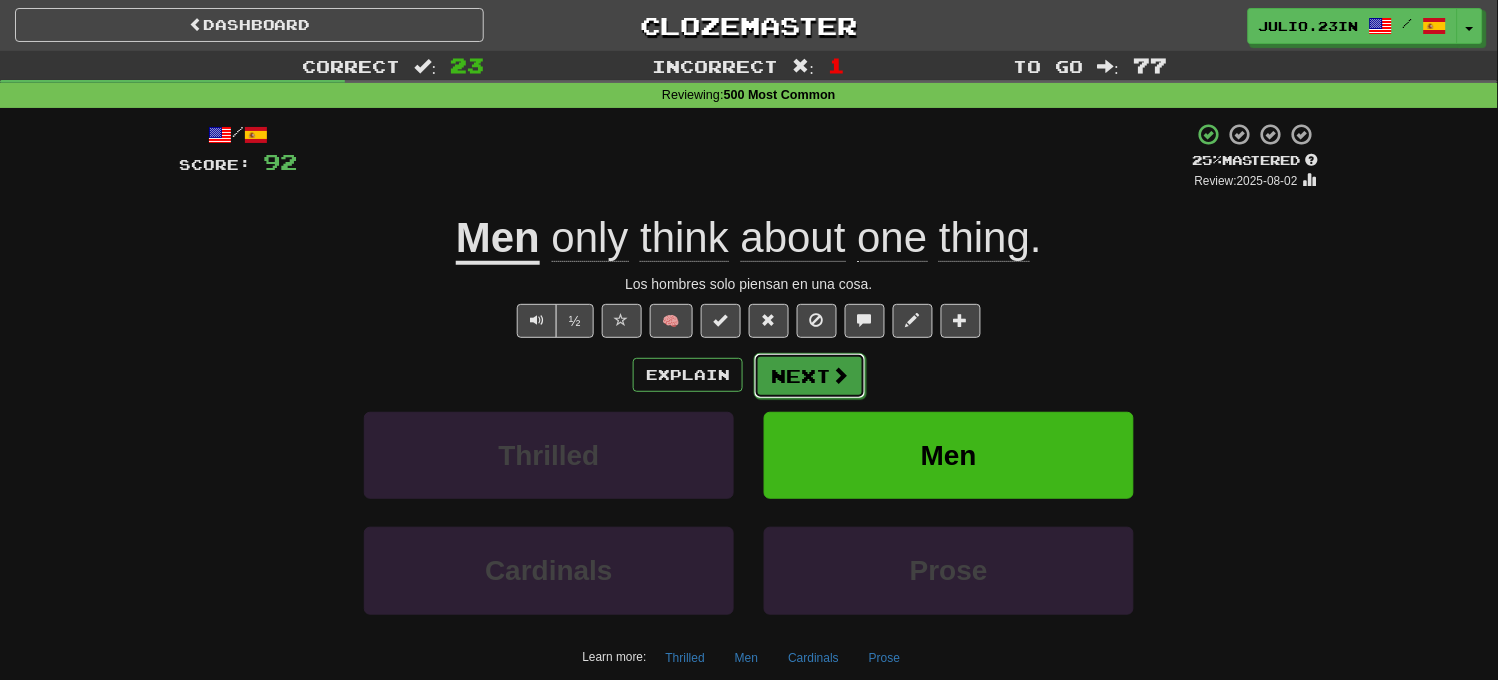 click on "Next" at bounding box center (810, 376) 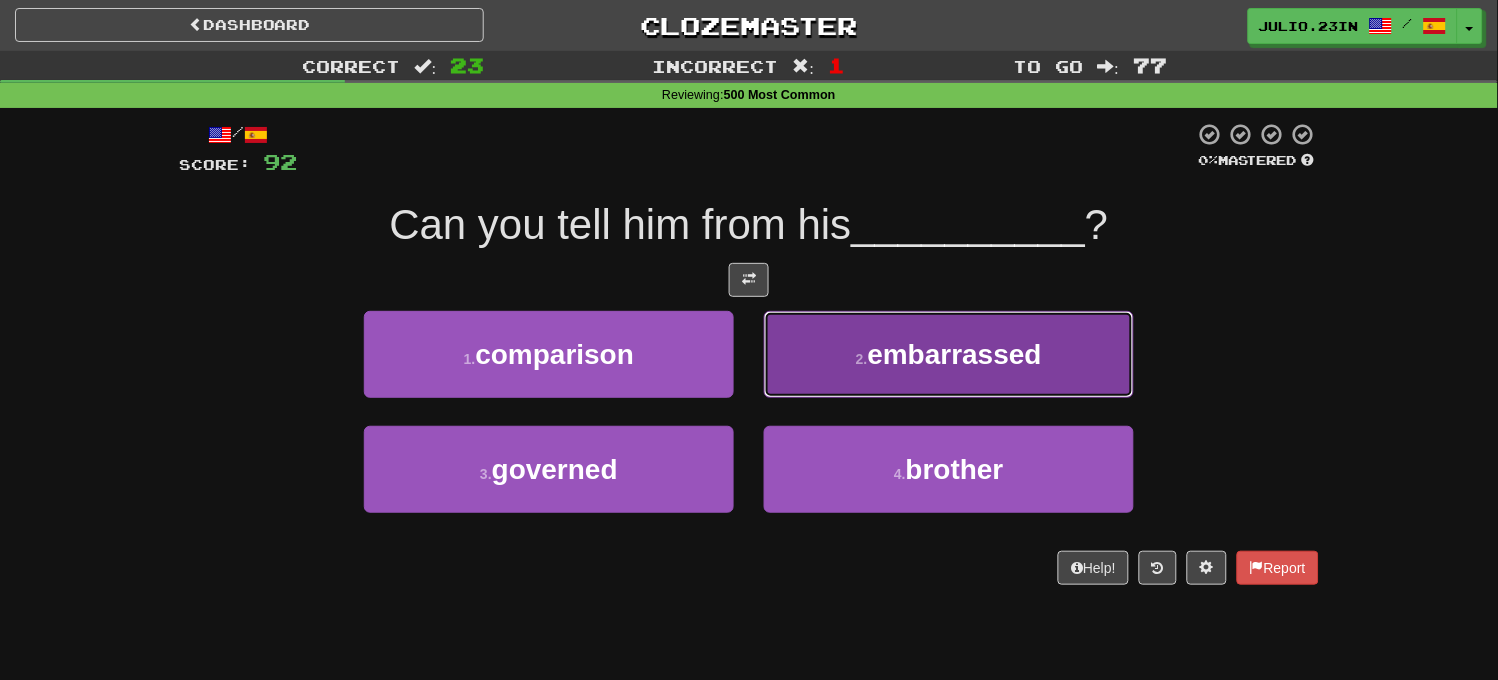 click on "2 .  embarrassed" at bounding box center [949, 354] 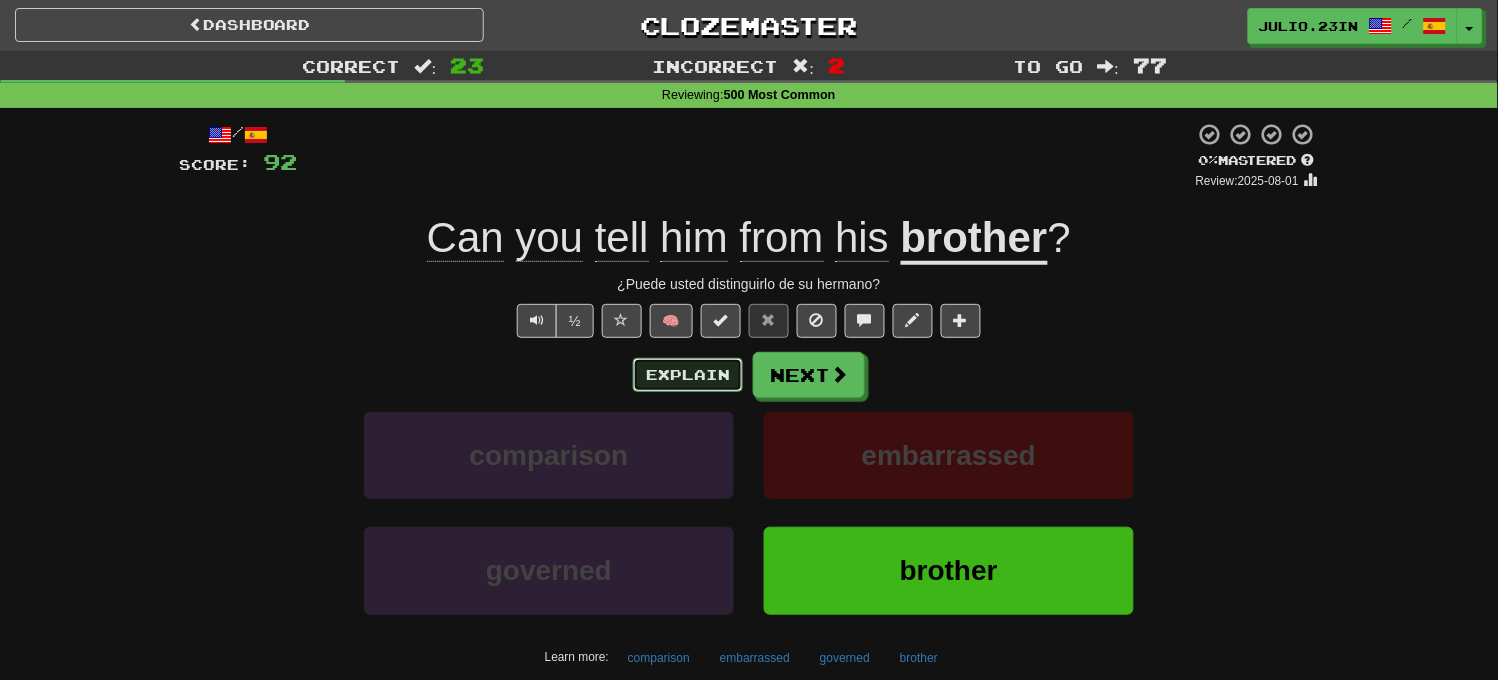 click on "Explain" at bounding box center (688, 375) 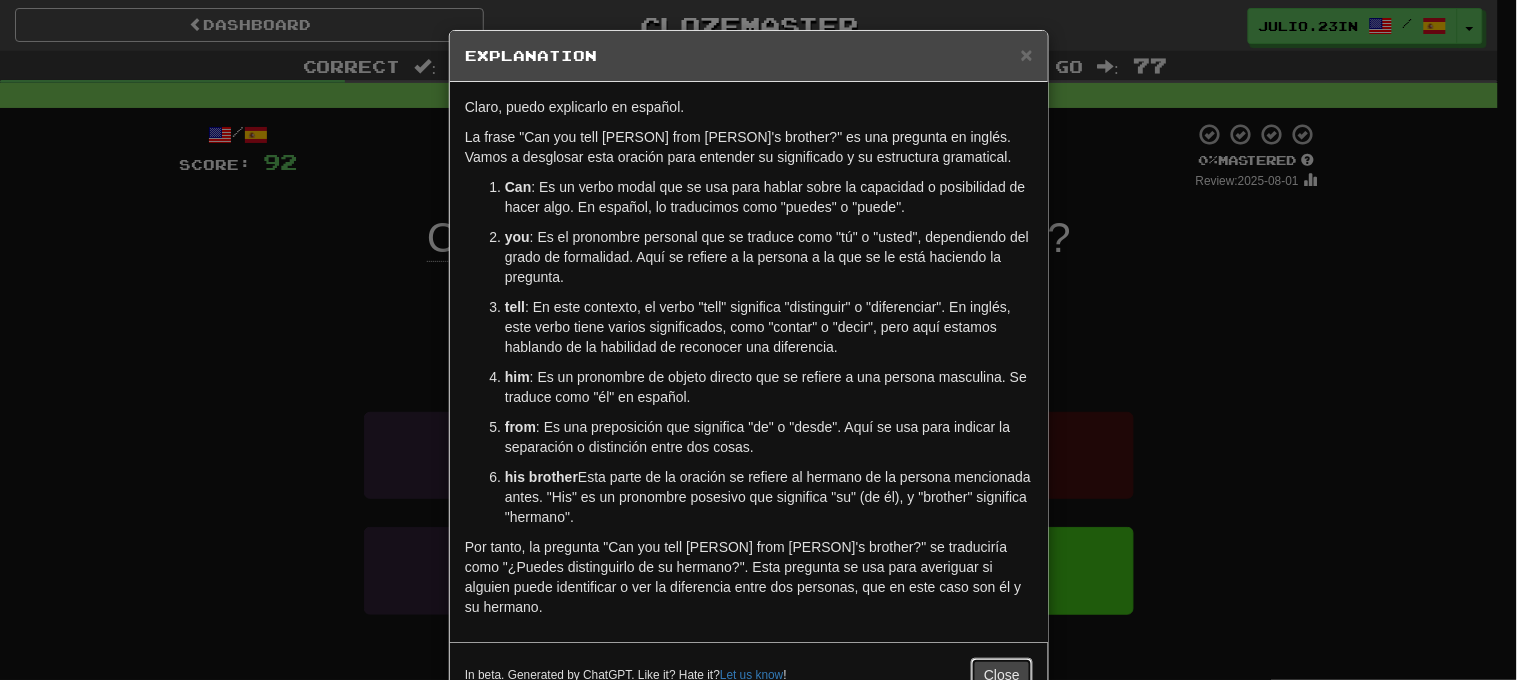 click on "Close" at bounding box center (1002, 675) 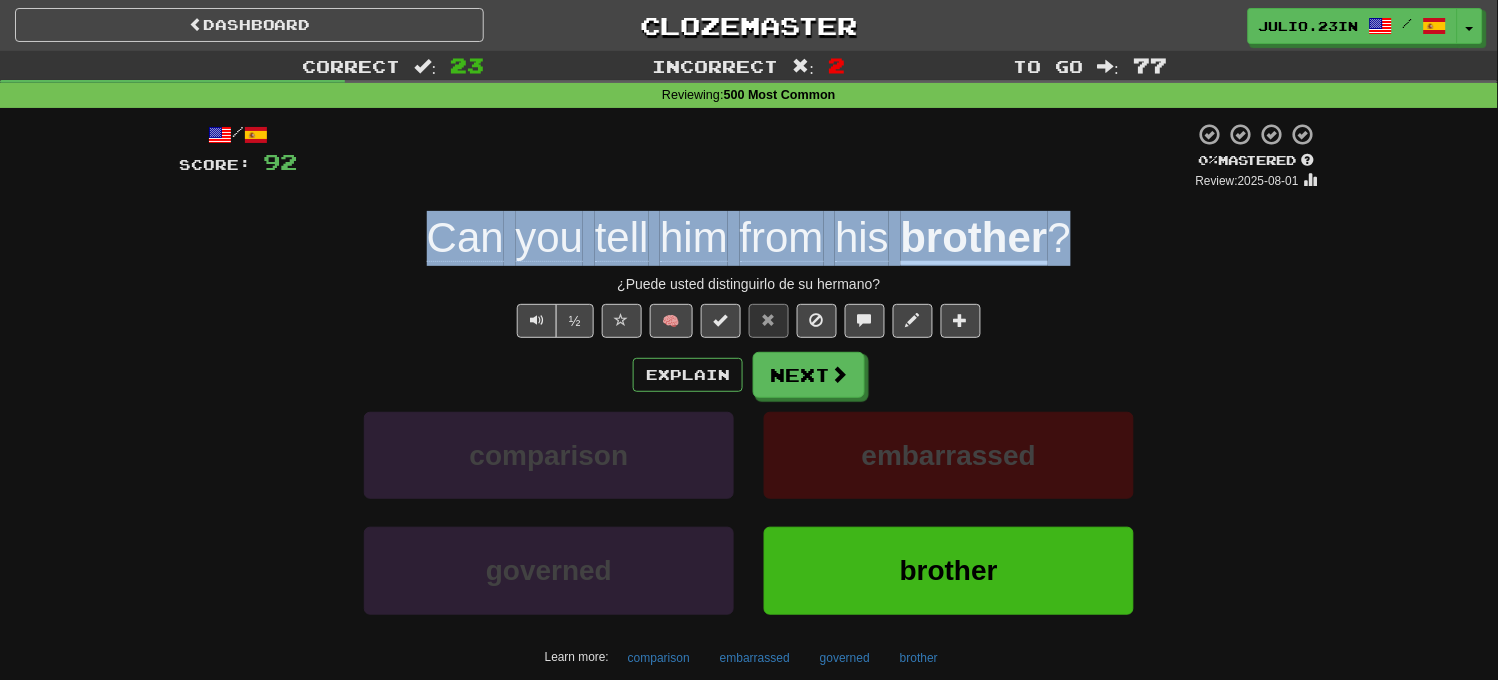 drag, startPoint x: 1085, startPoint y: 236, endPoint x: 416, endPoint y: 216, distance: 669.2989 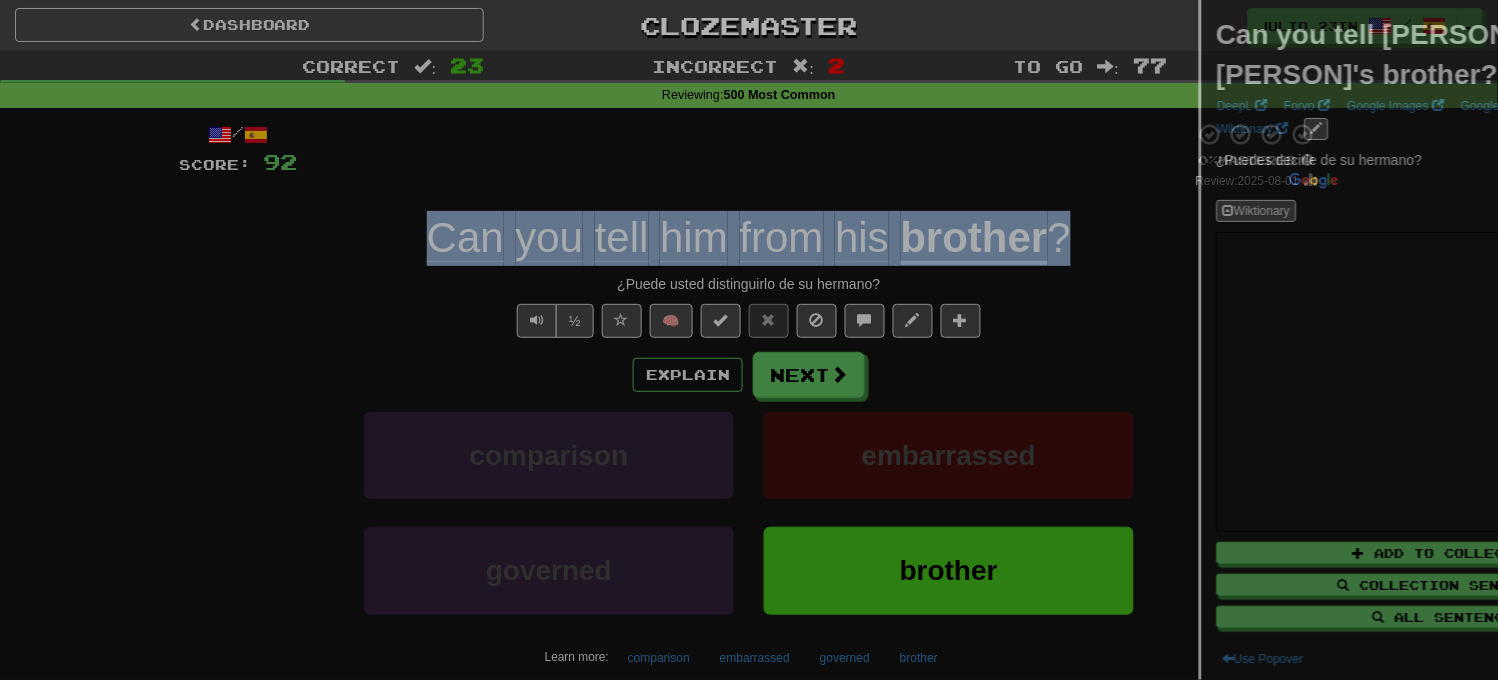 copy on "Can   you   tell   him   from   his   brother ?" 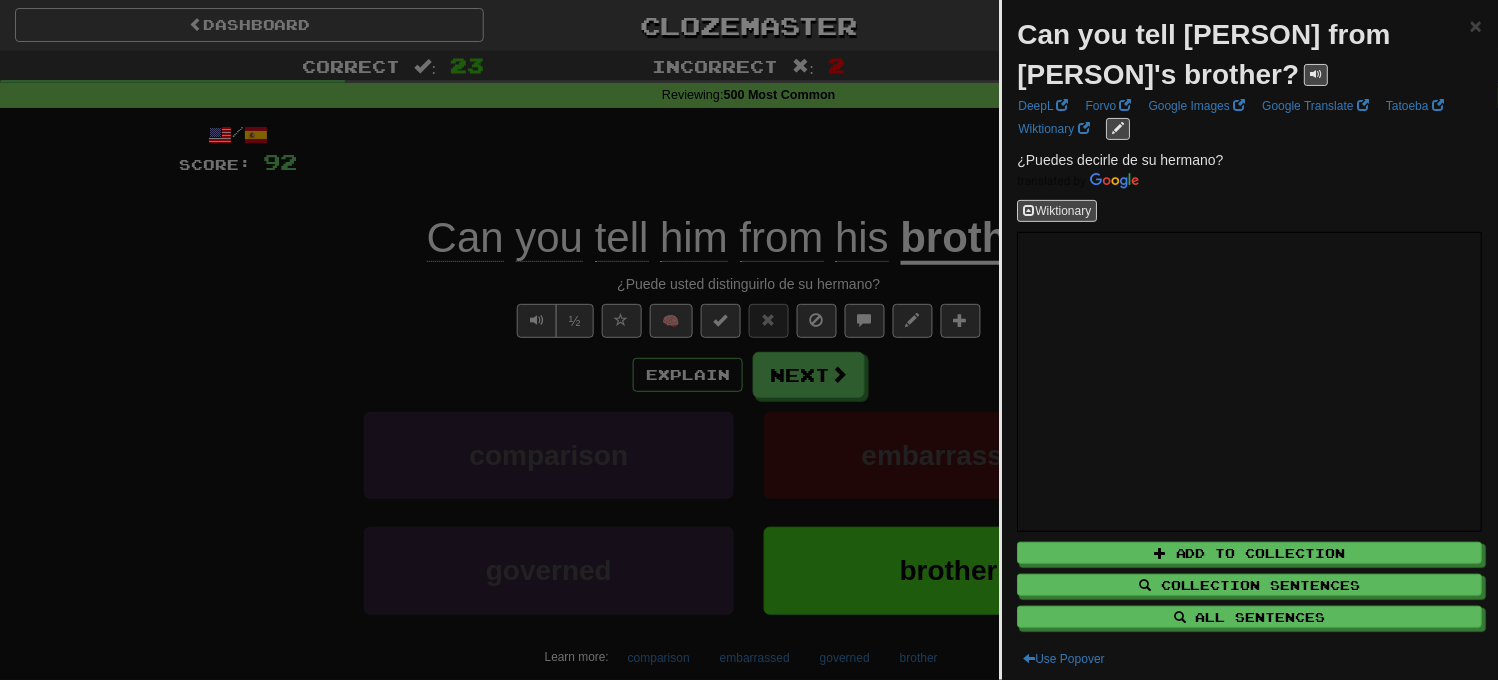 click at bounding box center (749, 340) 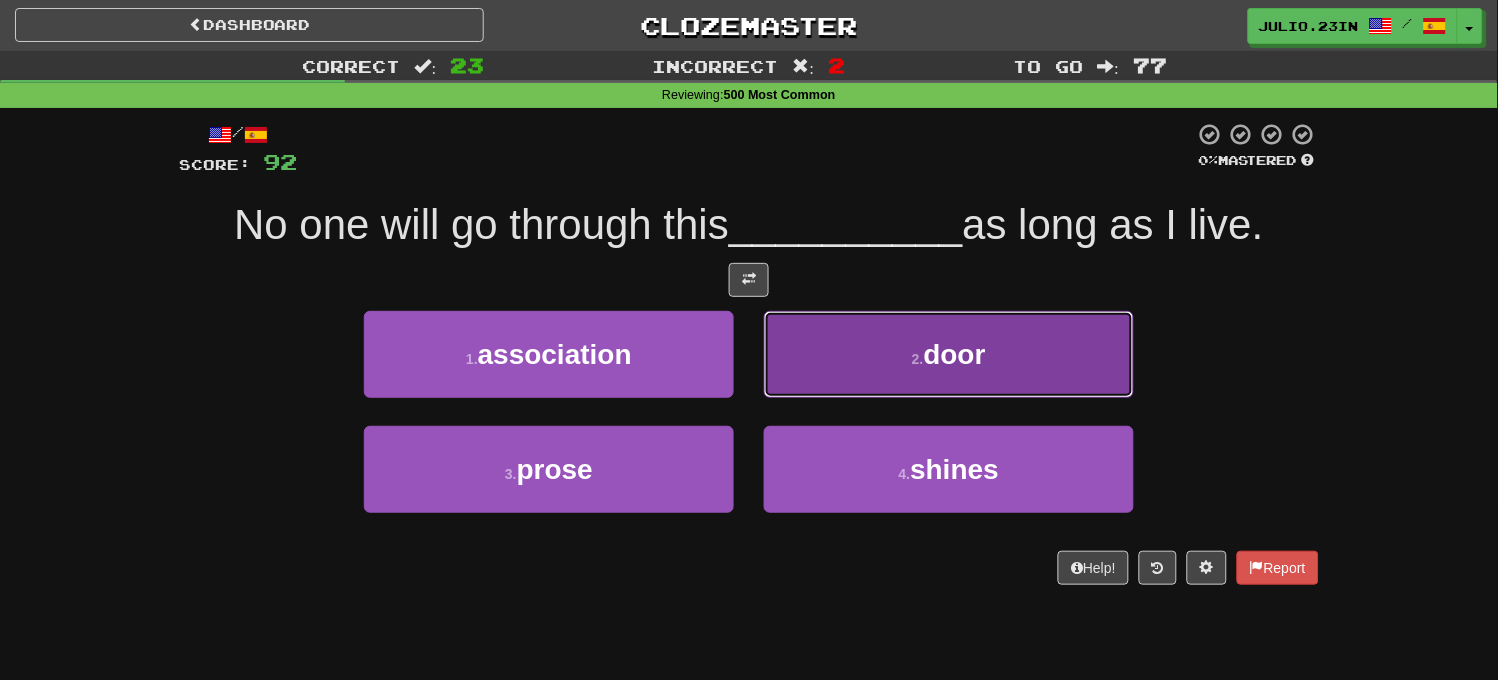 click on "2 .  door" at bounding box center (949, 354) 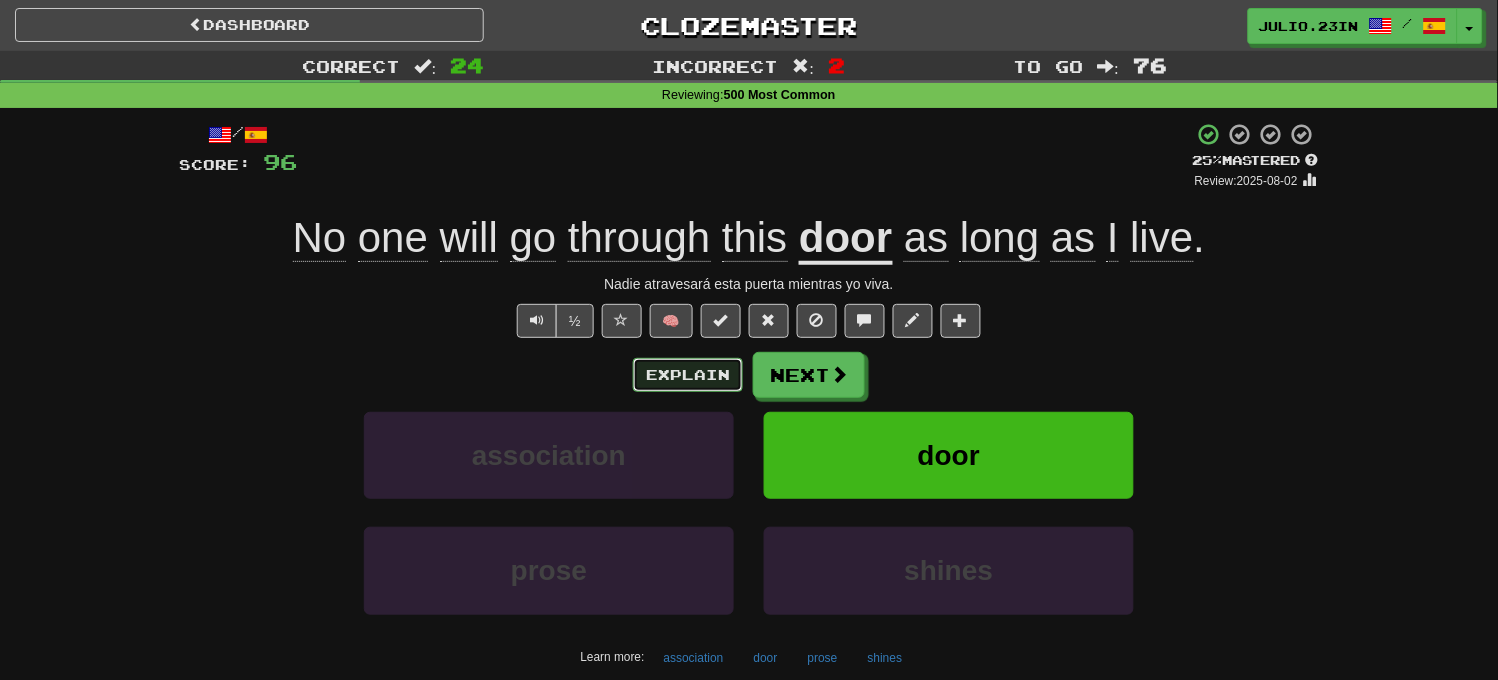 click on "Explain" at bounding box center (688, 375) 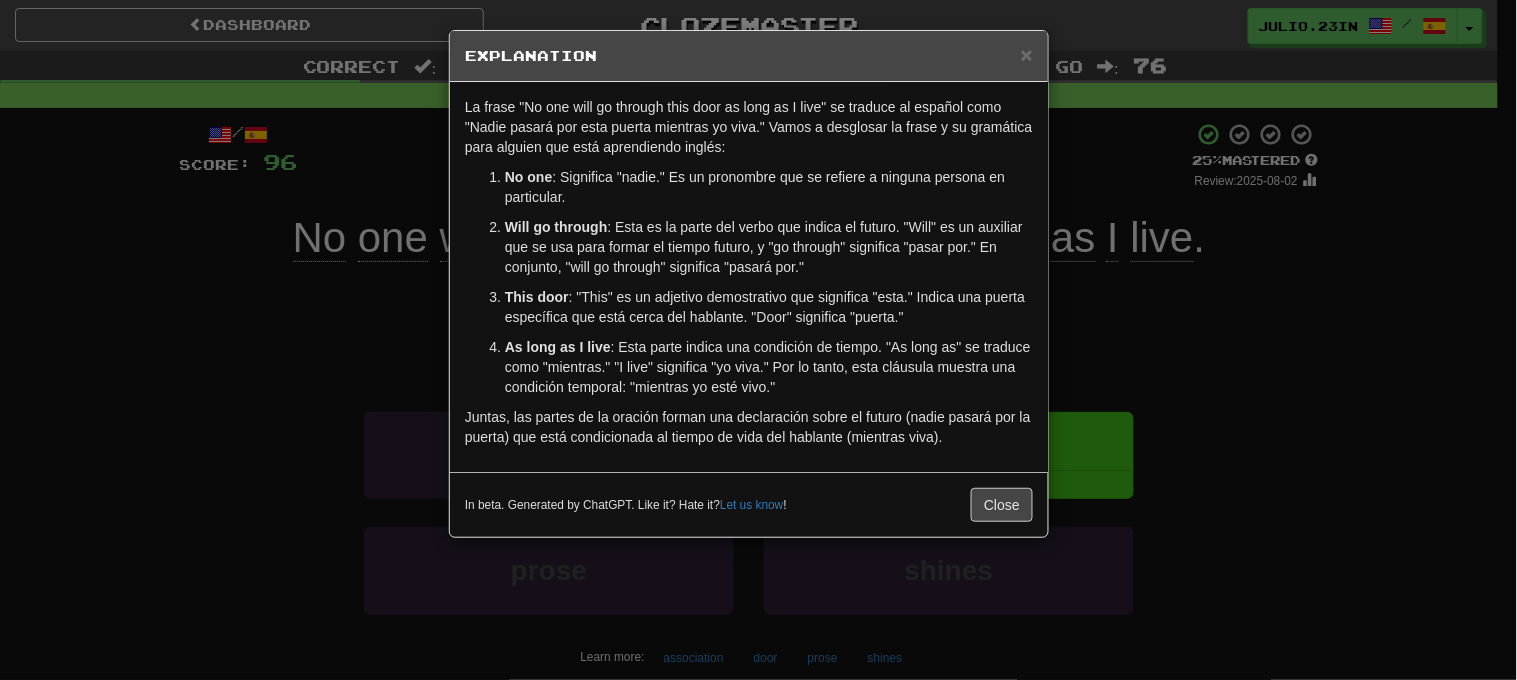click on "× Explanation La frase "No one will go through this door as long as I live" se traduce al español como "Nadie pasará por esta puerta mientras yo viva." Vamos a desglosar la frase y su gramática para alguien que está aprendiendo inglés:
No one : Significa "nadie." Es un pronombre que se refiere a ninguna persona en particular.
Will go through : Esta es la parte del verbo que indica el futuro. "Will" es un auxiliar que se usa para formar el tiempo futuro, y "go through" significa "pasar por." En conjunto, "will go through" significa "pasará por."
This door : "This" es un adjetivo demostrativo que significa "esta." Indica una puerta específica que está cerca del hablante. "Door" significa "puerta."
As long as I live : Esta parte indica una condición de tiempo. "As long as" se traduce como "mientras." "I live" significa "yo viva." Por lo tanto, esta cláusula muestra una condición temporal: "mientras yo esté vivo."
In beta. Generated by ChatGPT. Like it? Hate it?  ! Close" at bounding box center (758, 340) 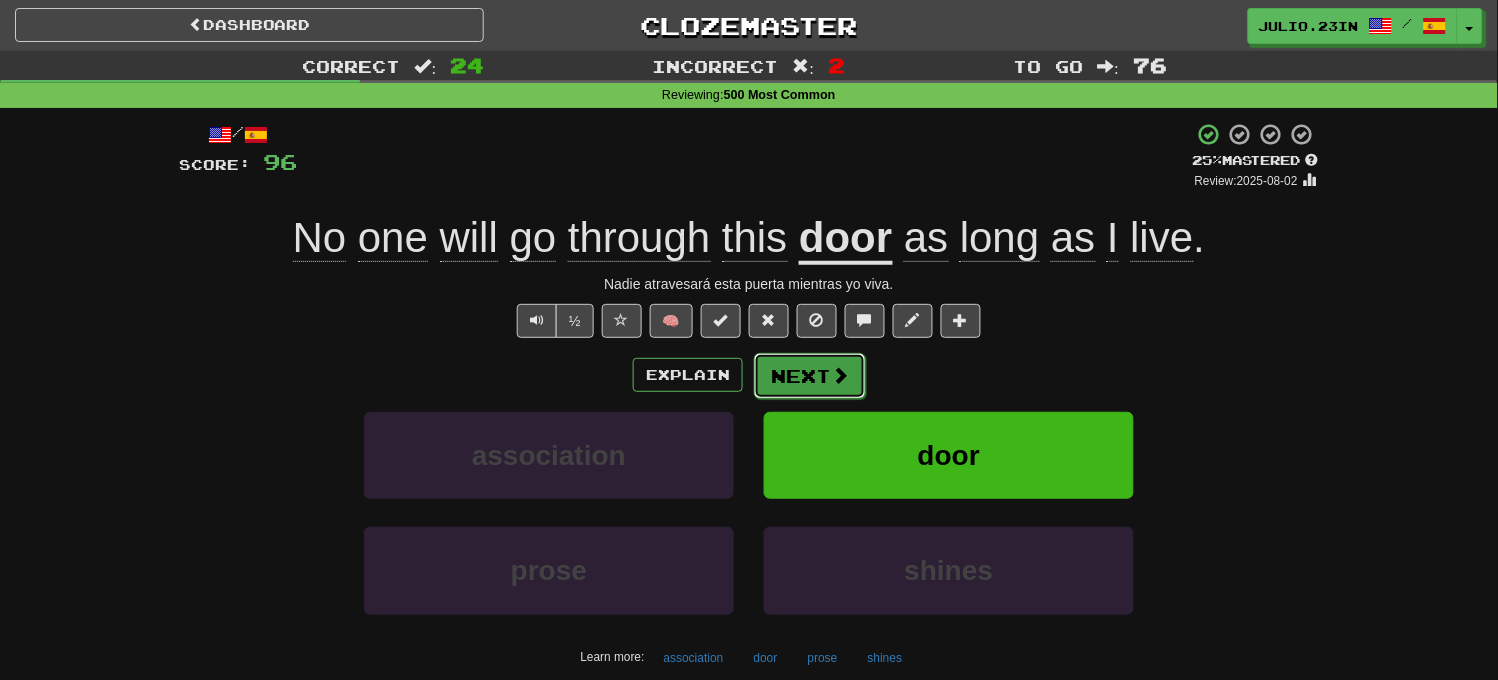 click at bounding box center (840, 375) 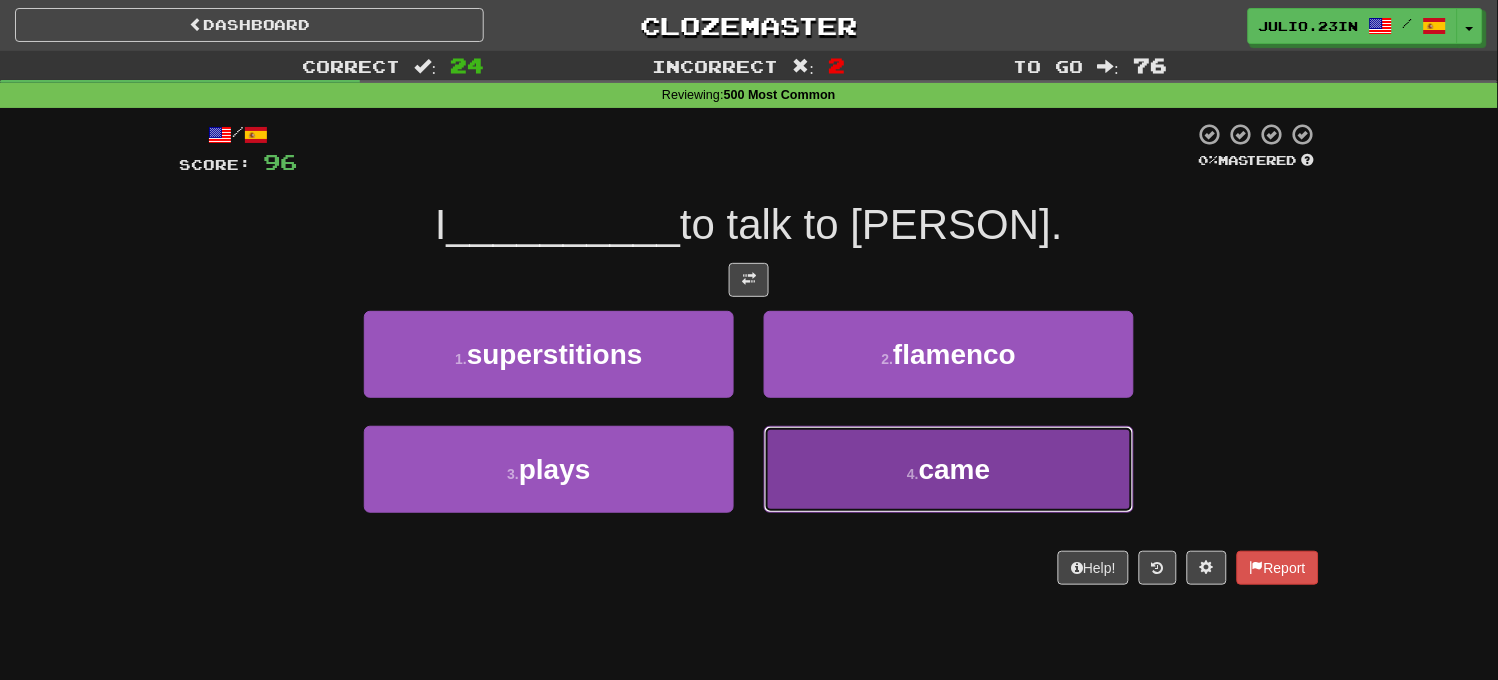click on "4 .  came" at bounding box center (949, 469) 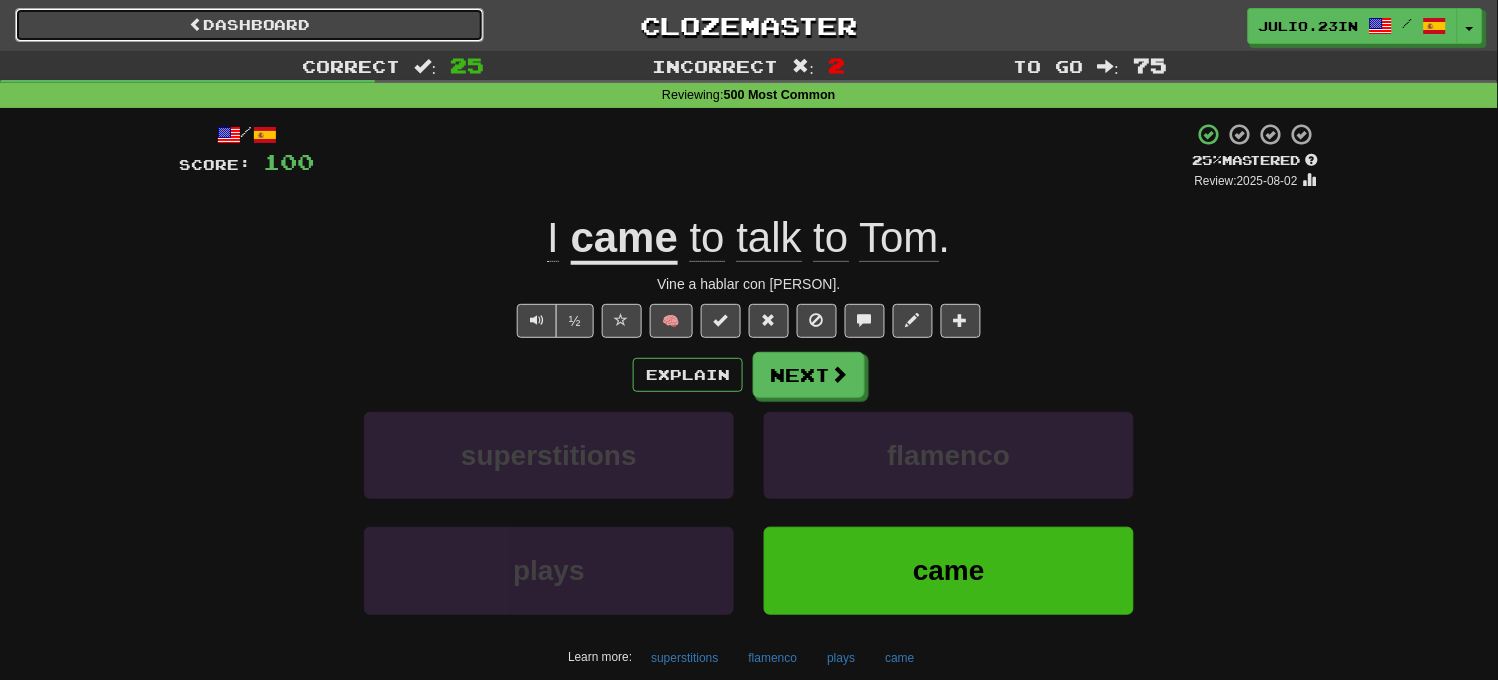 click on "Dashboard" at bounding box center [249, 25] 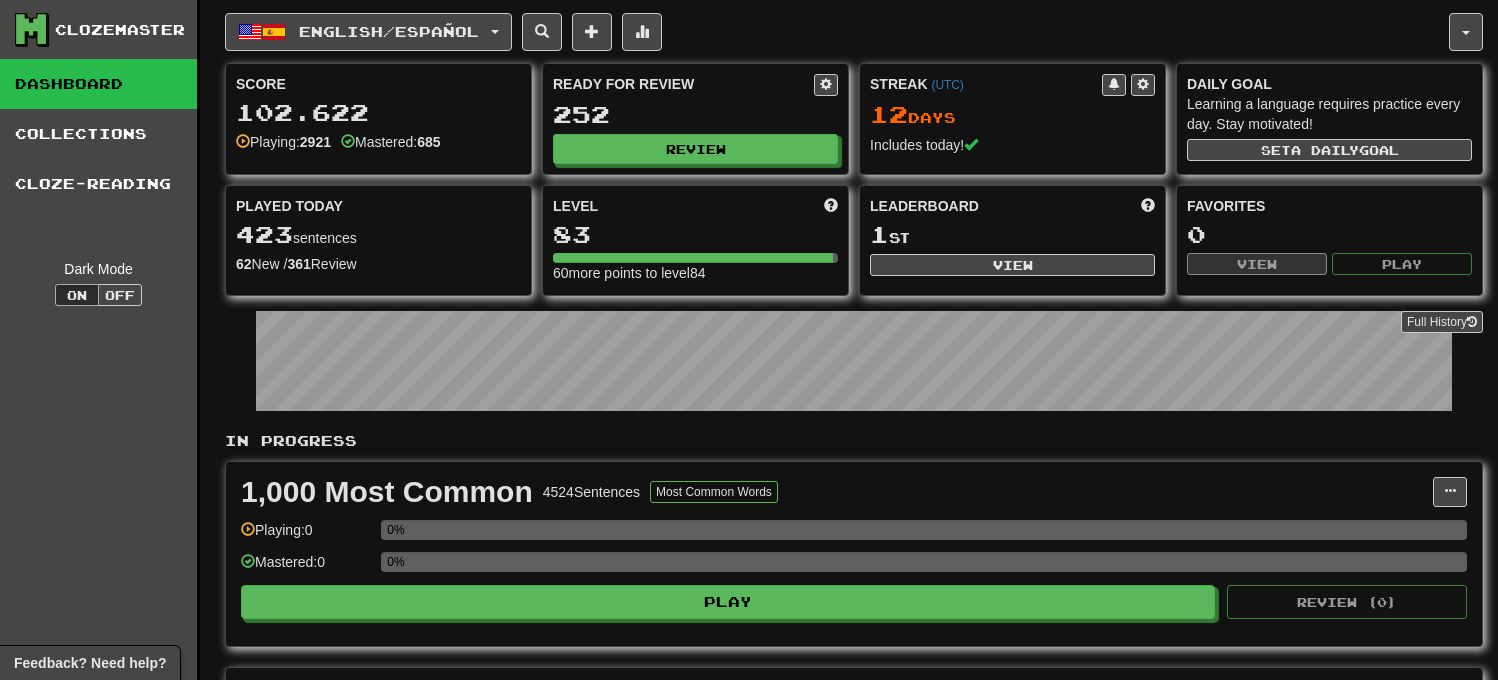 scroll, scrollTop: 0, scrollLeft: 0, axis: both 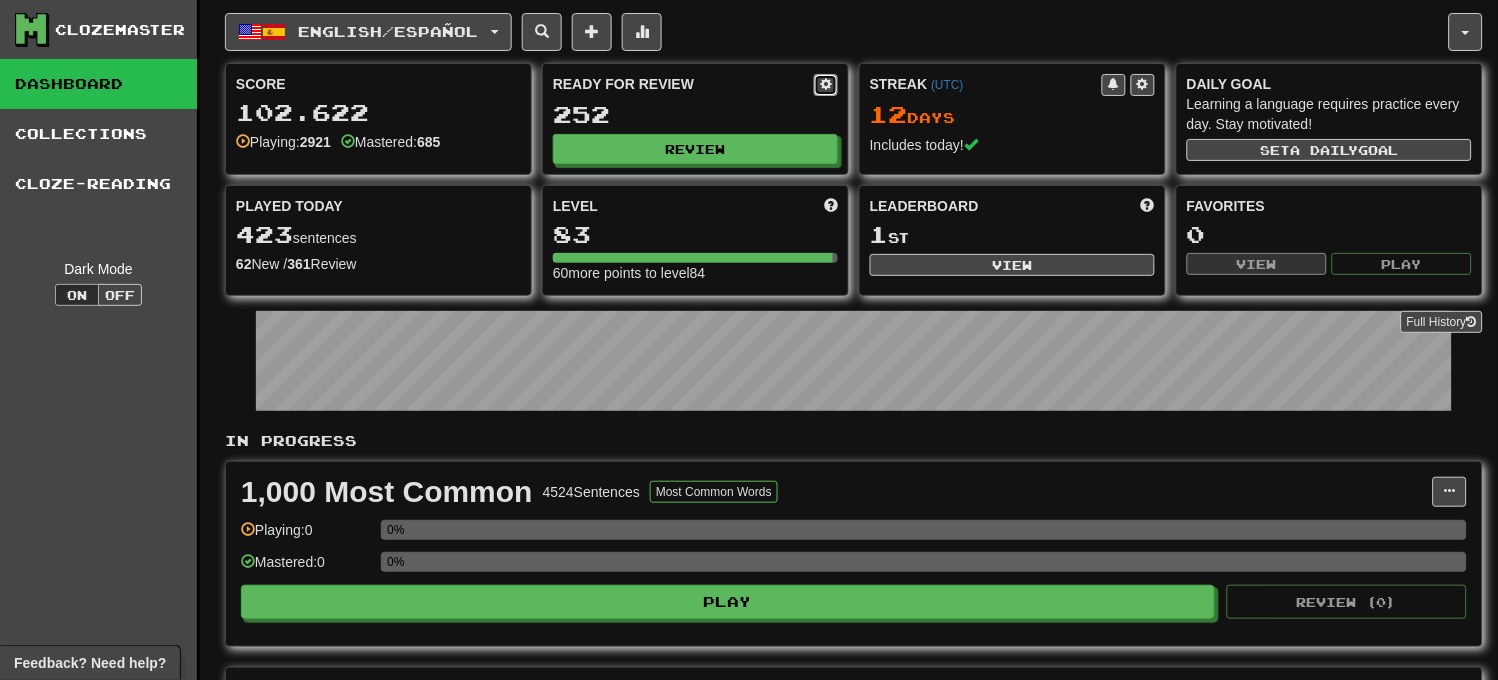 click at bounding box center [826, 85] 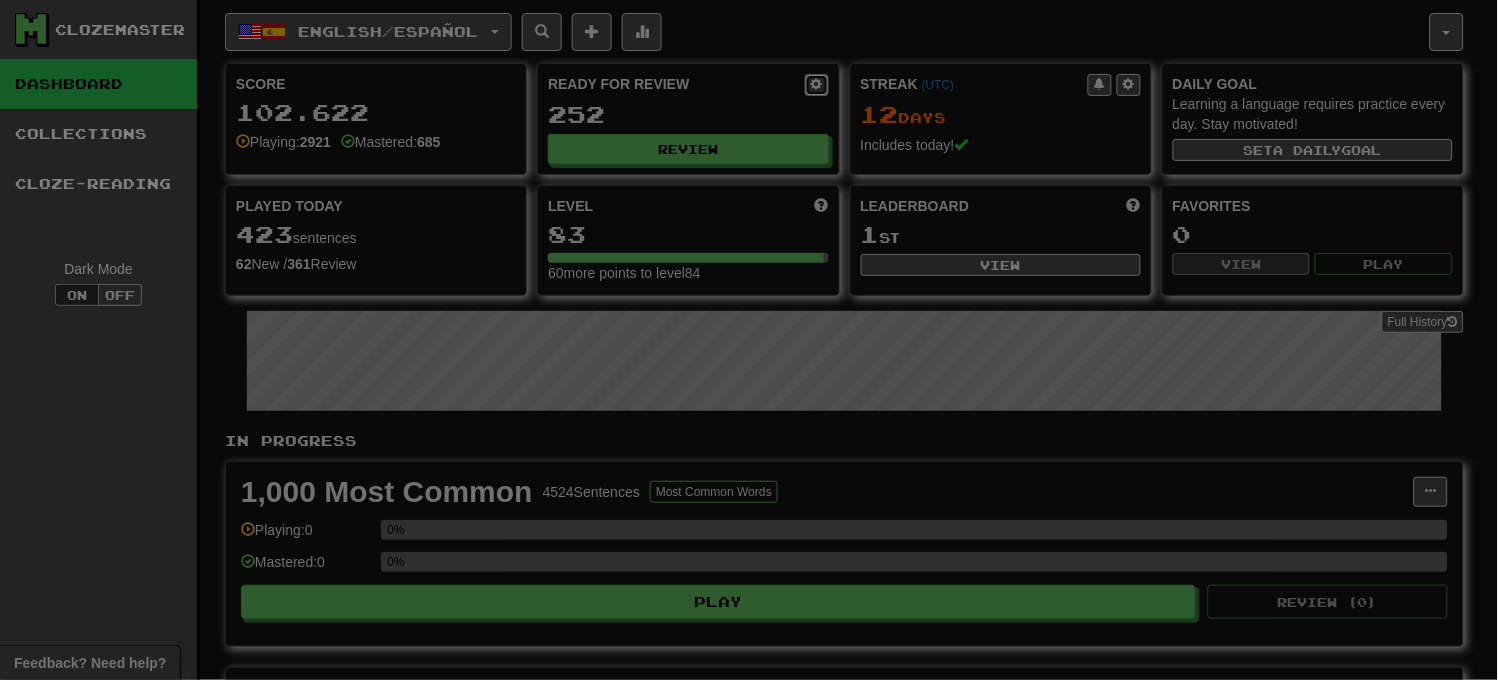 select on "*" 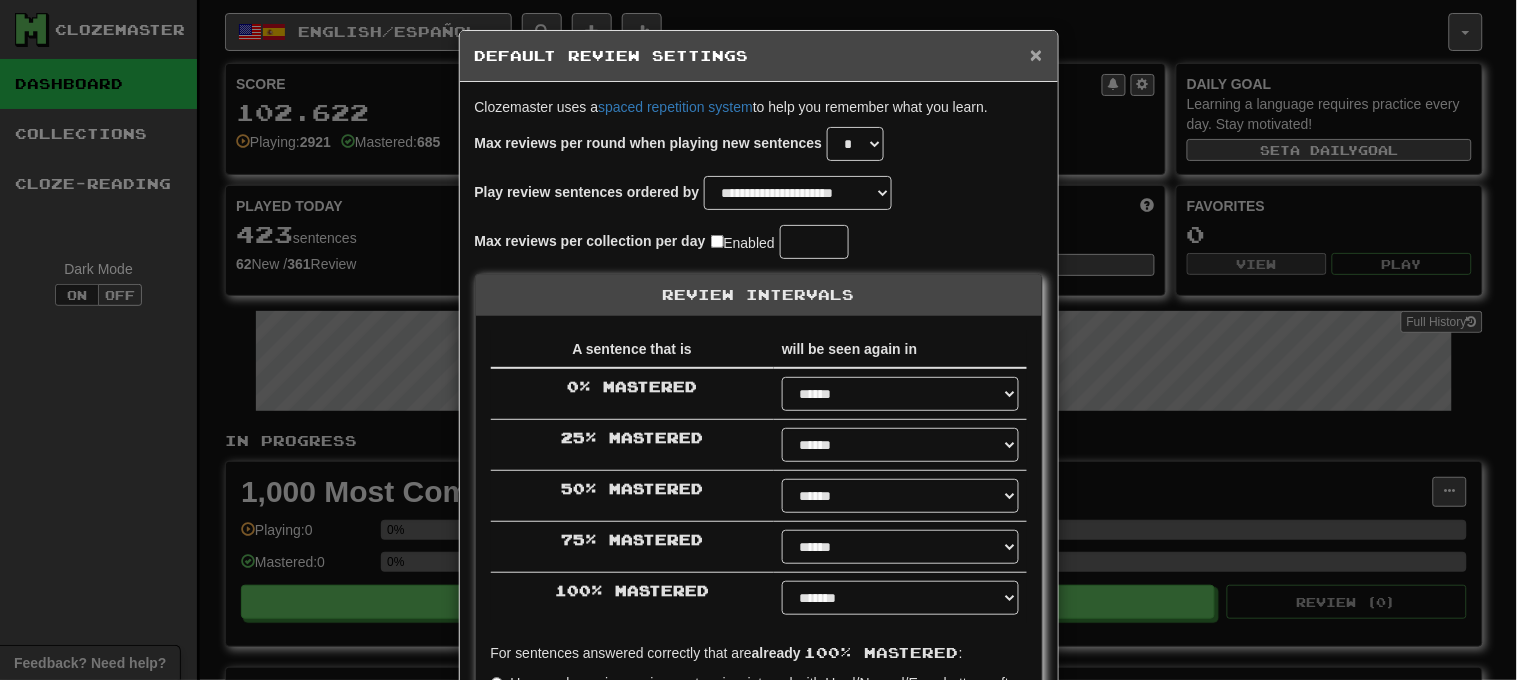 click on "×" at bounding box center [1036, 54] 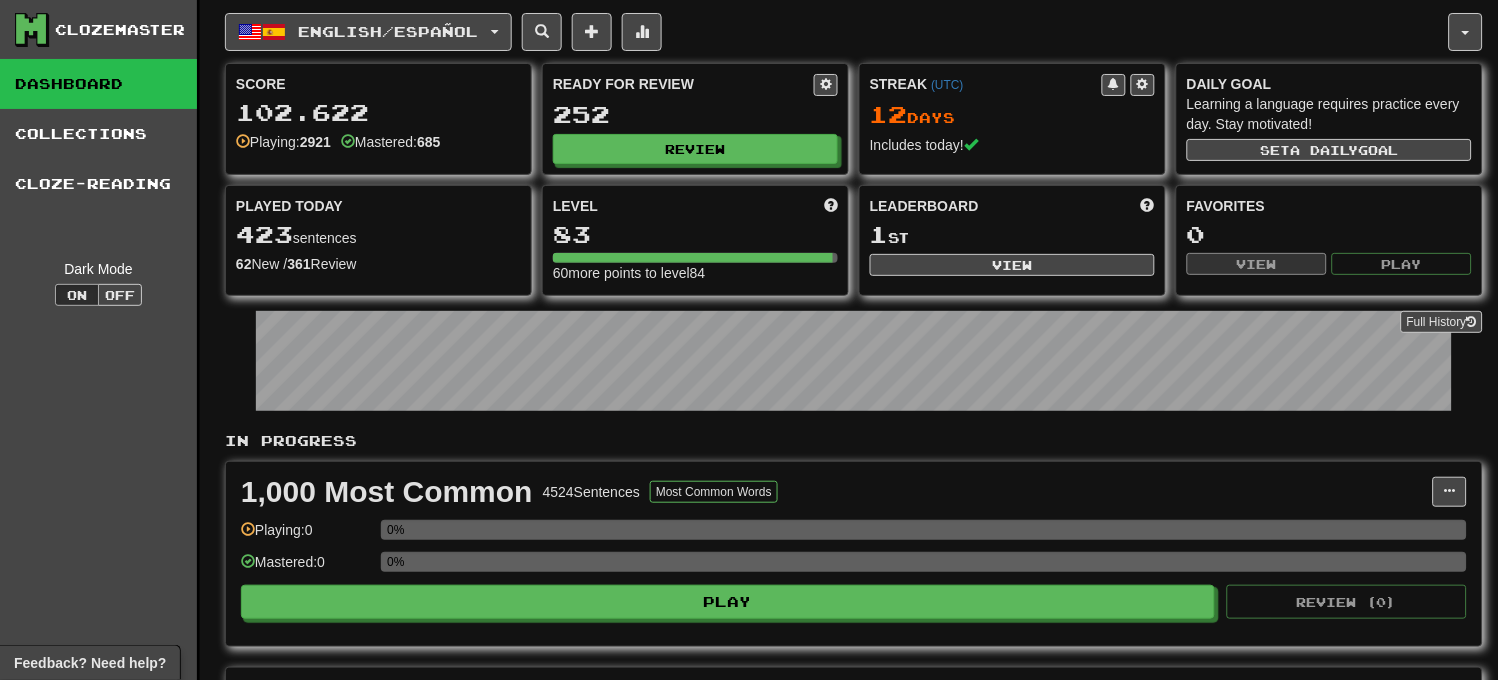 scroll, scrollTop: 595, scrollLeft: 0, axis: vertical 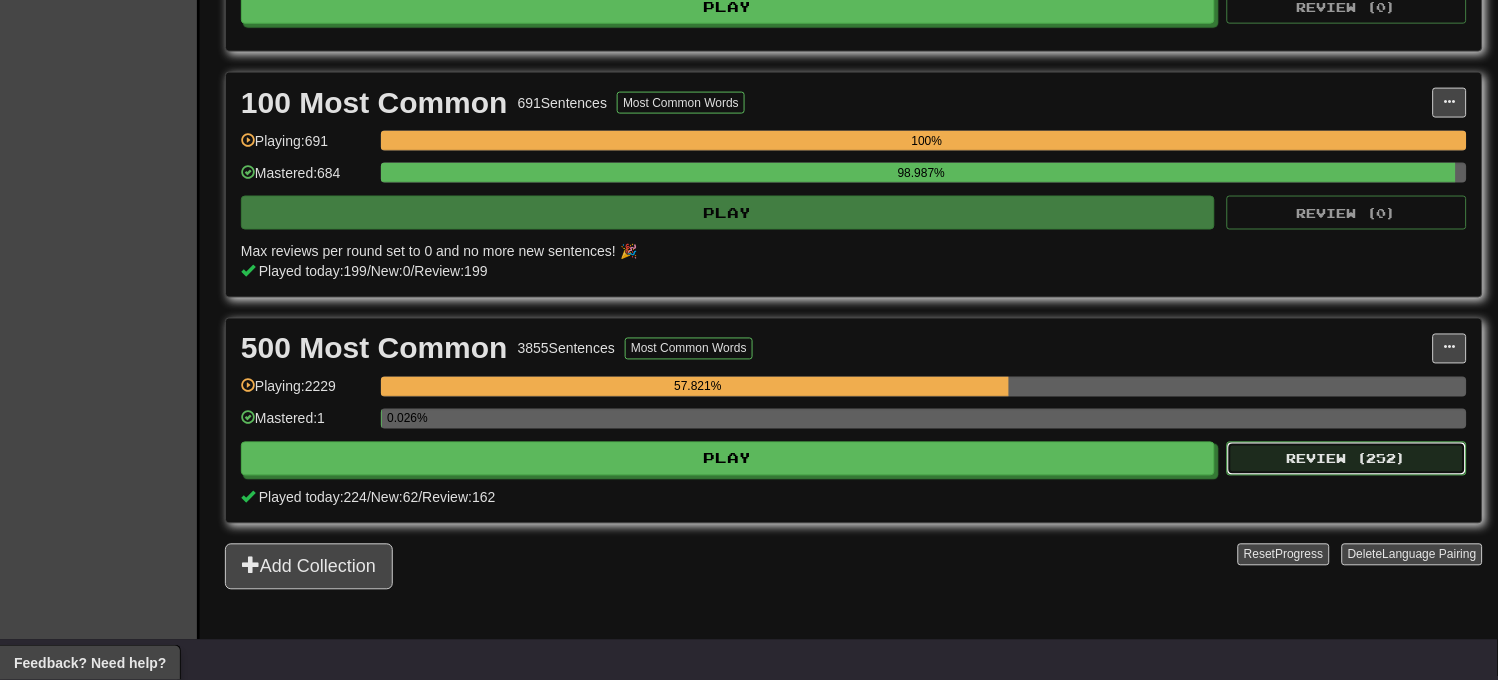 click on "Review ( 252 )" at bounding box center (1347, 459) 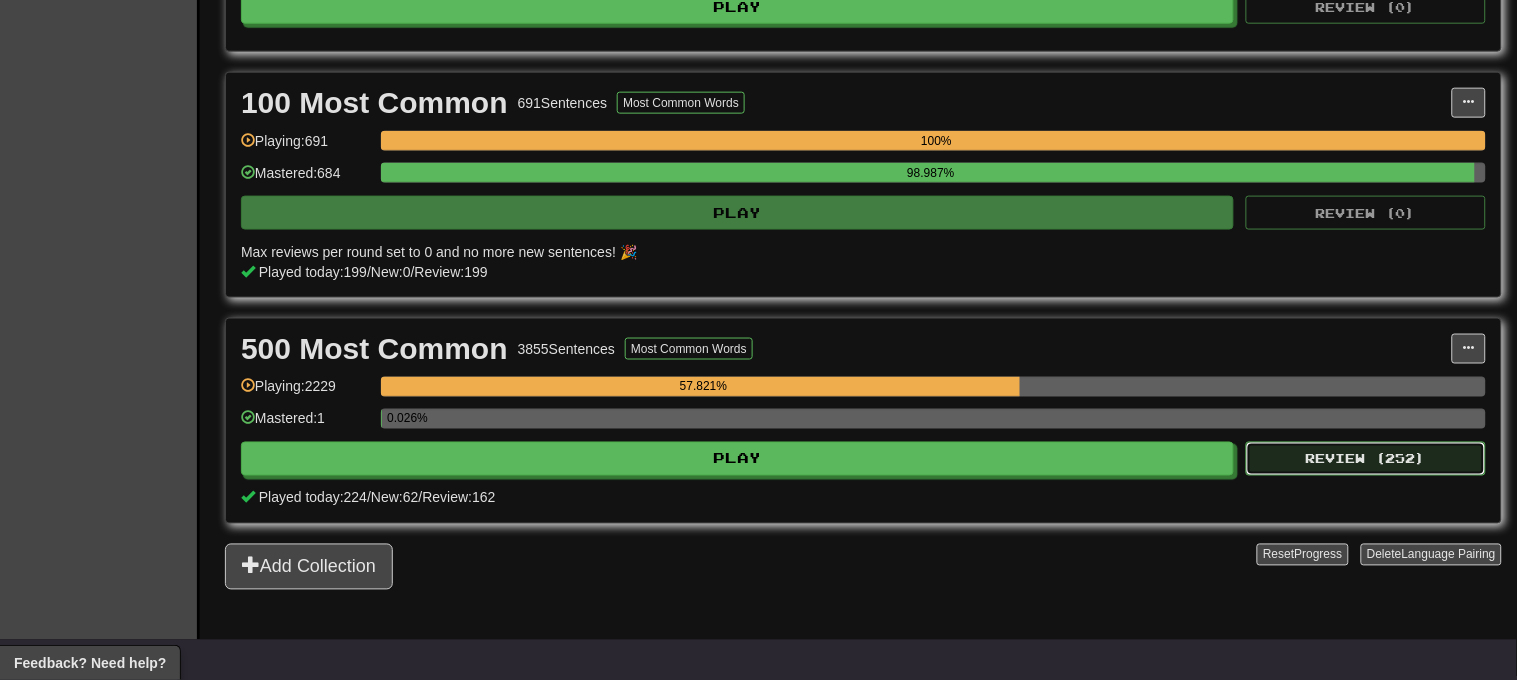 select on "***" 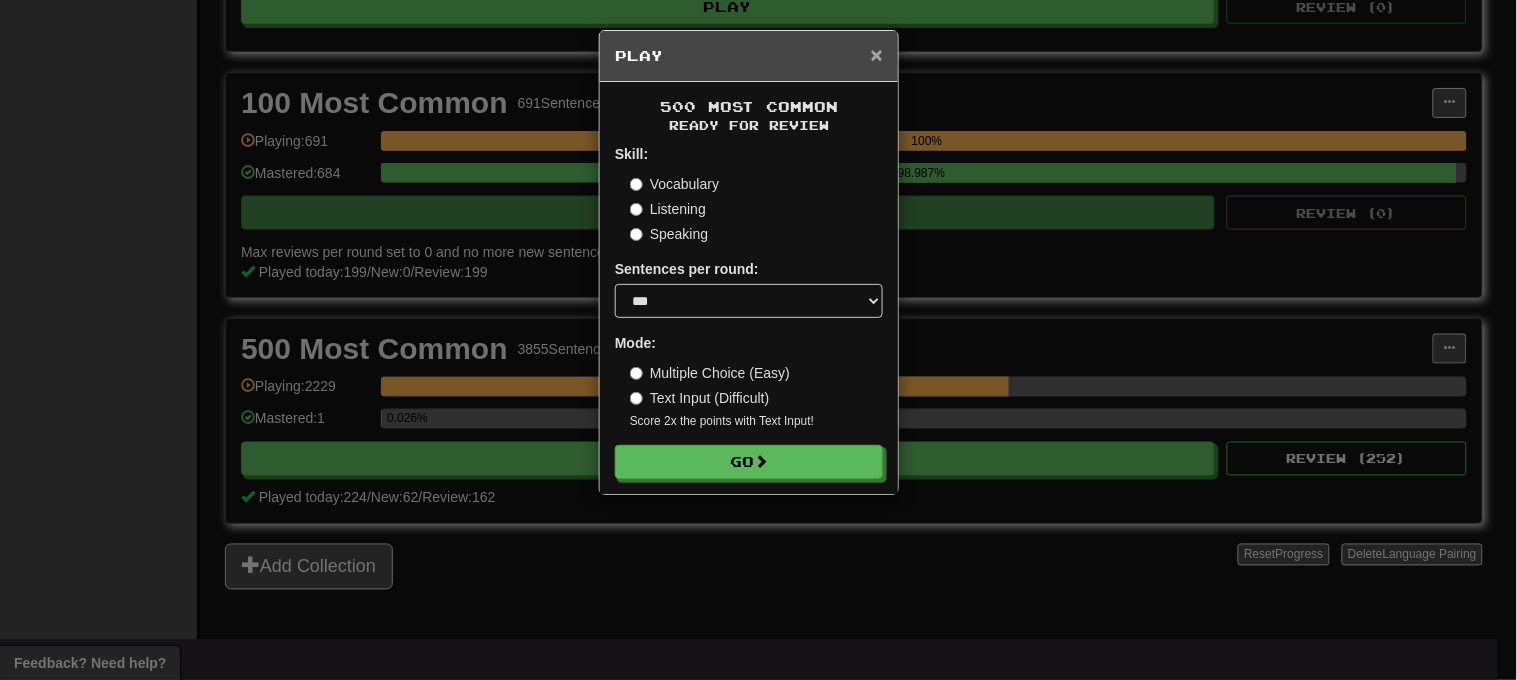 click on "×" at bounding box center [877, 54] 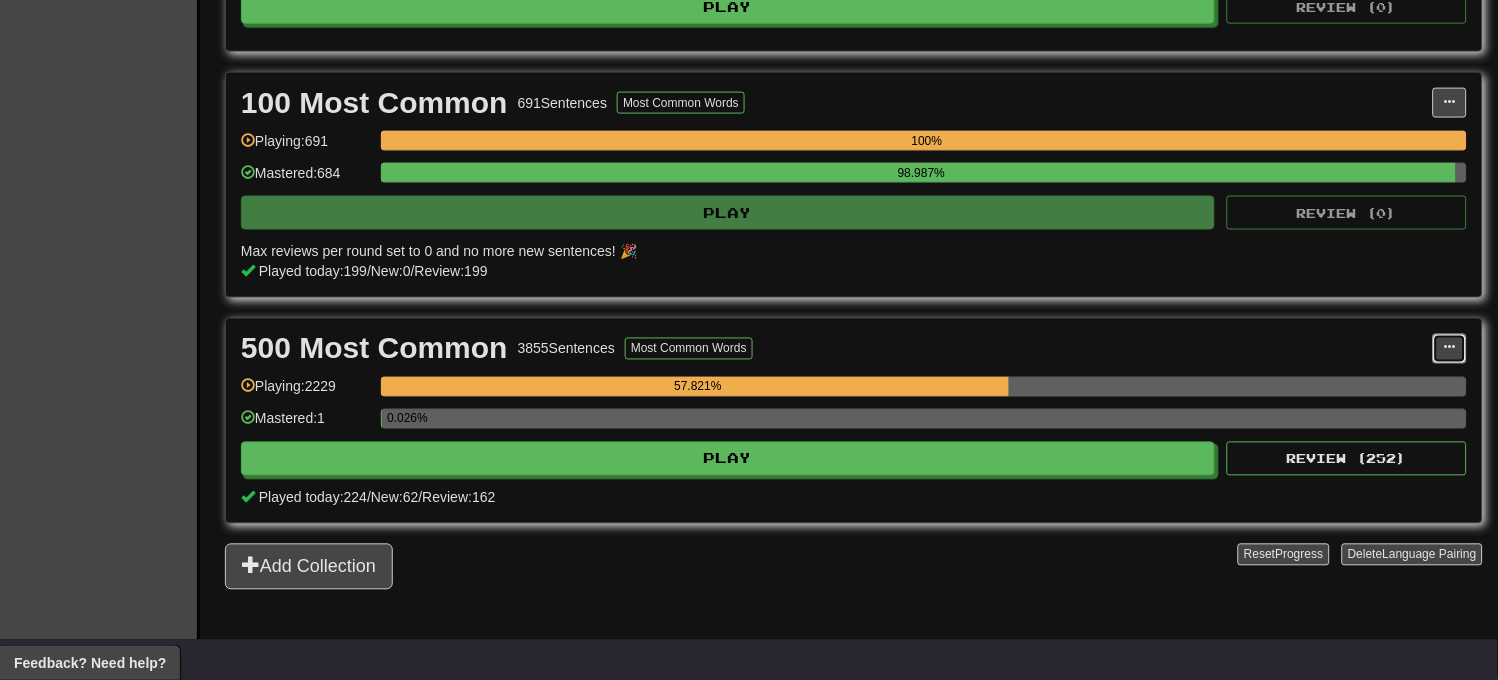 click at bounding box center [1450, 348] 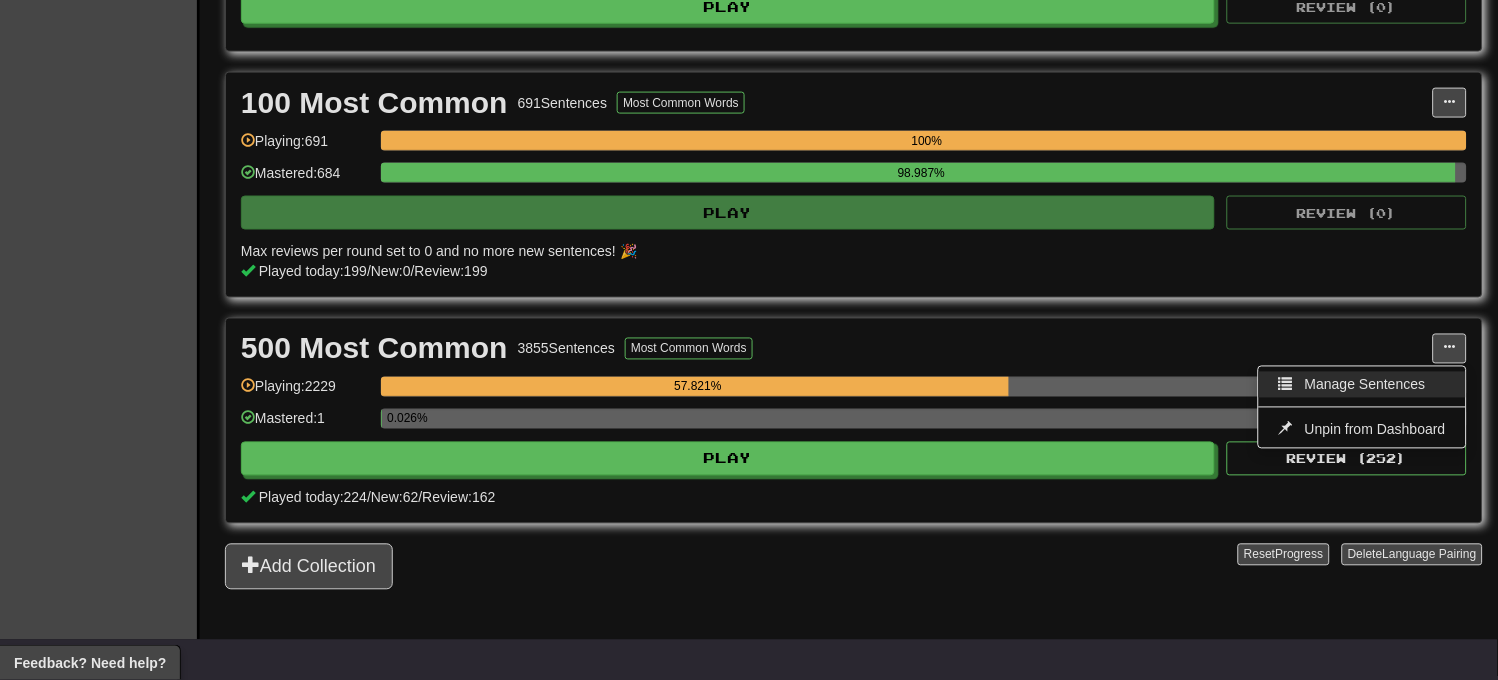 click on "Manage Sentences" at bounding box center (1362, 385) 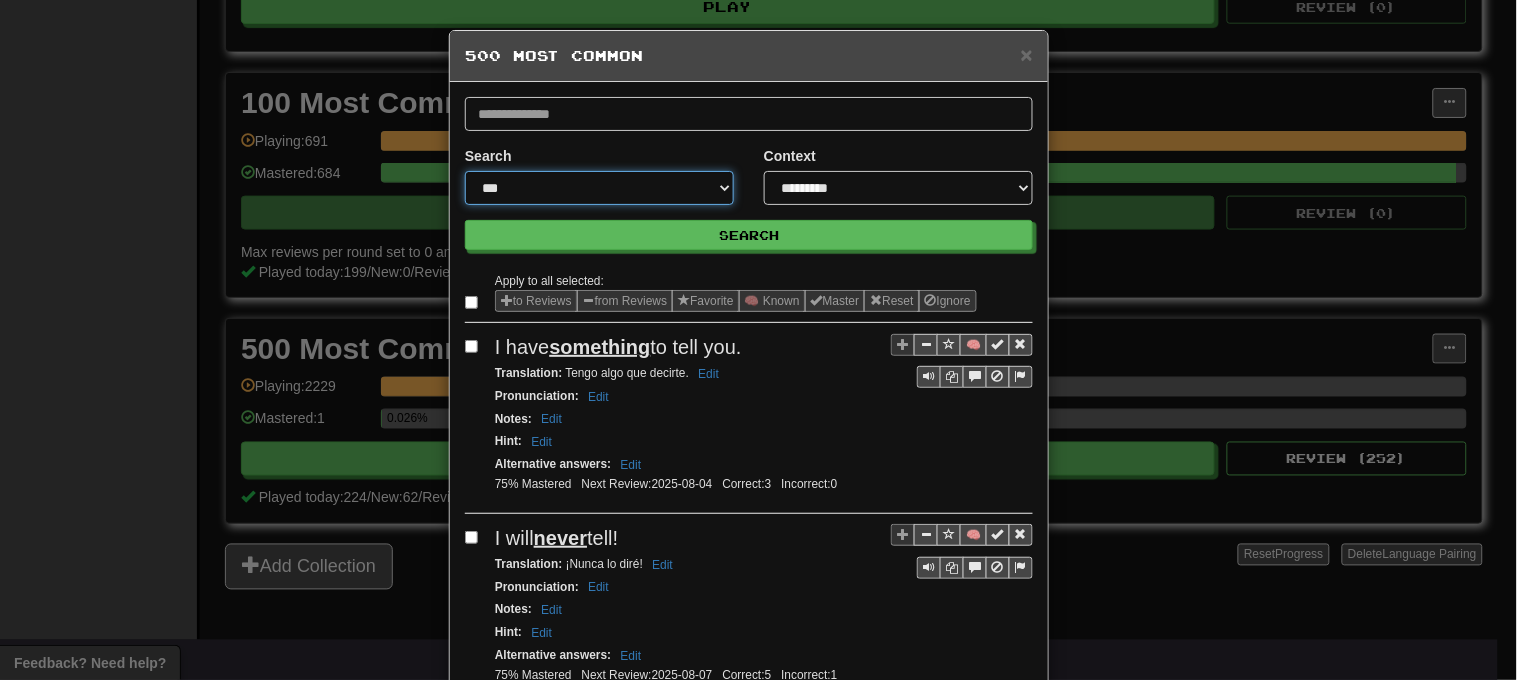 click on "**********" at bounding box center (599, 188) 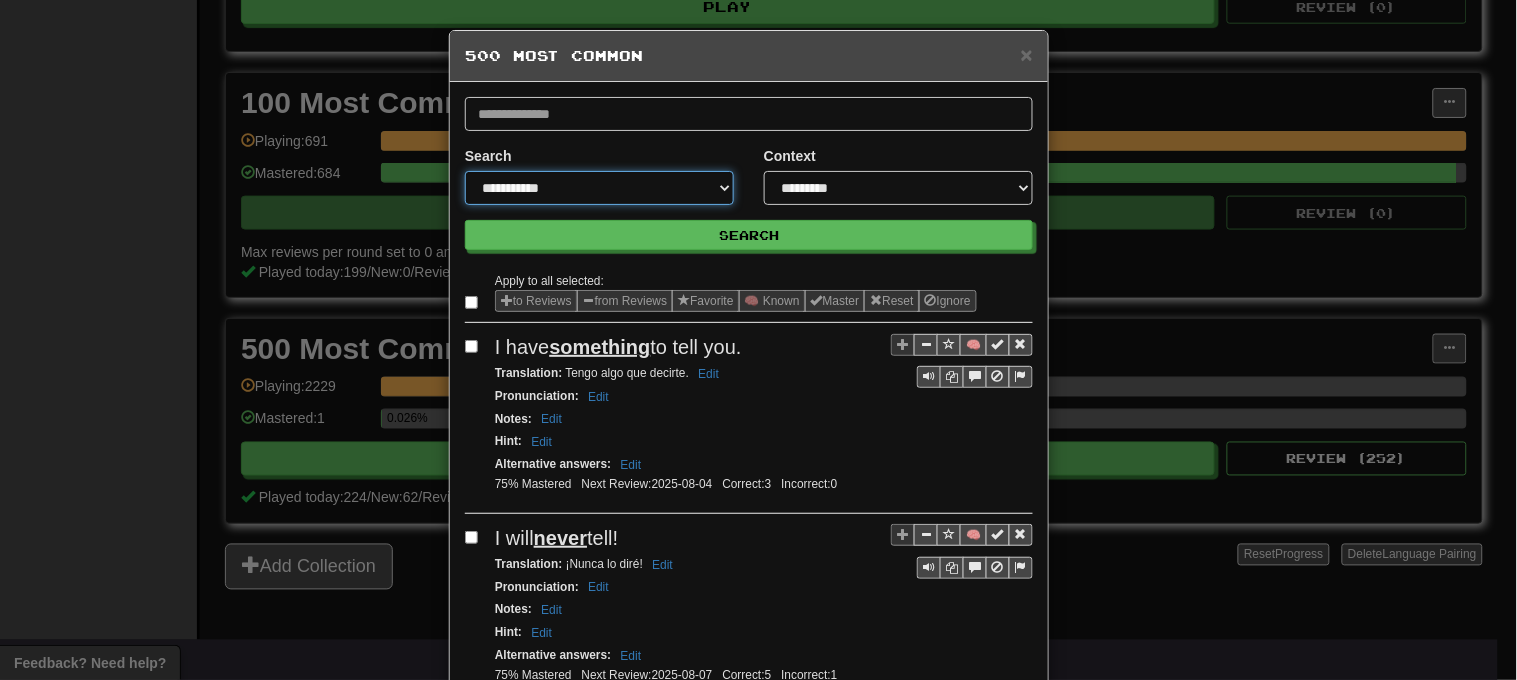 click on "**********" at bounding box center [599, 188] 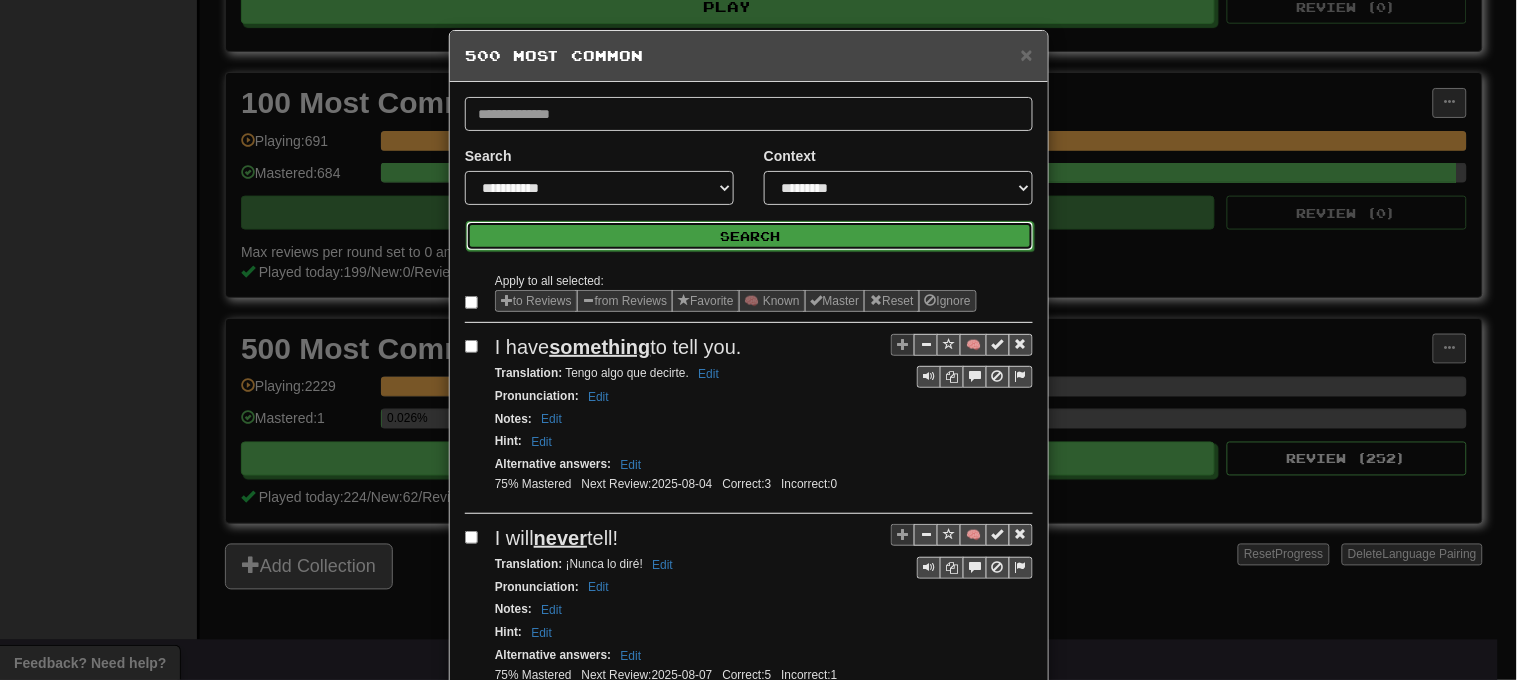 click on "Search" at bounding box center [750, 236] 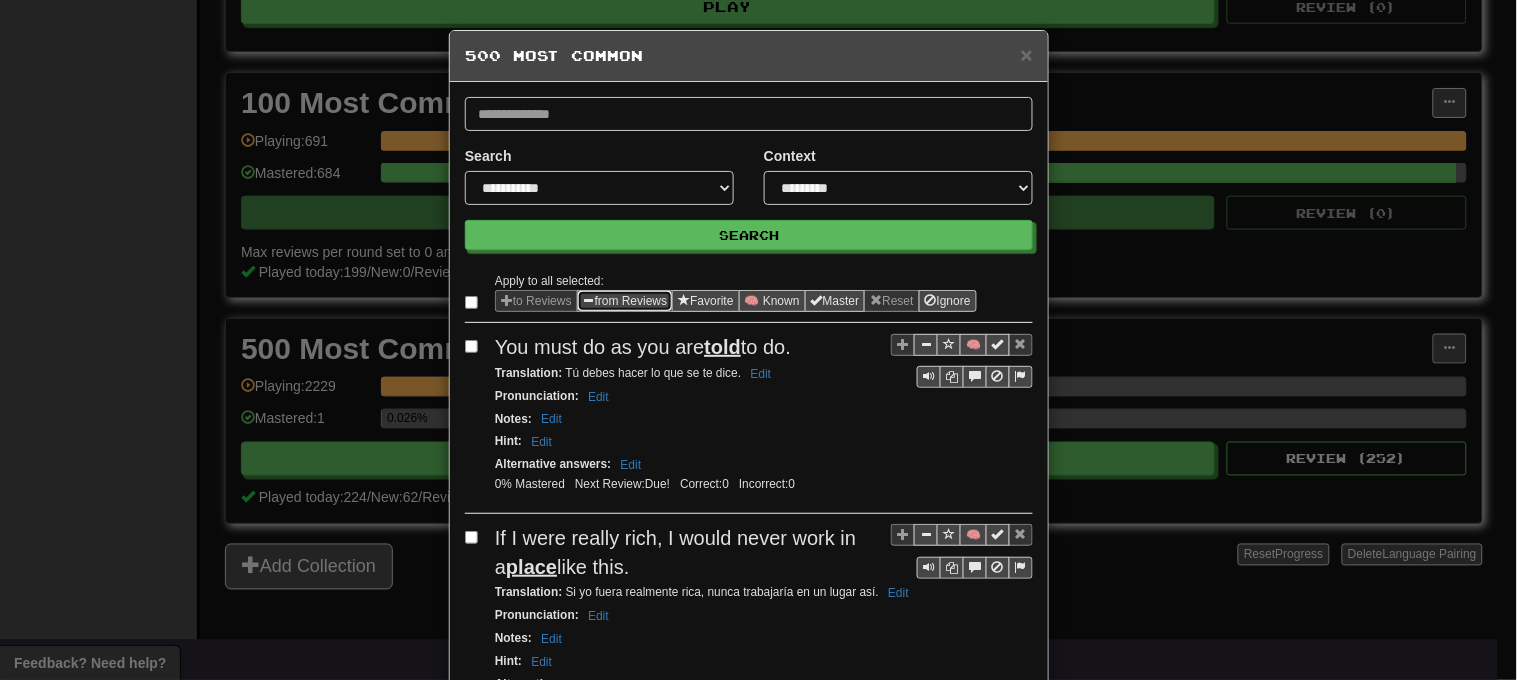 click at bounding box center (589, 300) 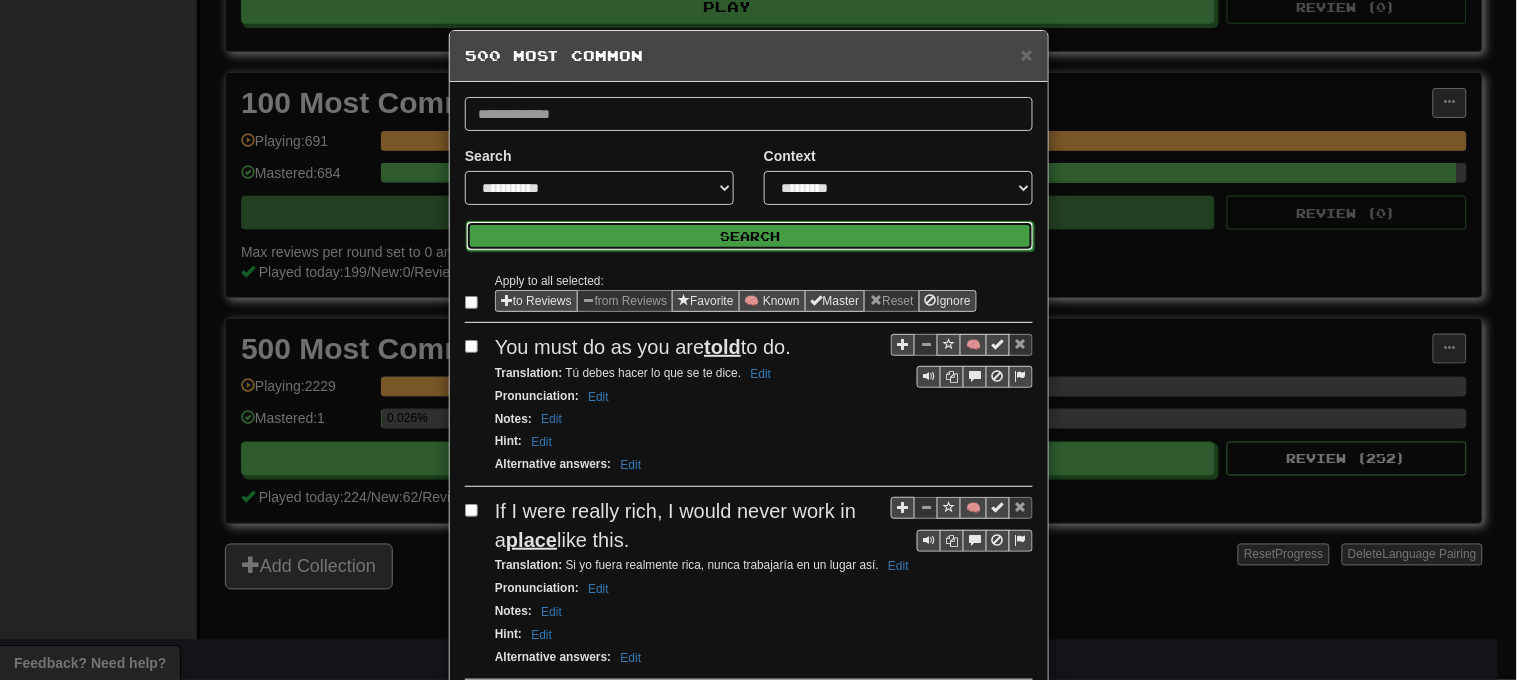 click on "Search" at bounding box center (750, 236) 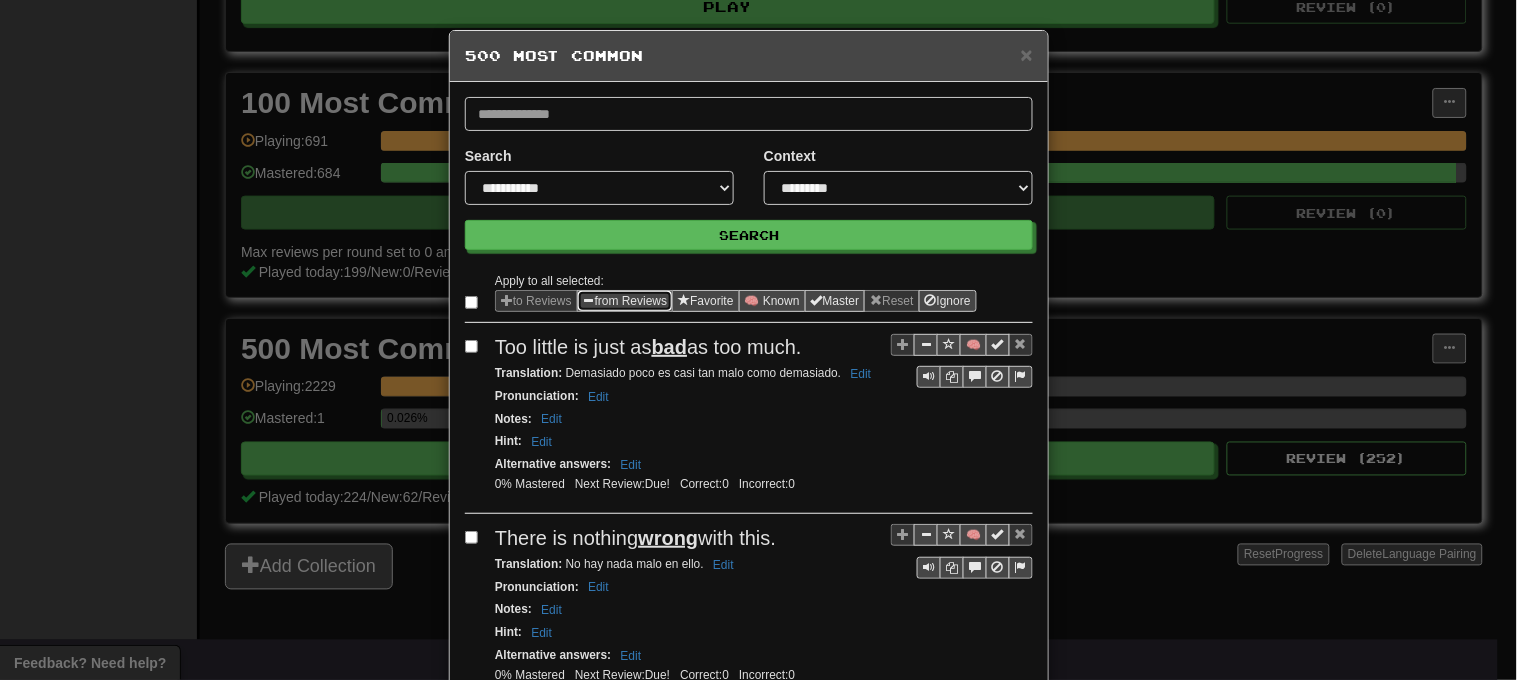 click on "from Reviews" at bounding box center [625, 301] 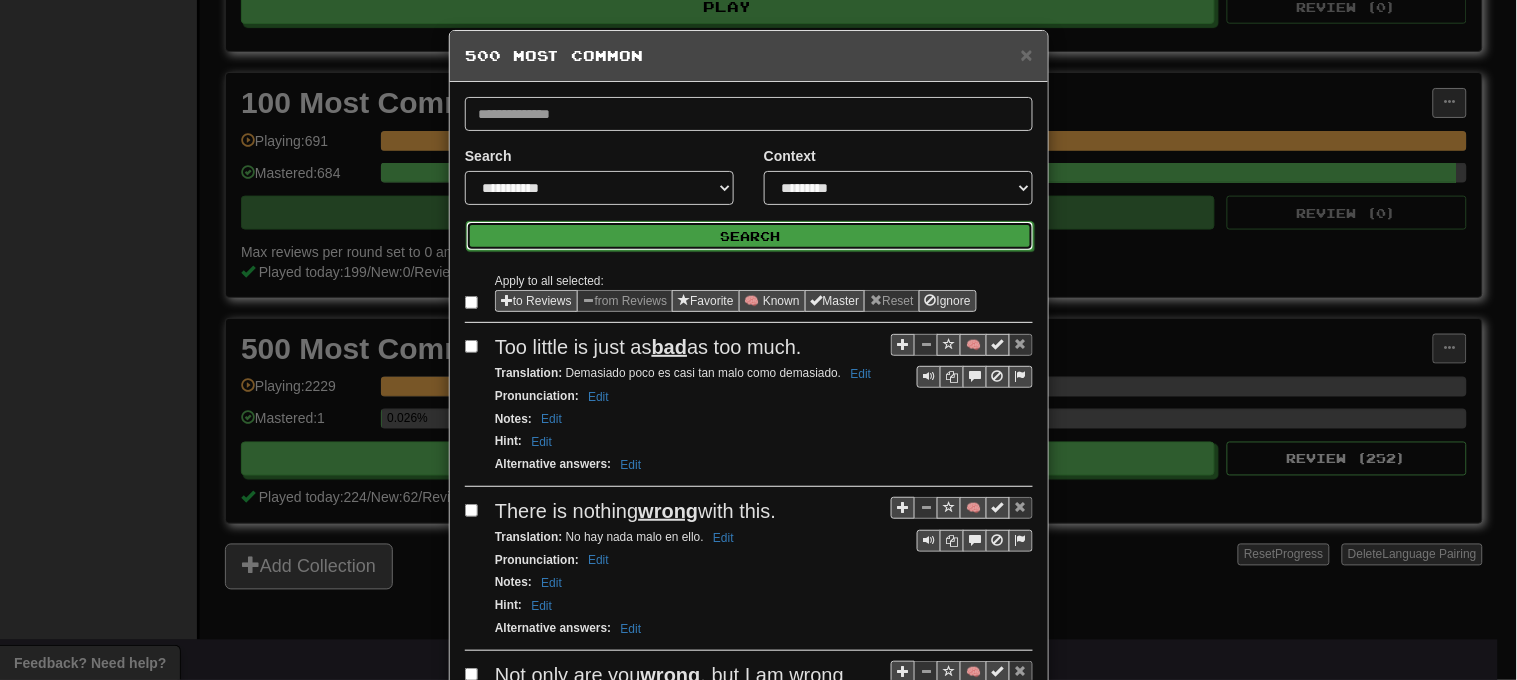 click on "Search" at bounding box center (750, 236) 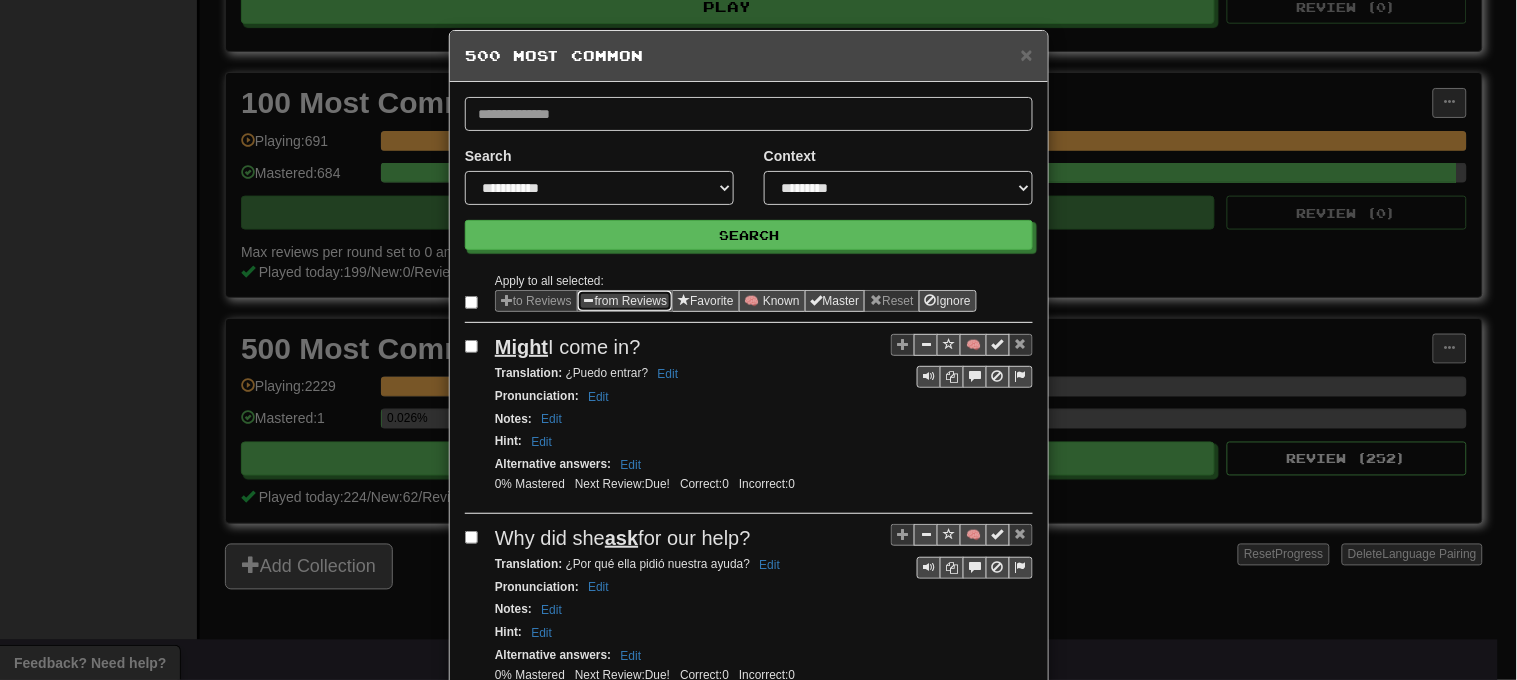 drag, startPoint x: 593, startPoint y: 297, endPoint x: 585, endPoint y: 287, distance: 12.806249 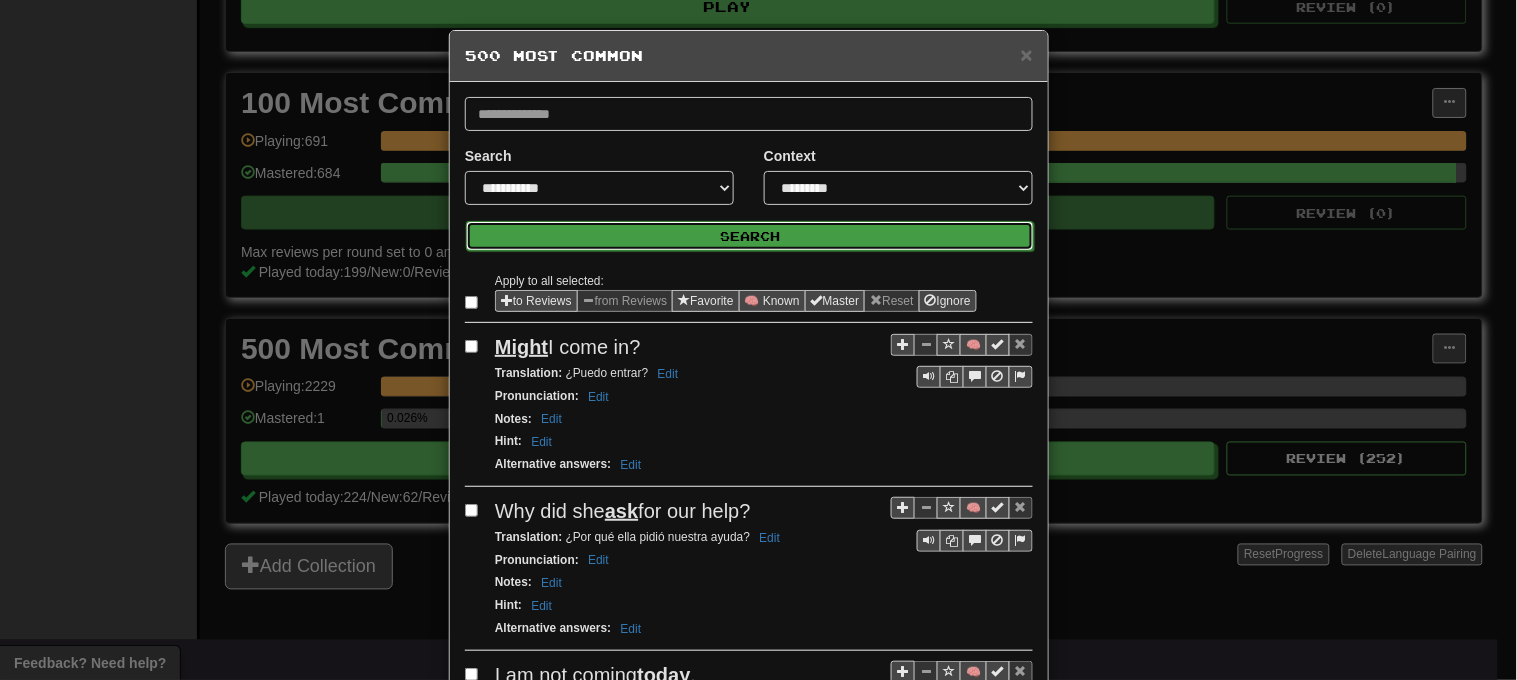 click on "Search" at bounding box center (750, 236) 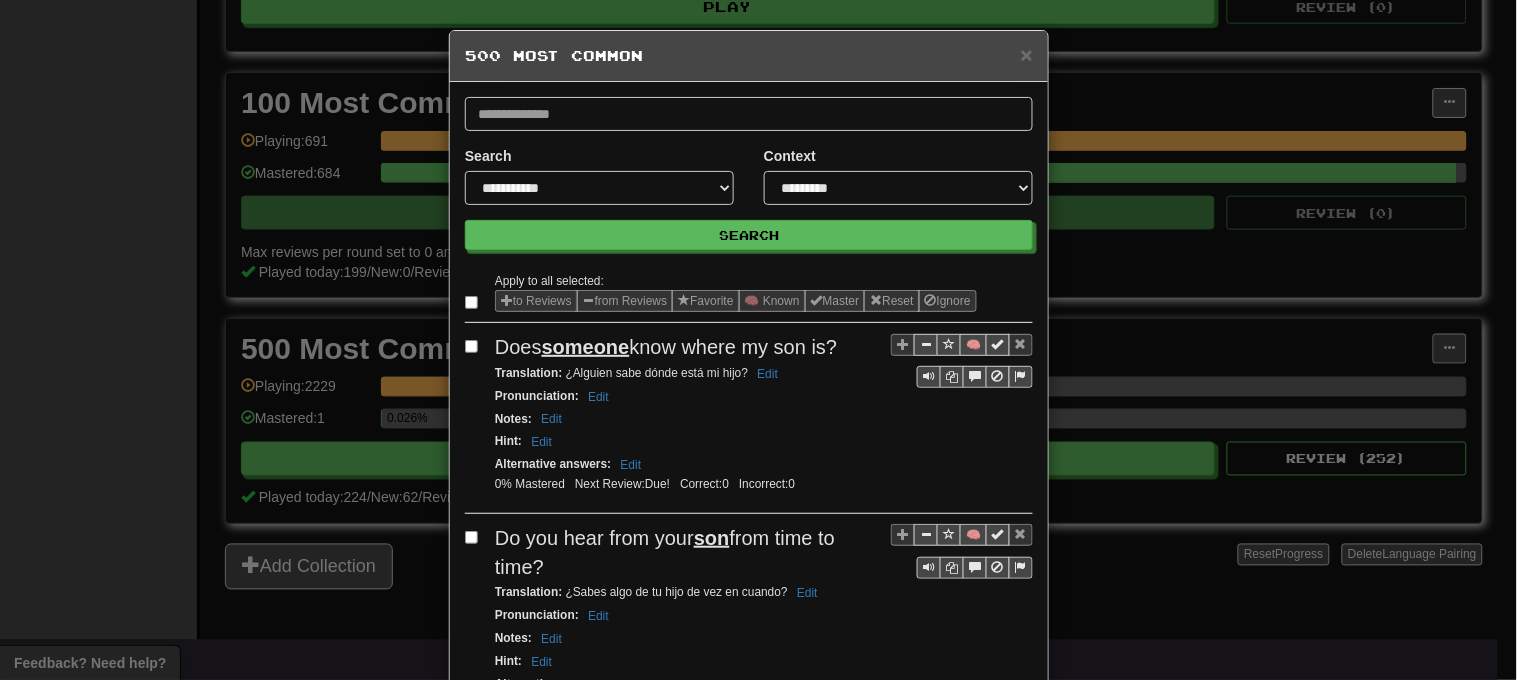 click at bounding box center [475, 302] 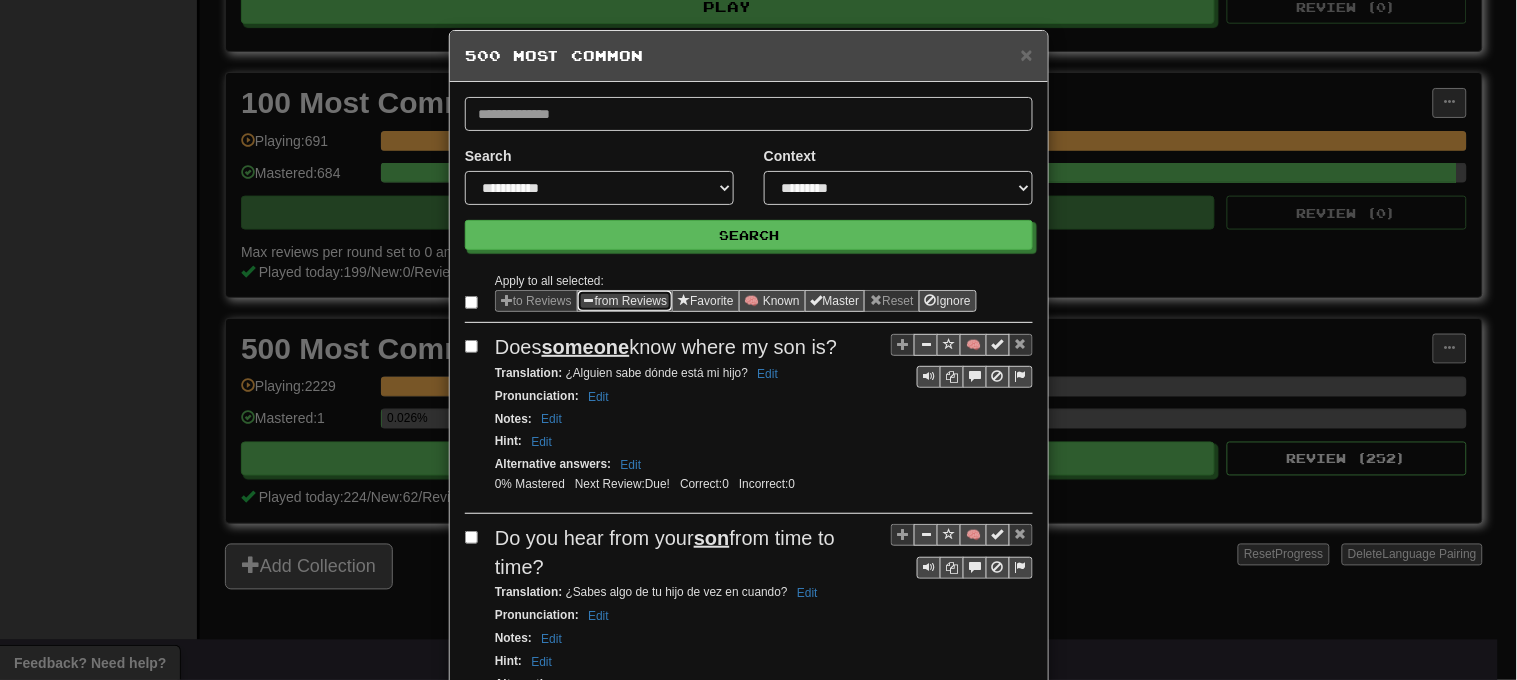 click on "from Reviews" at bounding box center [625, 301] 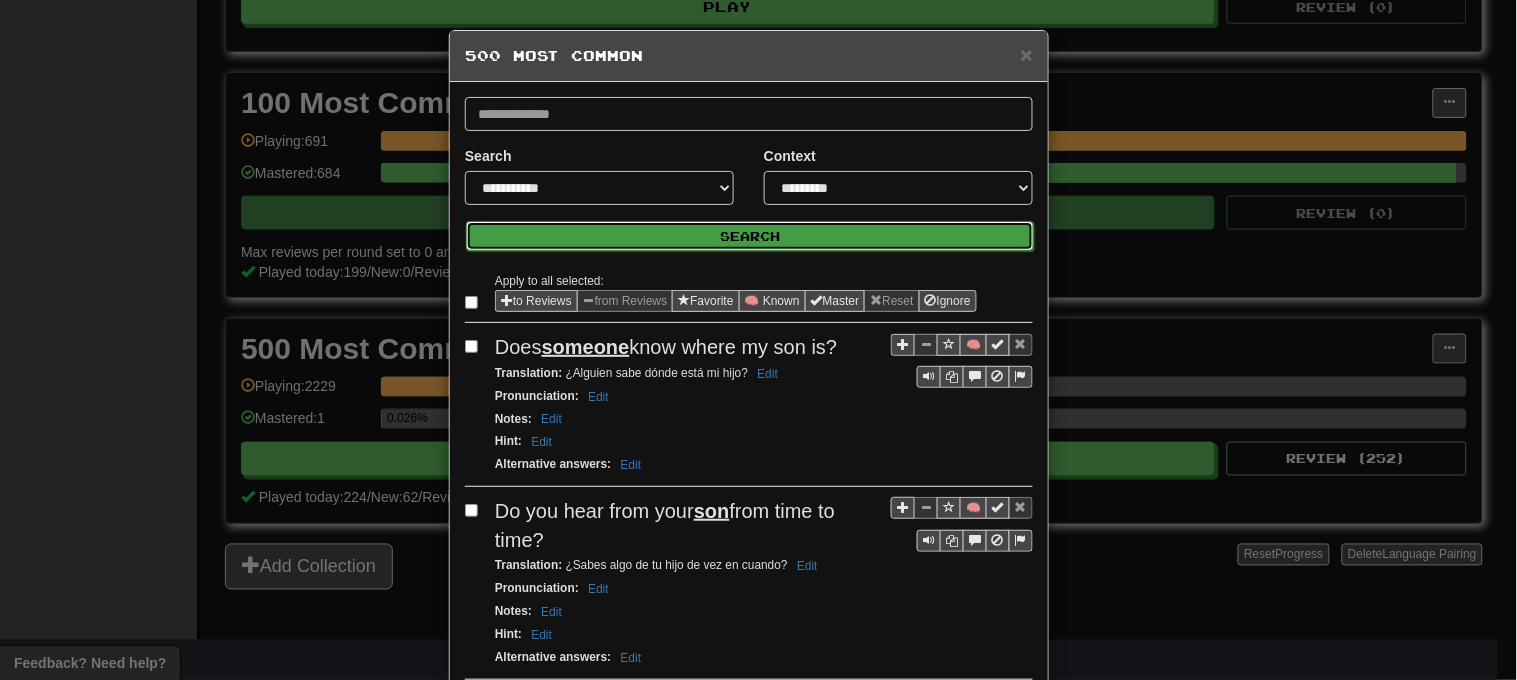 click on "Search" at bounding box center [750, 236] 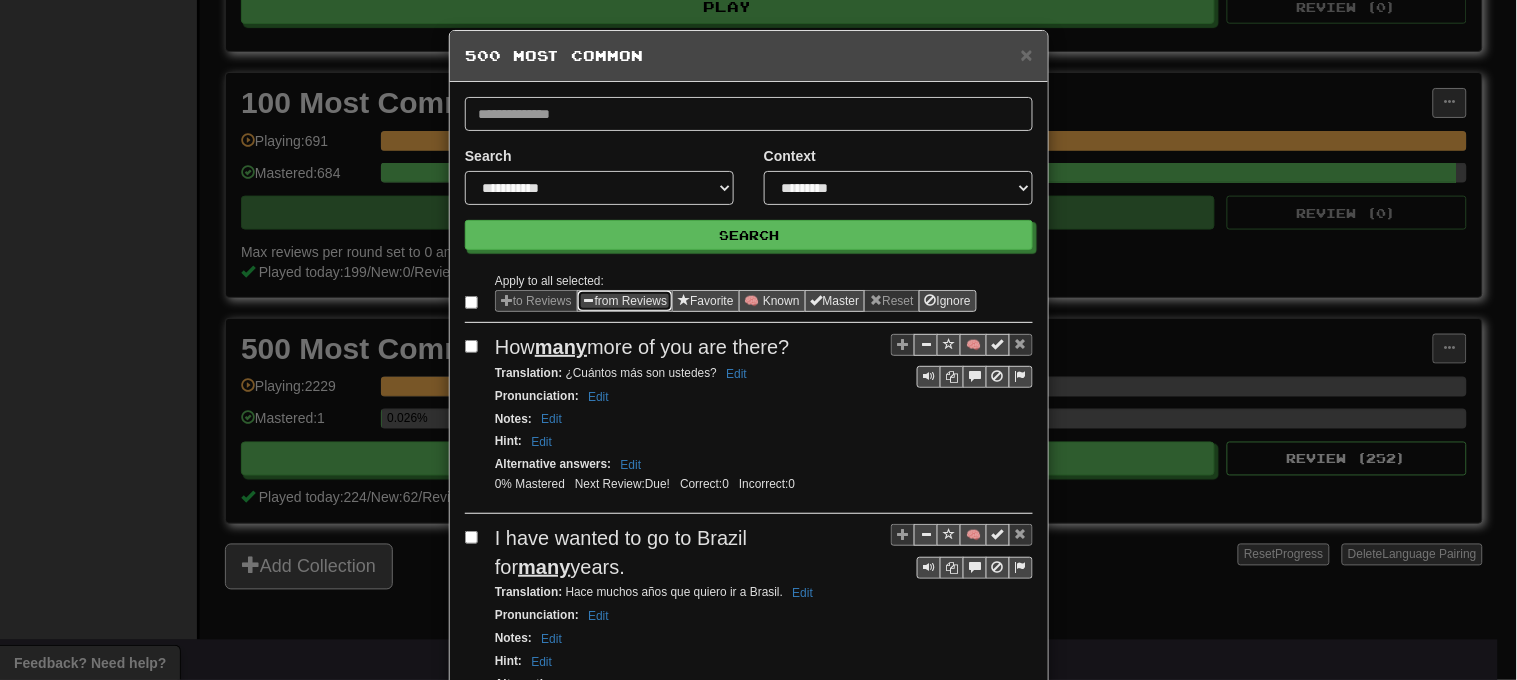 click on "from Reviews" at bounding box center (625, 301) 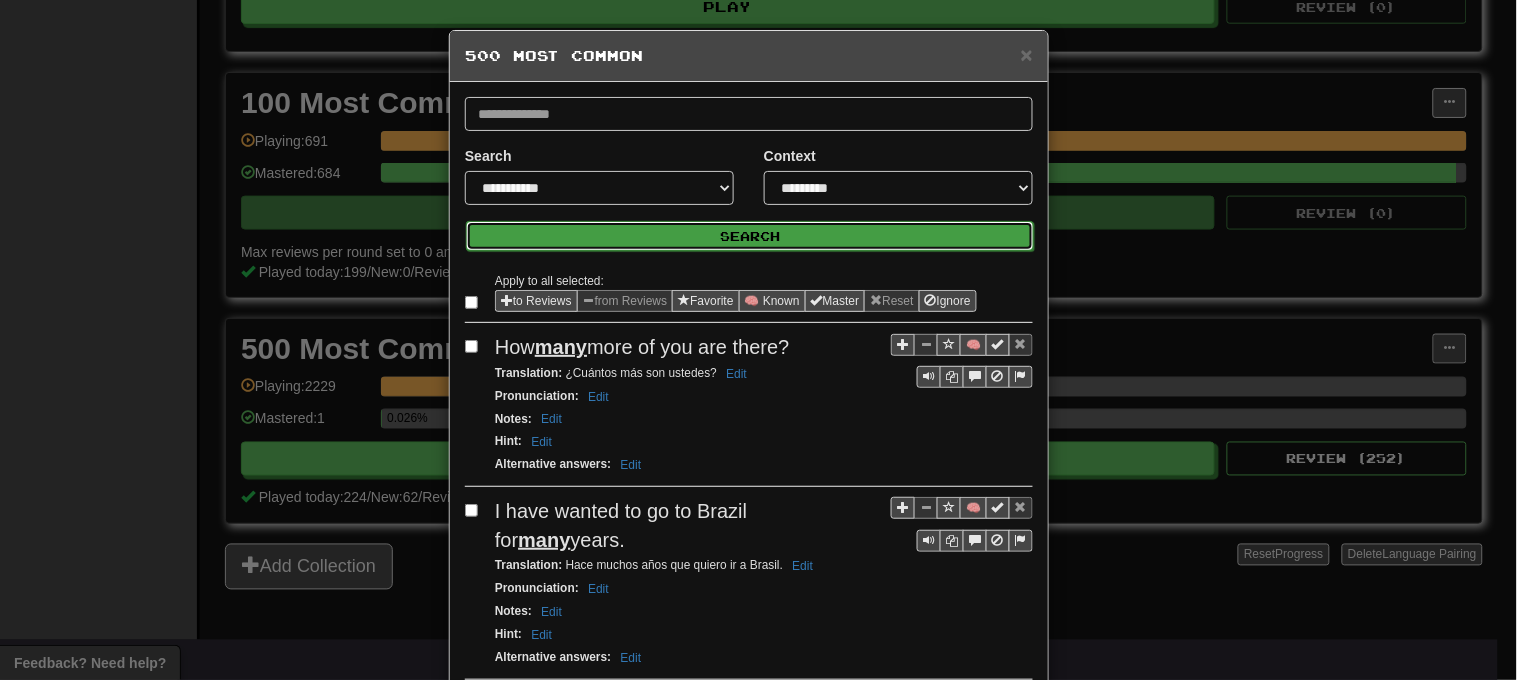click on "Search" at bounding box center (750, 236) 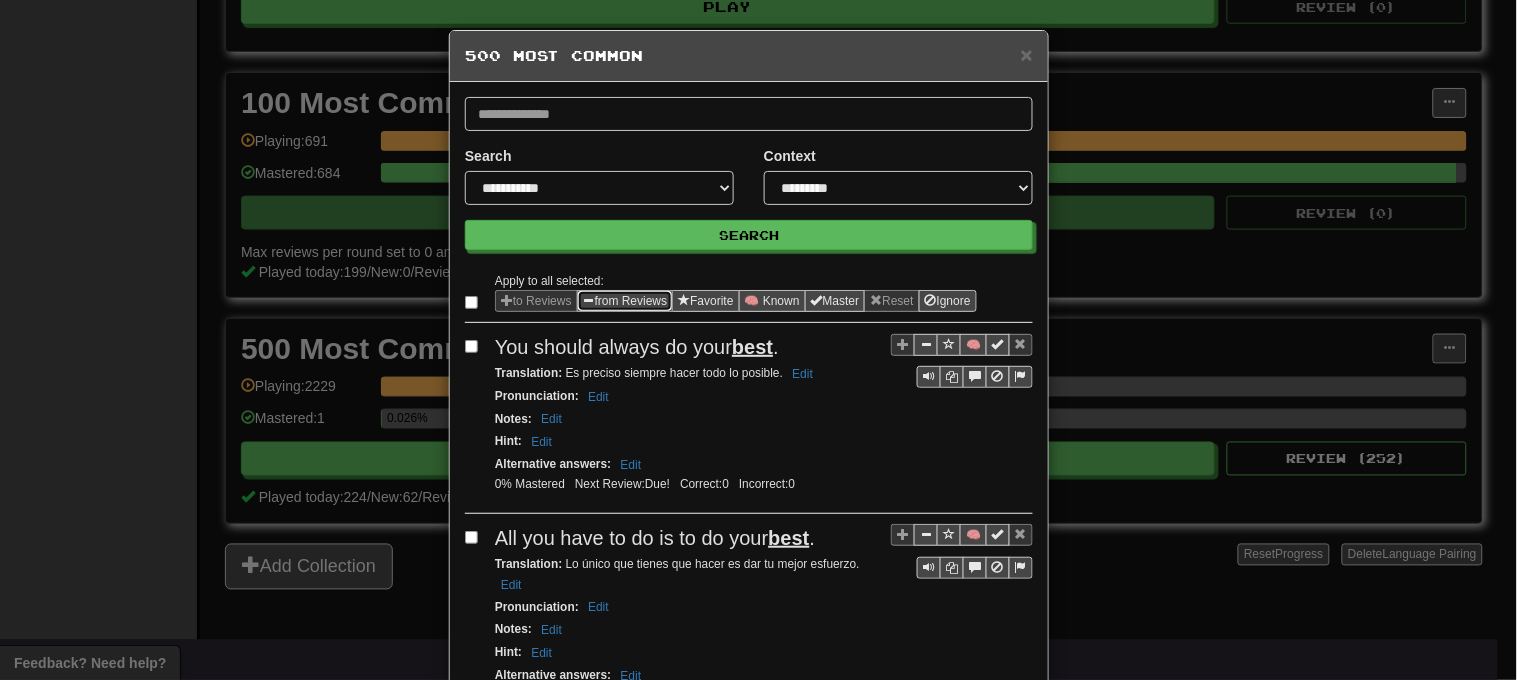 click on "from Reviews" at bounding box center (625, 301) 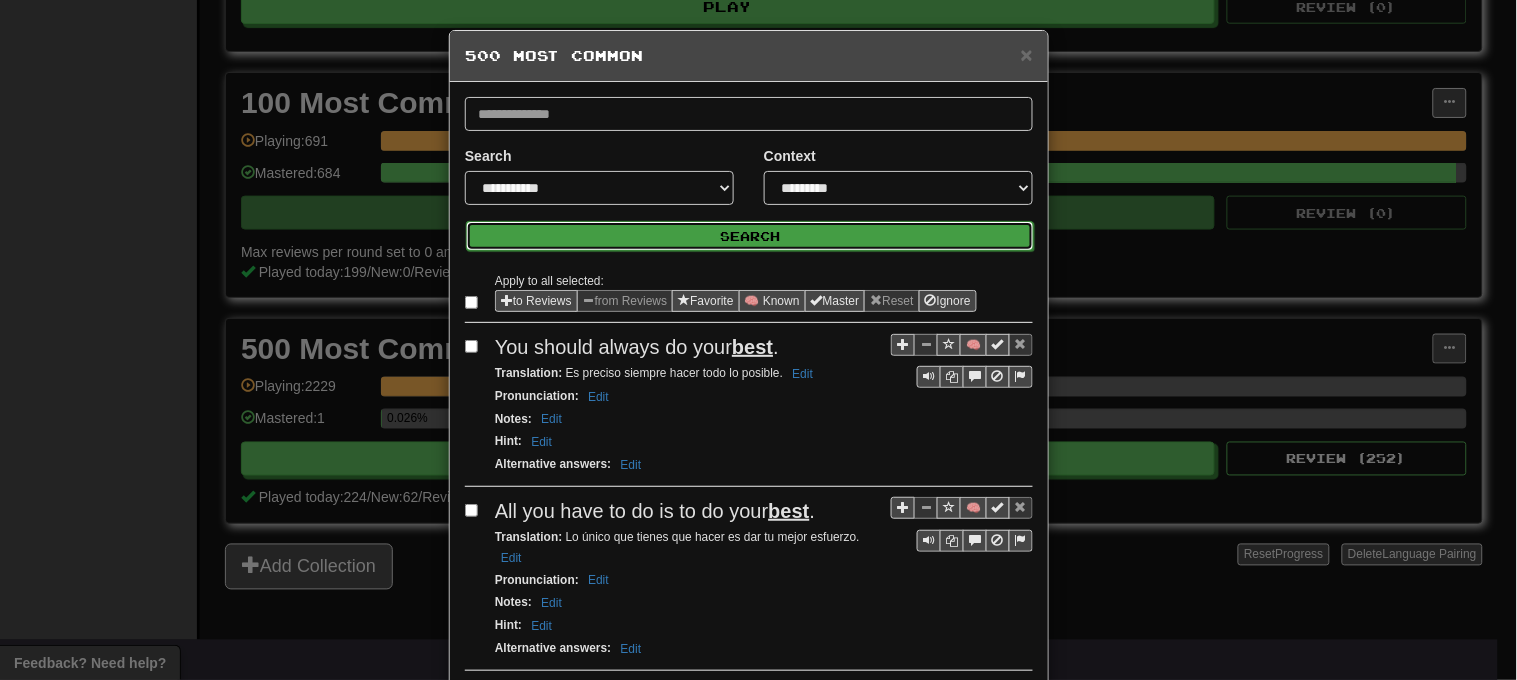 click on "Search" at bounding box center (750, 236) 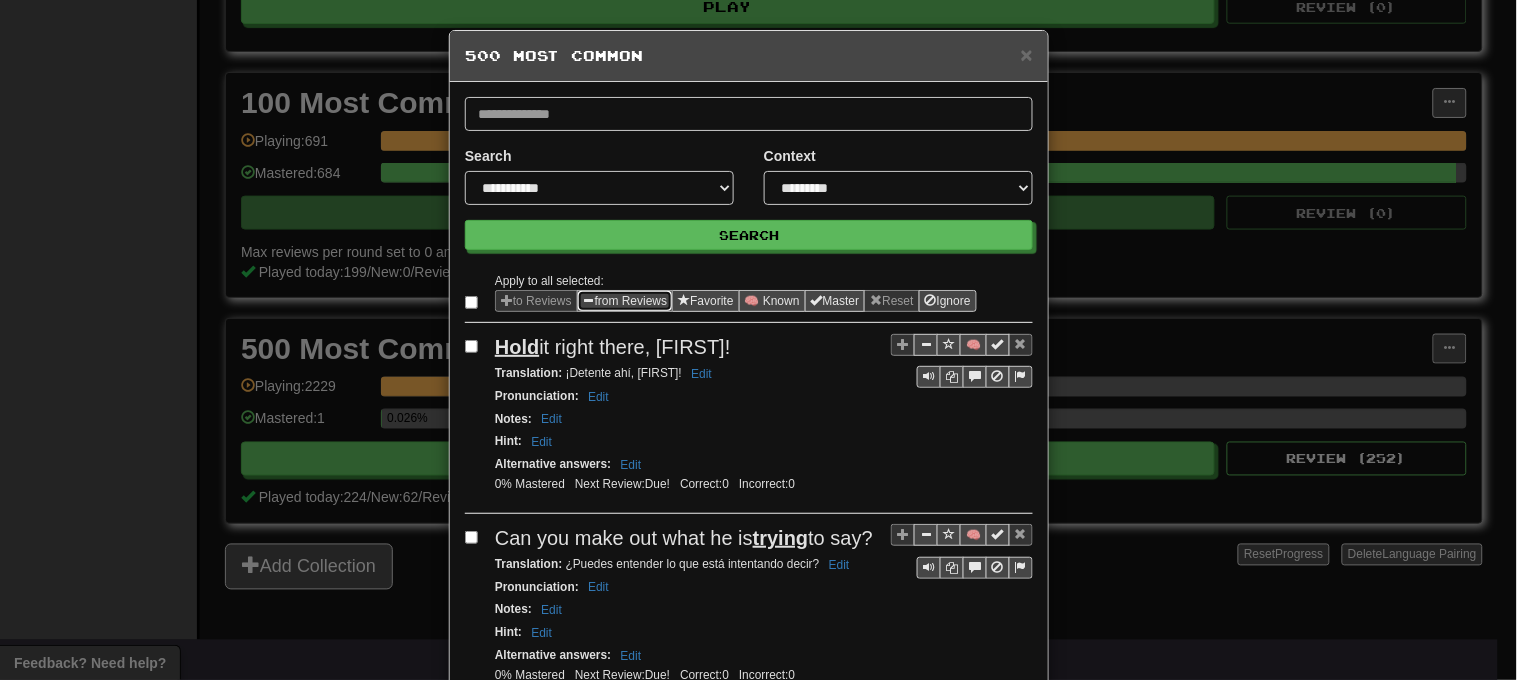 click on "from Reviews" at bounding box center [625, 301] 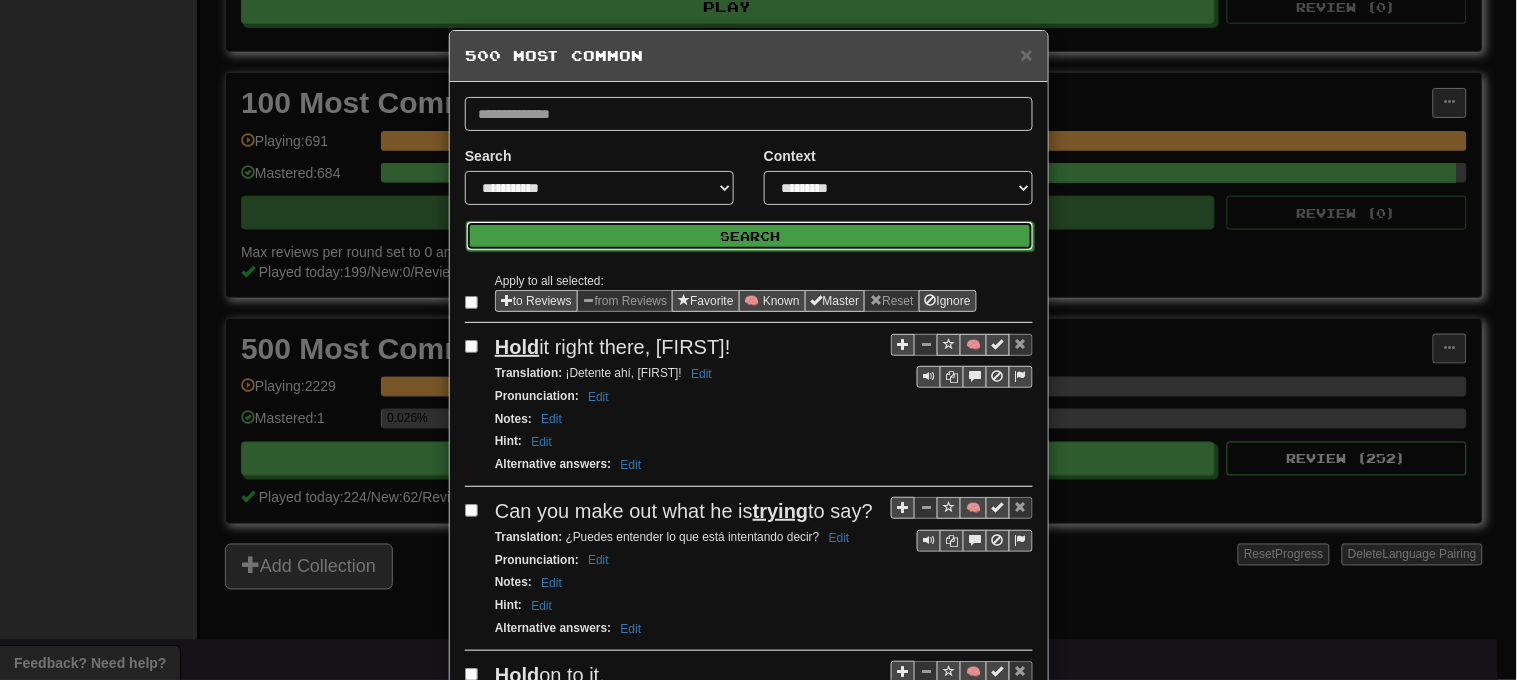 click on "Search" at bounding box center [750, 236] 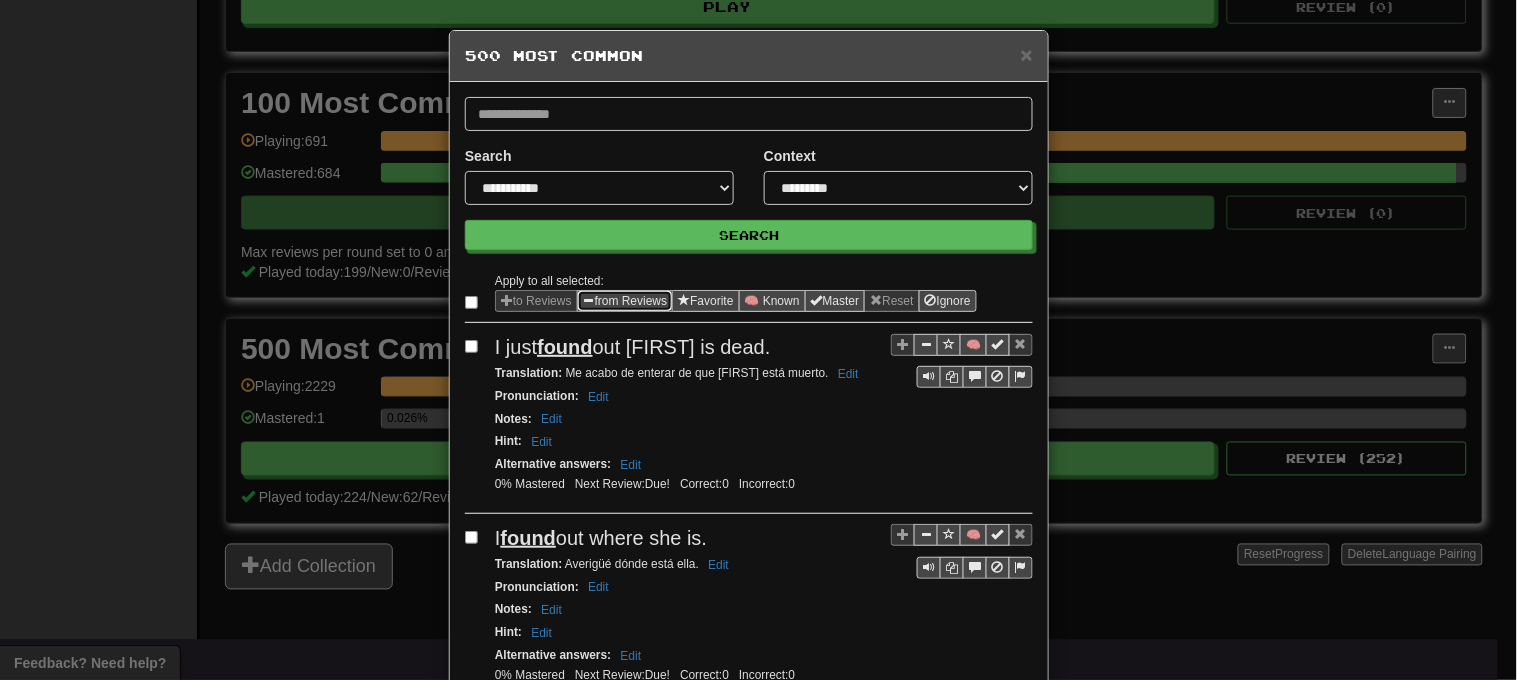 click on "from Reviews" at bounding box center [625, 301] 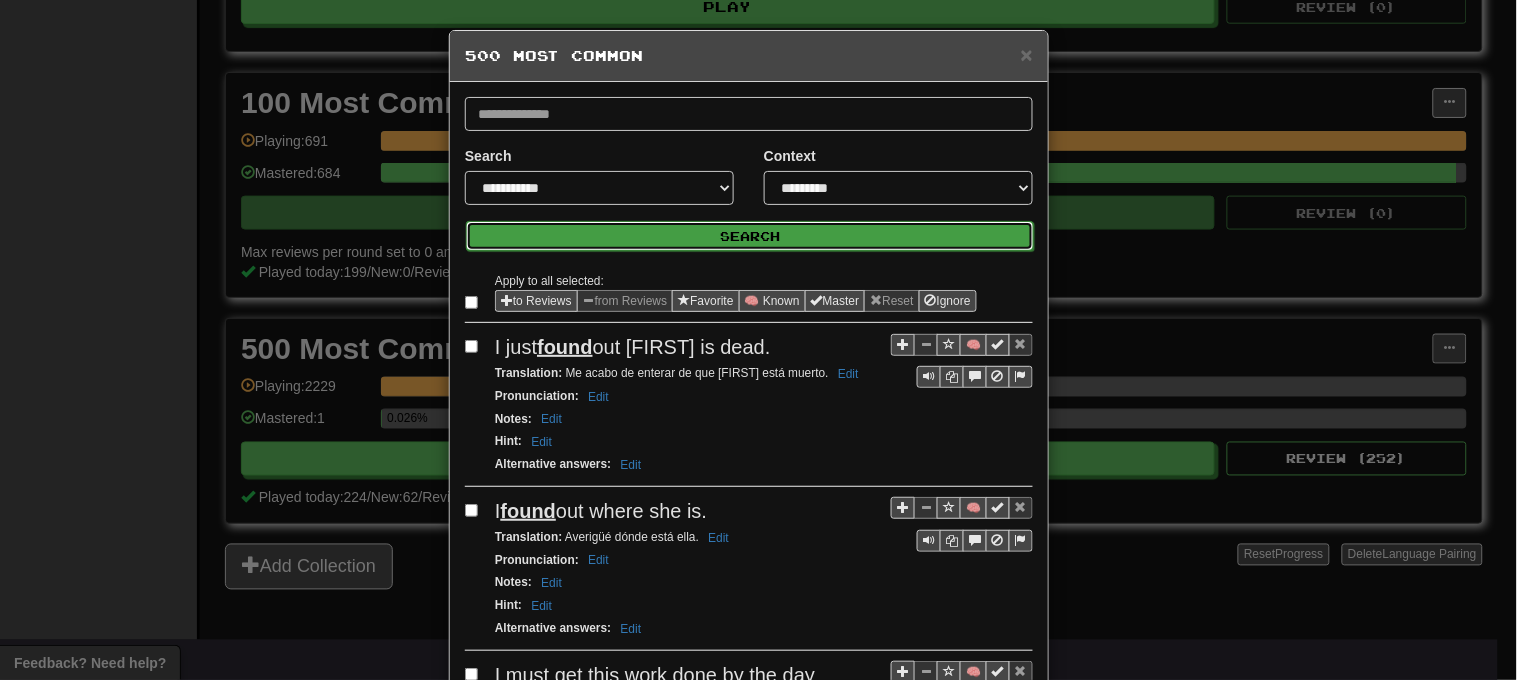 click on "Search" at bounding box center (750, 236) 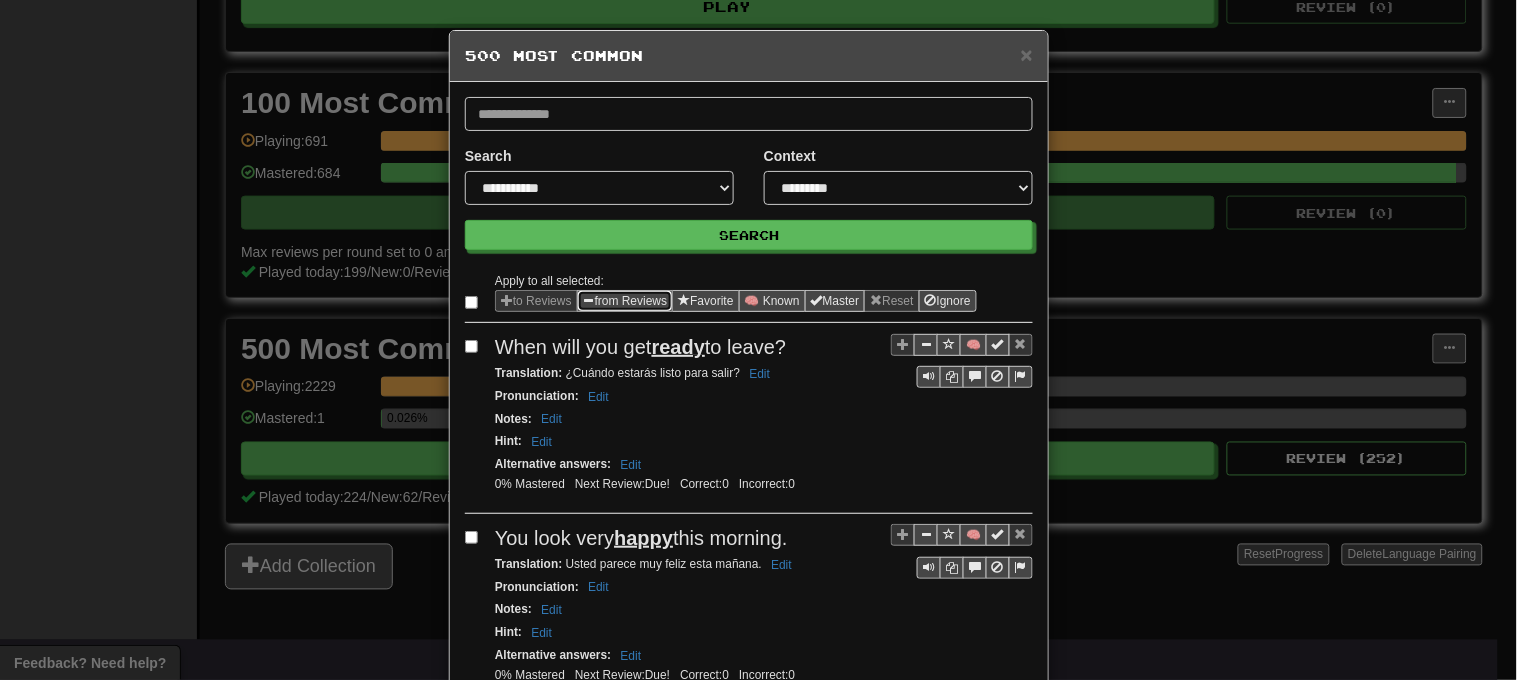 click on "from Reviews" at bounding box center (625, 301) 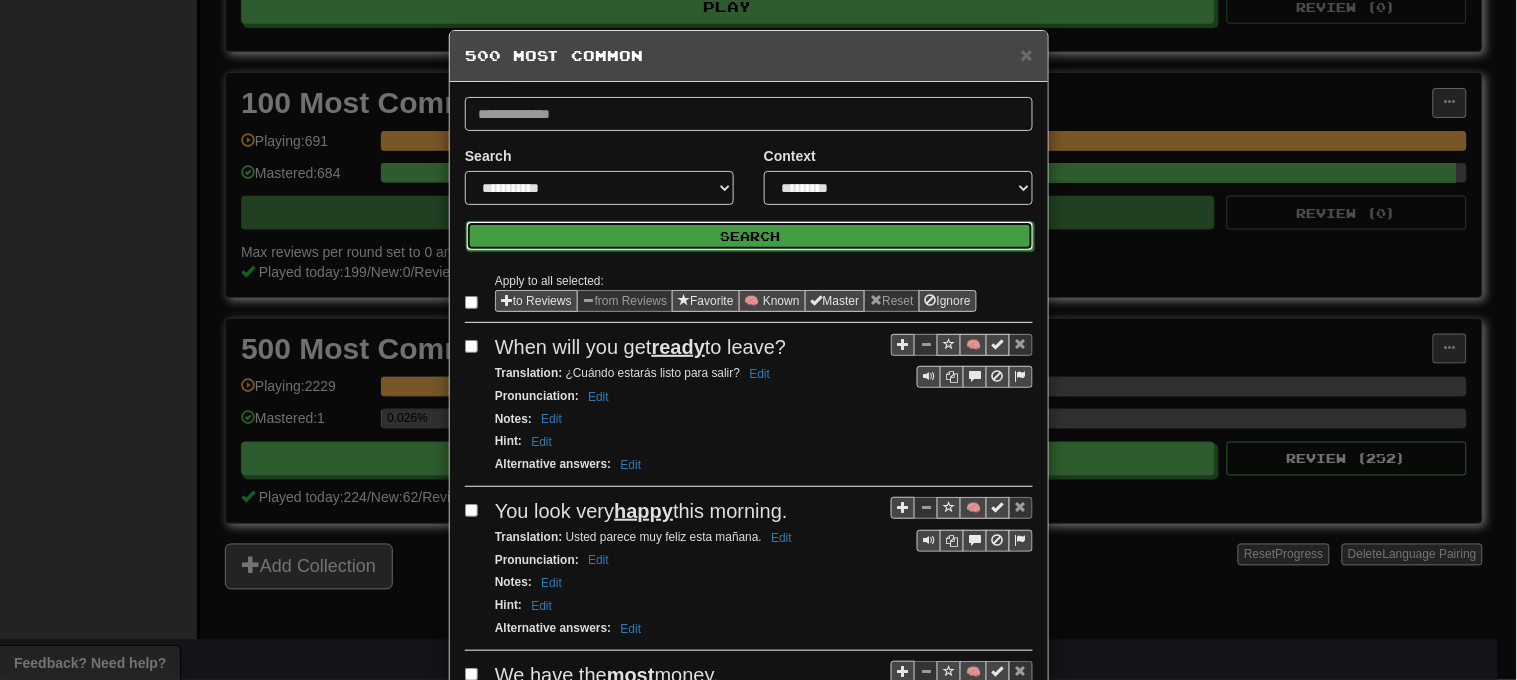 click on "Search" at bounding box center [750, 236] 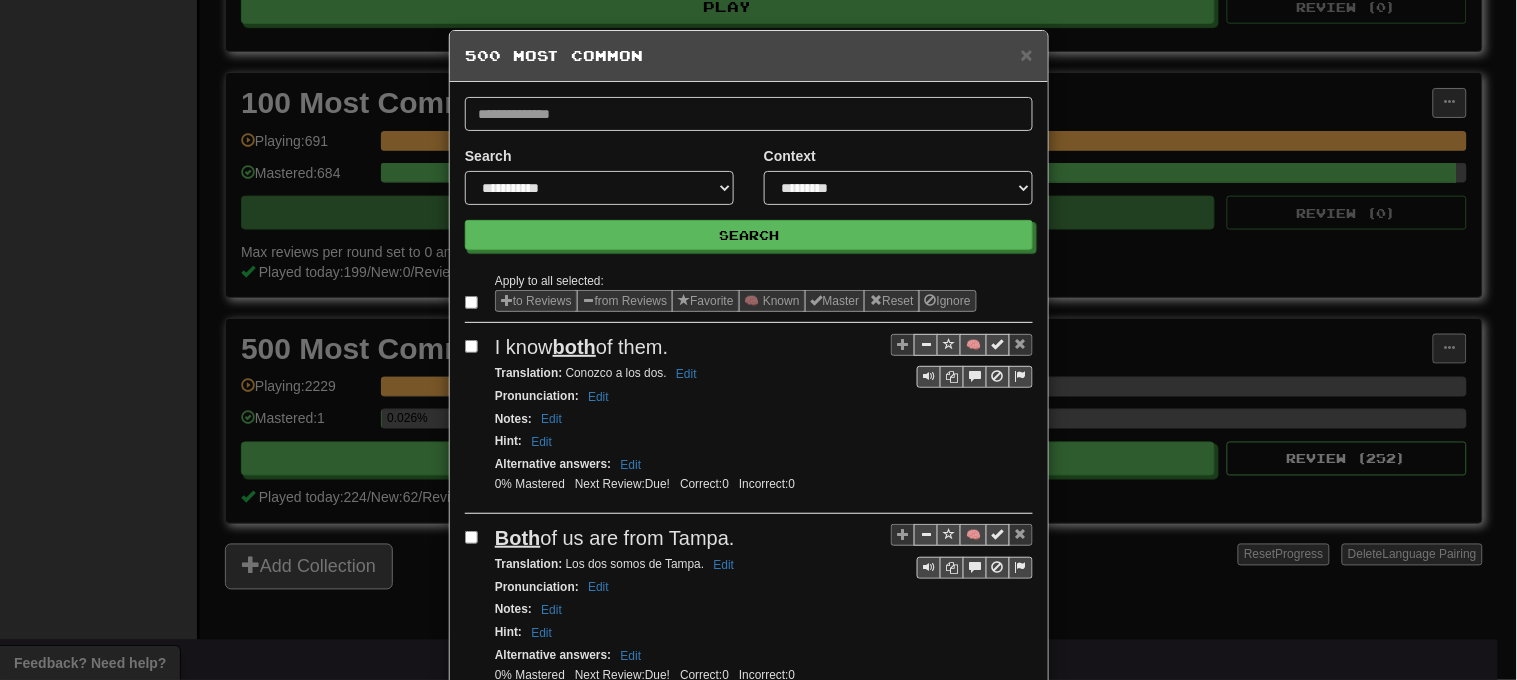 click at bounding box center [475, 302] 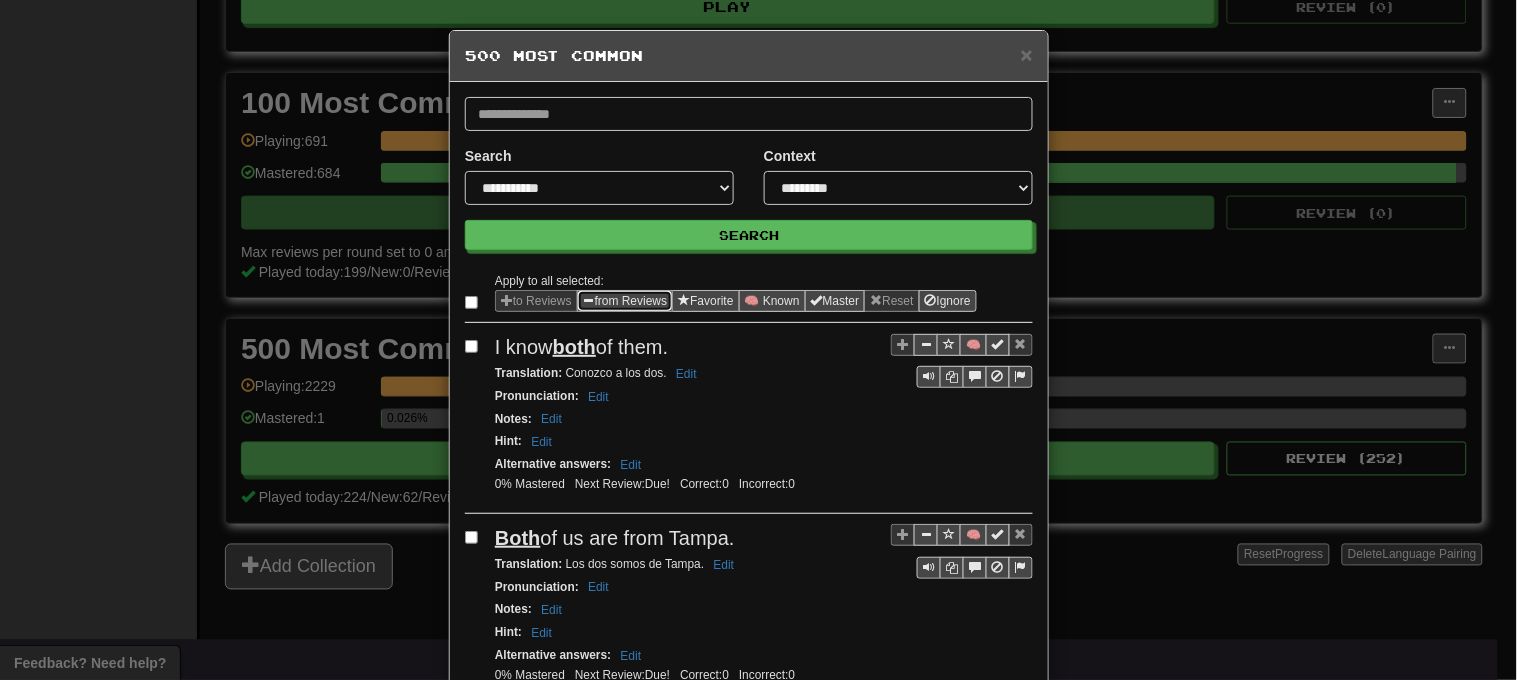 click on "from Reviews" at bounding box center [625, 301] 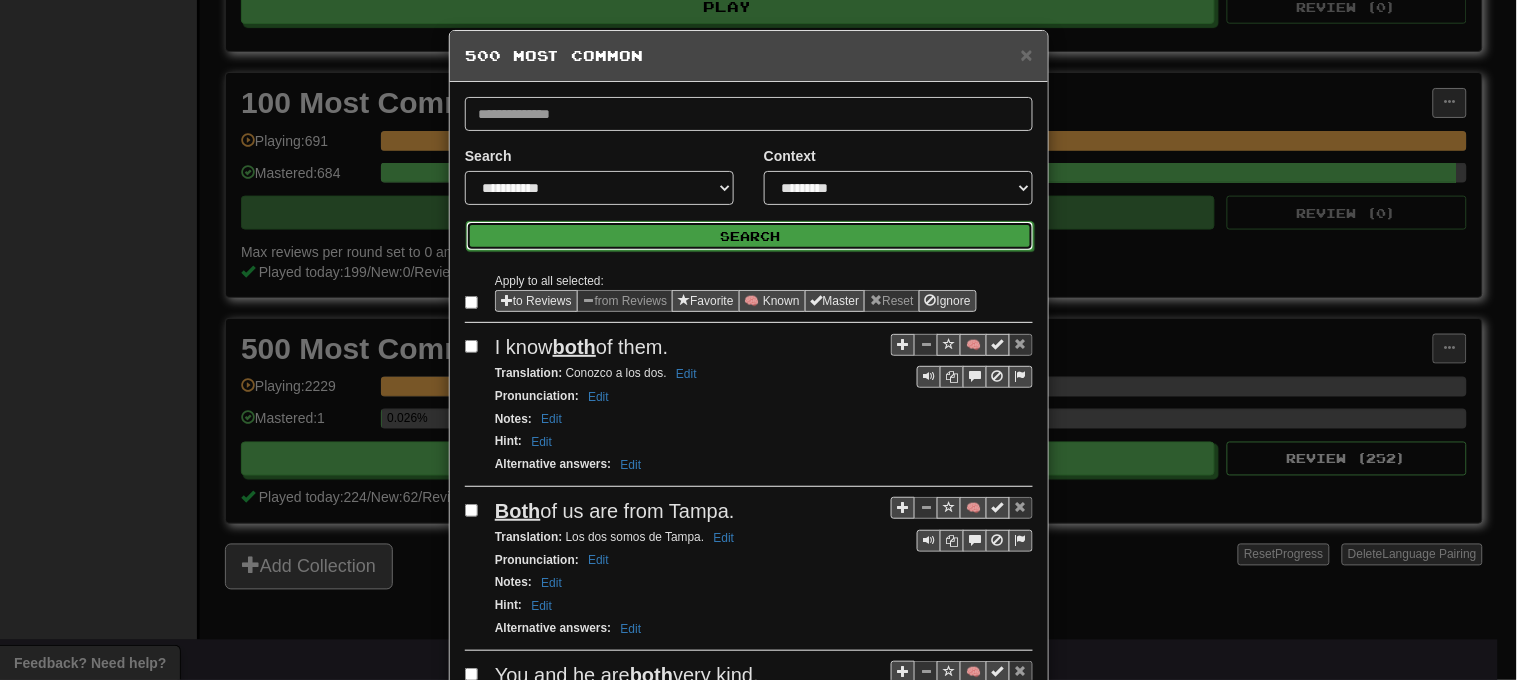 click on "Search" at bounding box center [750, 236] 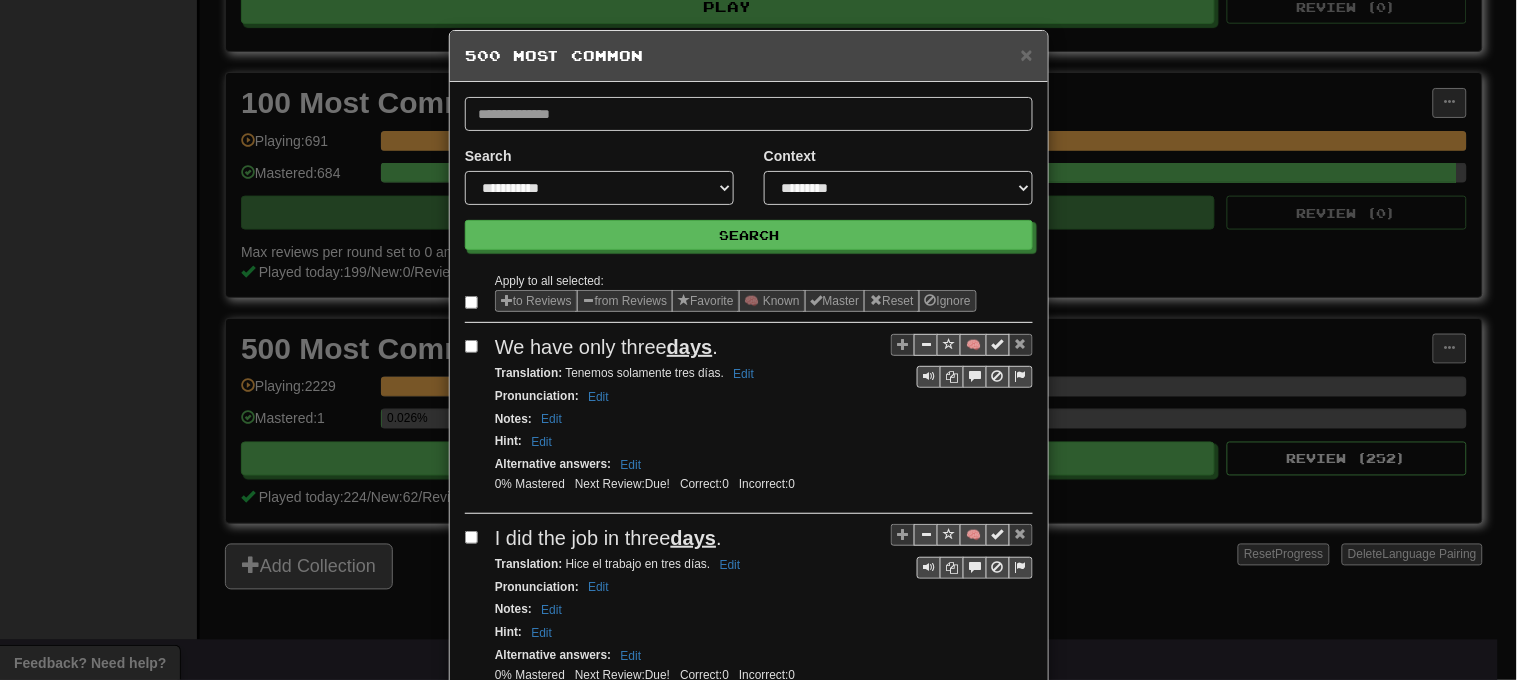 click at bounding box center [475, 302] 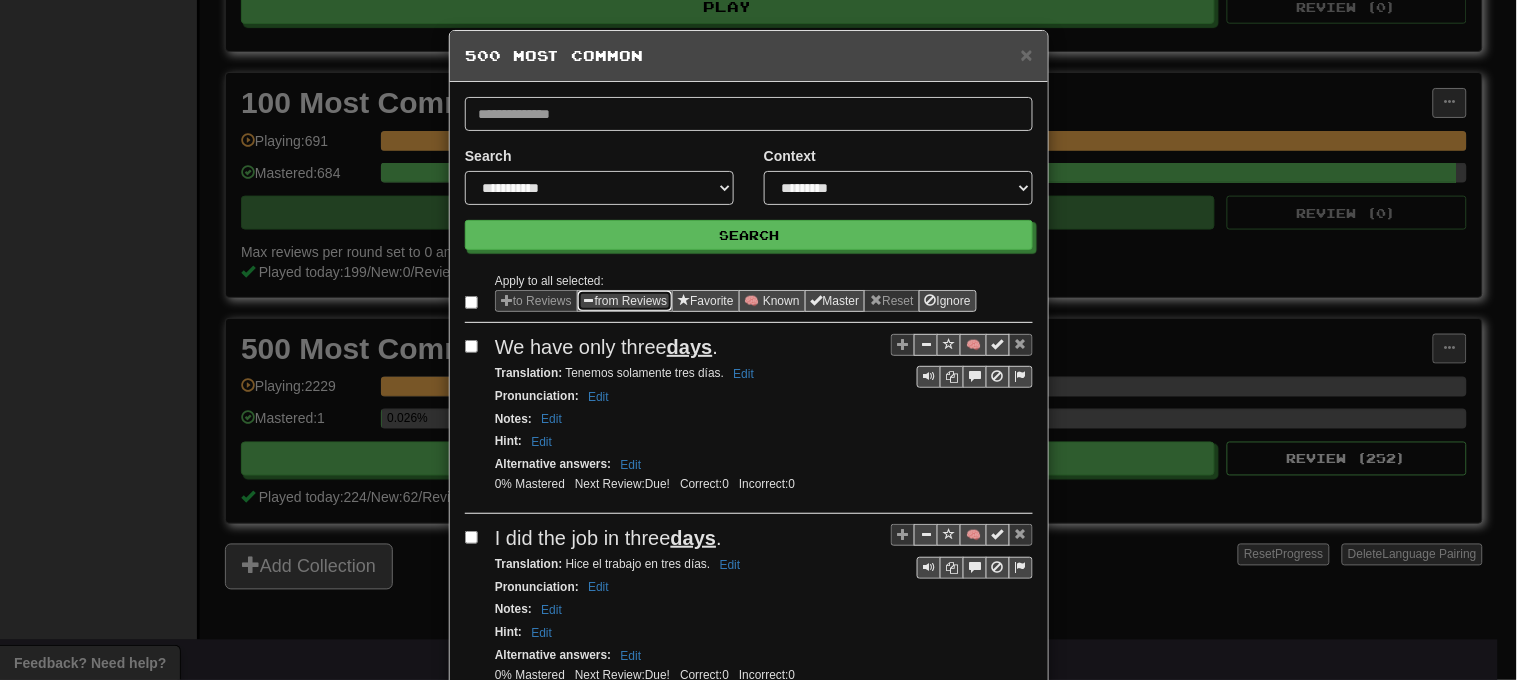 click on "from Reviews" at bounding box center (625, 301) 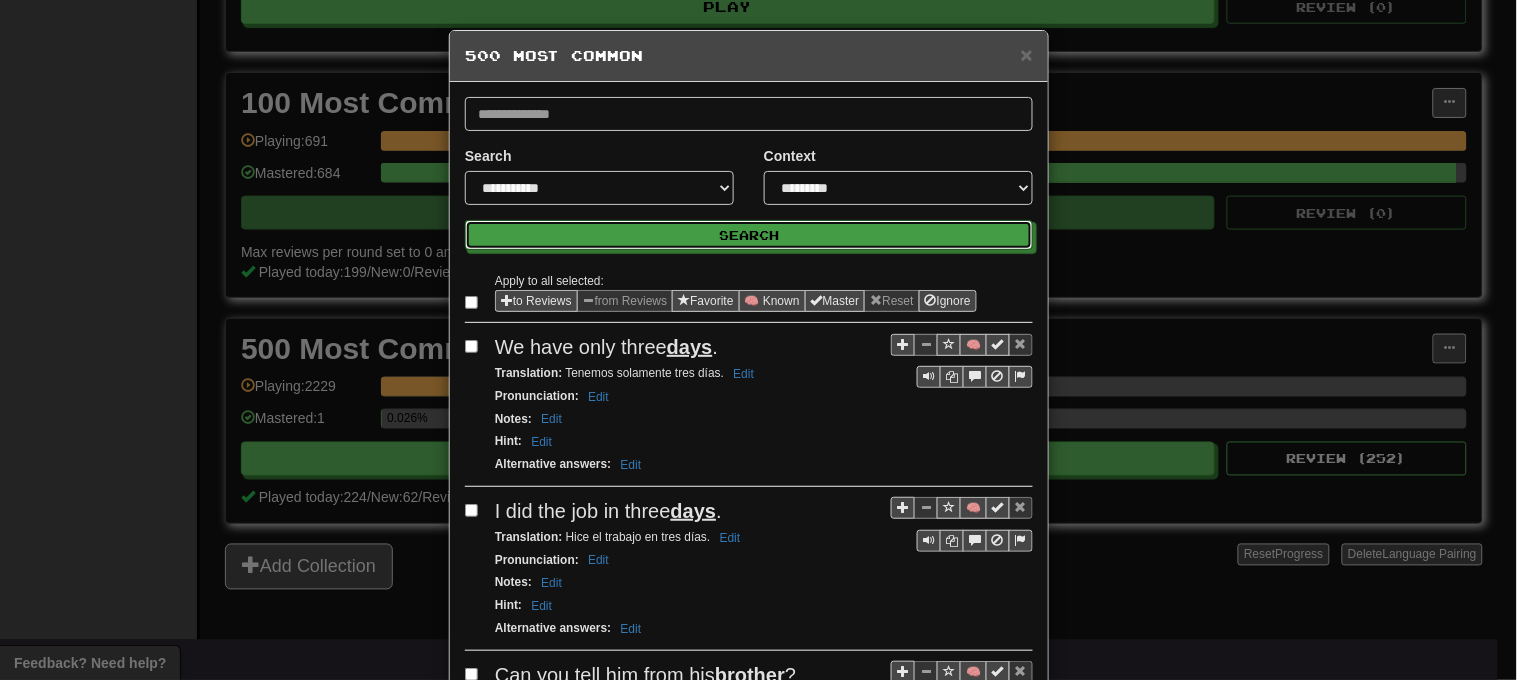 drag, startPoint x: 561, startPoint y: 242, endPoint x: 515, endPoint y: 267, distance: 52.35456 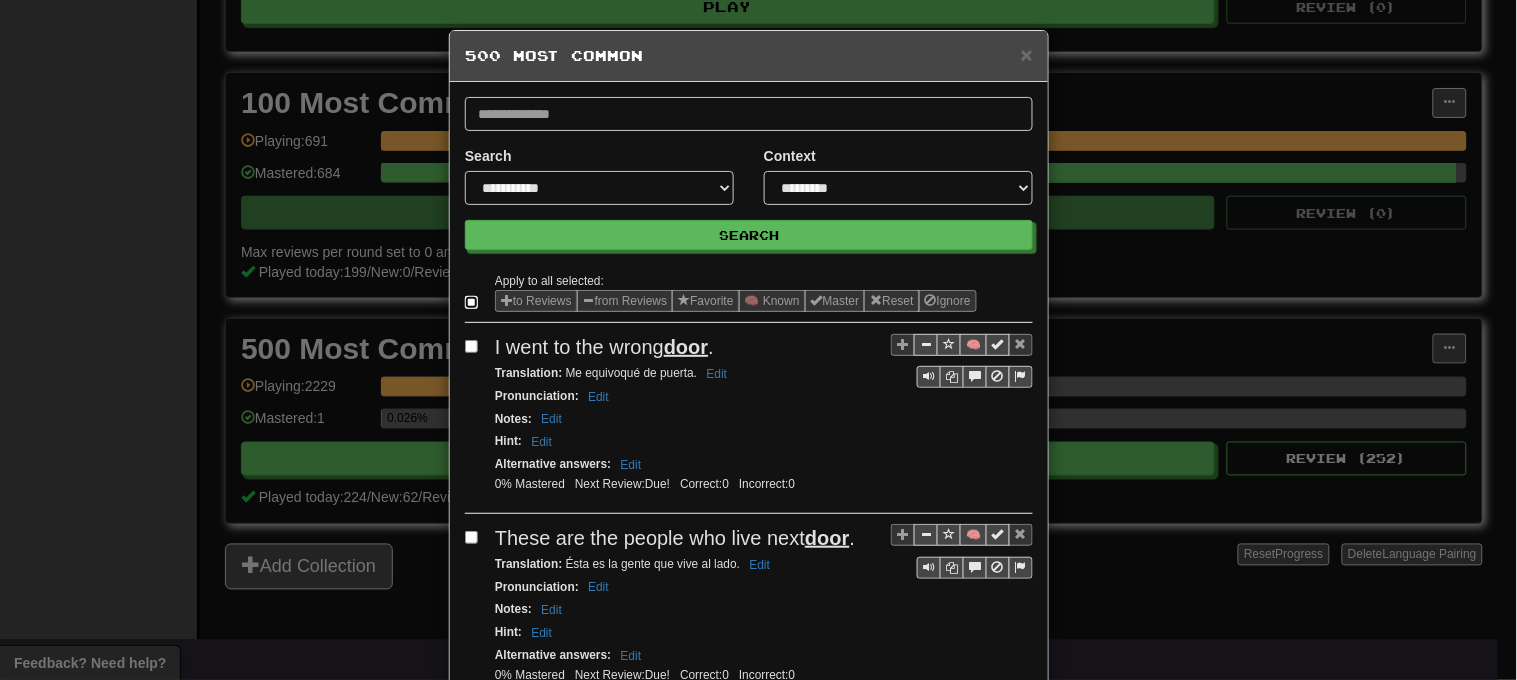 click at bounding box center (475, 302) 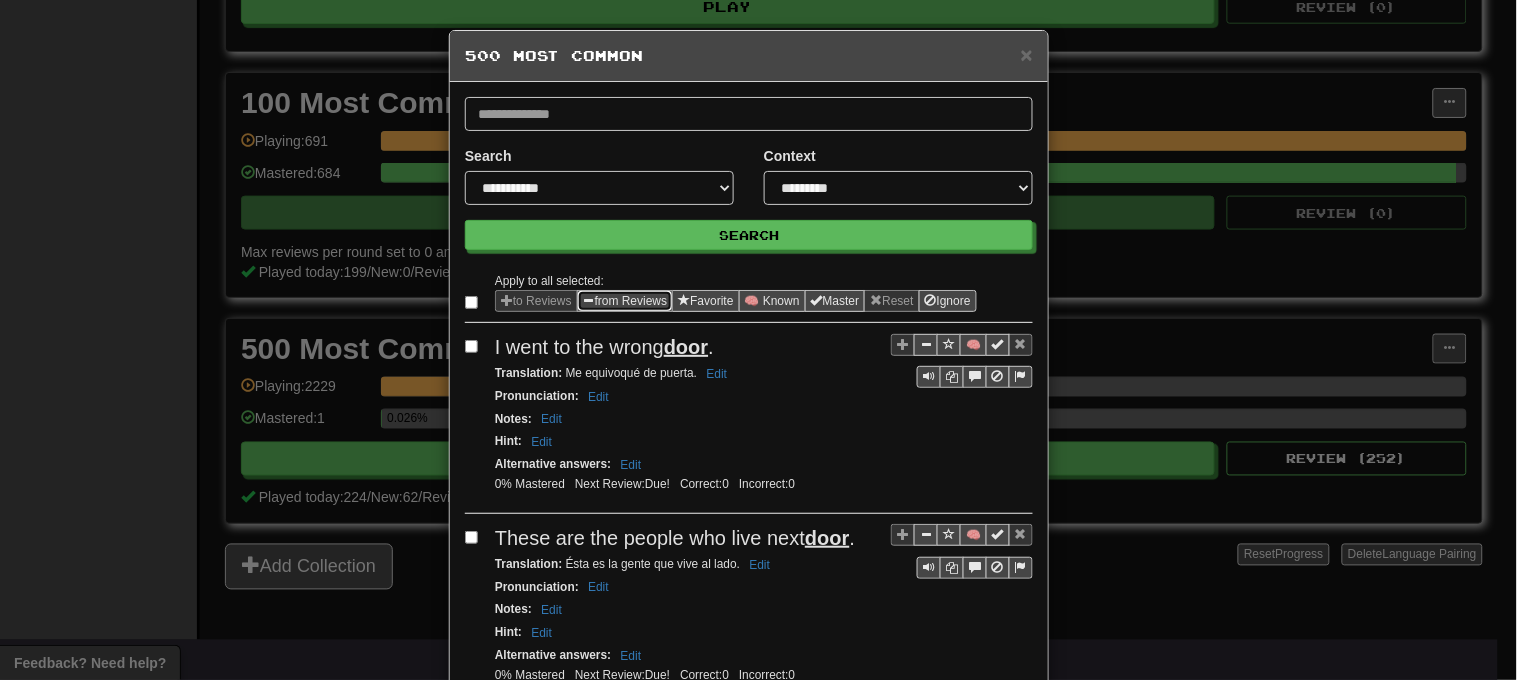 click on "from Reviews" at bounding box center (625, 301) 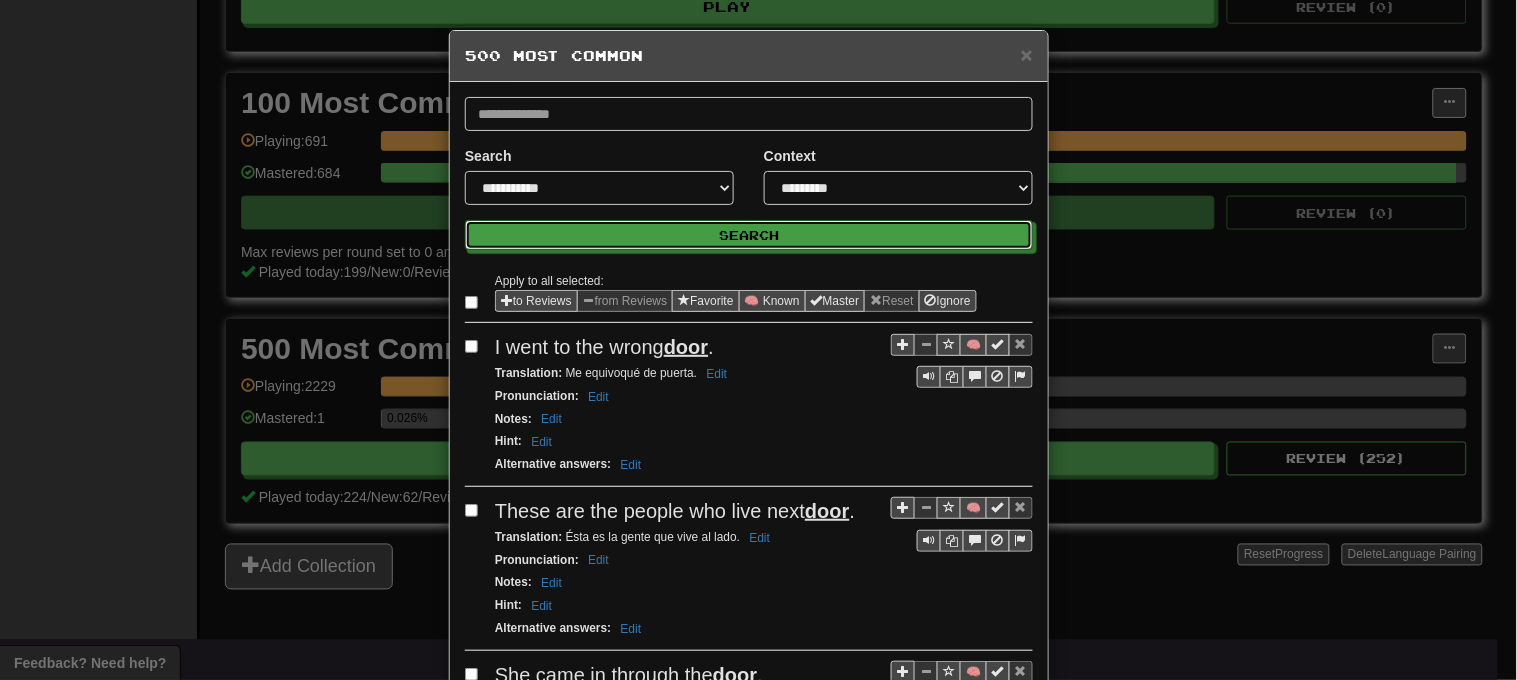 drag, startPoint x: 540, startPoint y: 246, endPoint x: 523, endPoint y: 266, distance: 26.24881 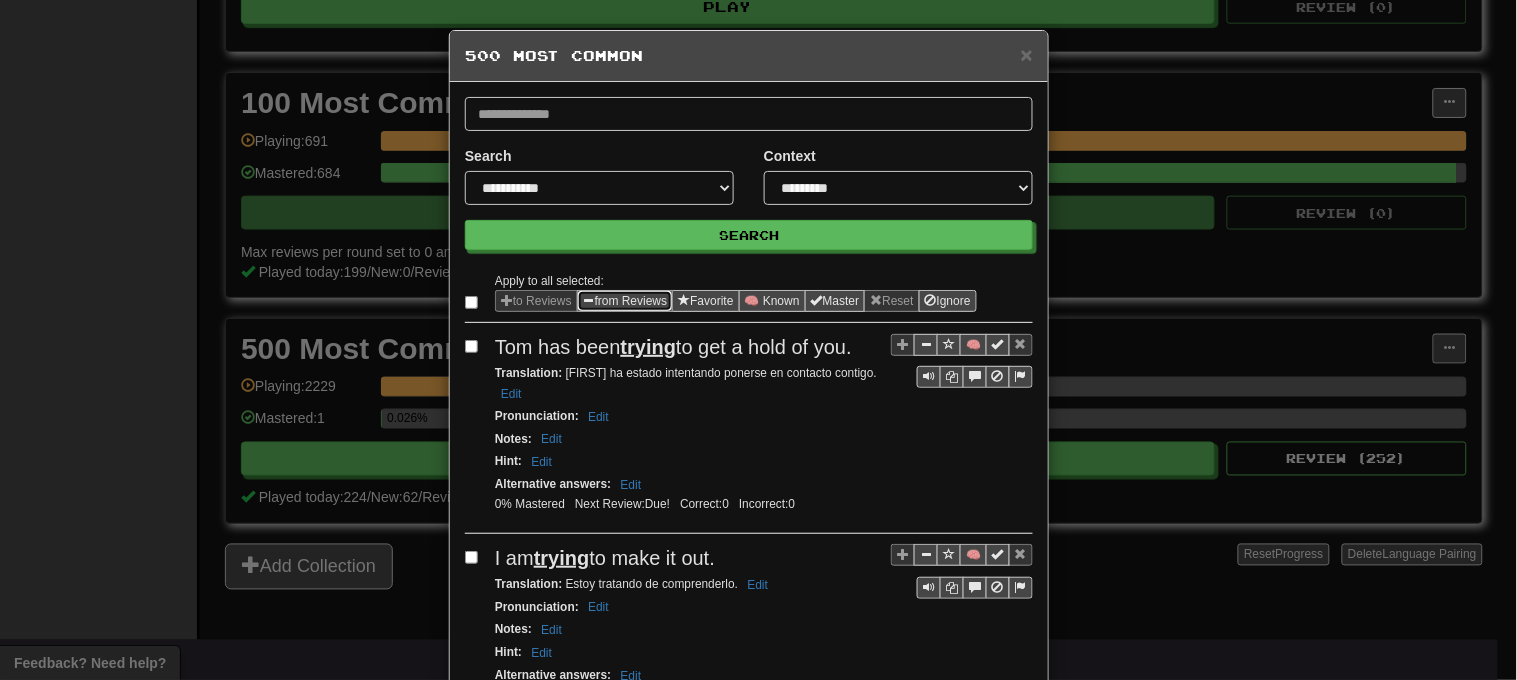click on "from Reviews" at bounding box center (625, 301) 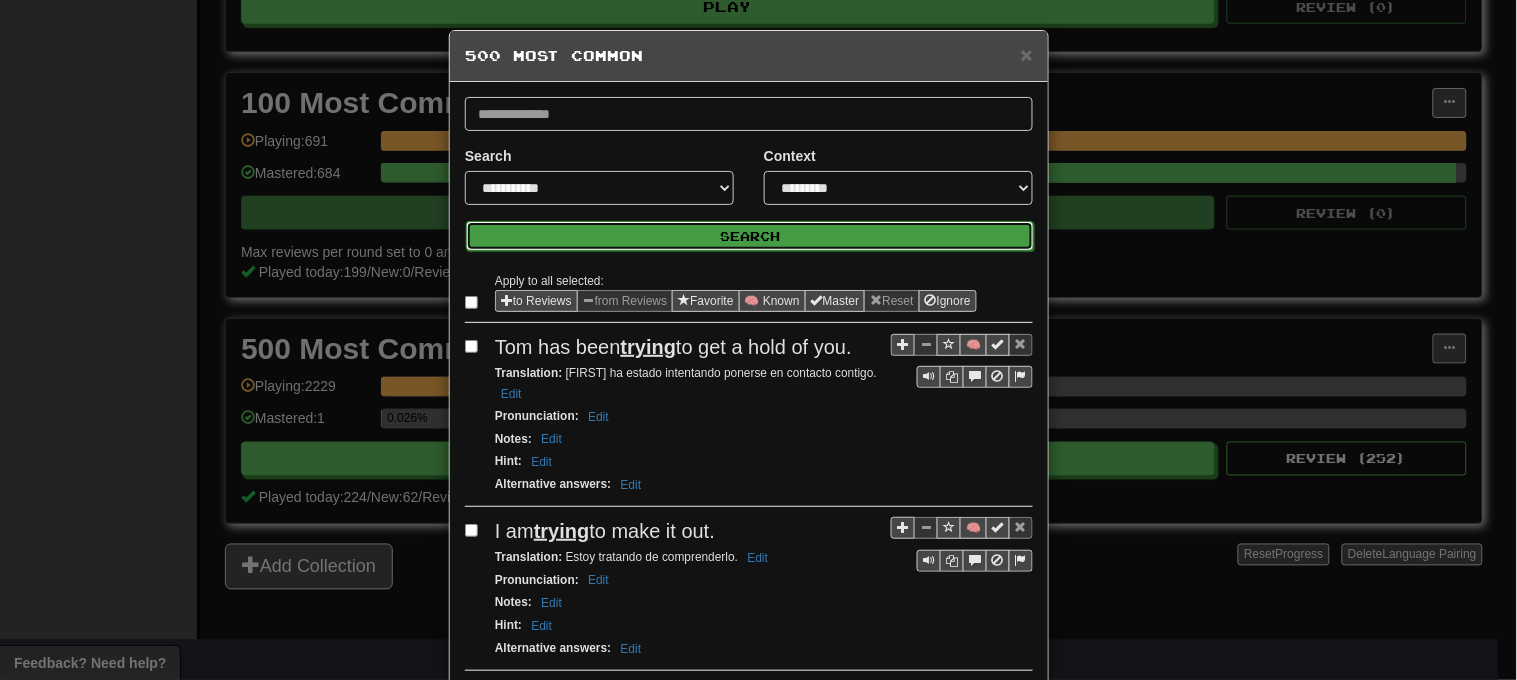 click on "Search" at bounding box center (750, 236) 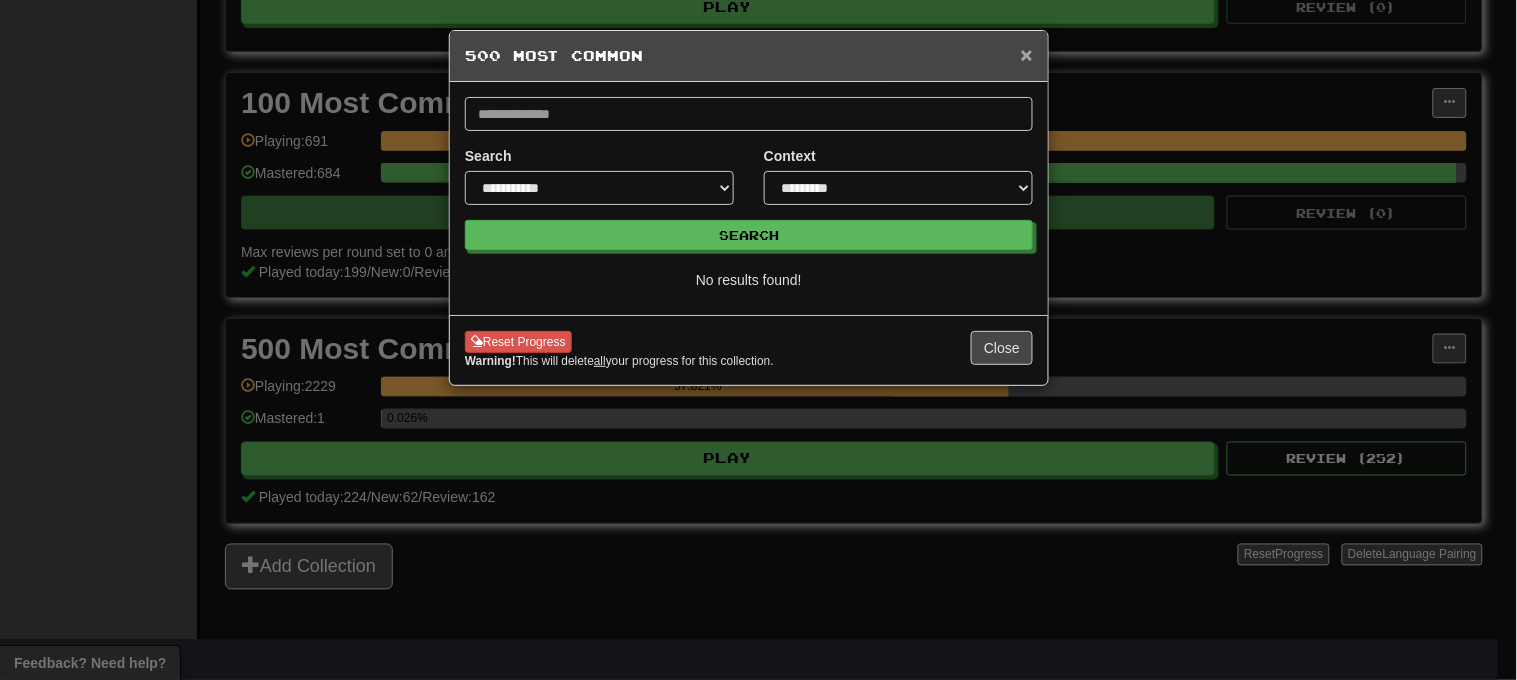 click on "×" at bounding box center [1027, 54] 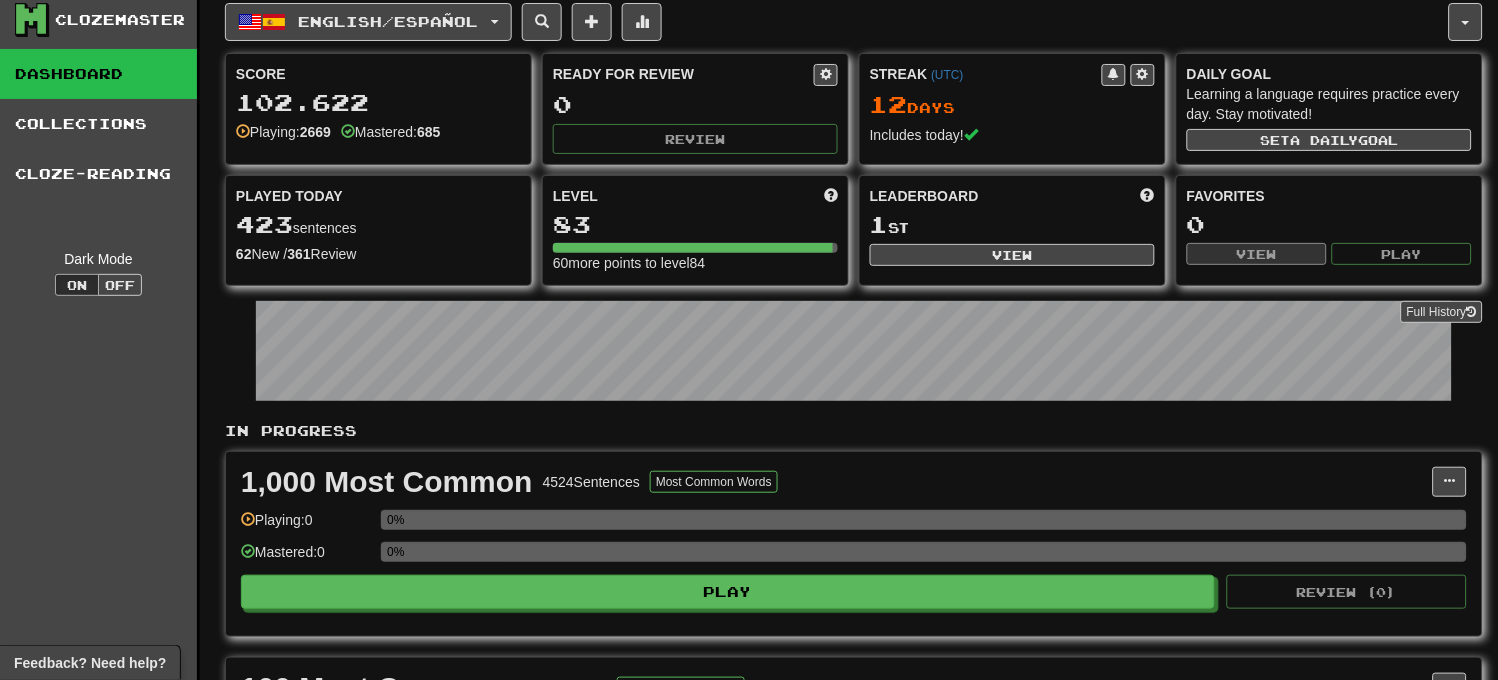scroll, scrollTop: 0, scrollLeft: 0, axis: both 